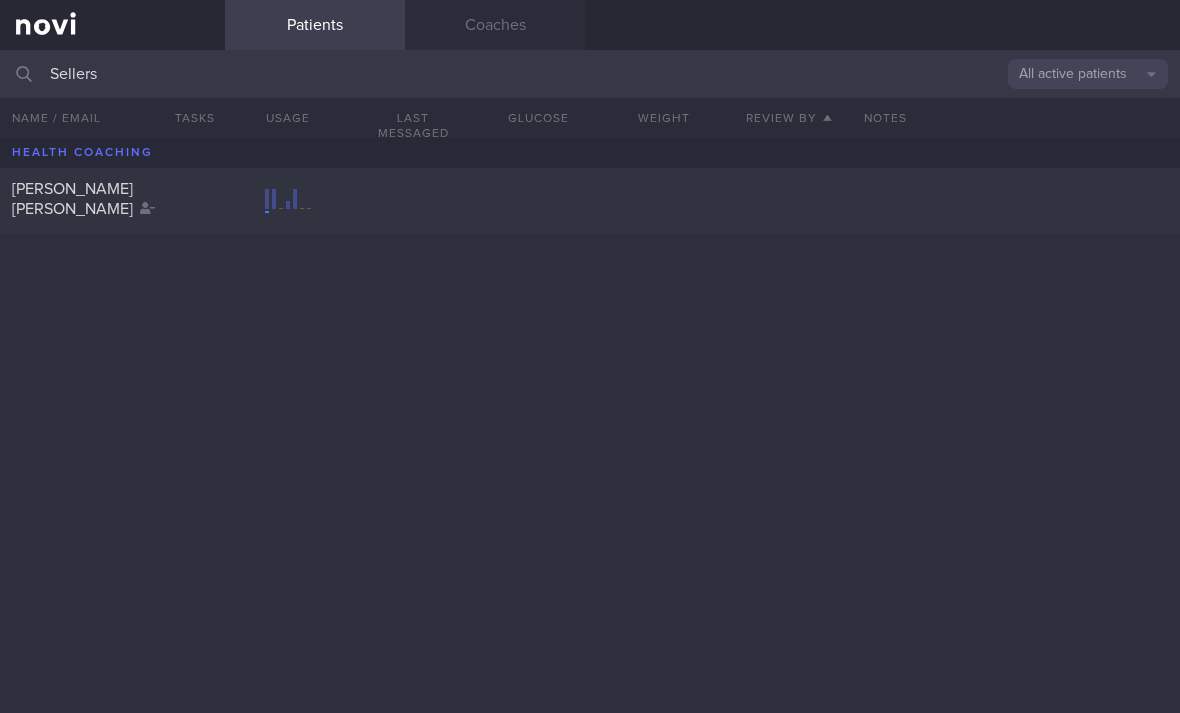 scroll, scrollTop: 0, scrollLeft: 0, axis: both 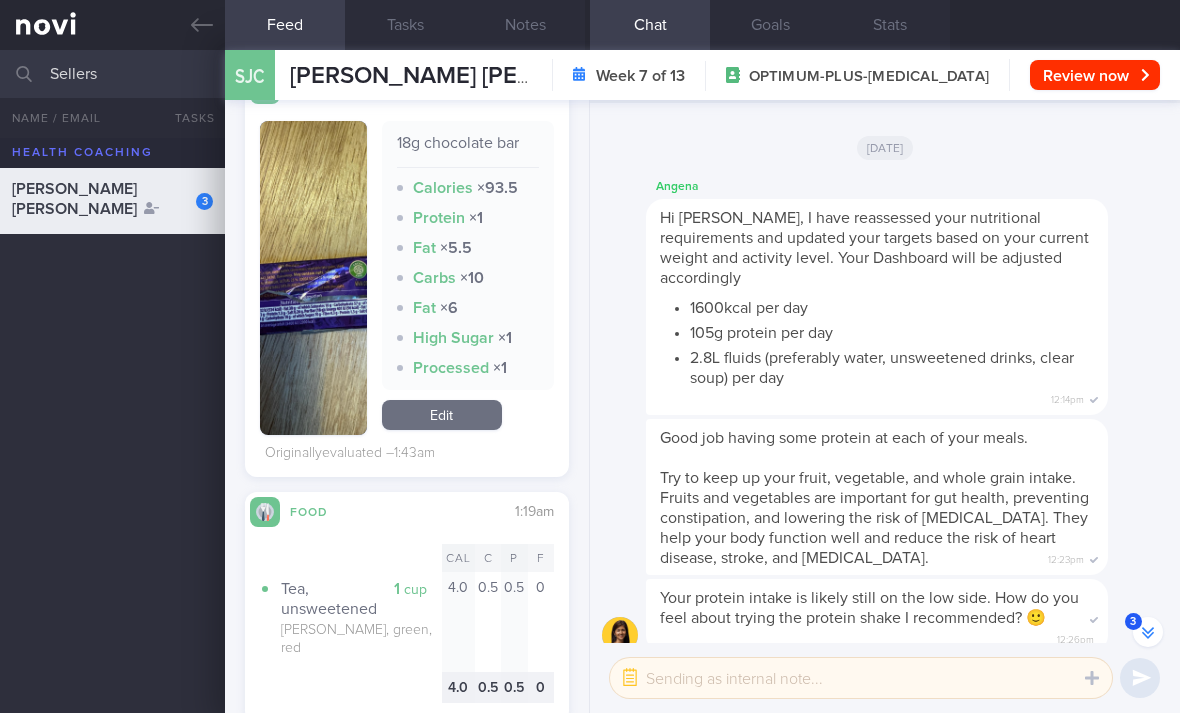 click on "Edit" at bounding box center (442, 415) 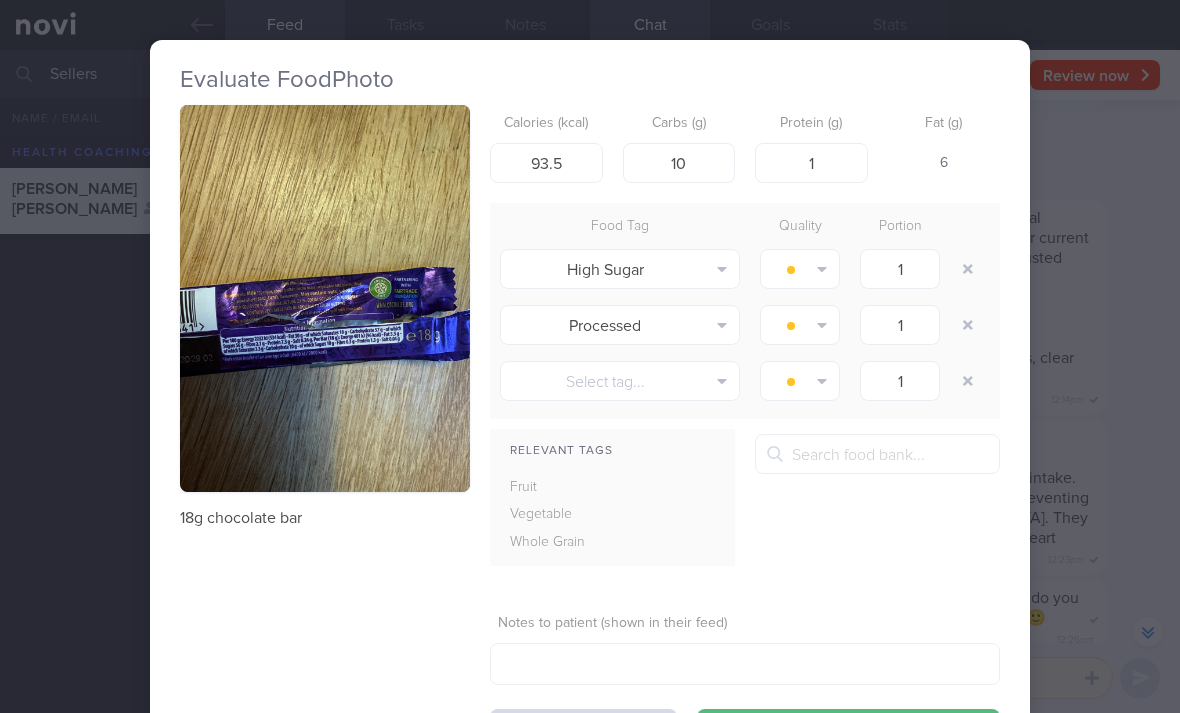 click at bounding box center [325, 298] 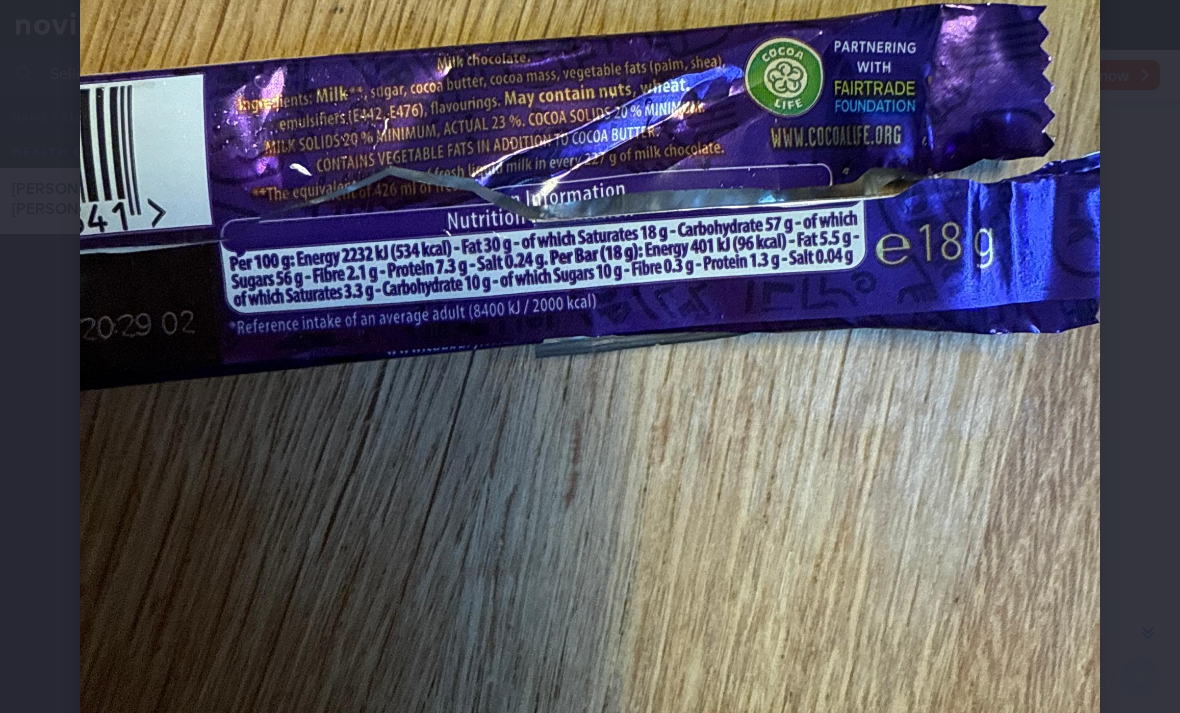 scroll, scrollTop: 645, scrollLeft: 0, axis: vertical 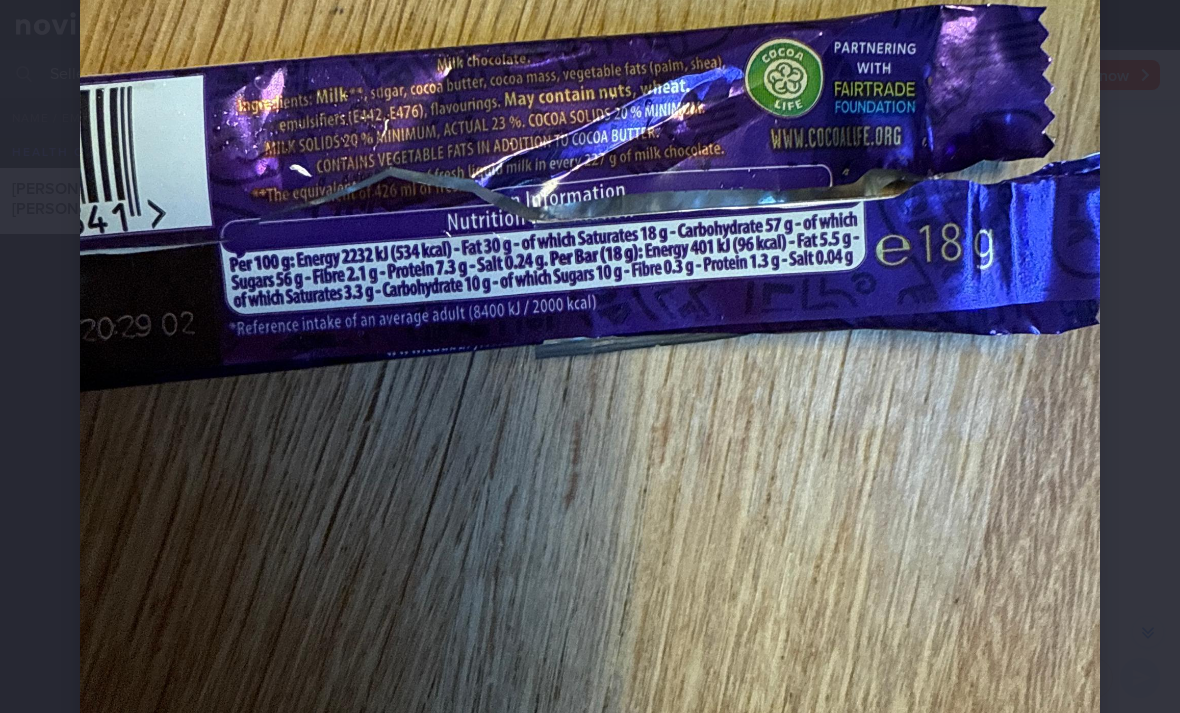 click at bounding box center (590, 115) 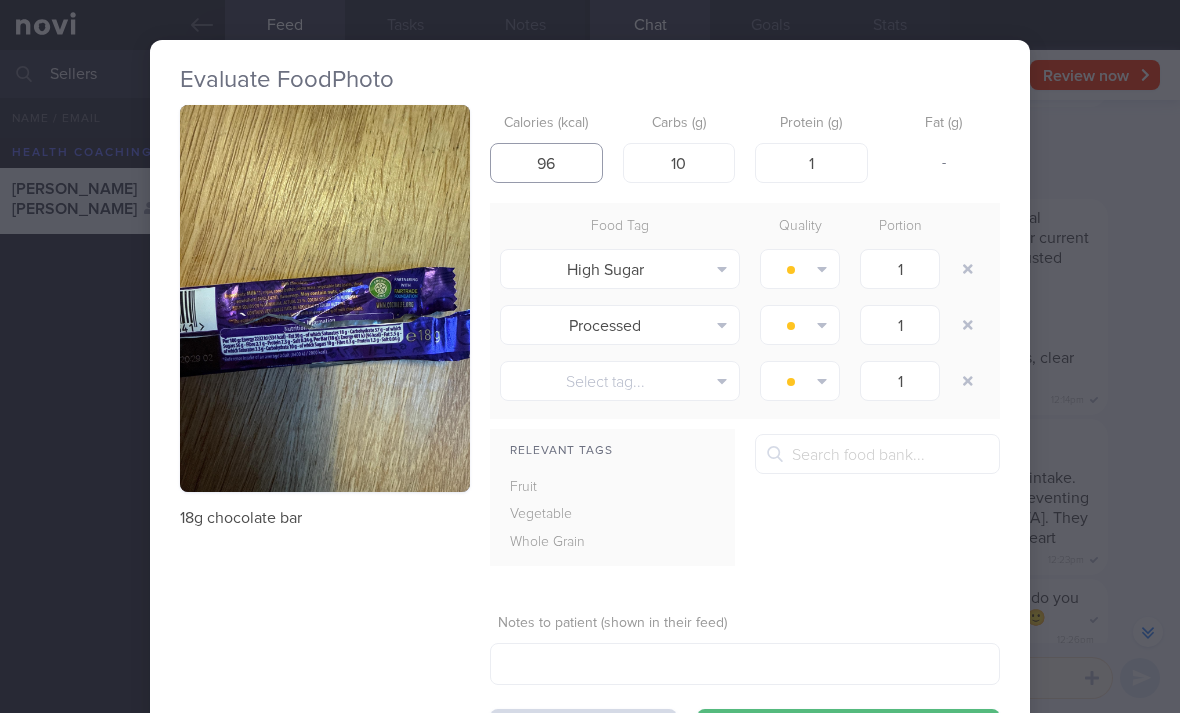 type on "96" 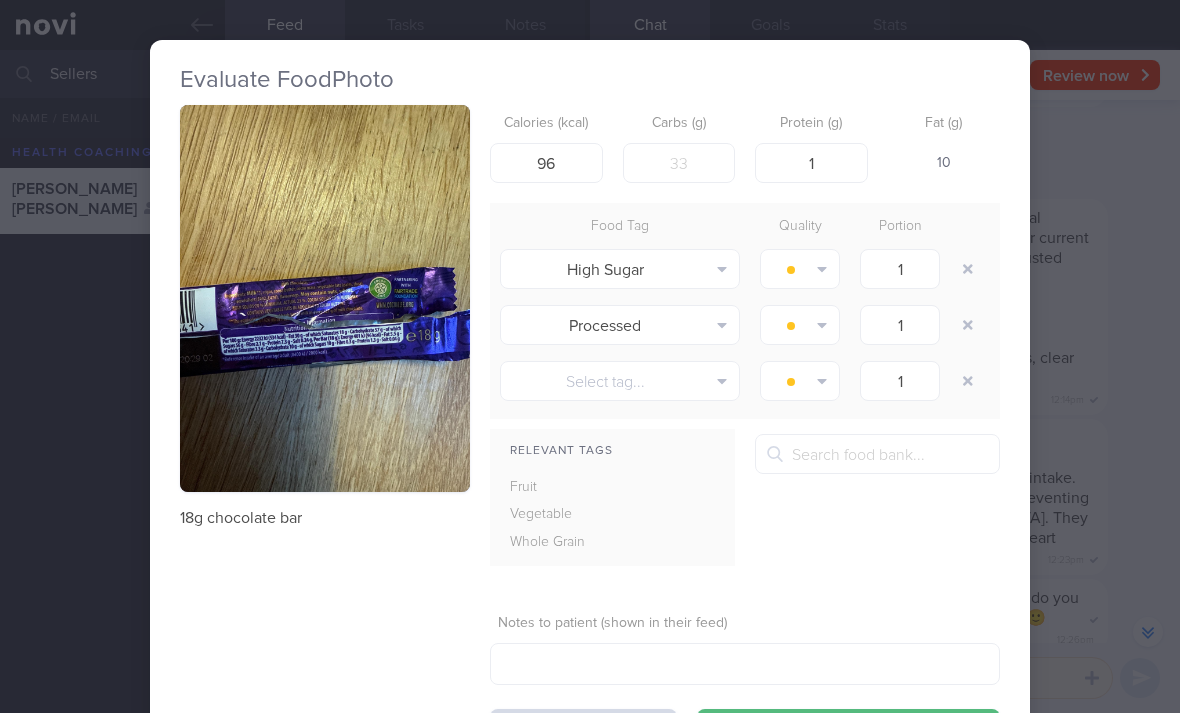 click at bounding box center (968, 269) 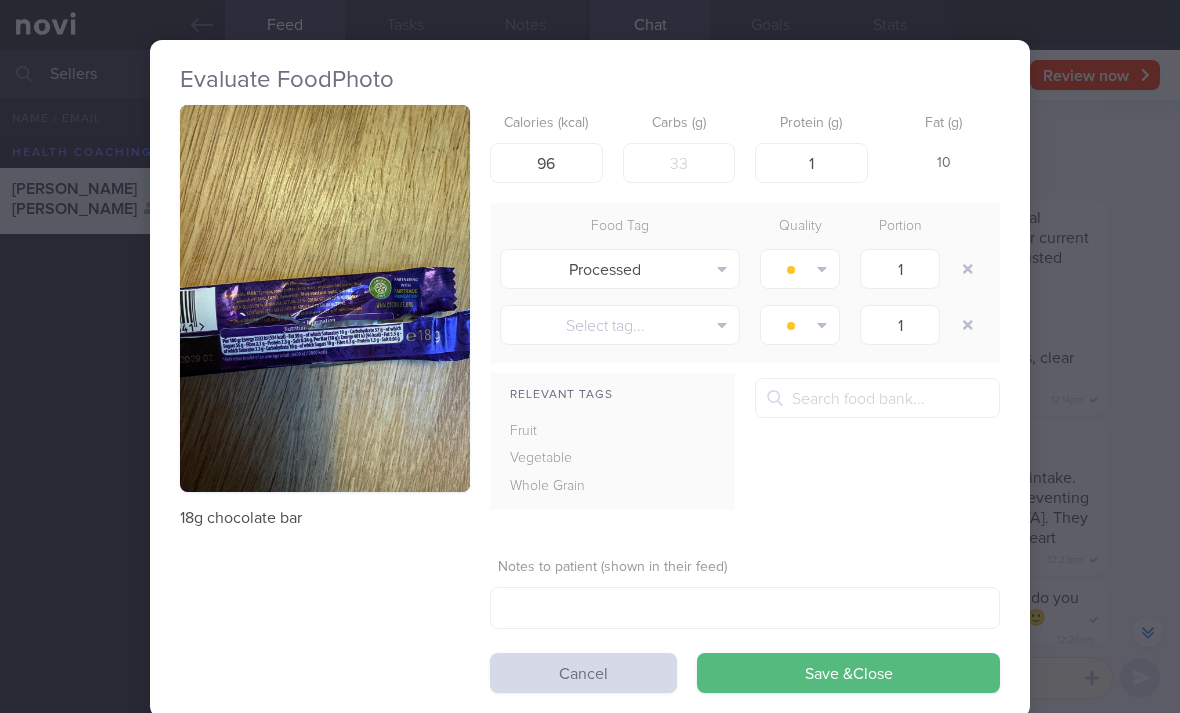 click at bounding box center (968, 269) 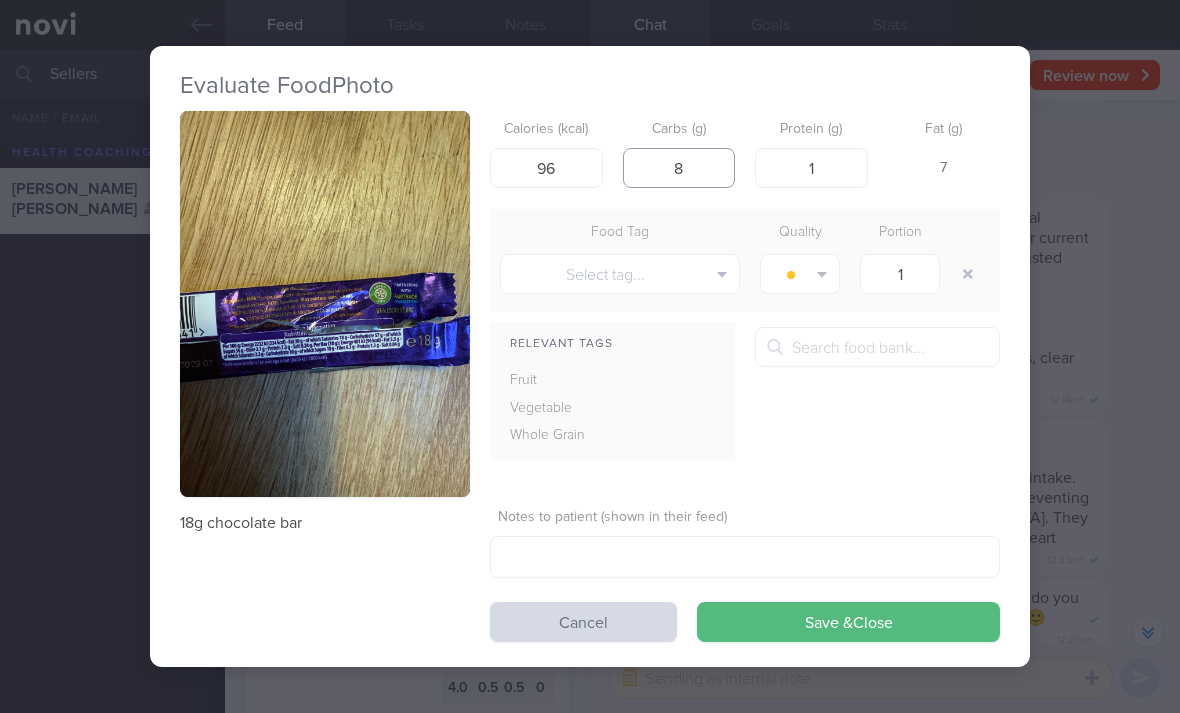 type on "8" 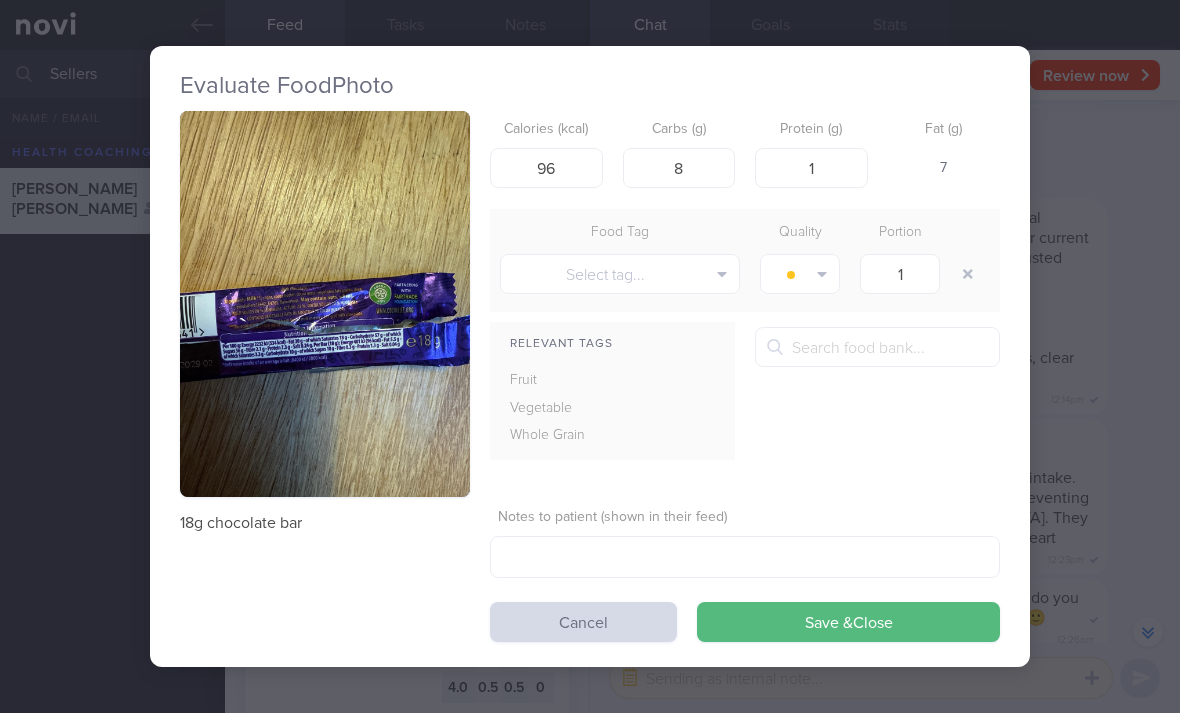 click on "Save &
Close" at bounding box center [848, 622] 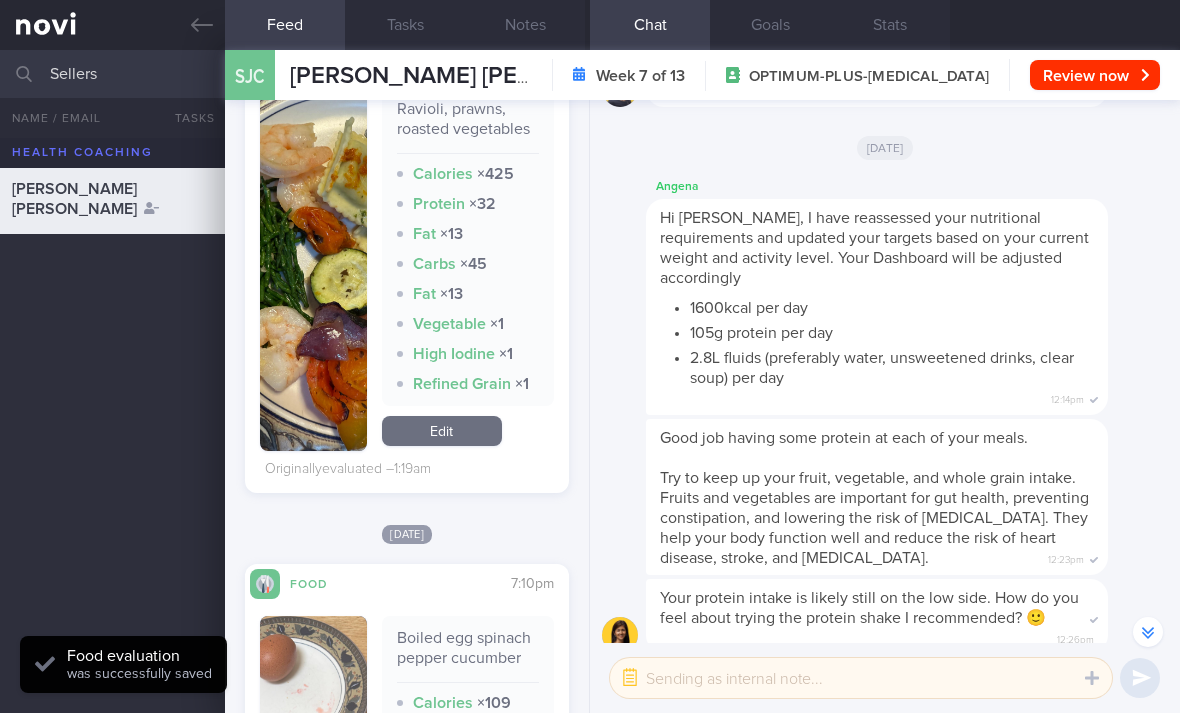 scroll, scrollTop: 1319, scrollLeft: 0, axis: vertical 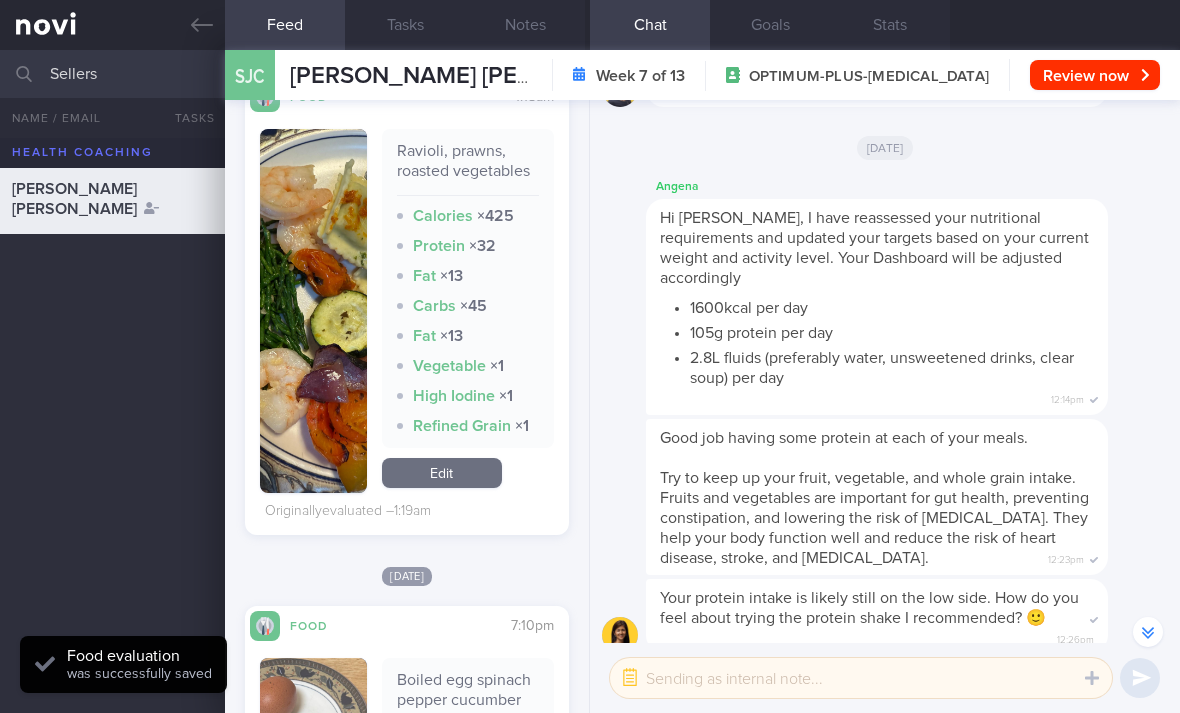 click on "Edit" at bounding box center (442, 473) 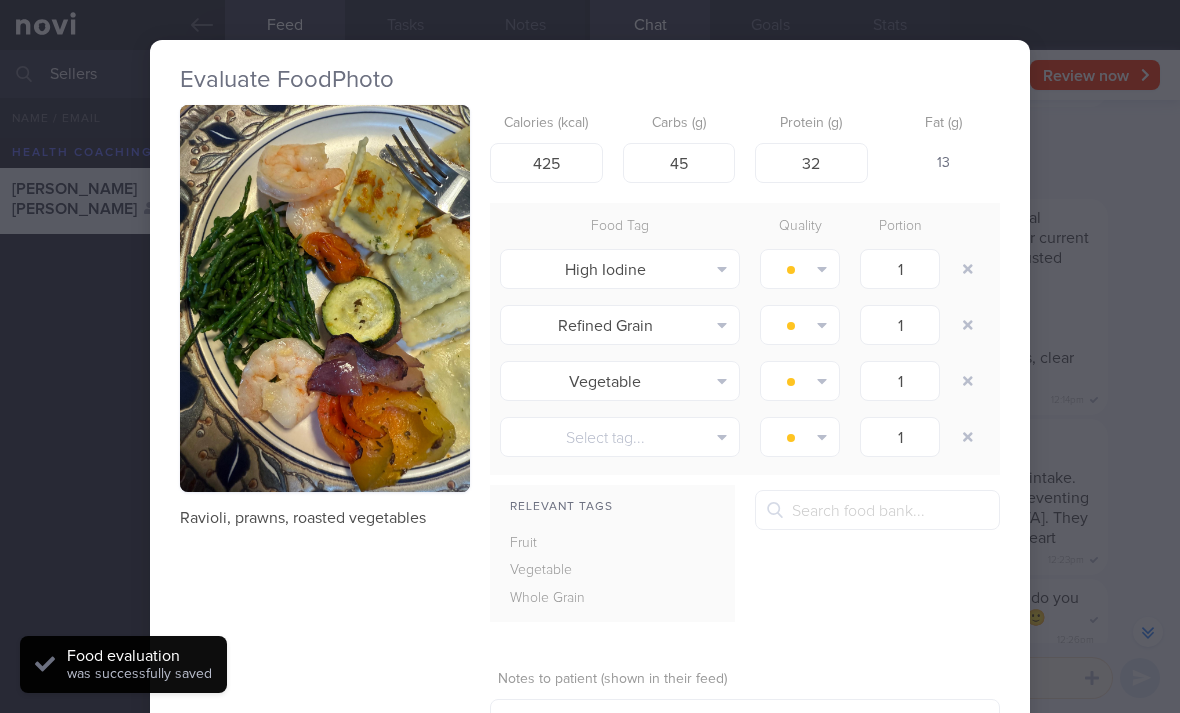 scroll, scrollTop: 0, scrollLeft: 2, axis: horizontal 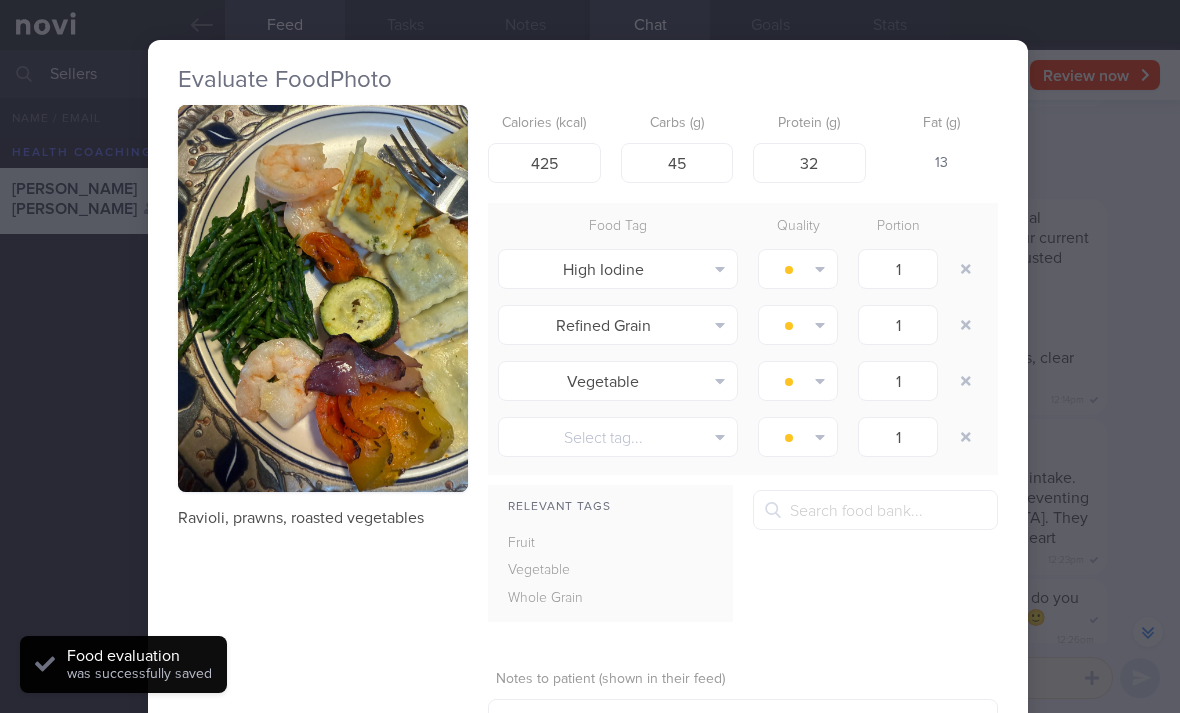 click at bounding box center [966, 269] 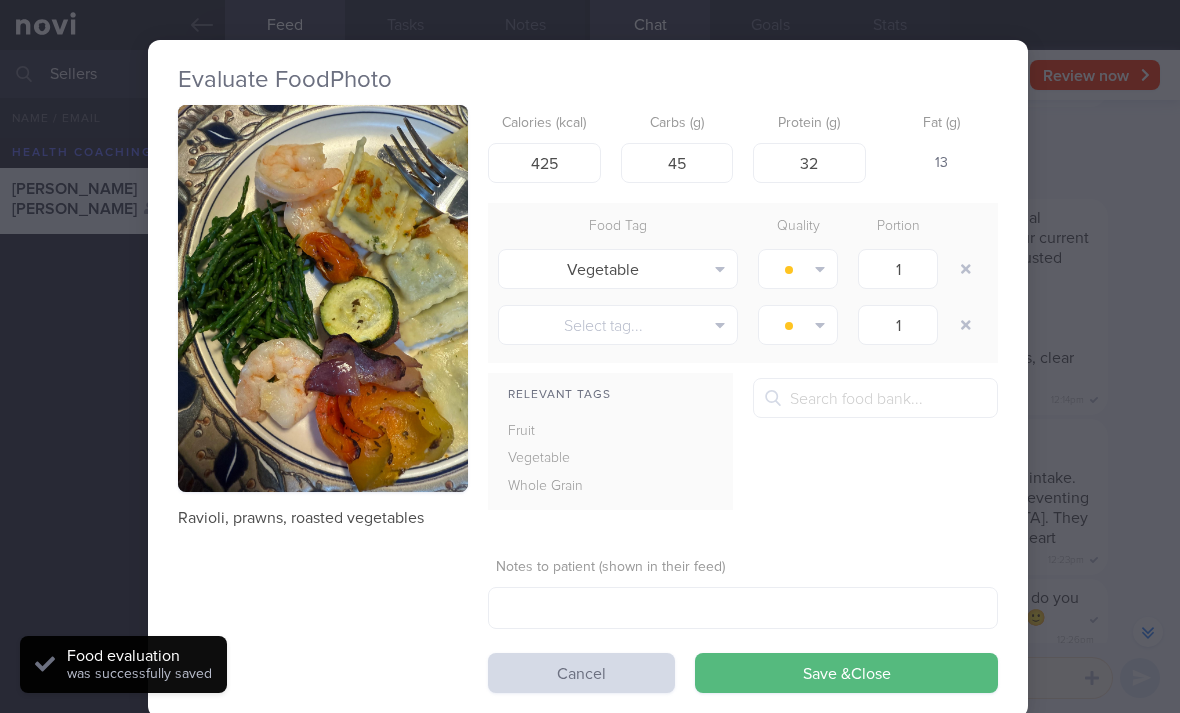 click at bounding box center [966, 269] 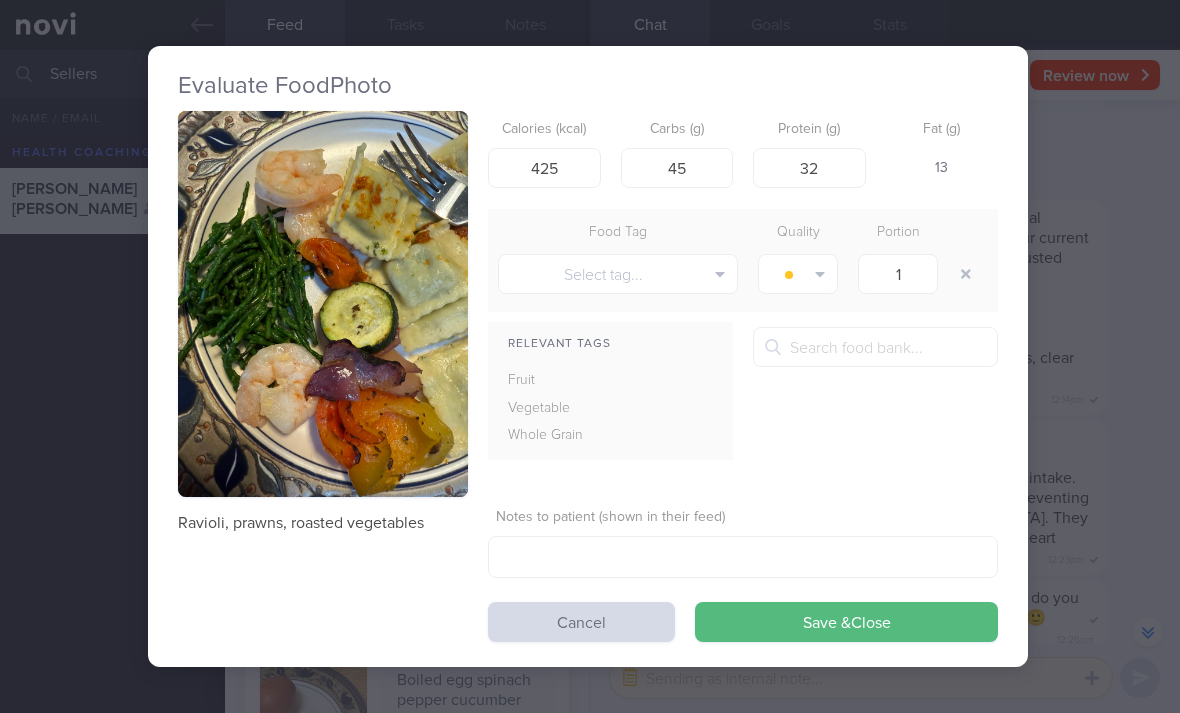 click on "Save &
Close" at bounding box center [846, 622] 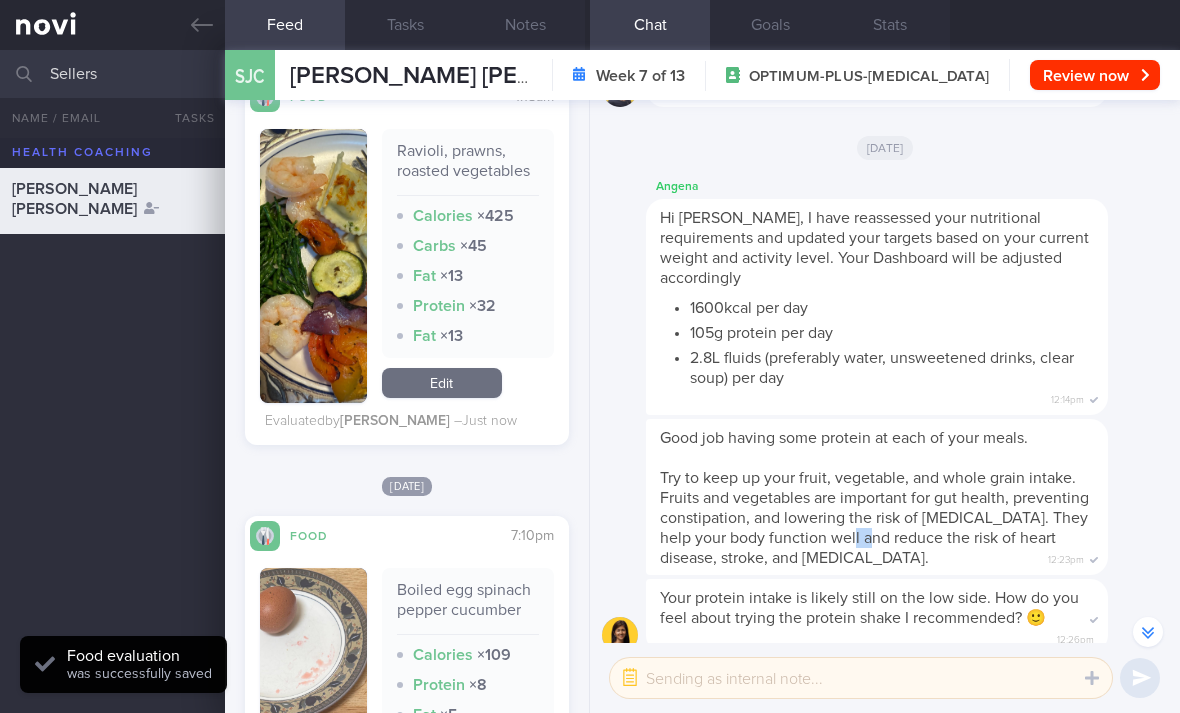 click on "Edit" at bounding box center (442, 383) 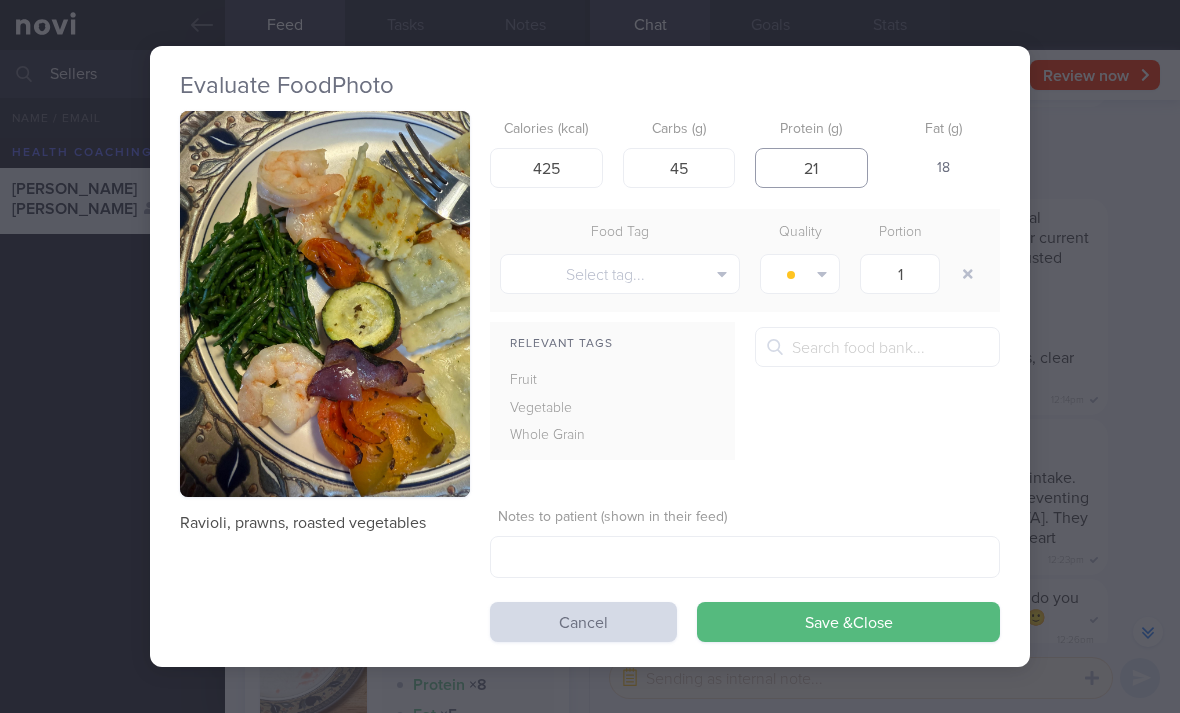 type on "21" 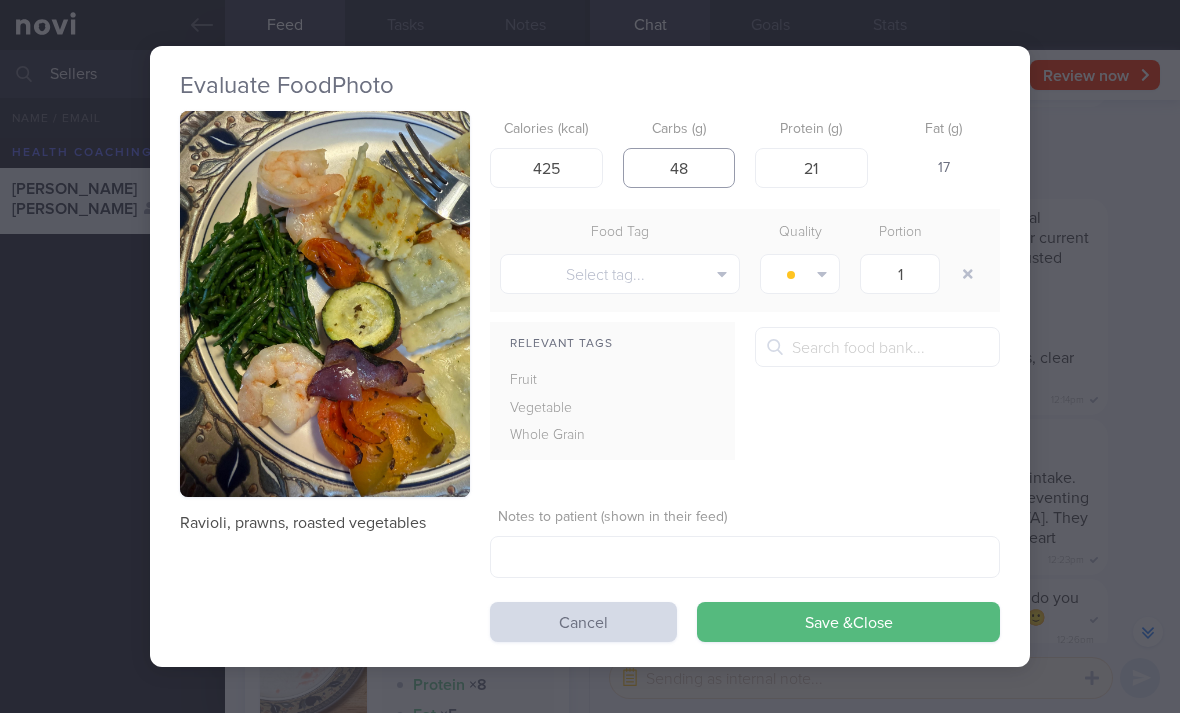 type on "48" 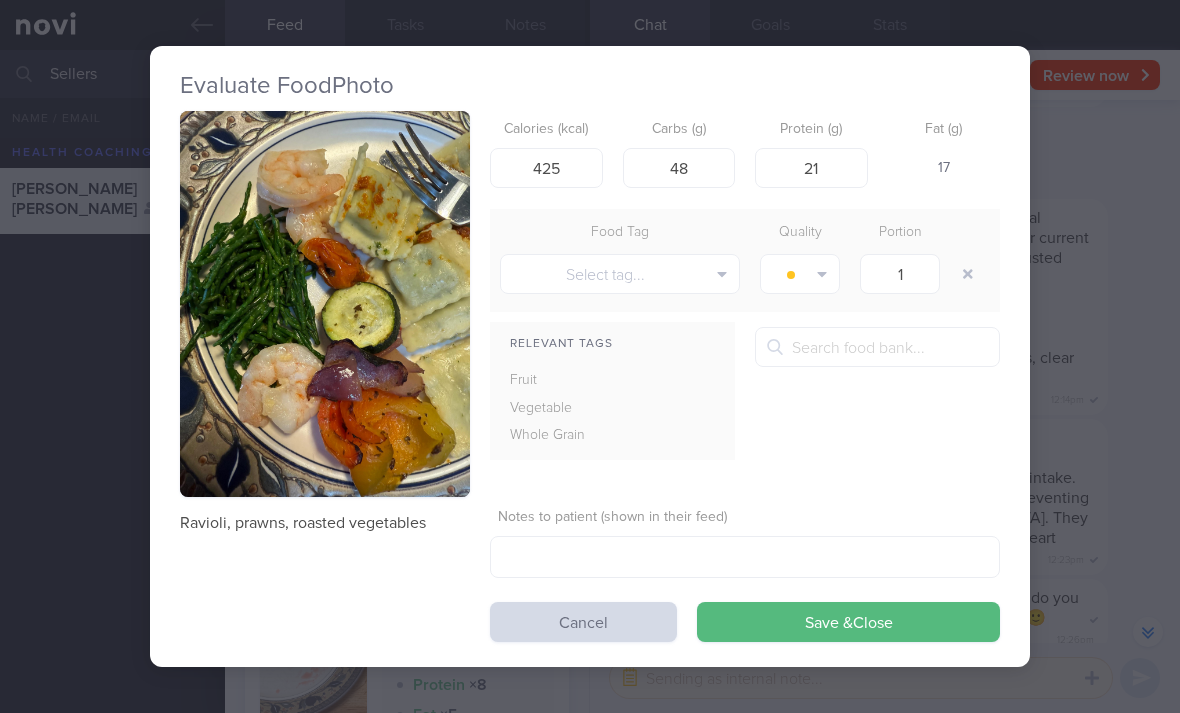 click on "Save &
Close" at bounding box center (848, 622) 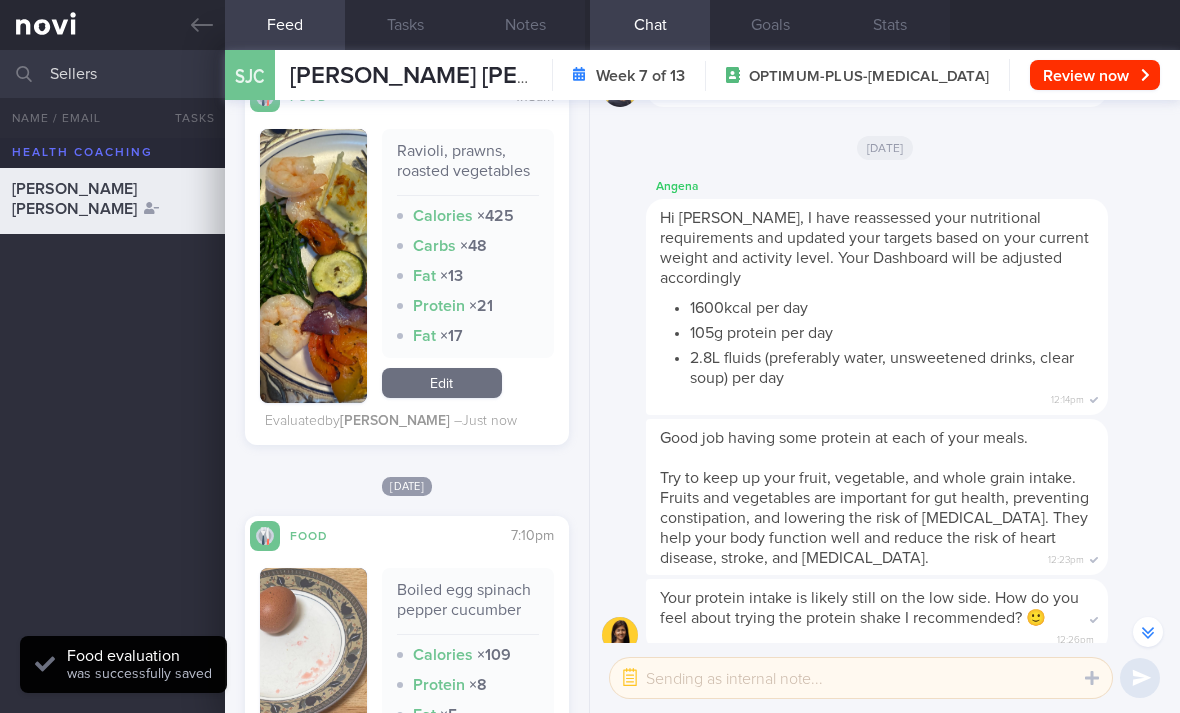 click on "Edit" at bounding box center [442, 383] 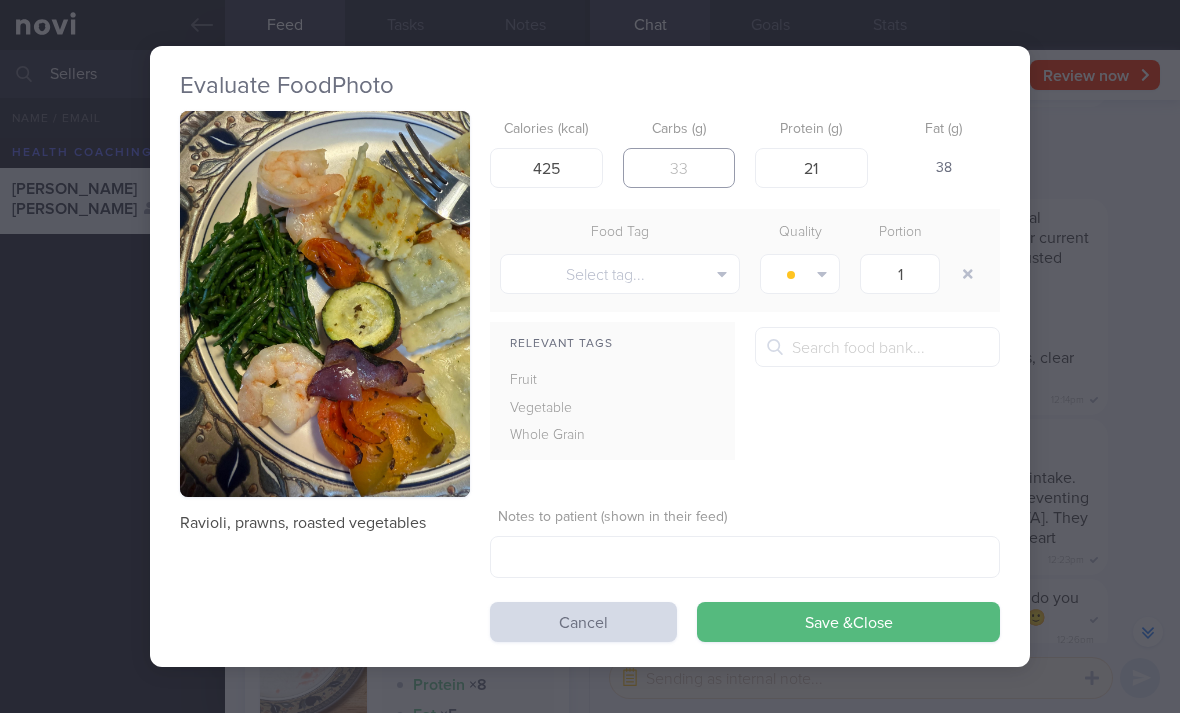 type on "48" 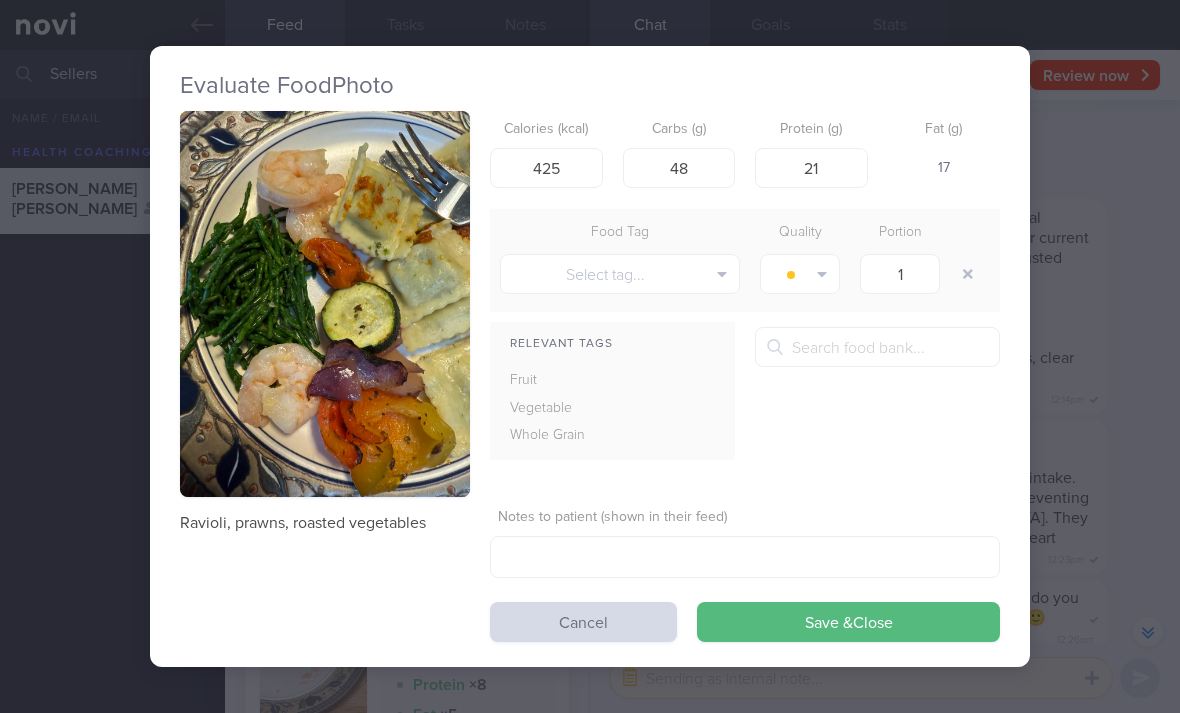 click on "Save &
Close" at bounding box center (848, 622) 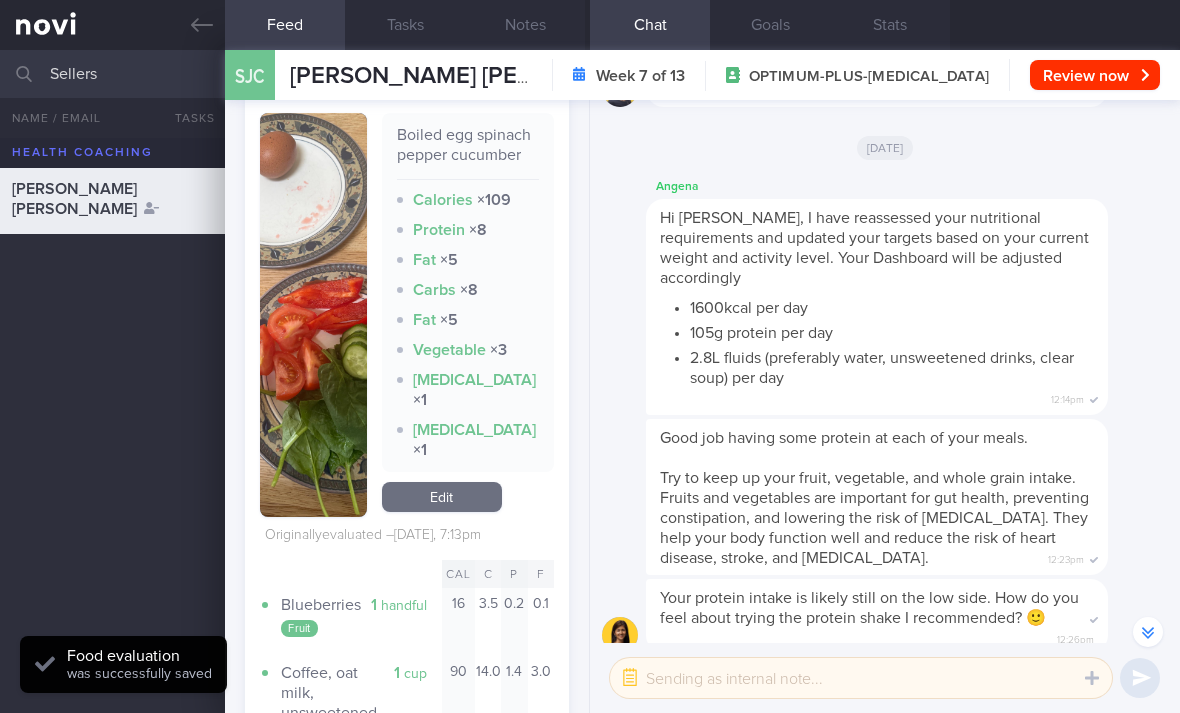 scroll, scrollTop: 1808, scrollLeft: 0, axis: vertical 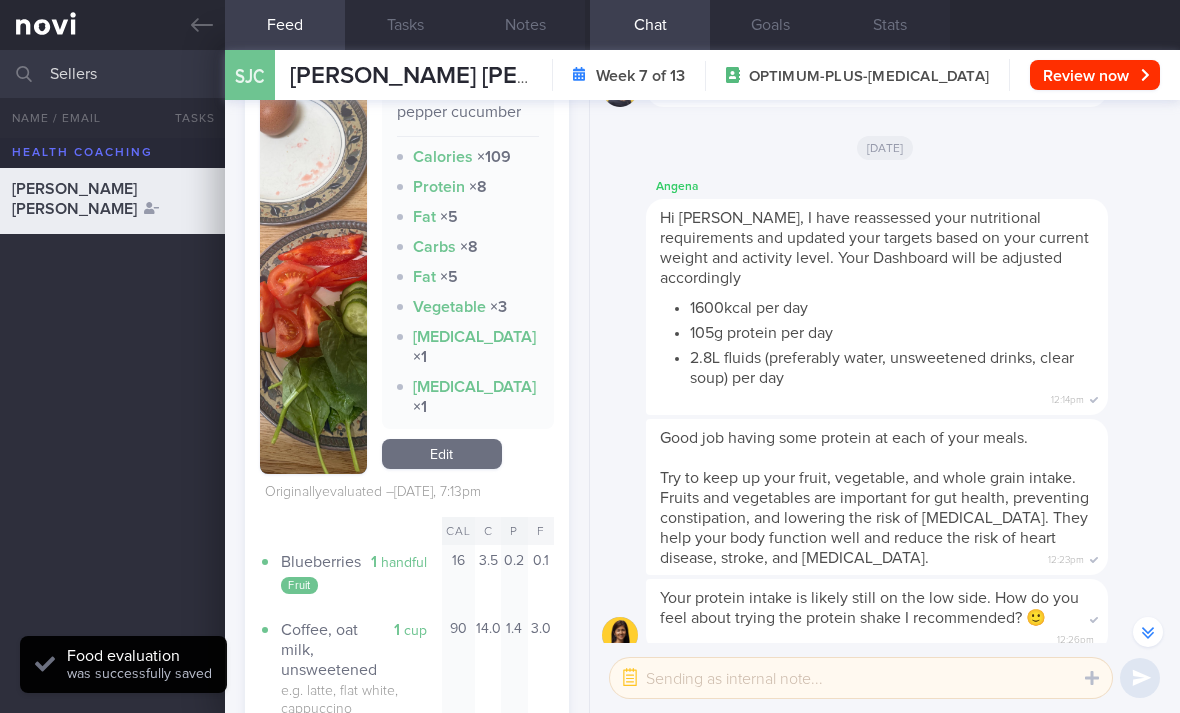 click on "Edit" at bounding box center [442, 454] 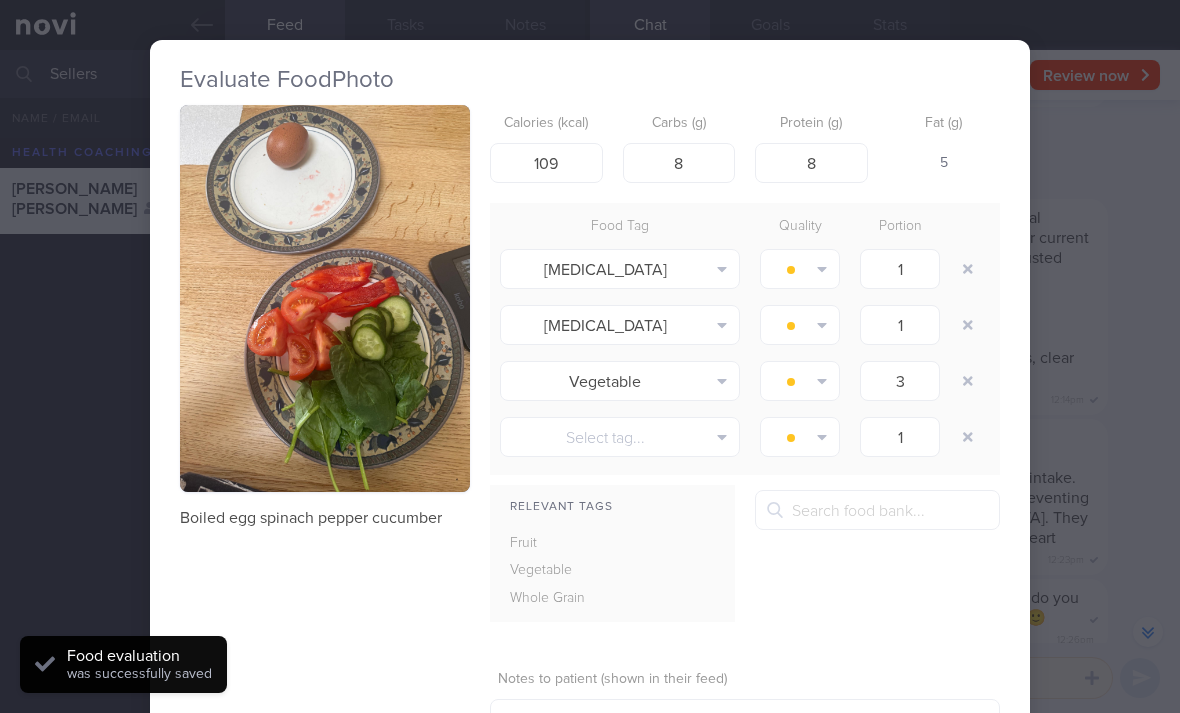 click at bounding box center (968, 269) 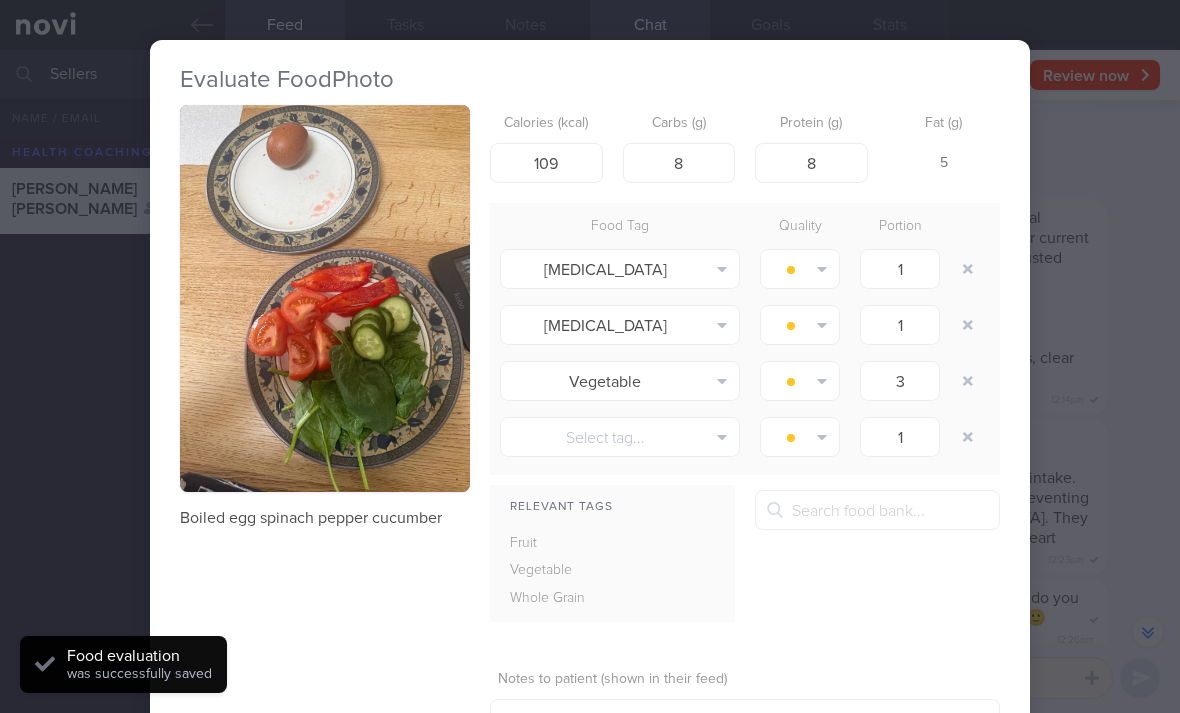 type on "1" 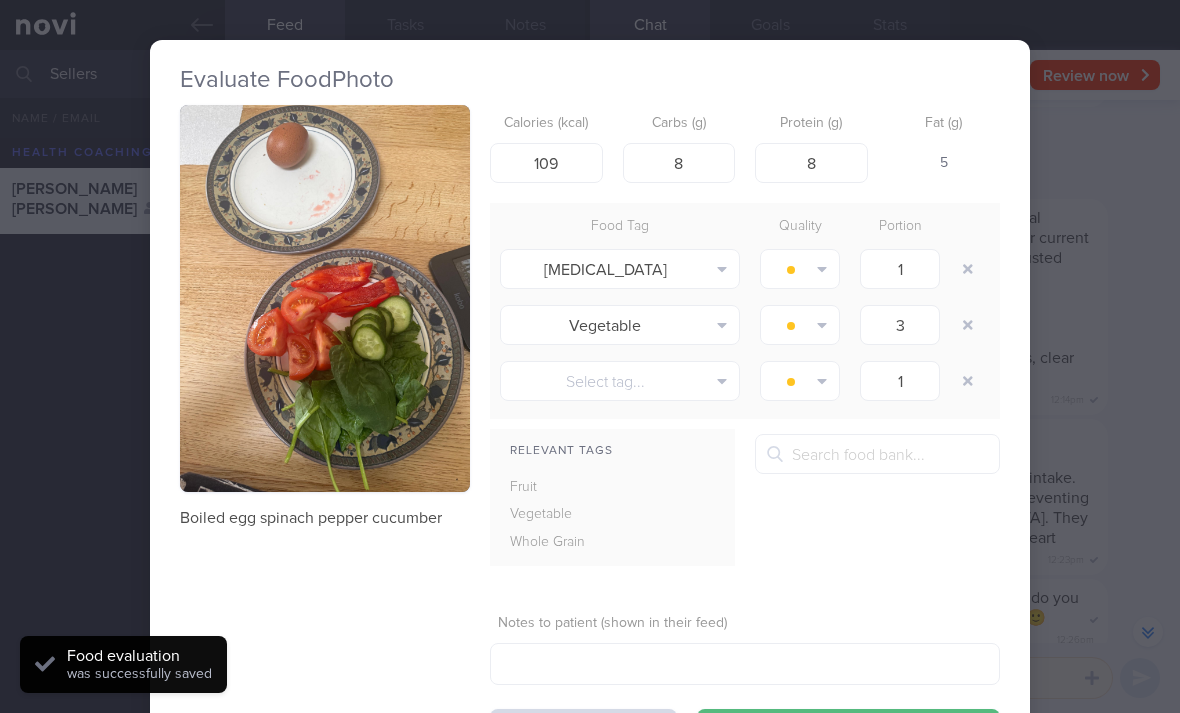 click at bounding box center (968, 269) 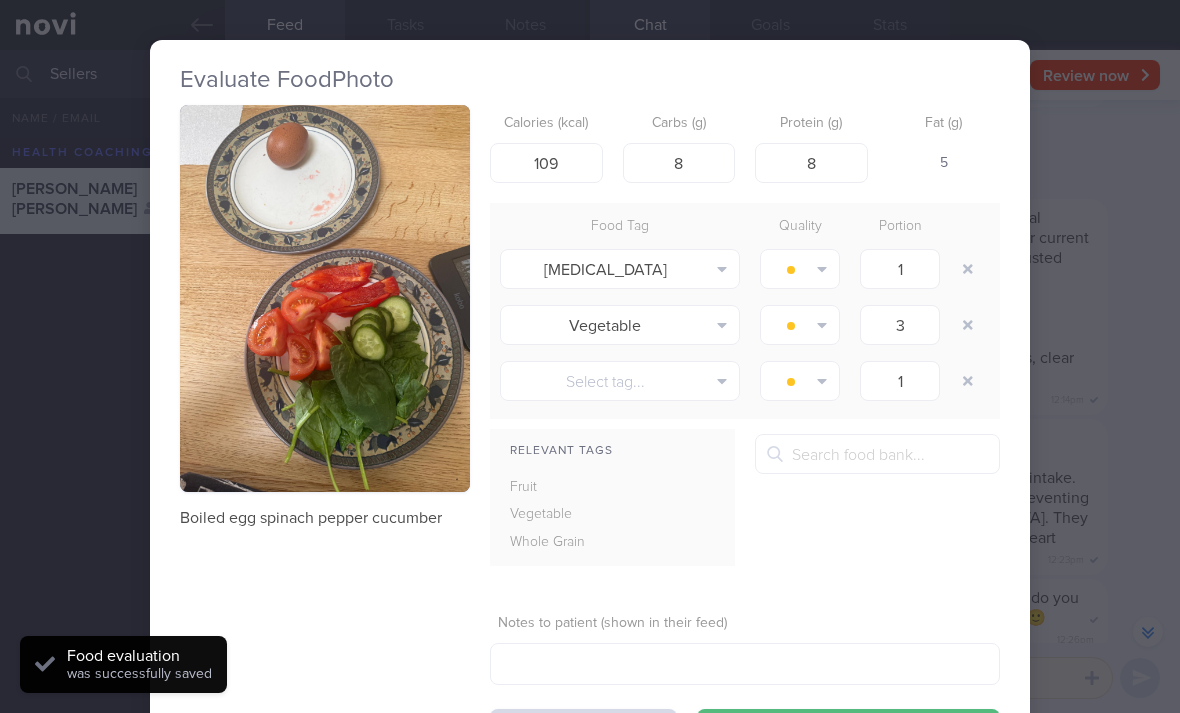 type on "3" 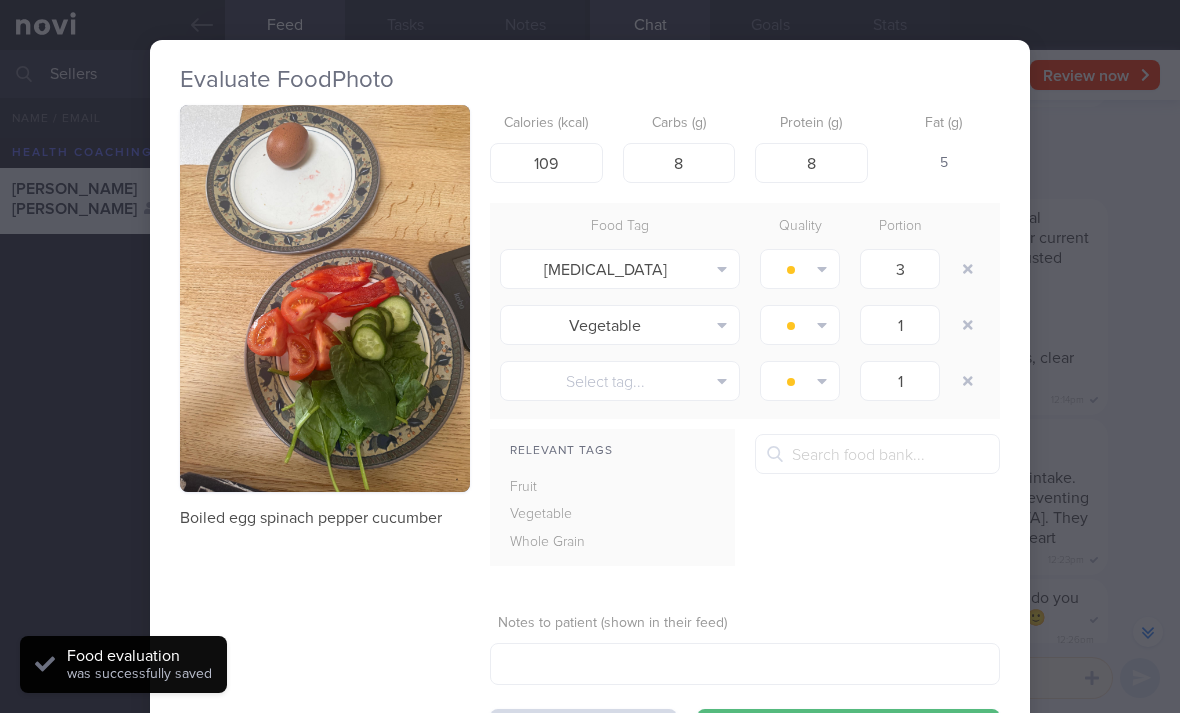 click at bounding box center (968, 269) 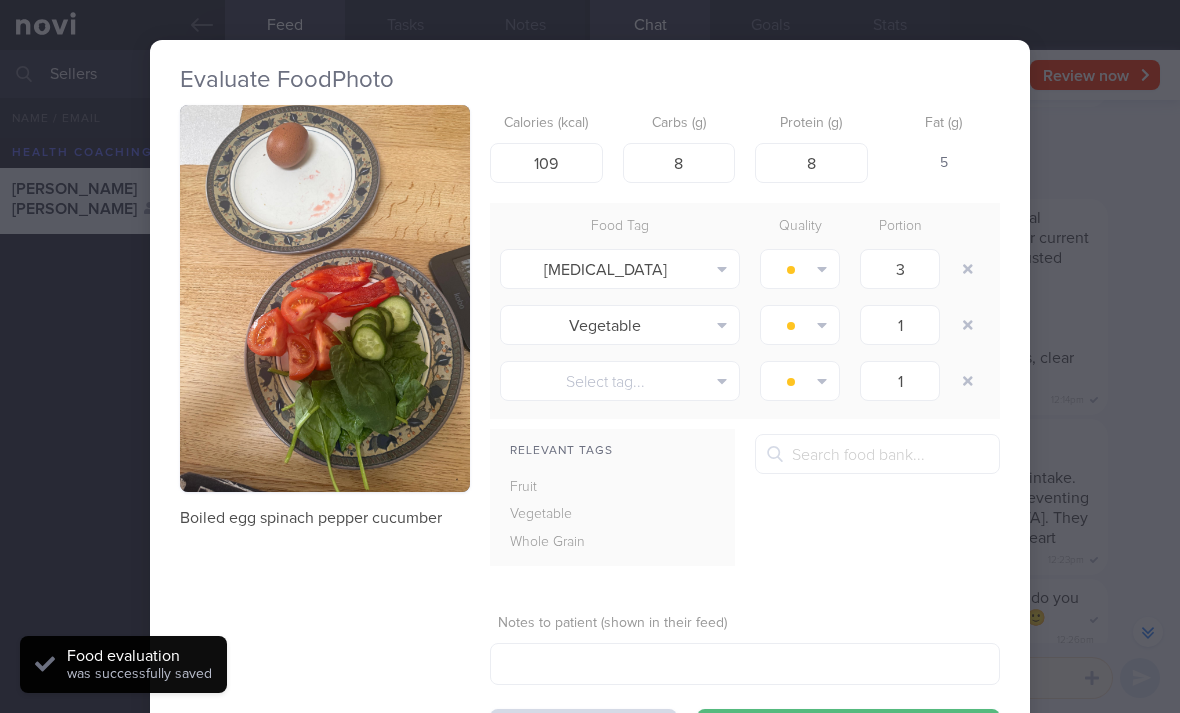 type on "1" 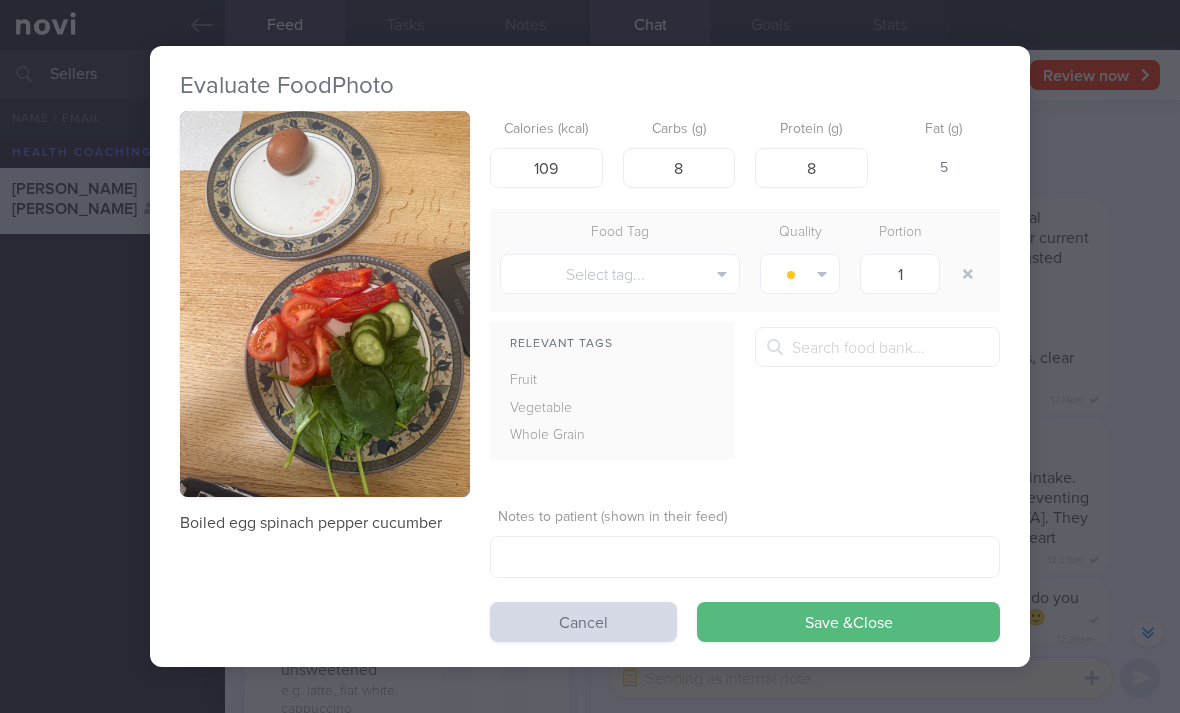 click on "Calories (kcal)
109
Carbs (g)
8
Protein (g)
8
Fat (g)
5
Food Tag
Quality
Portion
Select tag...
Alcohol
Fried
Fruit
Healthy Fats
High Calcium
High Cholesterol
High Fat
High Fibre
High GI
High Iodine" at bounding box center (745, 377) 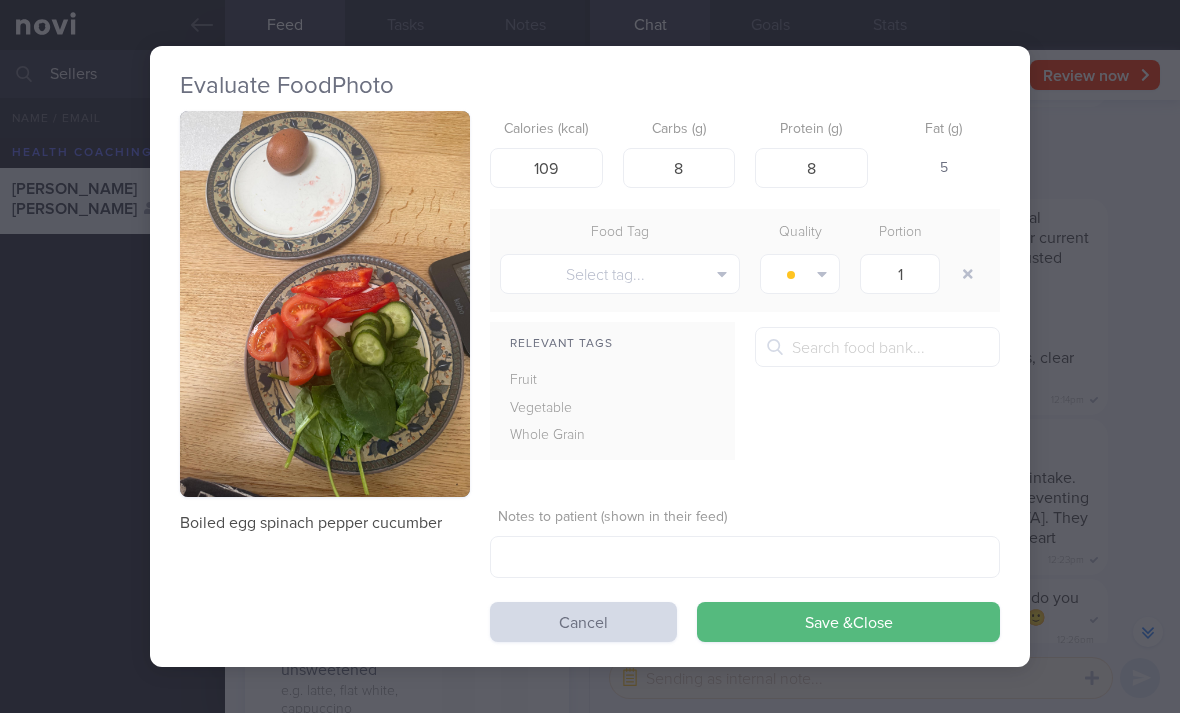 click on "Save &
Close" at bounding box center [848, 622] 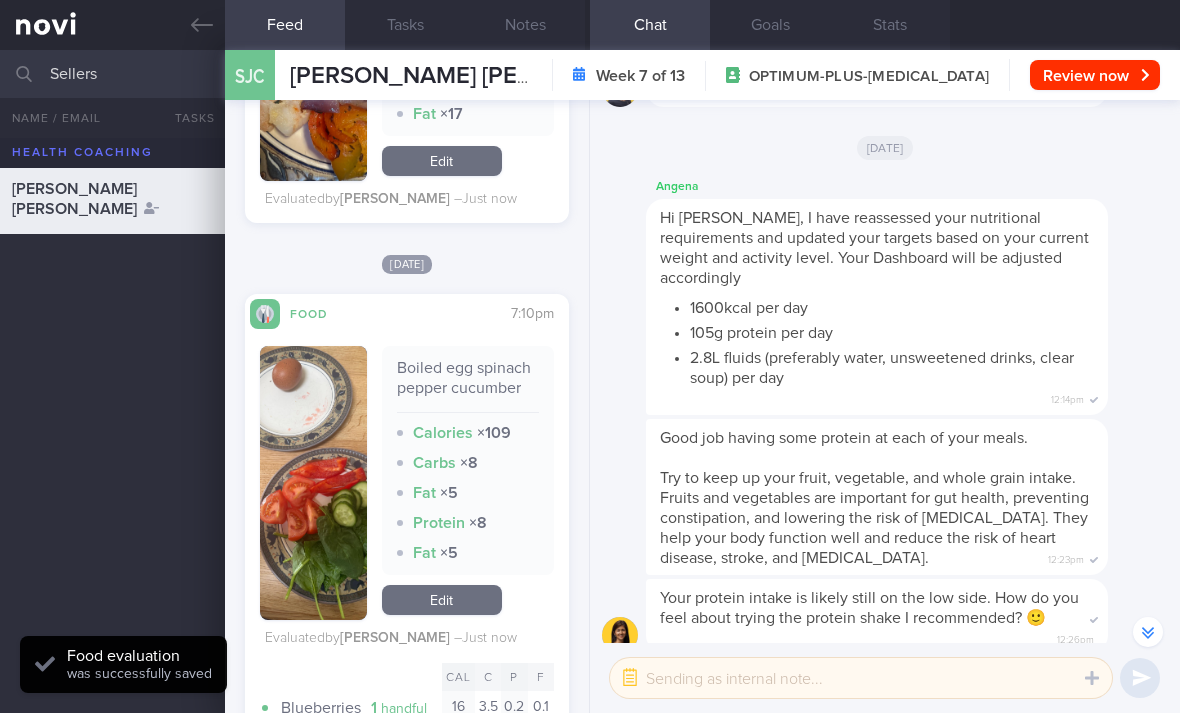scroll, scrollTop: 1540, scrollLeft: 0, axis: vertical 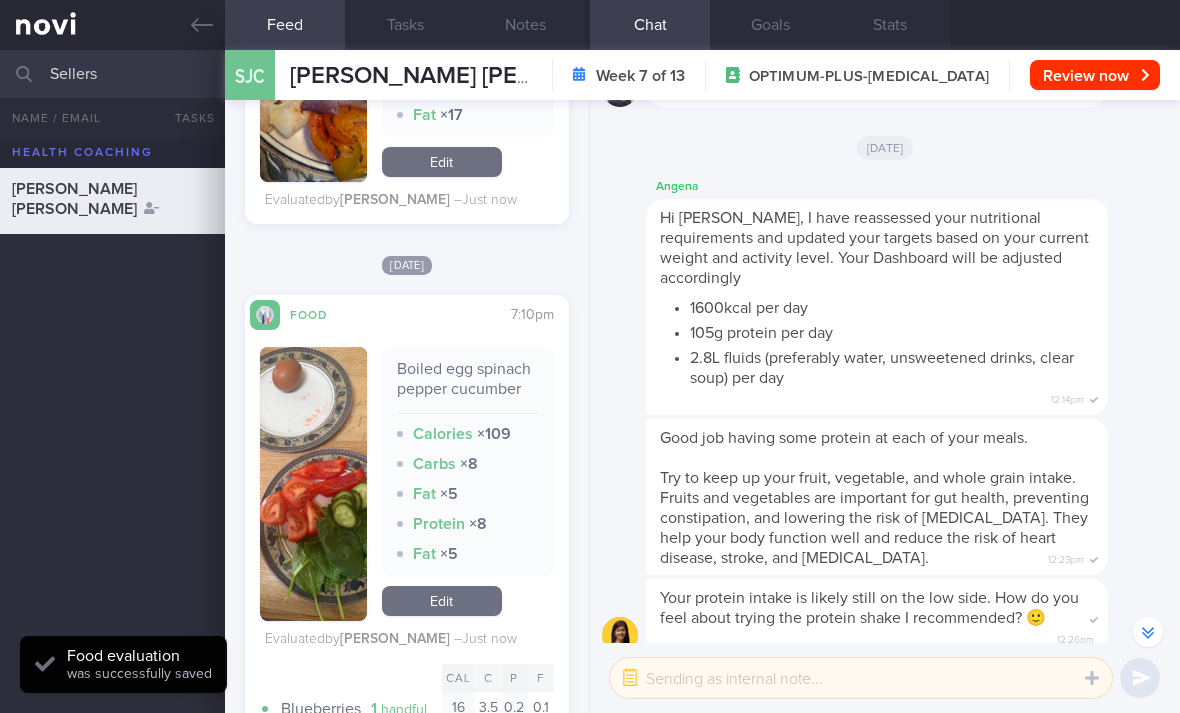 click on "Edit" at bounding box center [442, 601] 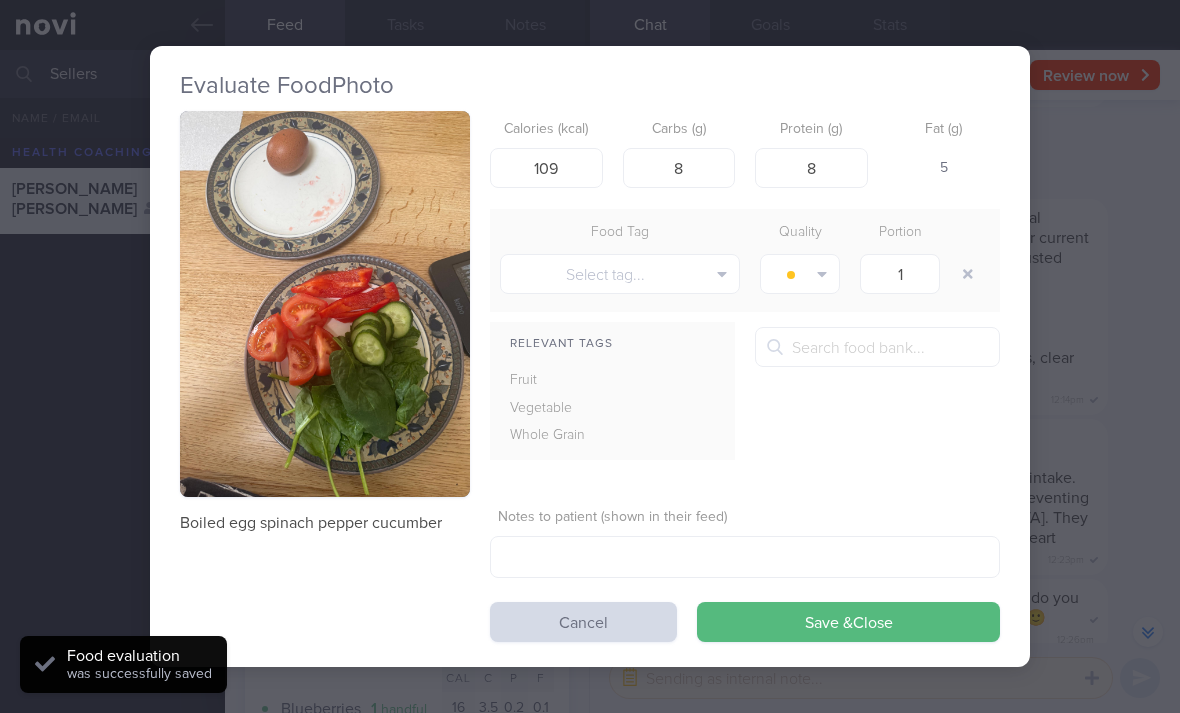 click on "Select tag..." at bounding box center [620, 274] 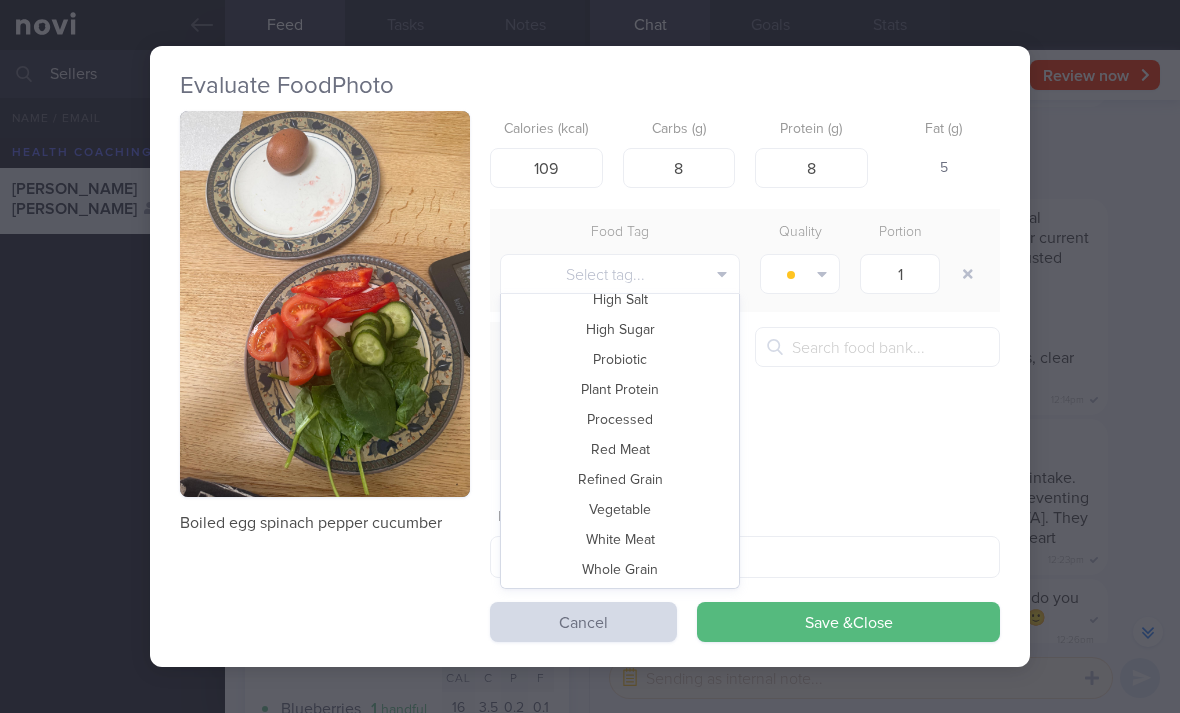 scroll, scrollTop: 434, scrollLeft: 0, axis: vertical 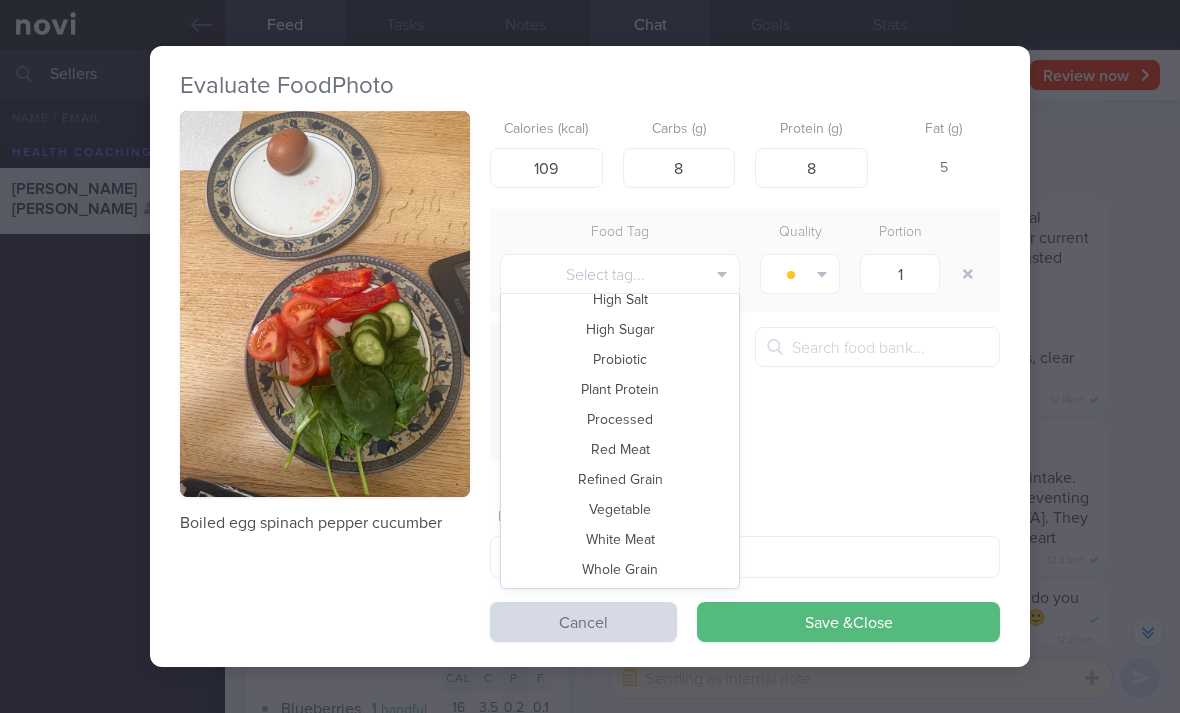 click on "Vegetable" at bounding box center [620, 509] 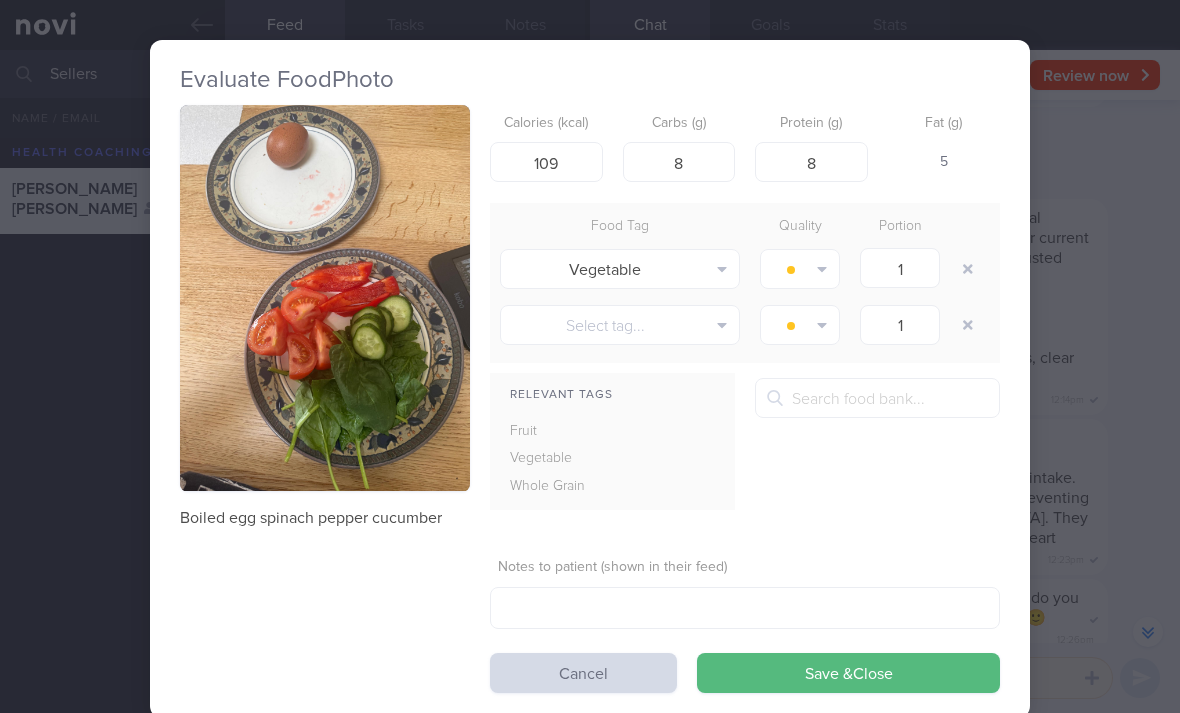 click at bounding box center [800, 269] 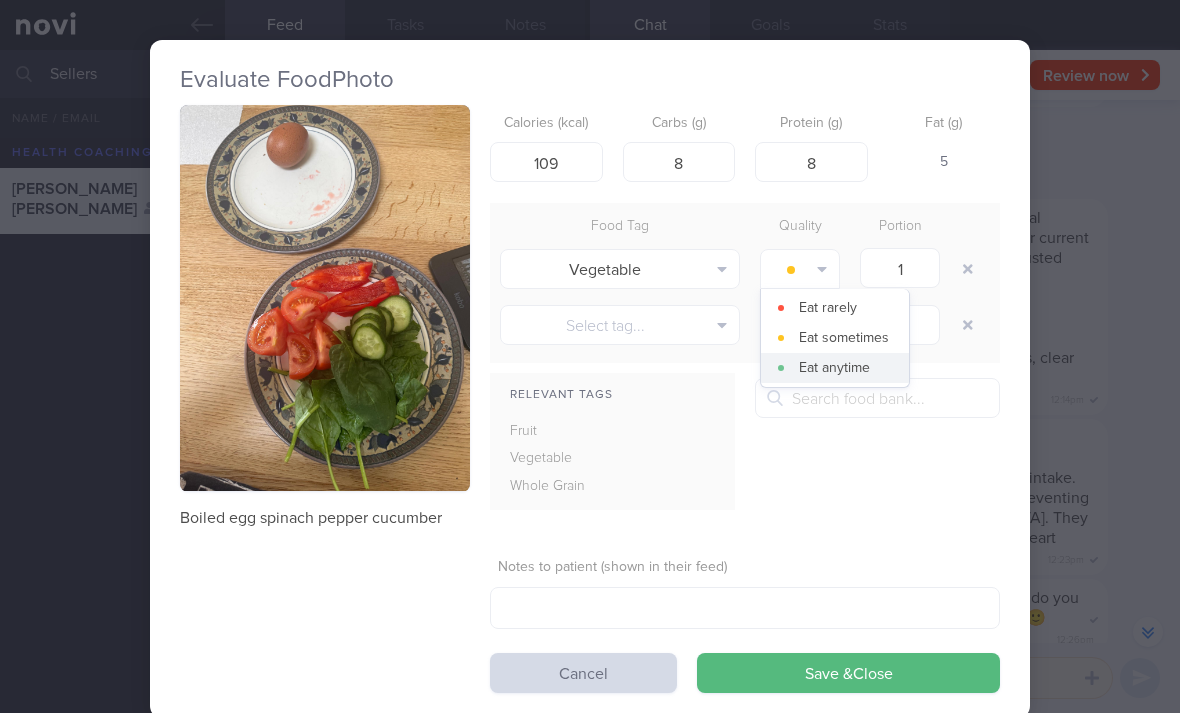 click on "Eat anytime" at bounding box center (835, 368) 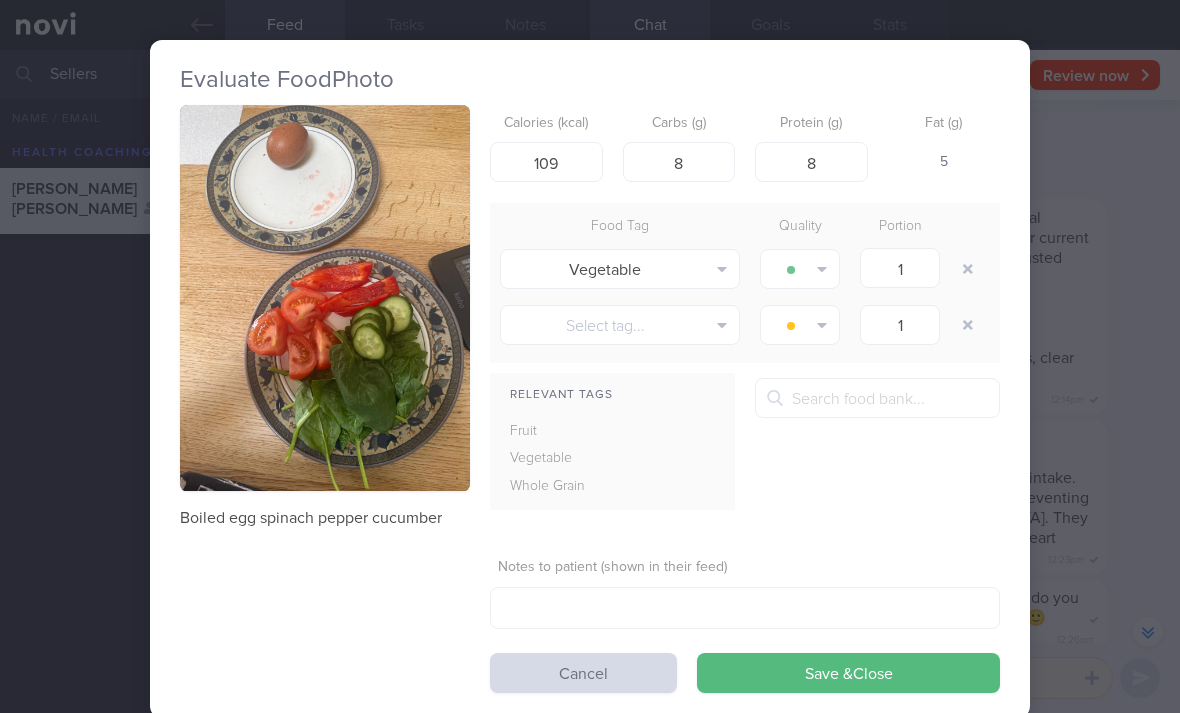 click on "Save &
Close" at bounding box center [848, 673] 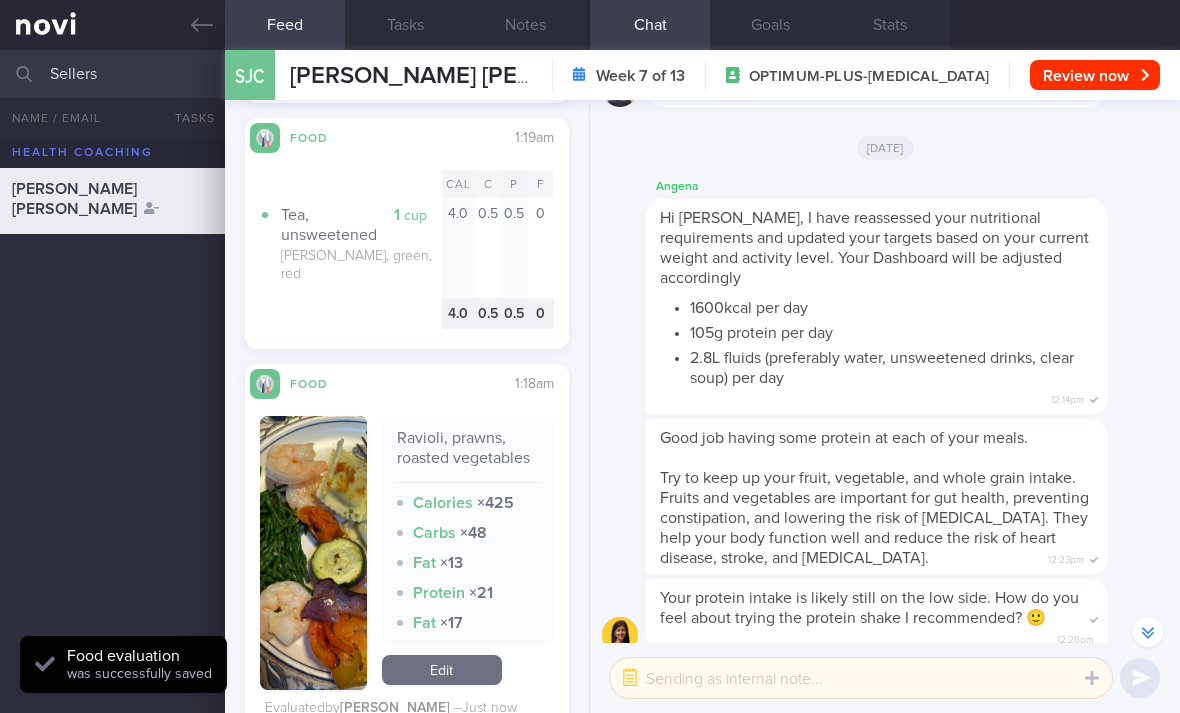 scroll, scrollTop: 1030, scrollLeft: 0, axis: vertical 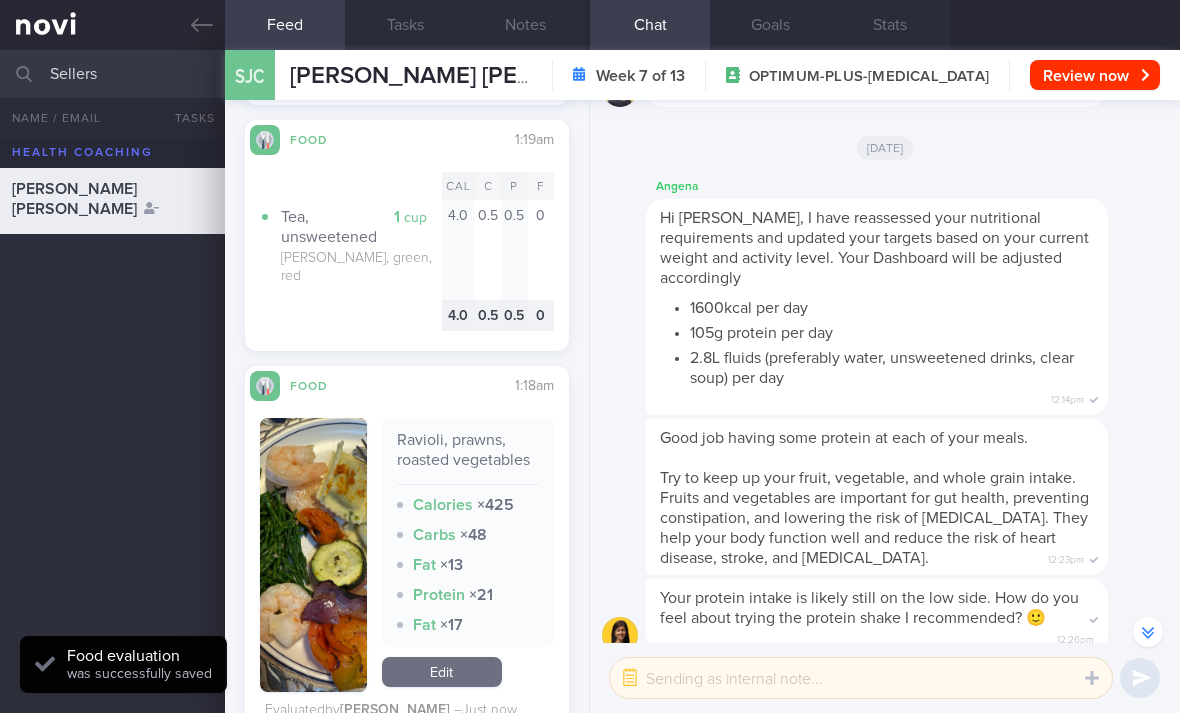 click on "Edit" at bounding box center [442, 672] 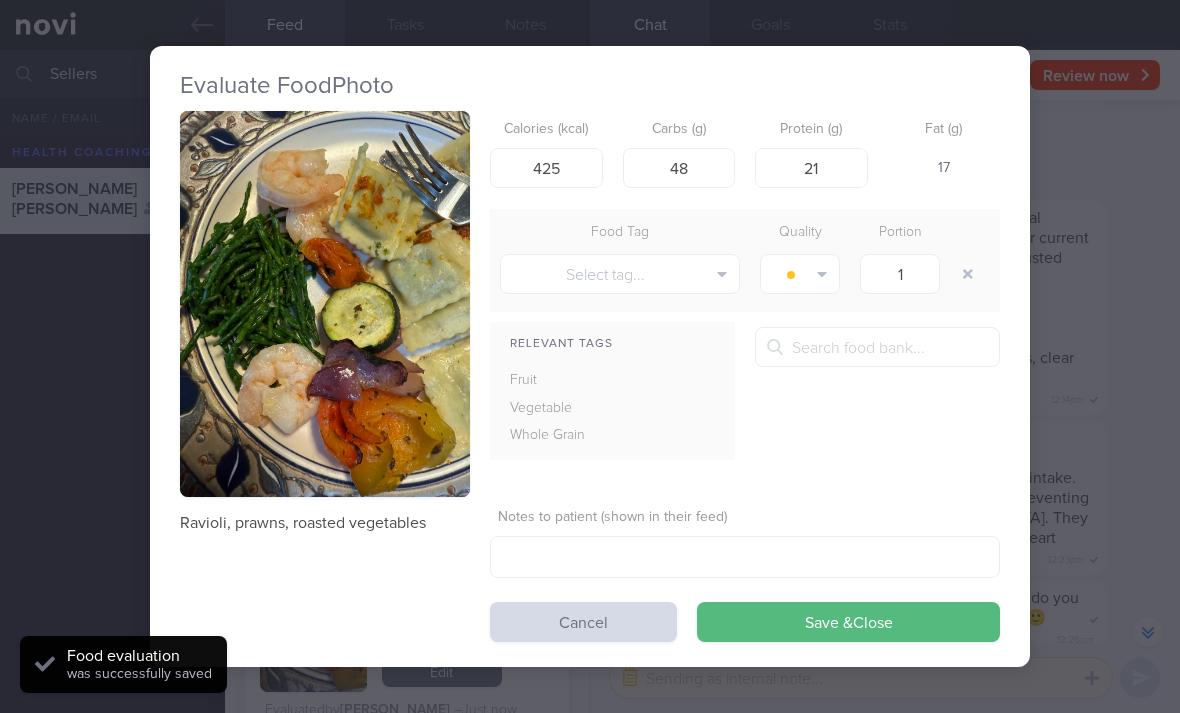 click on "Select tag..." at bounding box center [620, 274] 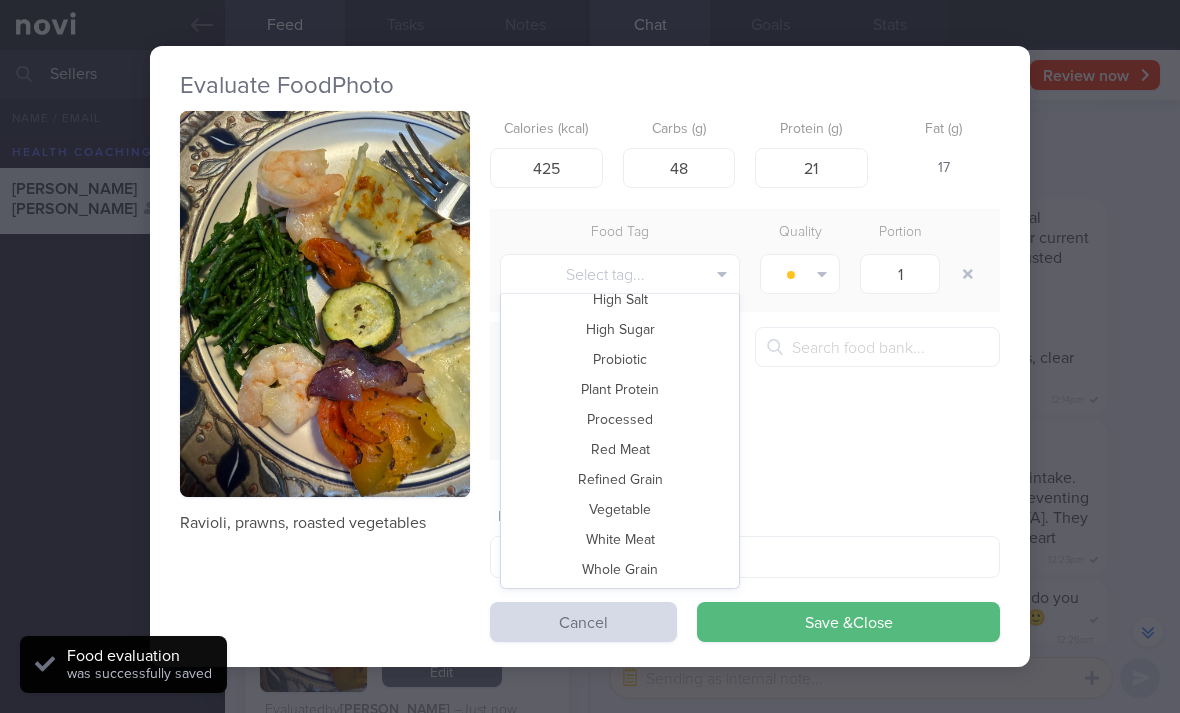 click on "Vegetable" at bounding box center [620, 509] 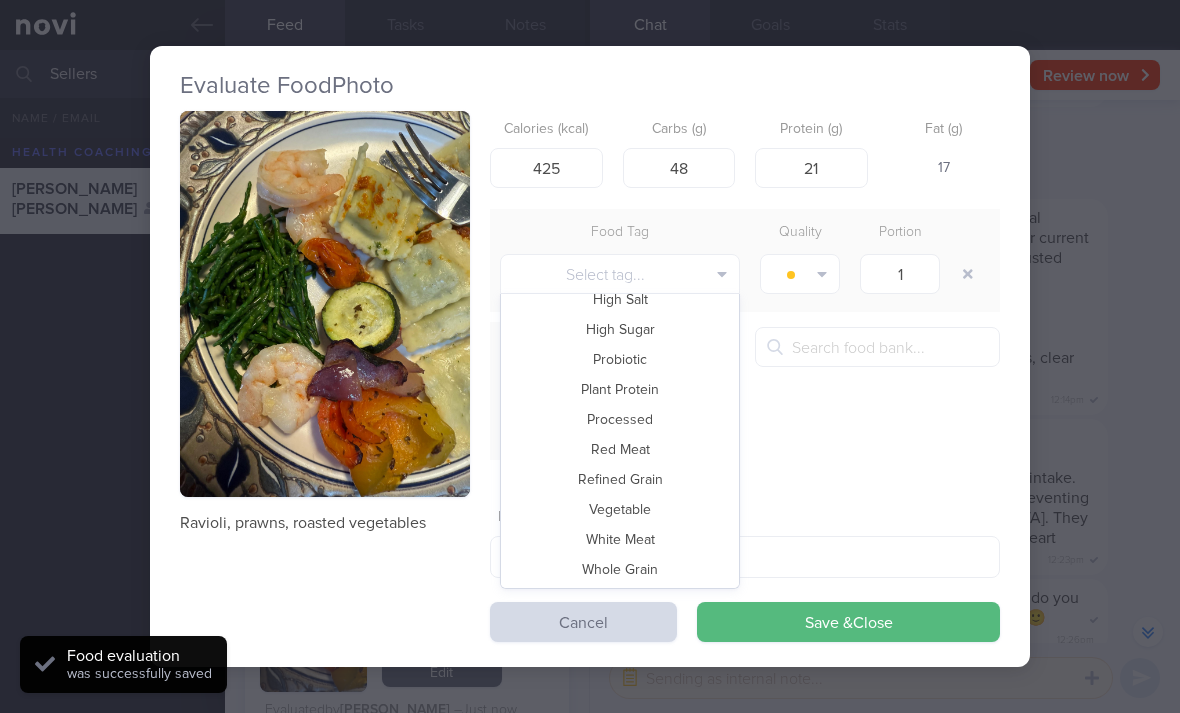 scroll, scrollTop: 434, scrollLeft: 0, axis: vertical 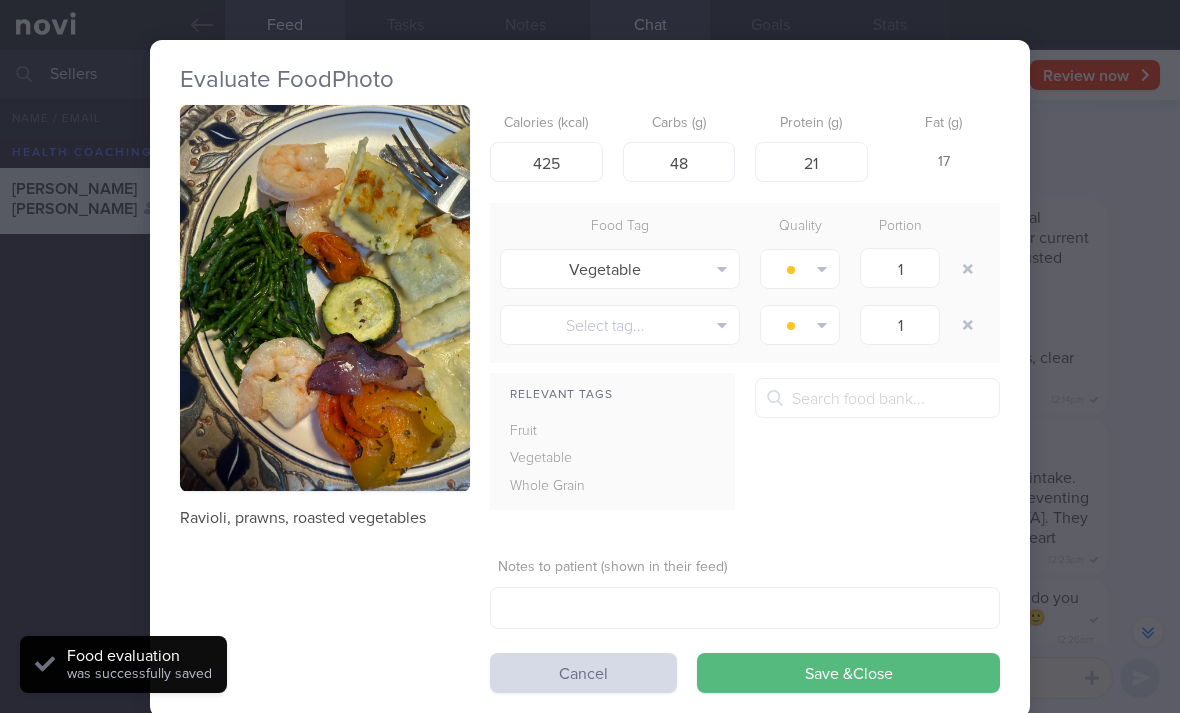 click on "Save &
Close" at bounding box center (848, 673) 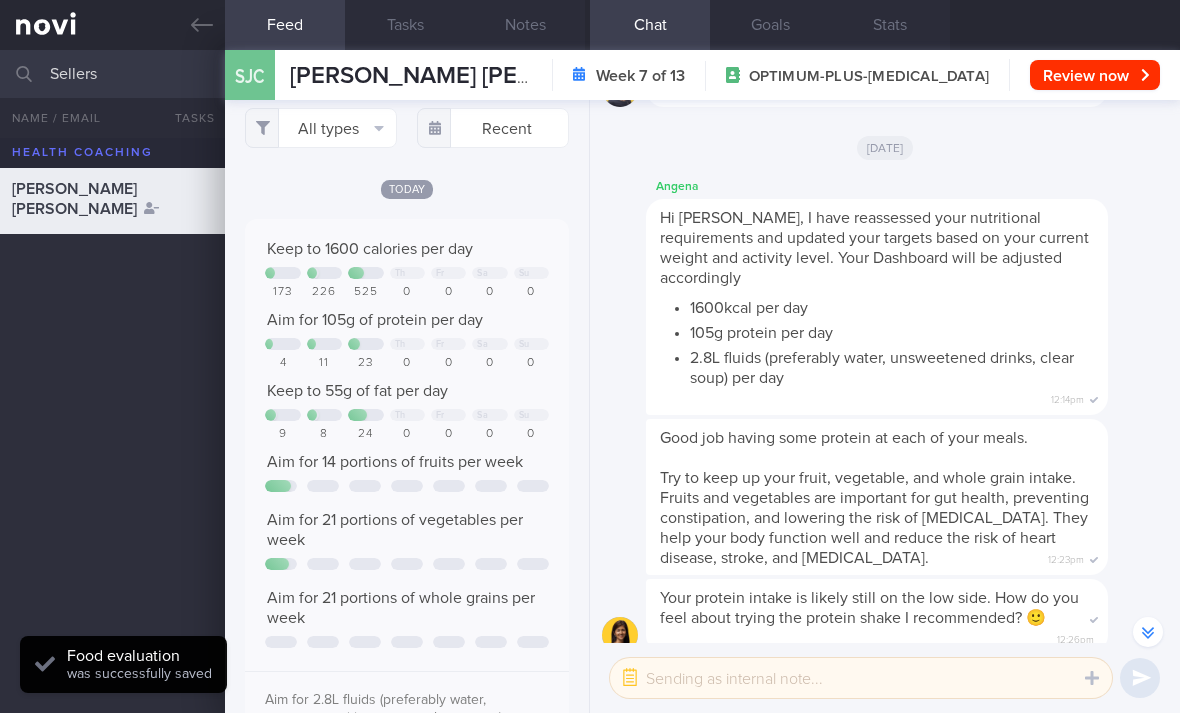 scroll, scrollTop: 11, scrollLeft: 0, axis: vertical 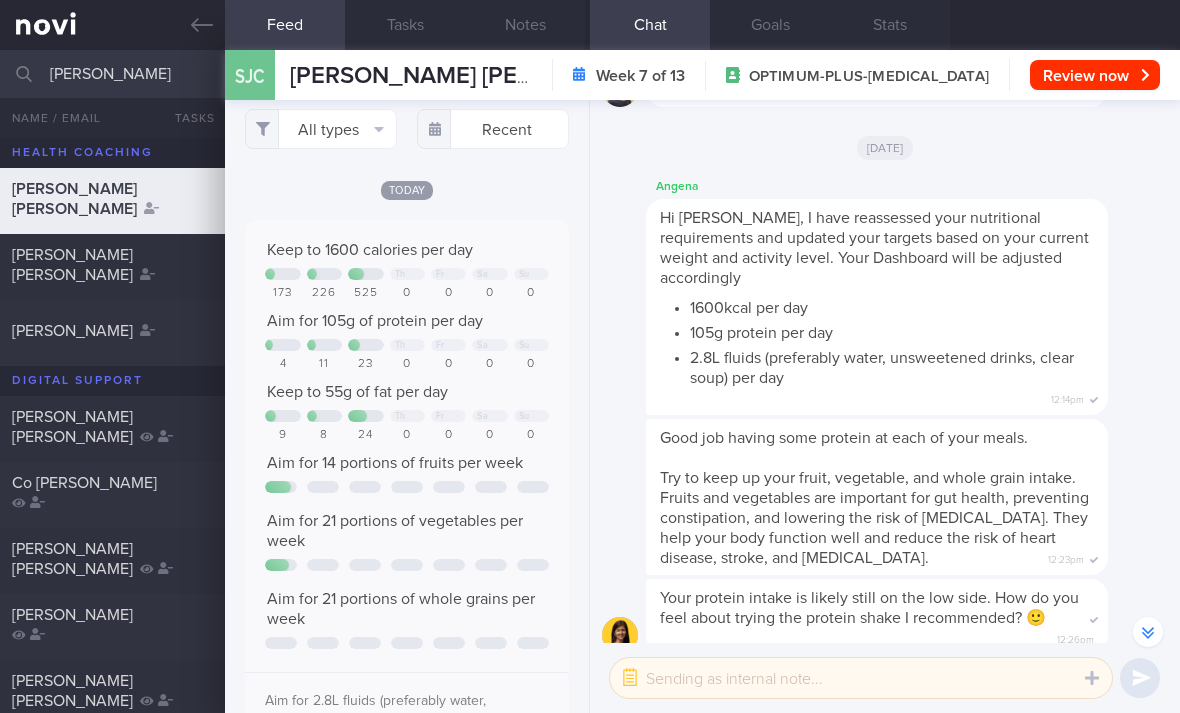 click on "Don s" at bounding box center [590, 74] 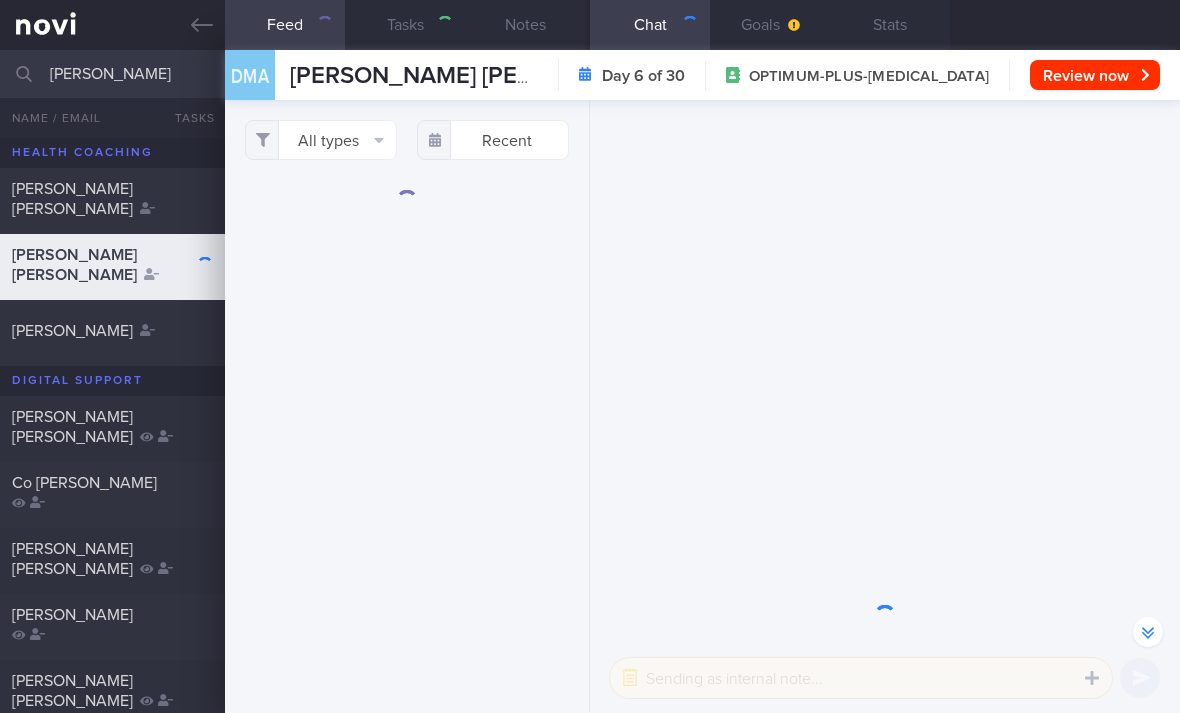 scroll, scrollTop: 0, scrollLeft: 0, axis: both 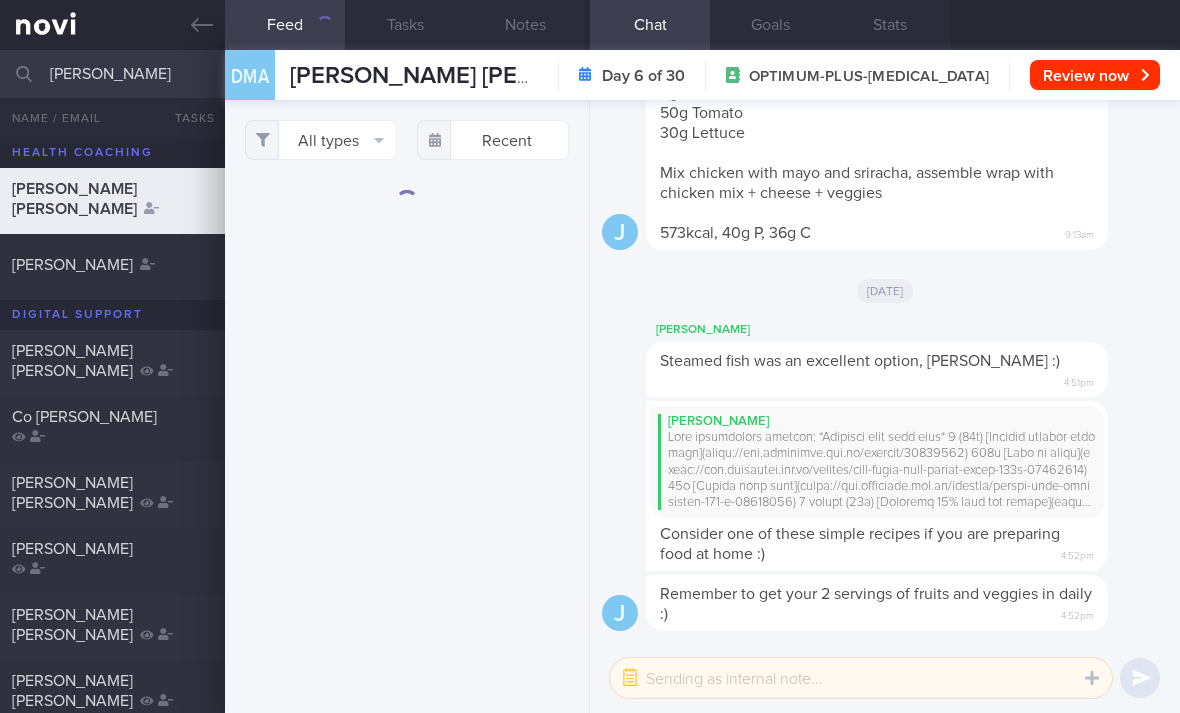 click on "All types" at bounding box center [321, 140] 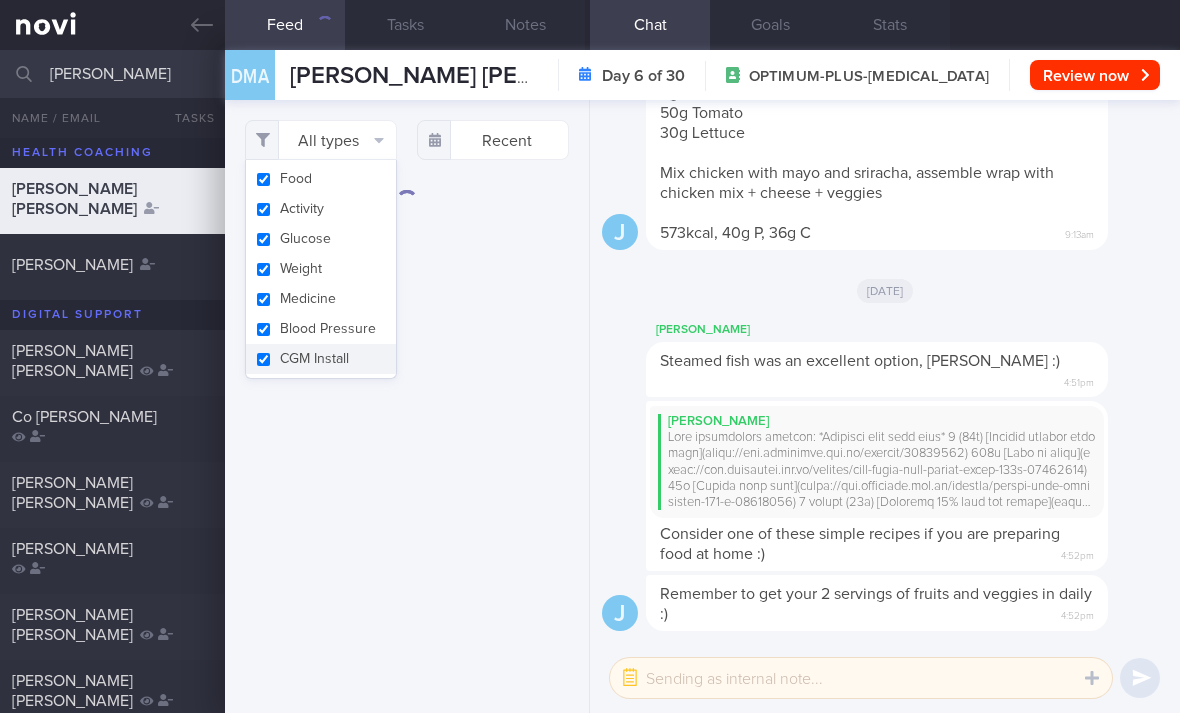 click on "Activity" at bounding box center (321, 209) 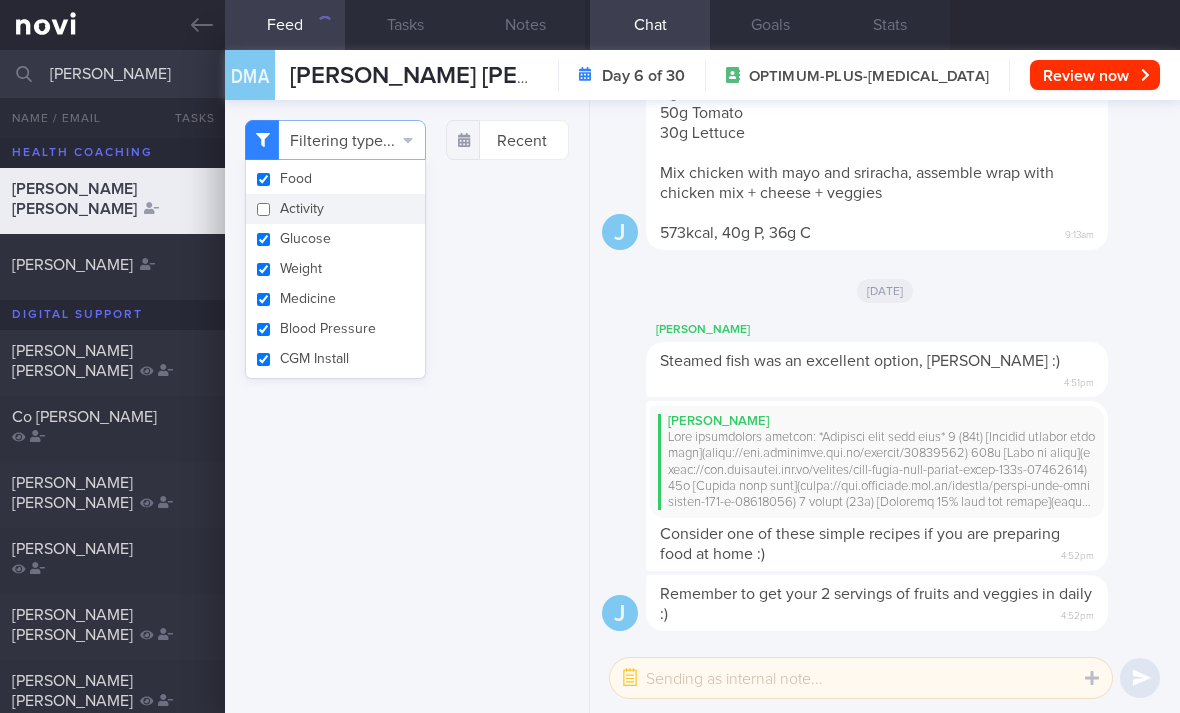 click on "Activity" at bounding box center [335, 209] 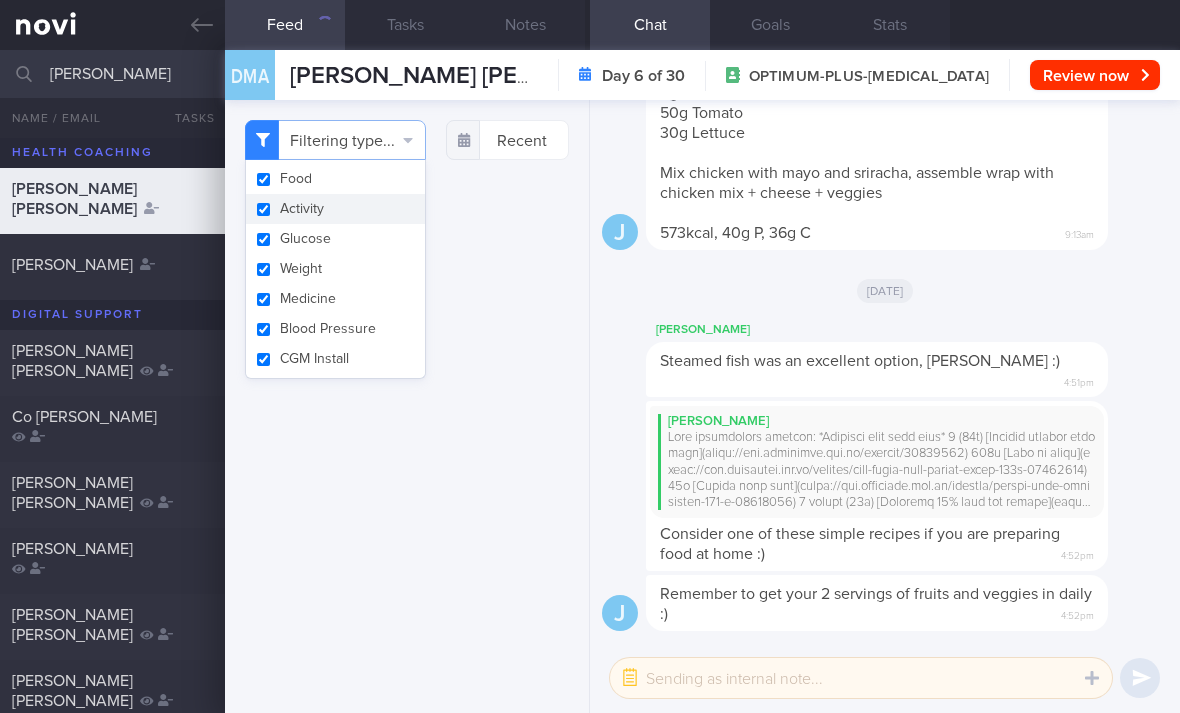 checkbox on "true" 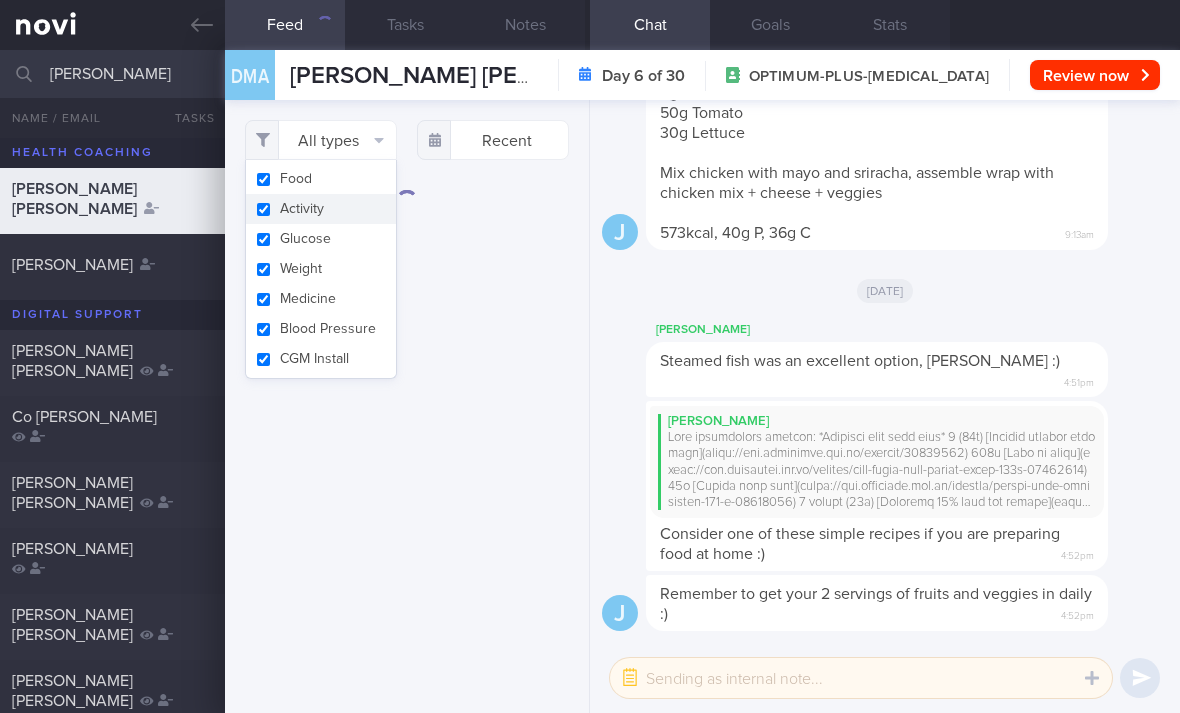 click on "Weight" at bounding box center (321, 269) 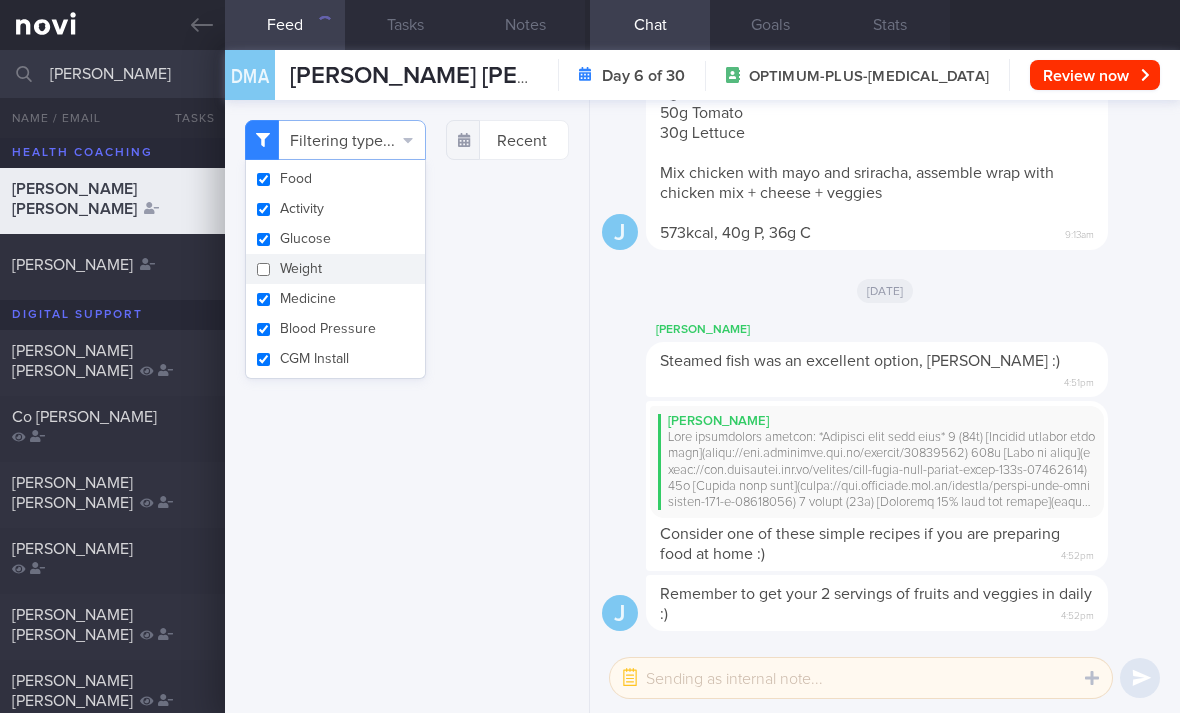 click on "Weight" at bounding box center (335, 269) 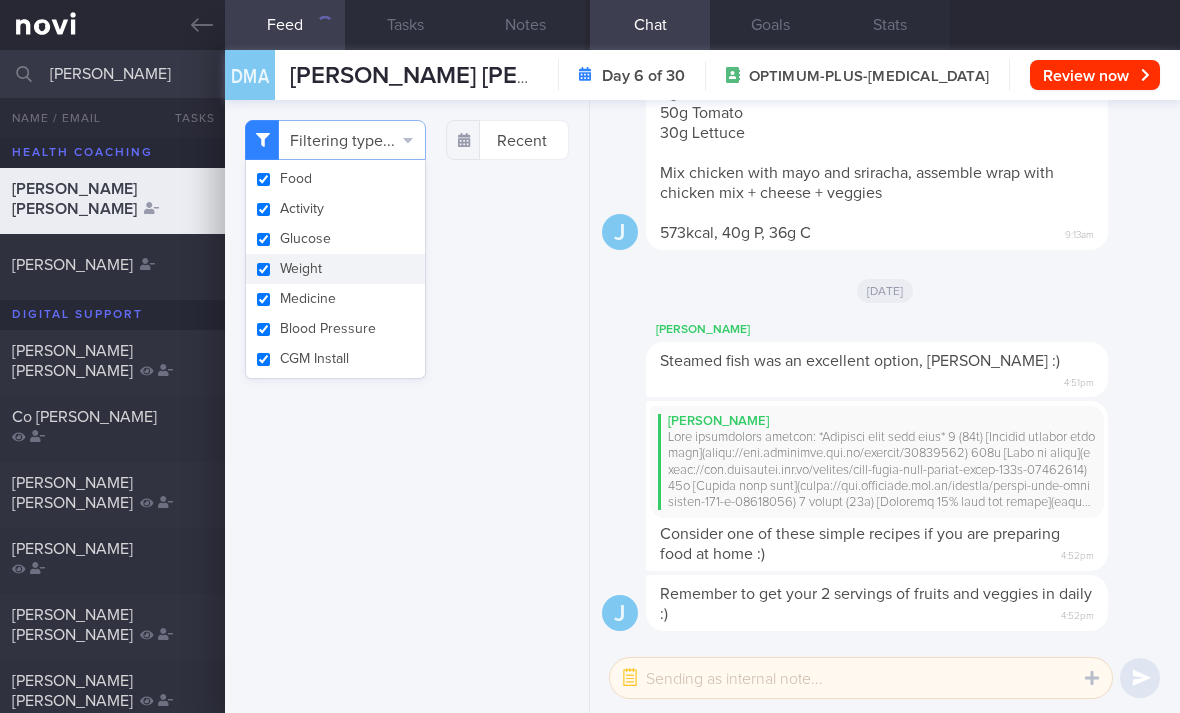 checkbox on "true" 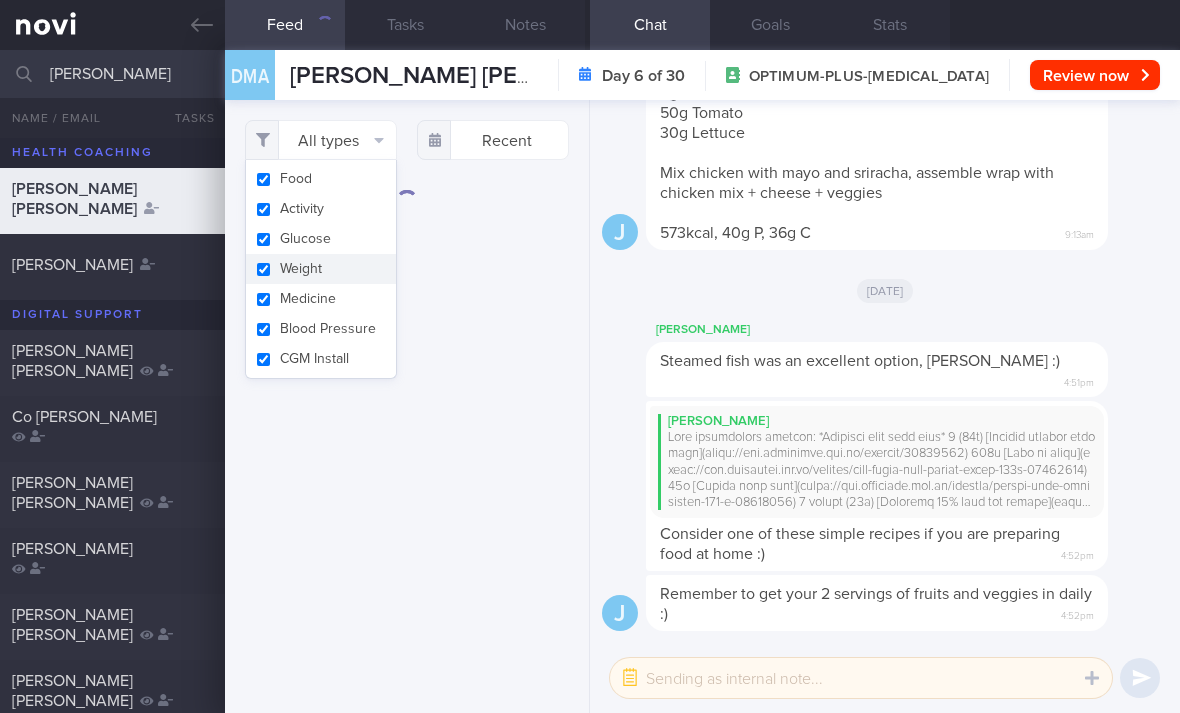 click on "Activity" at bounding box center [321, 209] 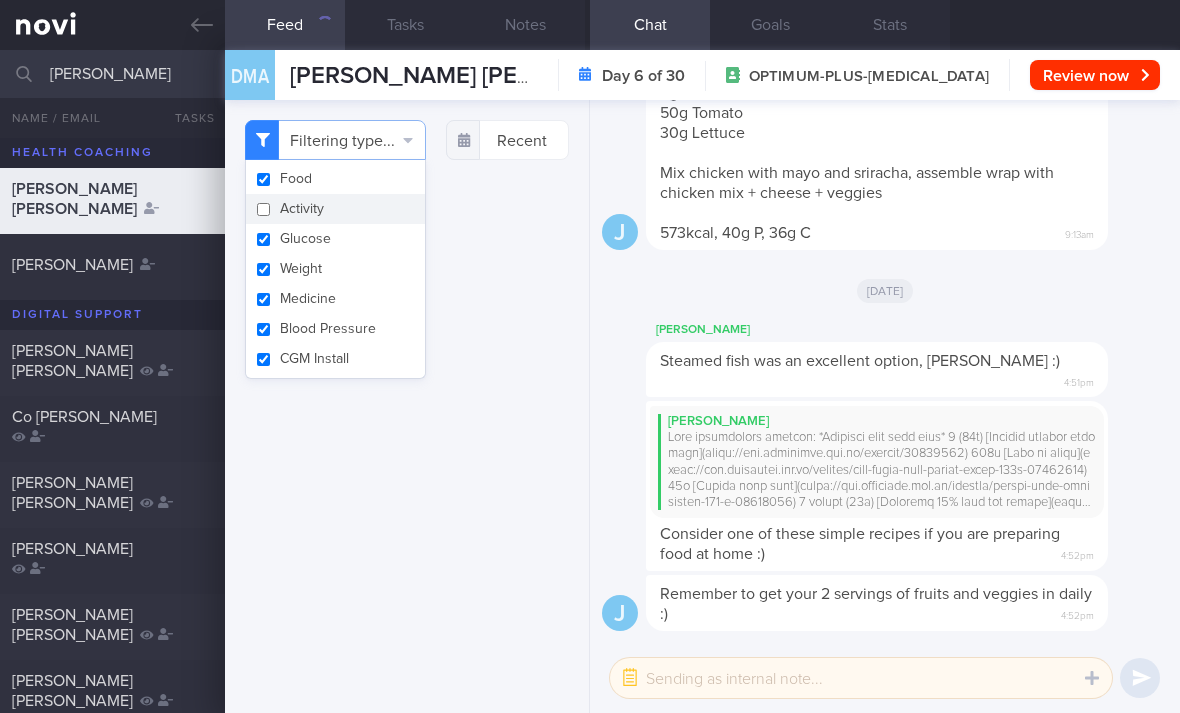 click on "Activity" at bounding box center [335, 209] 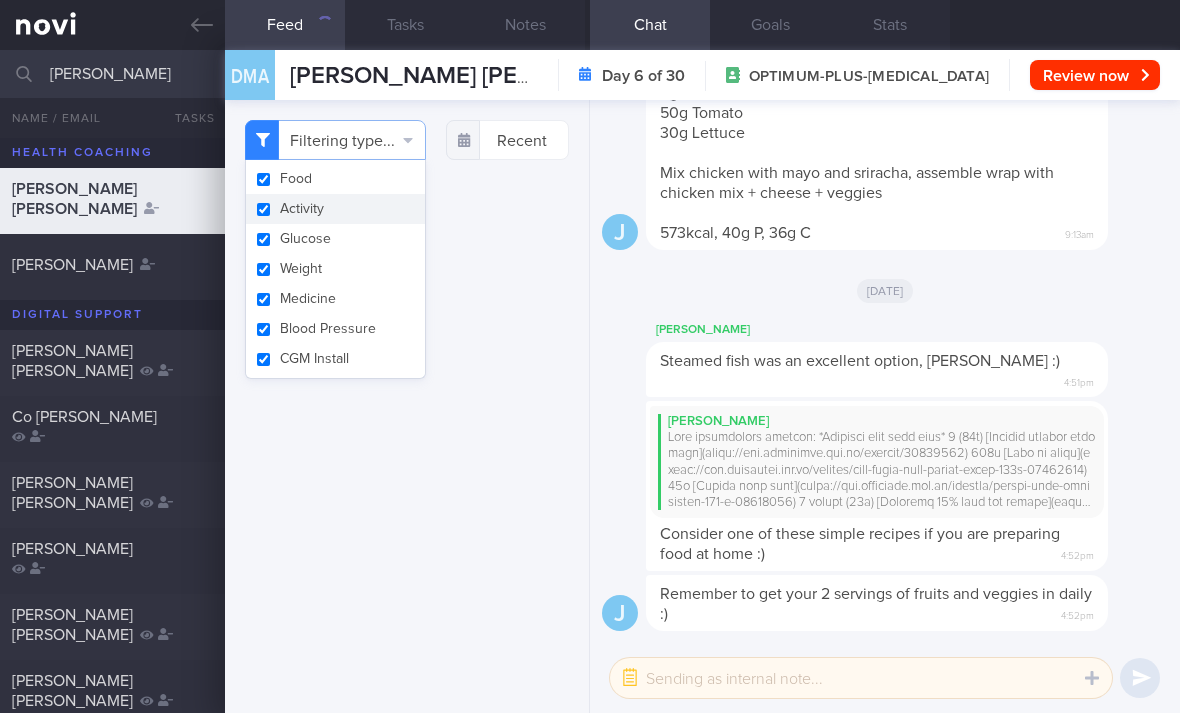 checkbox on "true" 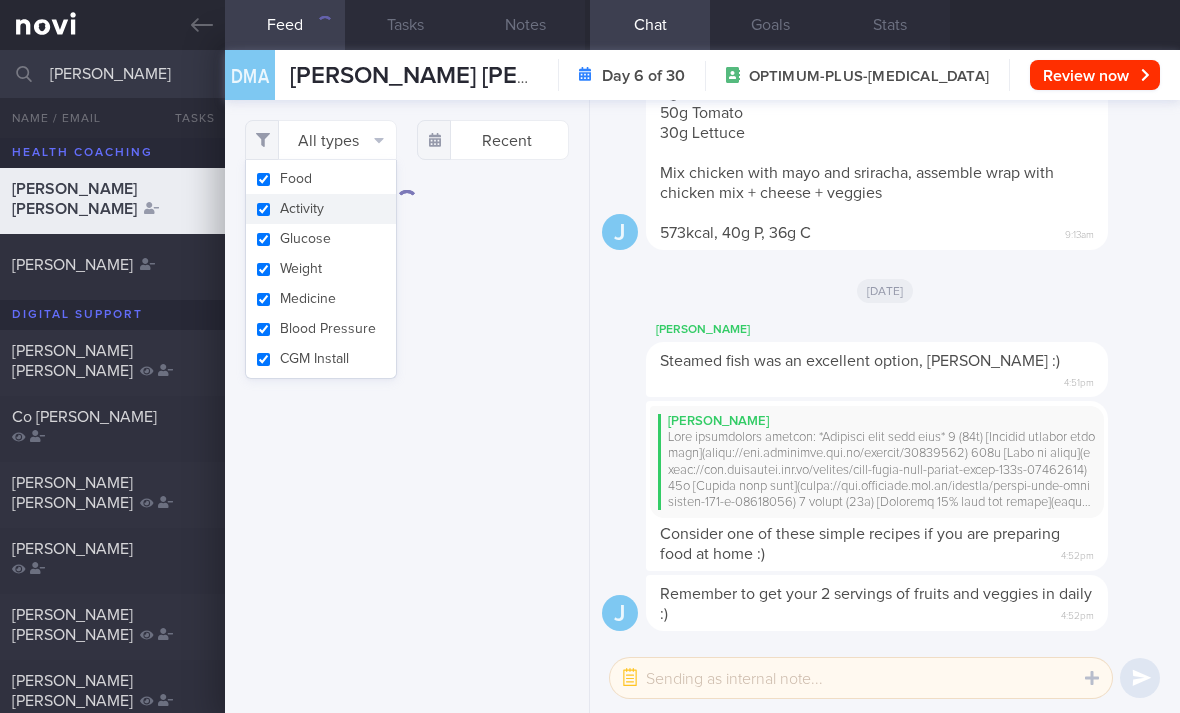 click on "Glucose" at bounding box center [321, 239] 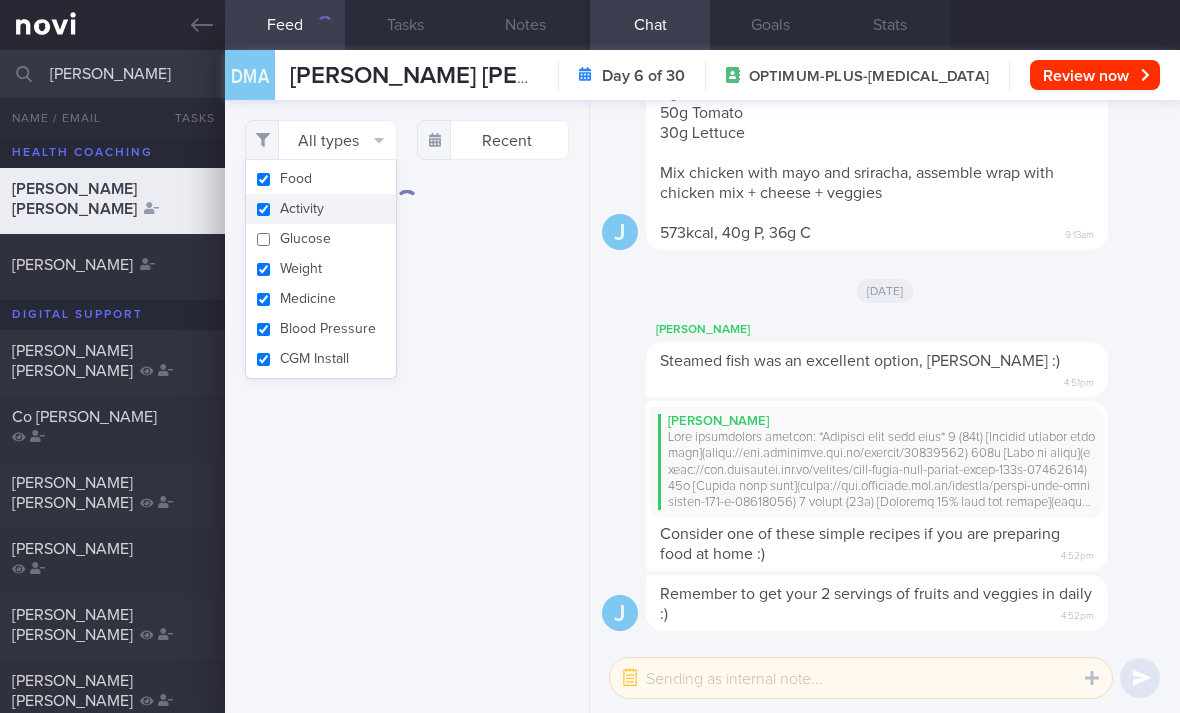 checkbox on "false" 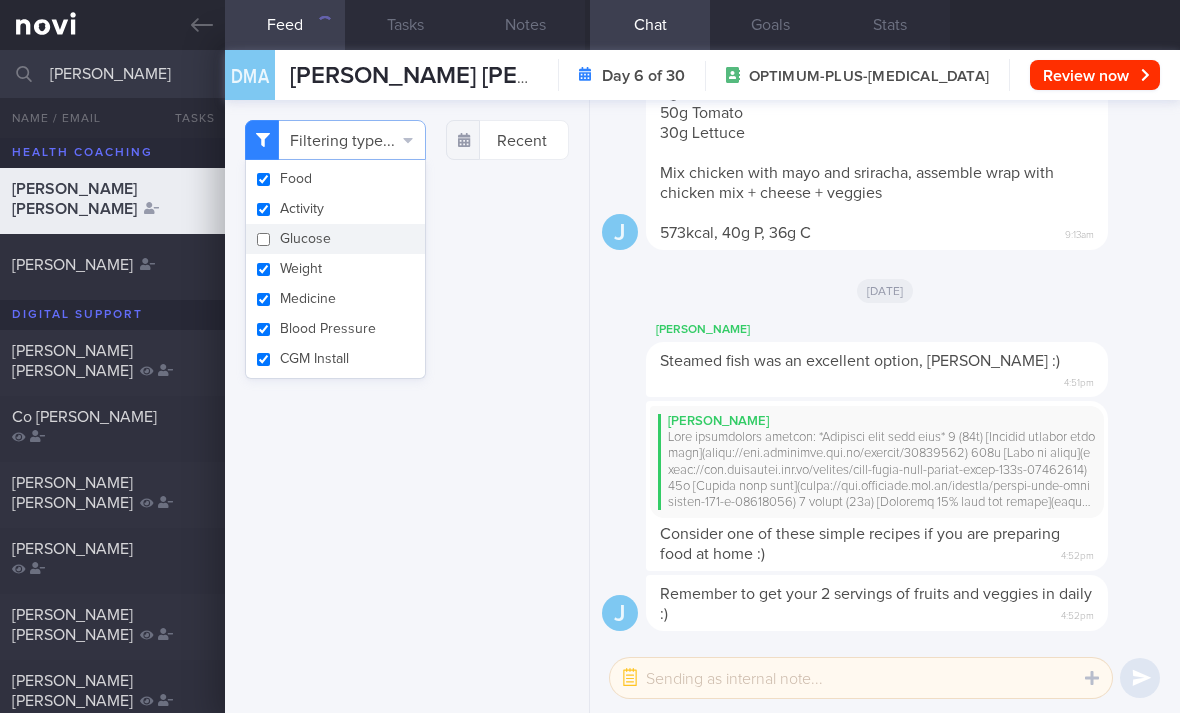 click on "Activity" at bounding box center (335, 209) 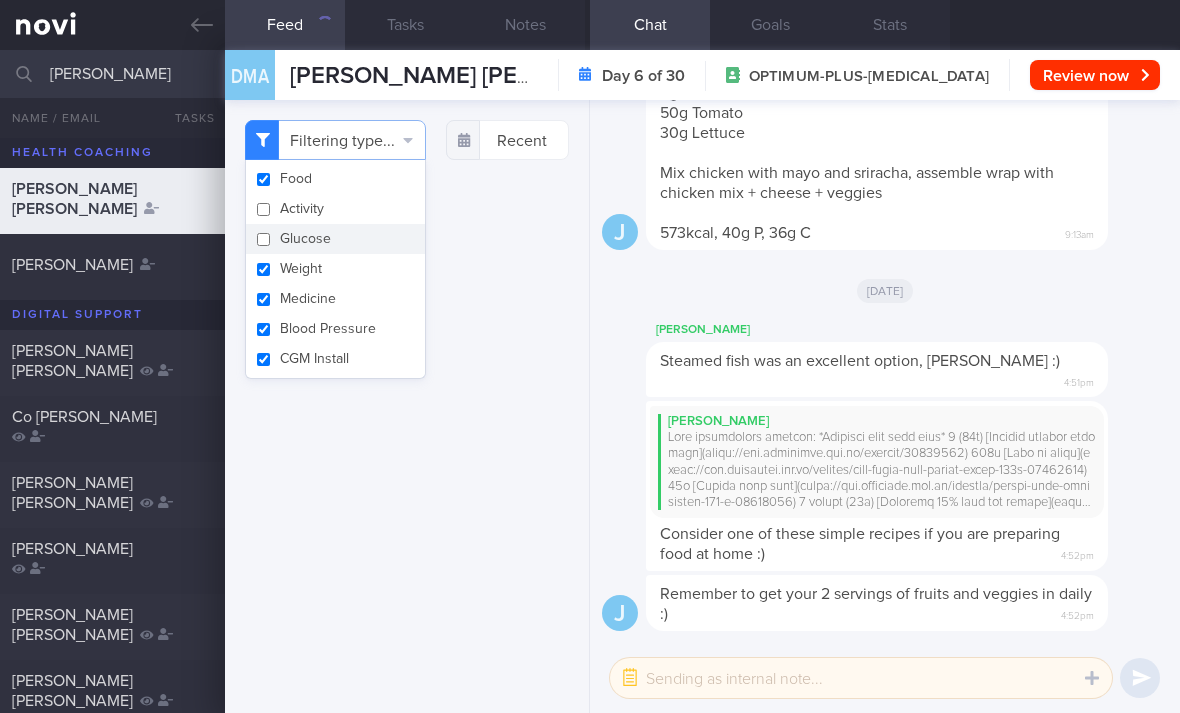 checkbox on "false" 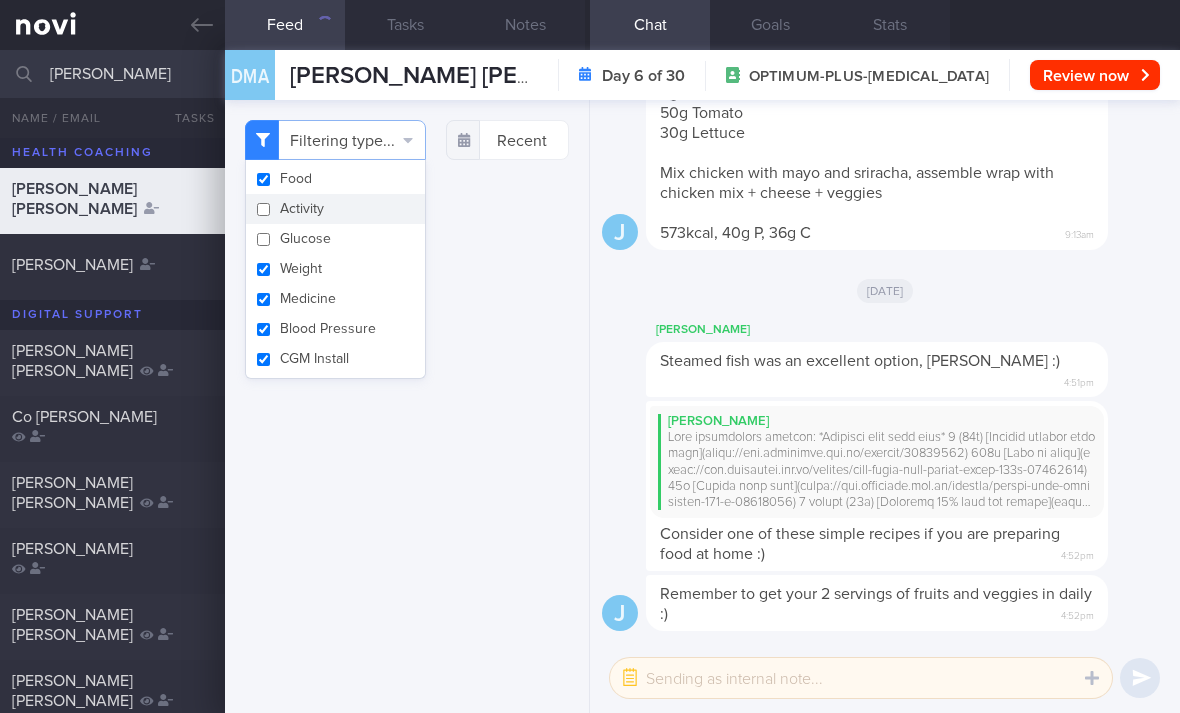 click on "Weight" at bounding box center [335, 269] 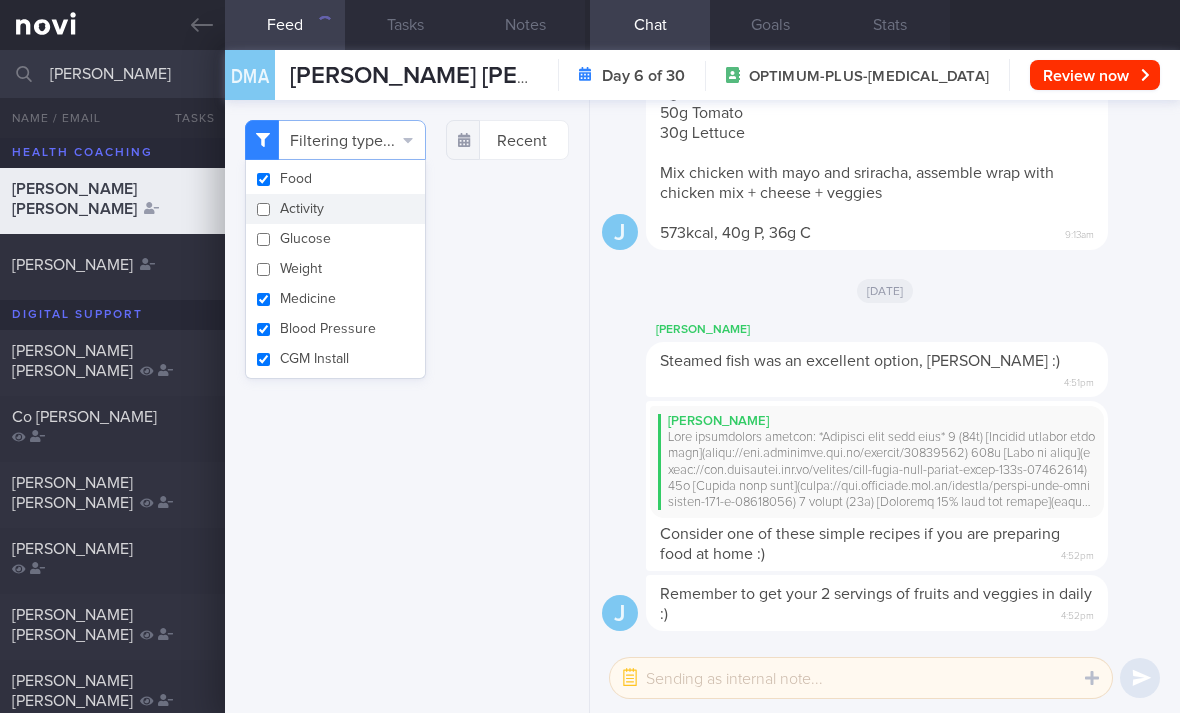 checkbox on "false" 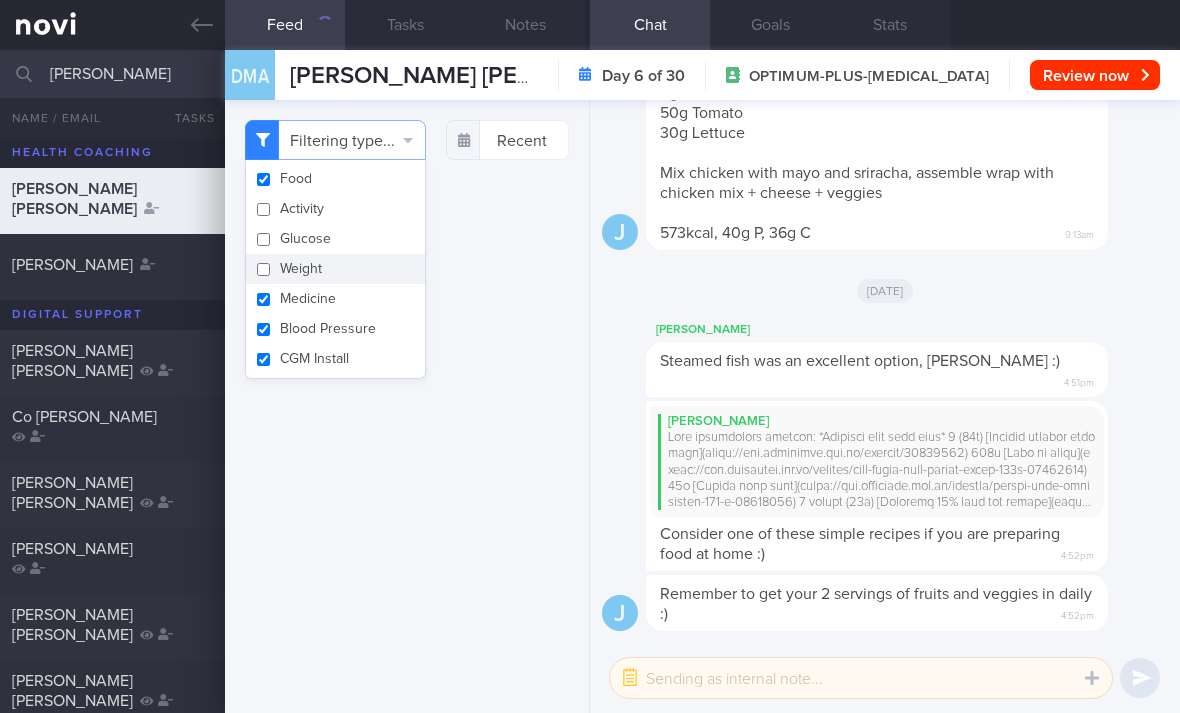 click on "Medicine" at bounding box center [335, 299] 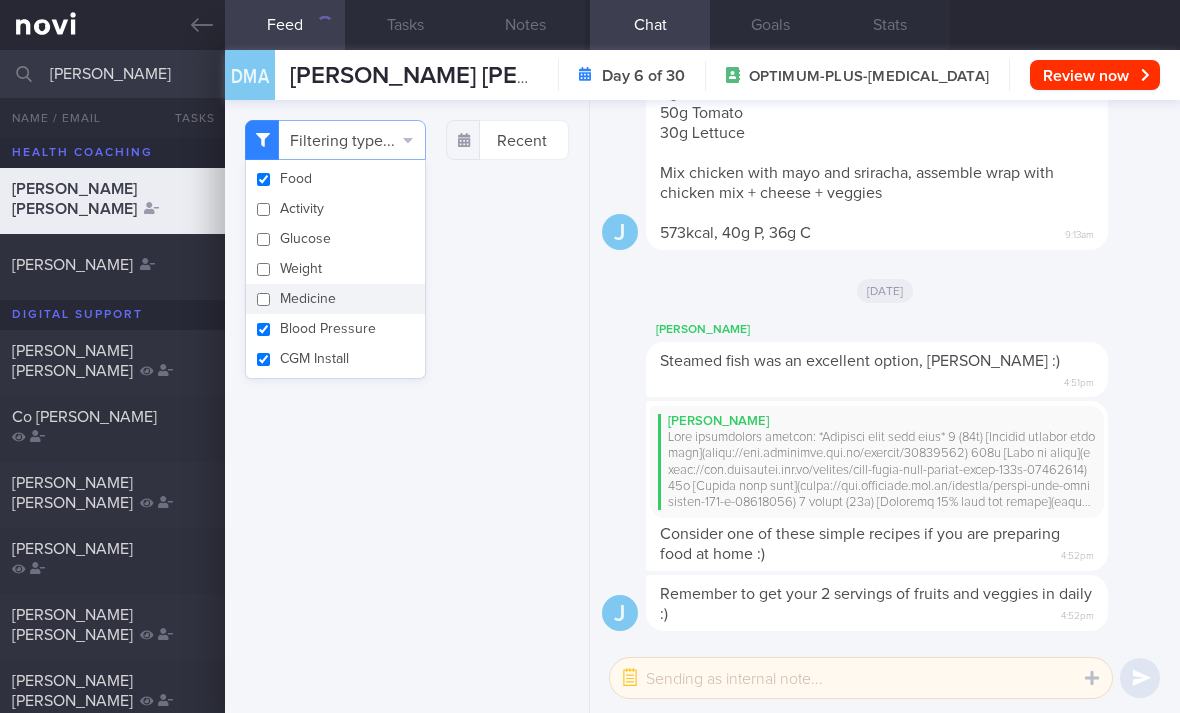 click on "Medicine" at bounding box center (335, 299) 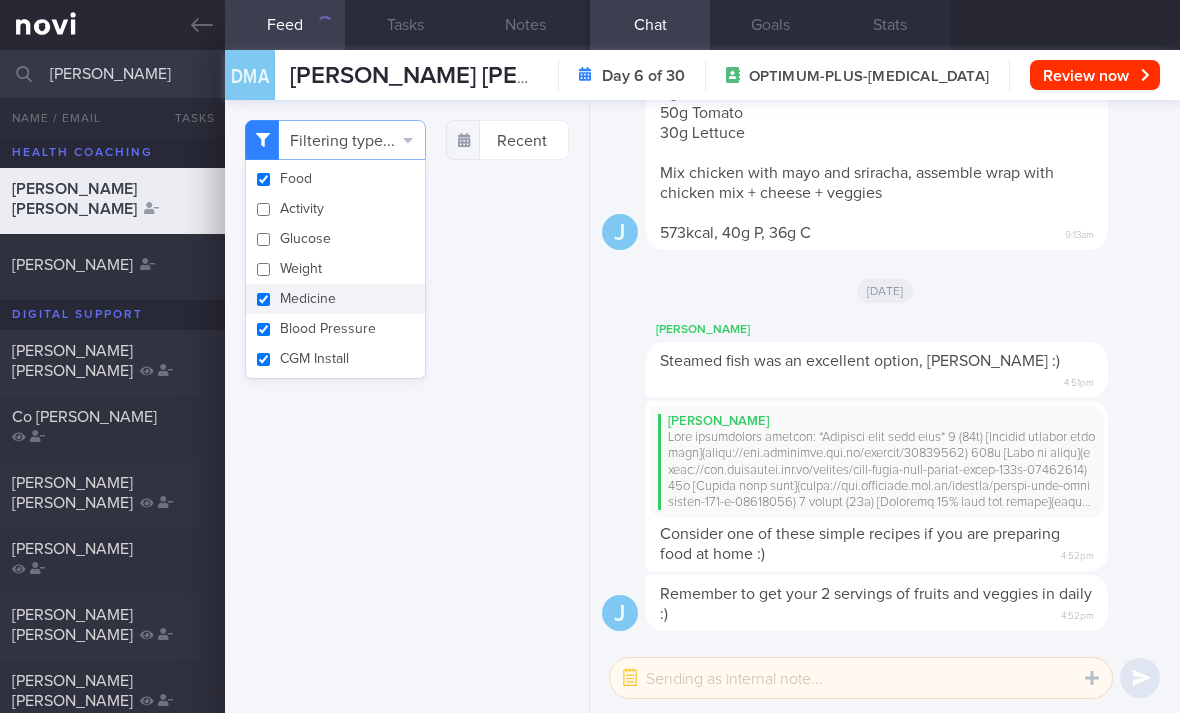 checkbox on "true" 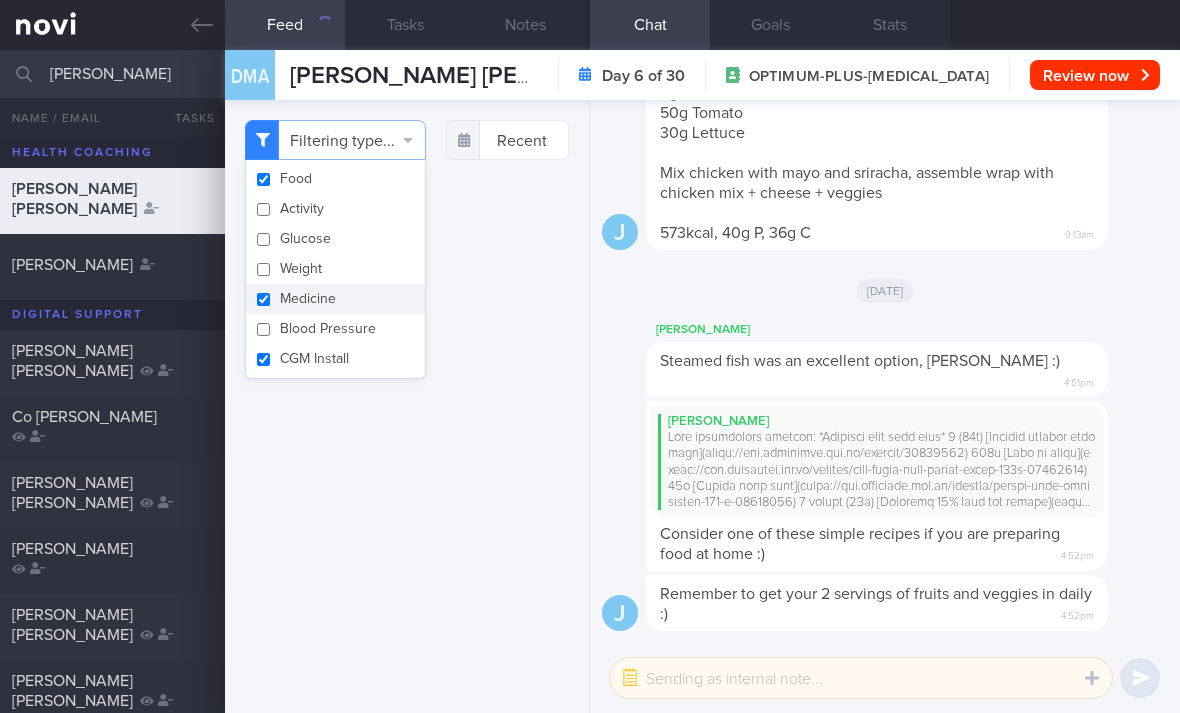 checkbox on "false" 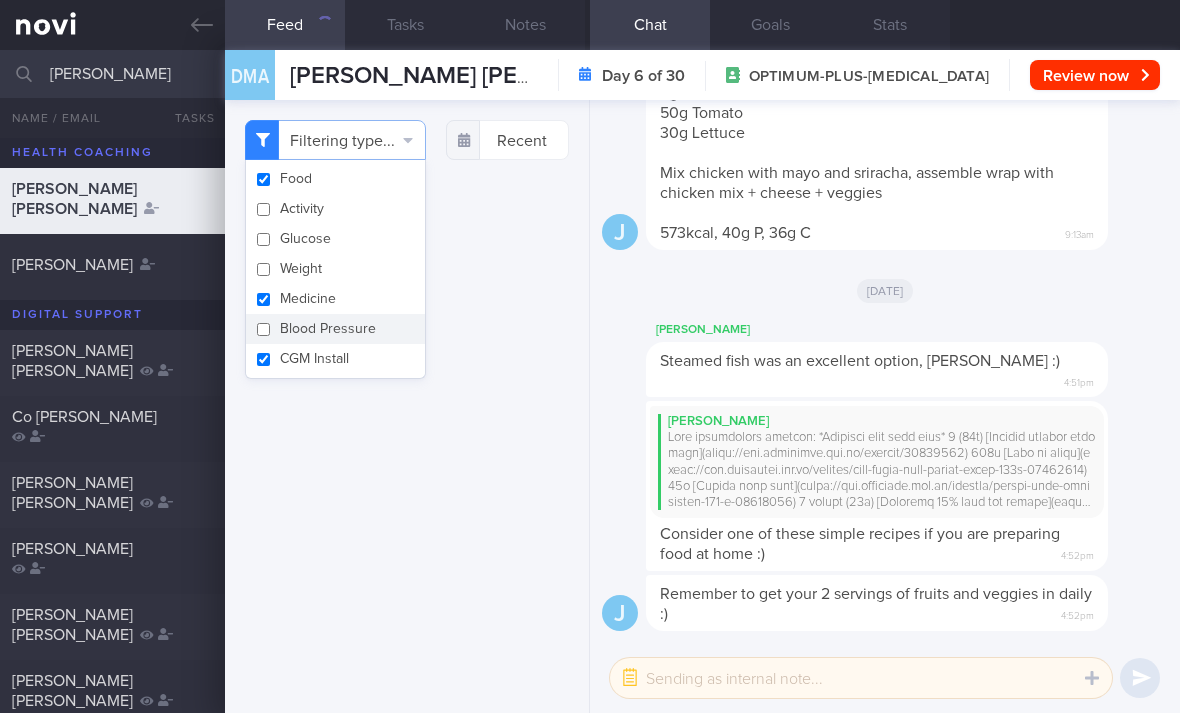 click on "CGM Install" at bounding box center (335, 359) 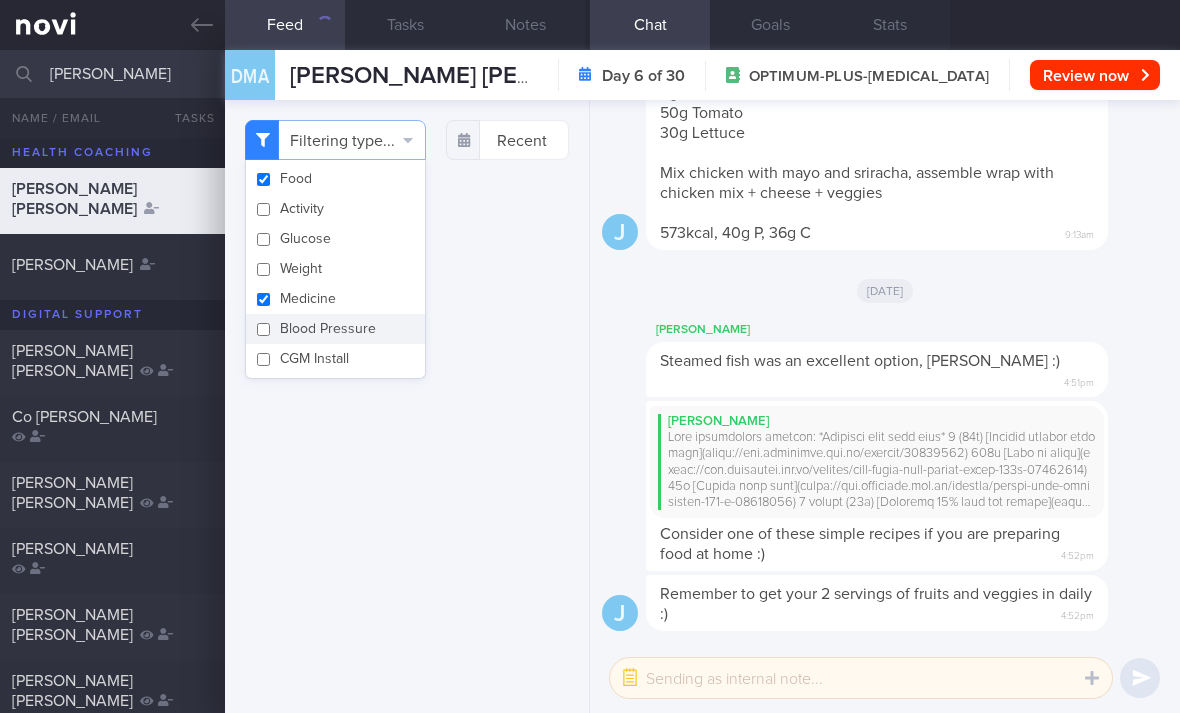 checkbox on "false" 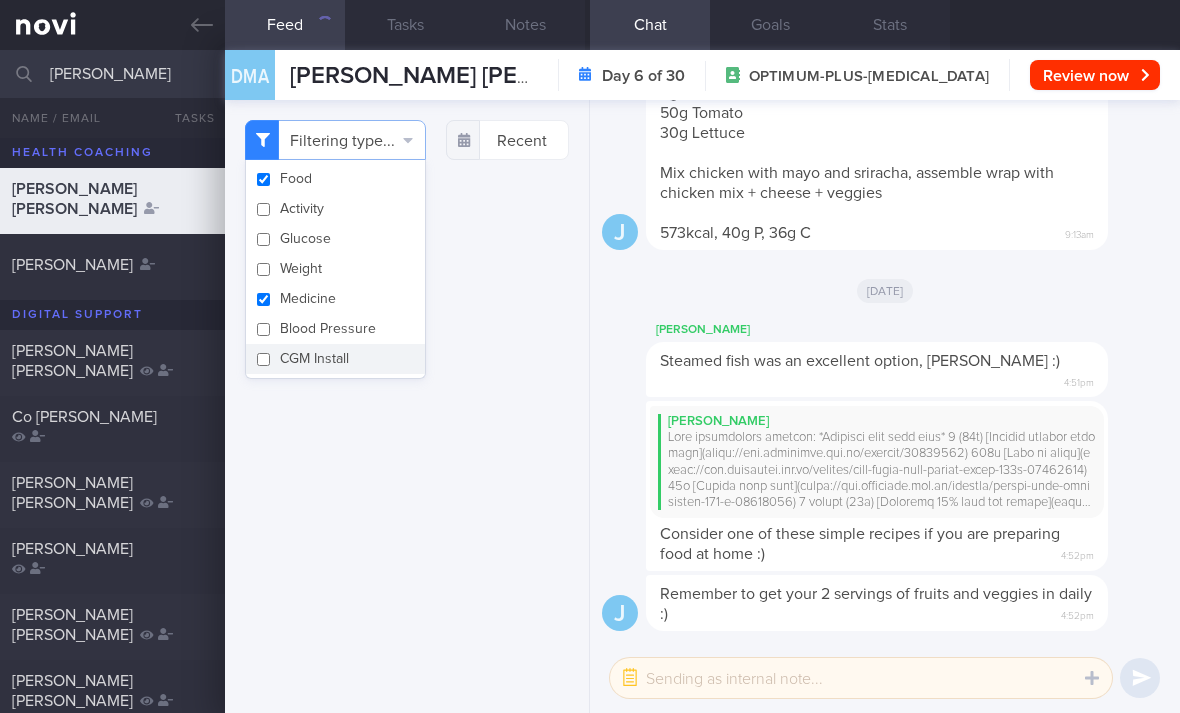 click on "Medicine" at bounding box center [335, 299] 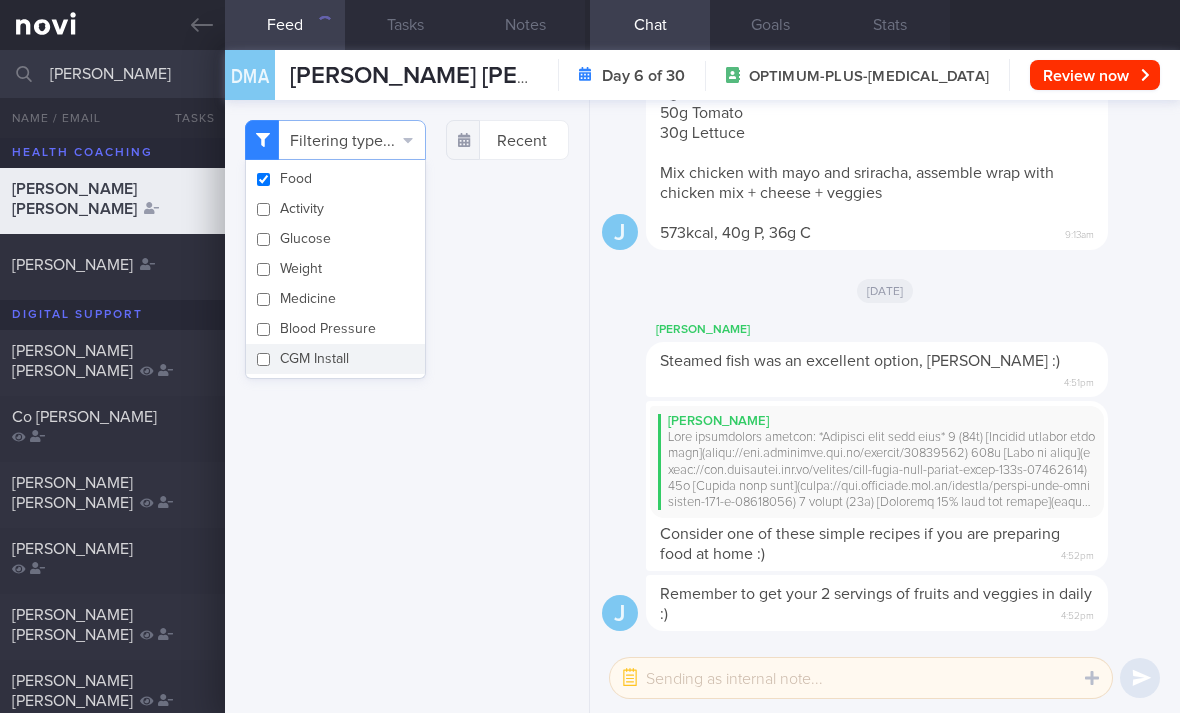 checkbox on "false" 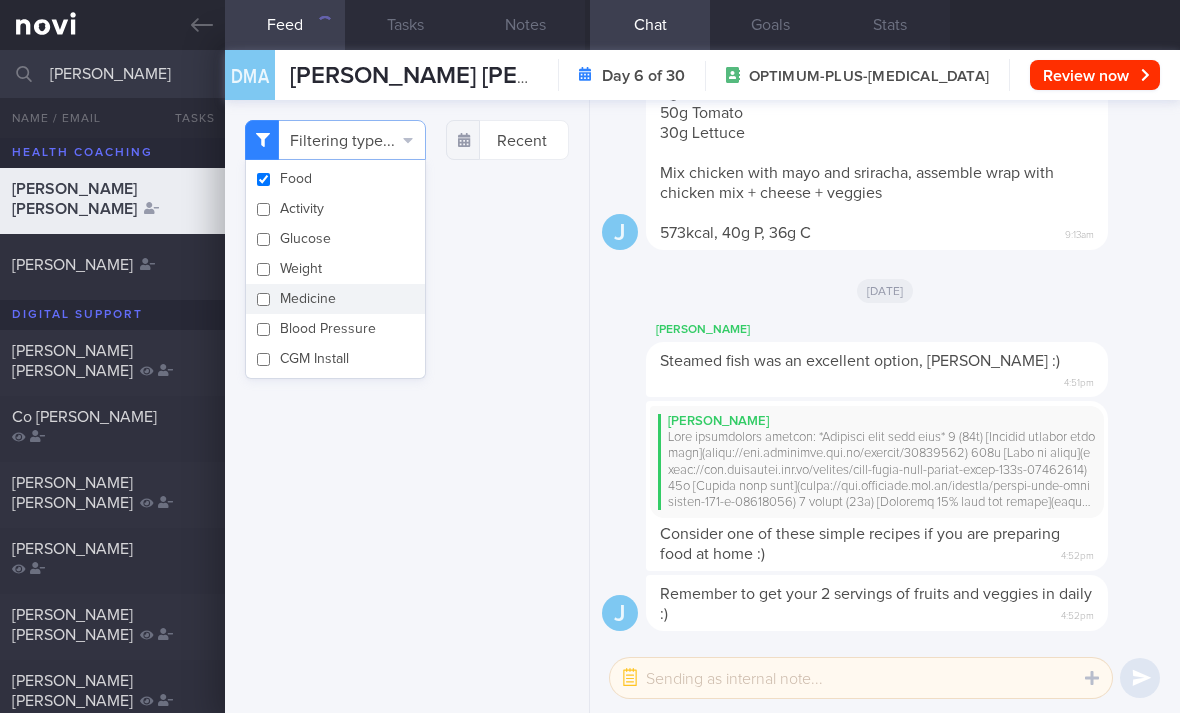 click on "Filtering type...
Food
Activity
Glucose
Weight
Medicine
Blood Pressure
CGM Install
Recent" at bounding box center [407, 406] 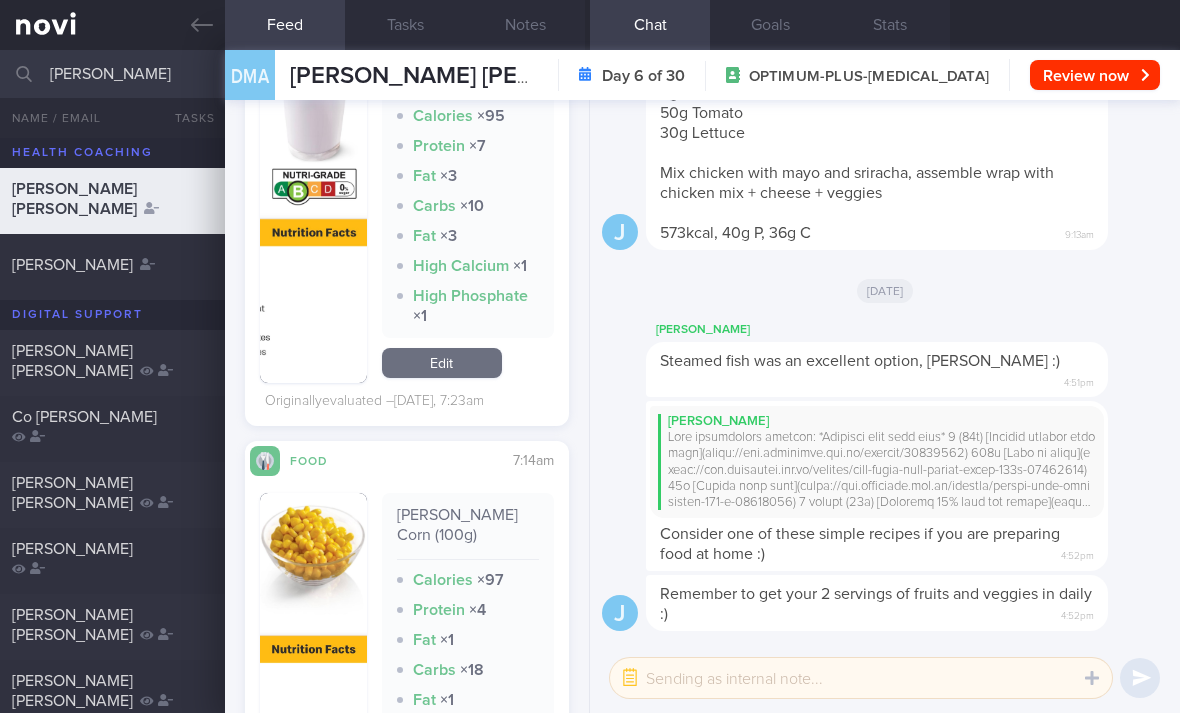 scroll, scrollTop: 748, scrollLeft: 0, axis: vertical 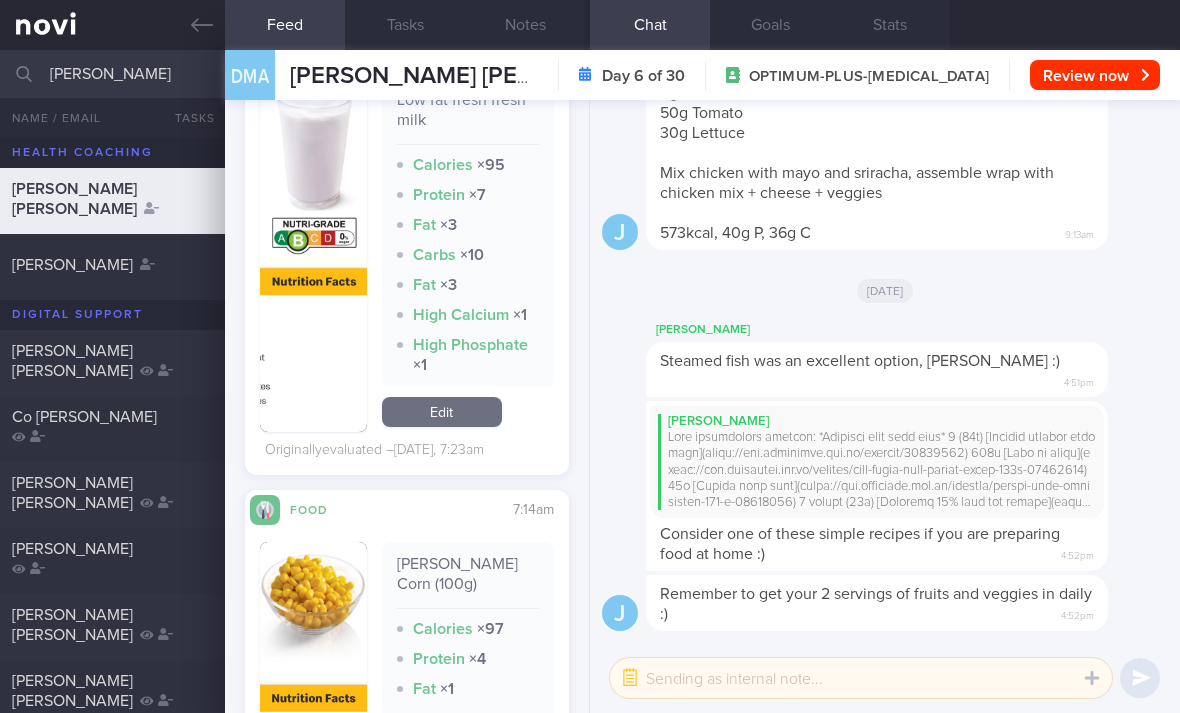 click on "Edit" at bounding box center [442, 412] 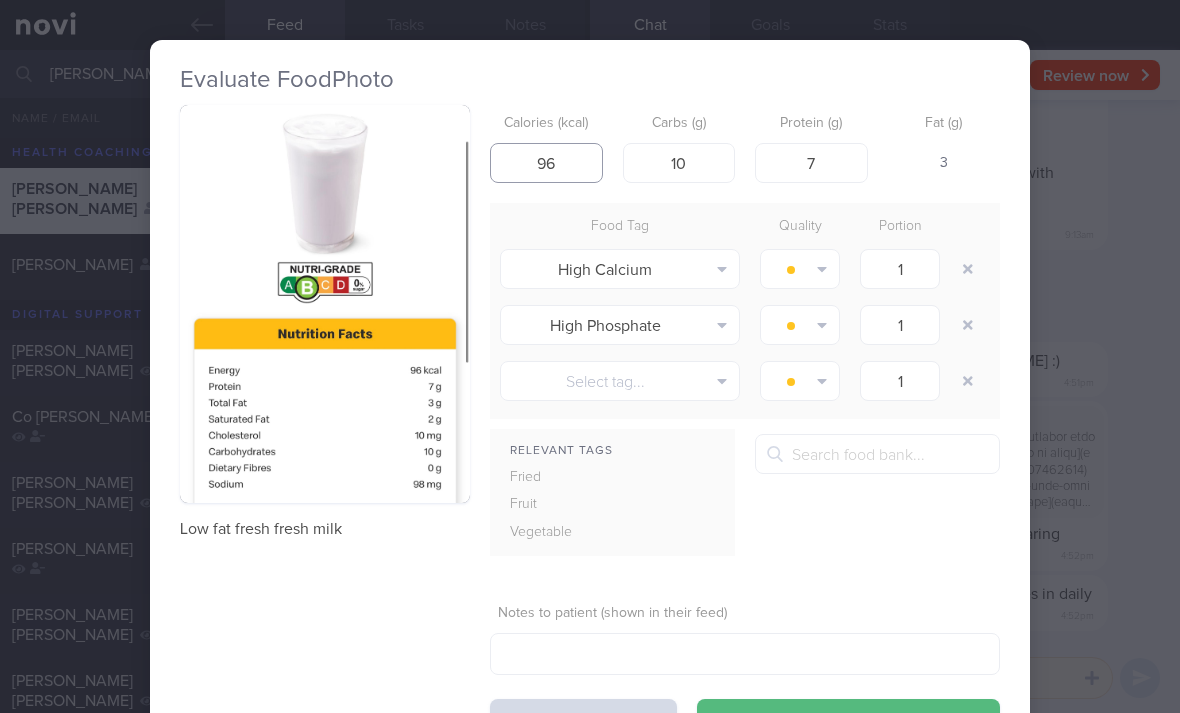 type on "96" 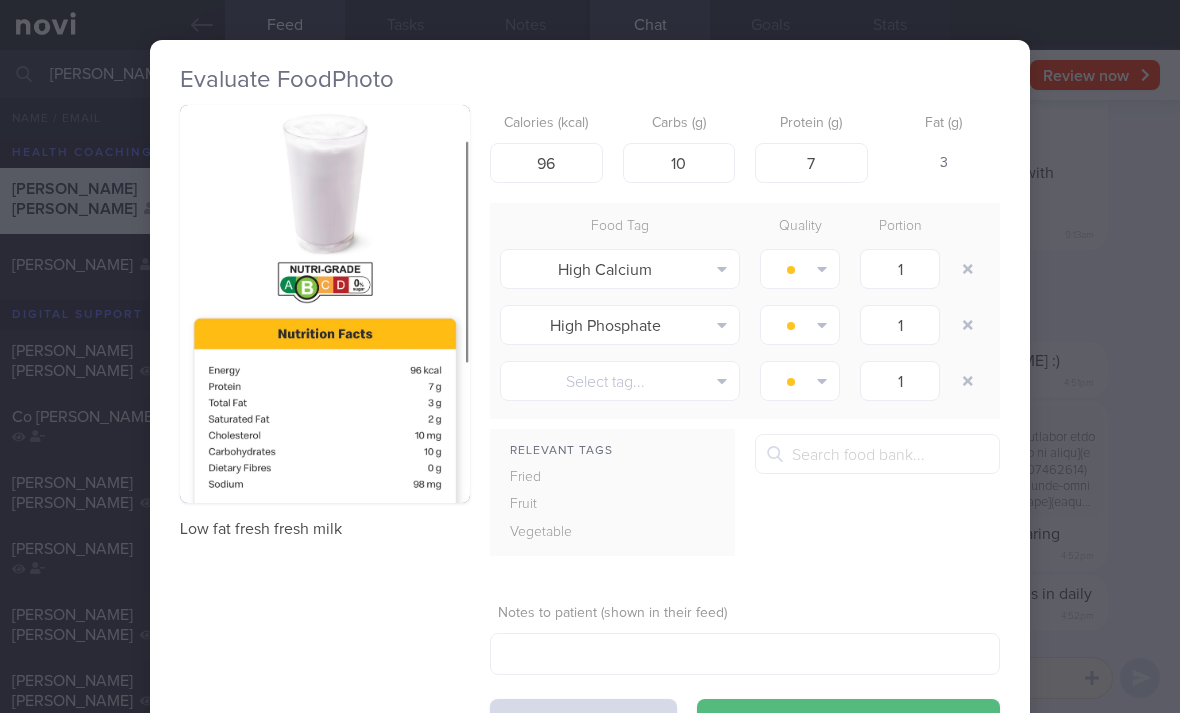 click at bounding box center [968, 269] 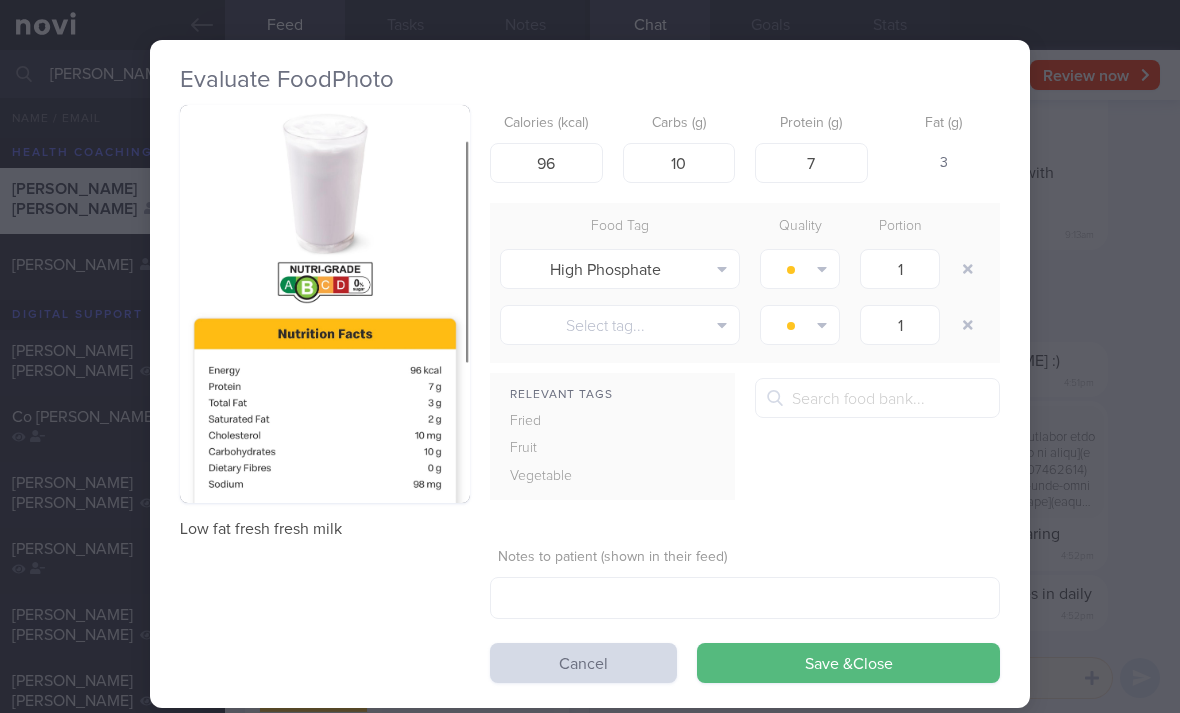 click at bounding box center [968, 269] 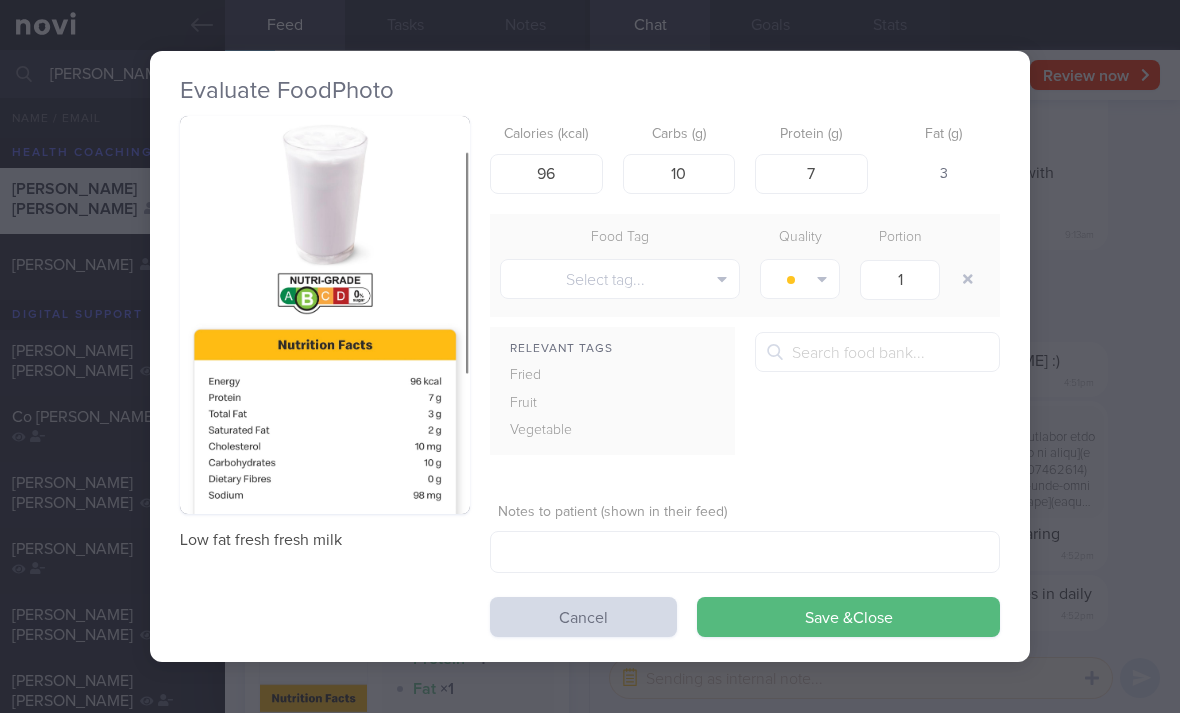 click on "Save &
Close" at bounding box center (848, 617) 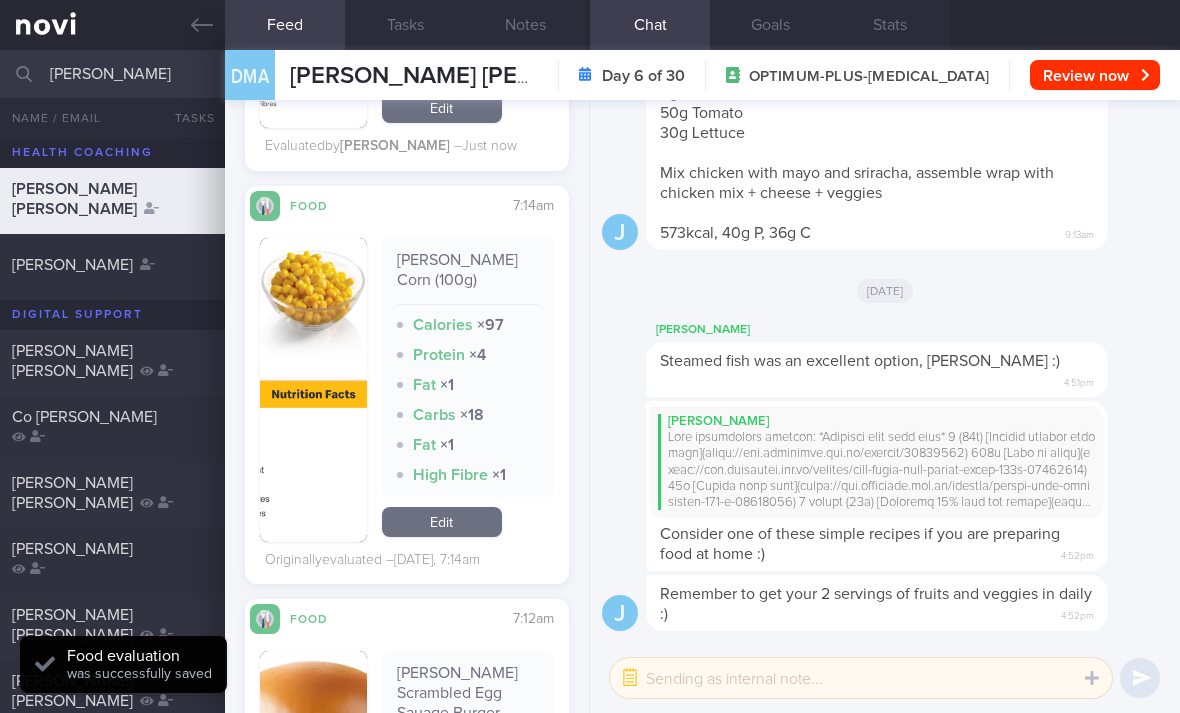 scroll, scrollTop: 1013, scrollLeft: 0, axis: vertical 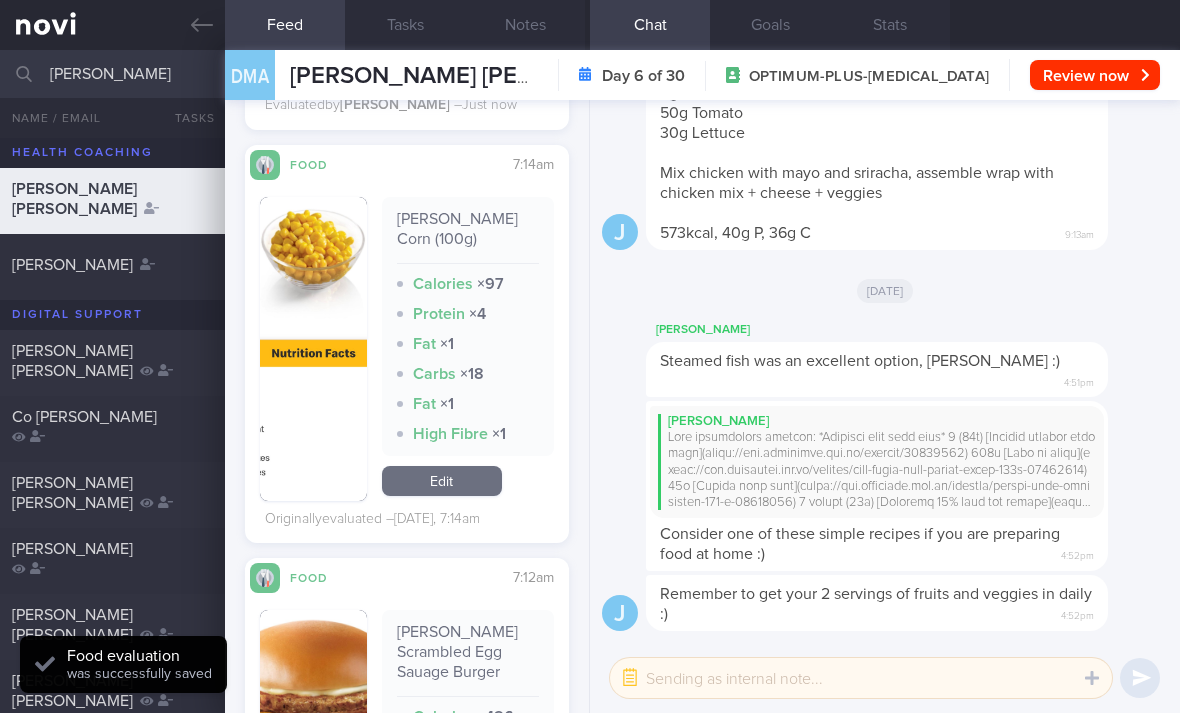 click on "Edit" at bounding box center (442, 481) 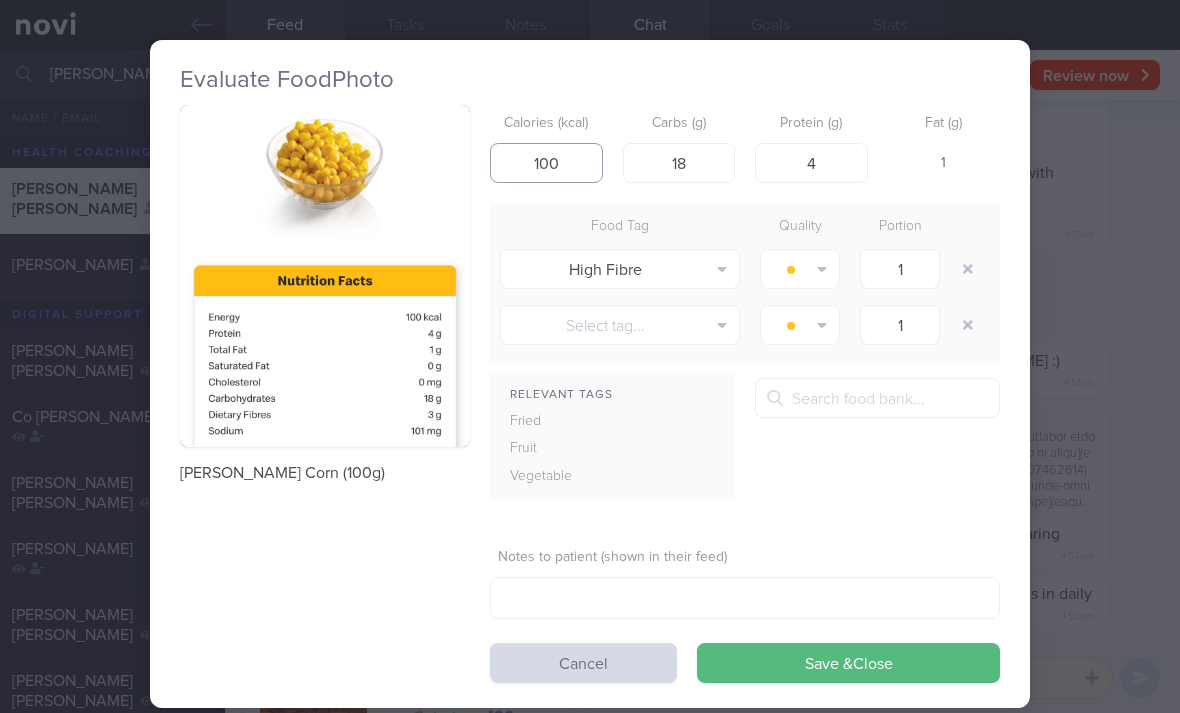 type on "100" 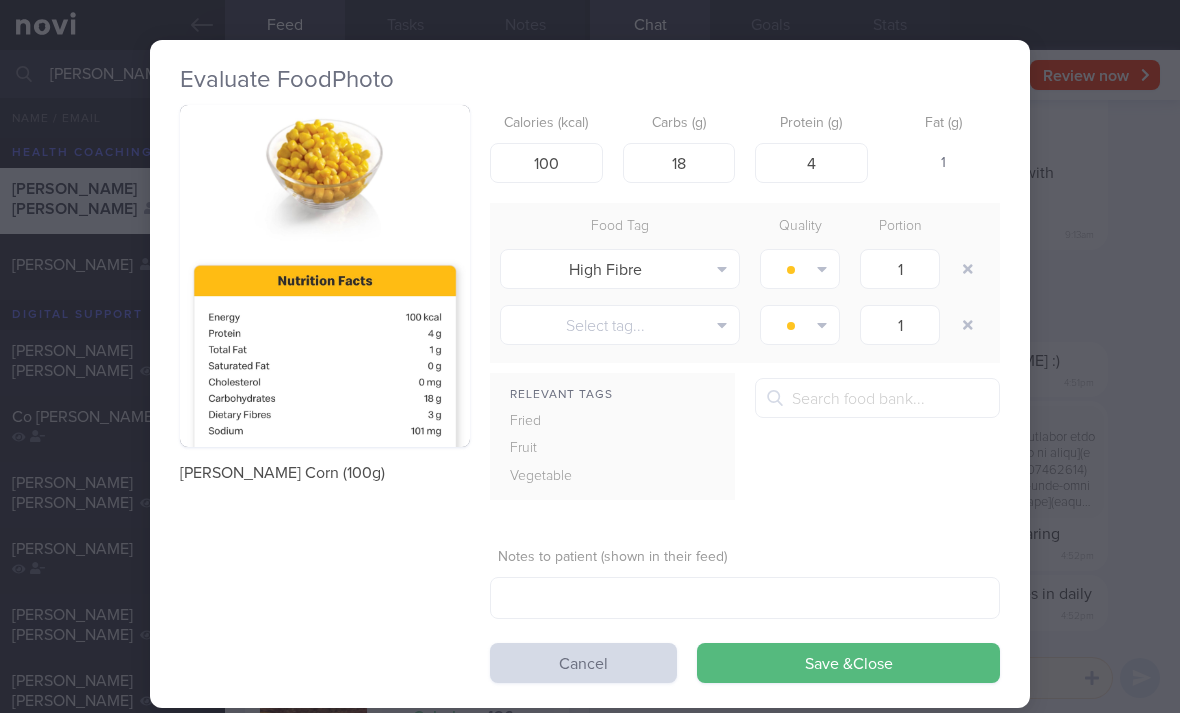 click on "Save &
Close" at bounding box center (848, 663) 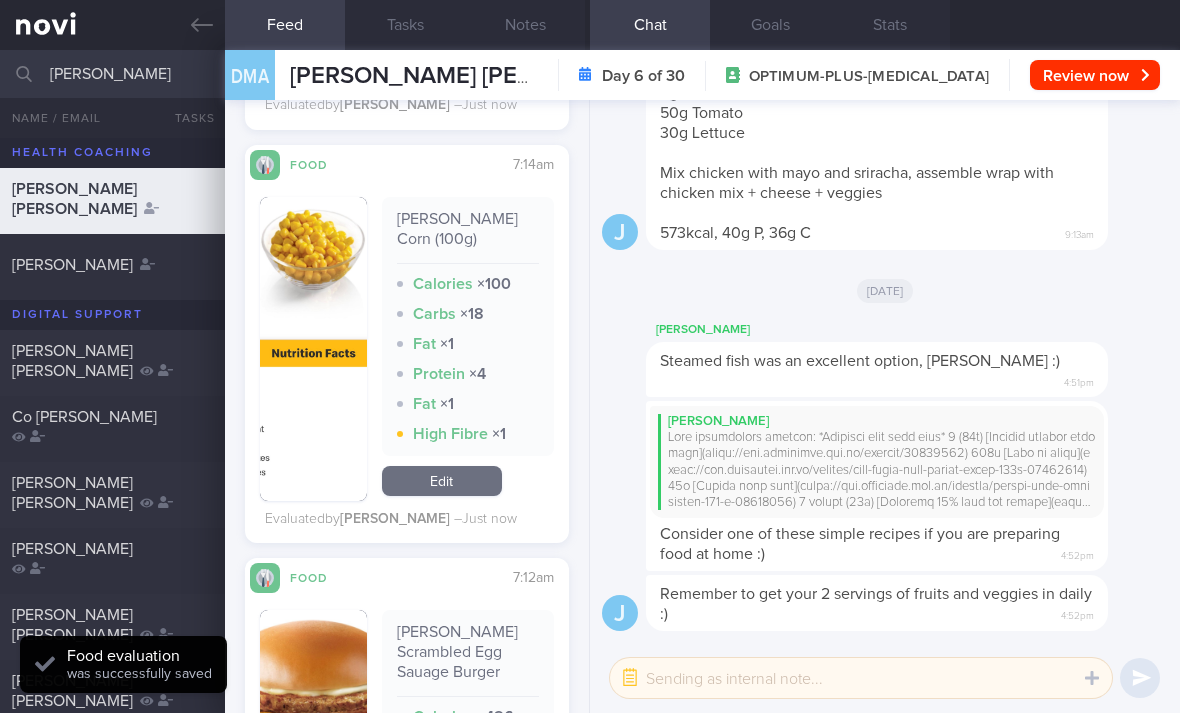click on "Edit" at bounding box center (442, 481) 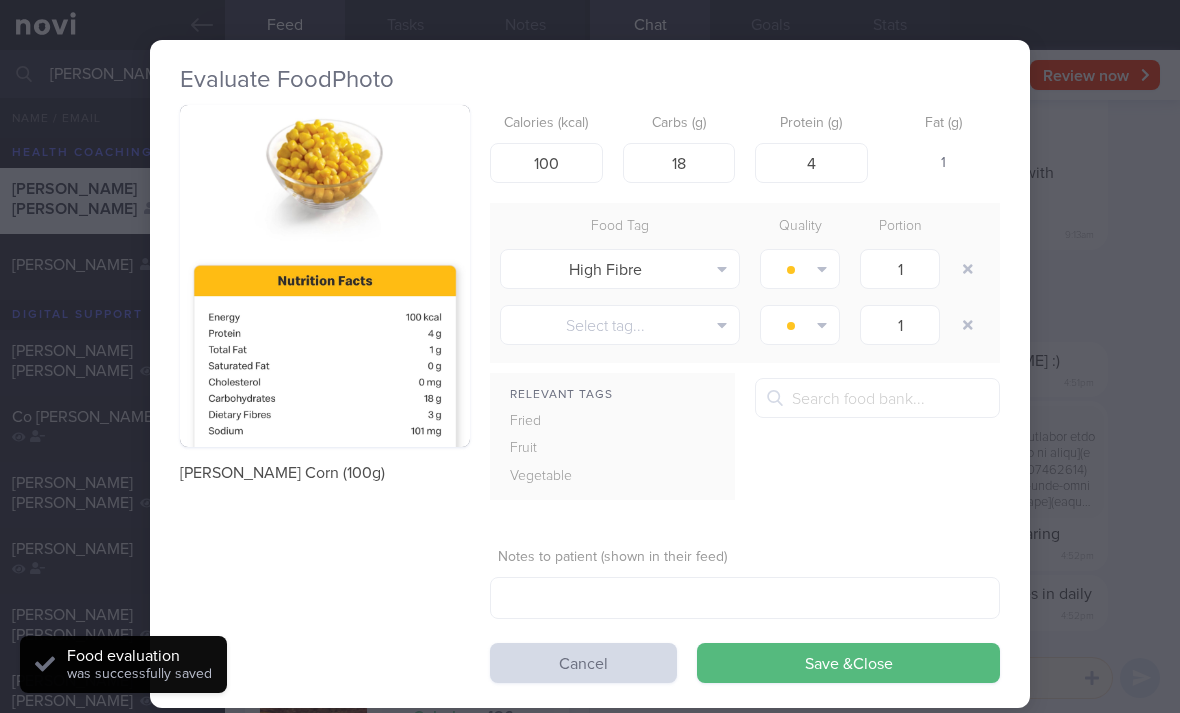 scroll, scrollTop: 0, scrollLeft: 0, axis: both 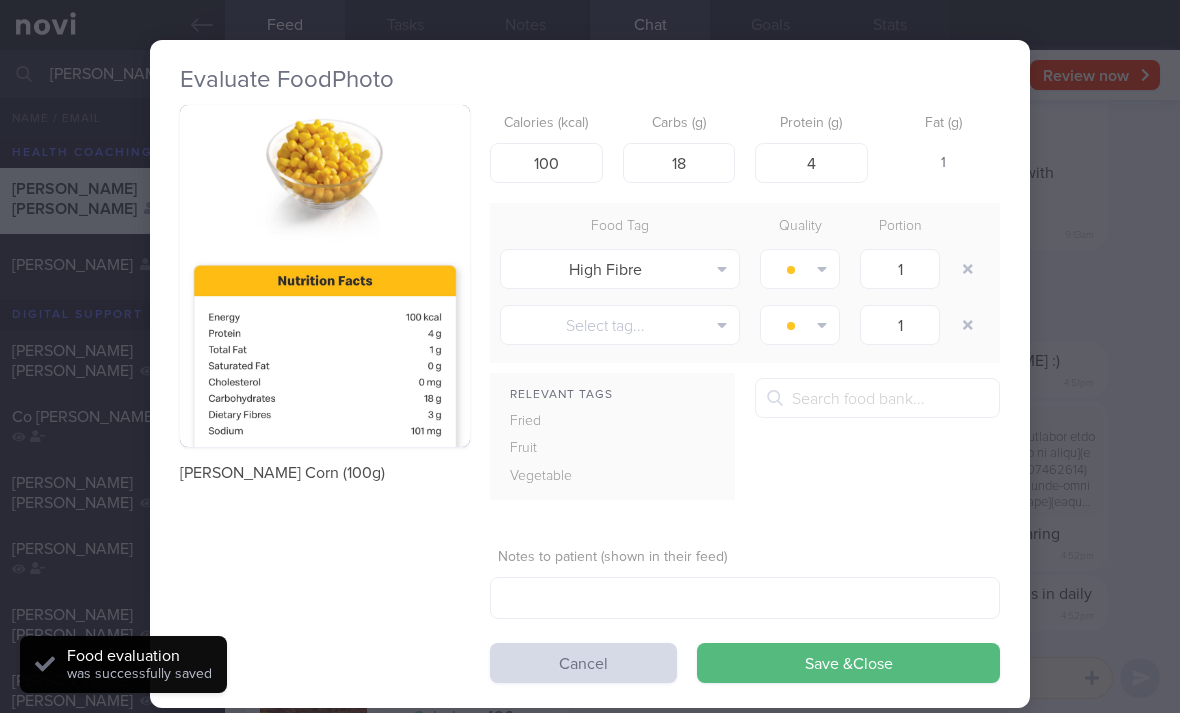 click at bounding box center [968, 269] 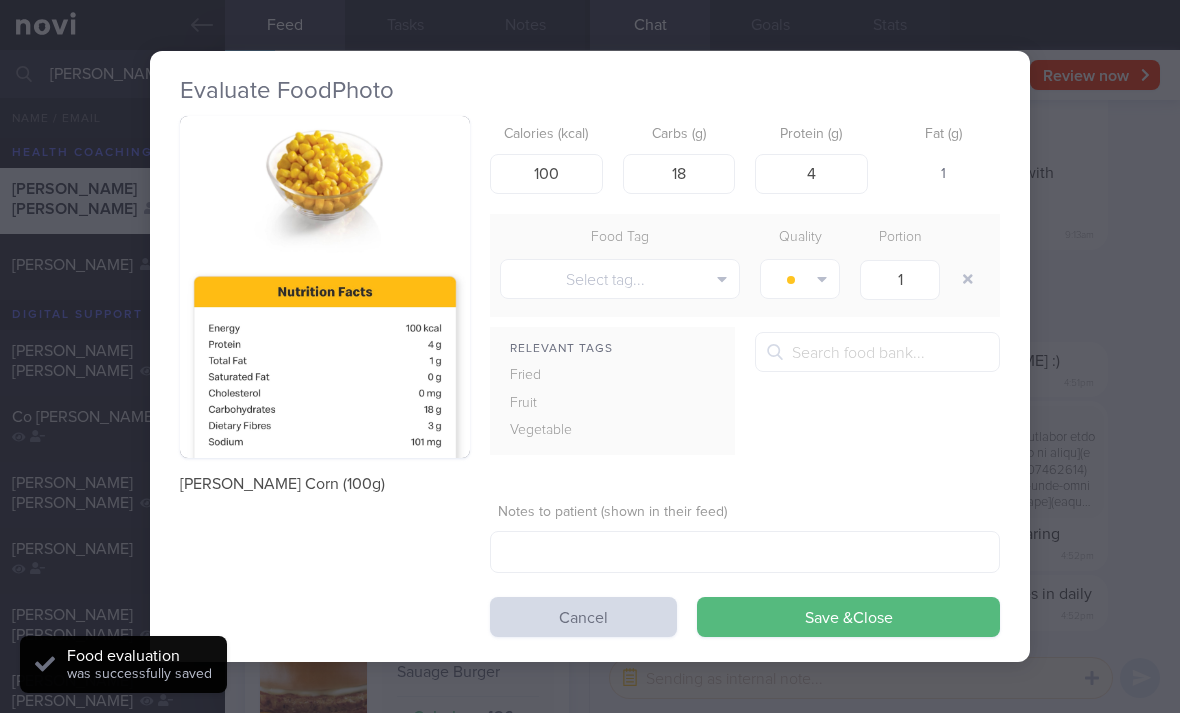 click on "Save &
Close" at bounding box center (848, 617) 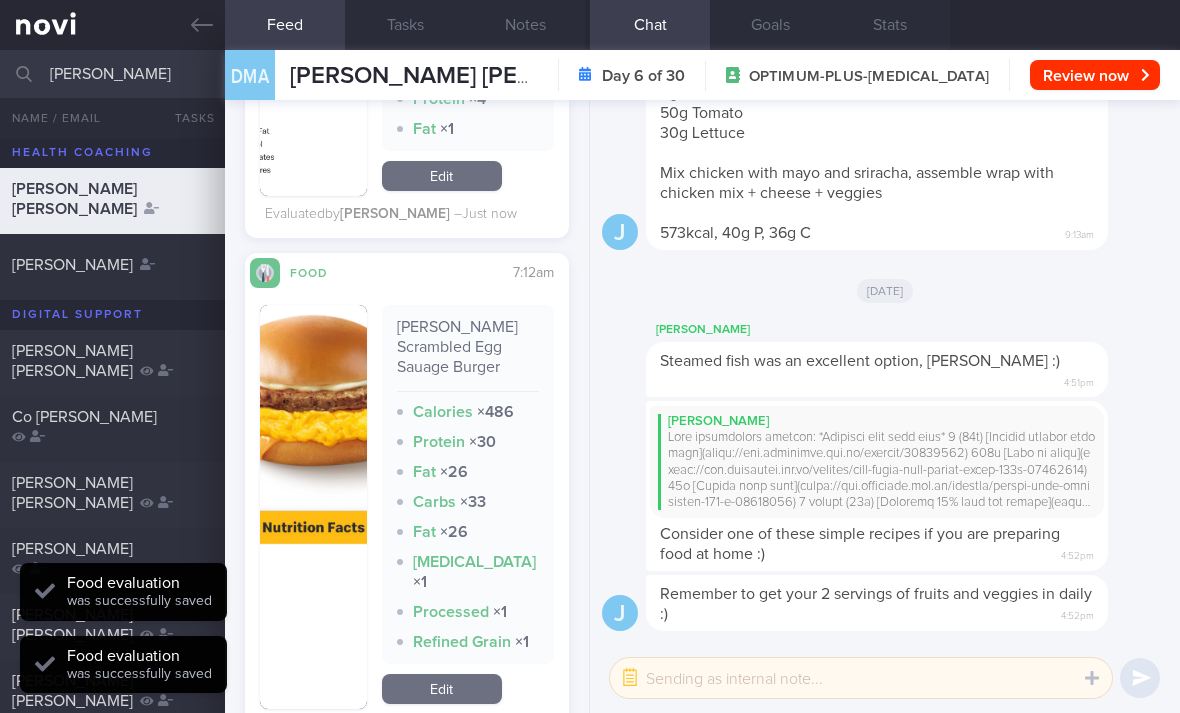 scroll, scrollTop: 1413, scrollLeft: 0, axis: vertical 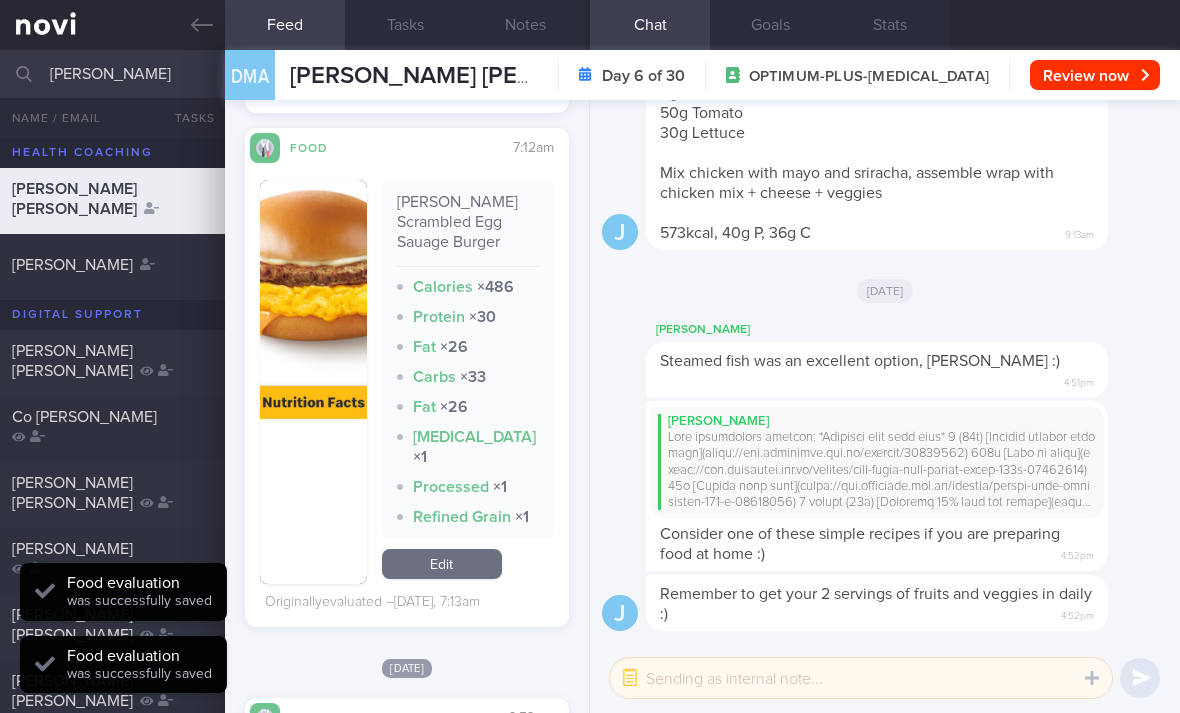 click on "Edit" at bounding box center (442, 564) 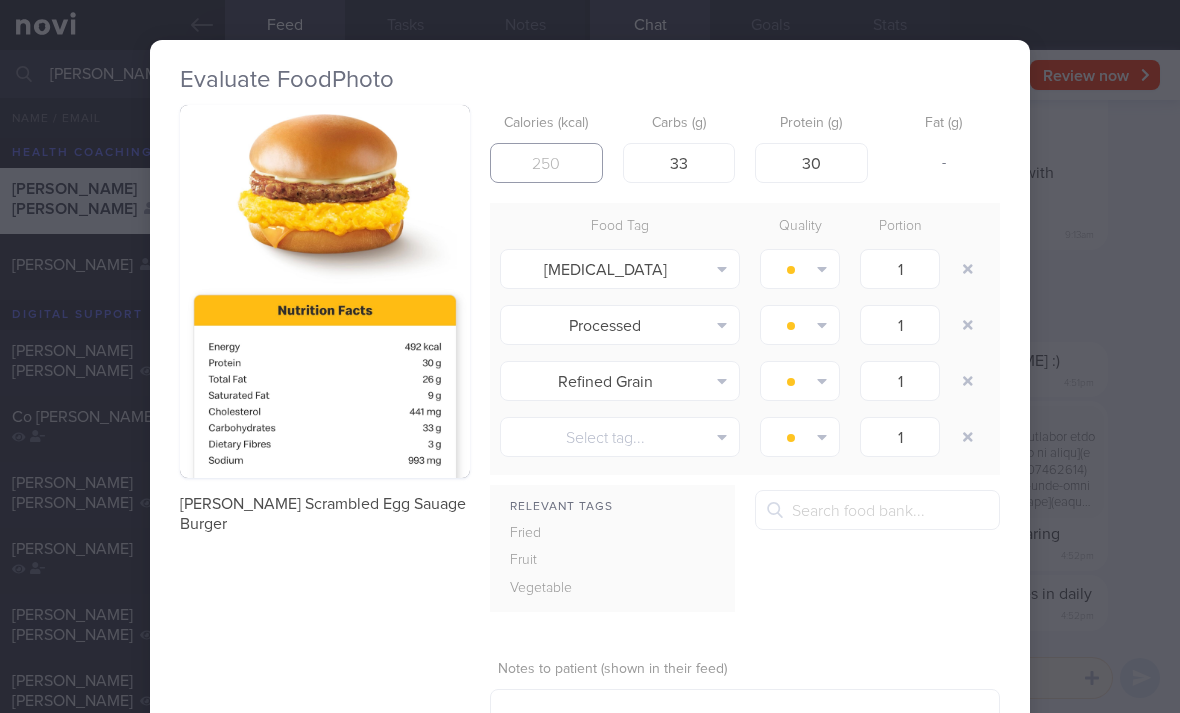 type on "491" 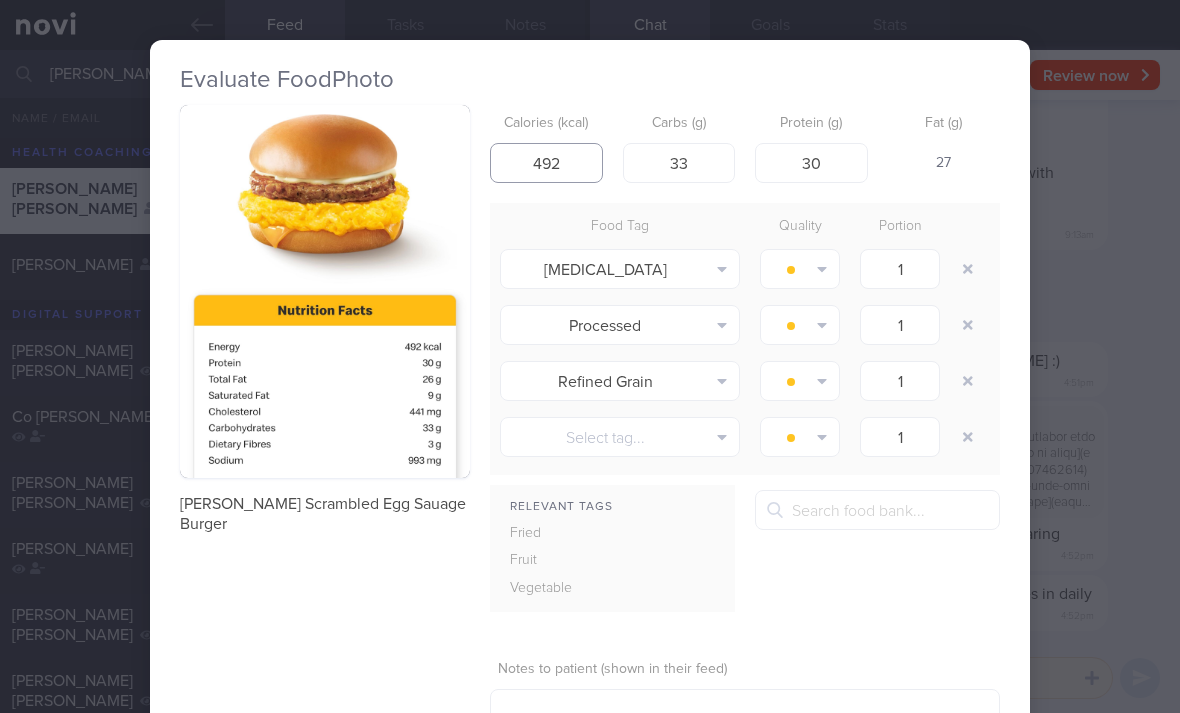 type on "492" 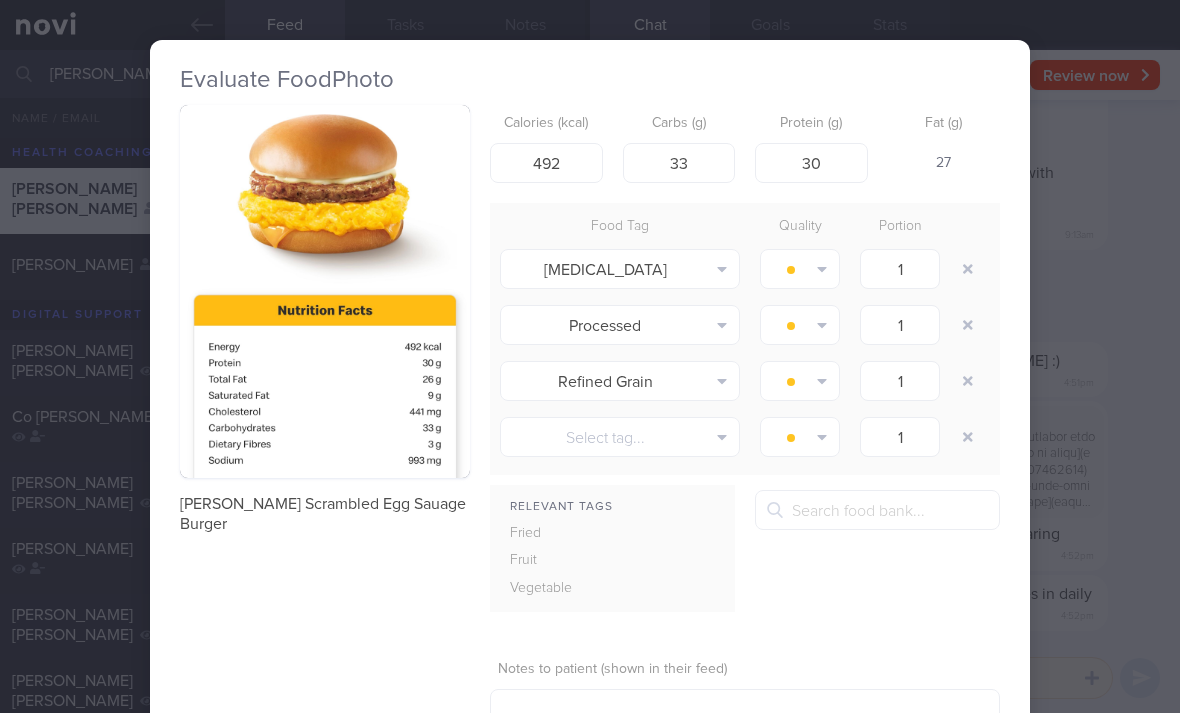 click at bounding box center (968, 269) 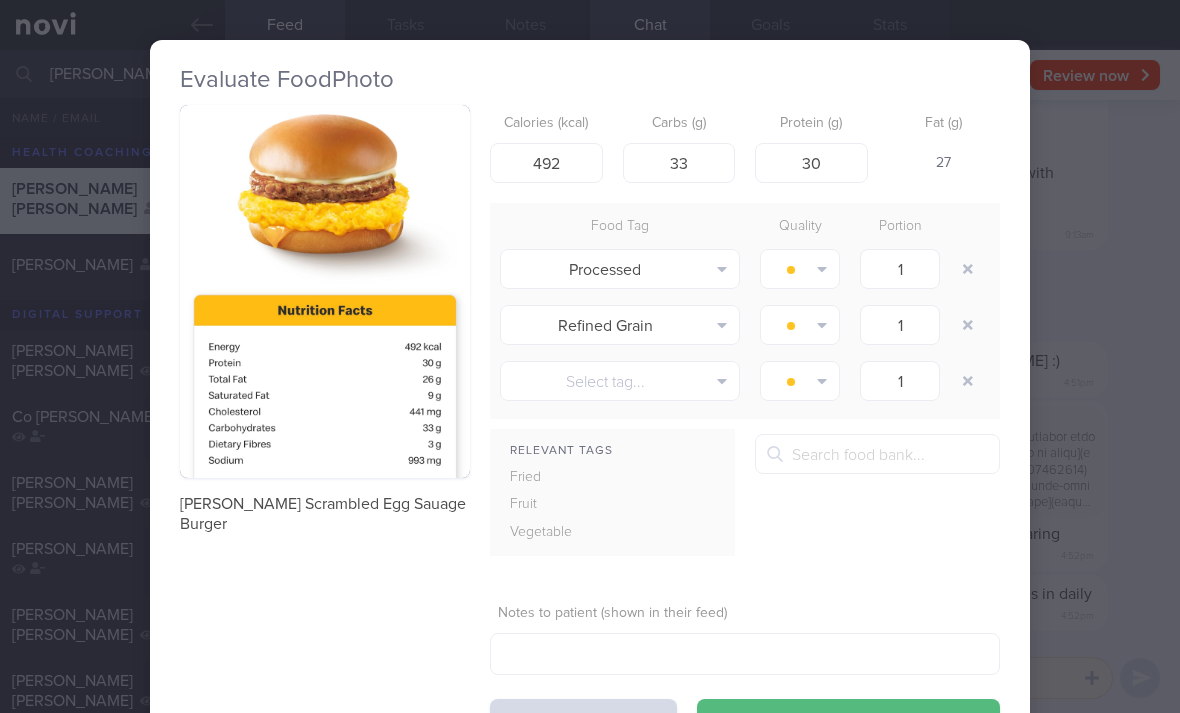 click at bounding box center (968, 269) 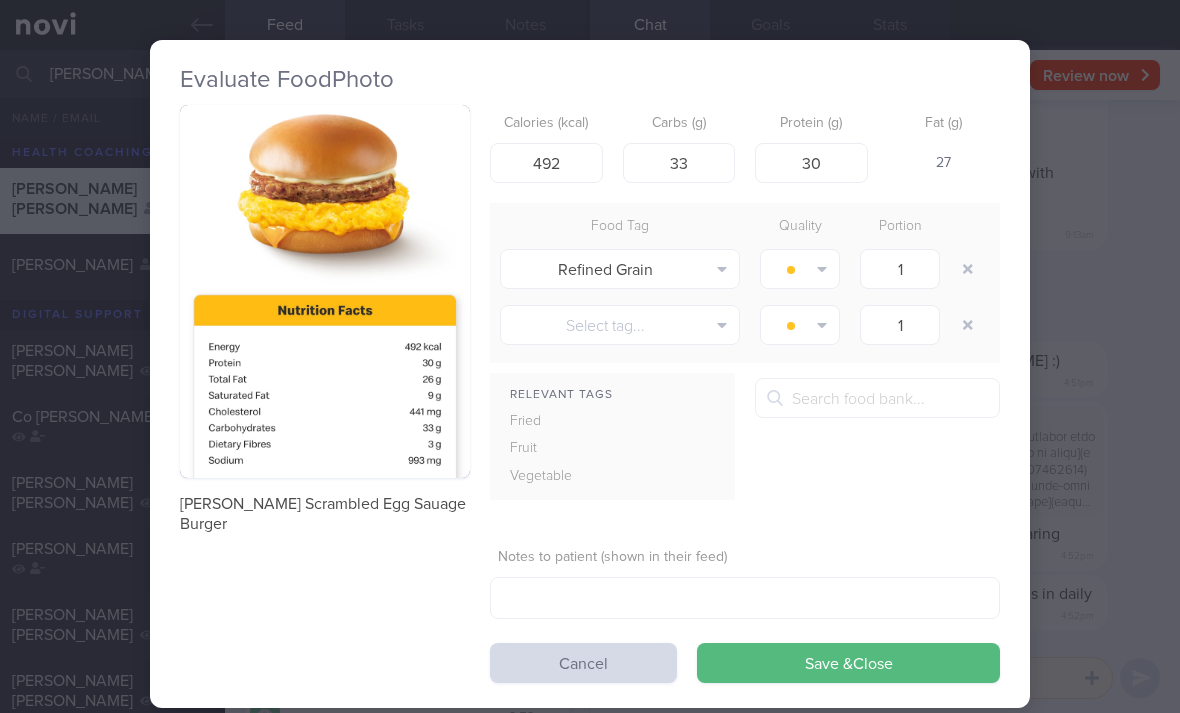 click at bounding box center (968, 269) 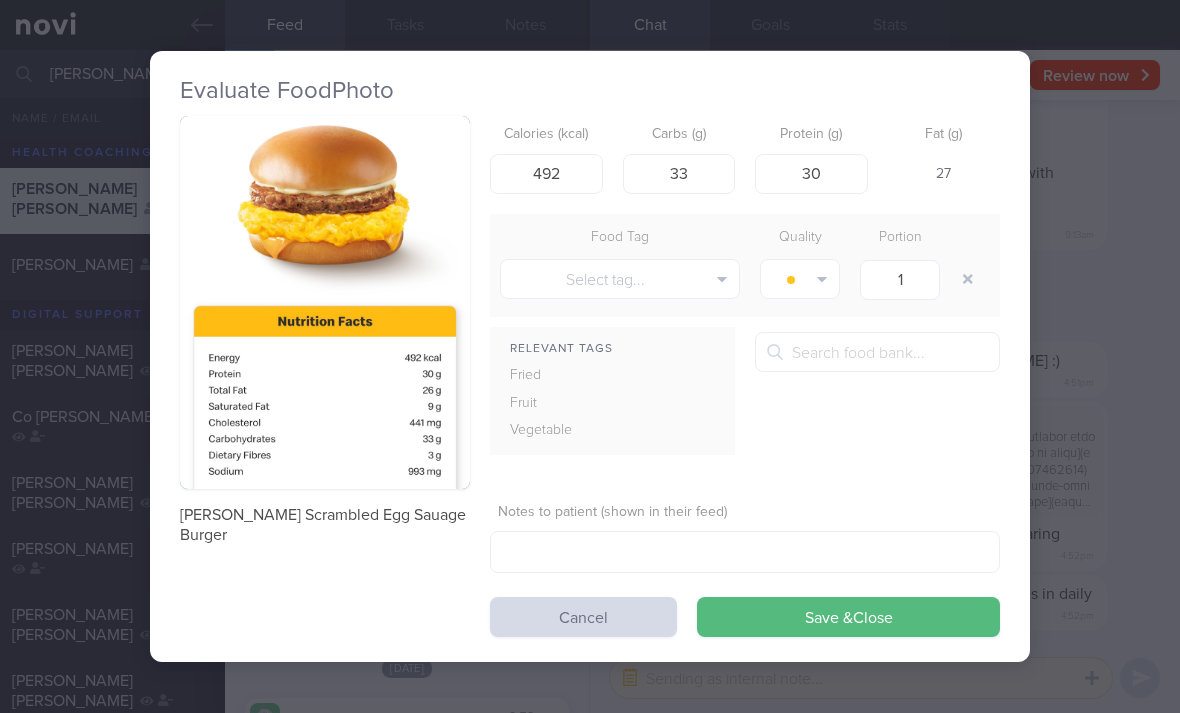 click on "Save &
Close" at bounding box center [848, 617] 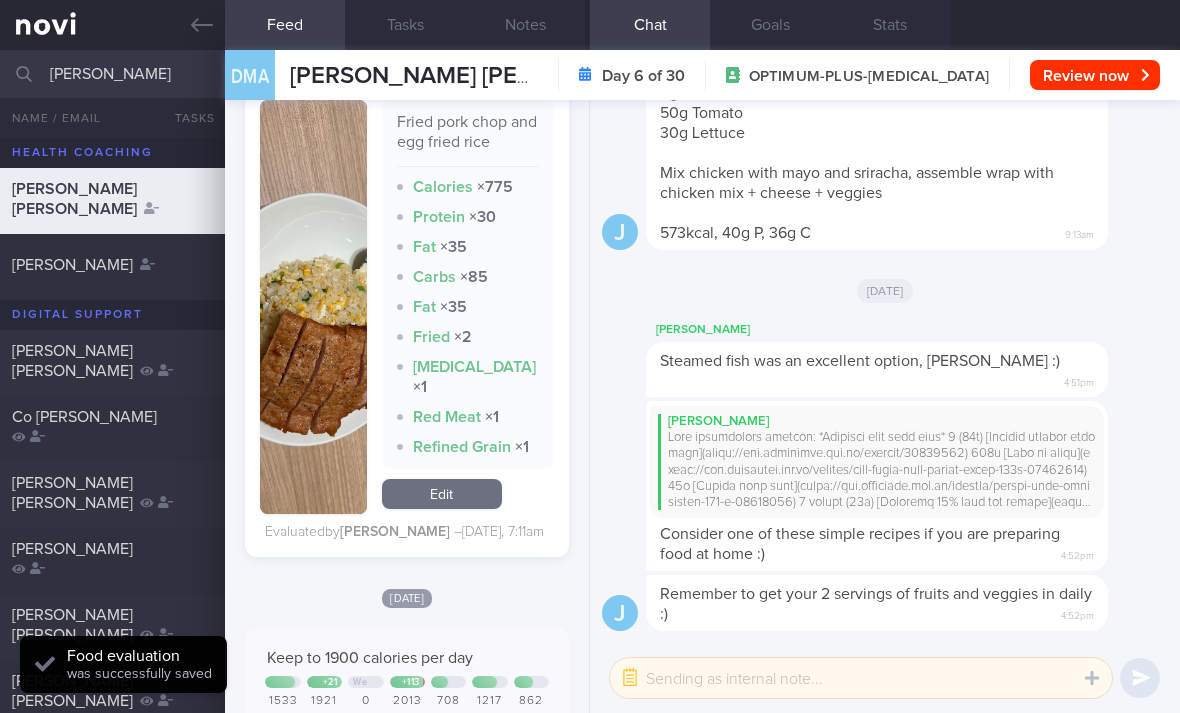 scroll, scrollTop: 1963, scrollLeft: 0, axis: vertical 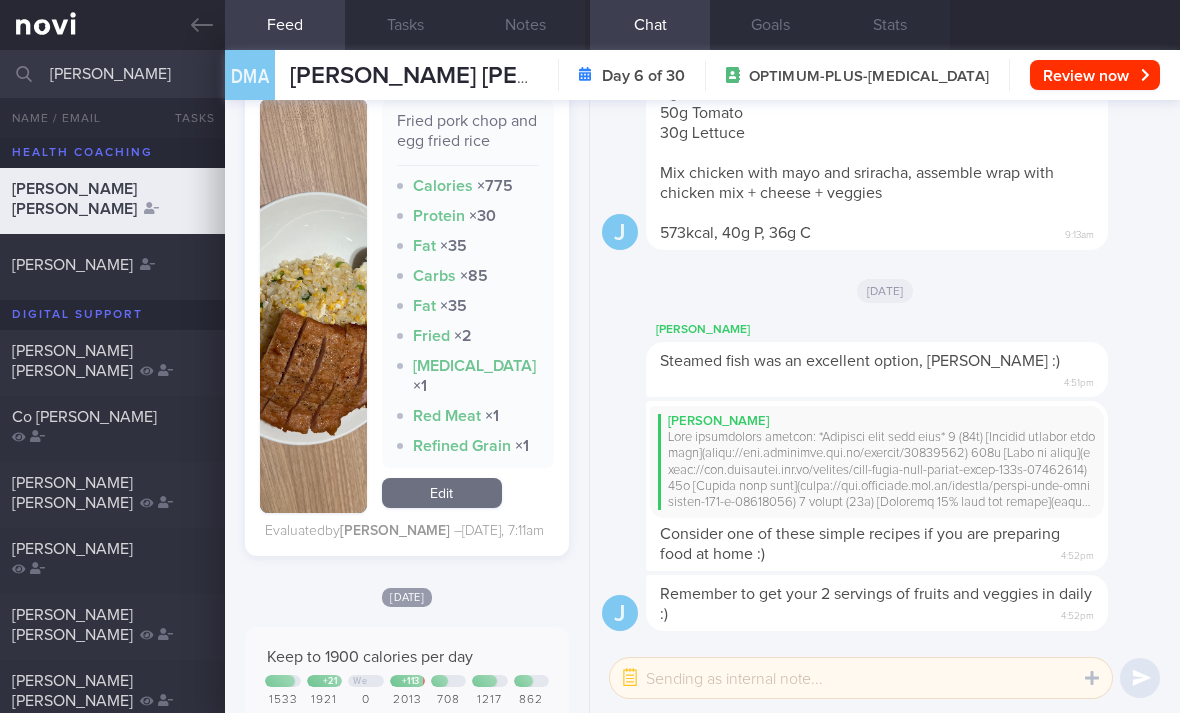 click on "Edit" at bounding box center (442, 493) 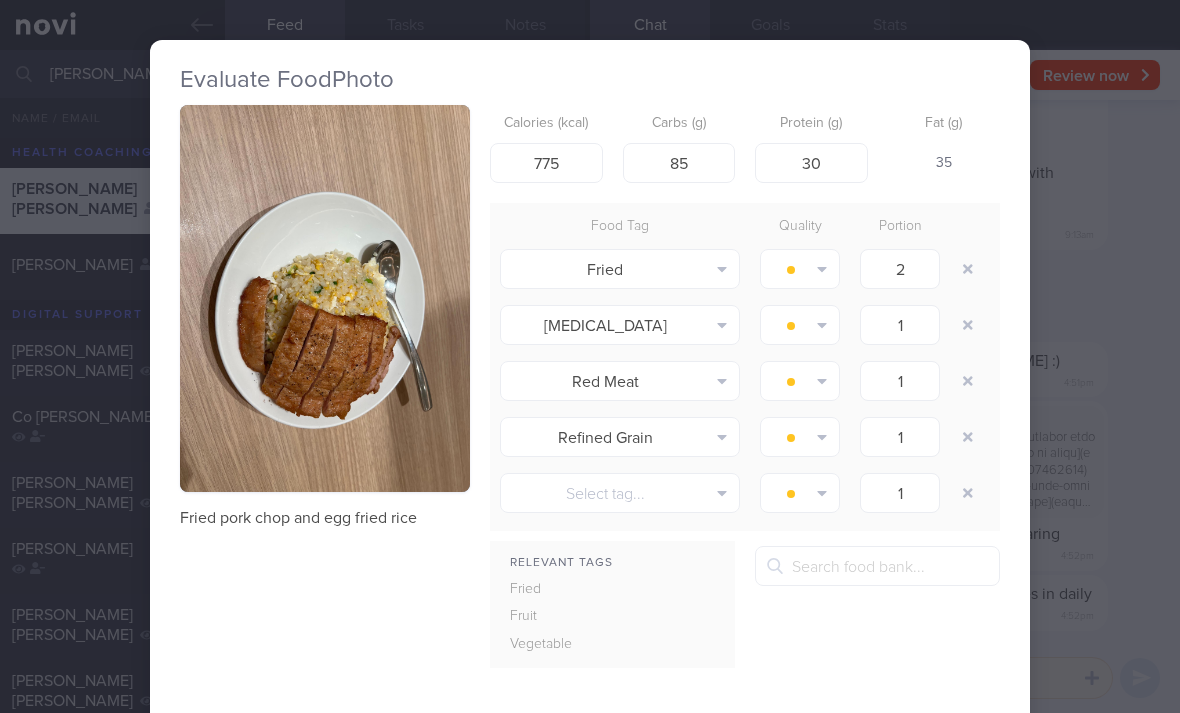 click at bounding box center (968, 269) 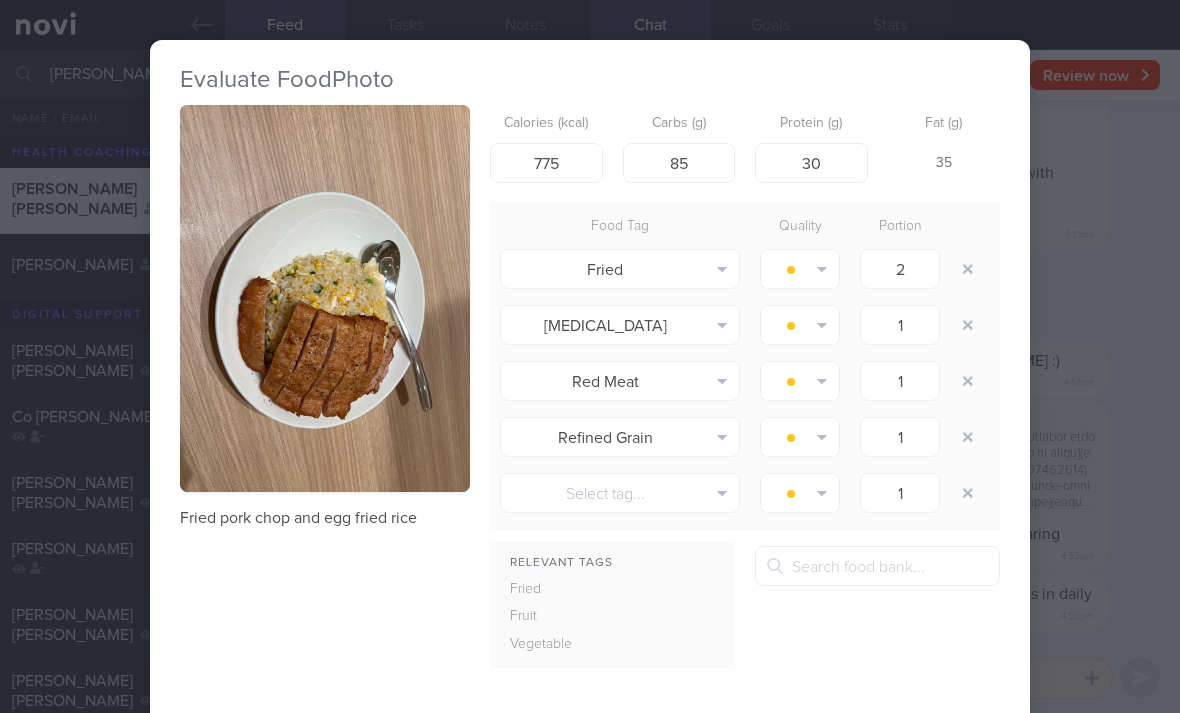 type on "1" 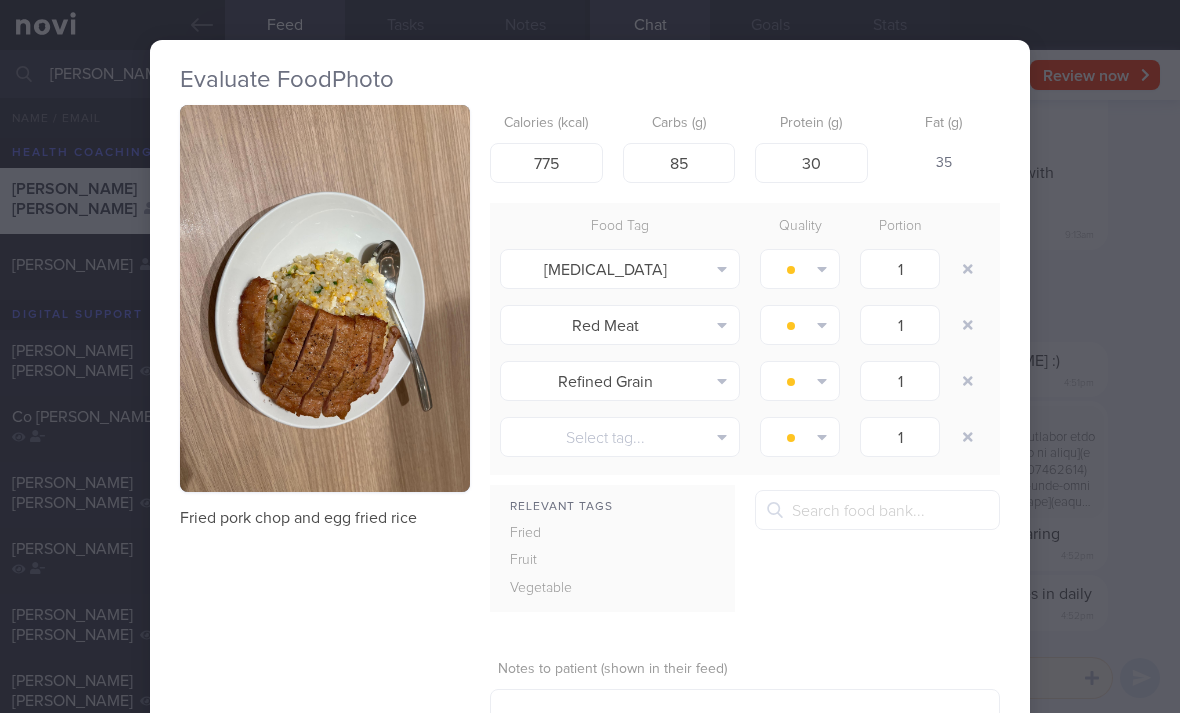 click at bounding box center [968, 269] 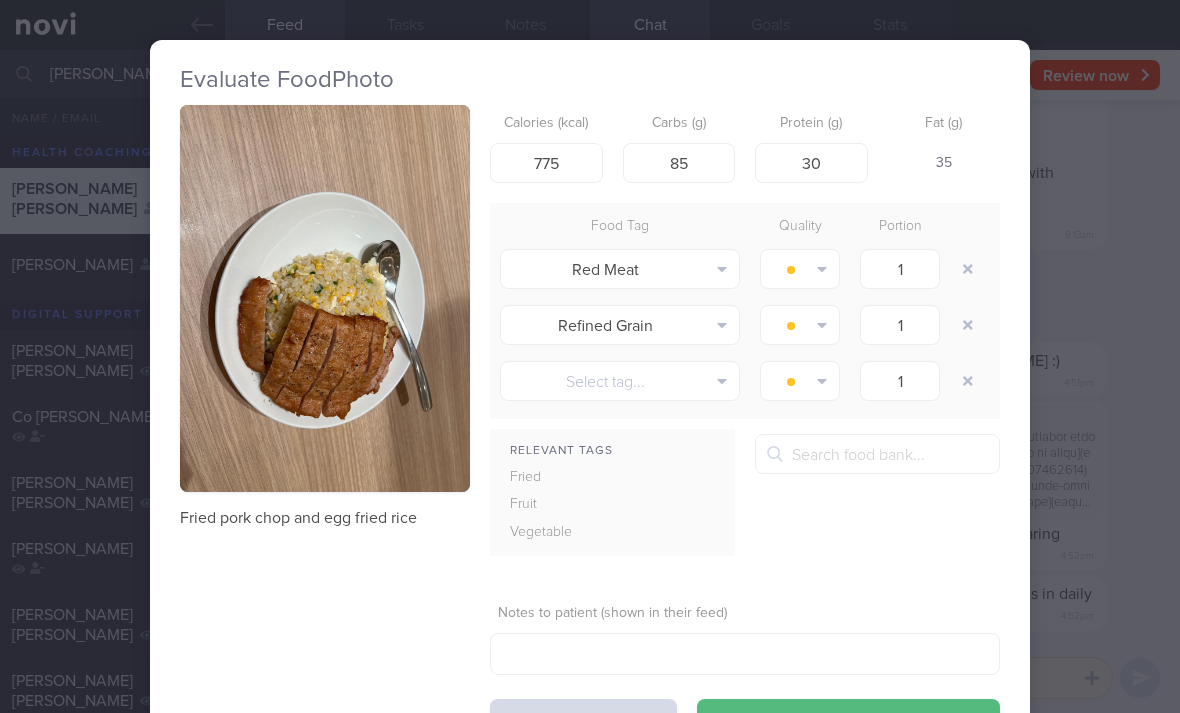 click at bounding box center [968, 269] 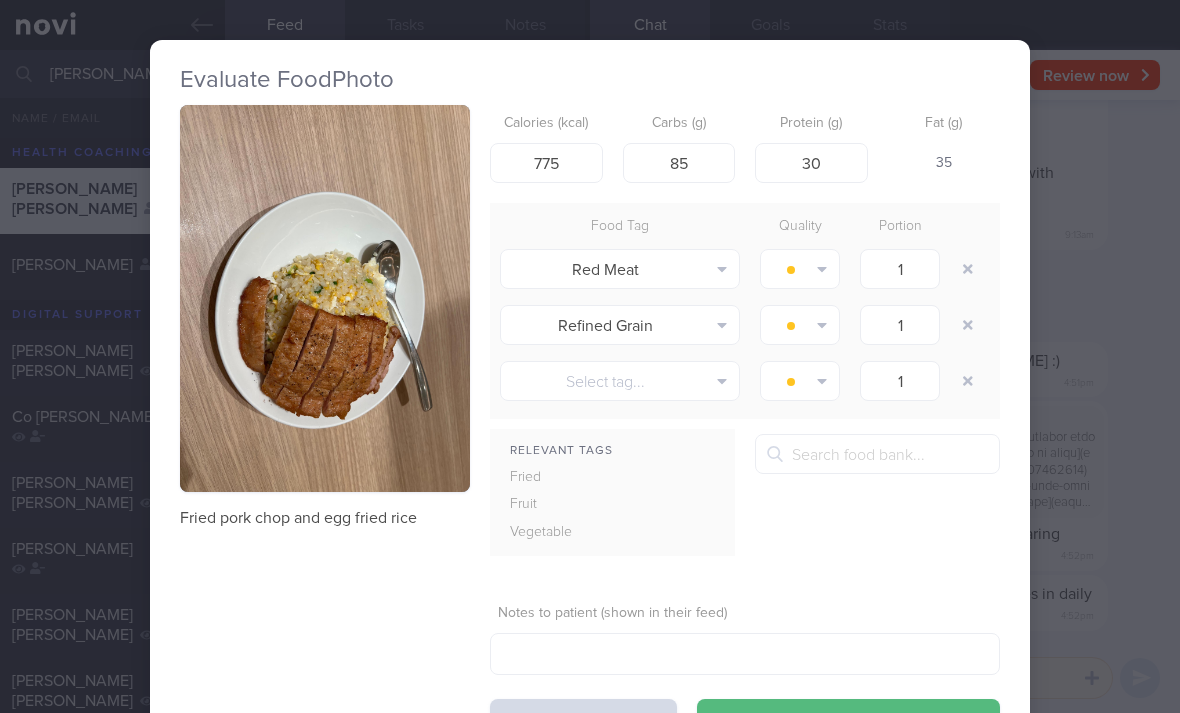 click at bounding box center (968, 269) 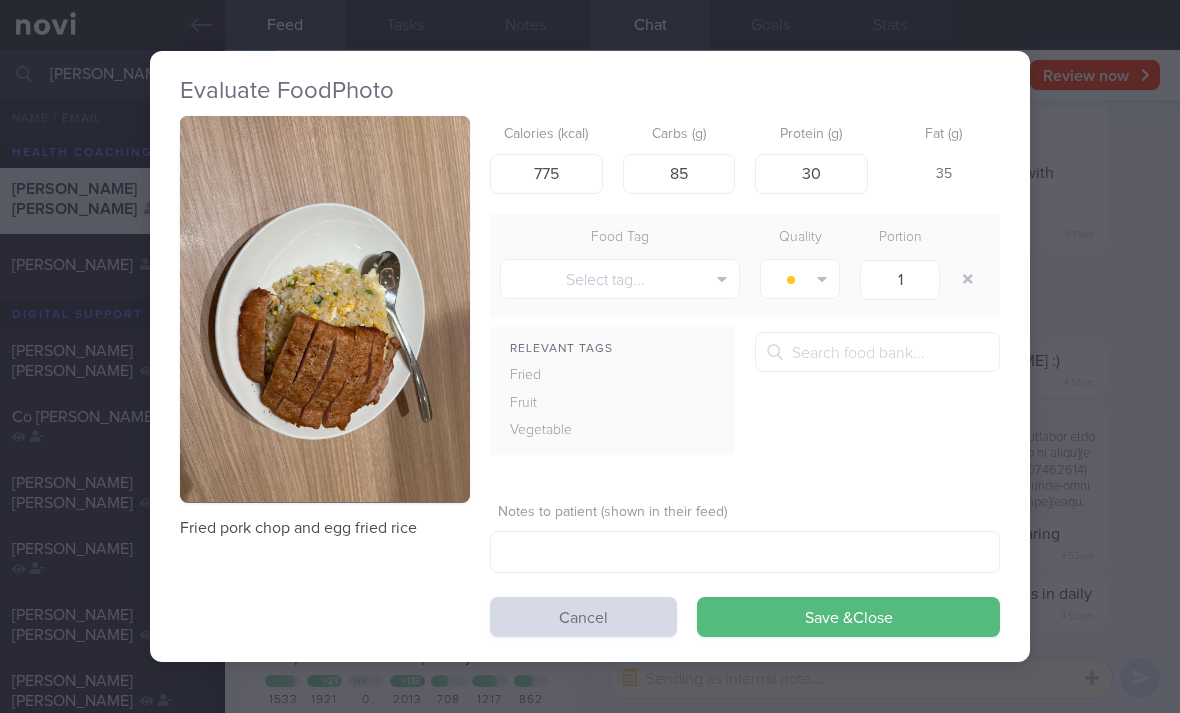 click on "Save &
Close" at bounding box center (848, 617) 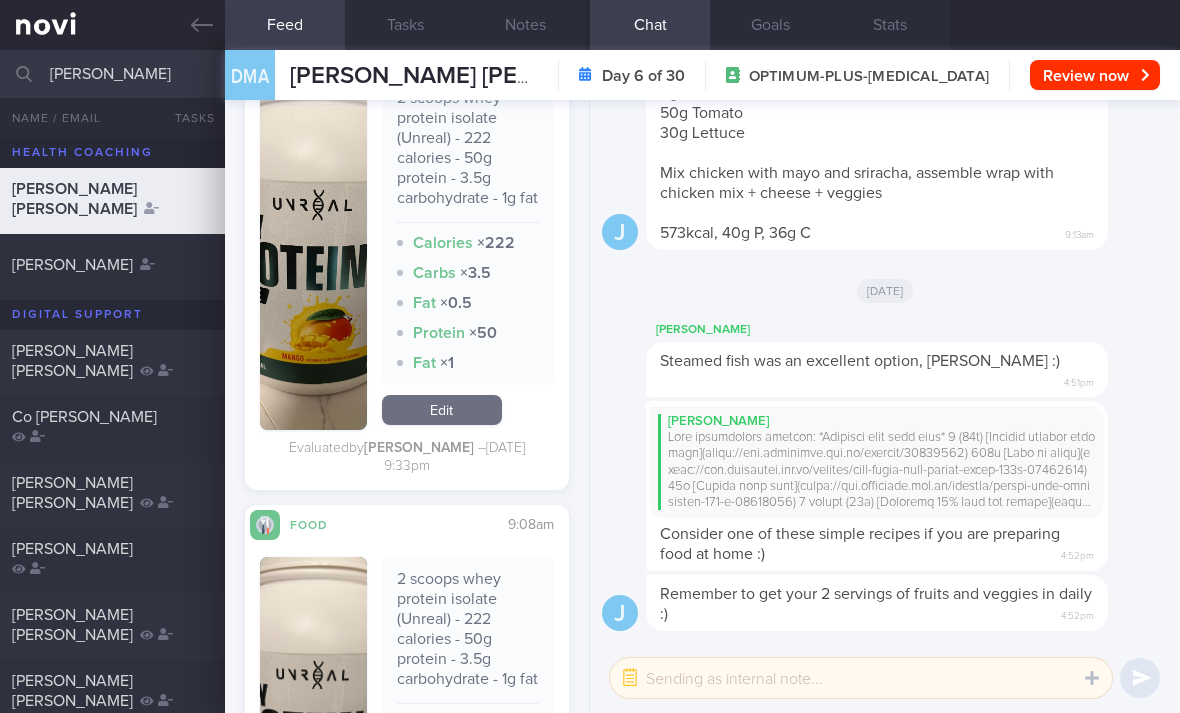 scroll, scrollTop: 13405, scrollLeft: 0, axis: vertical 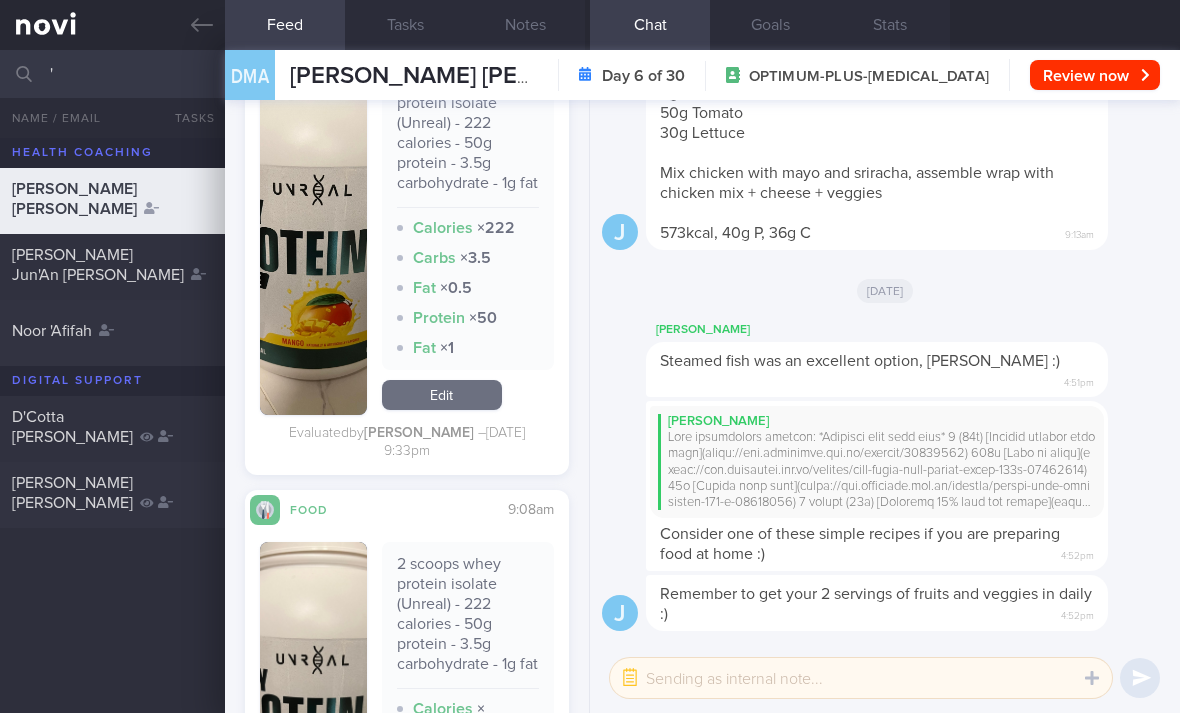 type on "'" 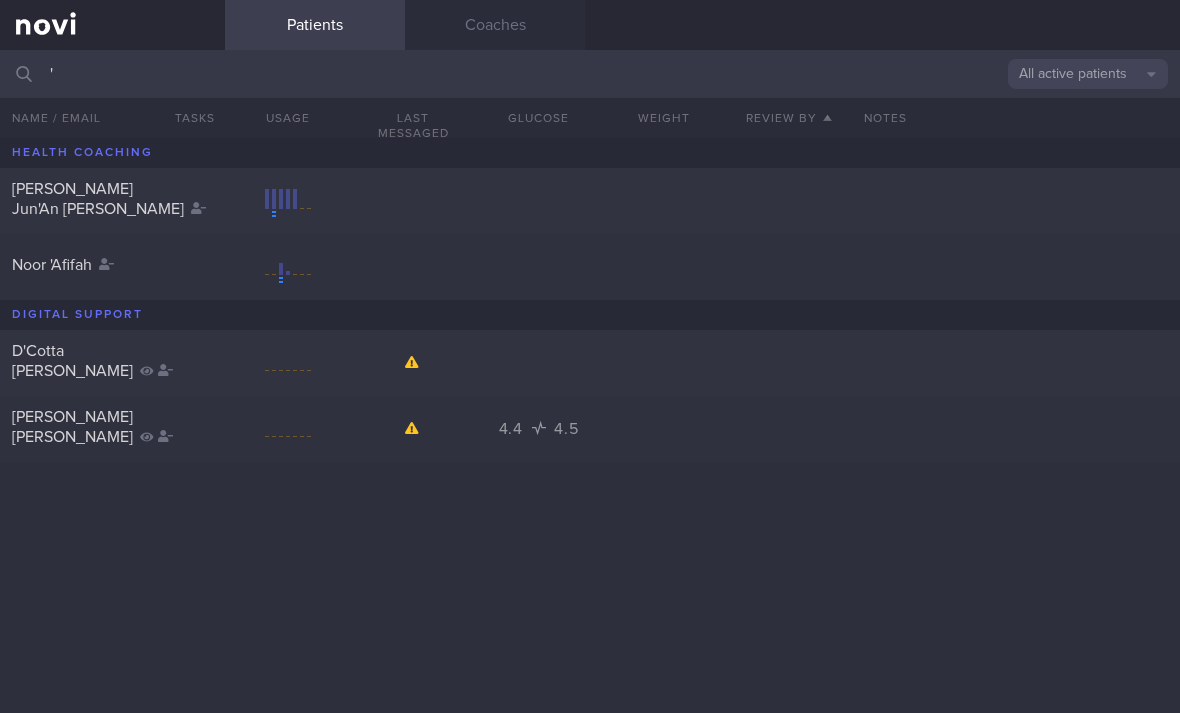 click on "All active patients" at bounding box center (1088, 74) 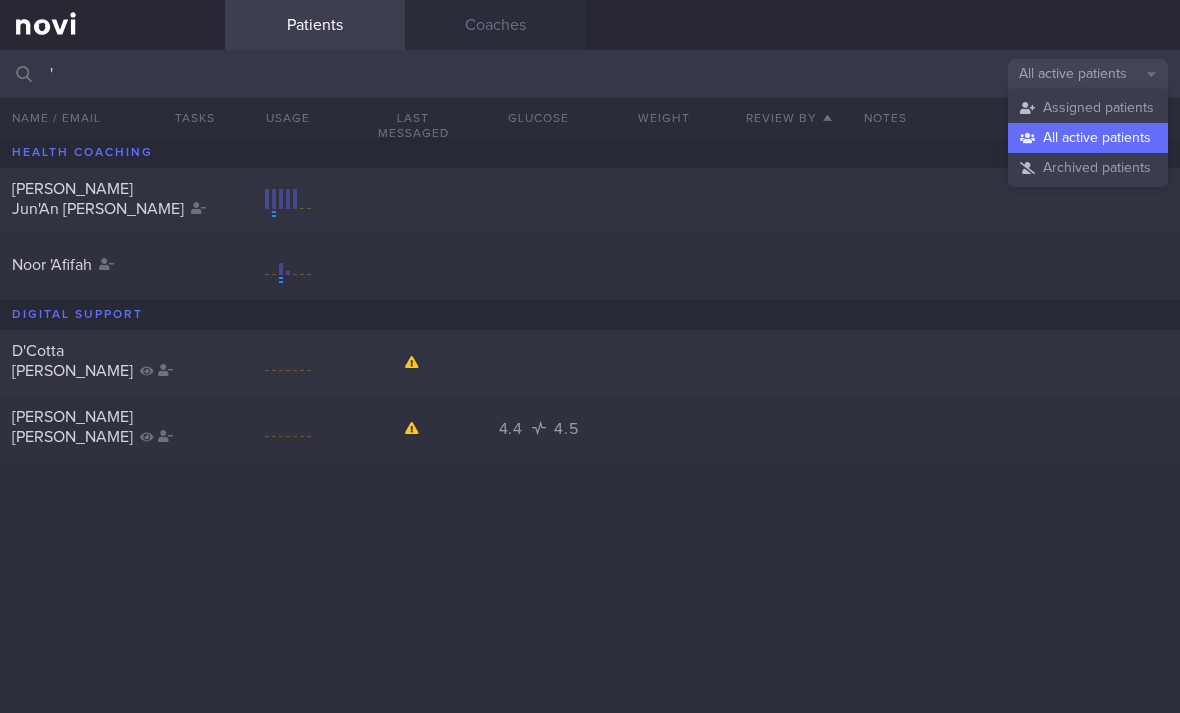 click on "Assigned patients" at bounding box center (1088, 108) 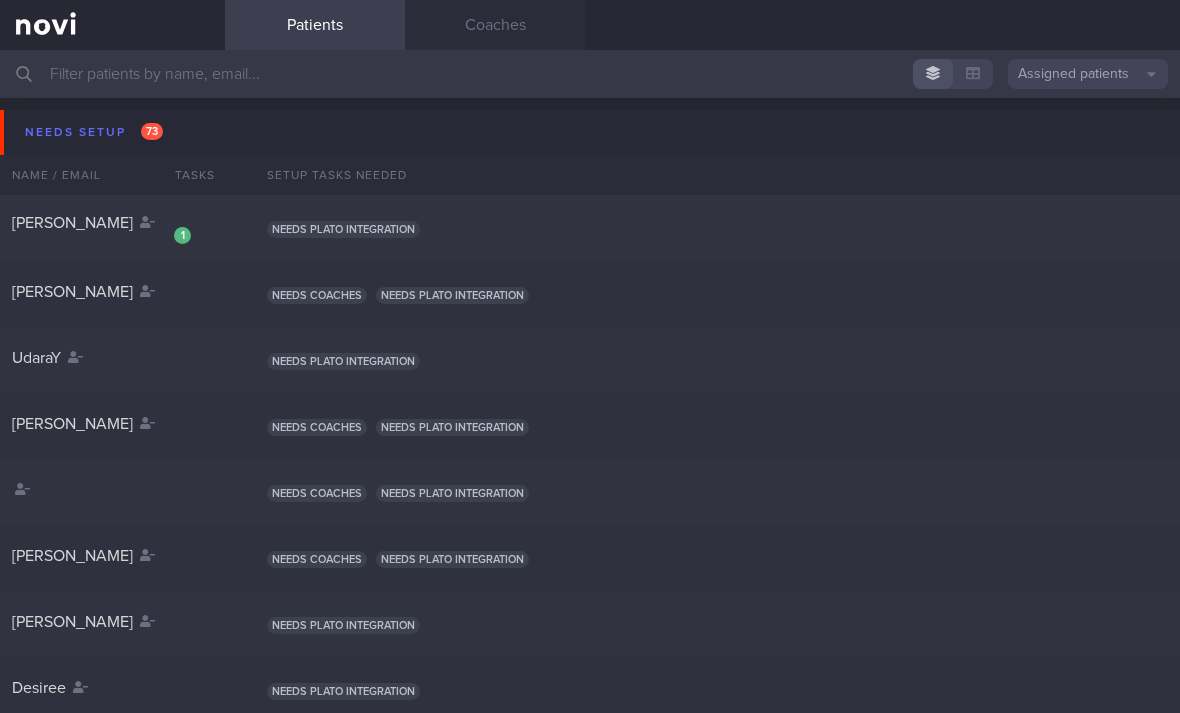 type 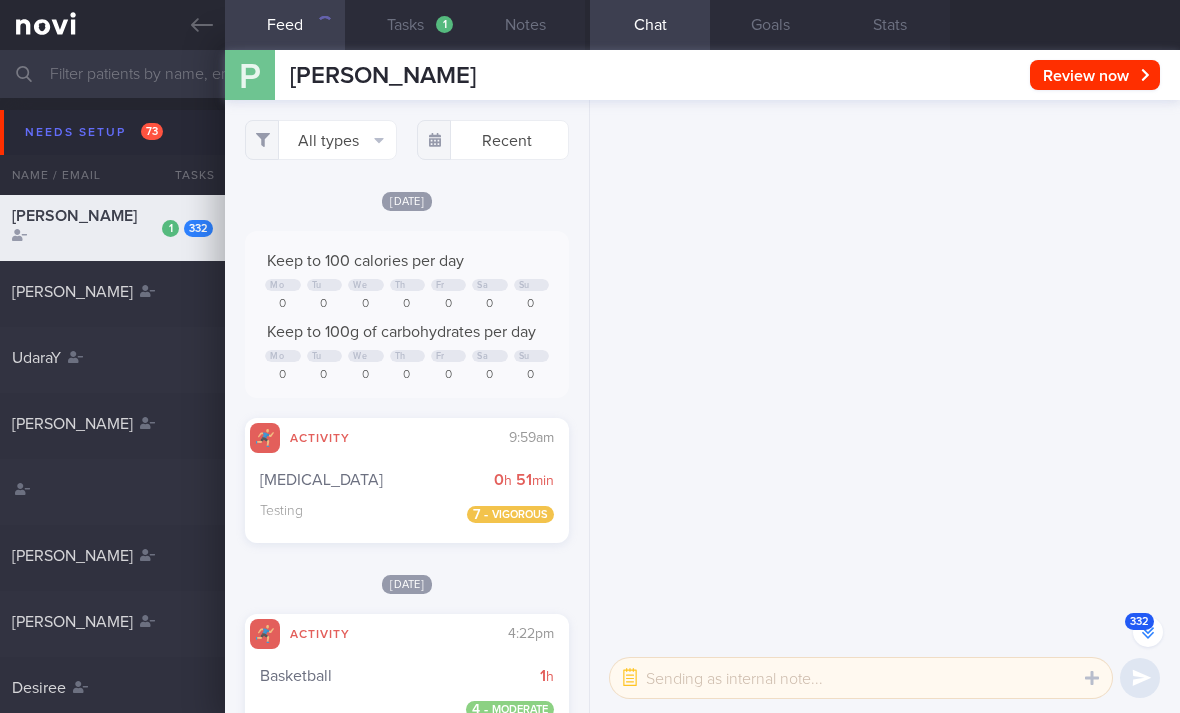 scroll, scrollTop: -40864, scrollLeft: 0, axis: vertical 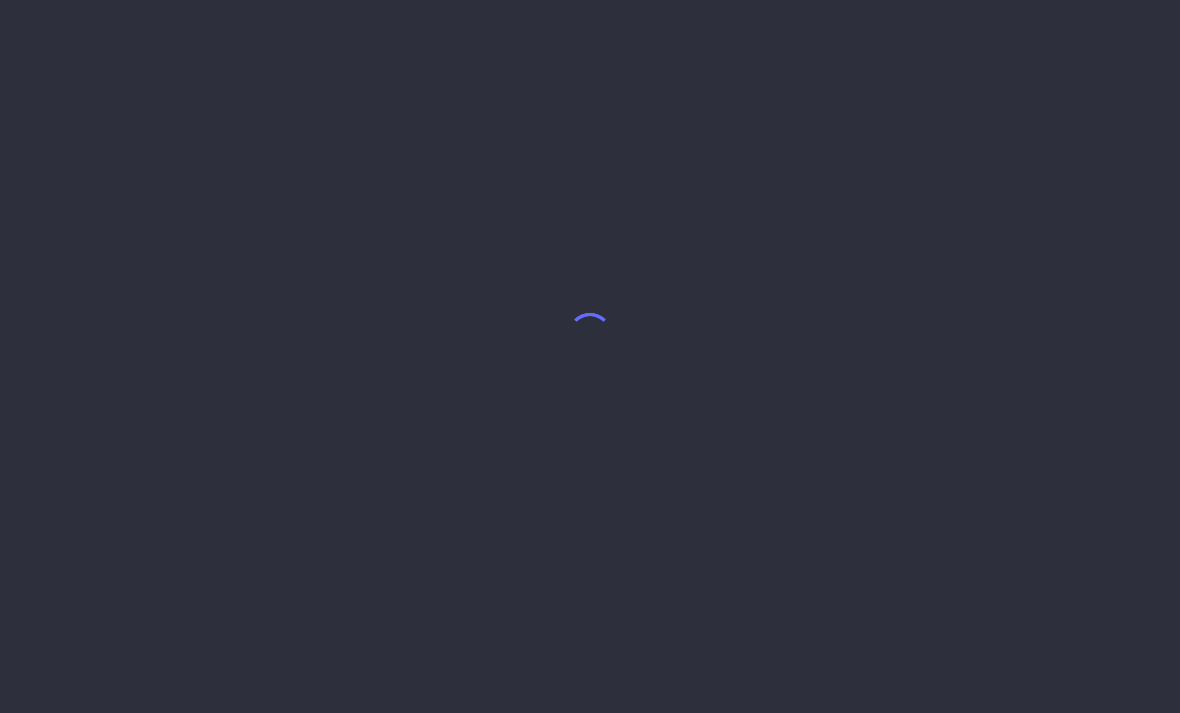 select on "6" 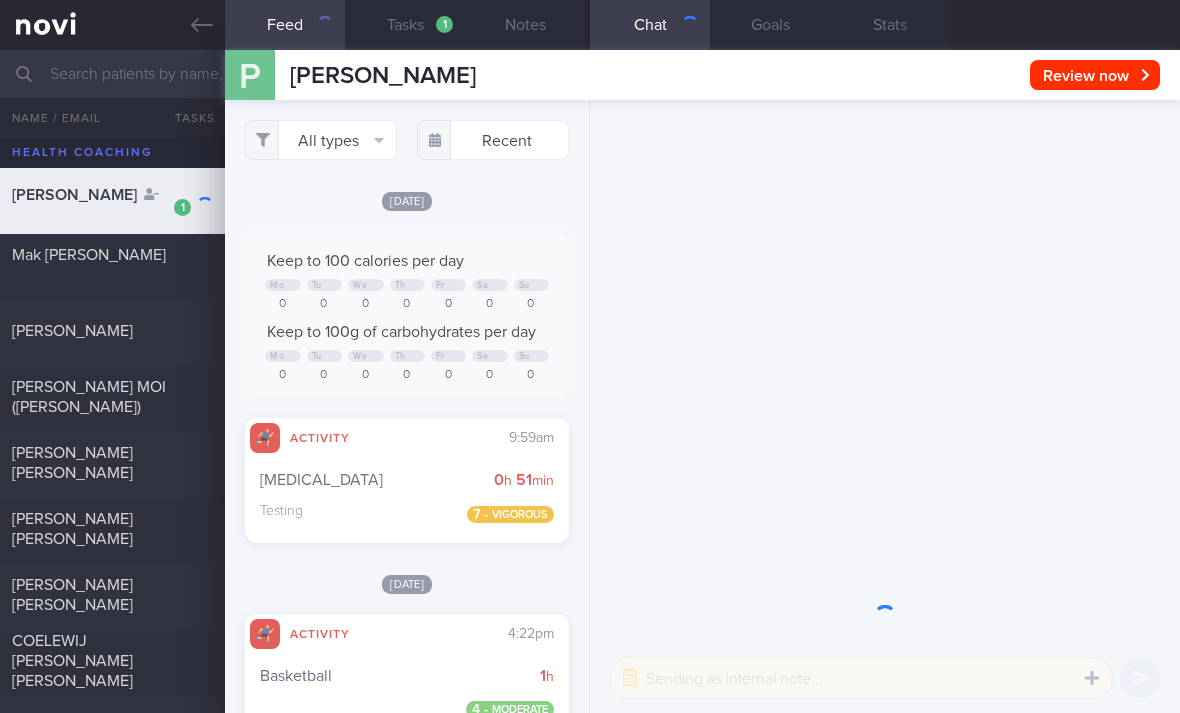 scroll, scrollTop: 999926, scrollLeft: 999702, axis: both 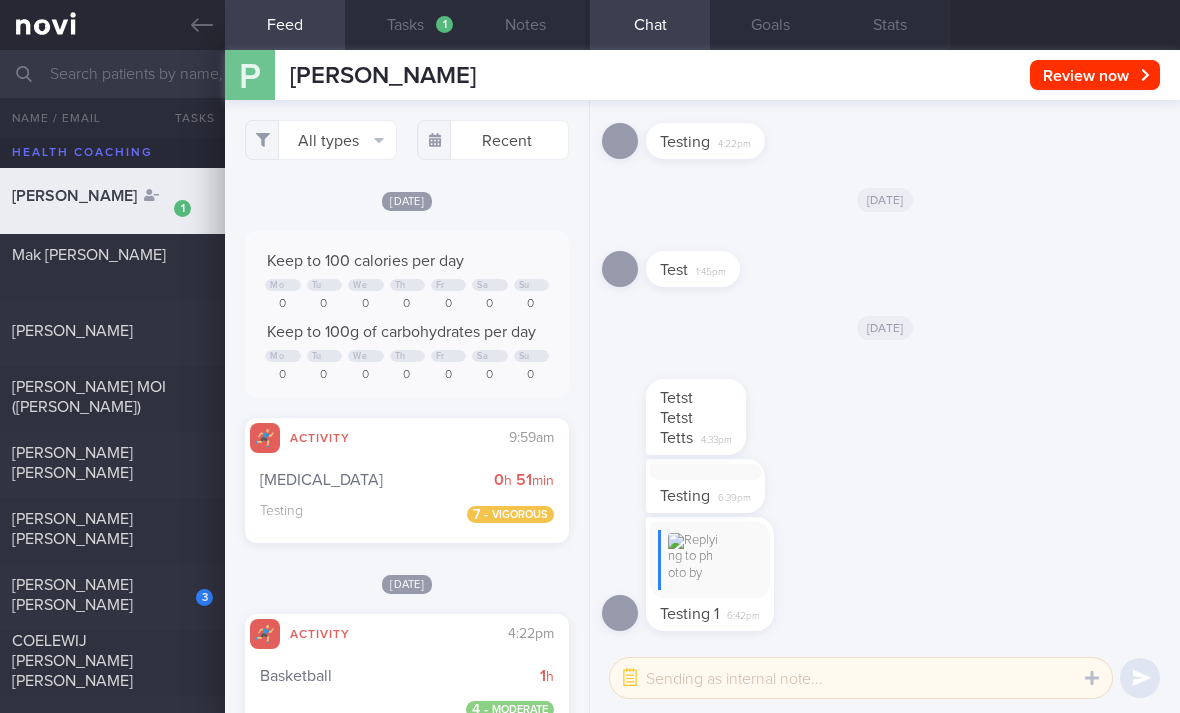 click on "Mak [PERSON_NAME]" at bounding box center (110, 265) 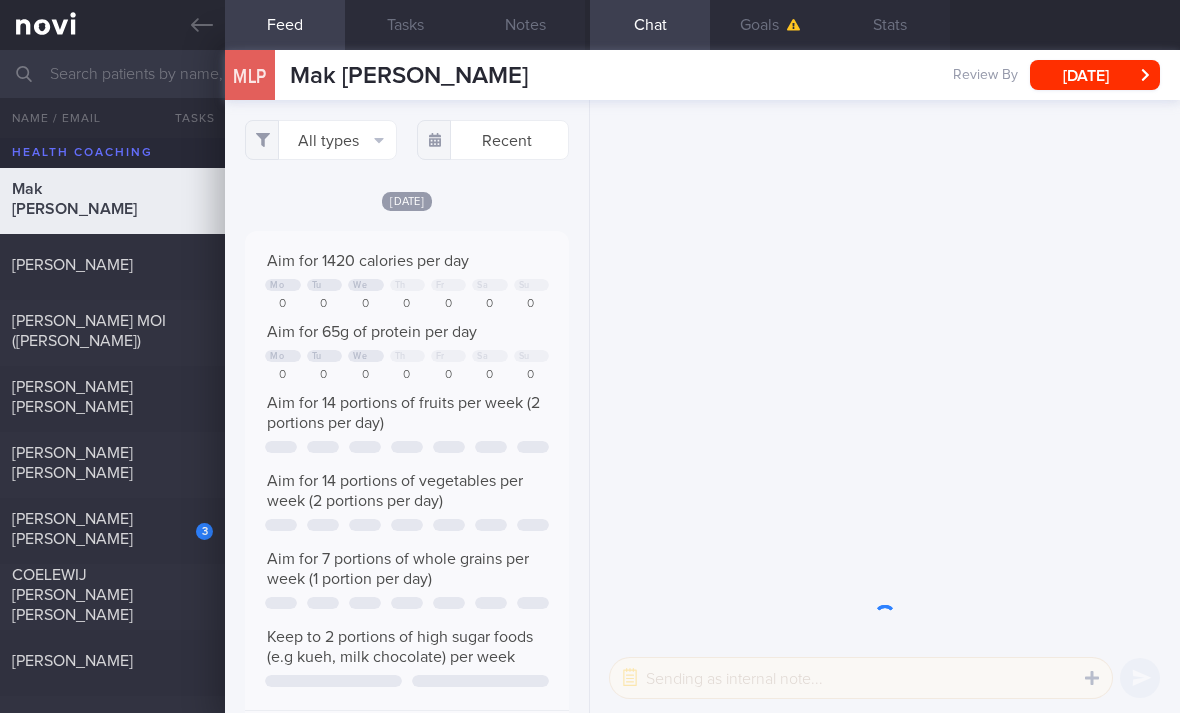 scroll, scrollTop: 999780, scrollLeft: 999694, axis: both 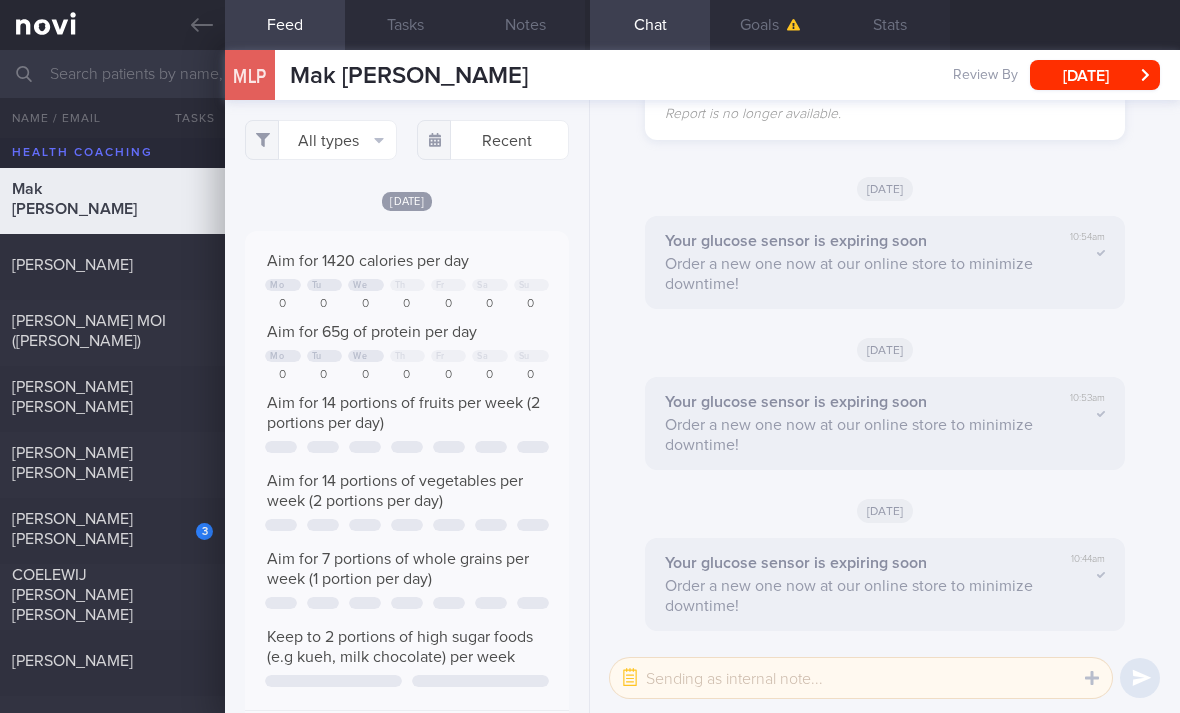 click on "All types" at bounding box center [321, 140] 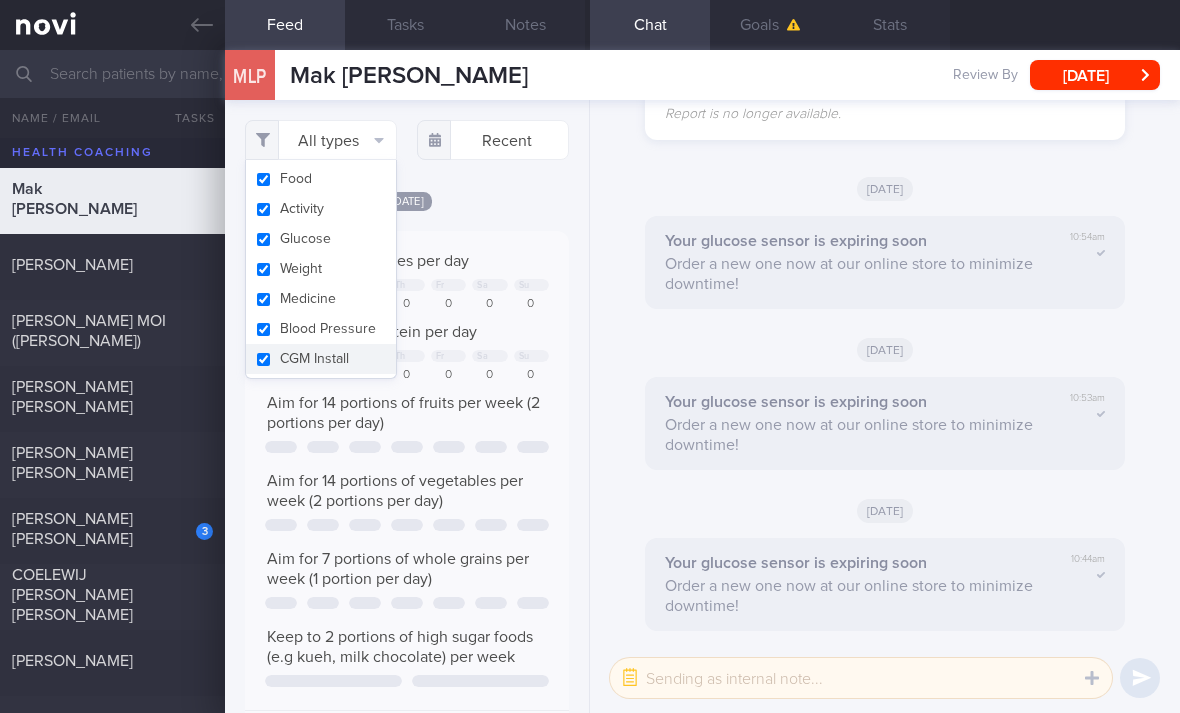 click on "Activity" at bounding box center [321, 209] 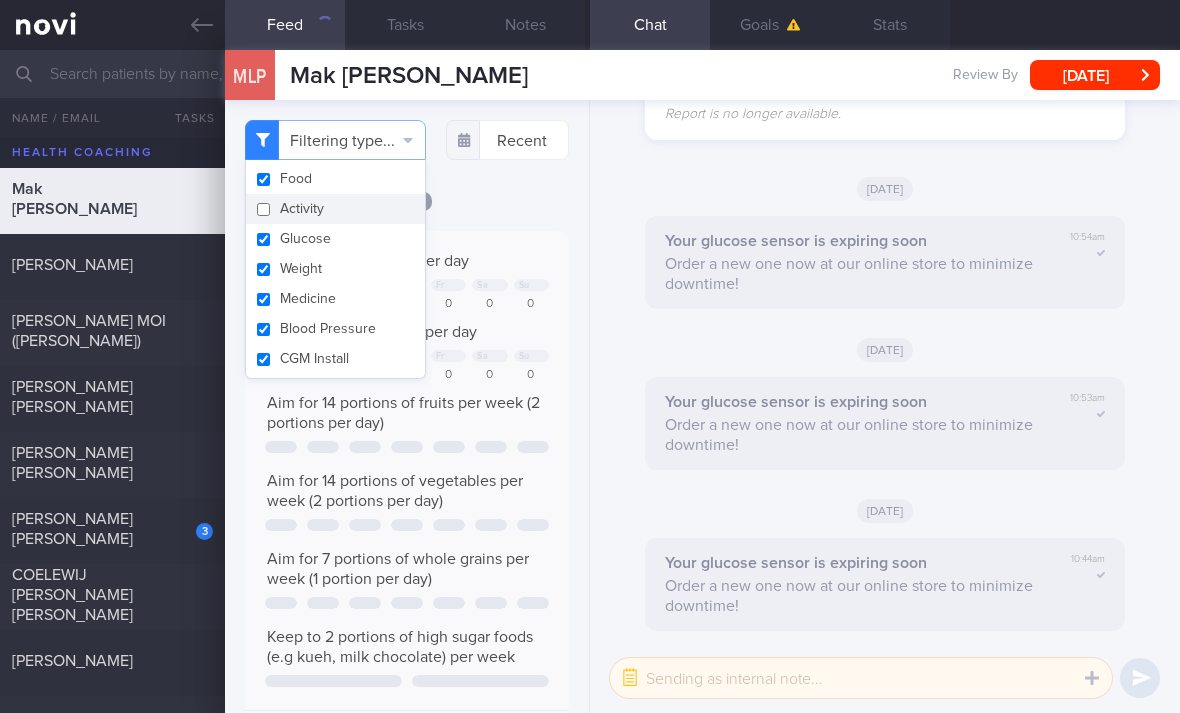 click on "Activity" at bounding box center (335, 209) 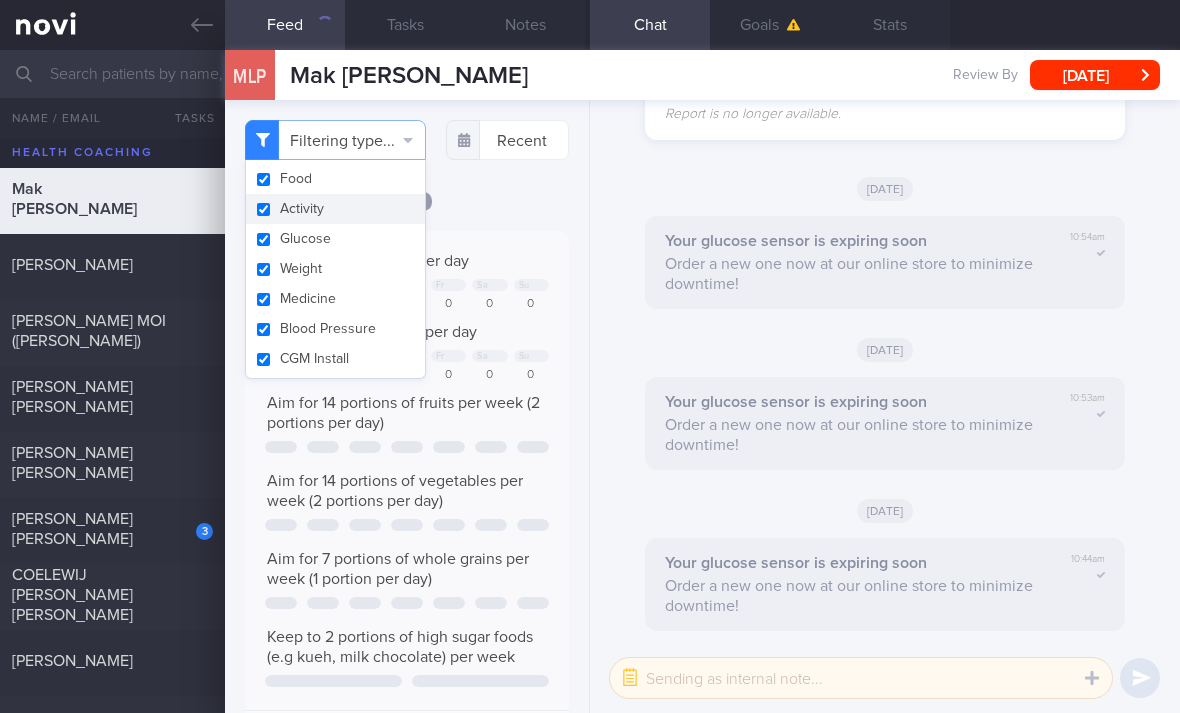 checkbox on "true" 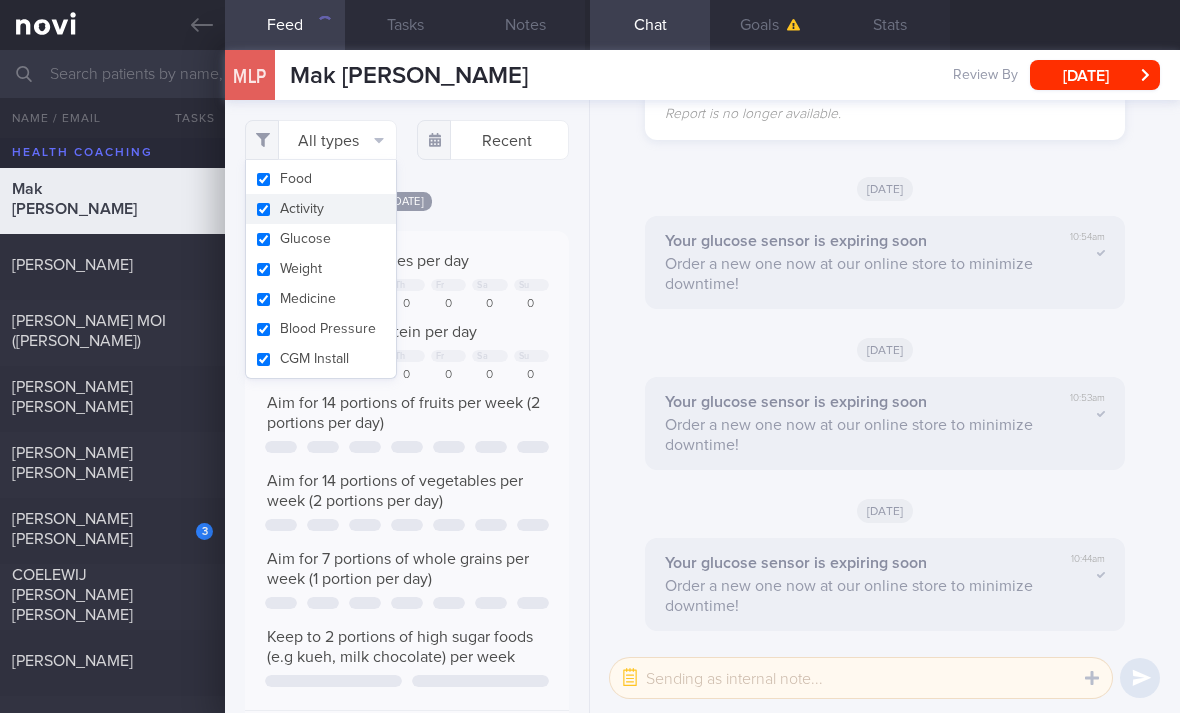 scroll, scrollTop: 0, scrollLeft: 0, axis: both 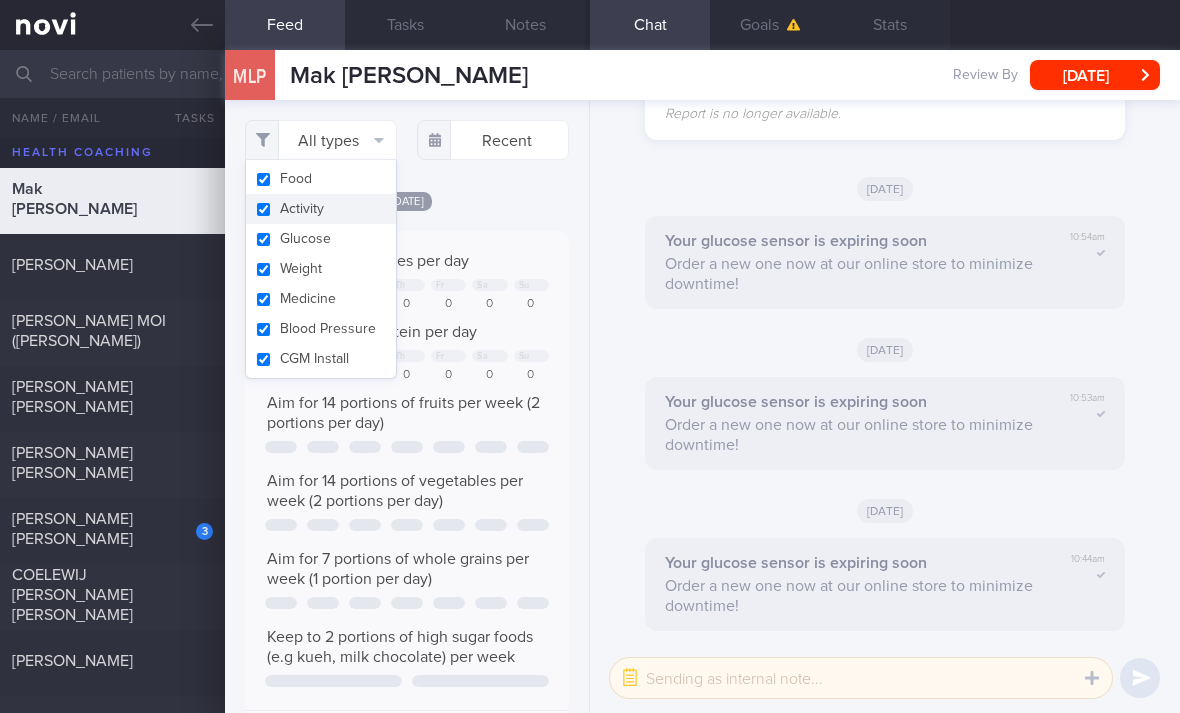 click on "Weight" at bounding box center (321, 269) 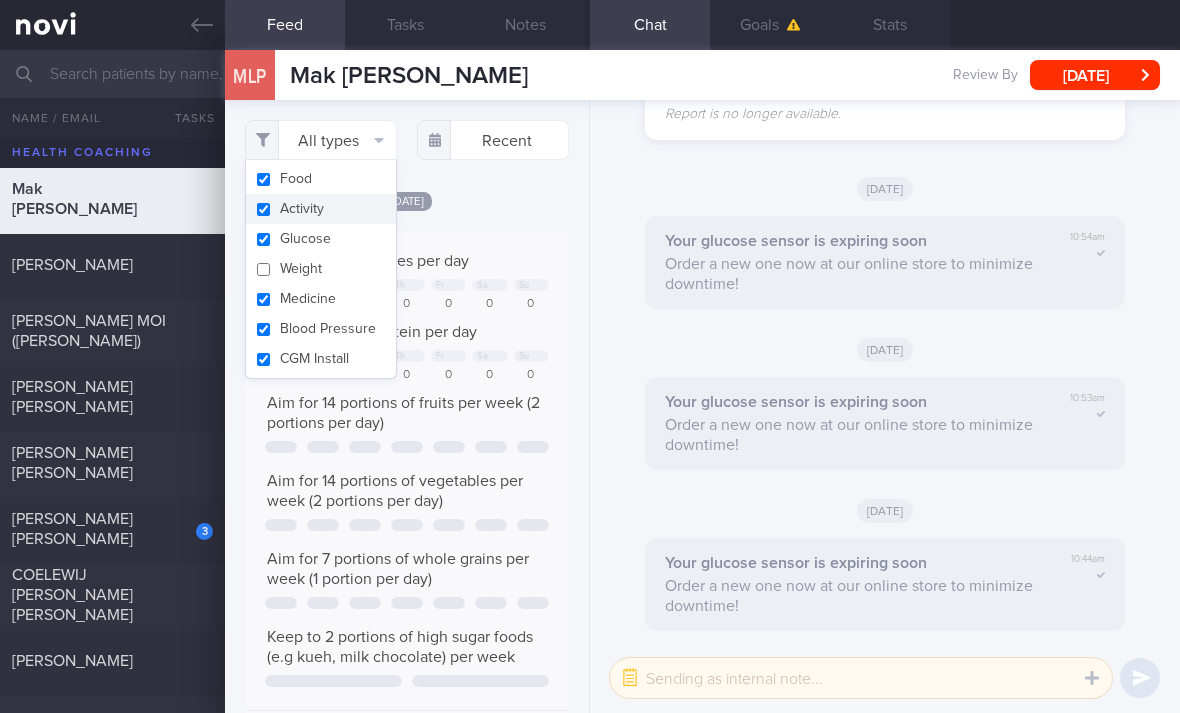 checkbox on "false" 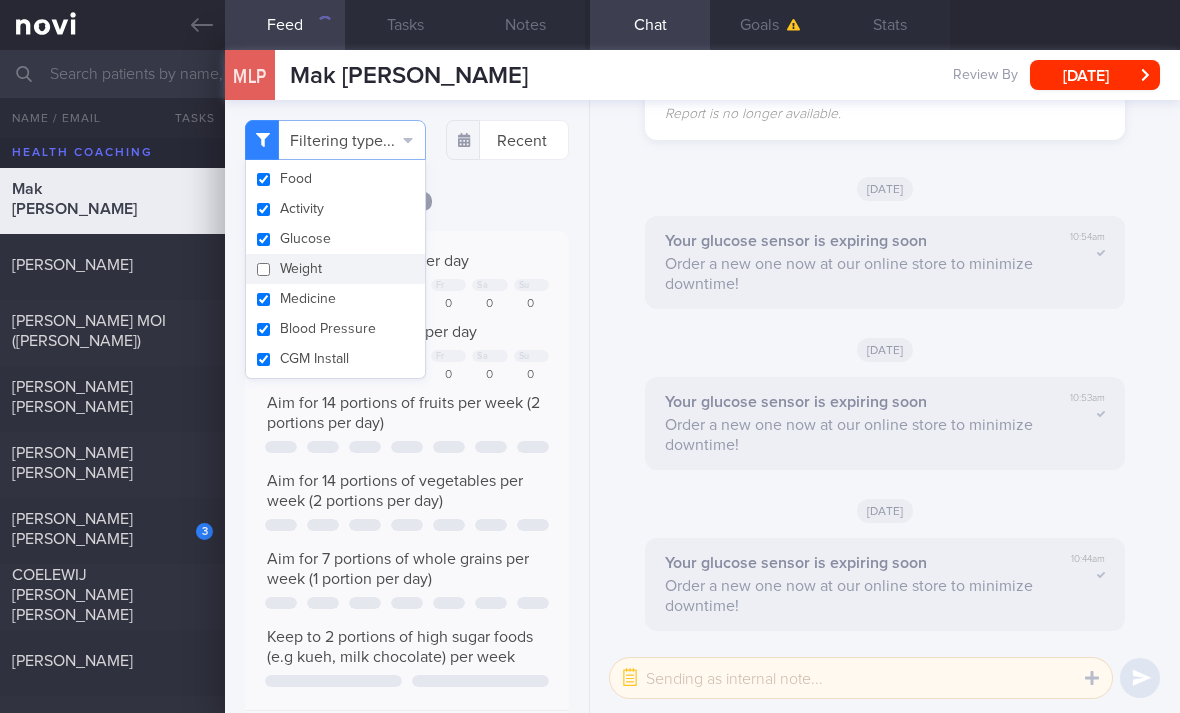scroll, scrollTop: 0, scrollLeft: 0, axis: both 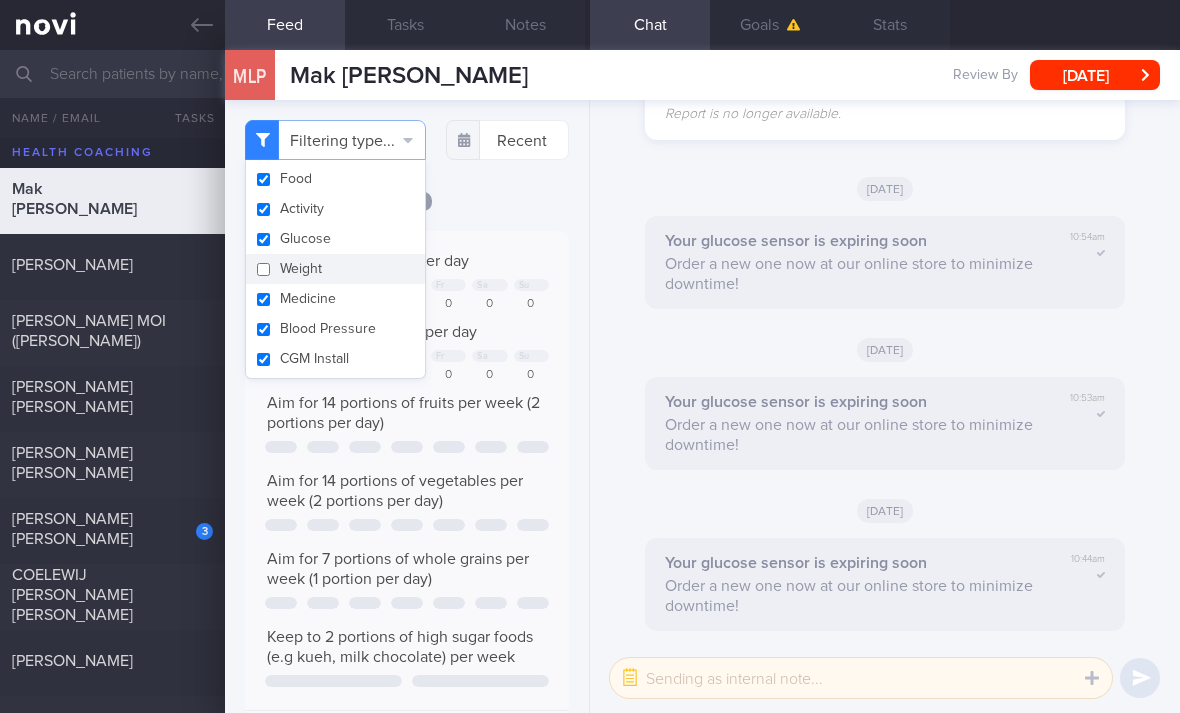 click on "Glucose" at bounding box center [335, 239] 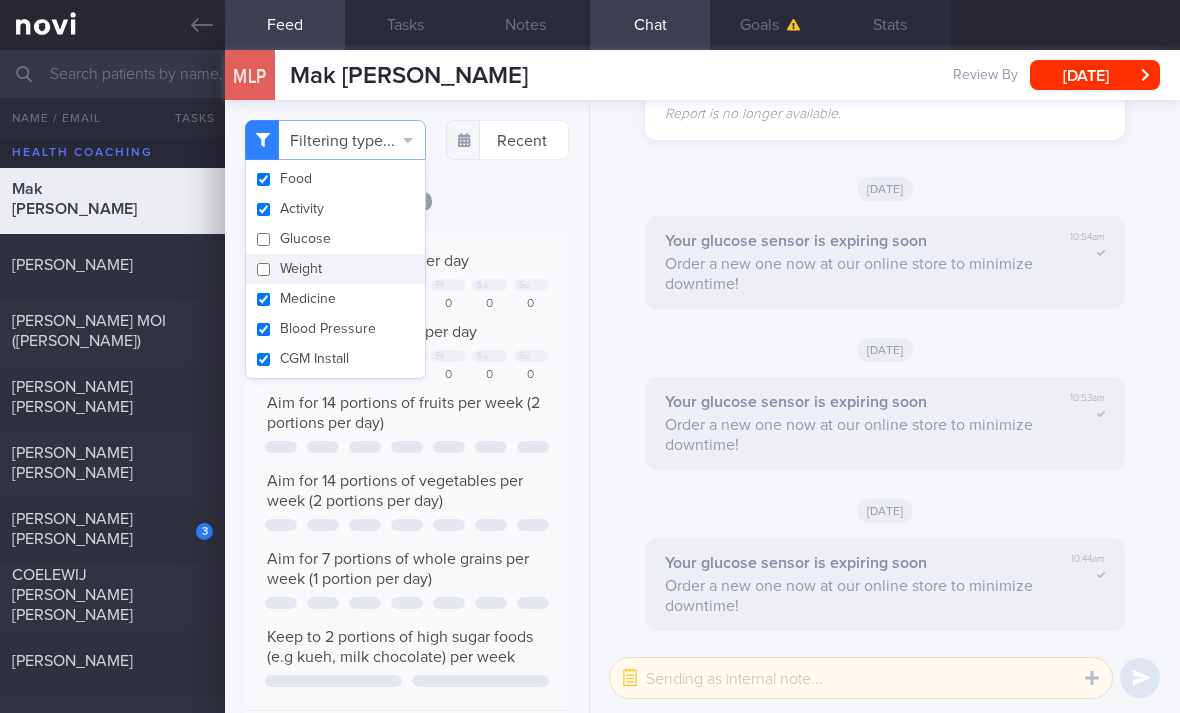 checkbox on "false" 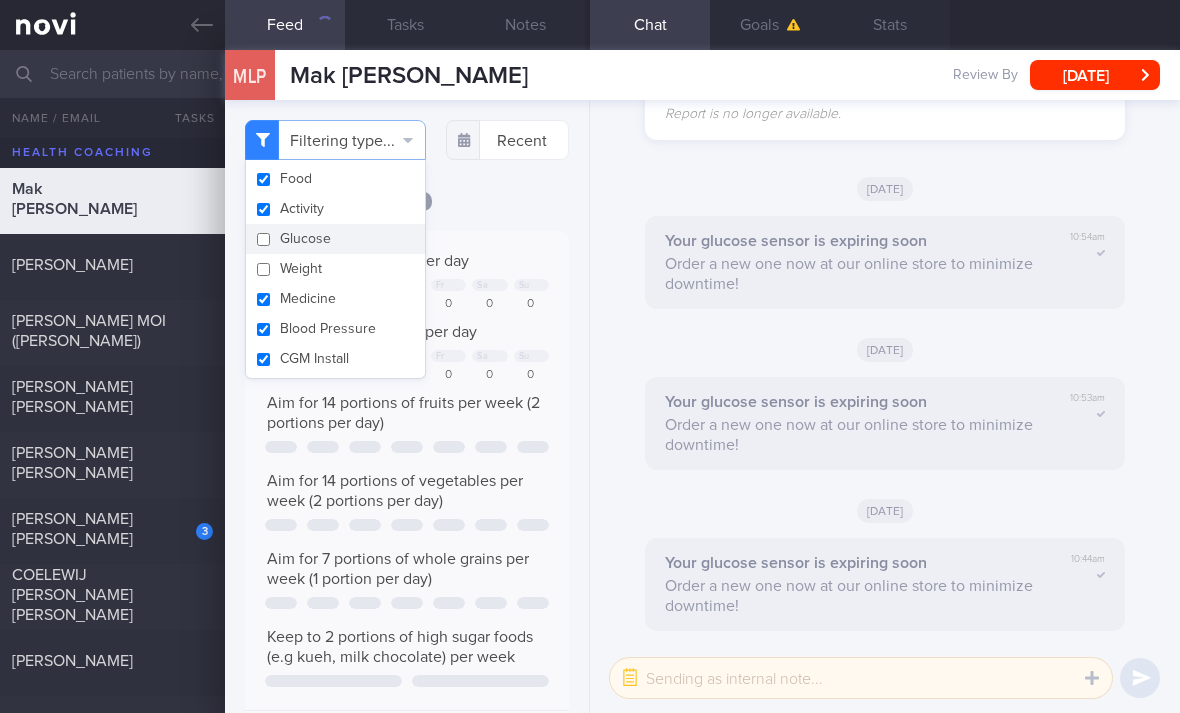 click on "Activity" at bounding box center [335, 209] 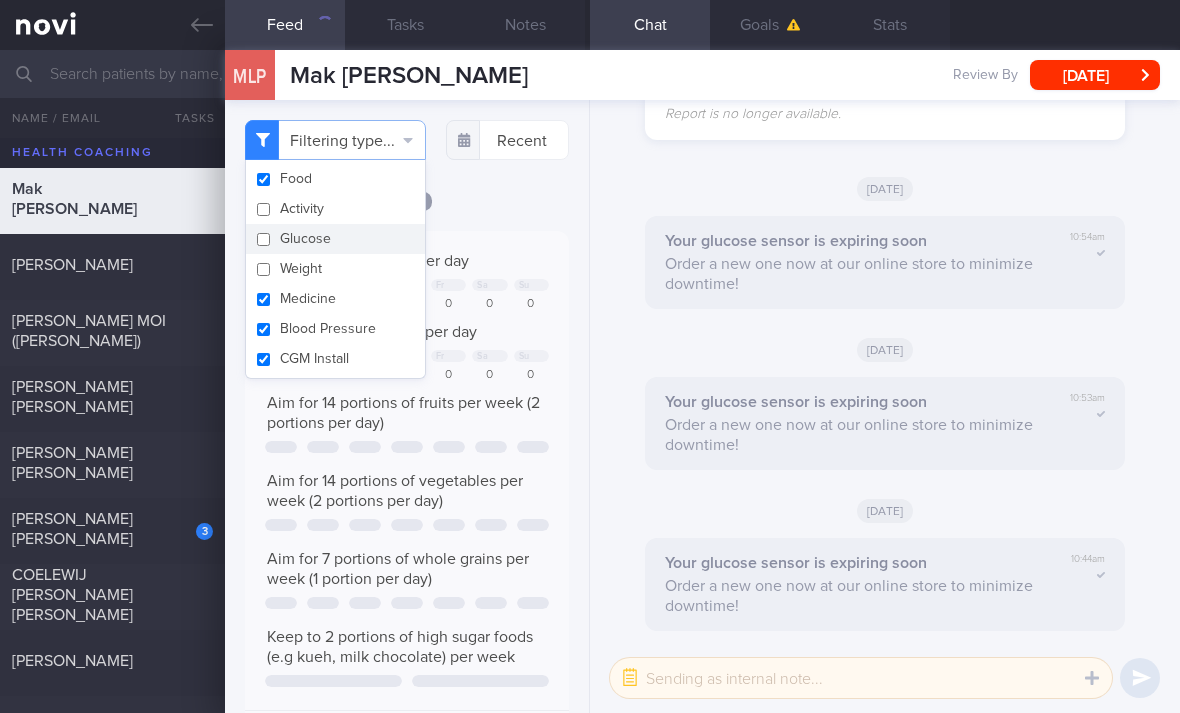 checkbox on "false" 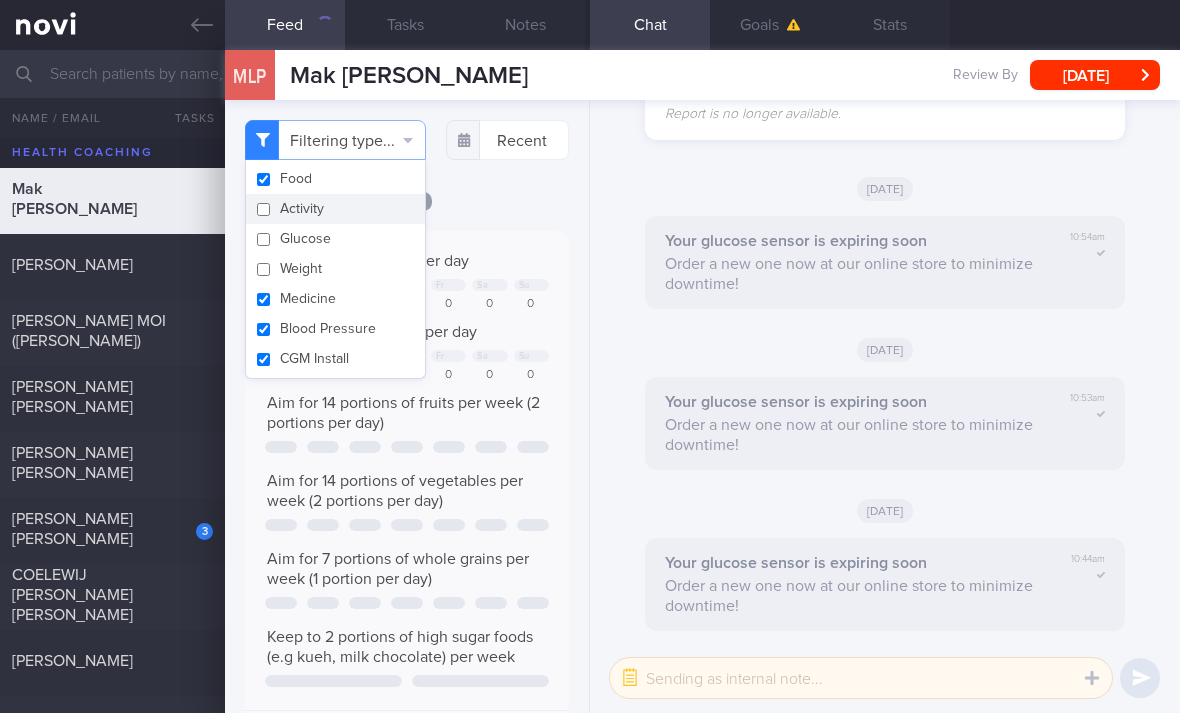 click on "Medicine" at bounding box center (335, 299) 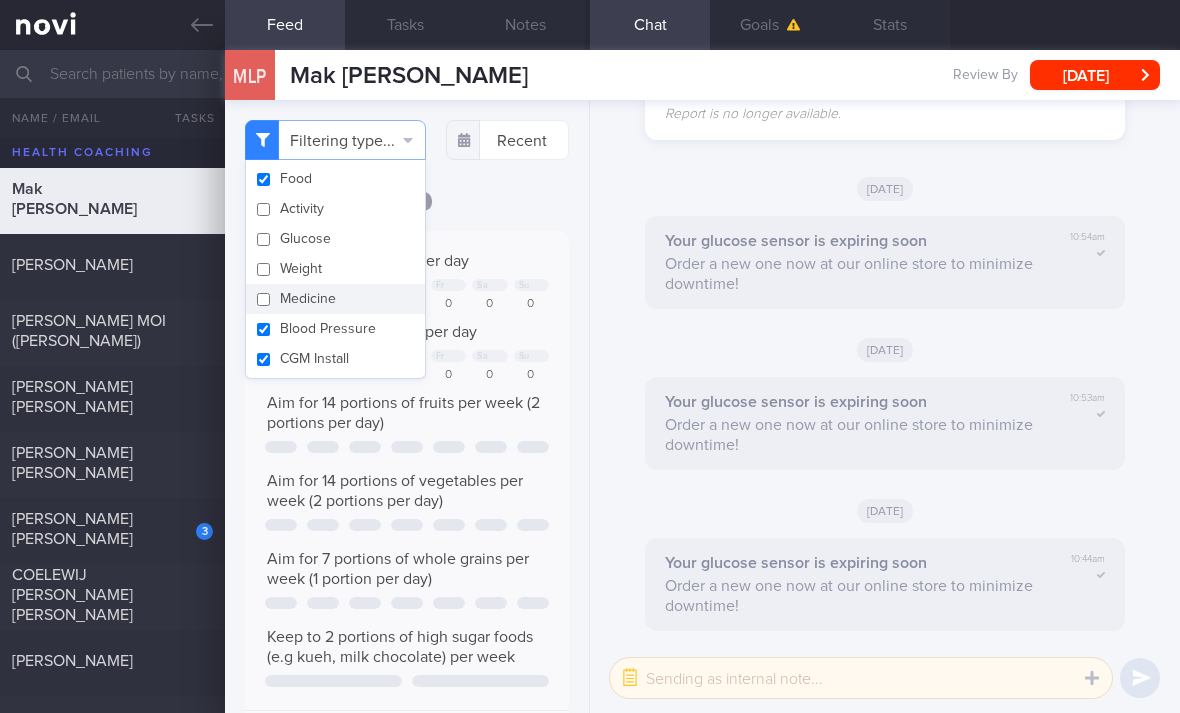 click on "Medicine" at bounding box center (335, 299) 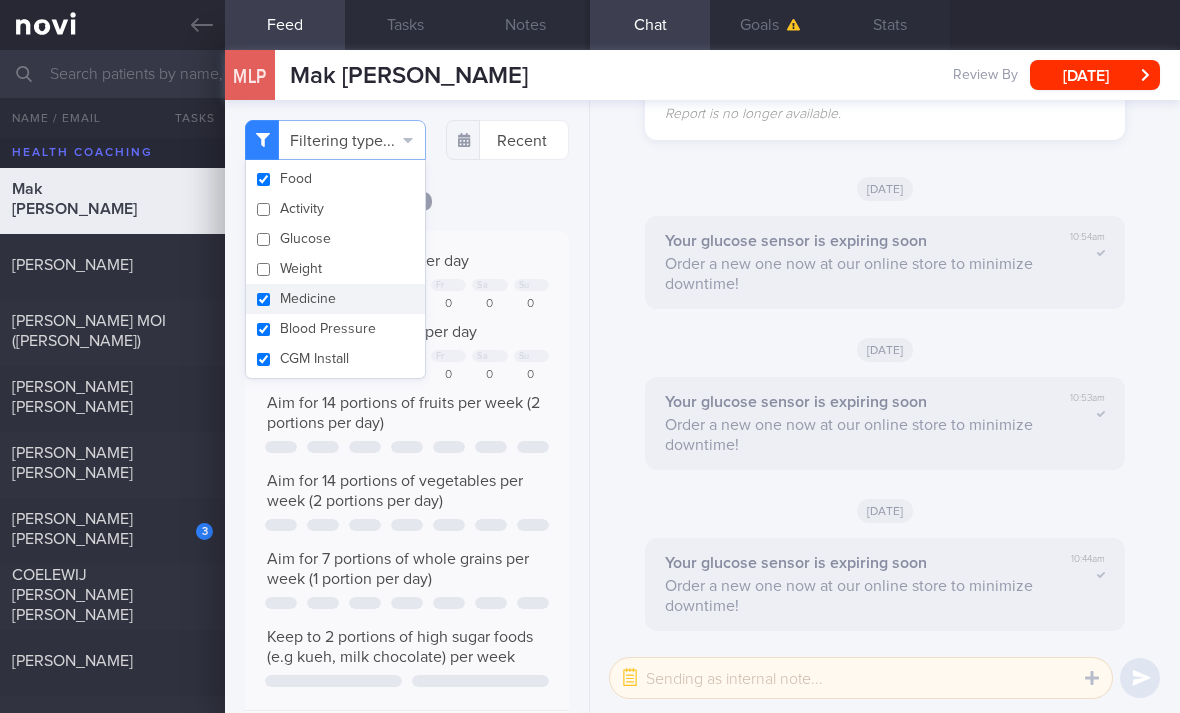 checkbox on "true" 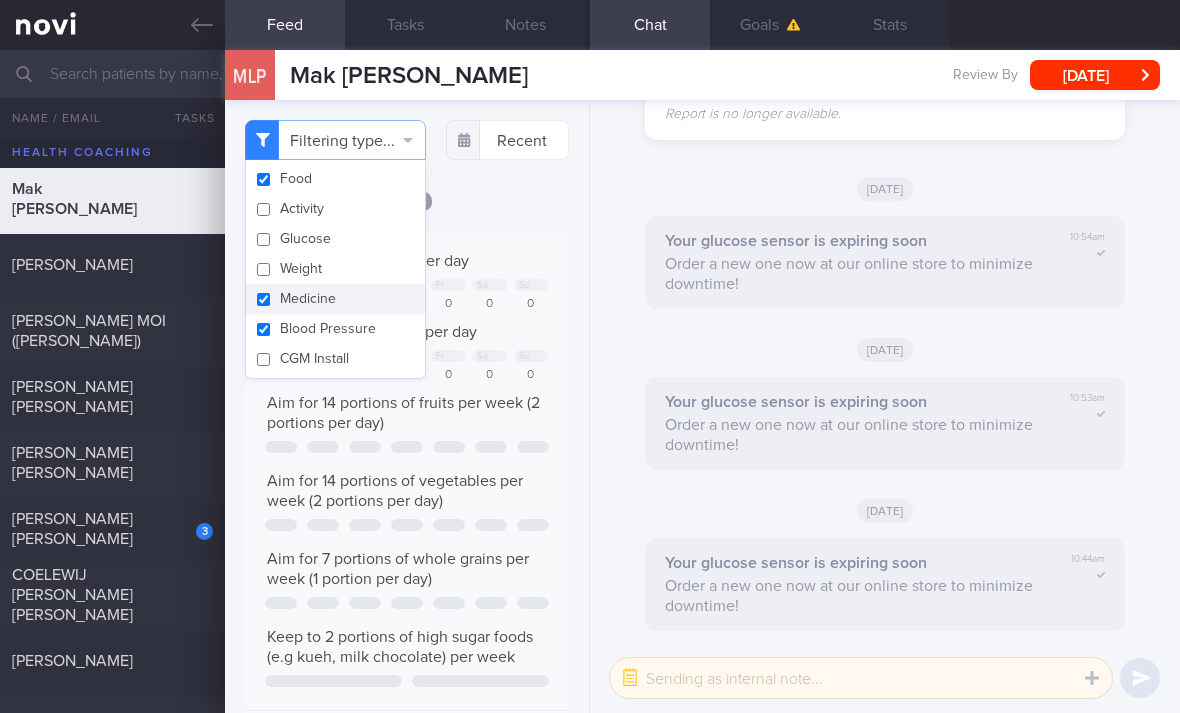checkbox on "false" 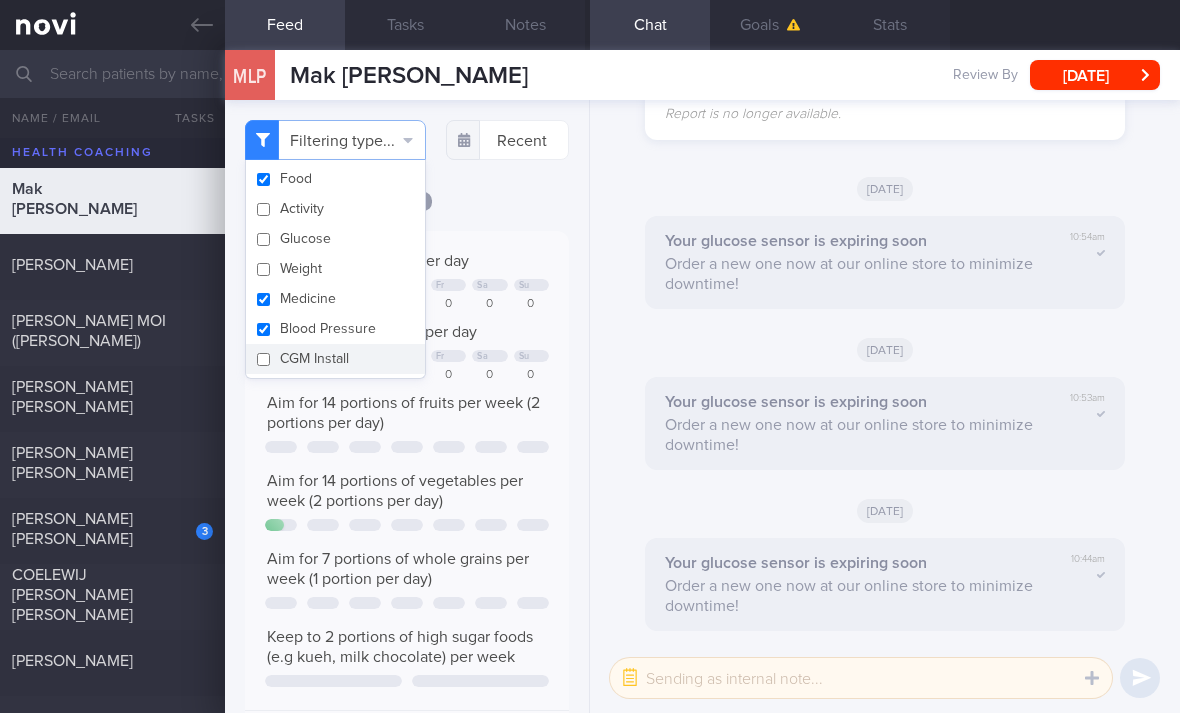 click on "Blood Pressure" at bounding box center (335, 329) 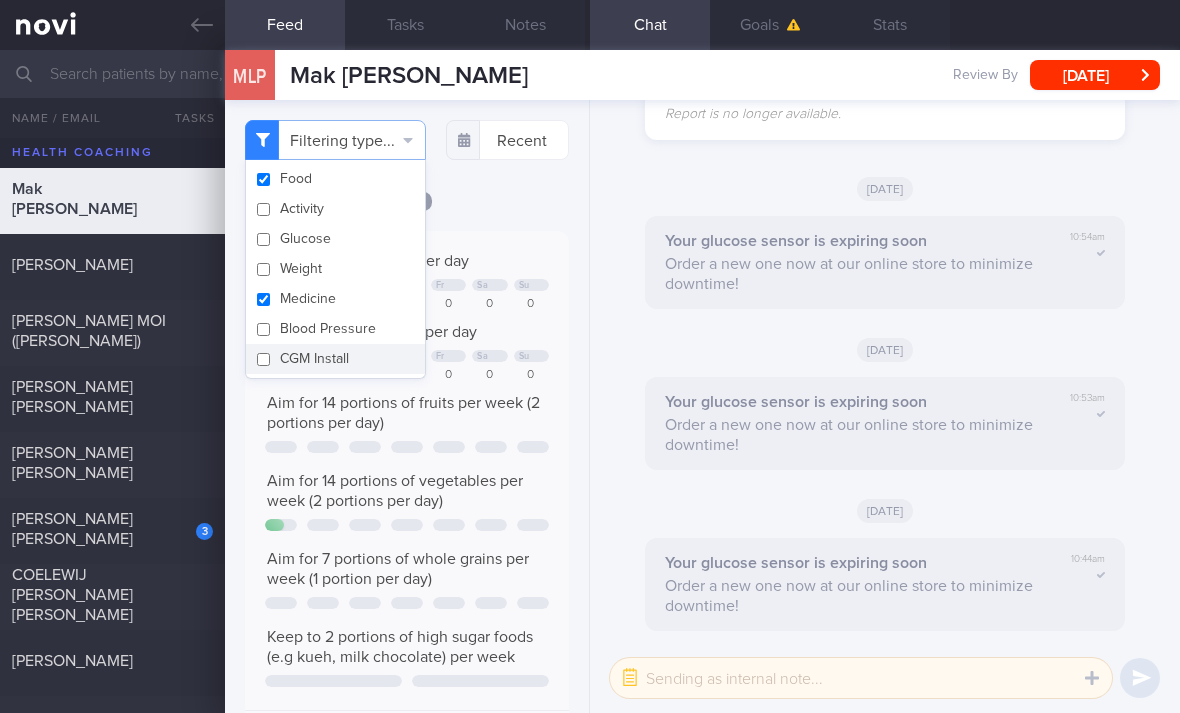 checkbox on "false" 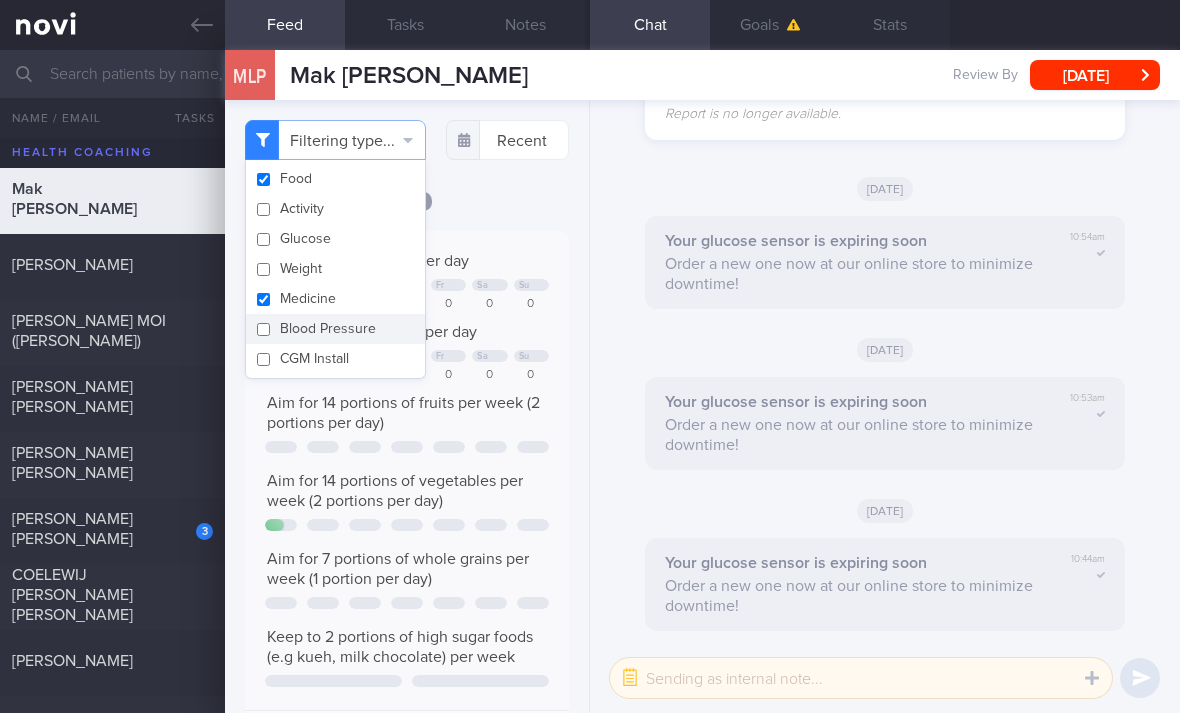 click on "Medicine" at bounding box center (335, 299) 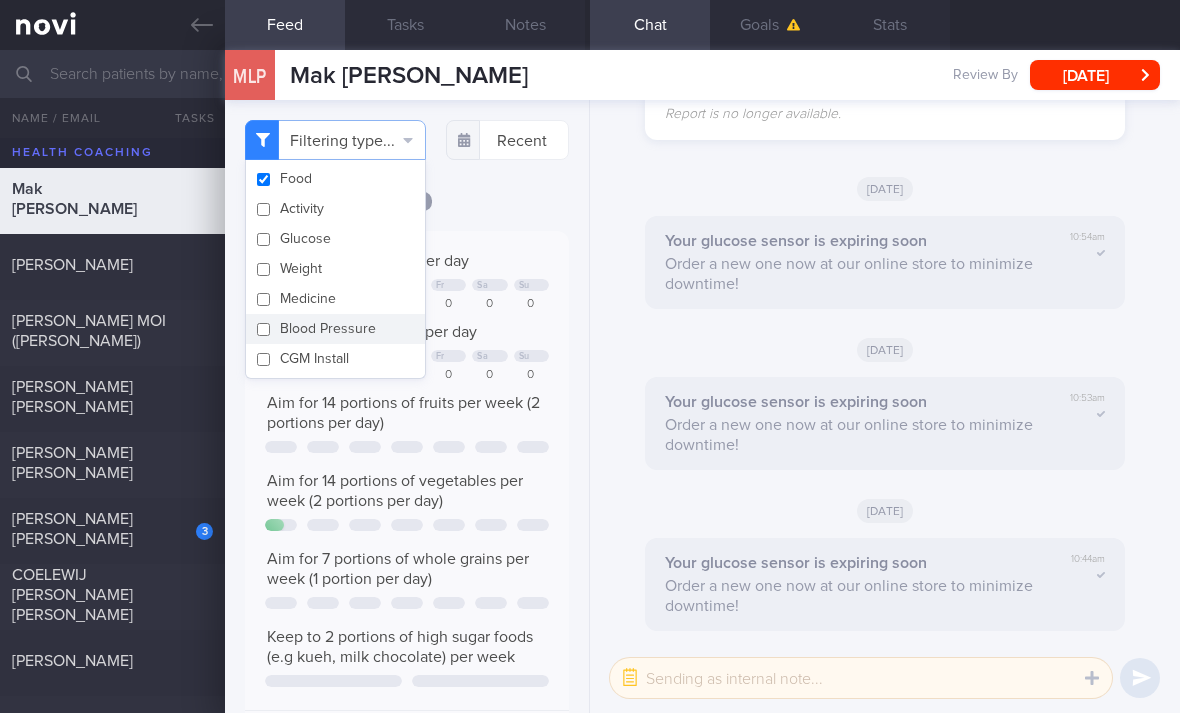 checkbox on "false" 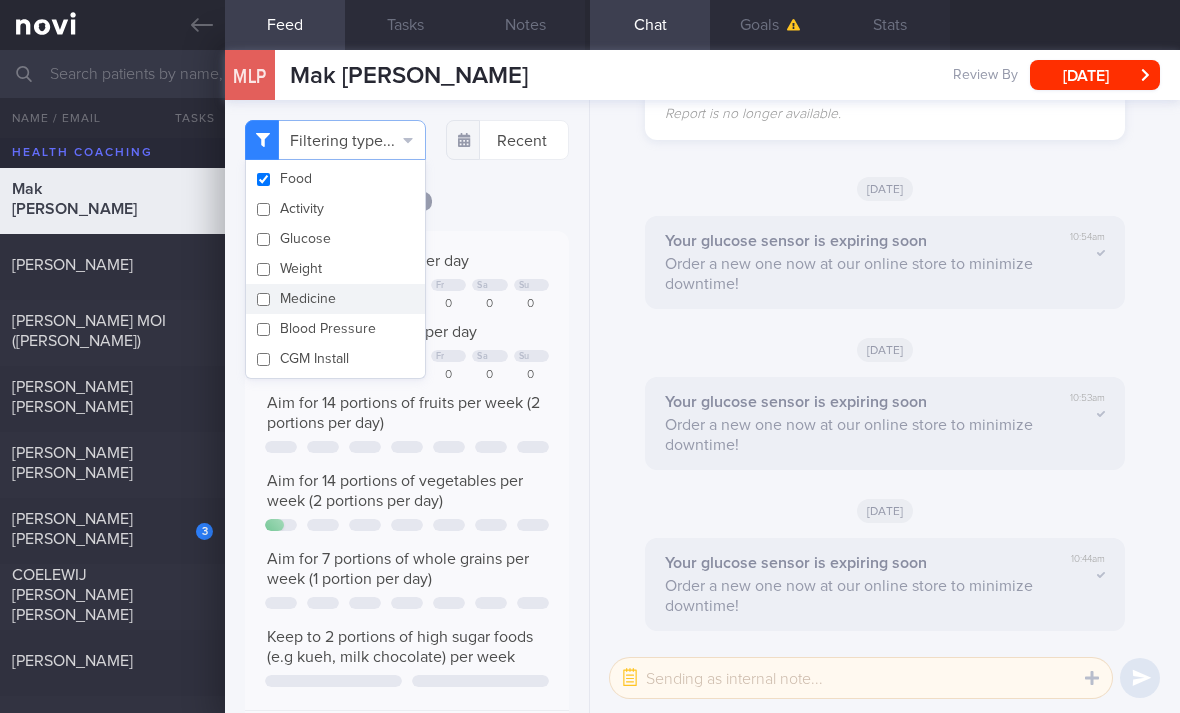 click on "[DATE]
Aim for 1420 calories per day
Mo
Th
Fr
Sa
Su
0
1127
708
0
0
0
0
Aim for 65g of protein per day
Mo
+ 2" 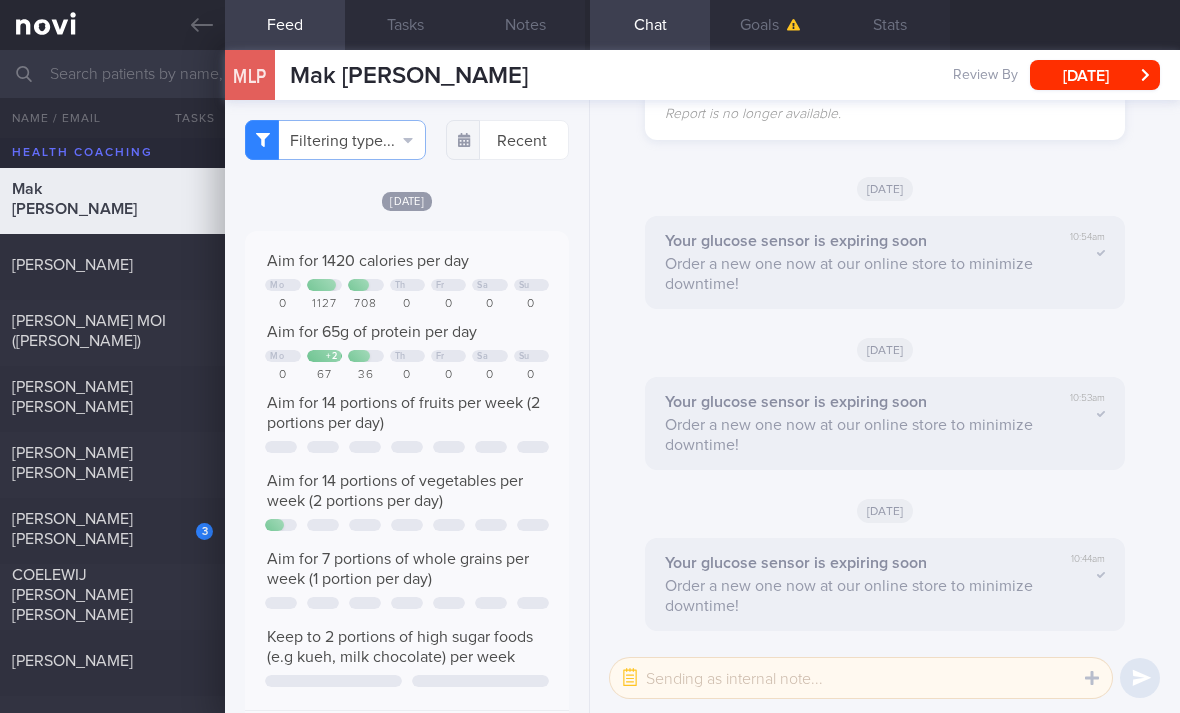 scroll, scrollTop: 17, scrollLeft: 0, axis: vertical 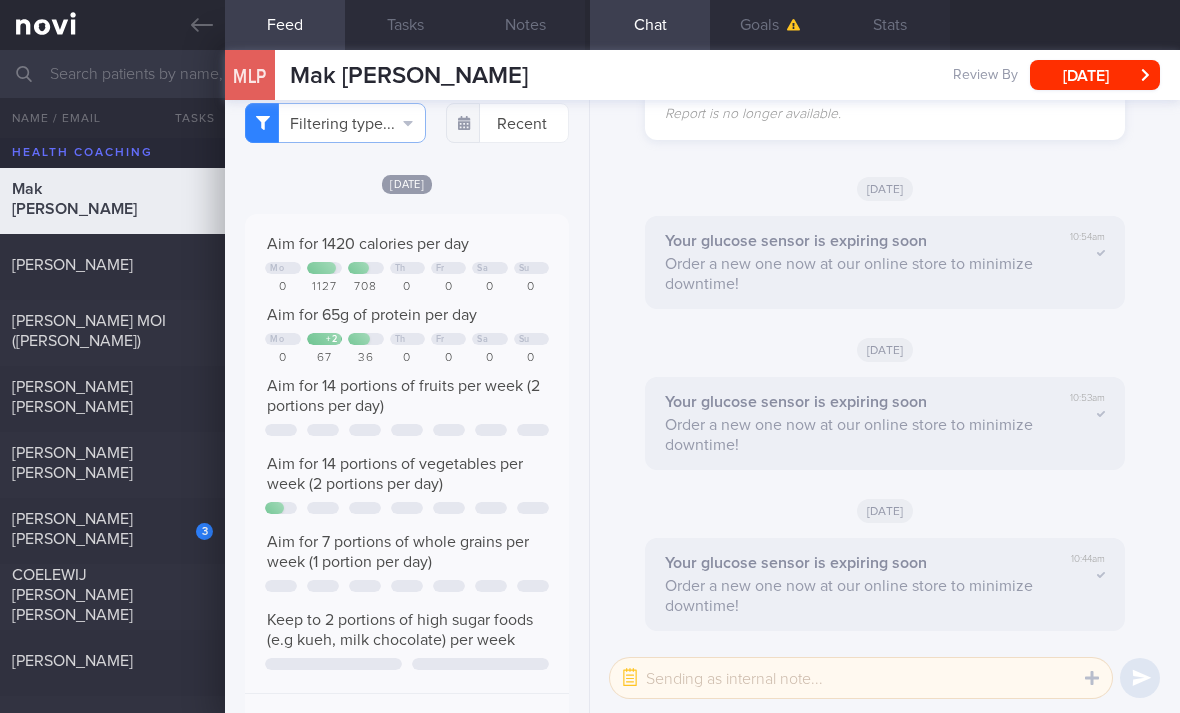 click on "Filtering type..." at bounding box center (335, 123) 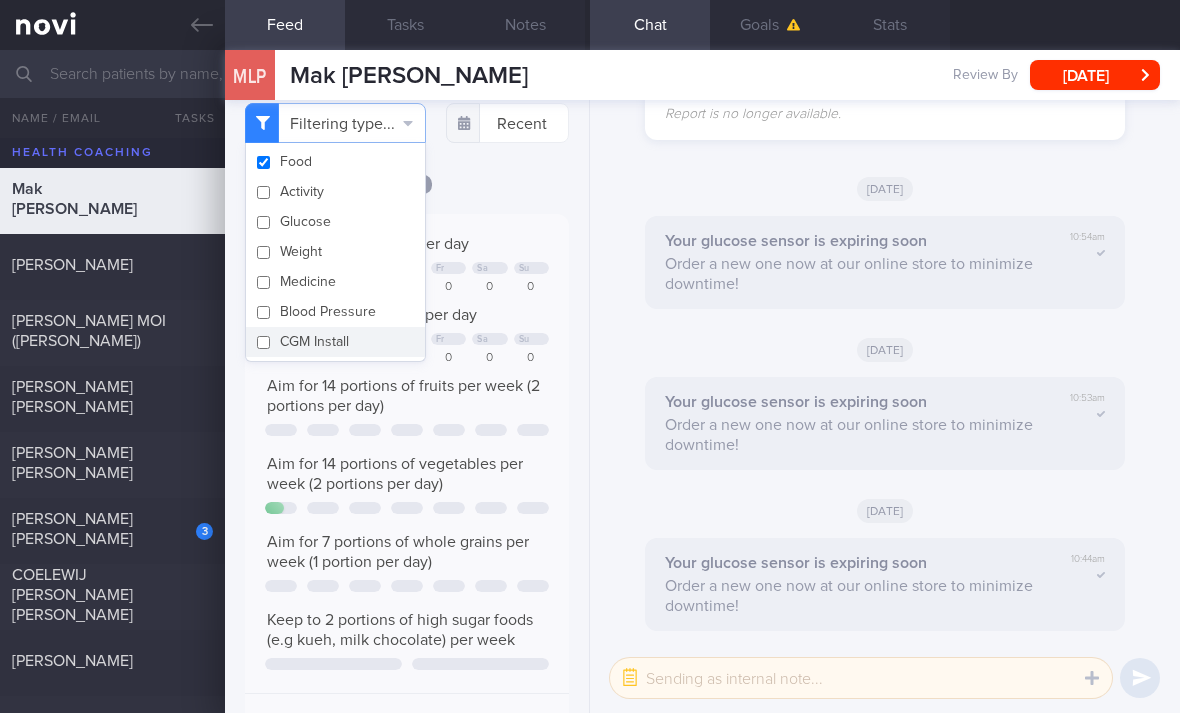 click on "Filtering type...
Food
Activity
Glucose
Weight
Medicine
Blood Pressure
CGM Install
Recent
[DATE]" at bounding box center [407, 406] 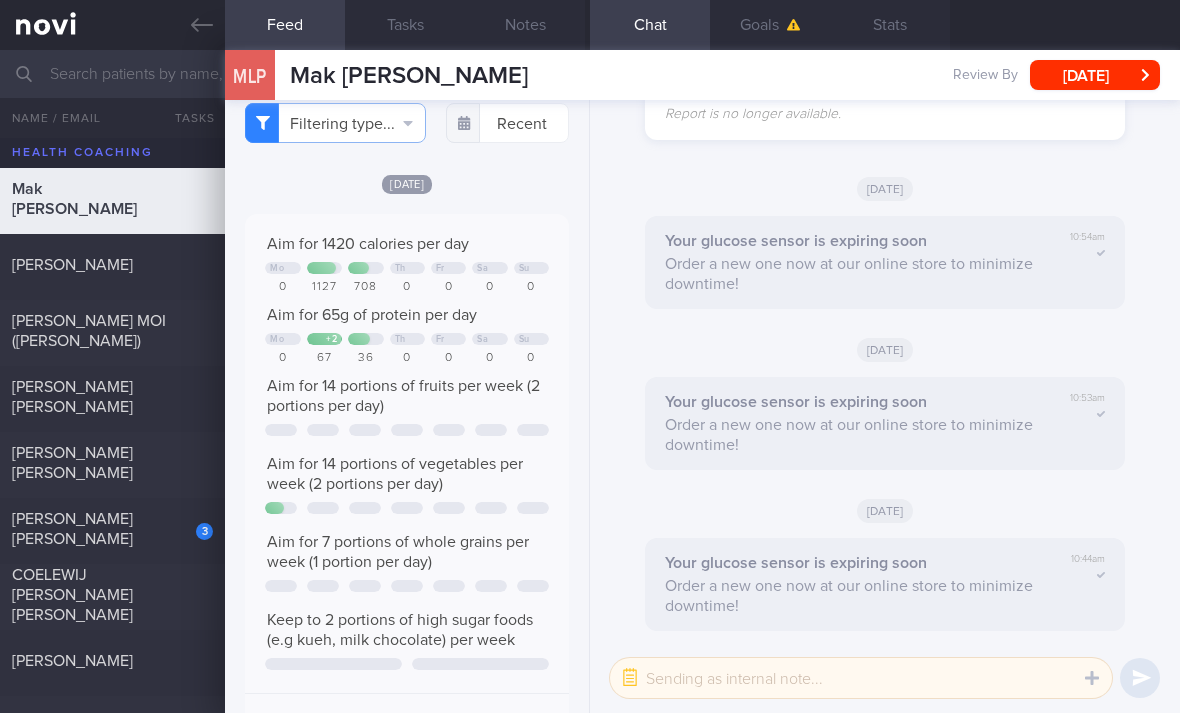 scroll, scrollTop: 42, scrollLeft: 0, axis: vertical 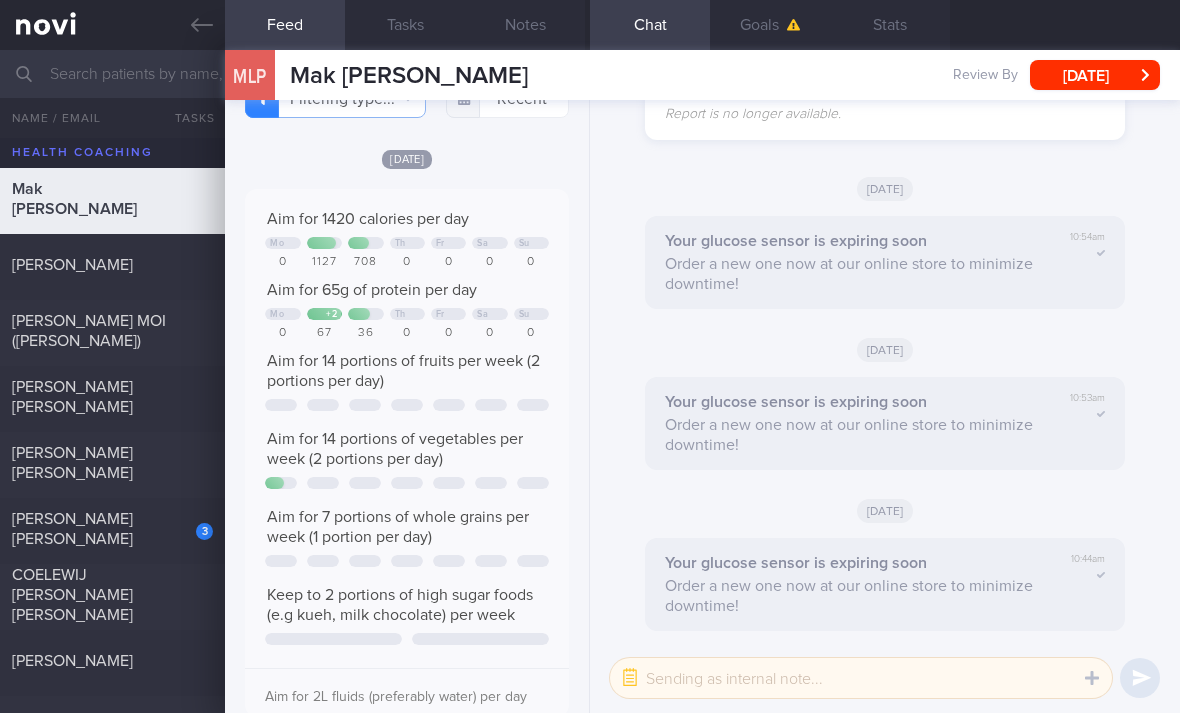 click on "[PERSON_NAME] MOI ([PERSON_NAME])" at bounding box center (110, 331) 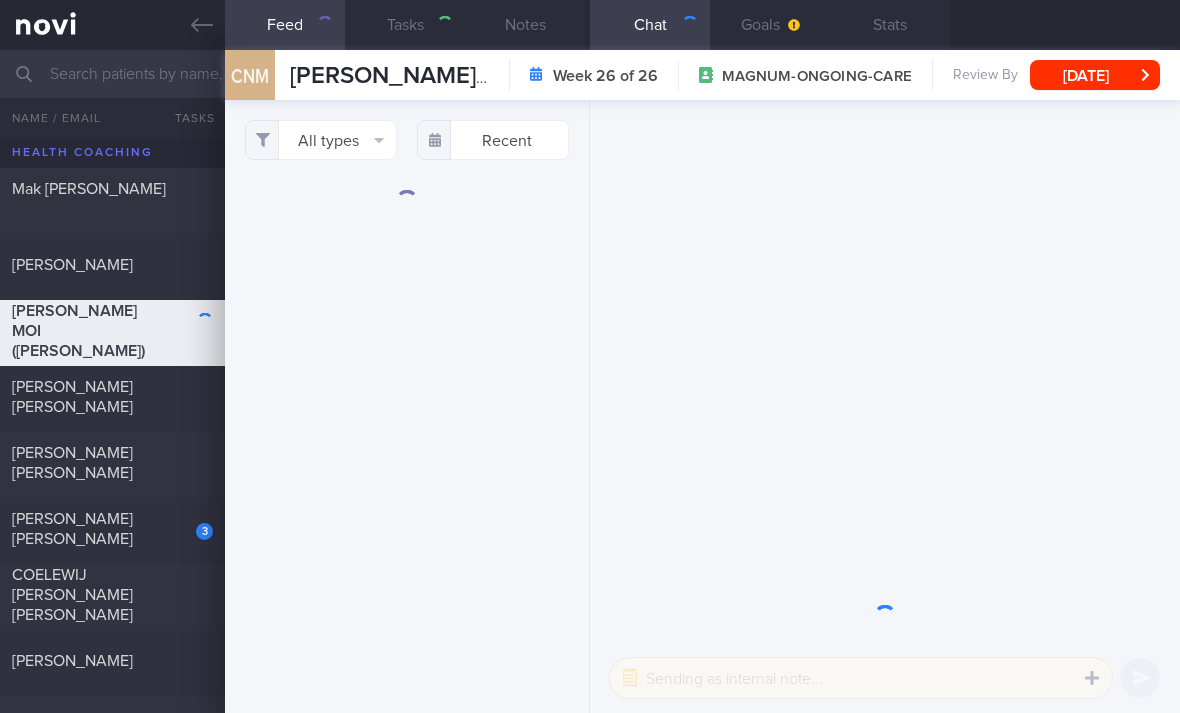 scroll, scrollTop: 0, scrollLeft: 0, axis: both 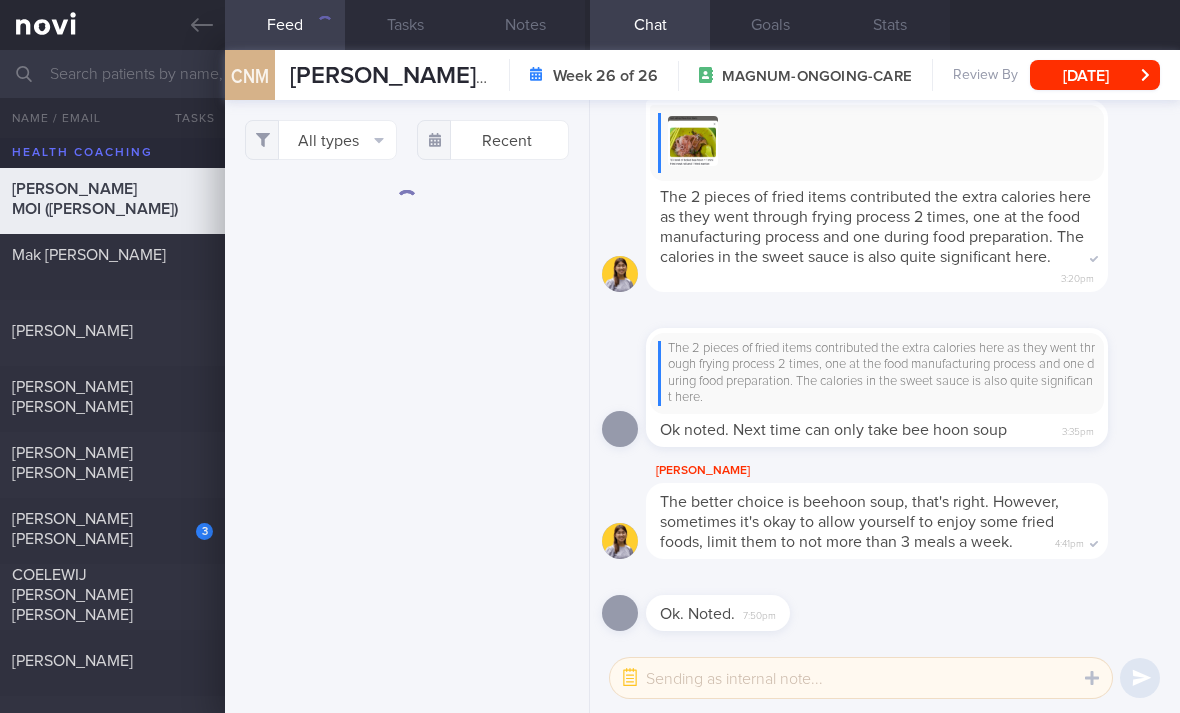 click on "All types" at bounding box center (321, 140) 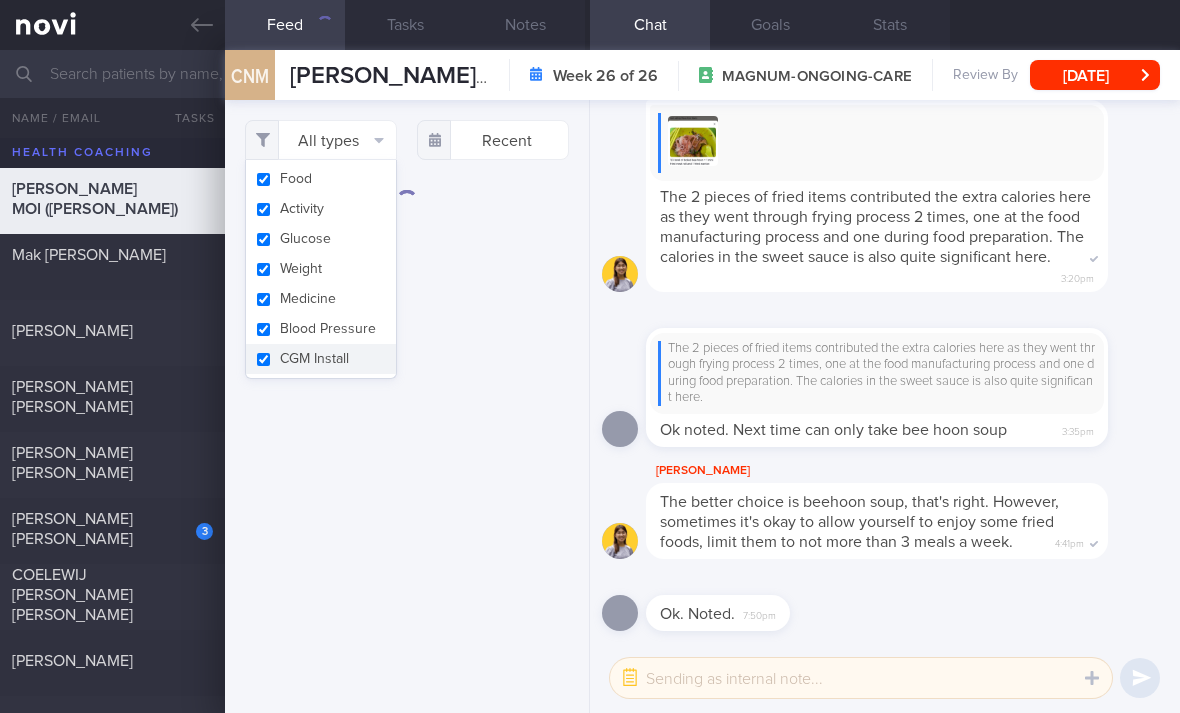 click on "Activity" at bounding box center [321, 209] 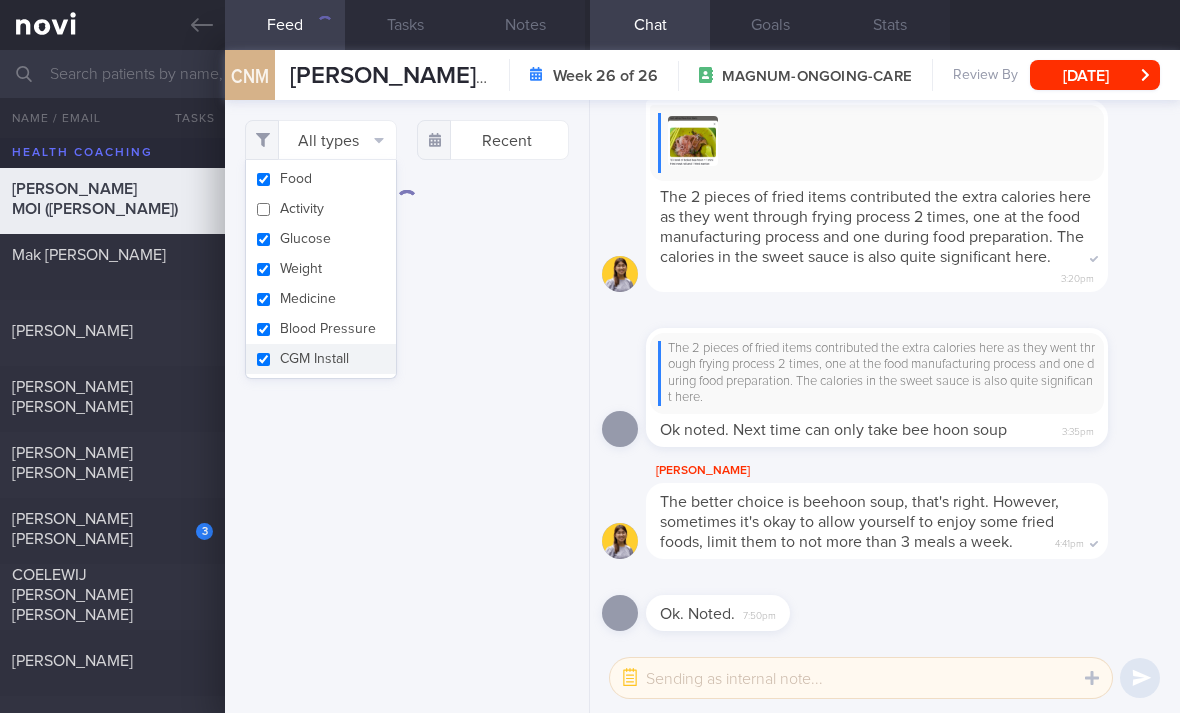 checkbox on "false" 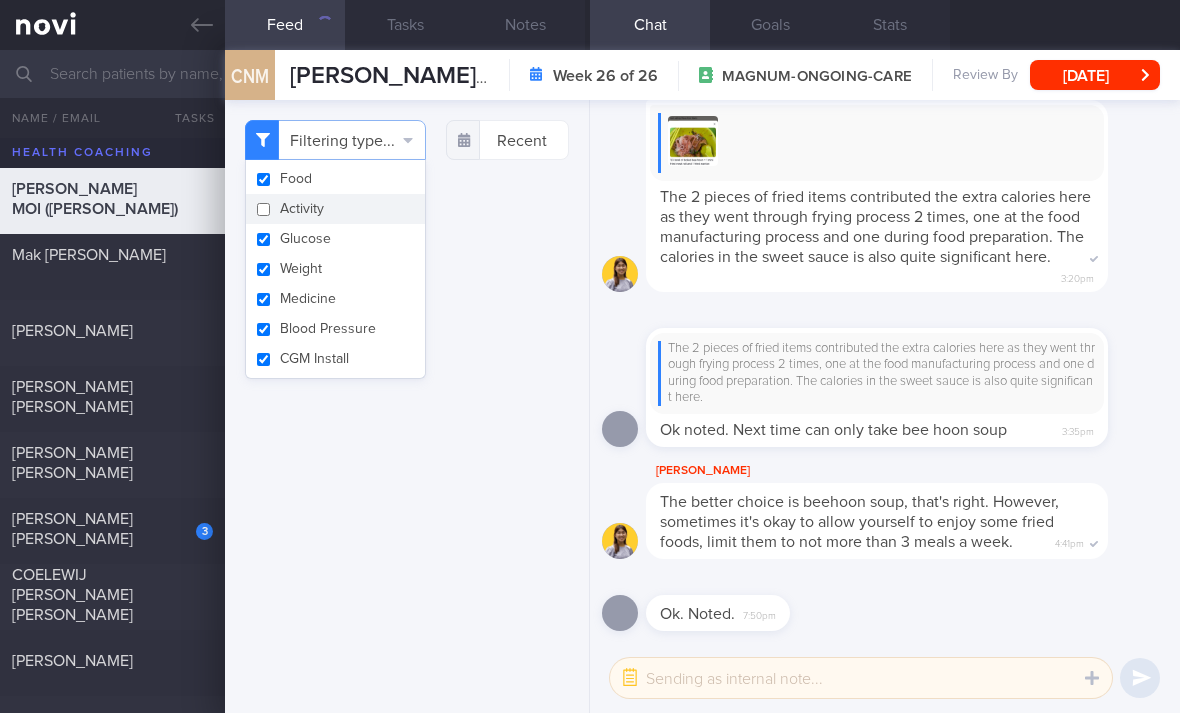 click on "Glucose" at bounding box center [335, 239] 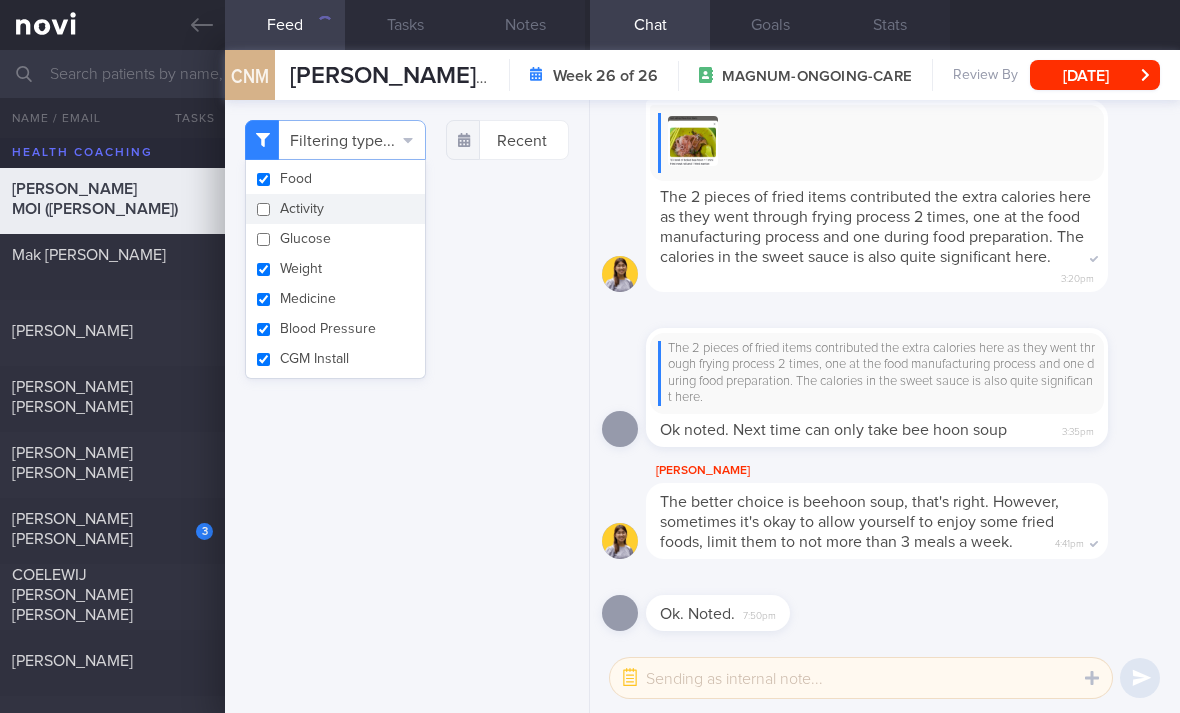 checkbox on "false" 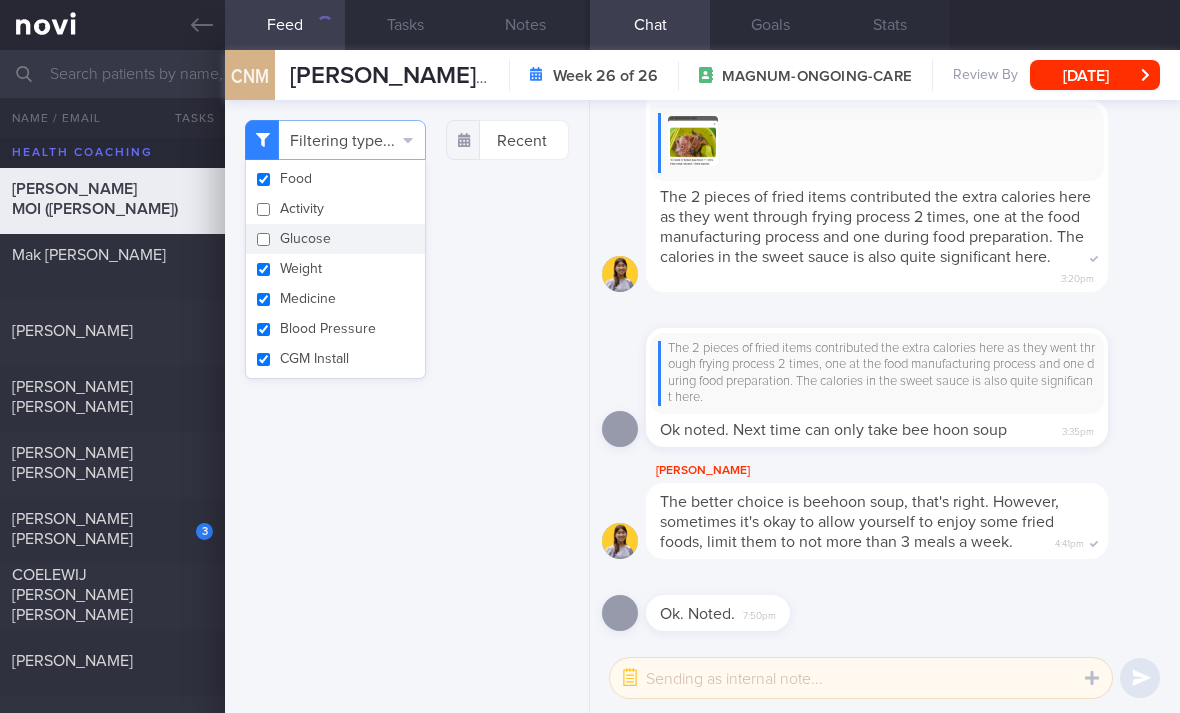 click on "Weight" at bounding box center [335, 269] 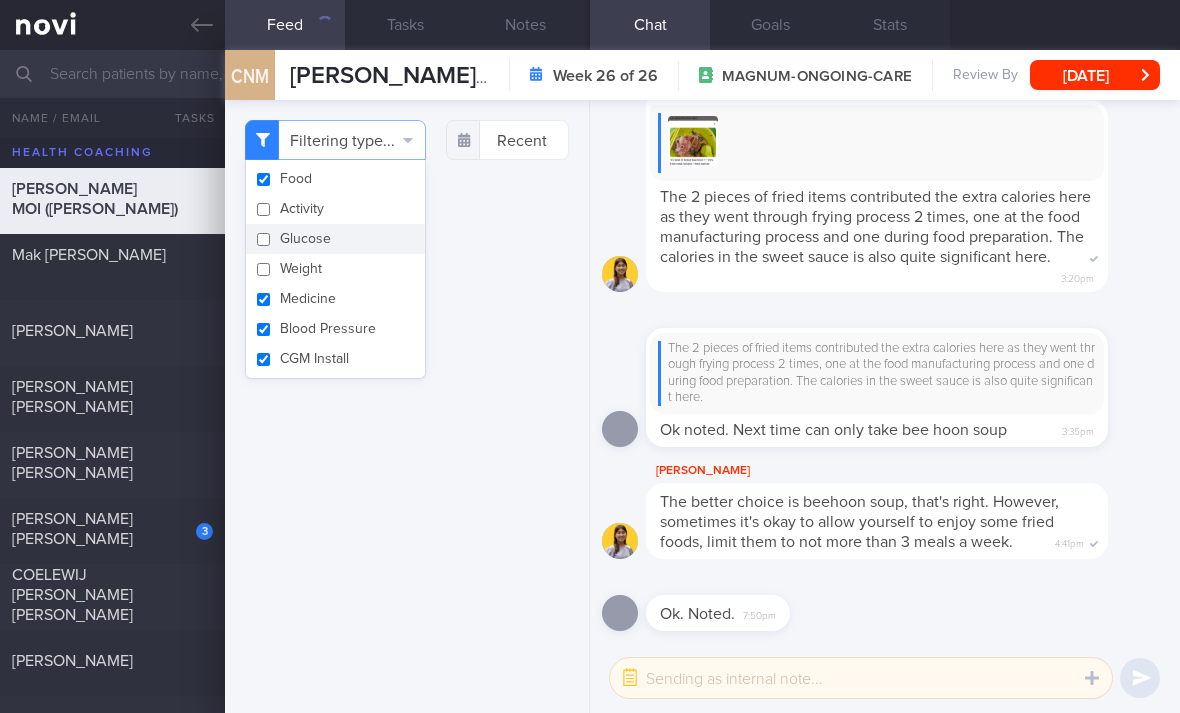 checkbox on "false" 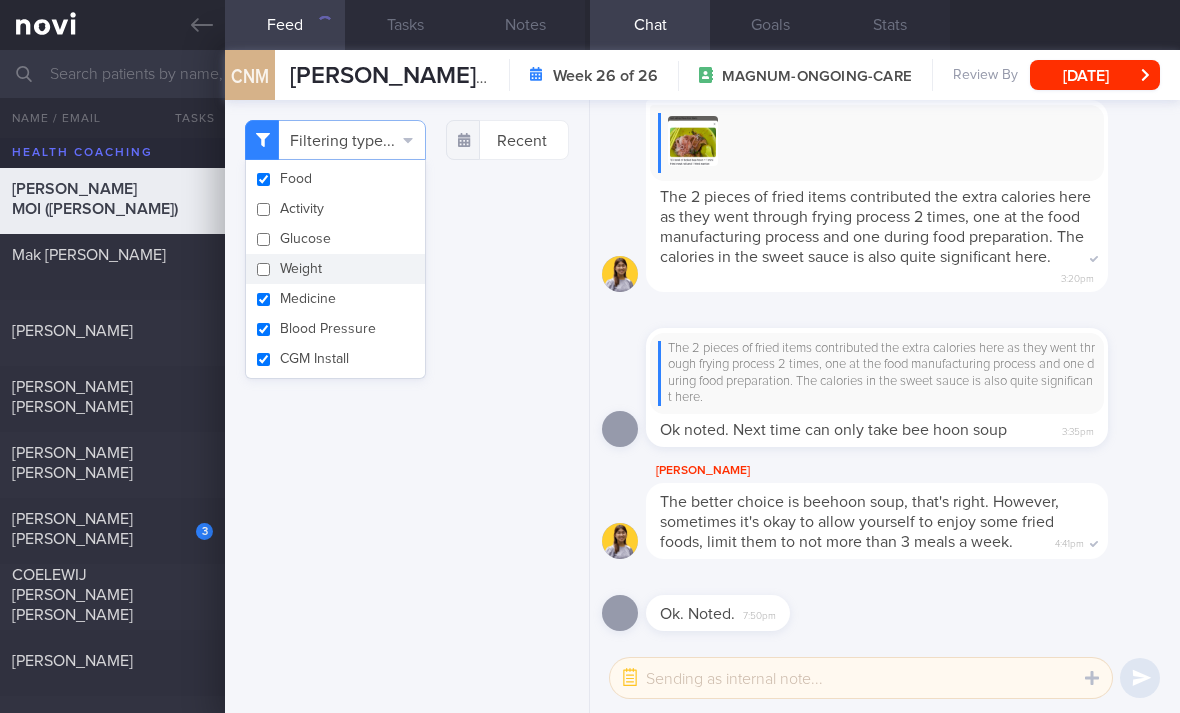 click on "Medicine" at bounding box center (335, 299) 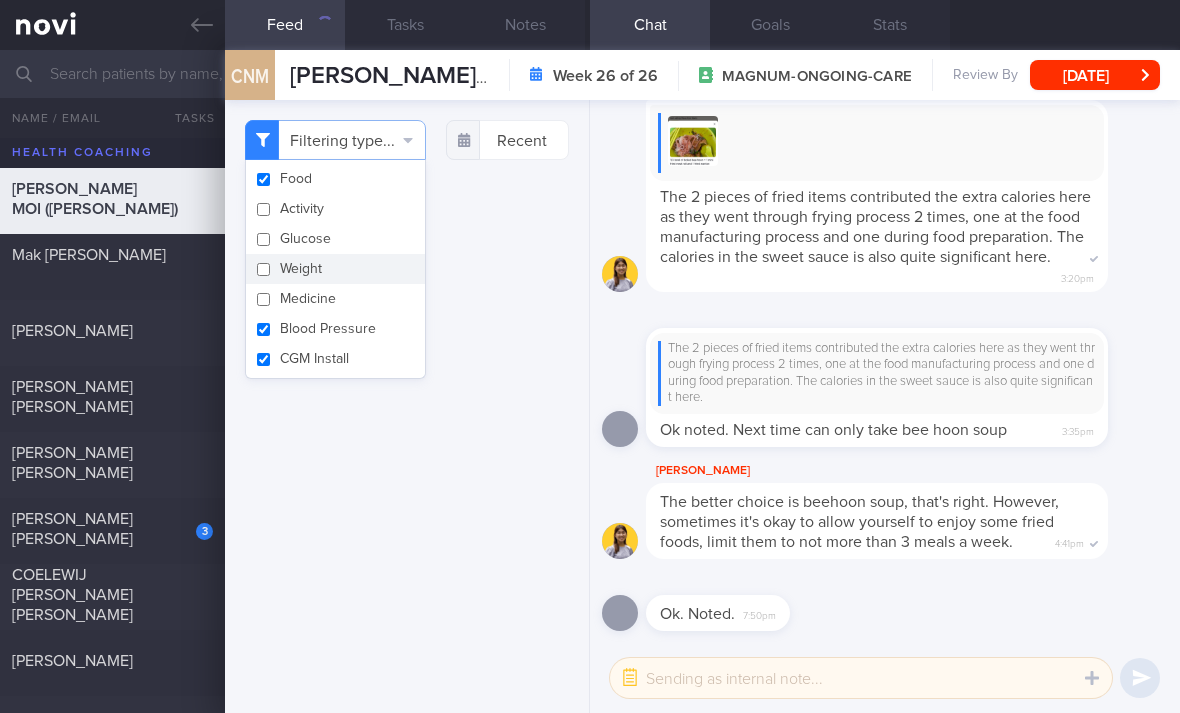 checkbox on "false" 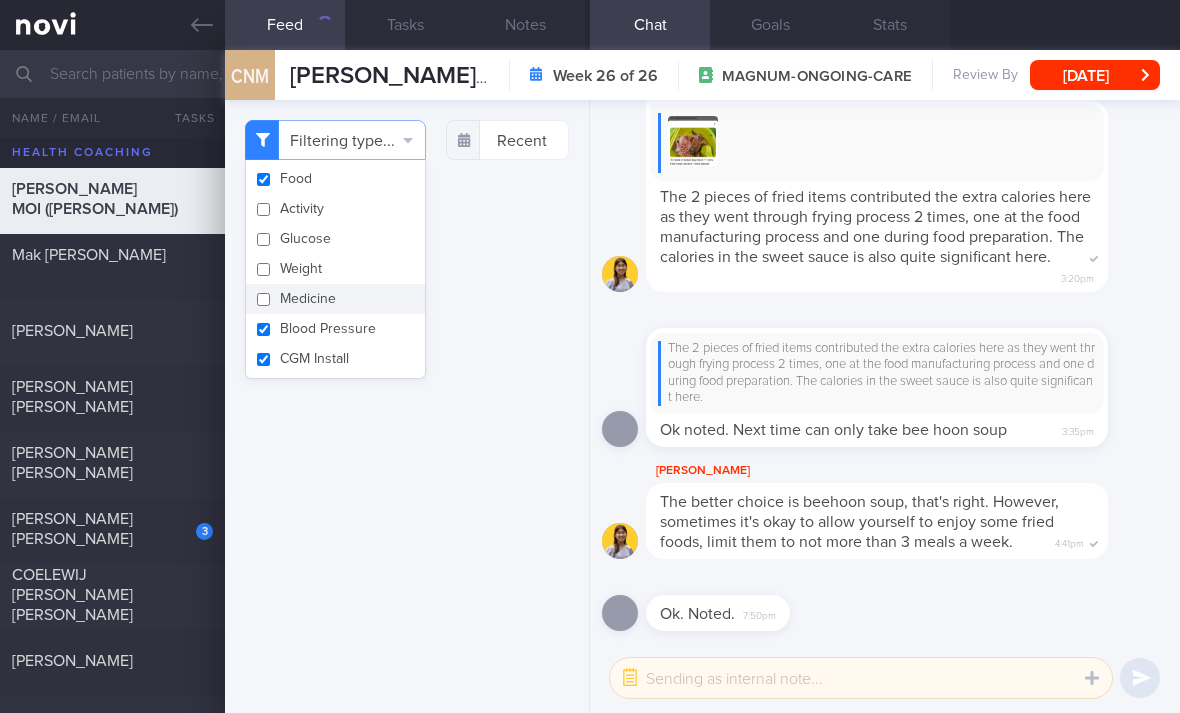 click on "Blood Pressure" at bounding box center (335, 329) 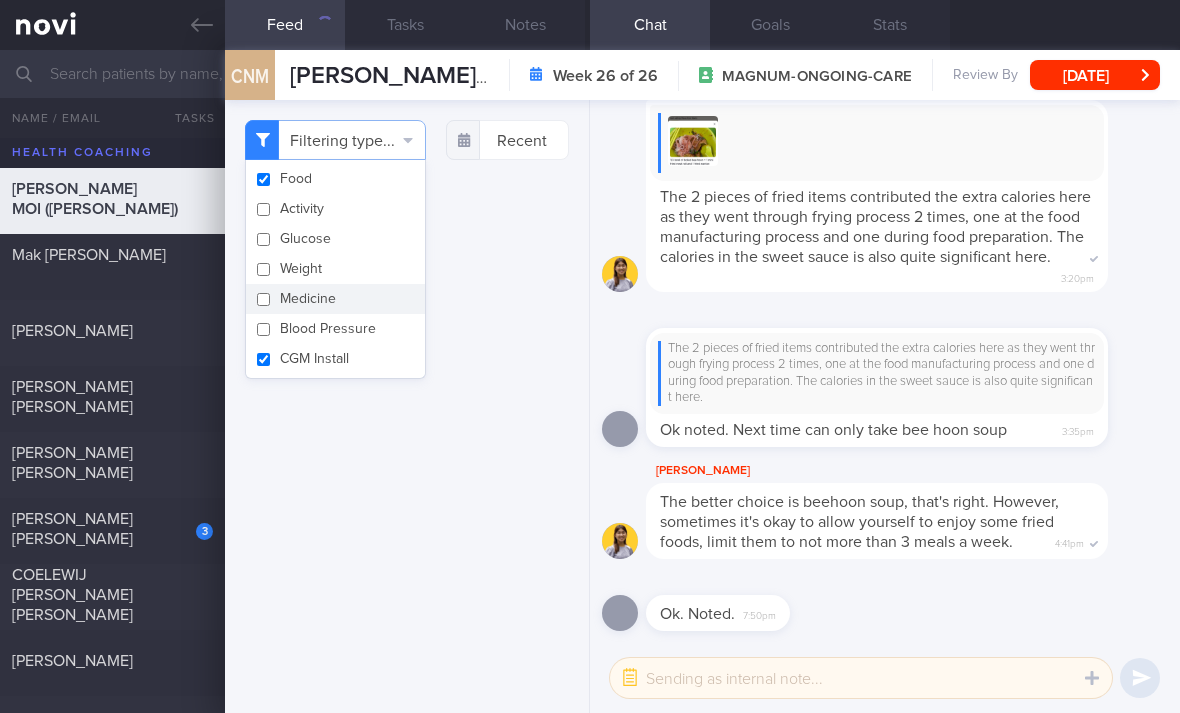 checkbox on "false" 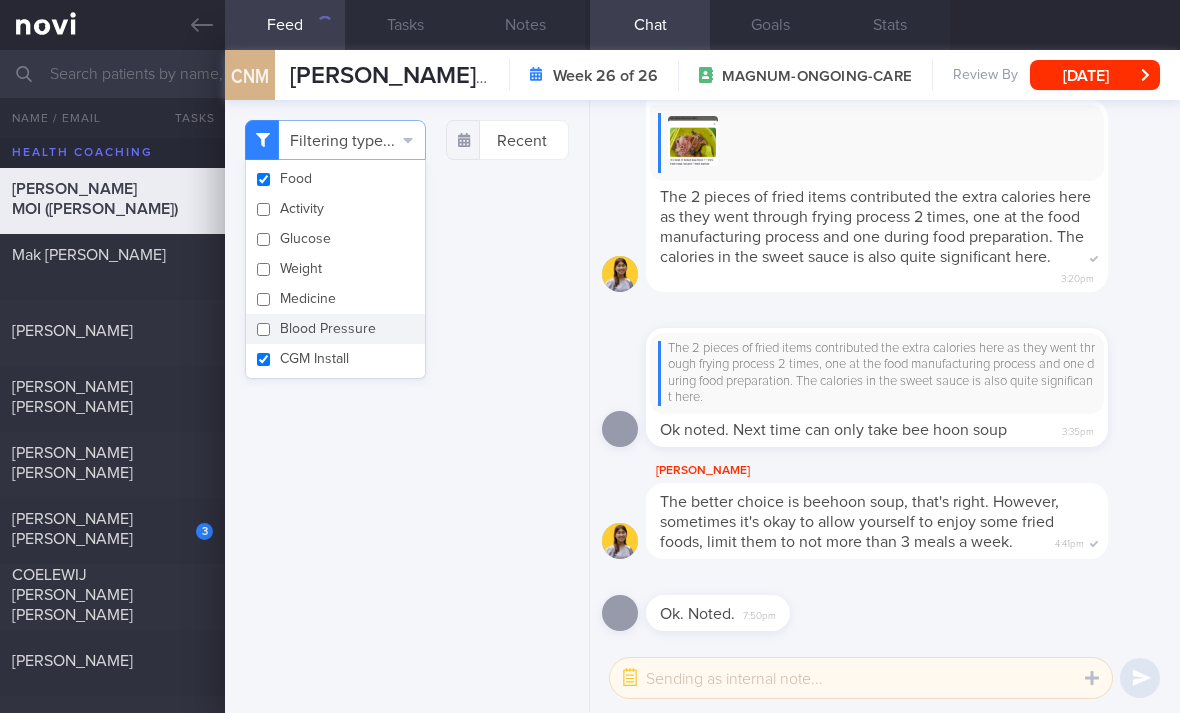 click on "CGM Install" at bounding box center [335, 359] 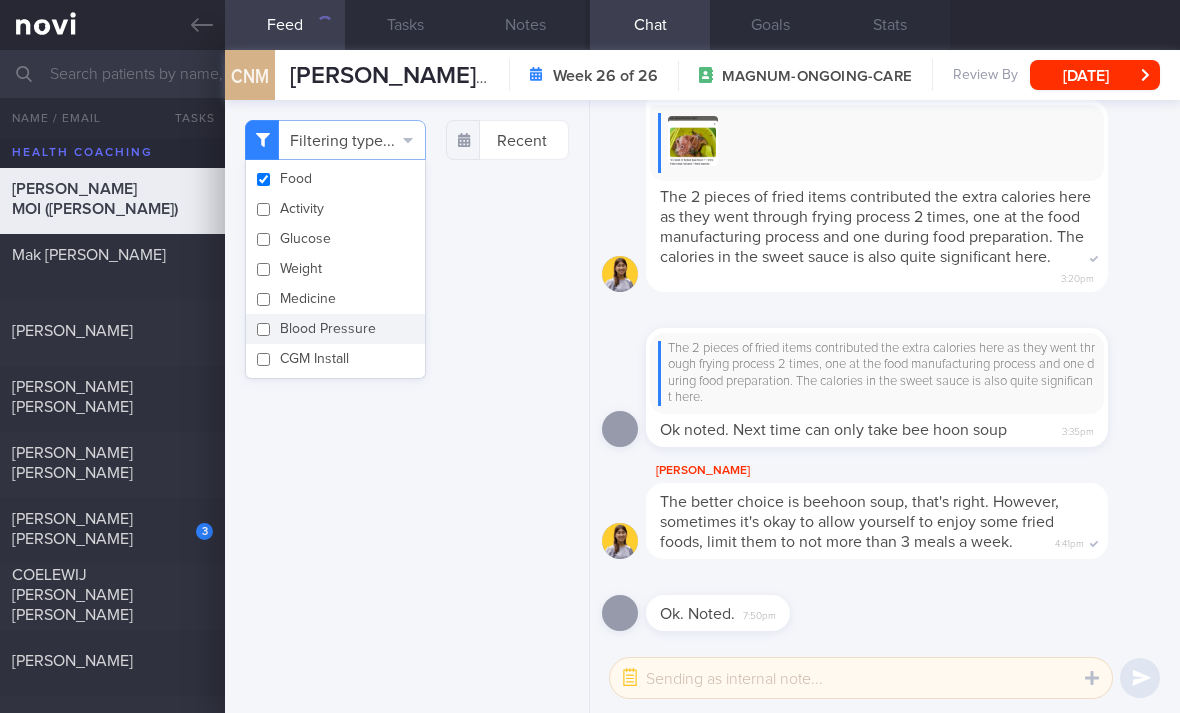 checkbox on "false" 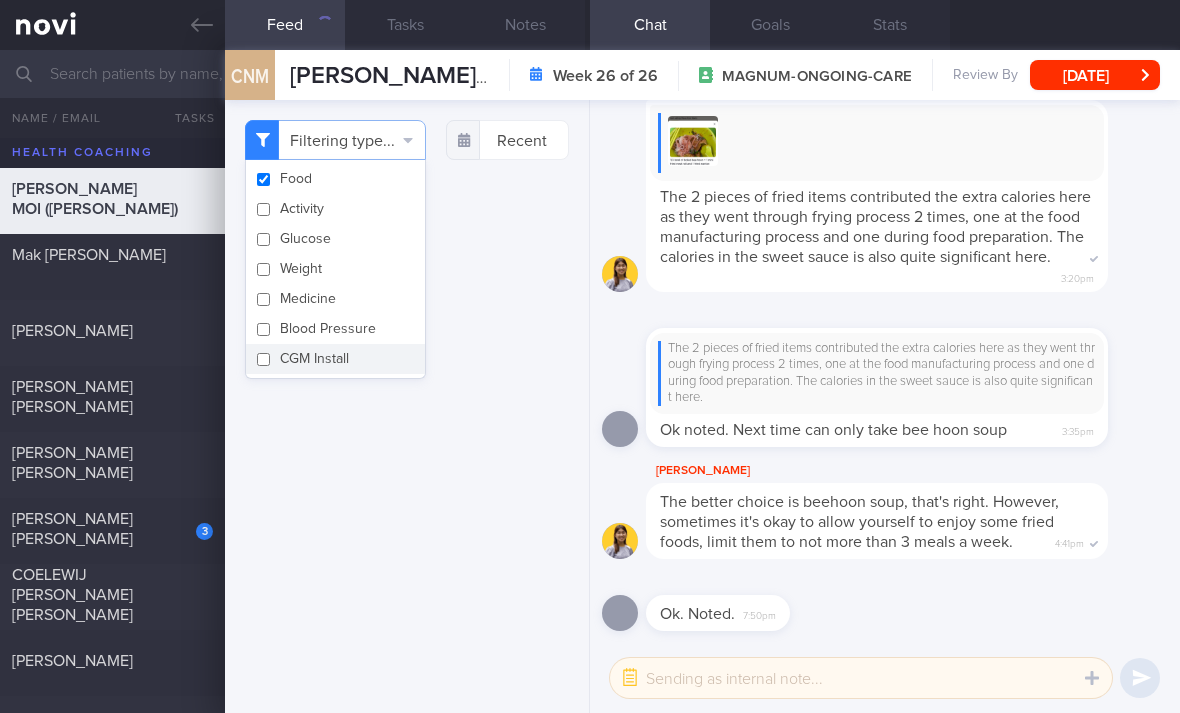 click on "Filtering type...
Food
Activity
Glucose
Weight
Medicine
Blood Pressure
CGM Install
Recent" at bounding box center [407, 406] 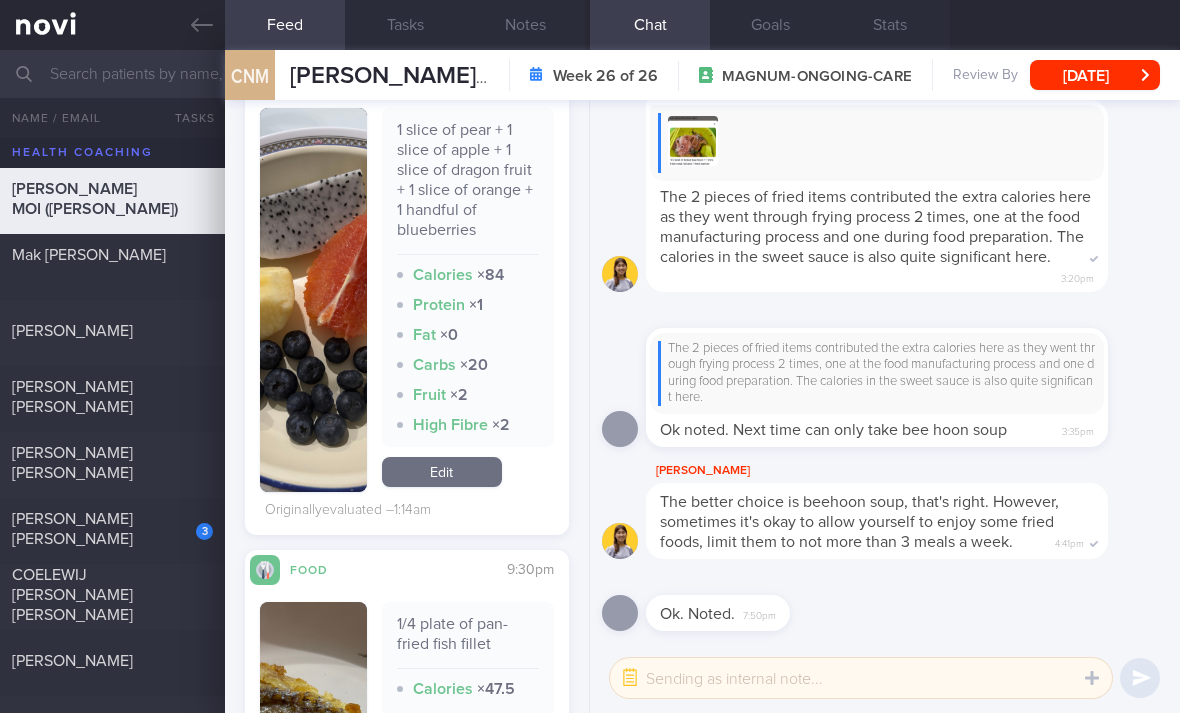scroll, scrollTop: 618, scrollLeft: 0, axis: vertical 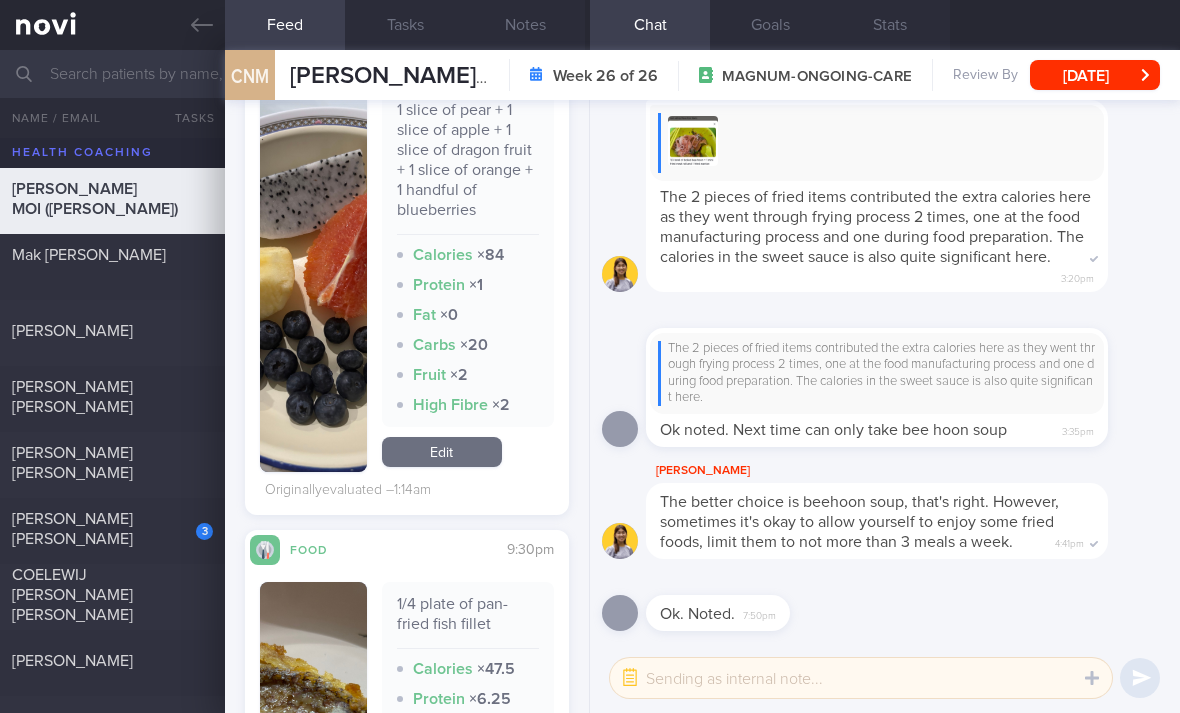 click on "Edit" at bounding box center (442, 452) 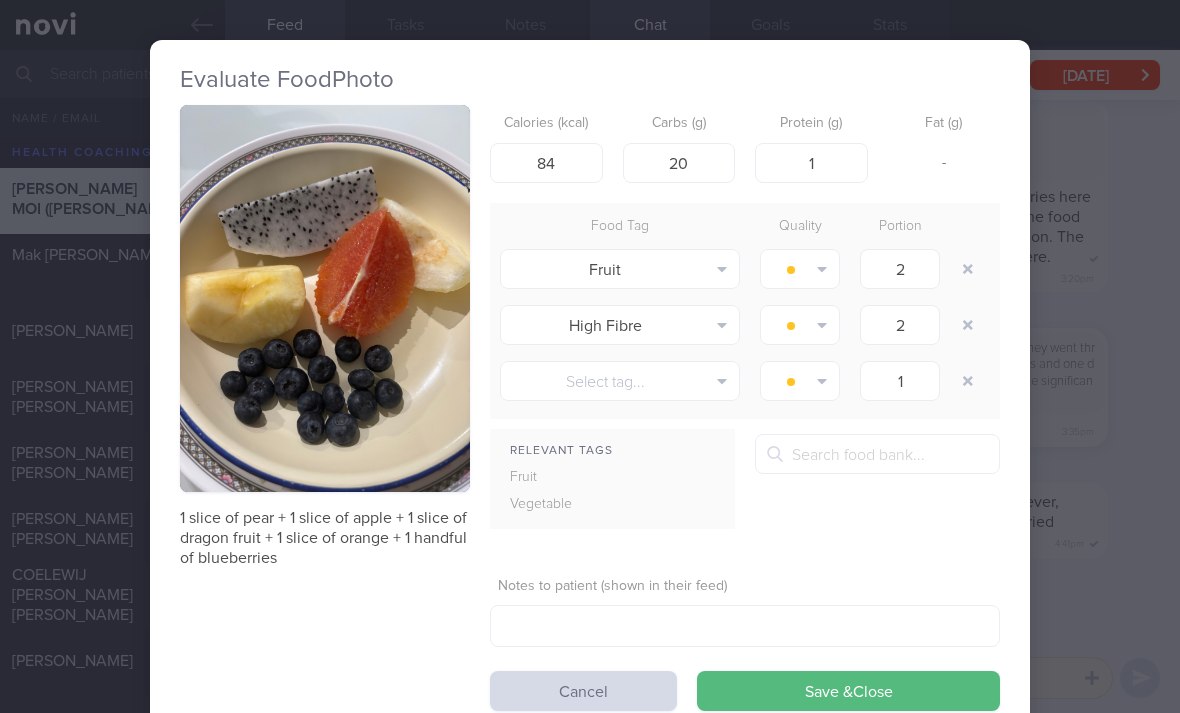 click at bounding box center [968, 325] 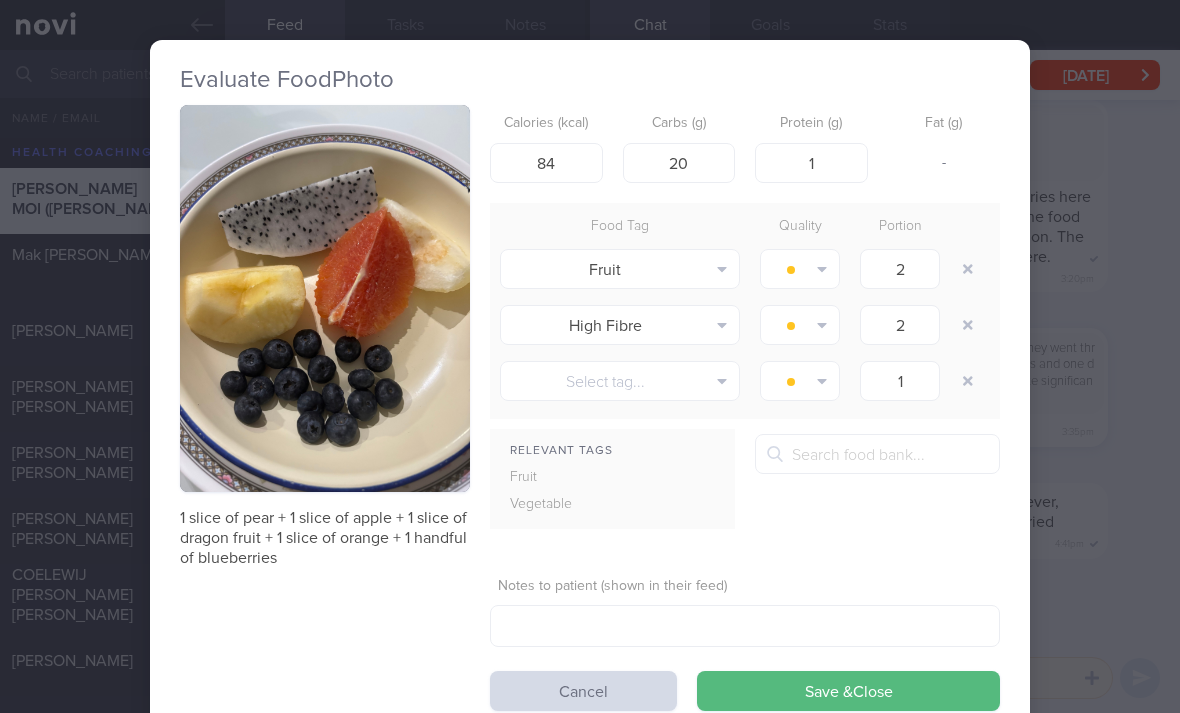 type on "1" 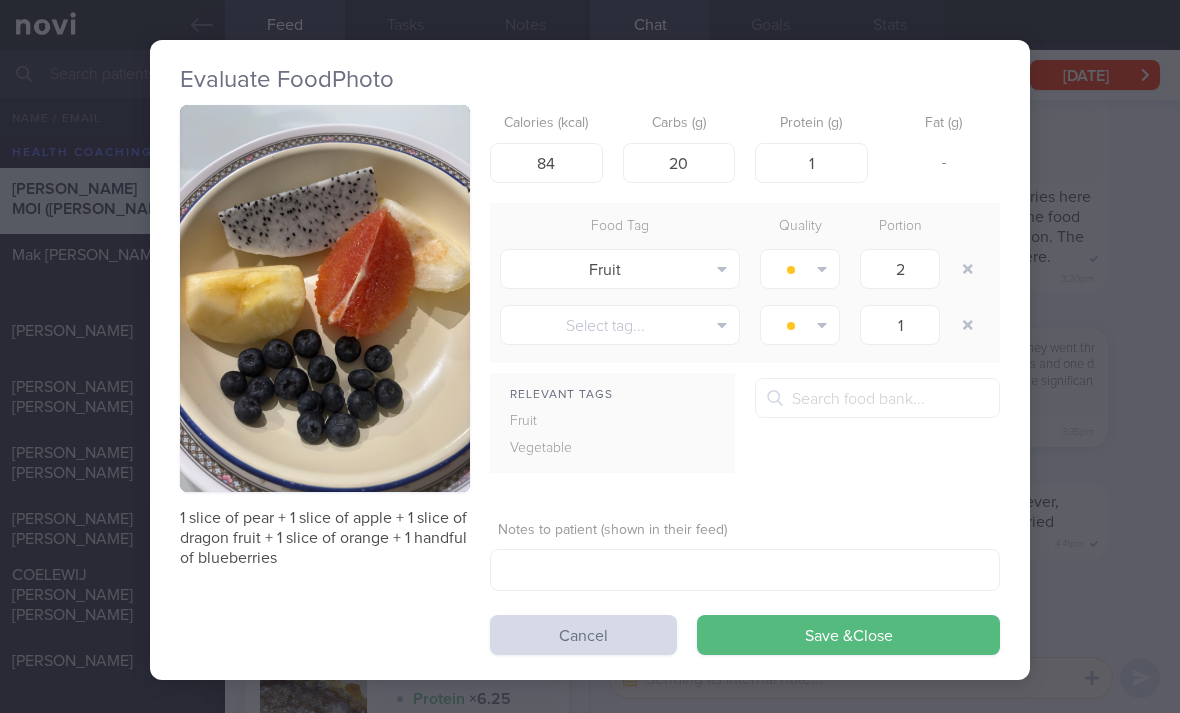 click at bounding box center [800, 269] 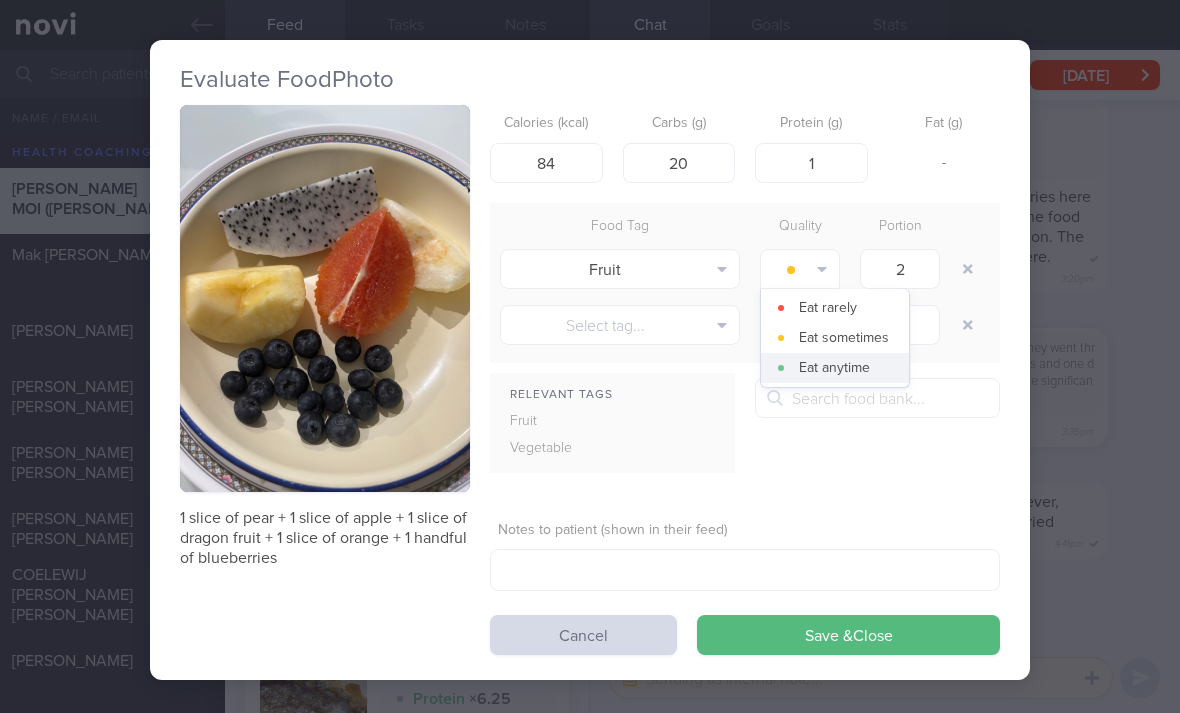 click on "Eat anytime" at bounding box center (835, 368) 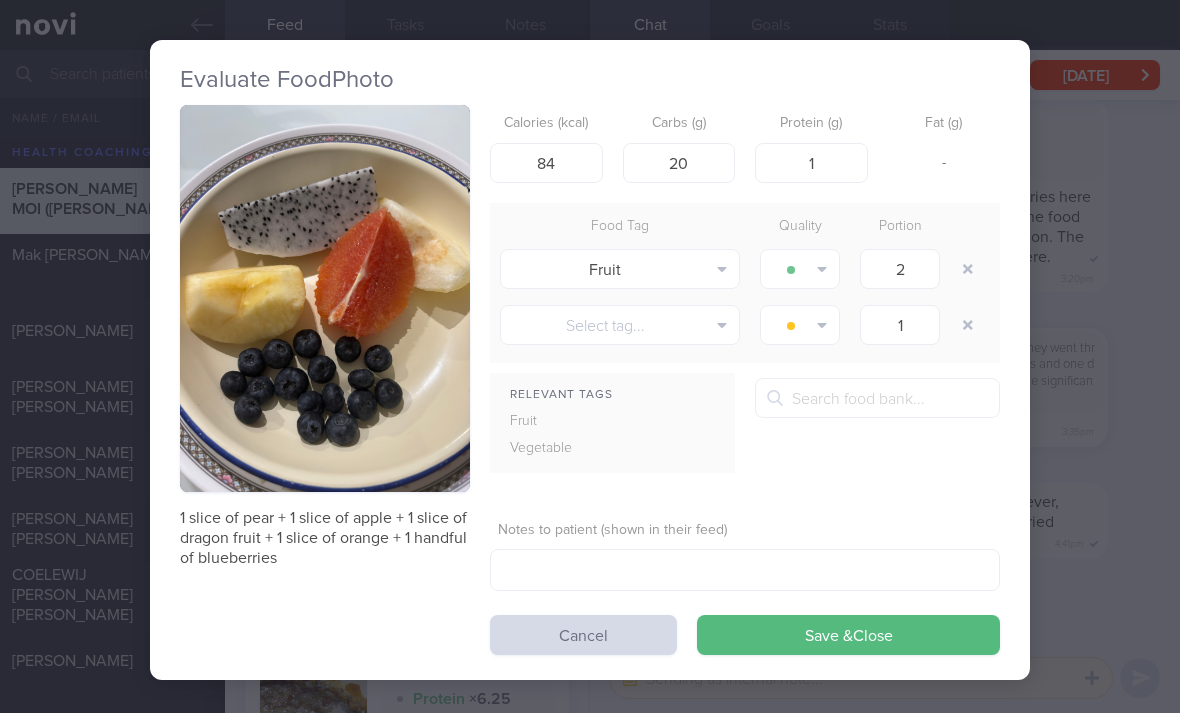 click on "Save &
Close" at bounding box center (848, 635) 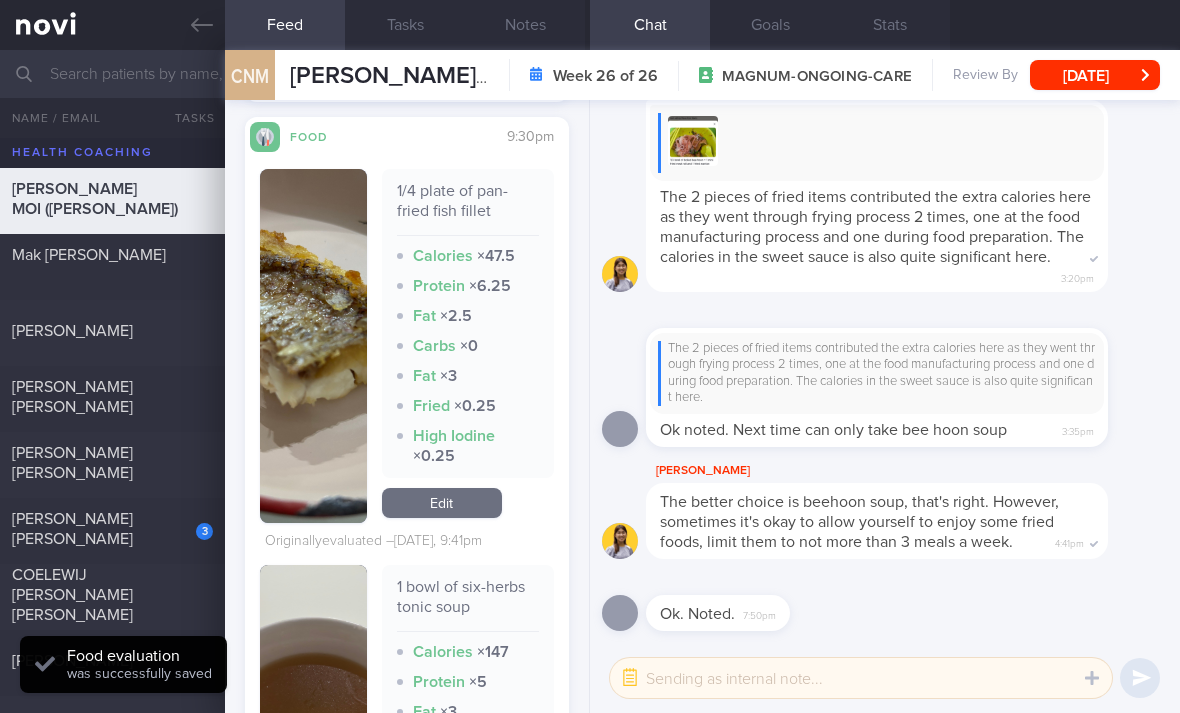 scroll, scrollTop: 1028, scrollLeft: 0, axis: vertical 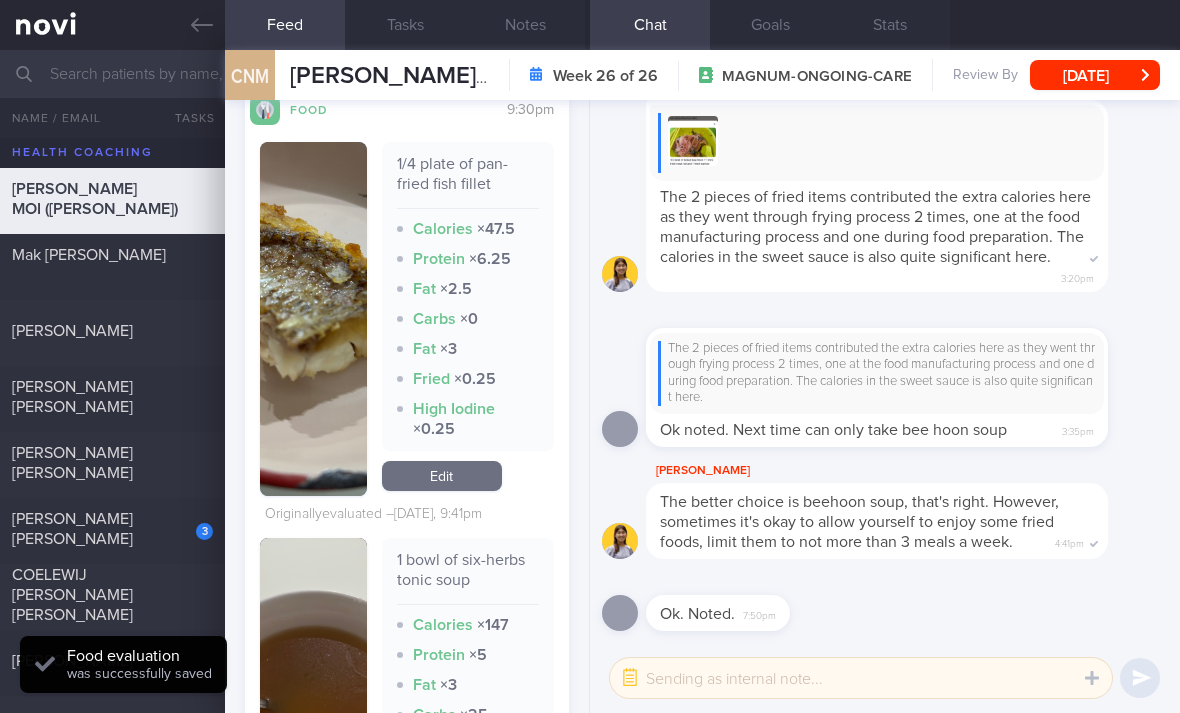 click on "Edit" at bounding box center [442, 476] 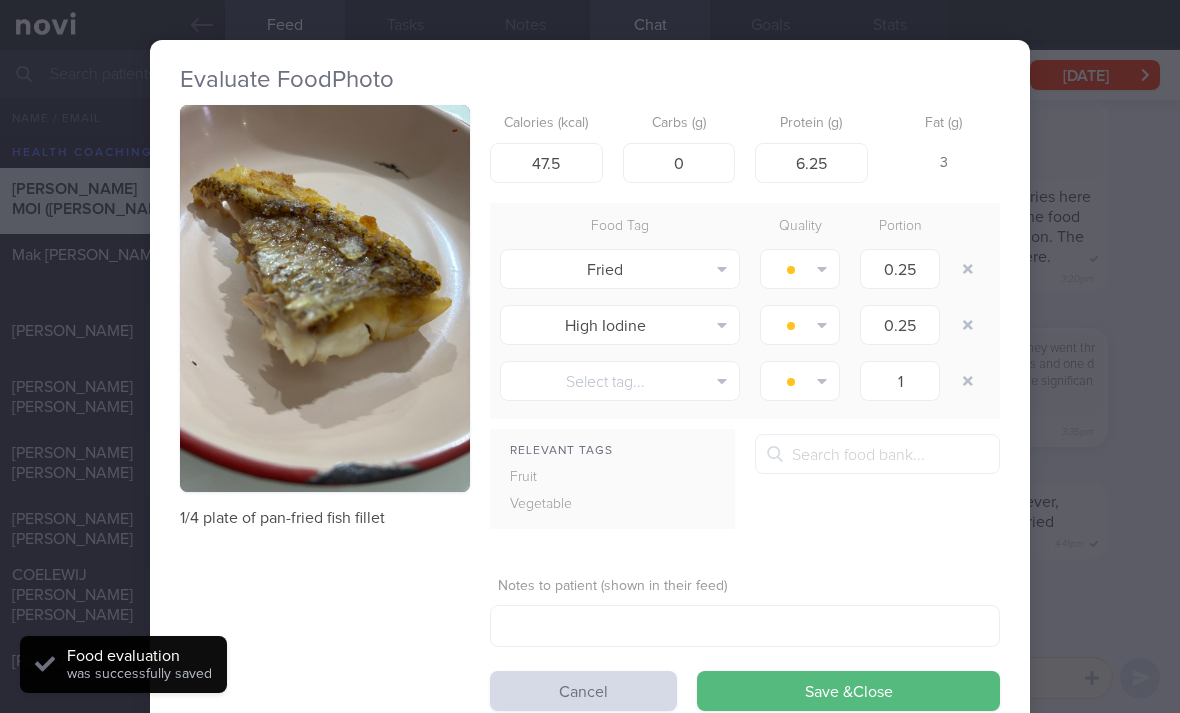 click at bounding box center [968, 269] 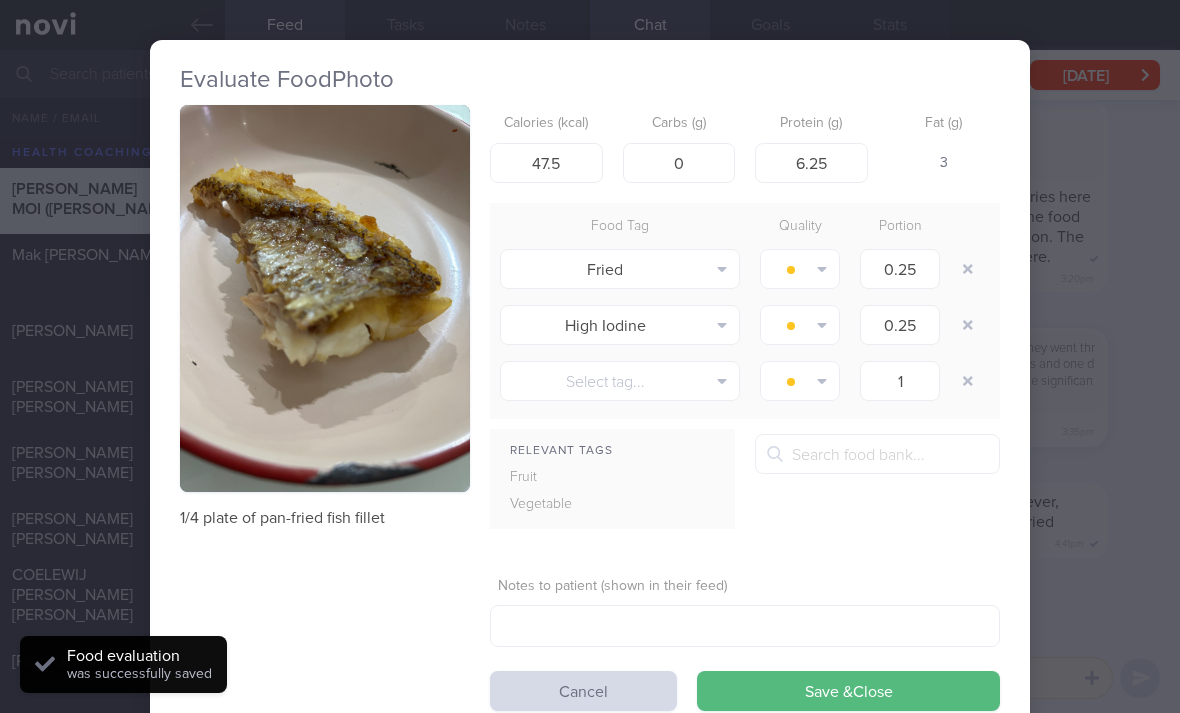 type on "1" 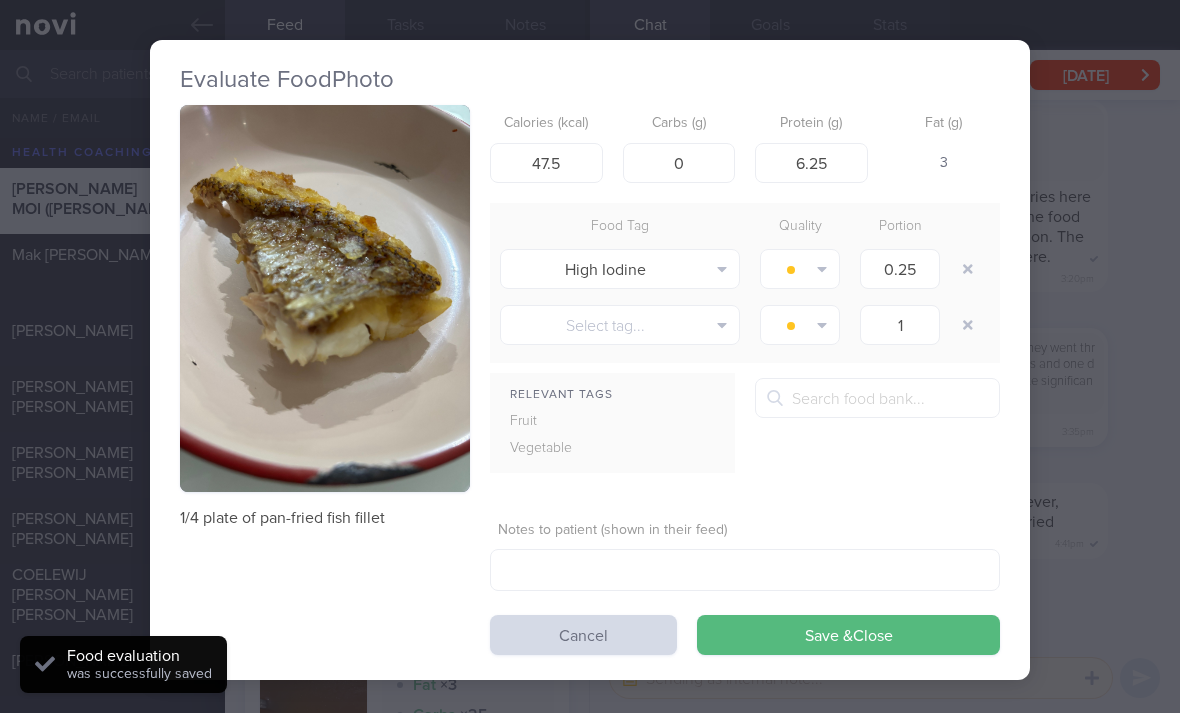click at bounding box center [968, 269] 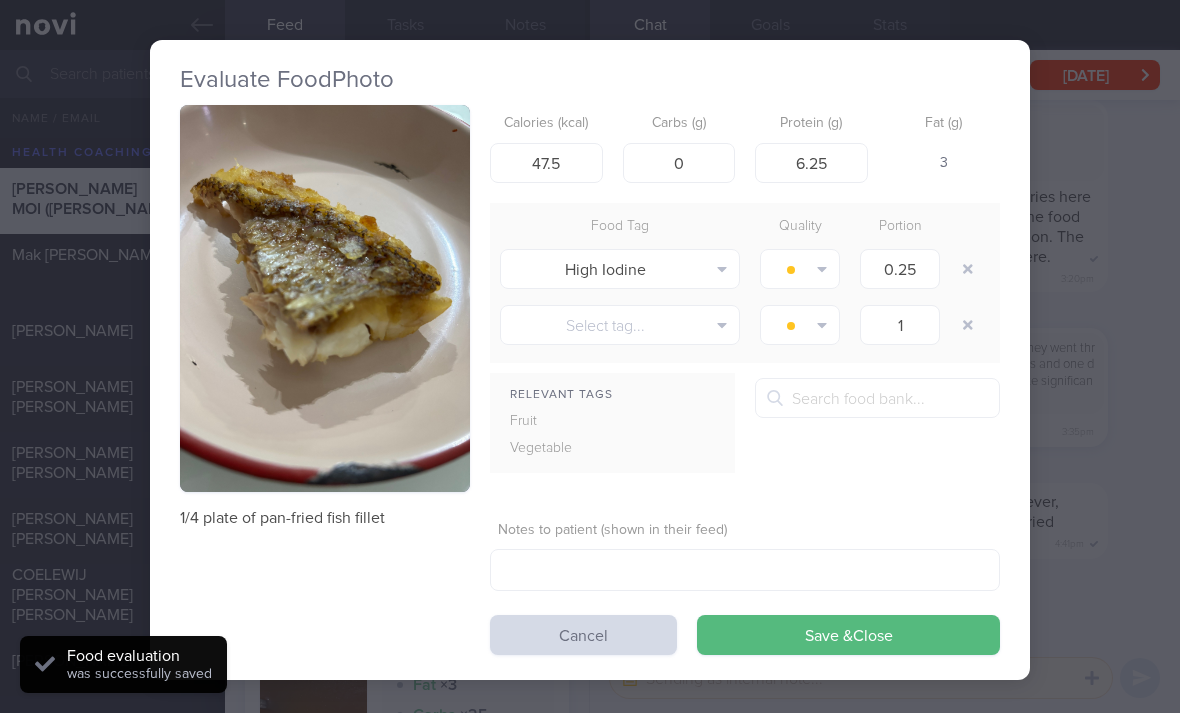 type on "1" 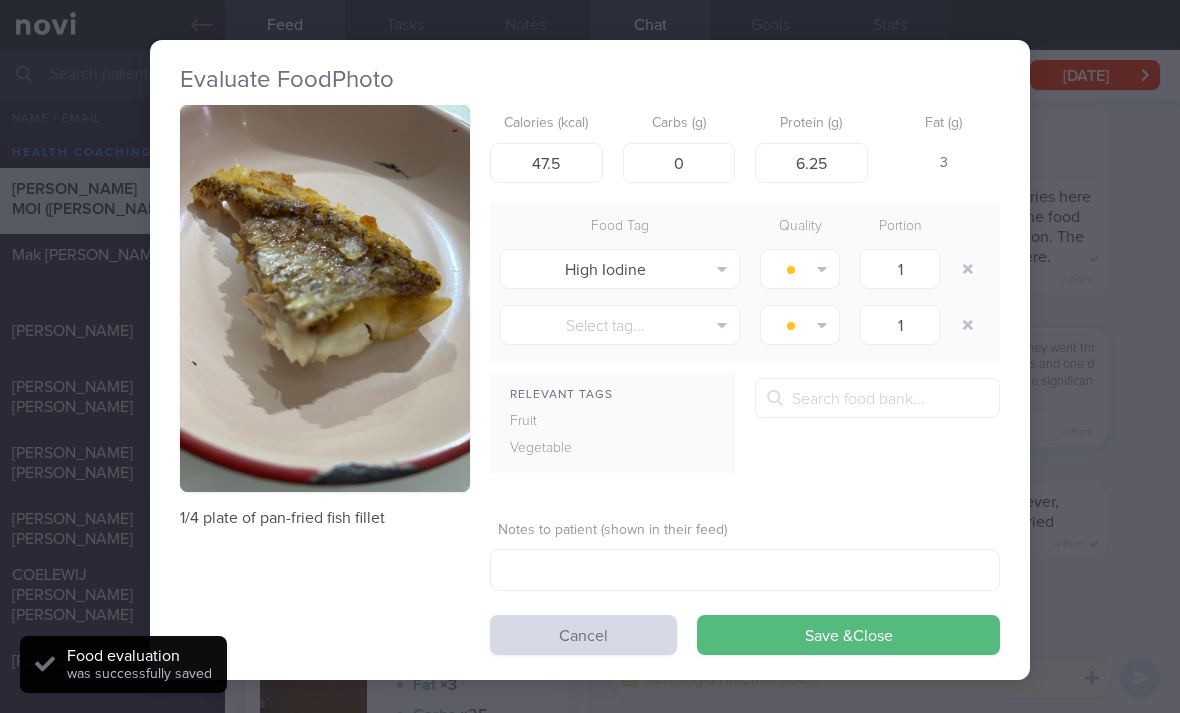 click at bounding box center (968, 269) 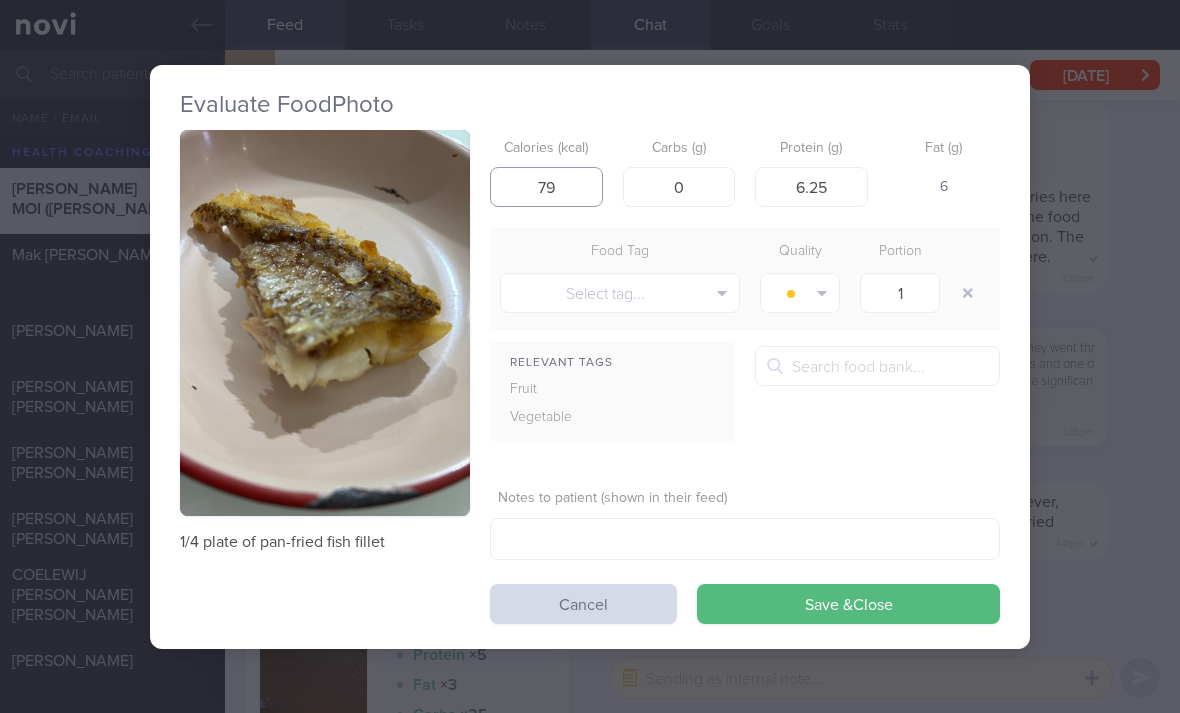 type on "79" 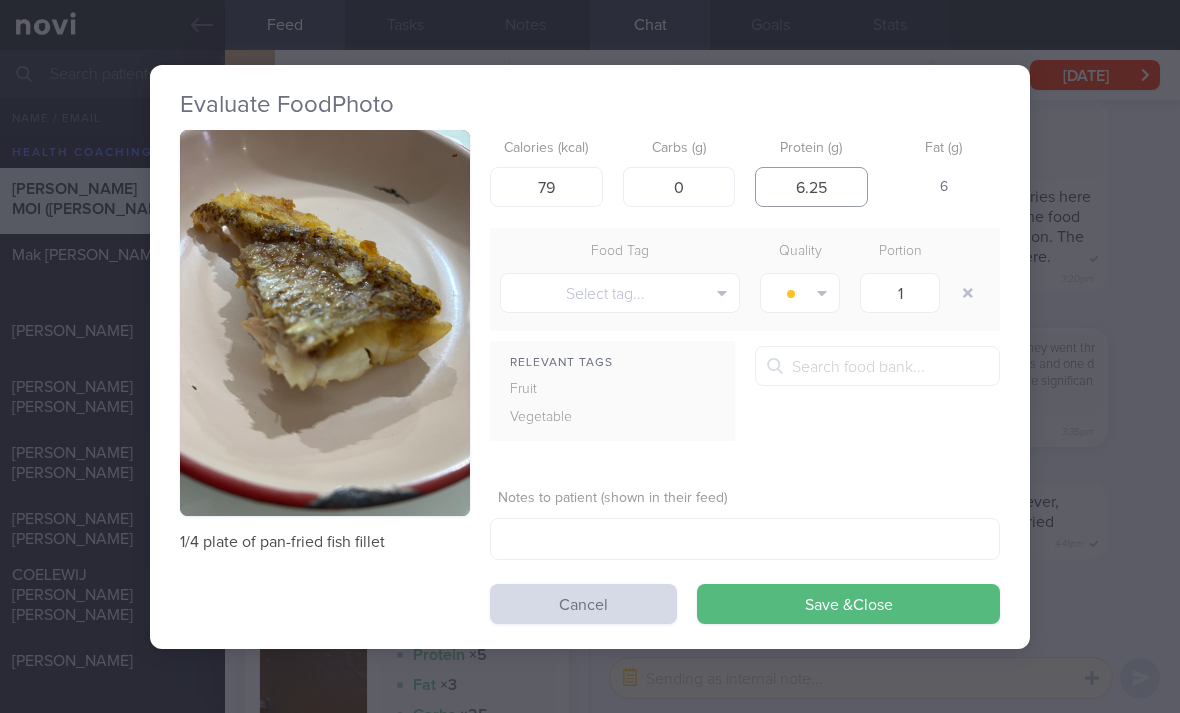 type on "6" 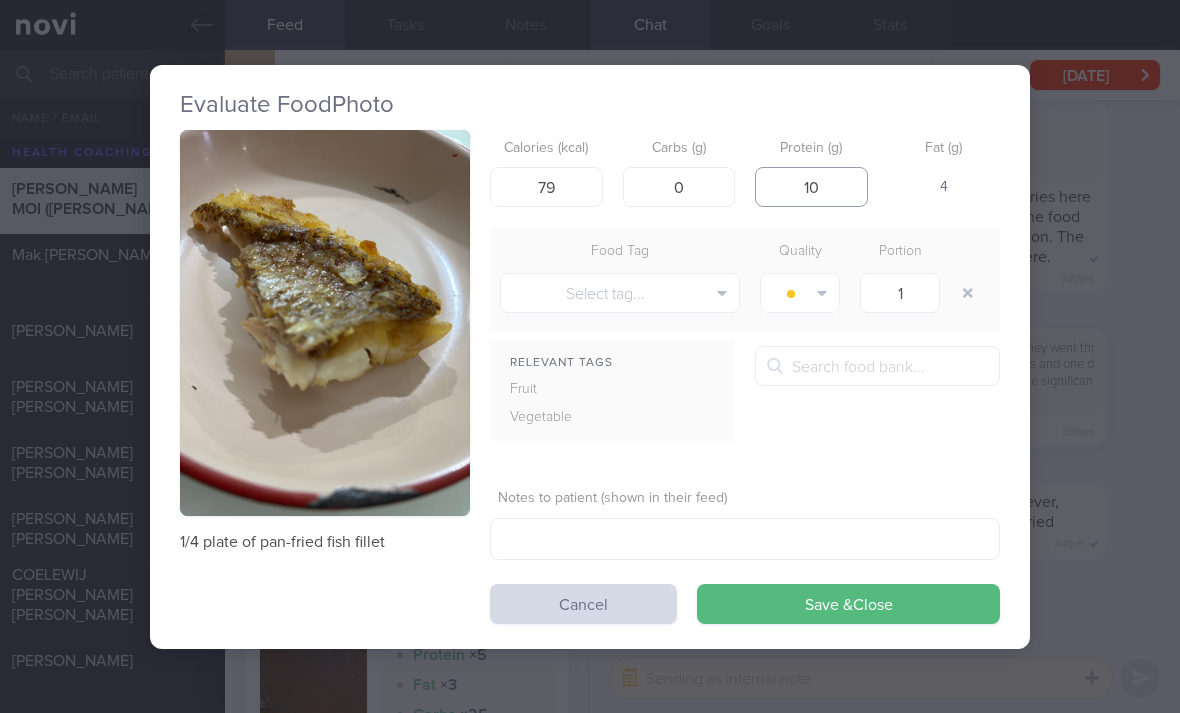 type on "10" 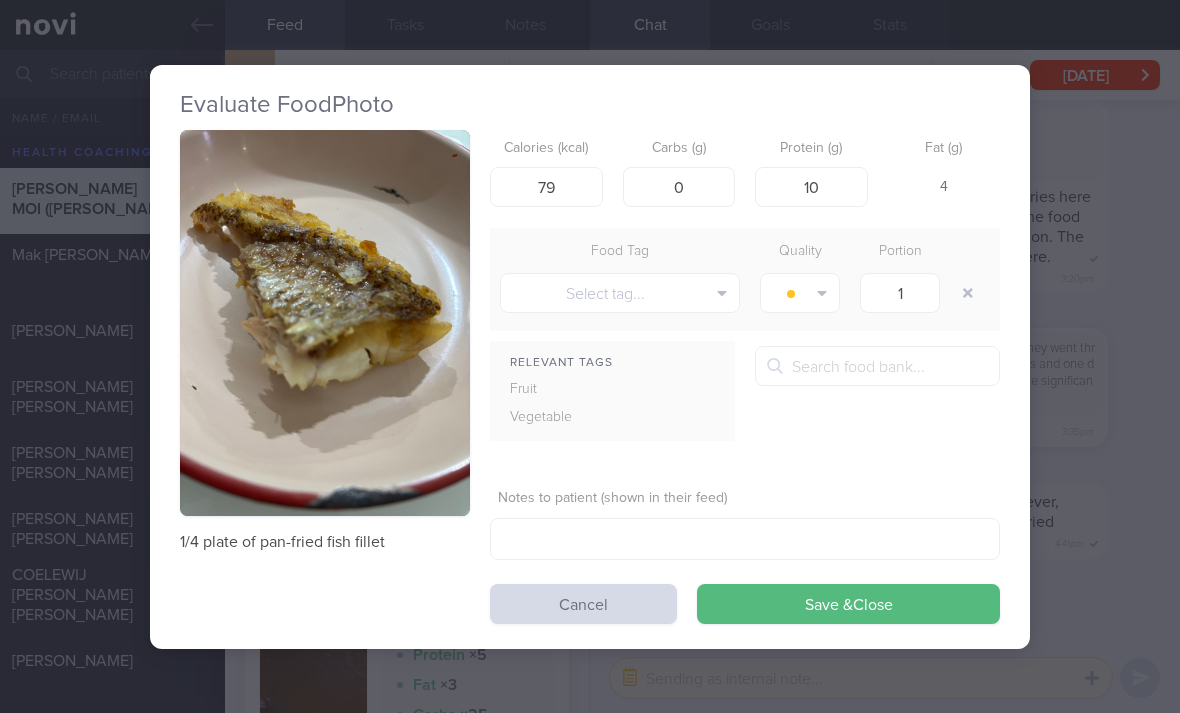 click on "Save &
Close" at bounding box center (848, 604) 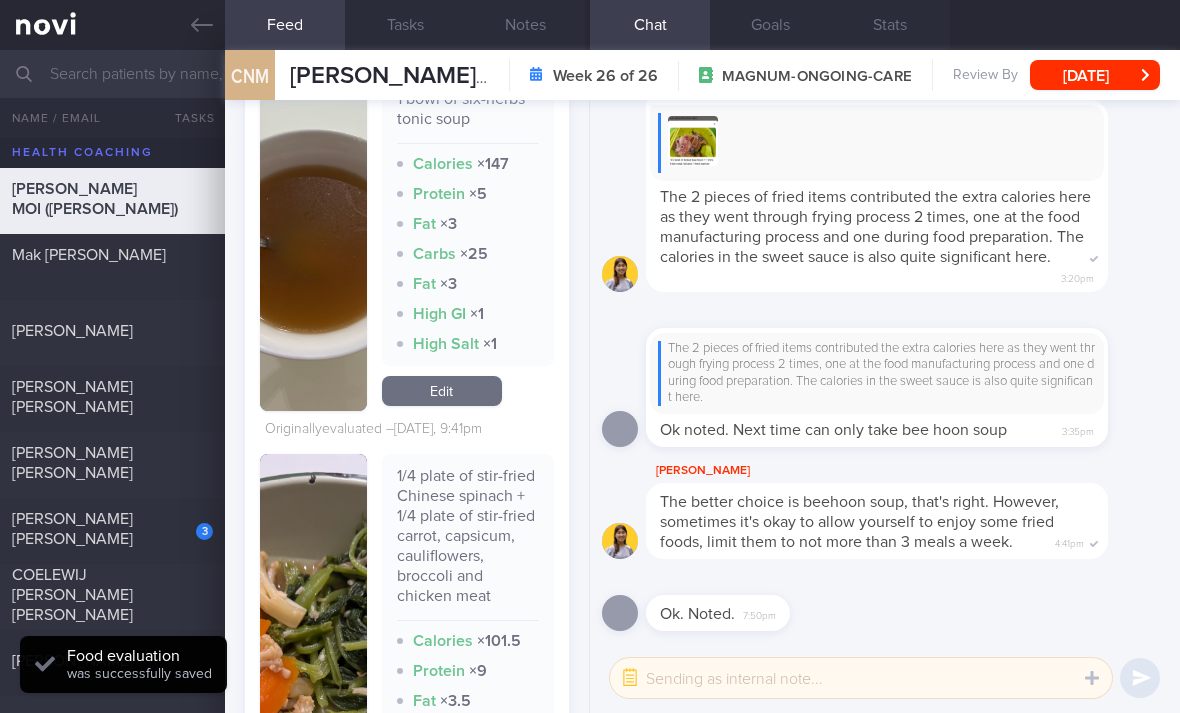 scroll, scrollTop: 1407, scrollLeft: 0, axis: vertical 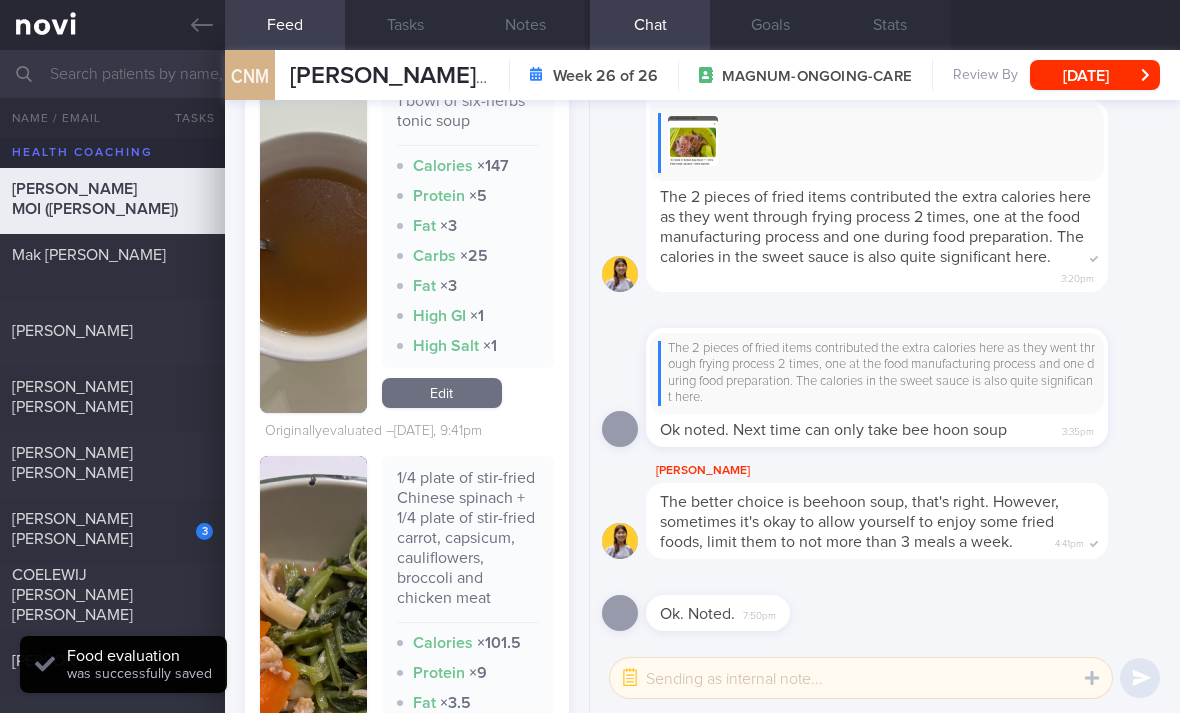 click on "Edit" at bounding box center [442, 393] 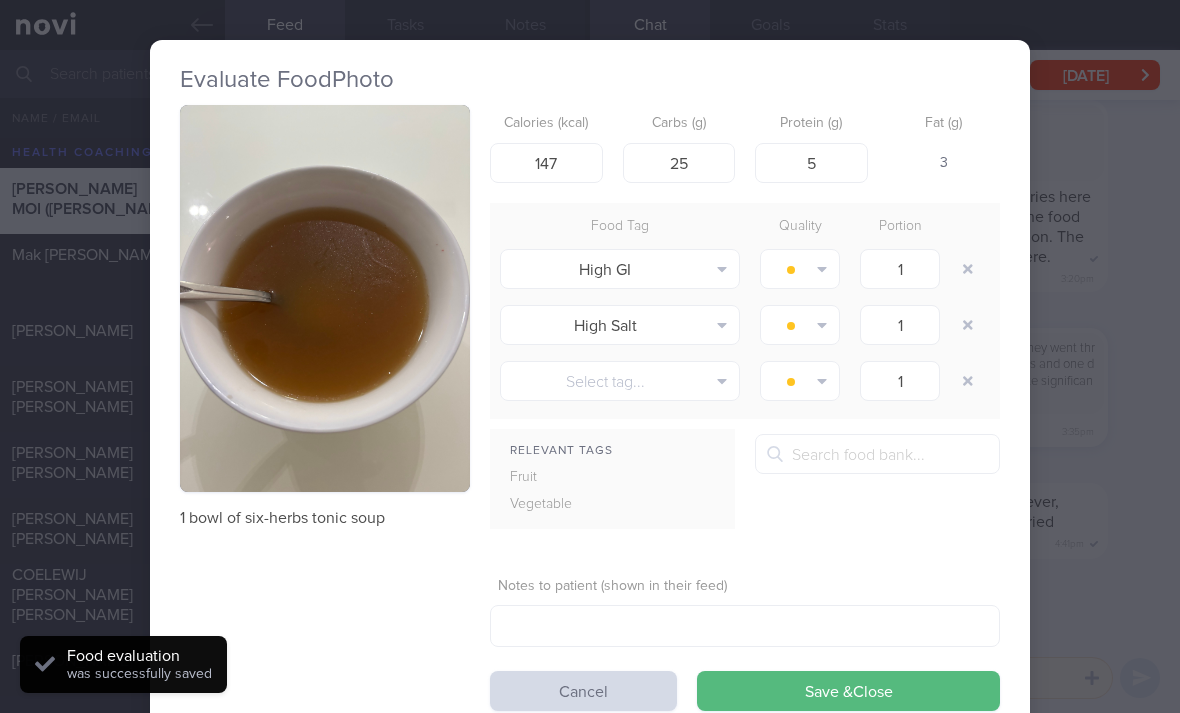 click at bounding box center [968, 269] 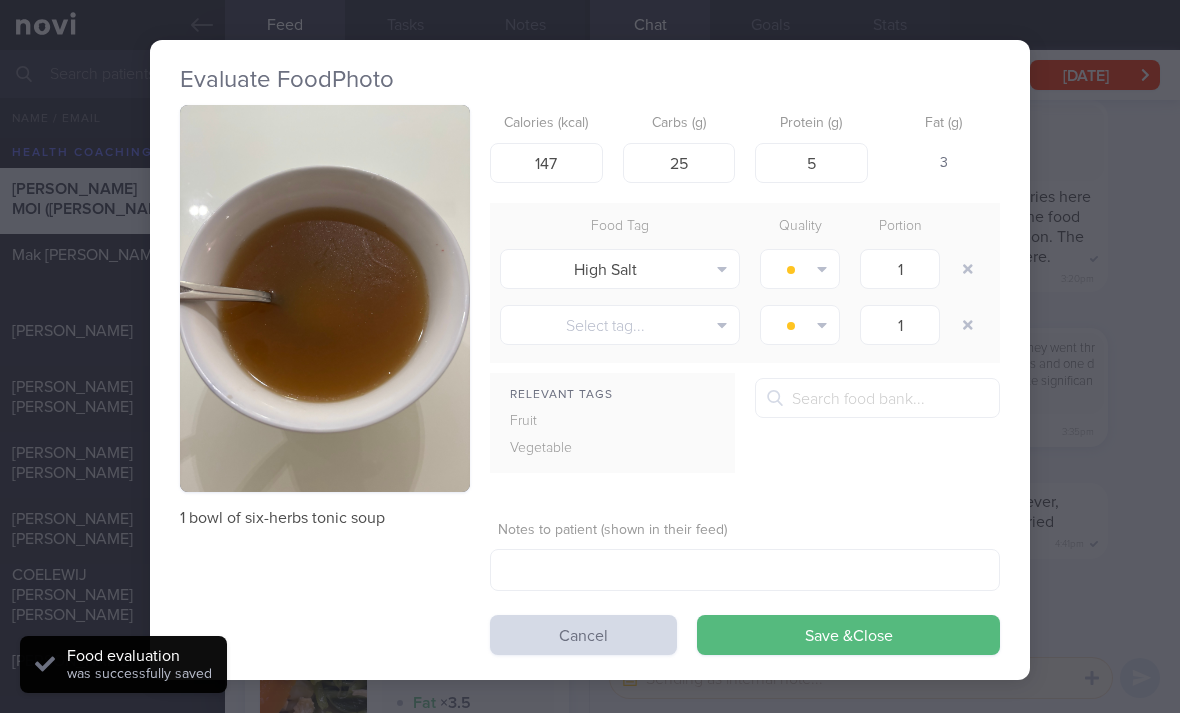 click at bounding box center [968, 269] 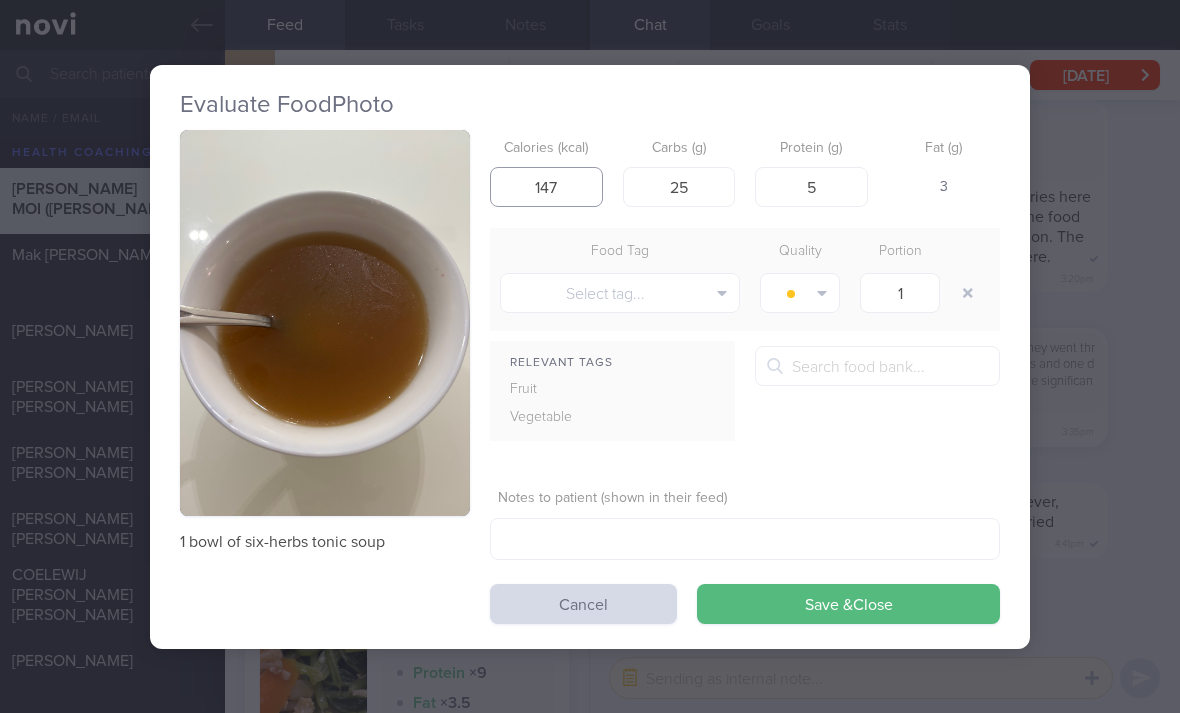 type on "1" 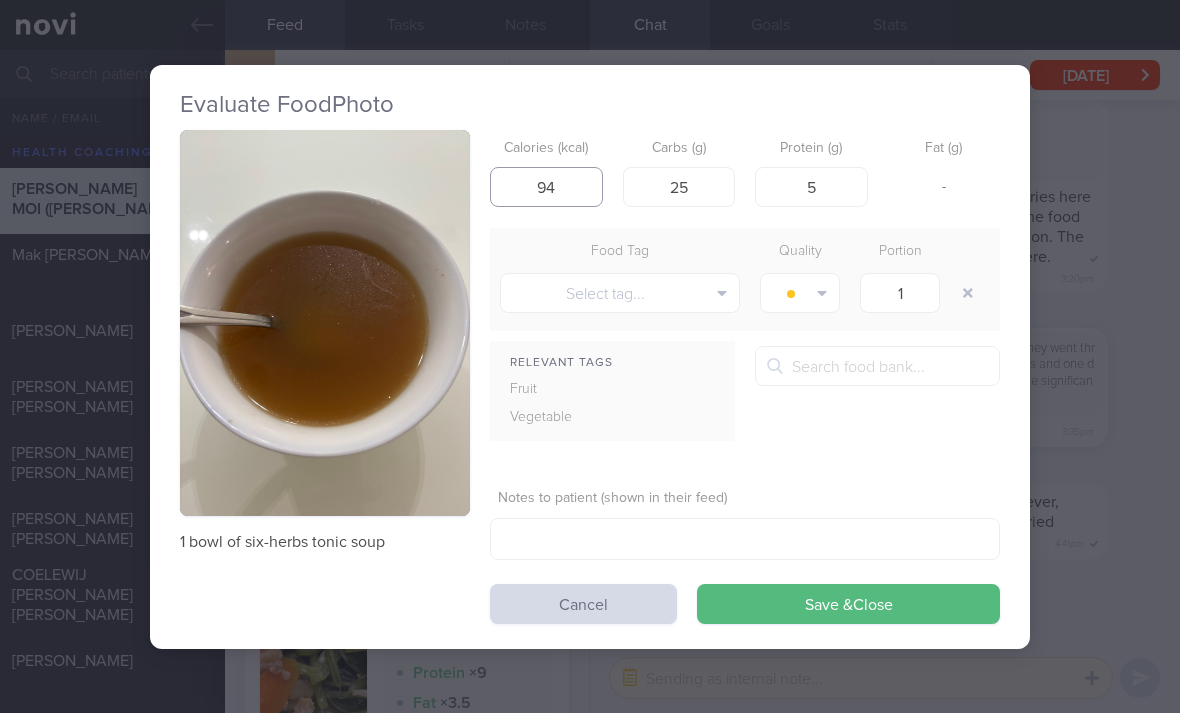 type on "94" 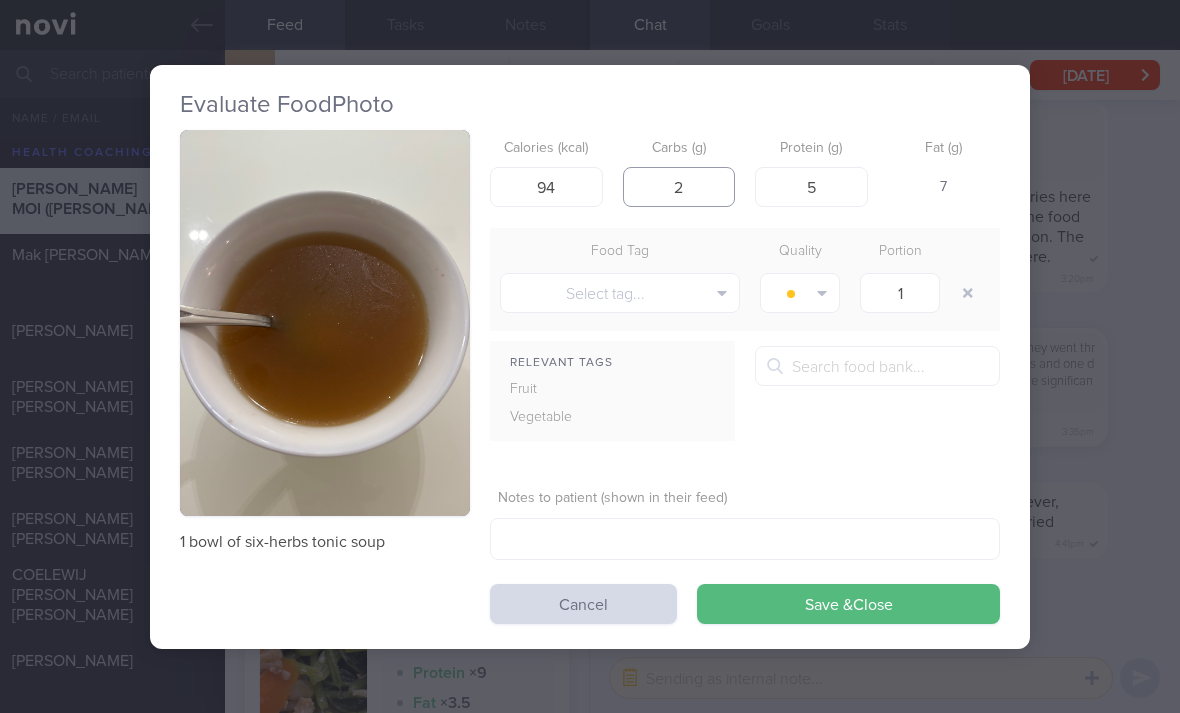 type on "2" 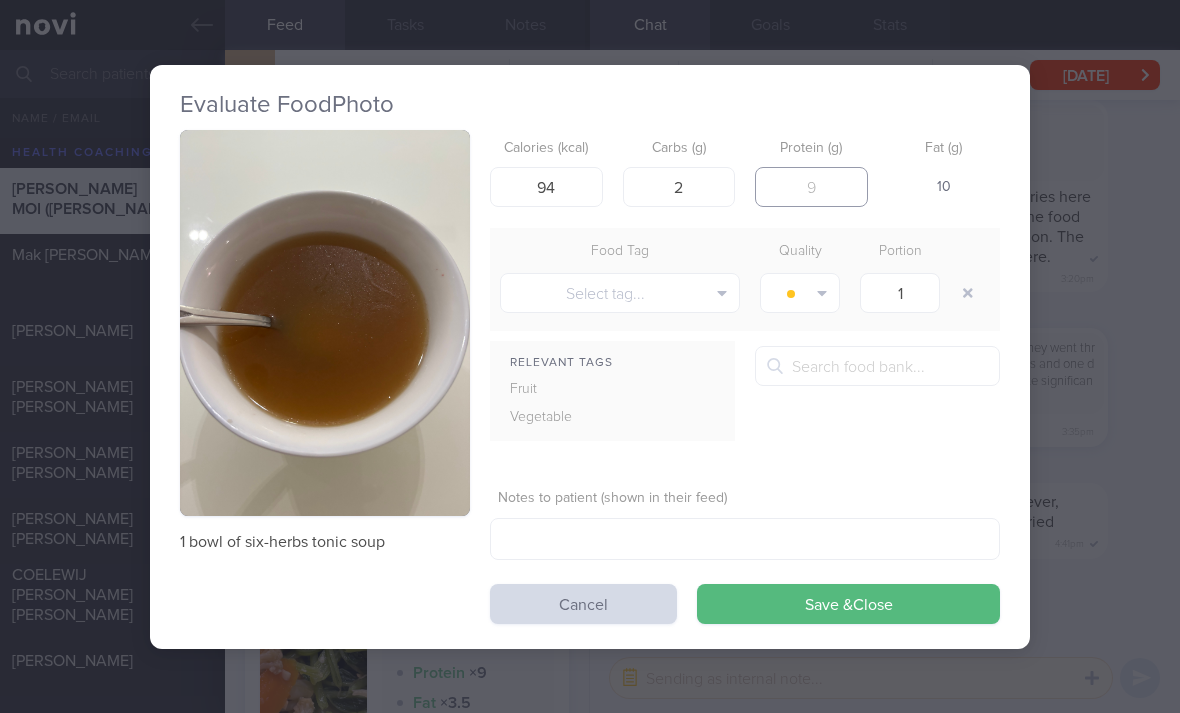 type 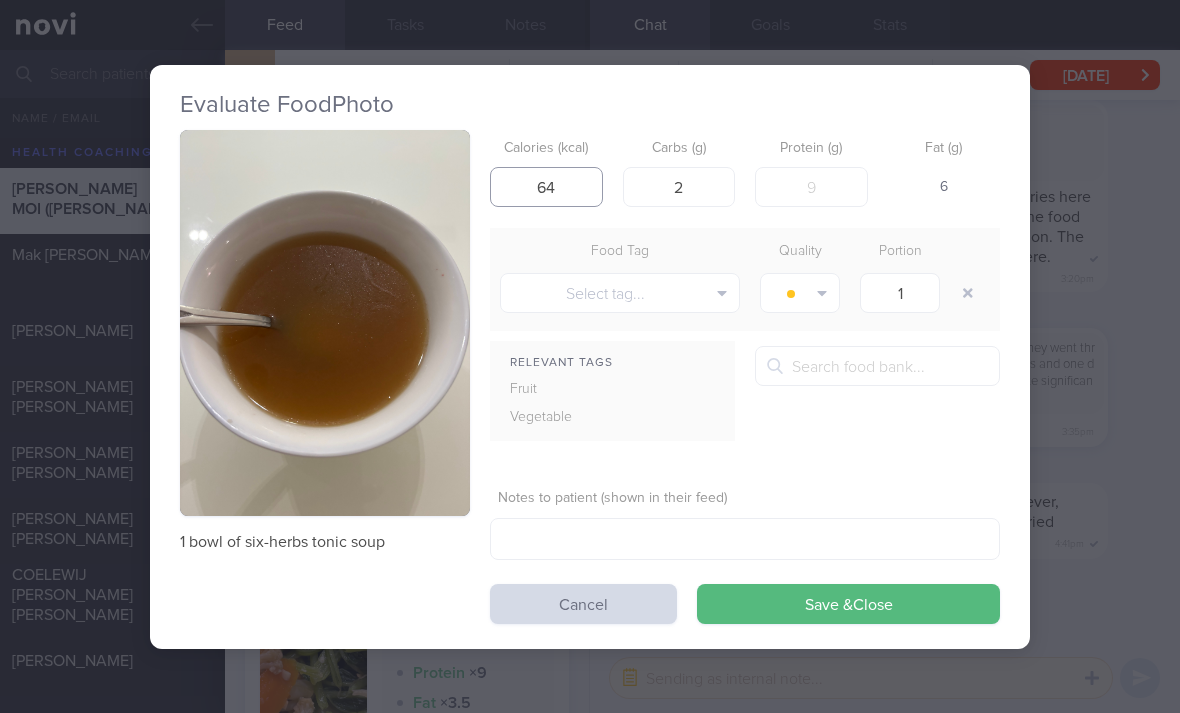 type on "64" 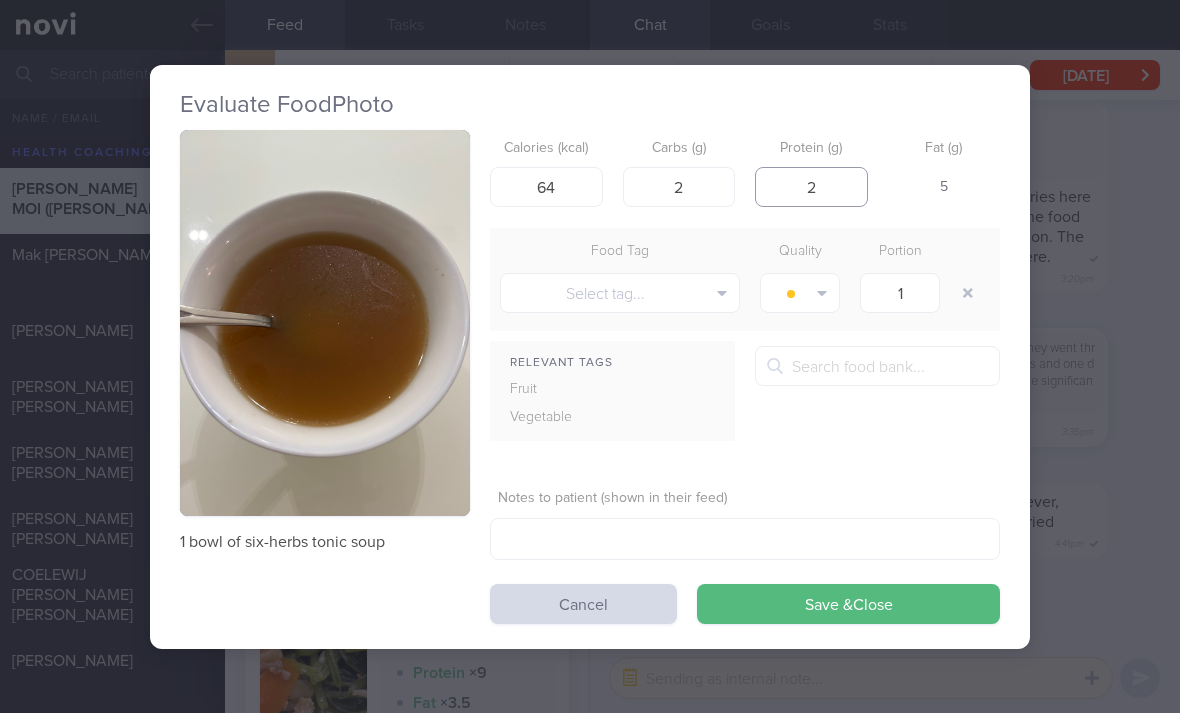 type on "2" 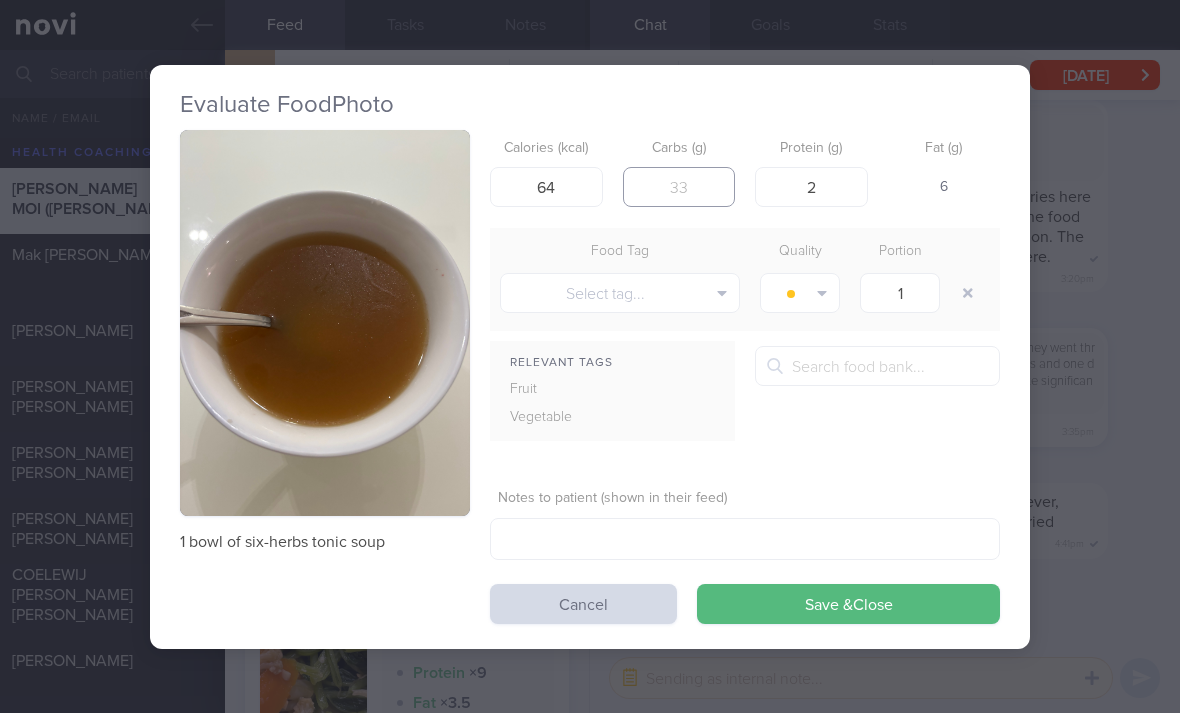 type on "3" 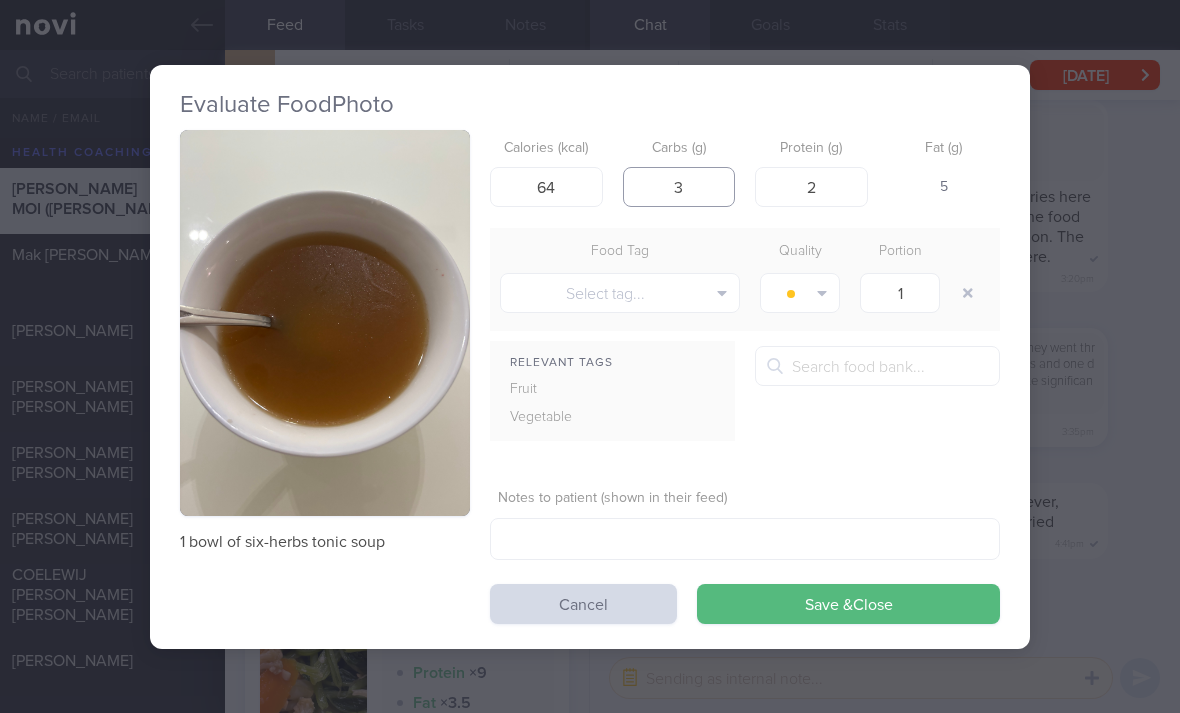 scroll, scrollTop: 0, scrollLeft: 0, axis: both 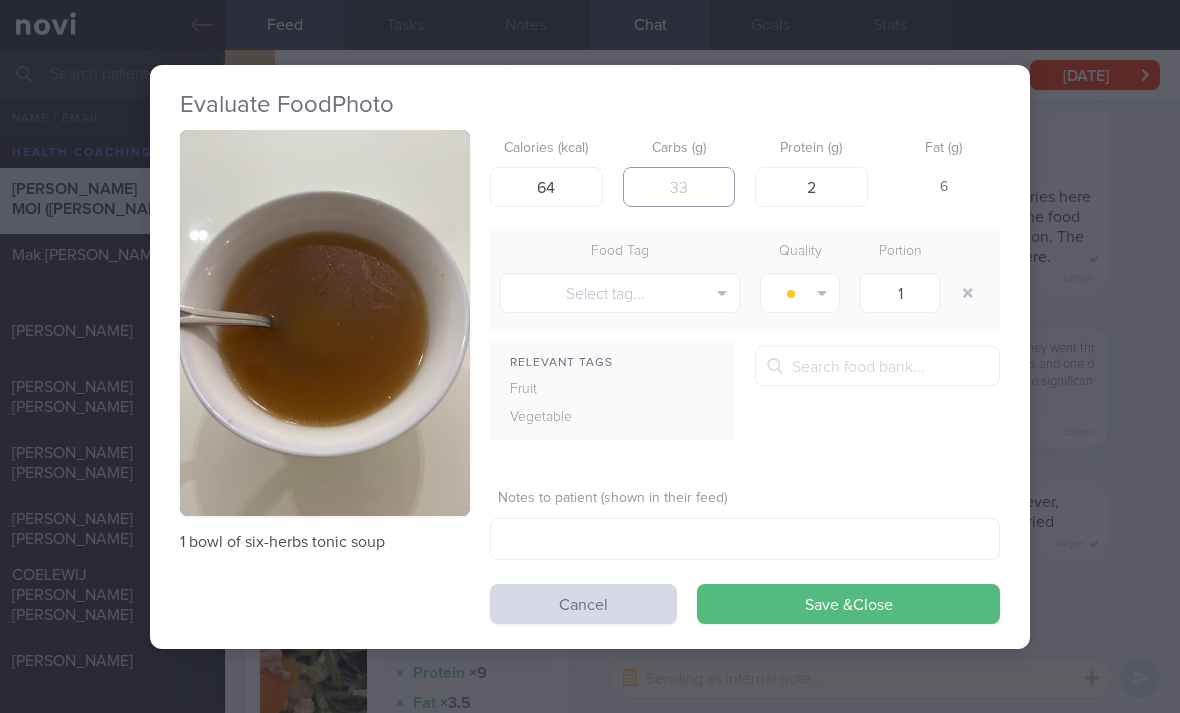 type 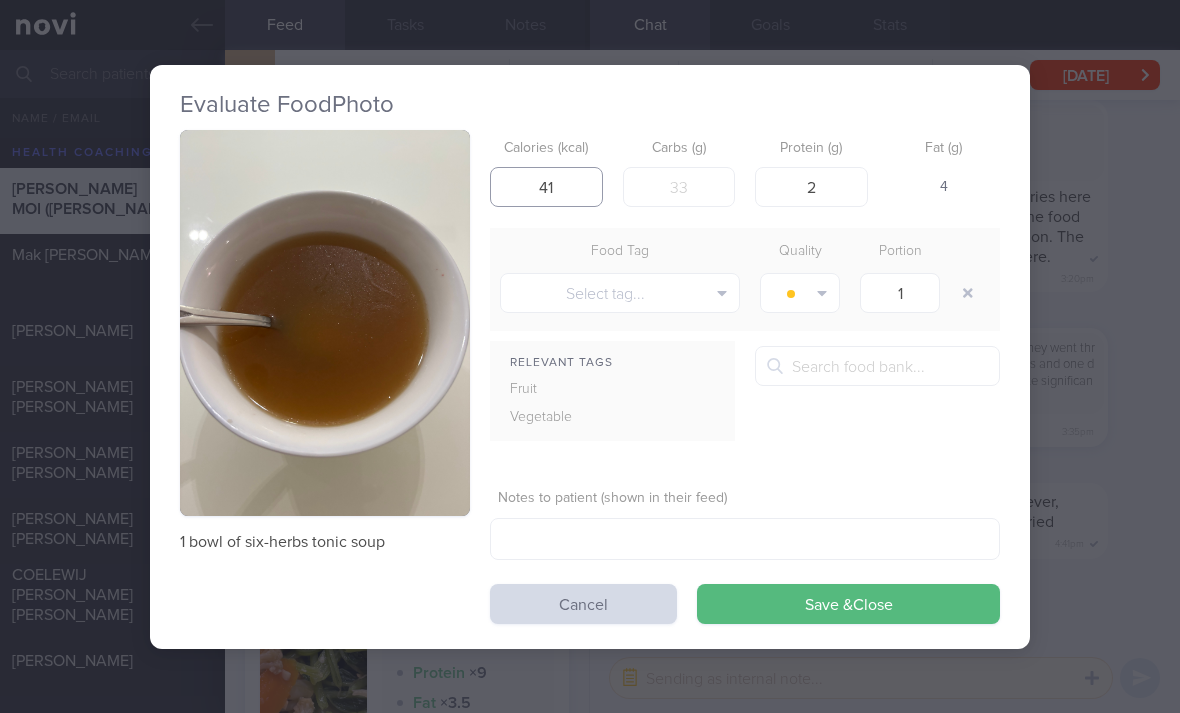 type on "41" 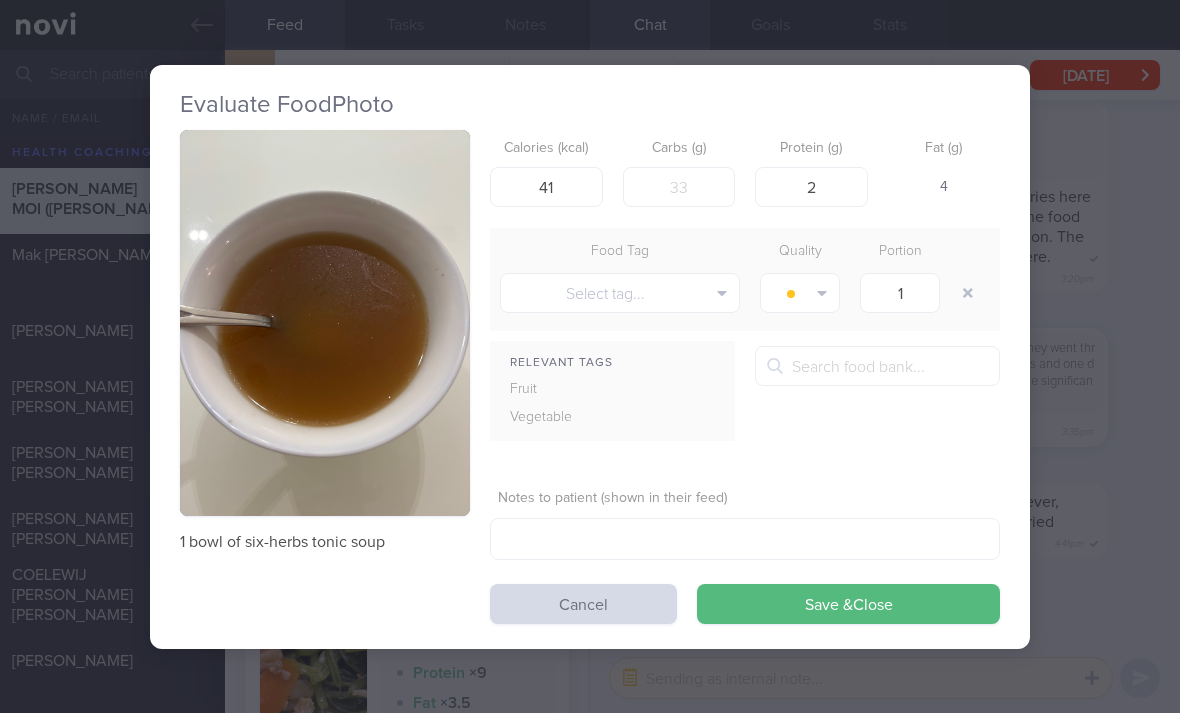 click on "Evaluate Food  Photo
1 bowl of six-herbs tonic soup
Calories (kcal)
41
Carbs (g)
Protein (g)
2
Fat (g)
4
Food Tag
Quality
Portion
Select tag...
Alcohol
Fried
Fruit
Healthy Fats
High Calcium
[MEDICAL_DATA]
High Fat" at bounding box center [590, 357] 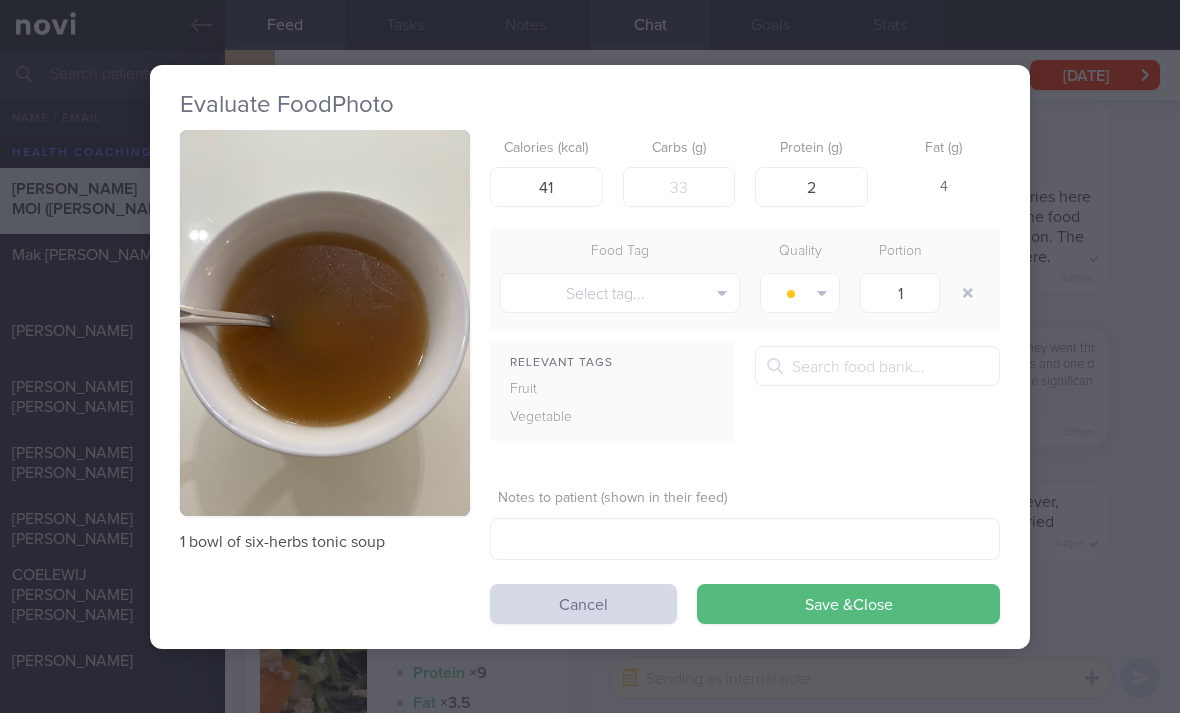 click on "Save &
Close" at bounding box center [848, 604] 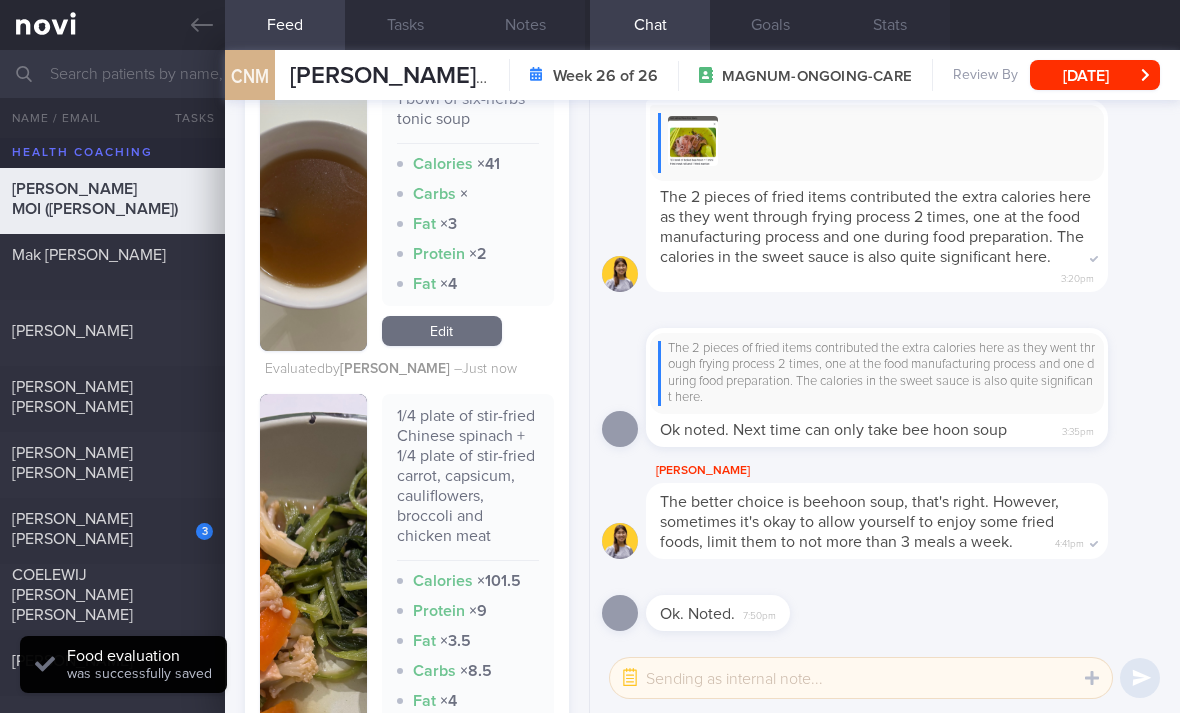 scroll, scrollTop: 1404, scrollLeft: 0, axis: vertical 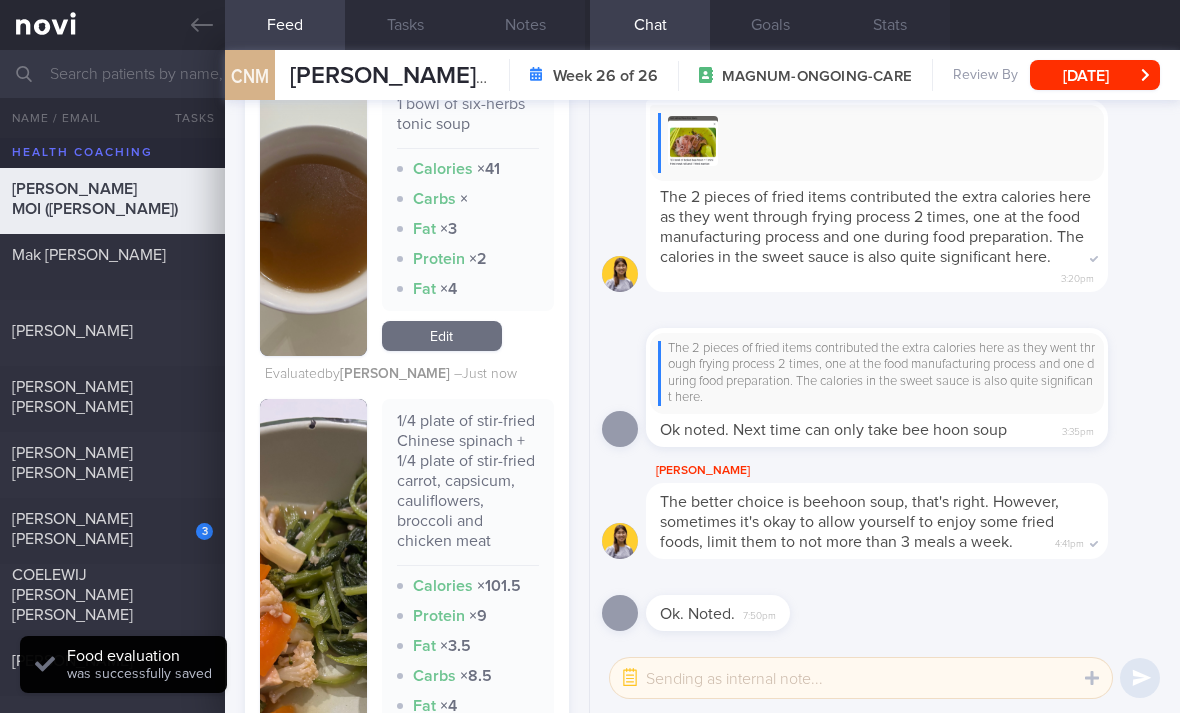 click on "Edit" at bounding box center (442, 336) 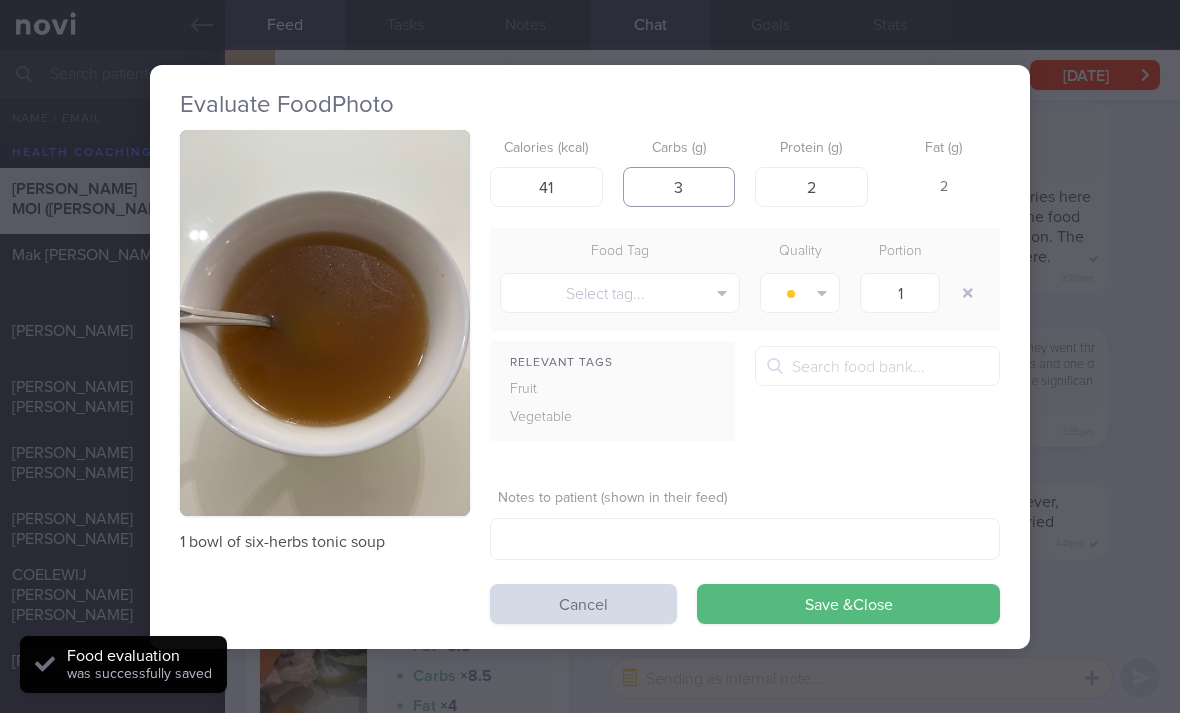type on "3" 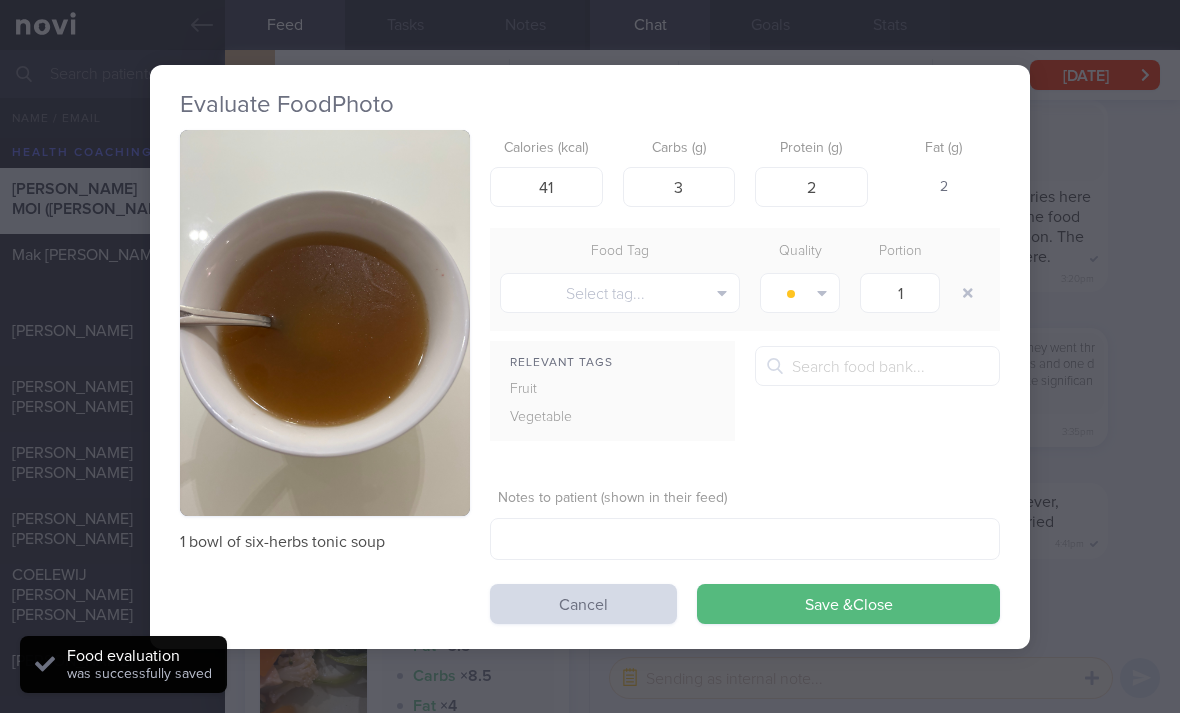 click on "Save &
Close" at bounding box center (848, 604) 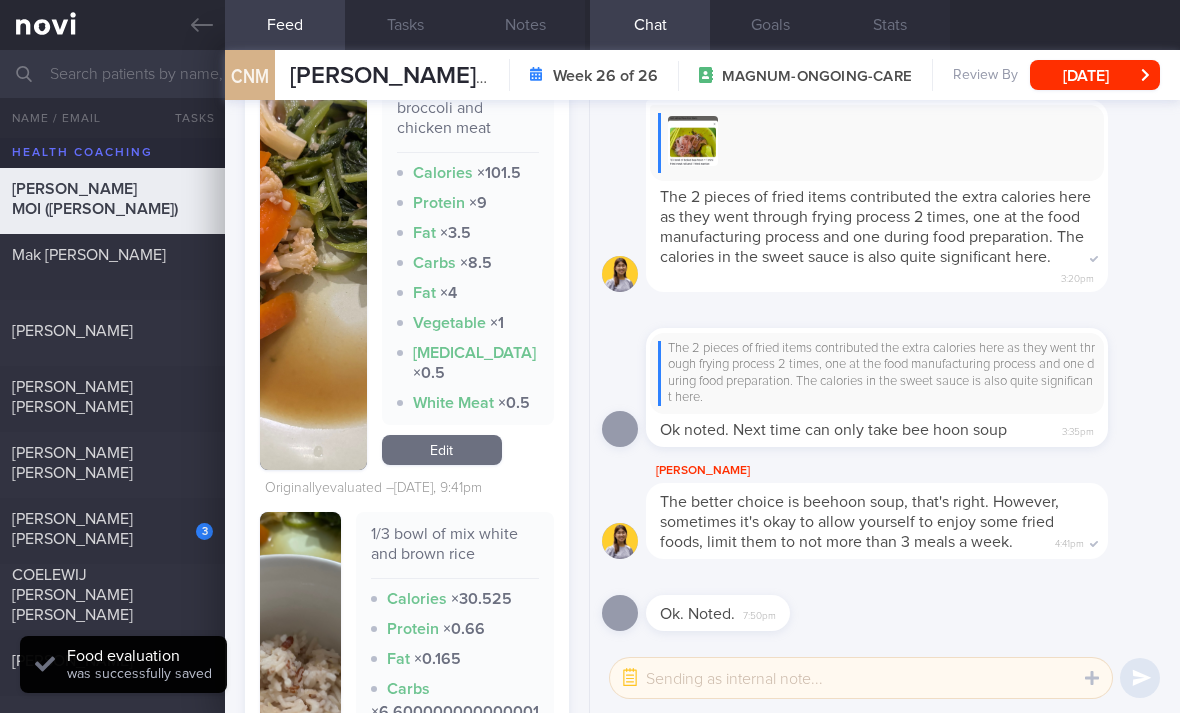 scroll, scrollTop: 1828, scrollLeft: 0, axis: vertical 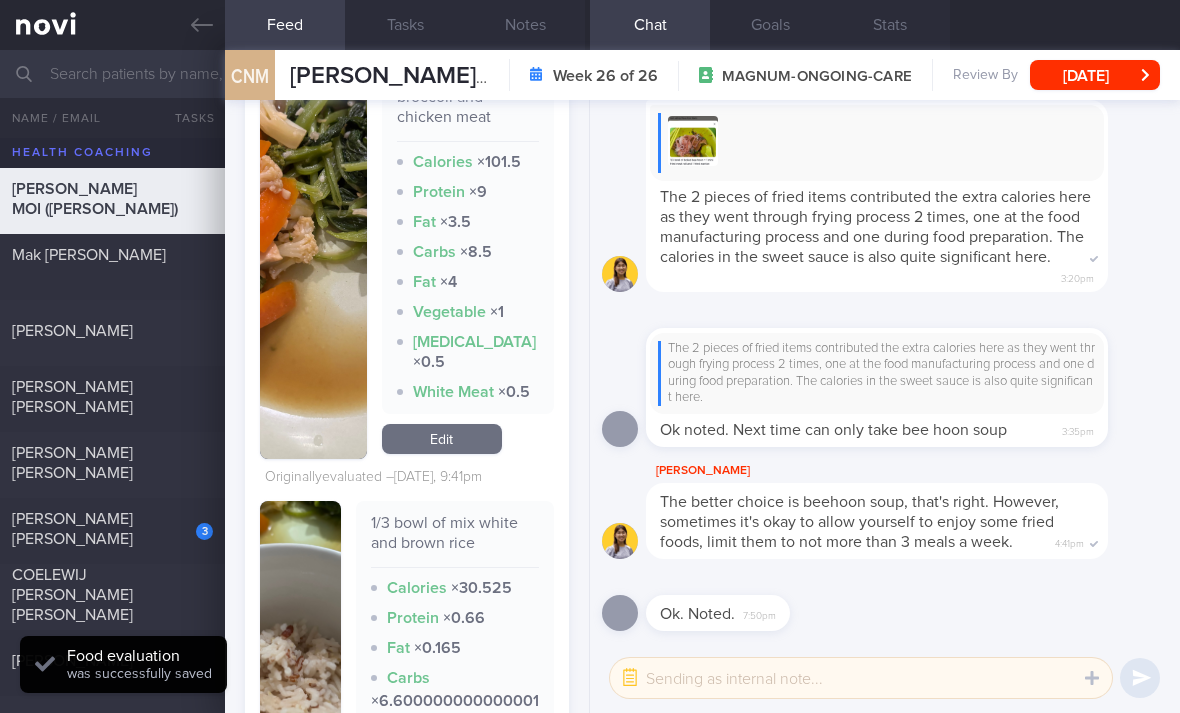 click on "Edit" at bounding box center (442, 439) 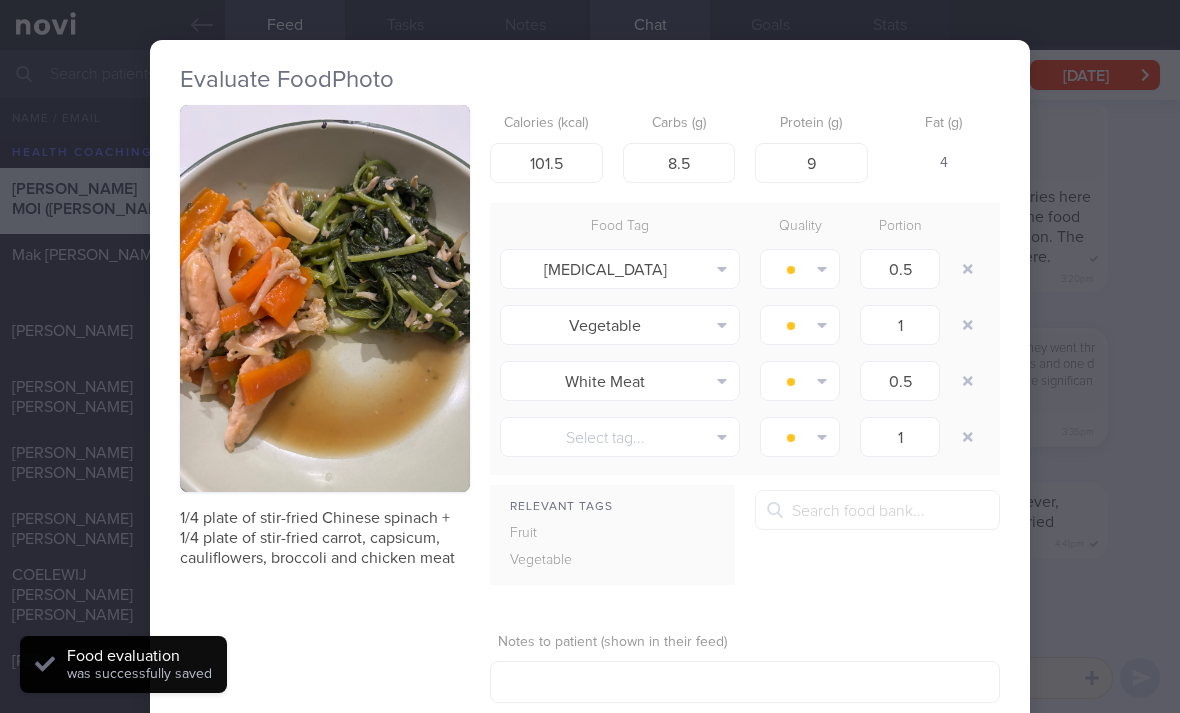 click at bounding box center [968, 269] 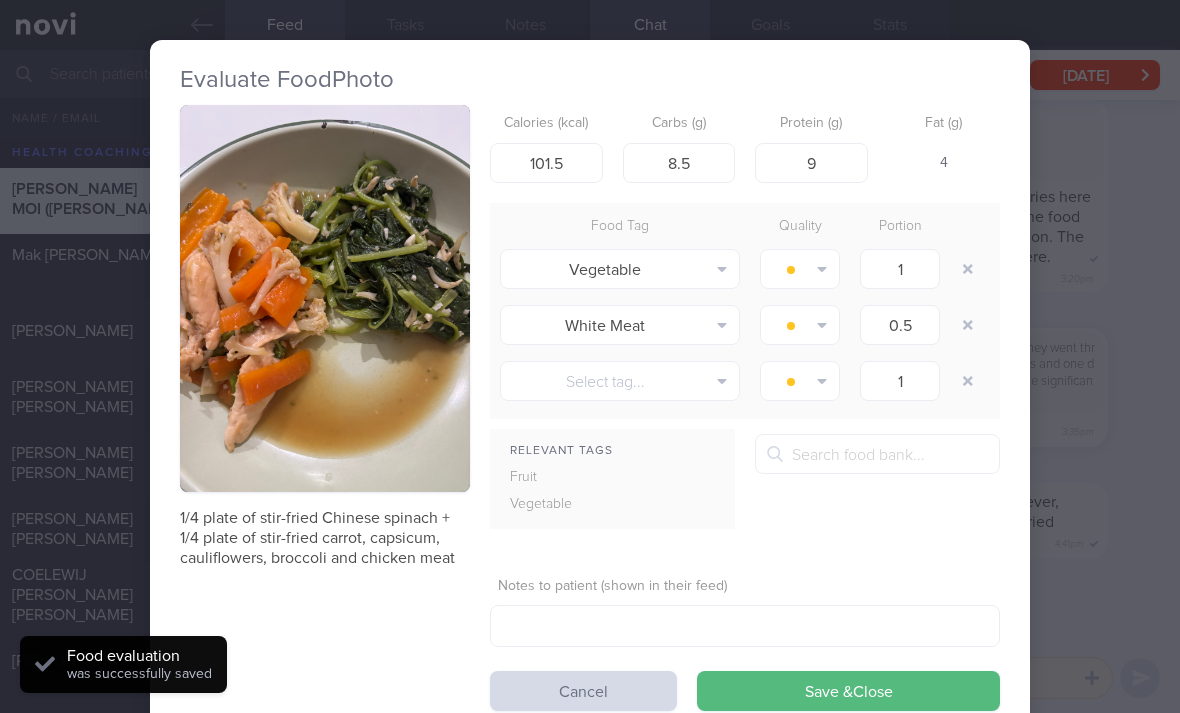 click at bounding box center [968, 325] 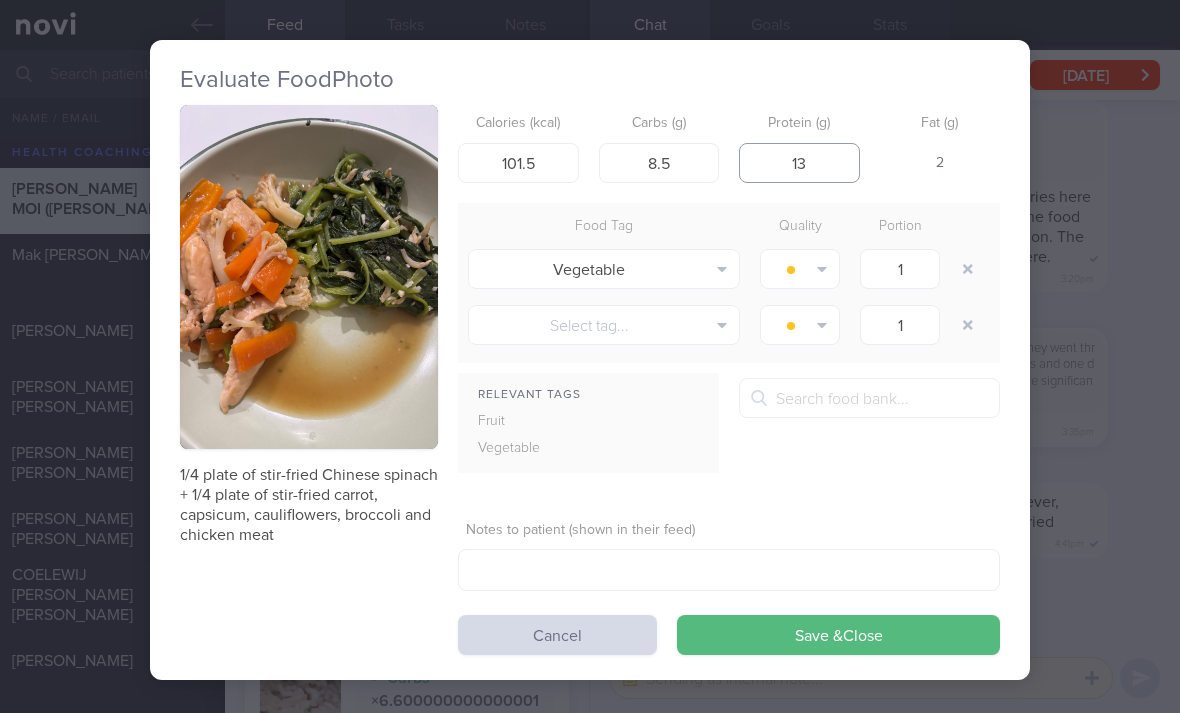 type on "13" 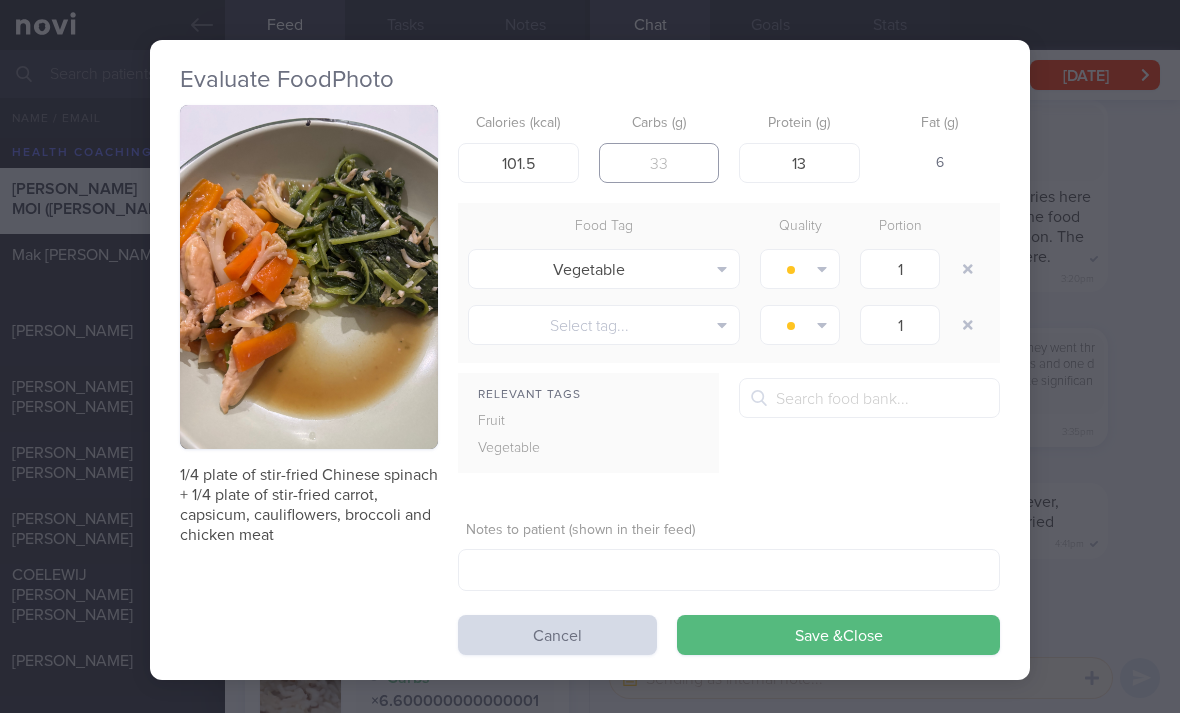 type on "9" 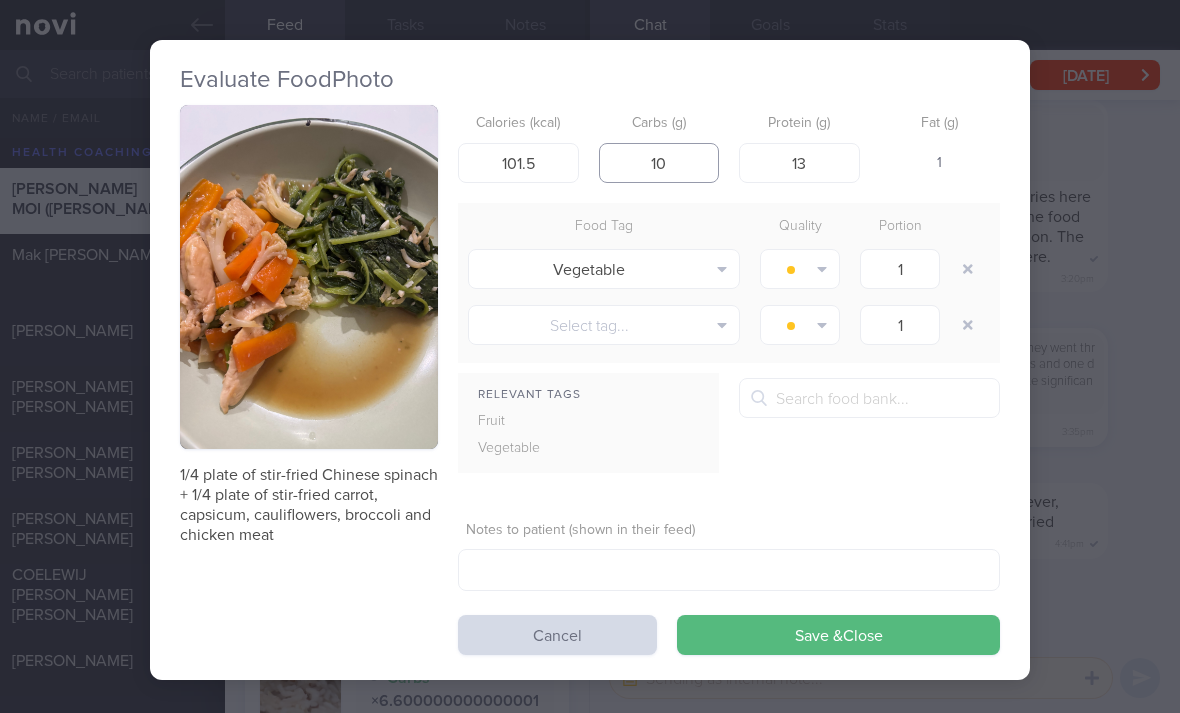 type on "10" 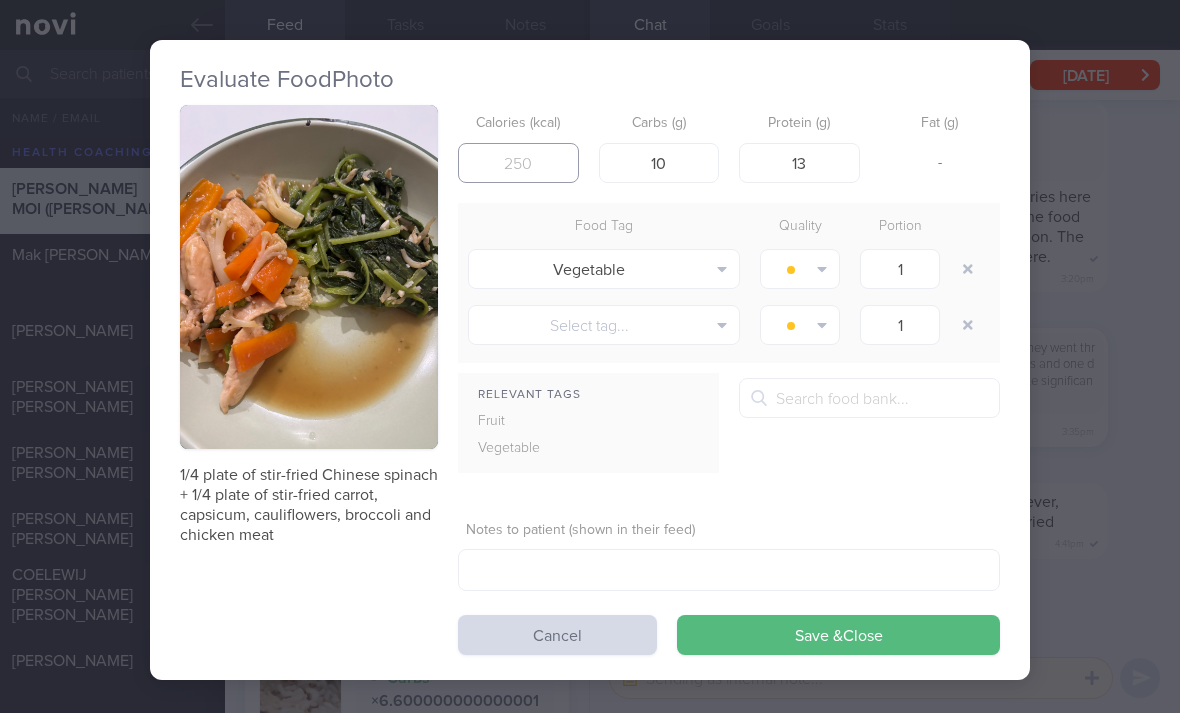 type on "135" 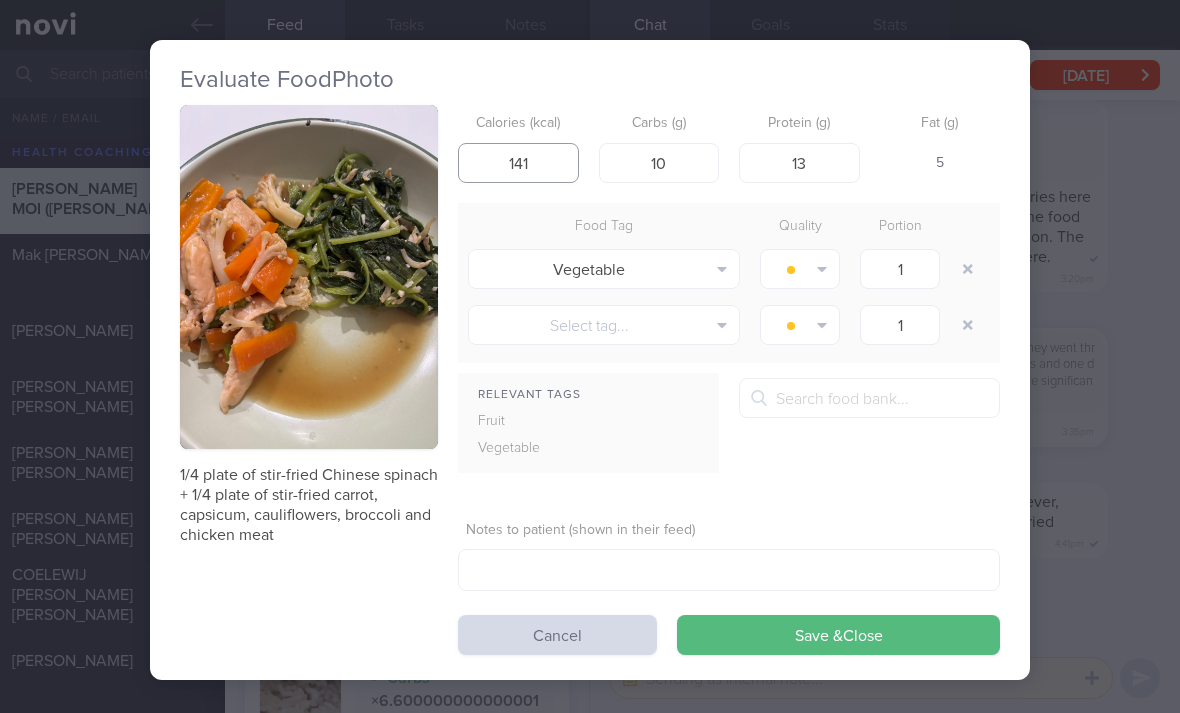 type on "141" 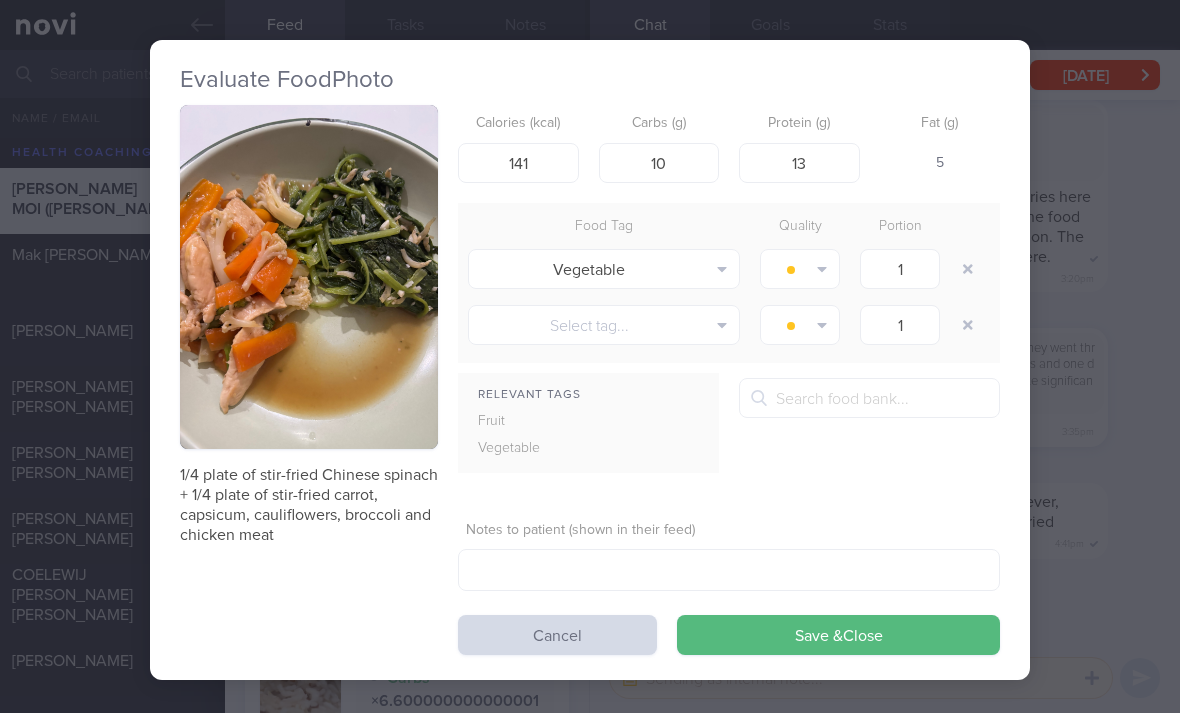 click at bounding box center [800, 269] 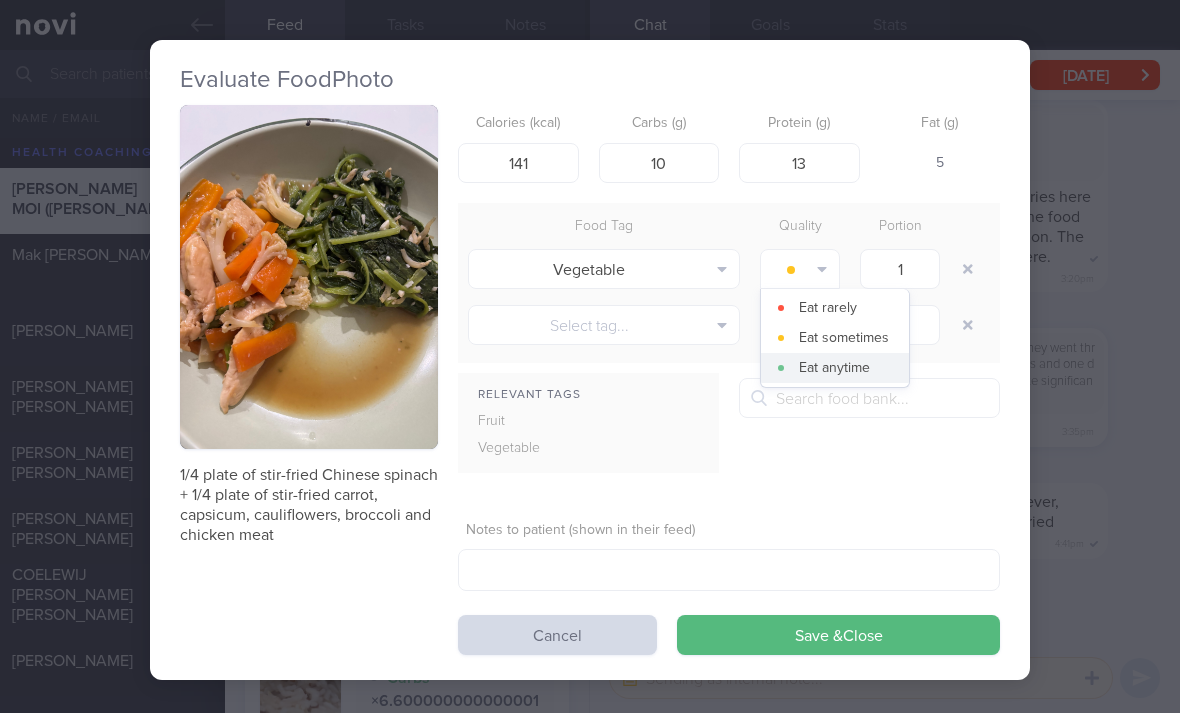 click on "Eat anytime" at bounding box center (835, 368) 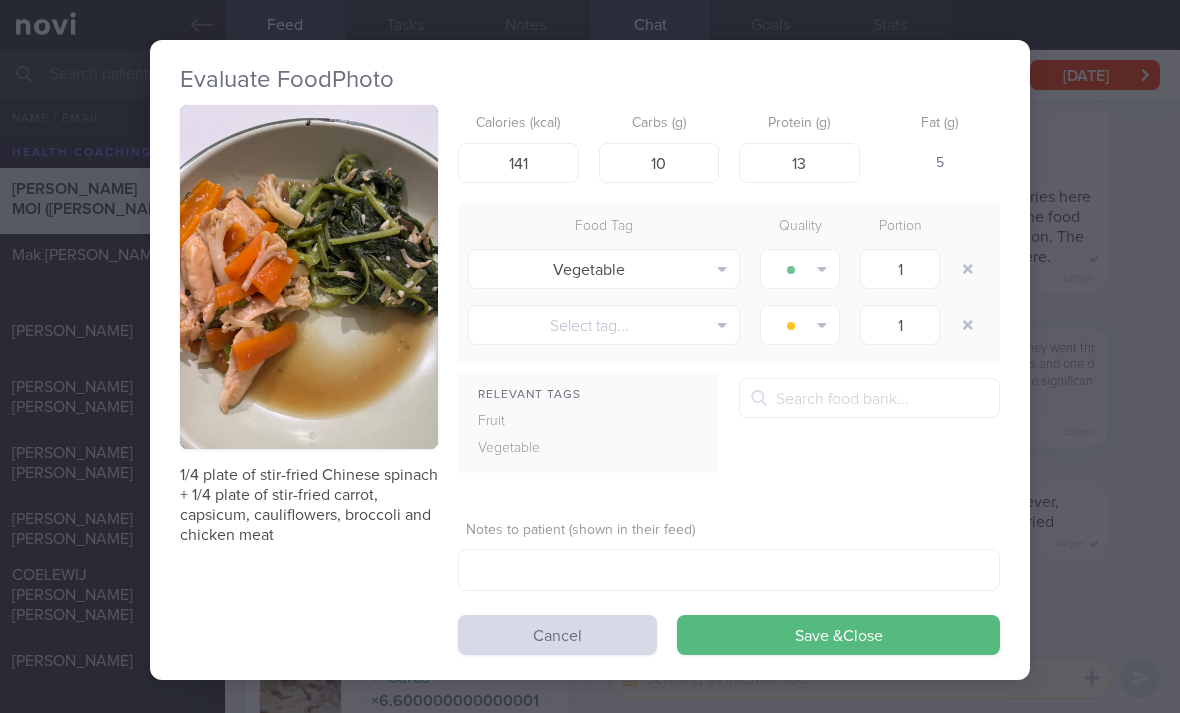 click on "Save &
Close" at bounding box center [838, 635] 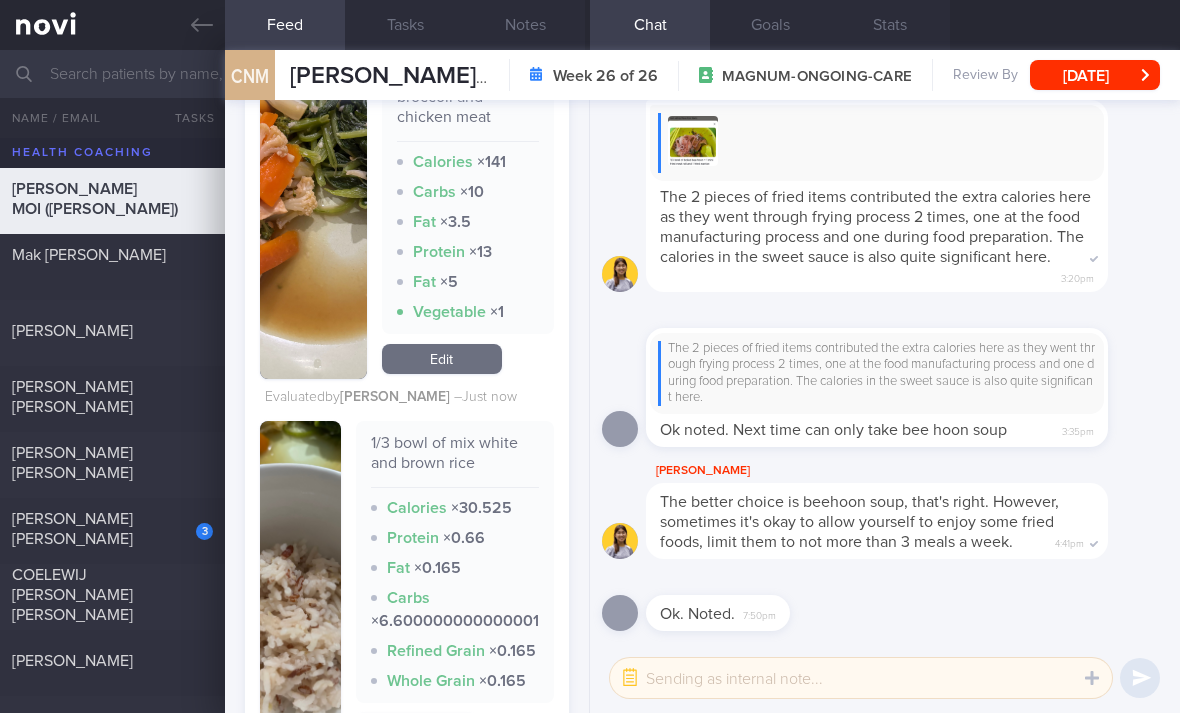 click at bounding box center [877, 143] 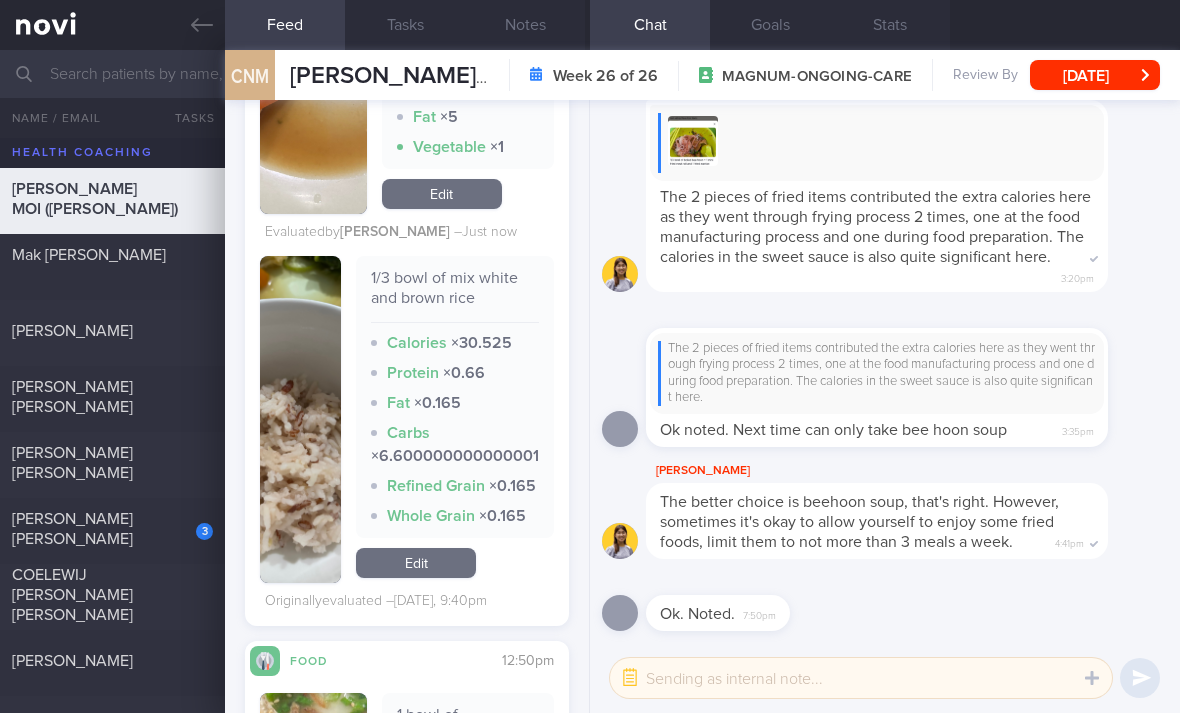 scroll, scrollTop: 2008, scrollLeft: 0, axis: vertical 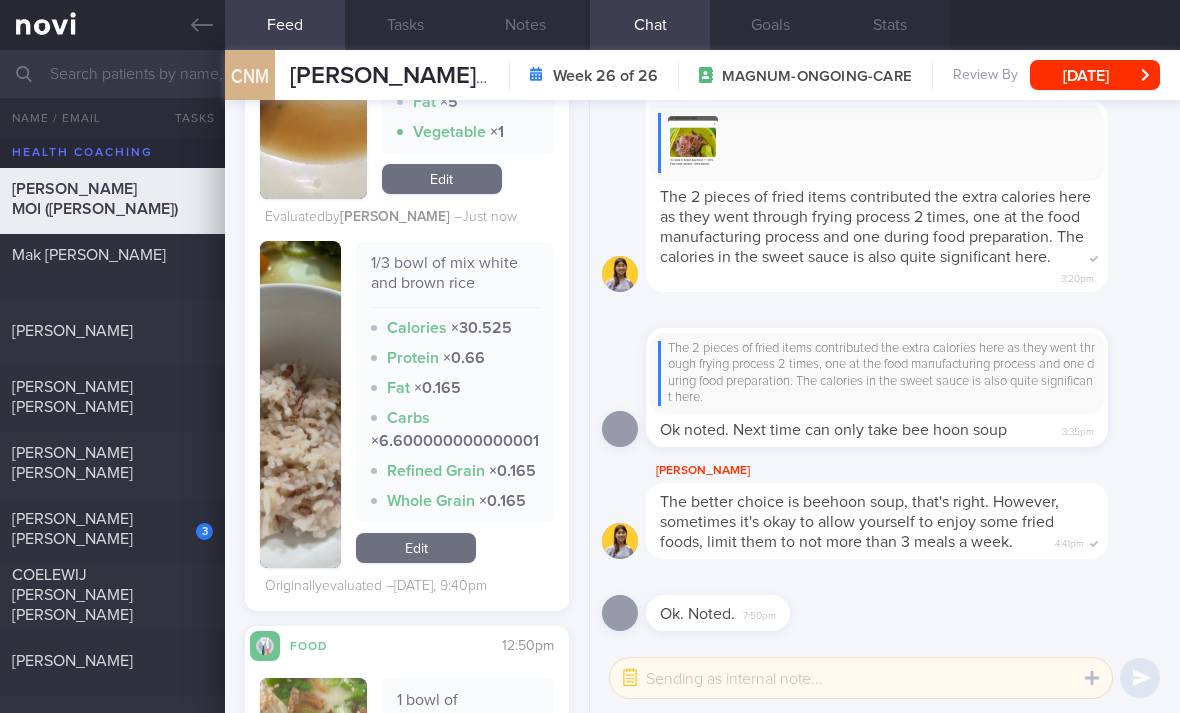 click on "Edit" at bounding box center [416, 548] 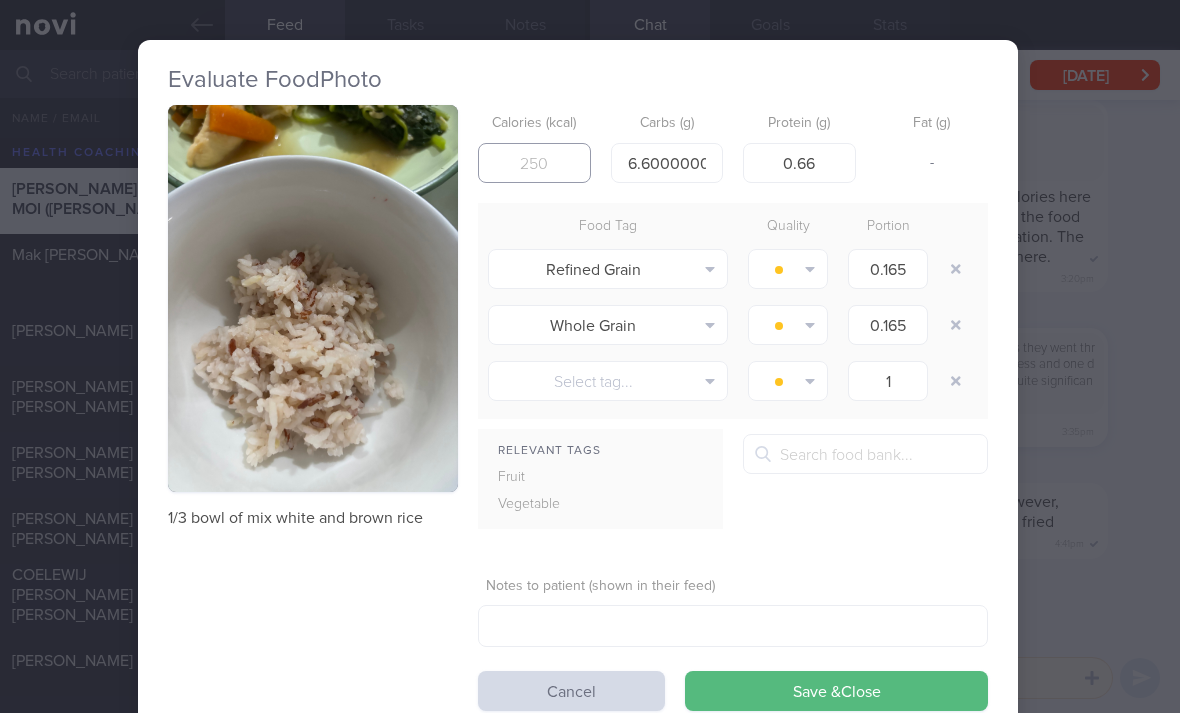 scroll, scrollTop: 0, scrollLeft: 12, axis: horizontal 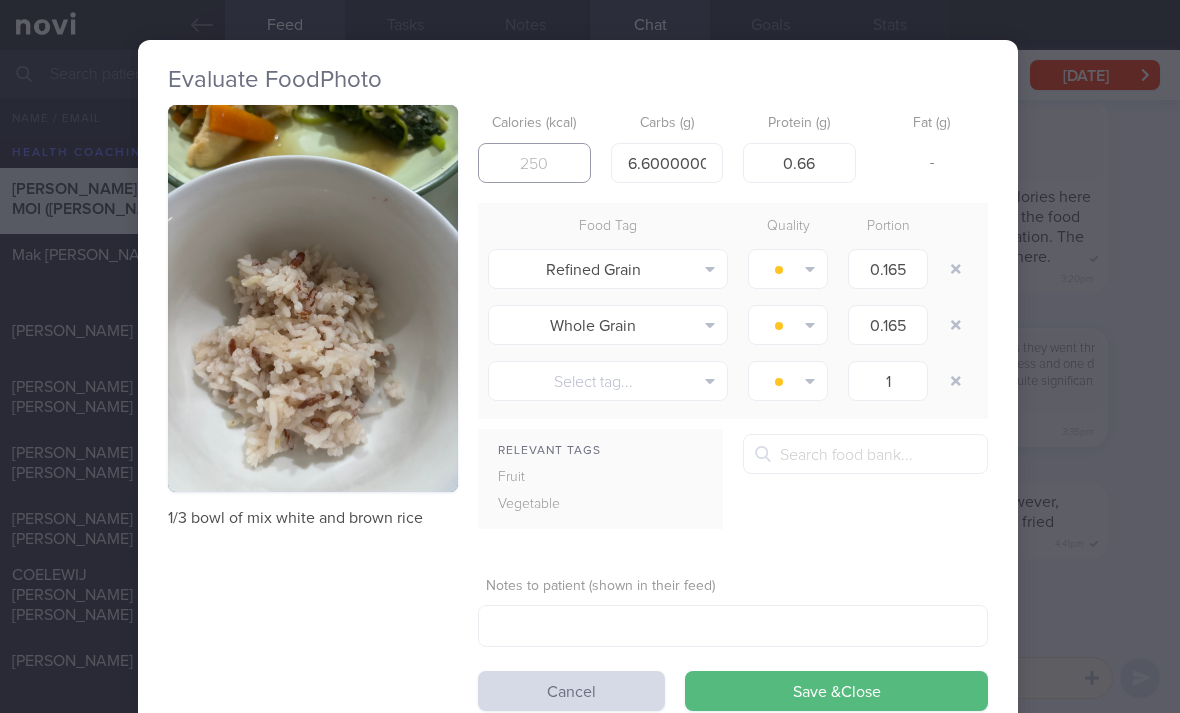 type on "65" 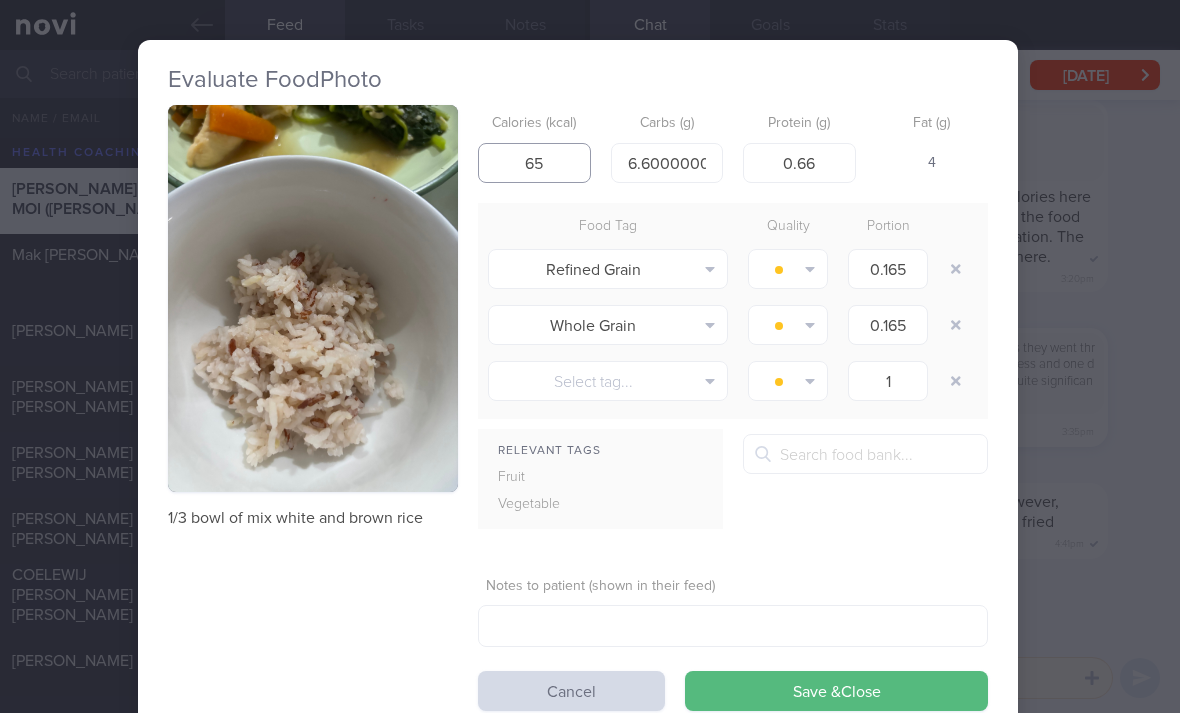 scroll, scrollTop: 2, scrollLeft: 12, axis: both 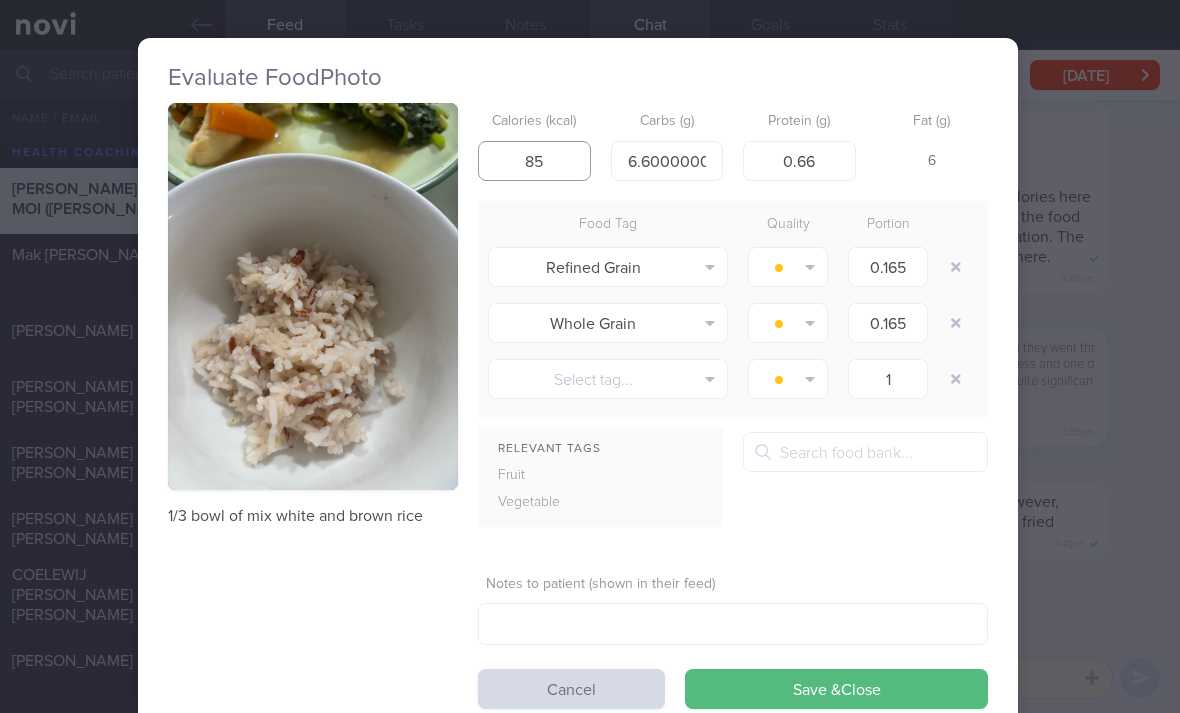 type on "85" 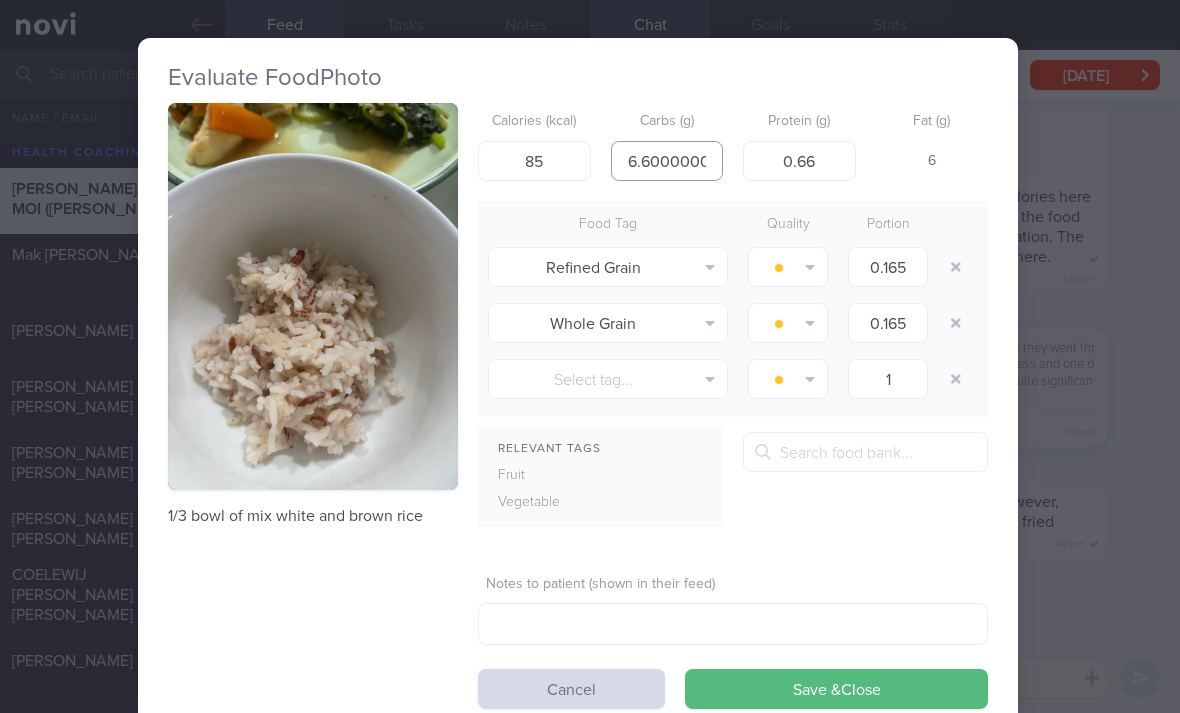 type on "000001" 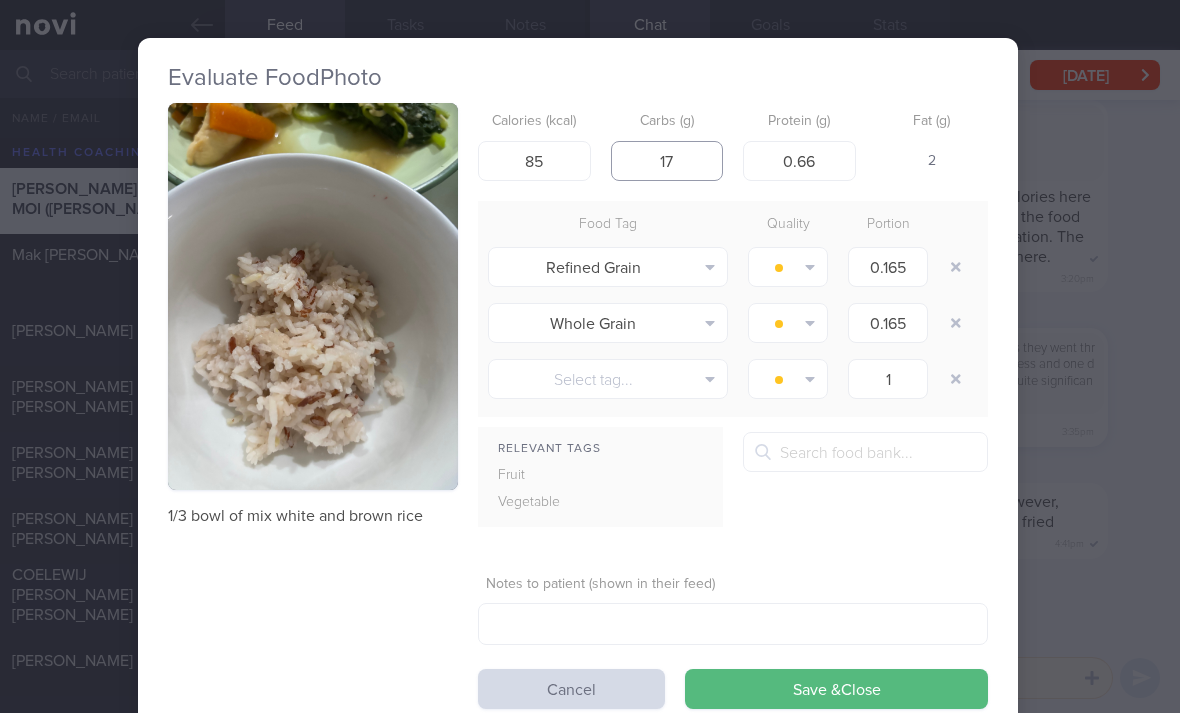 type on "17" 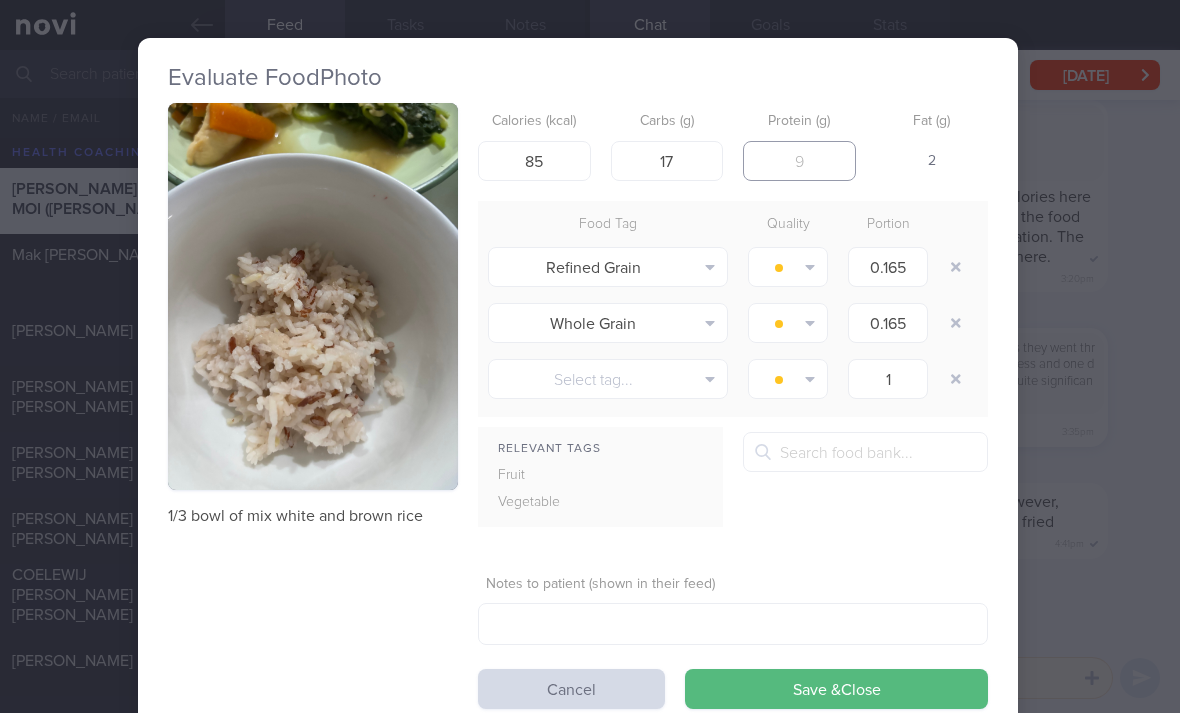 scroll, scrollTop: 0, scrollLeft: 23, axis: horizontal 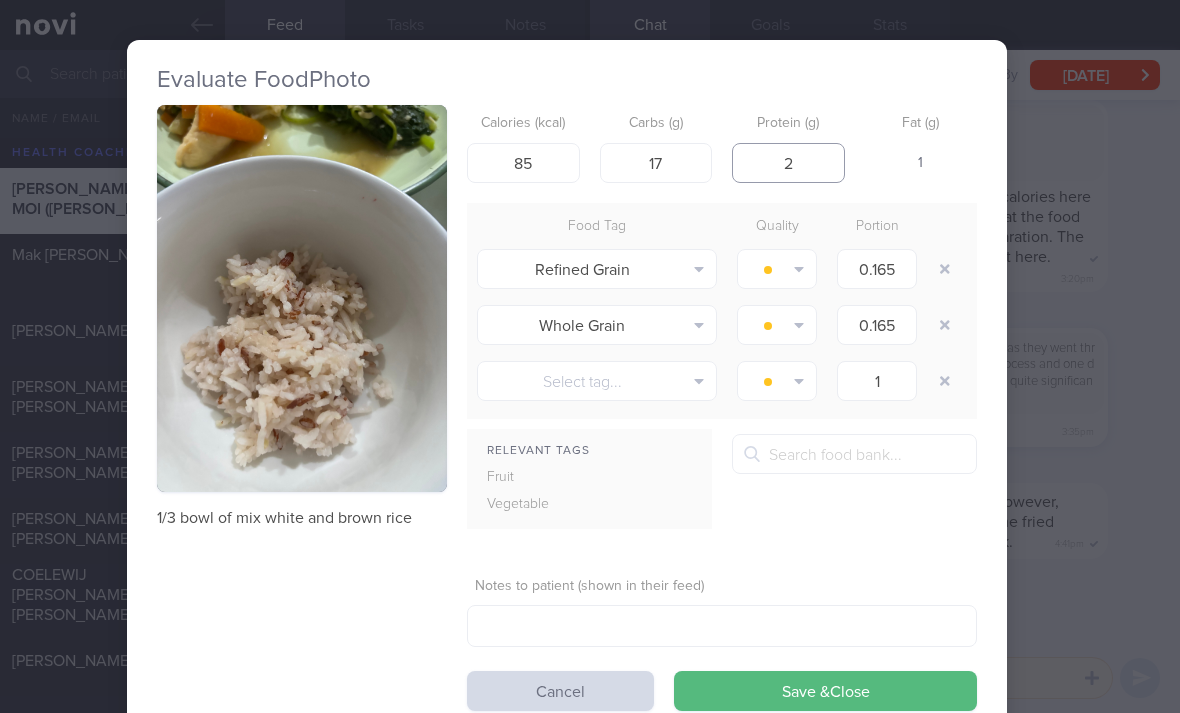 type on "2" 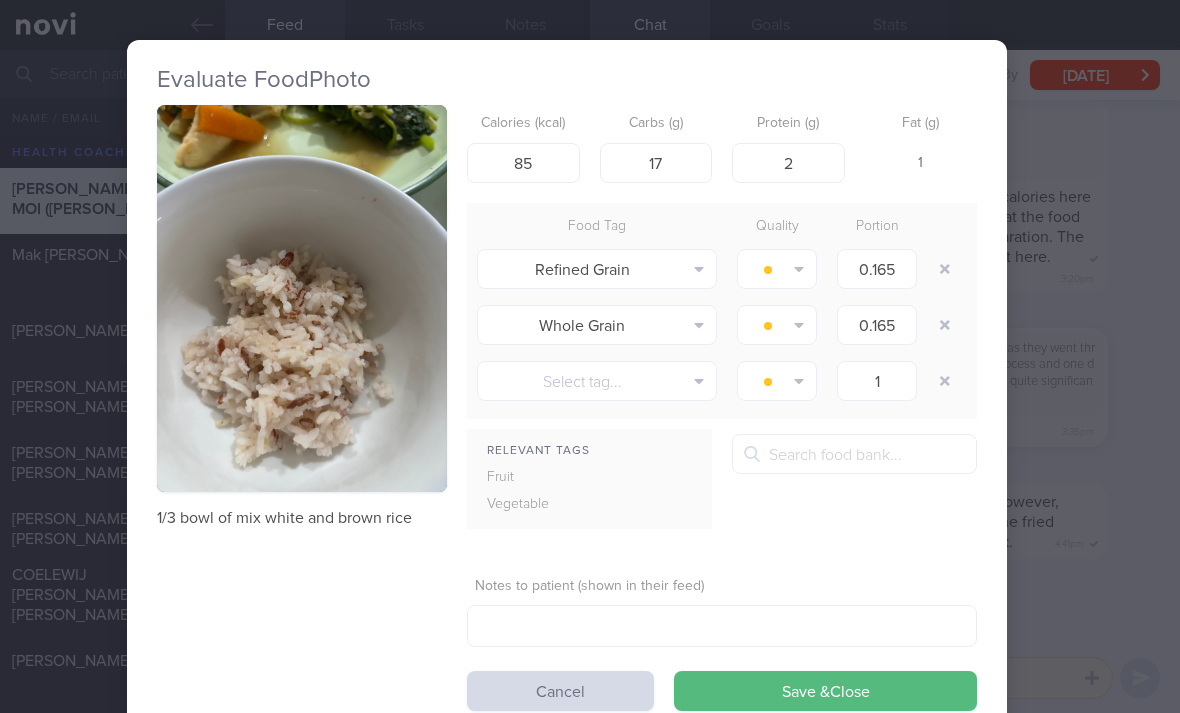 click at bounding box center (945, 269) 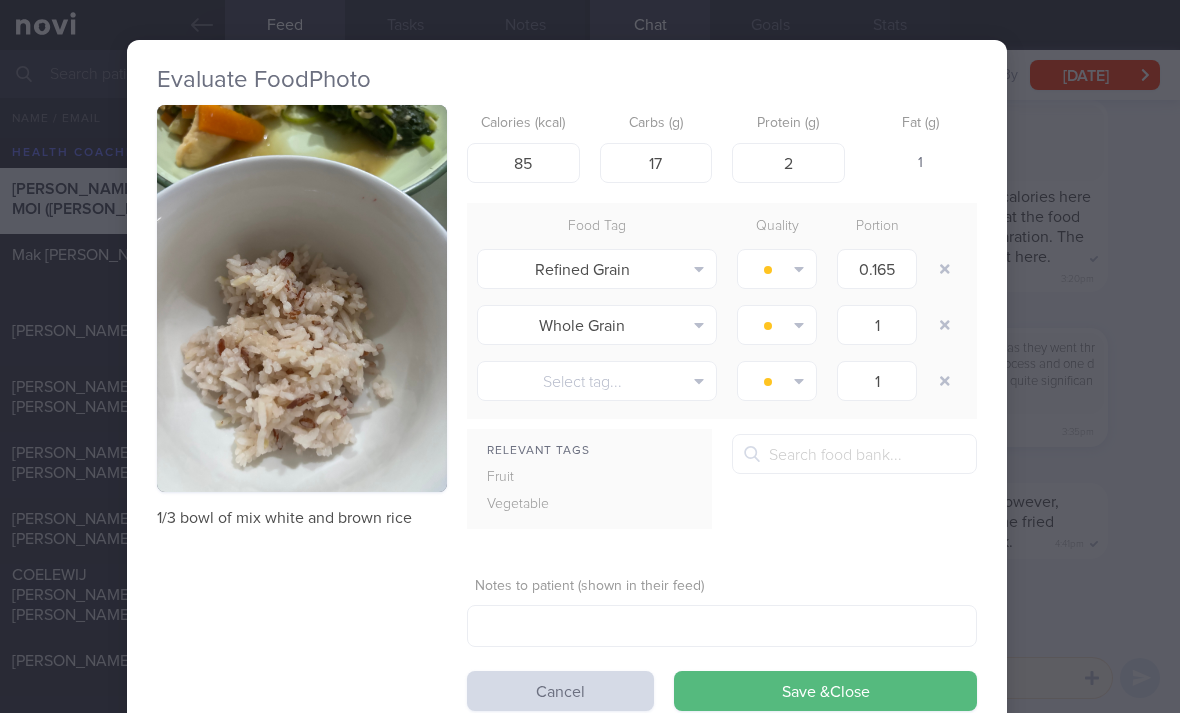 click at bounding box center (945, 269) 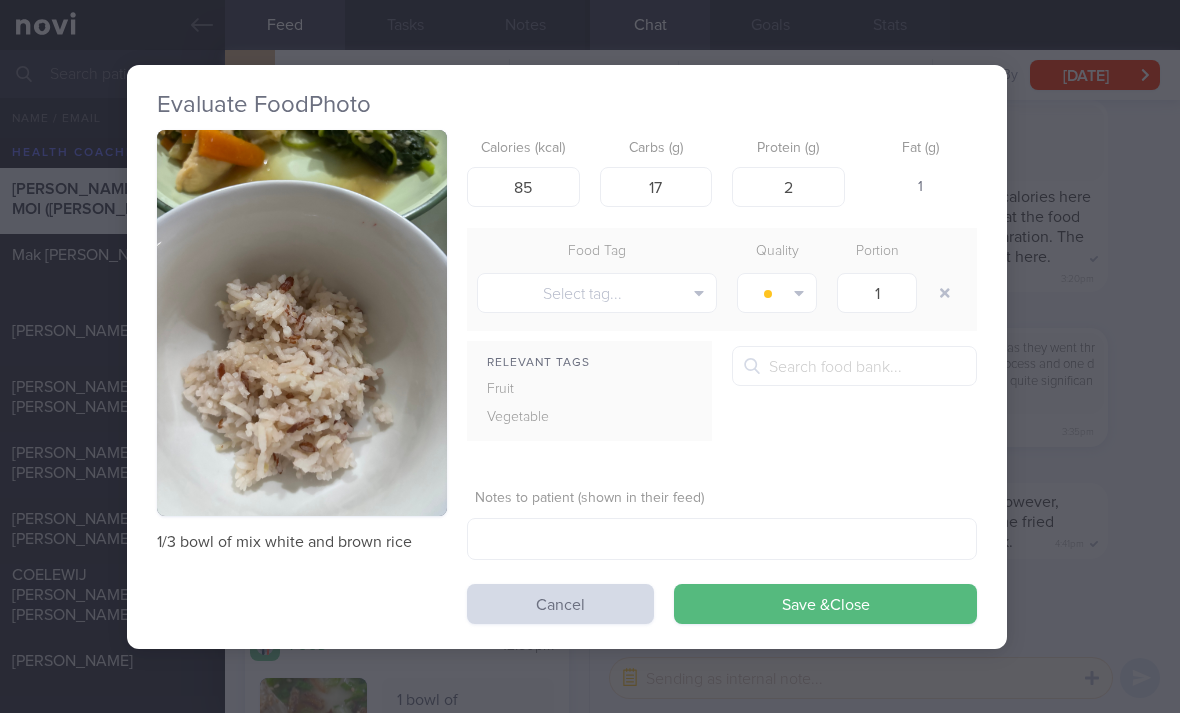 click on "Save &
Close" at bounding box center [825, 604] 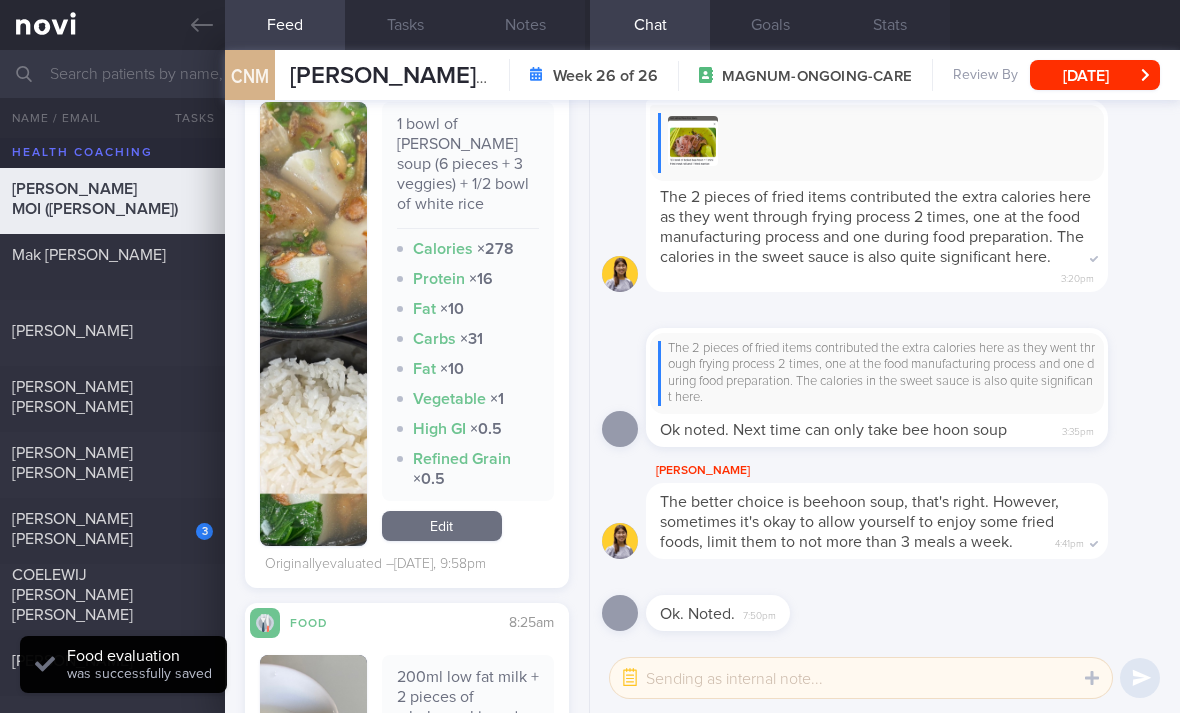scroll, scrollTop: 2552, scrollLeft: 0, axis: vertical 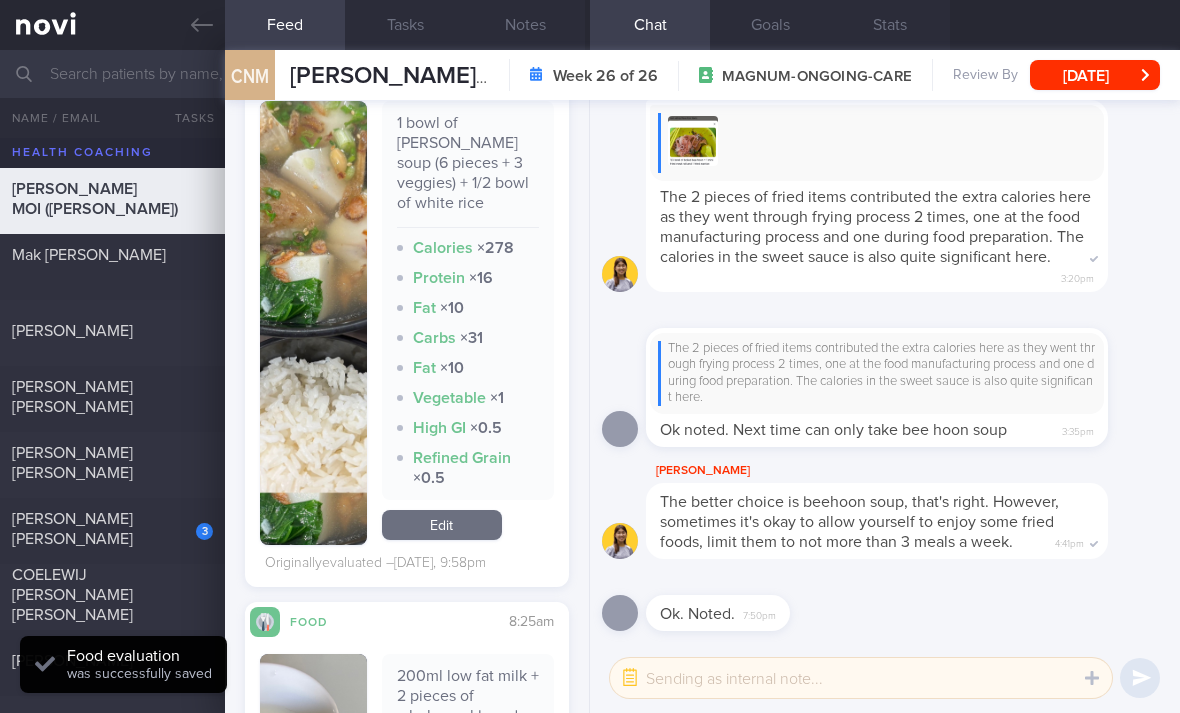 click on "Edit" at bounding box center (442, 525) 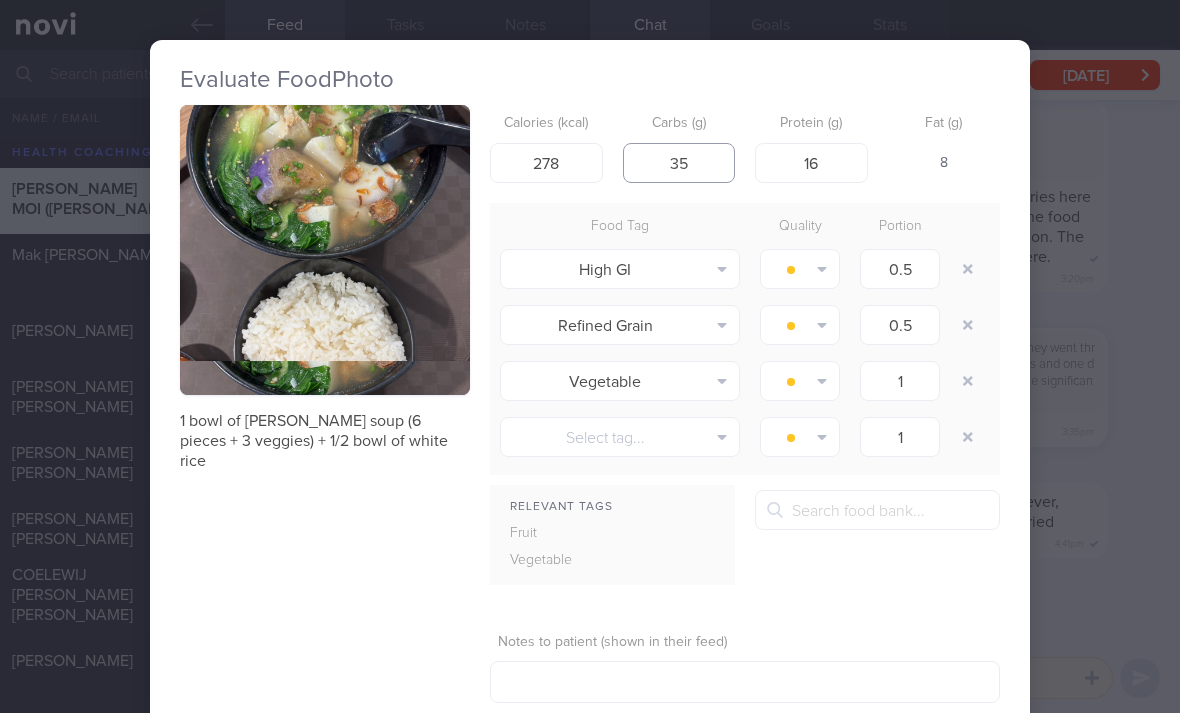 type on "35" 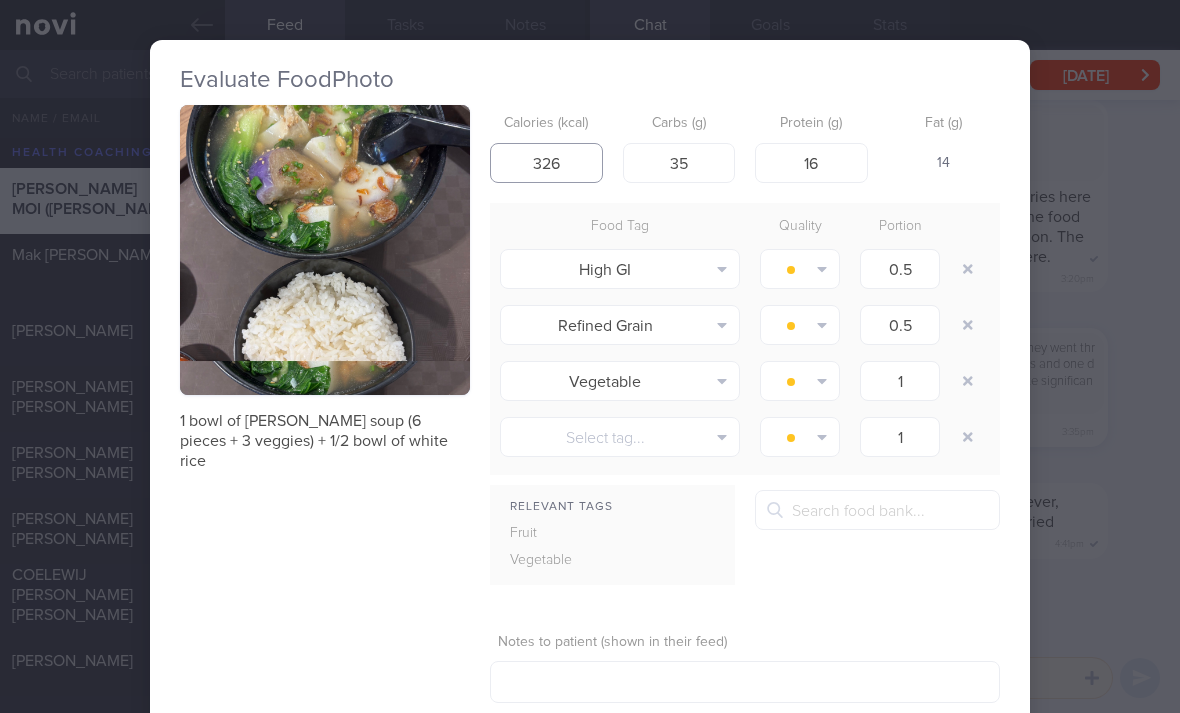 type on "326" 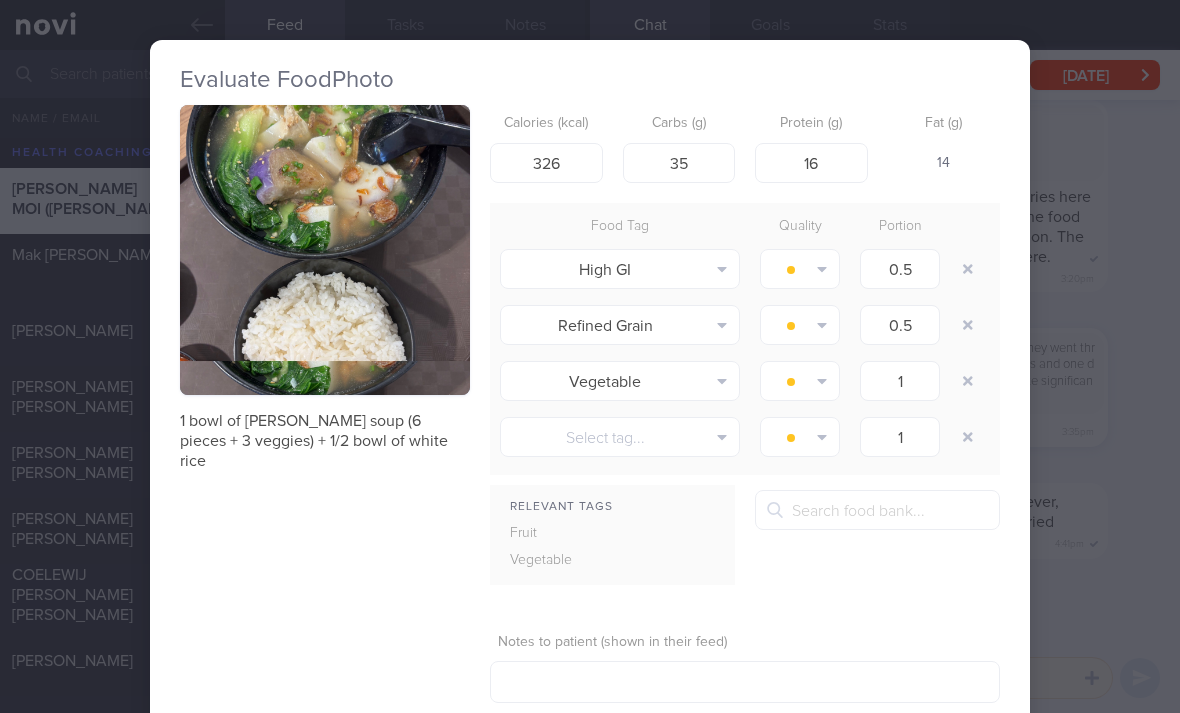 click at bounding box center (968, 269) 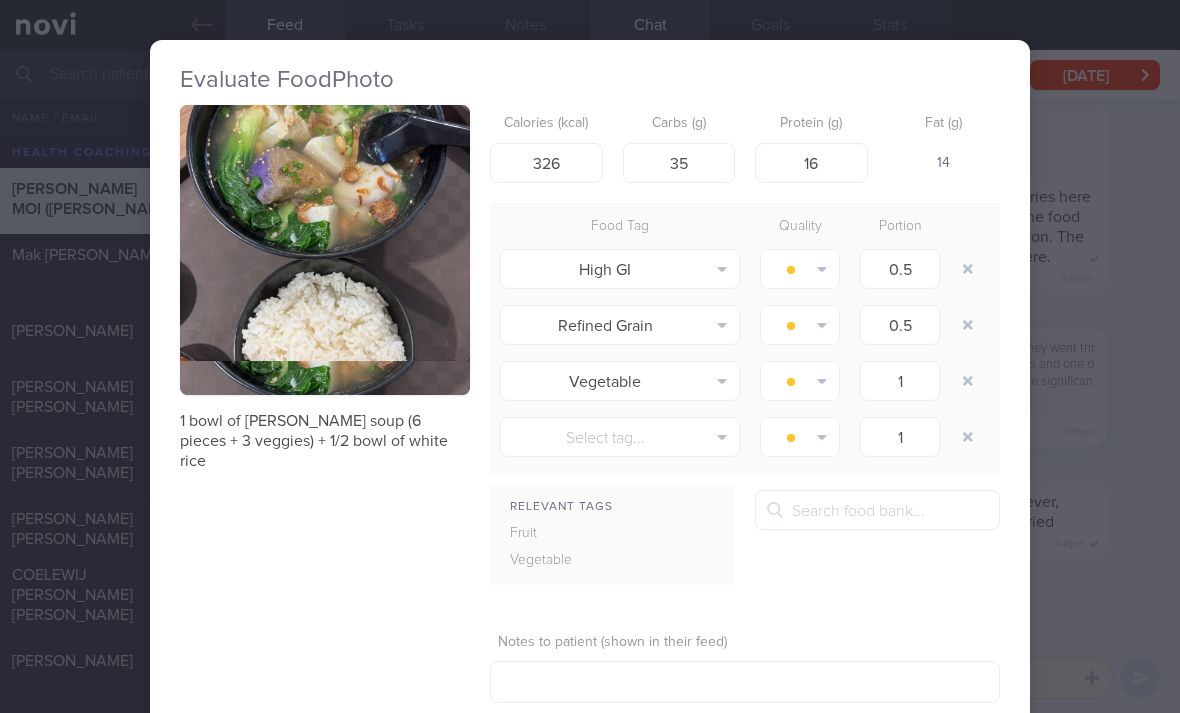 type on "1" 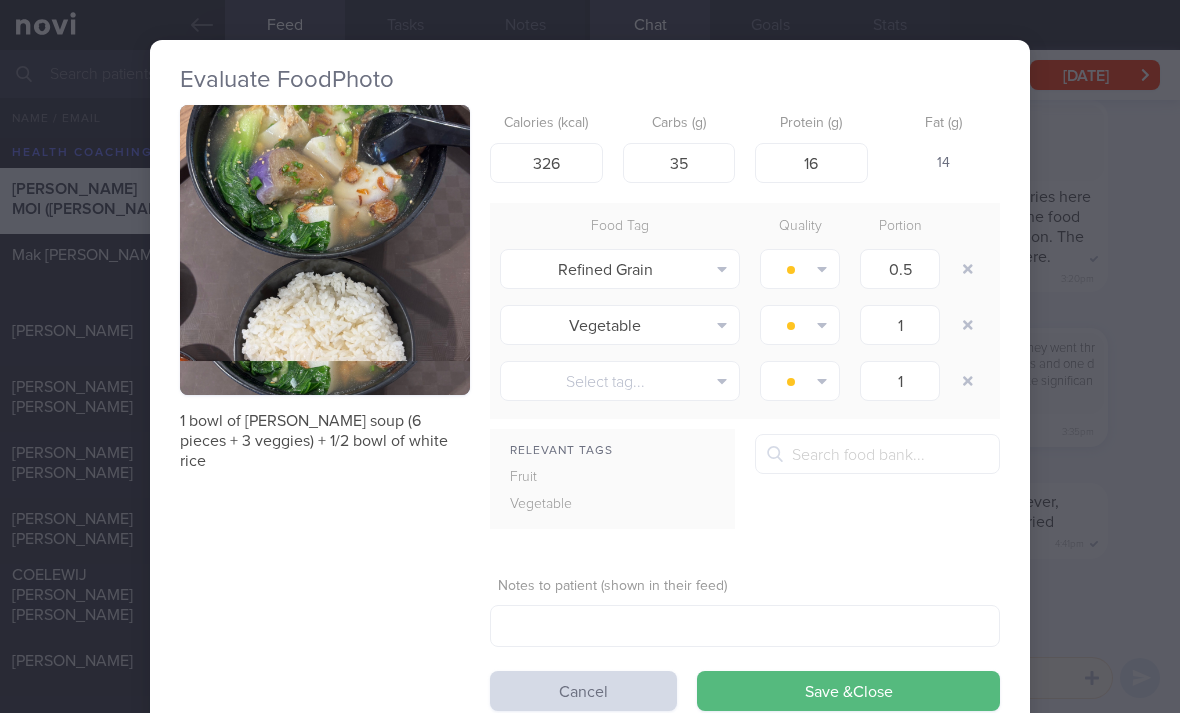 click 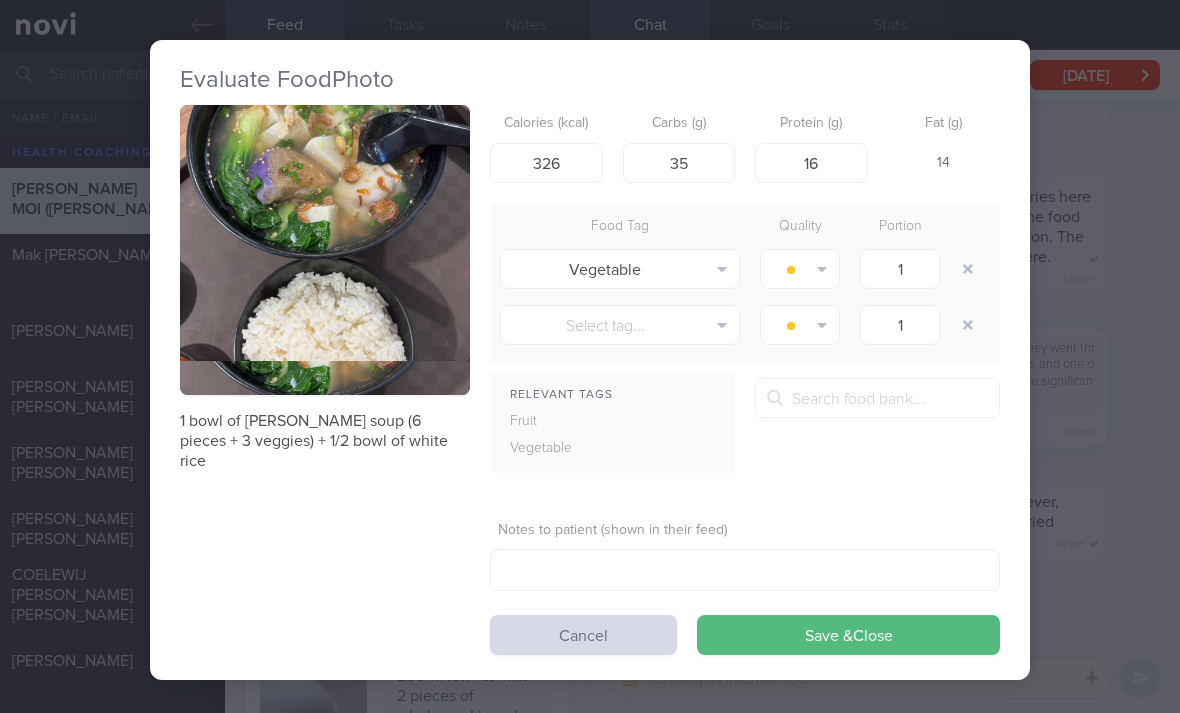 scroll, scrollTop: 0, scrollLeft: 1, axis: horizontal 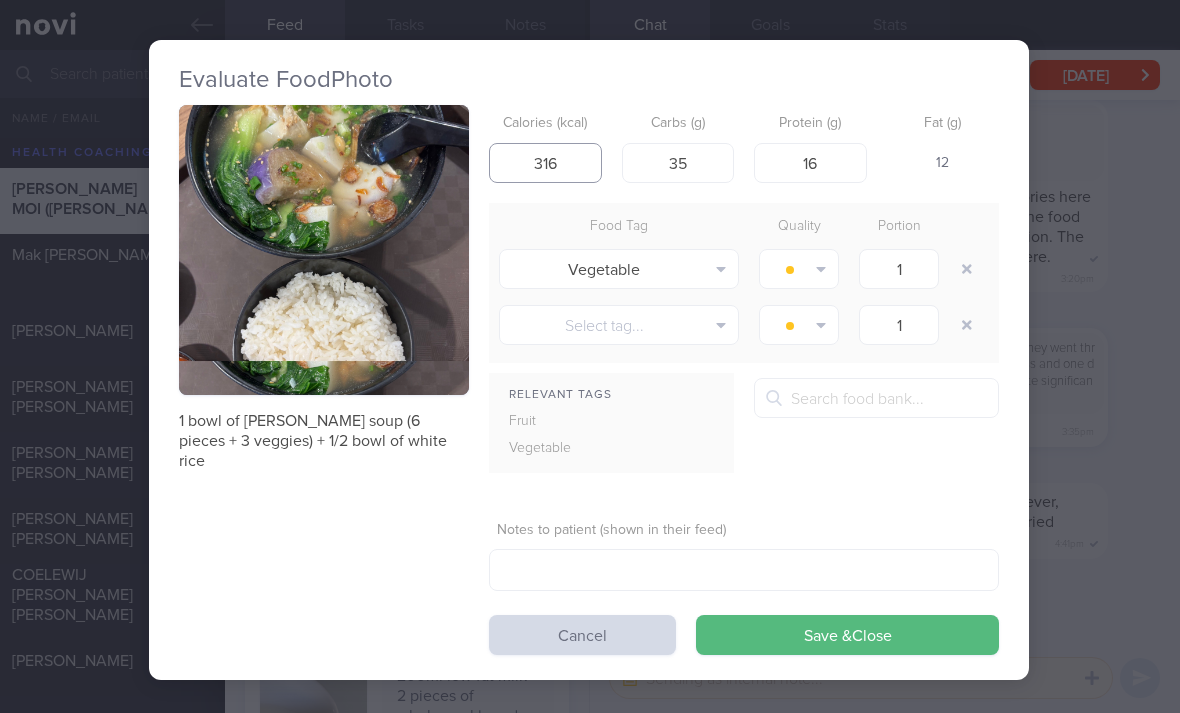 type on "316" 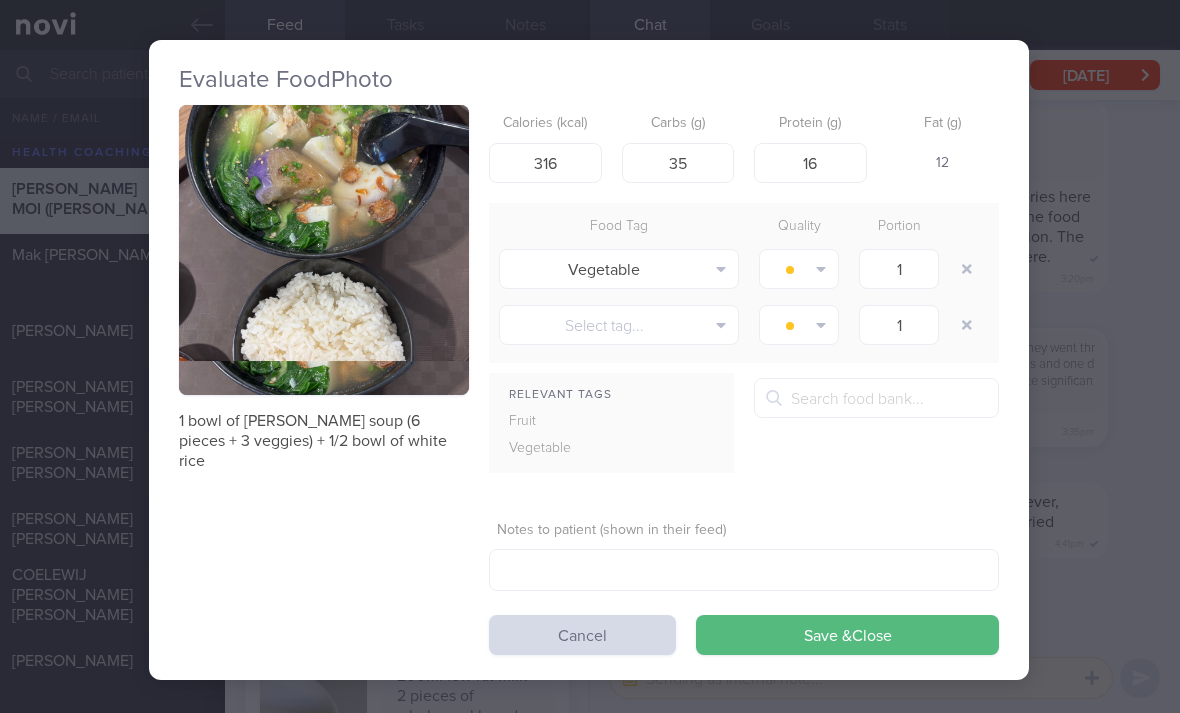 click on "Save &
Close" at bounding box center [847, 635] 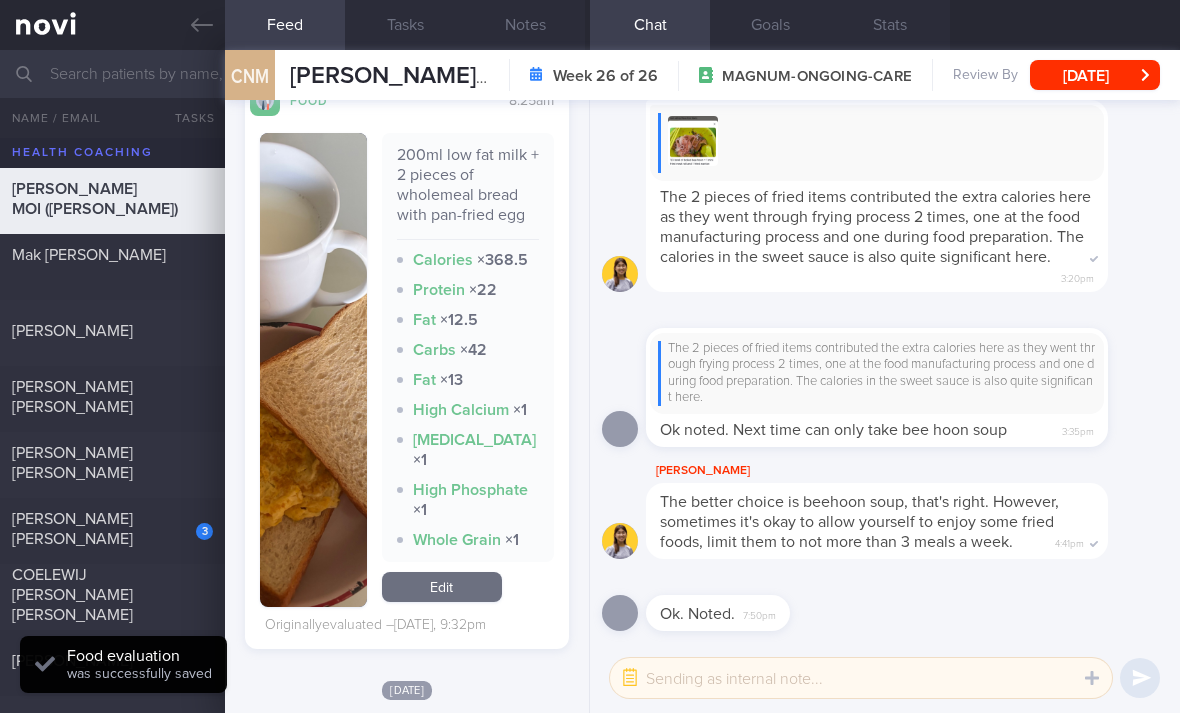 scroll, scrollTop: 3002, scrollLeft: 0, axis: vertical 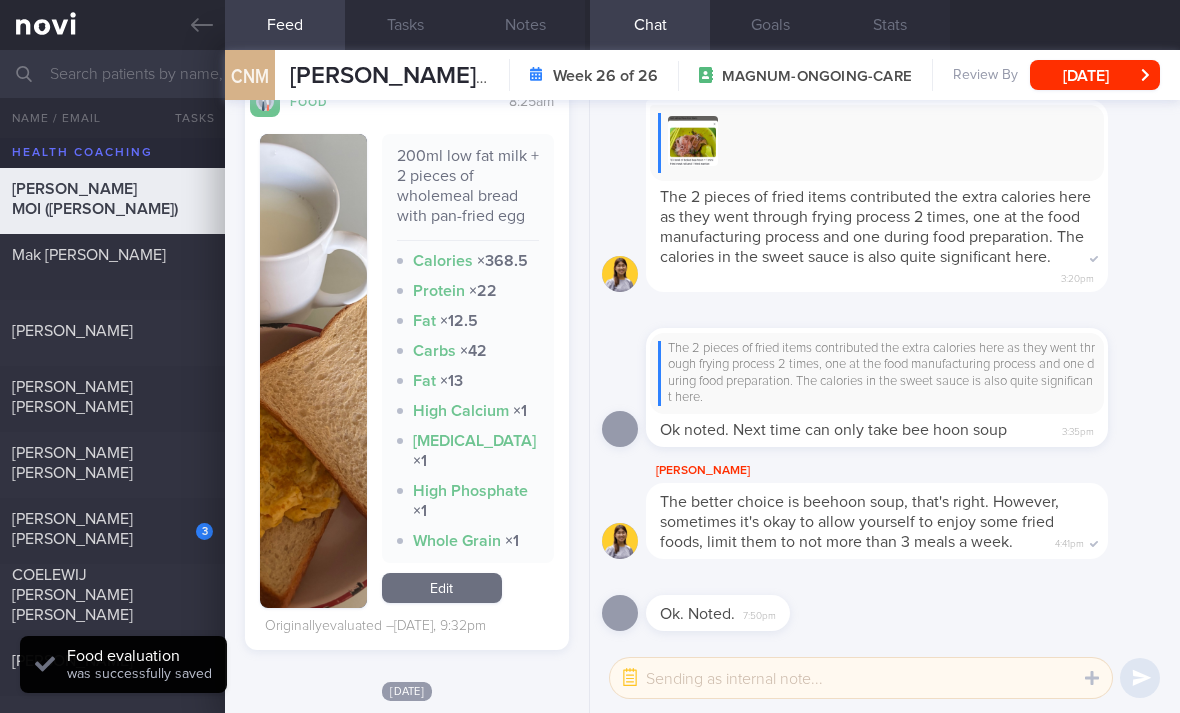 click on "Edit" at bounding box center [442, 588] 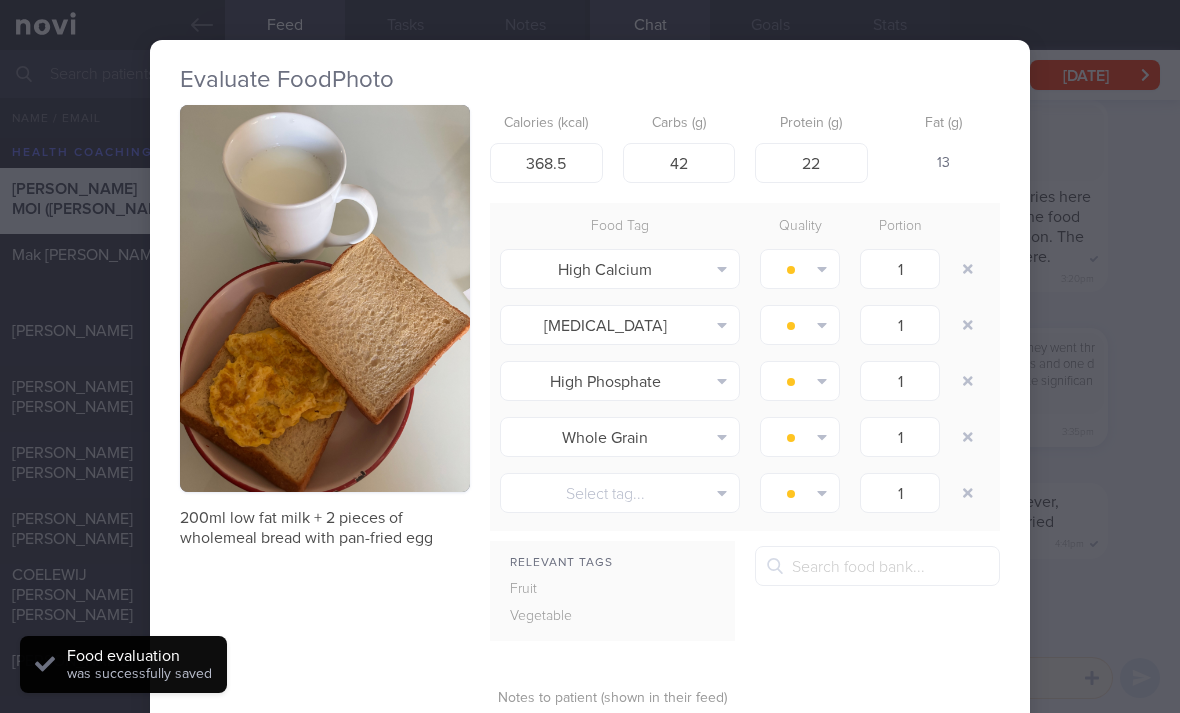 click at bounding box center [968, 269] 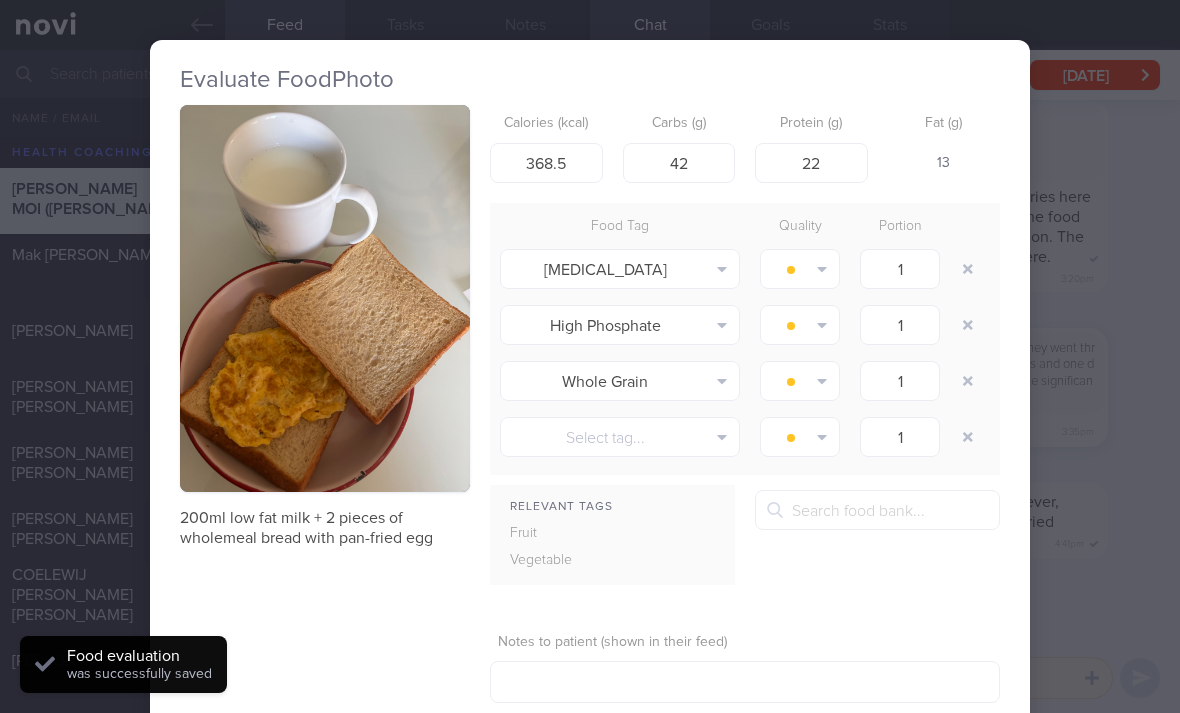 click at bounding box center (968, 269) 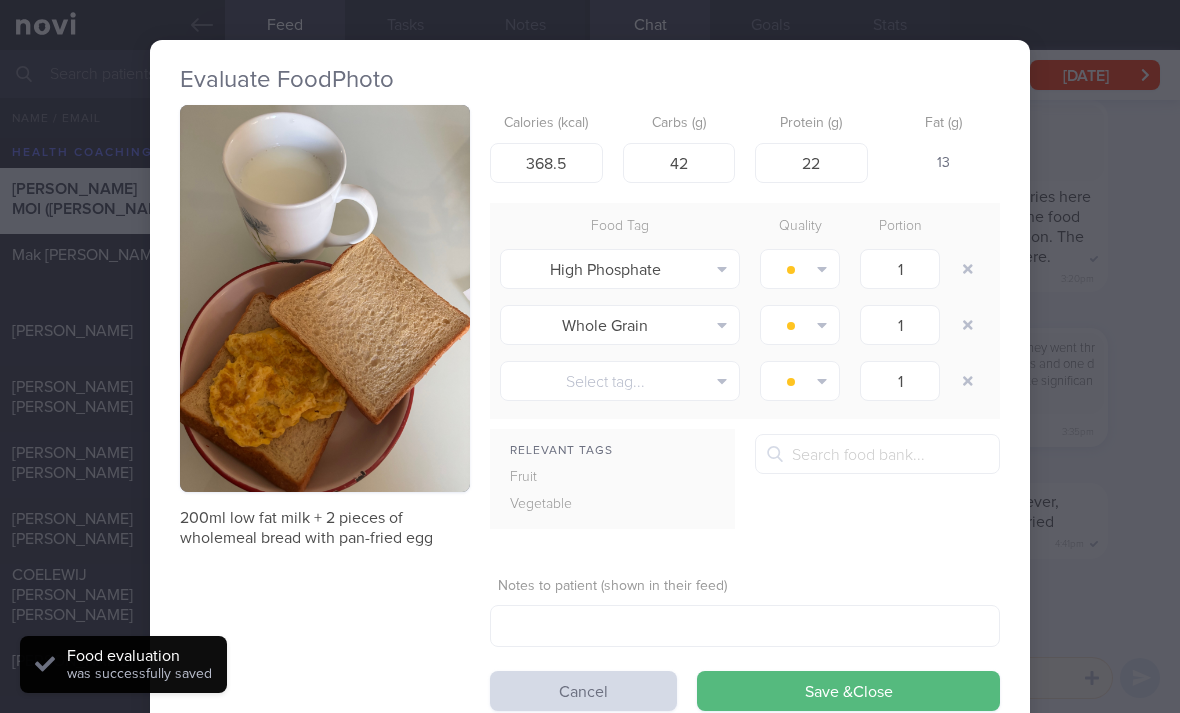 click at bounding box center (968, 269) 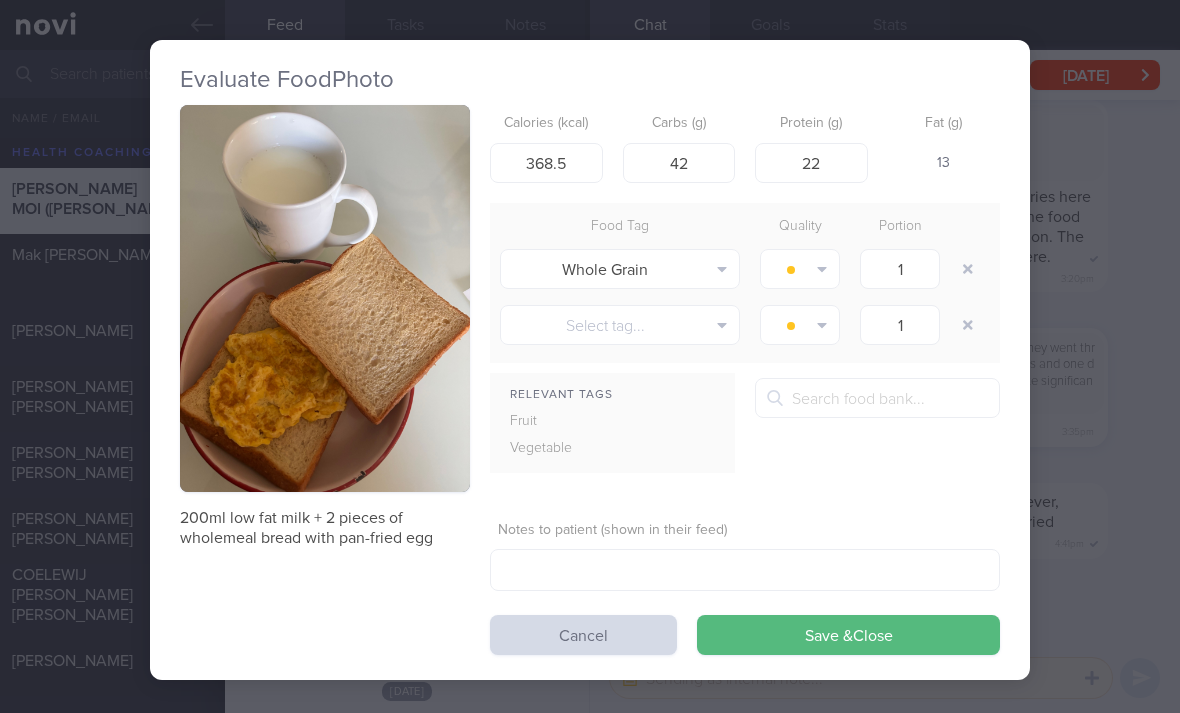 click at bounding box center [968, 269] 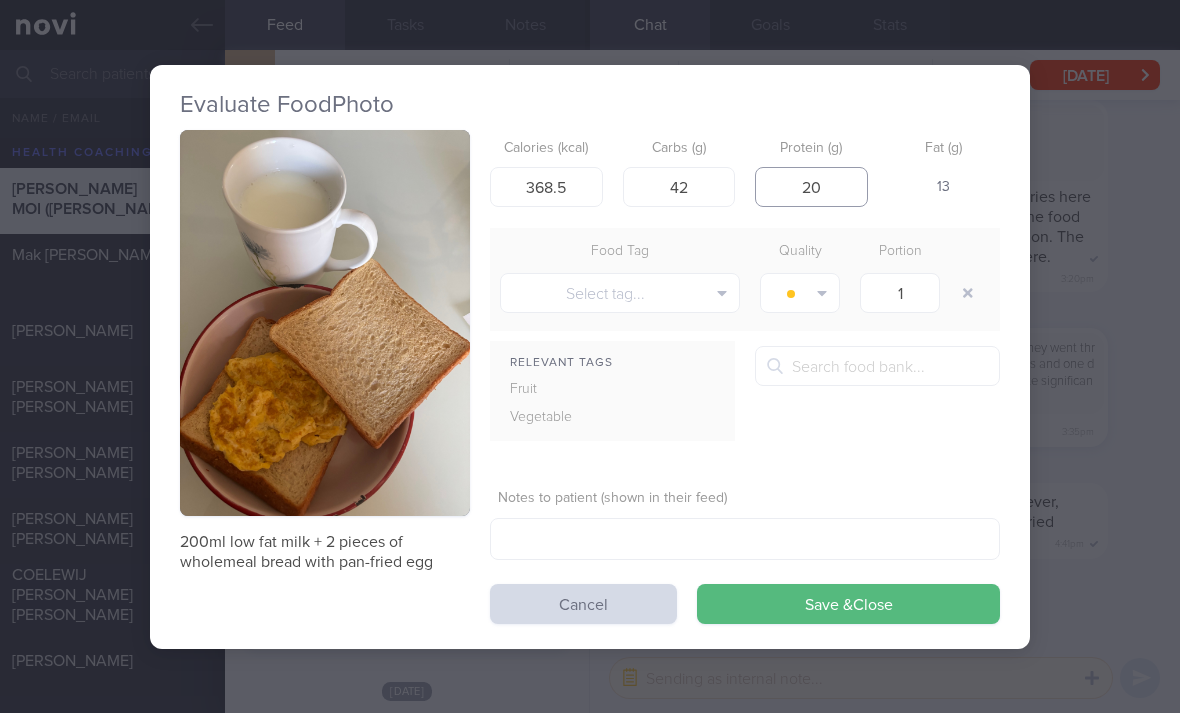 type on "20" 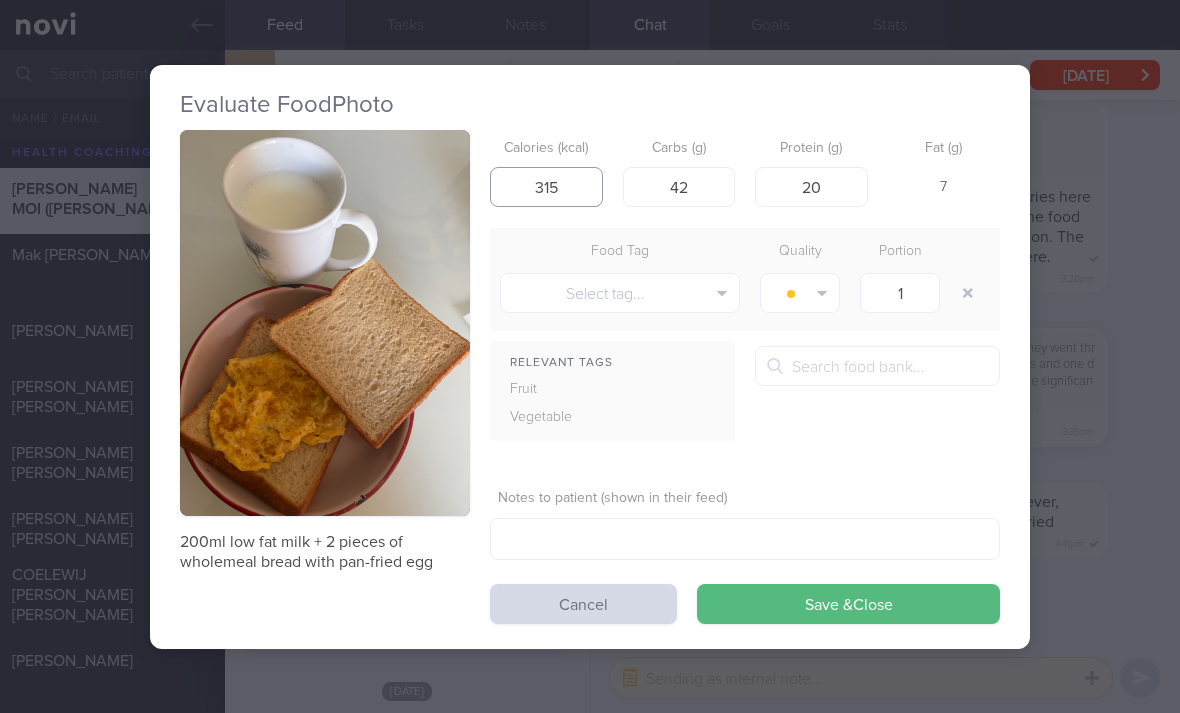 type on "315" 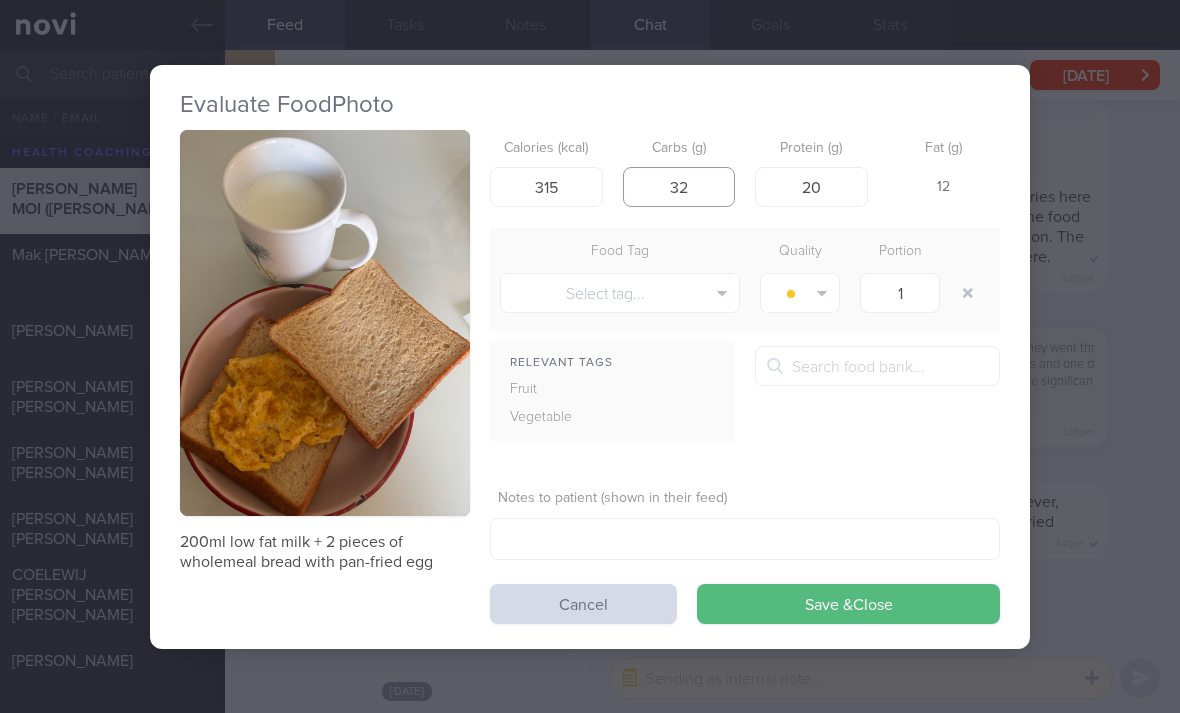 type on "32" 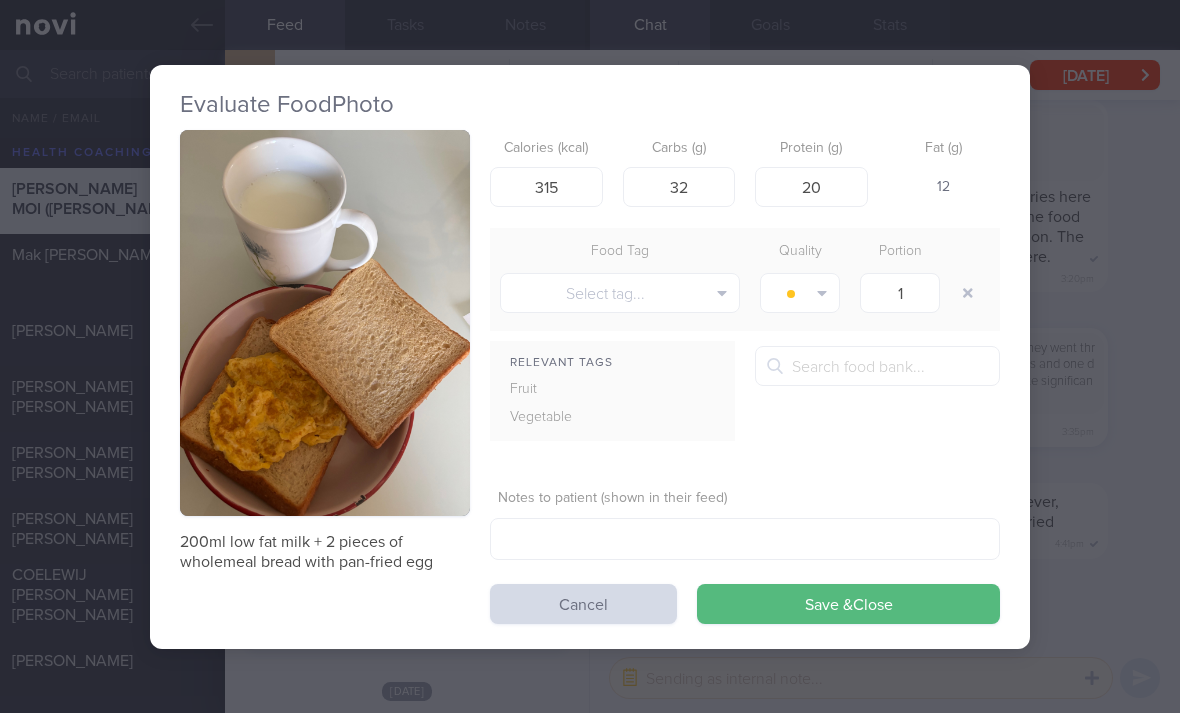click on "Save &
Close" at bounding box center [848, 604] 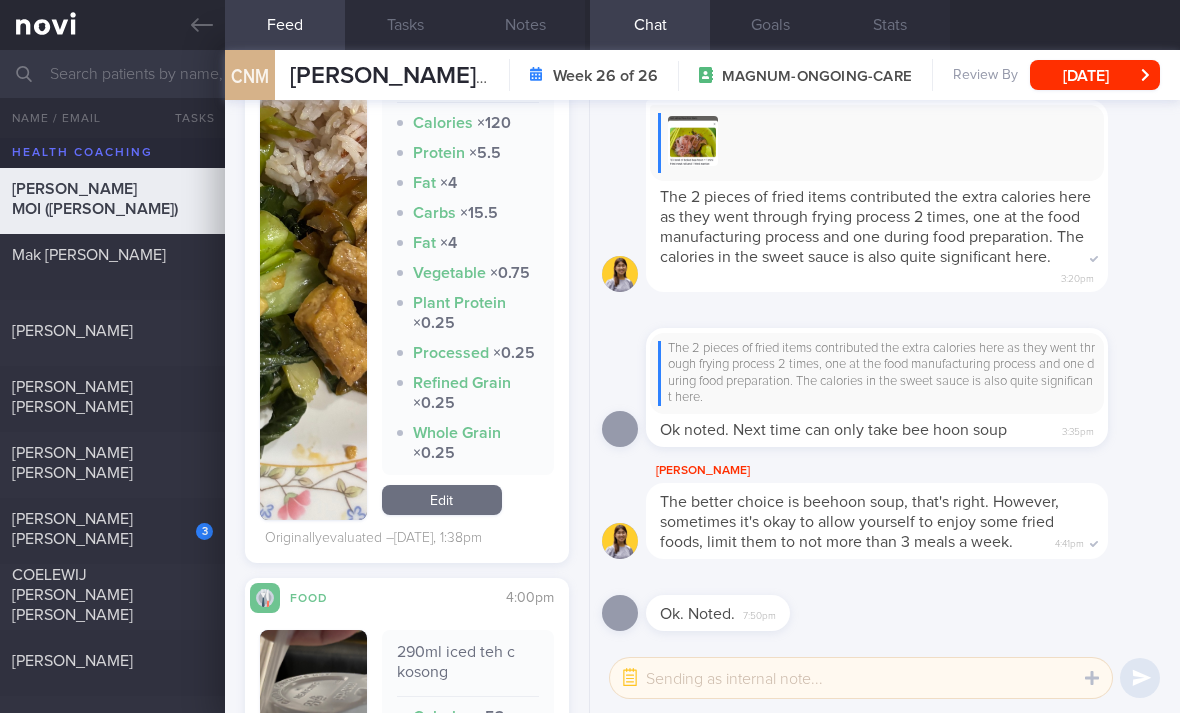 scroll, scrollTop: 4222, scrollLeft: 0, axis: vertical 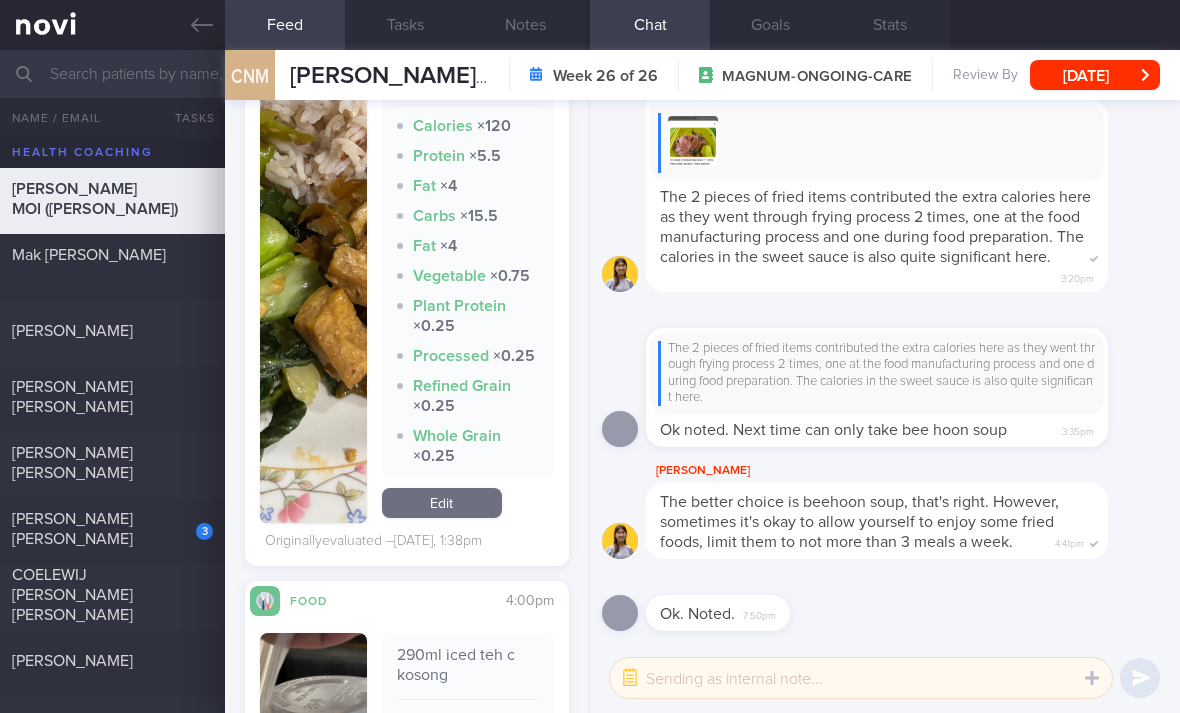 click on "Edit" at bounding box center [442, 503] 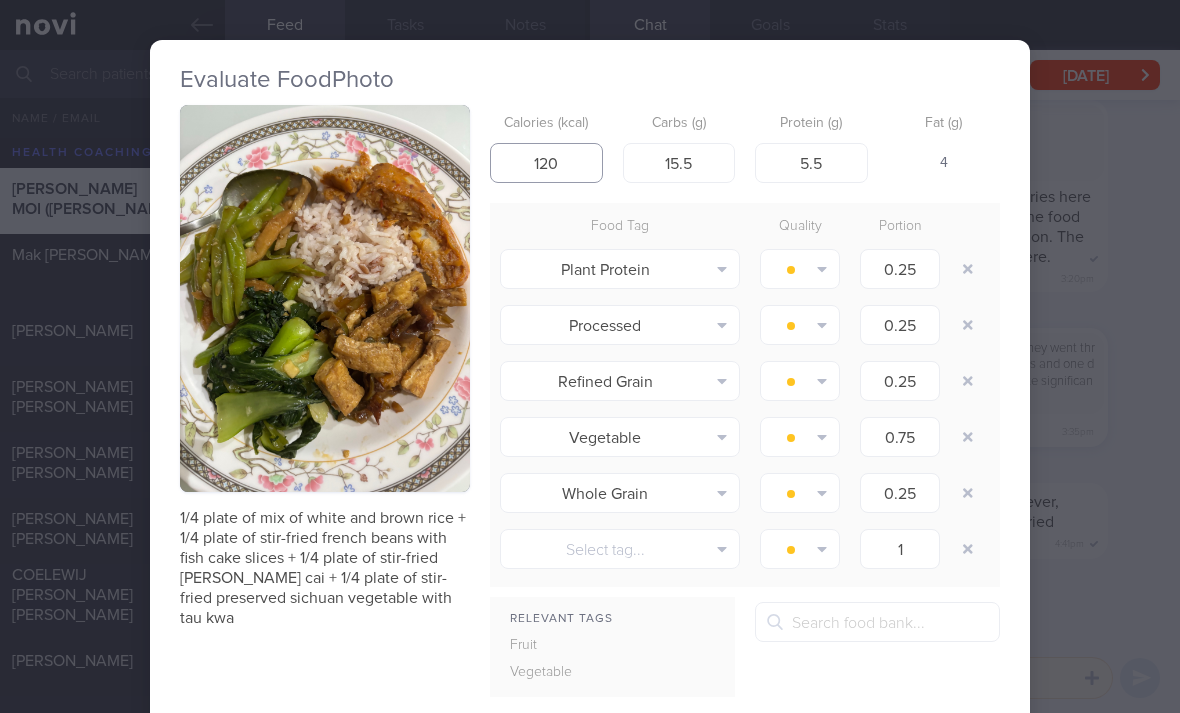 type on "0" 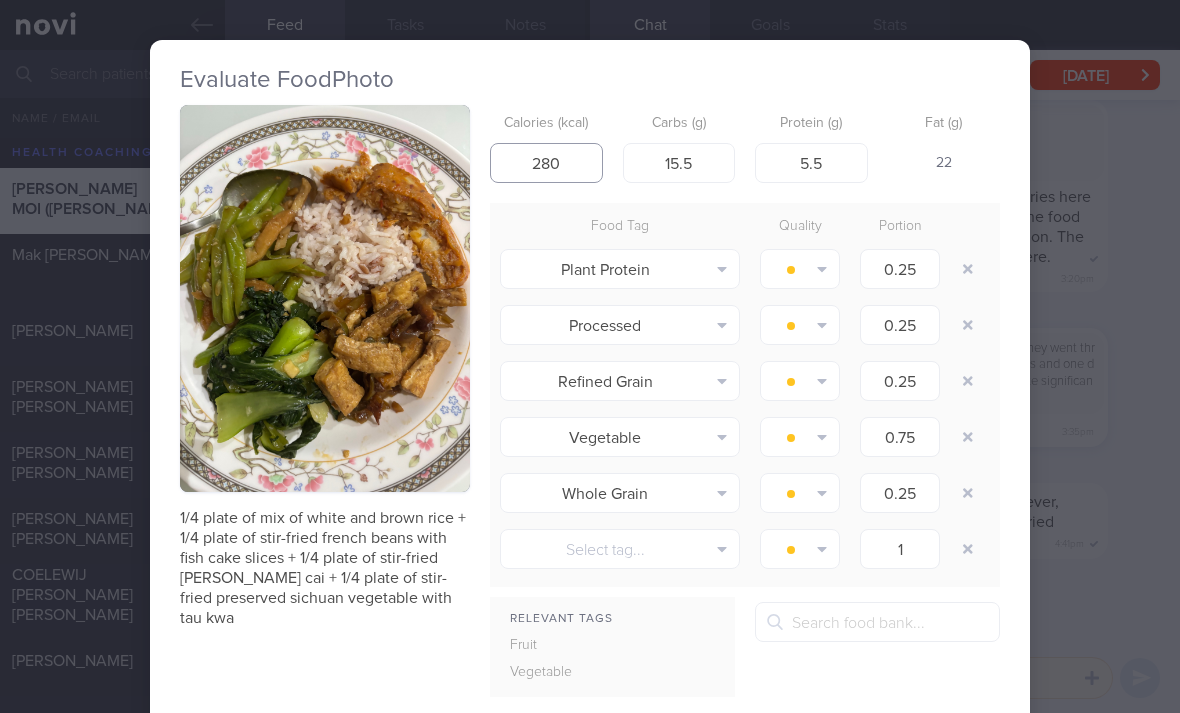 type on "280" 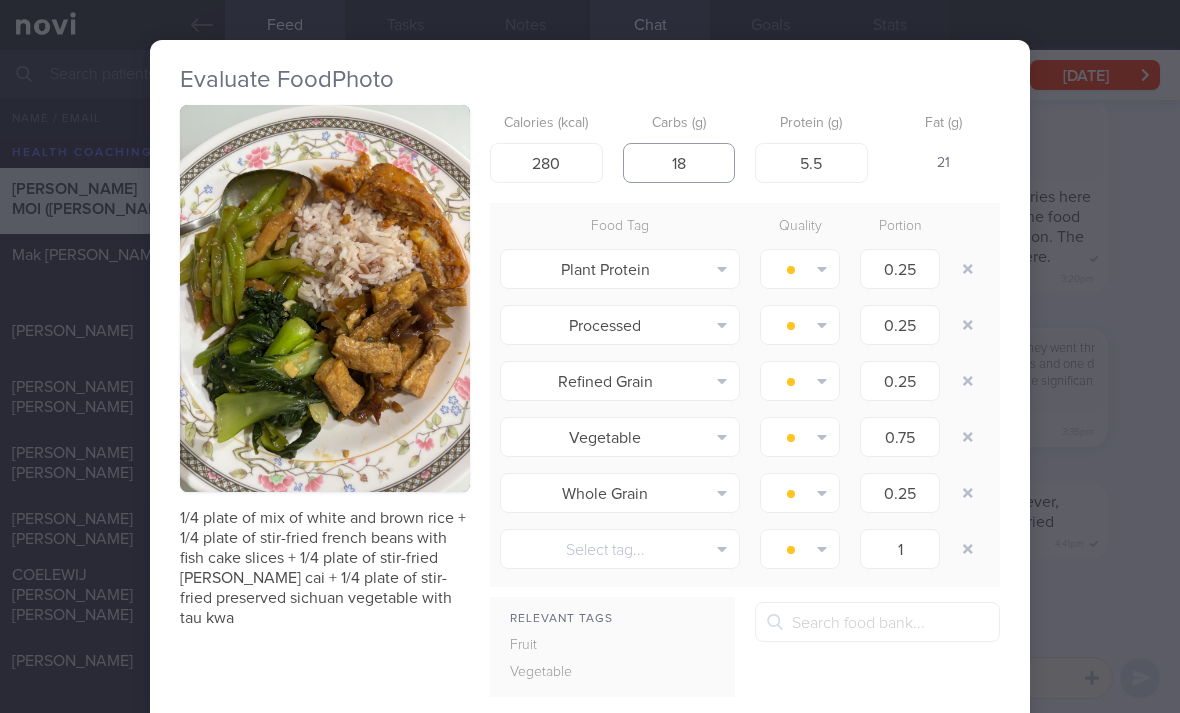 type on "18" 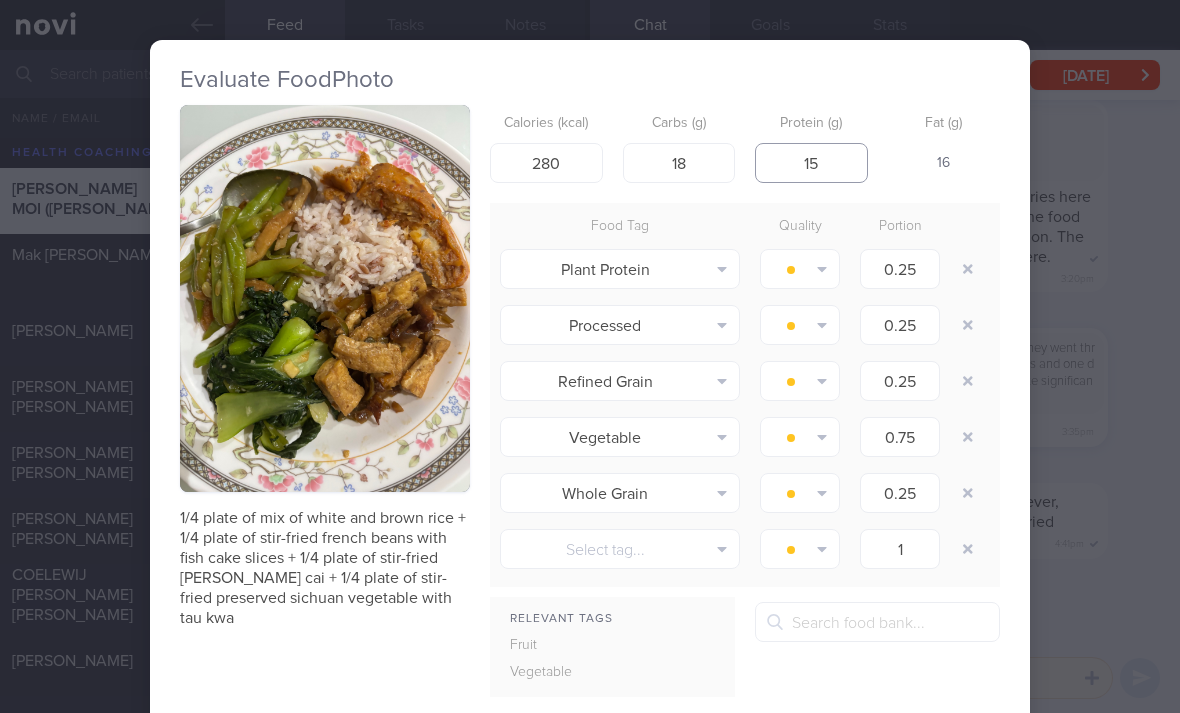 type on "15" 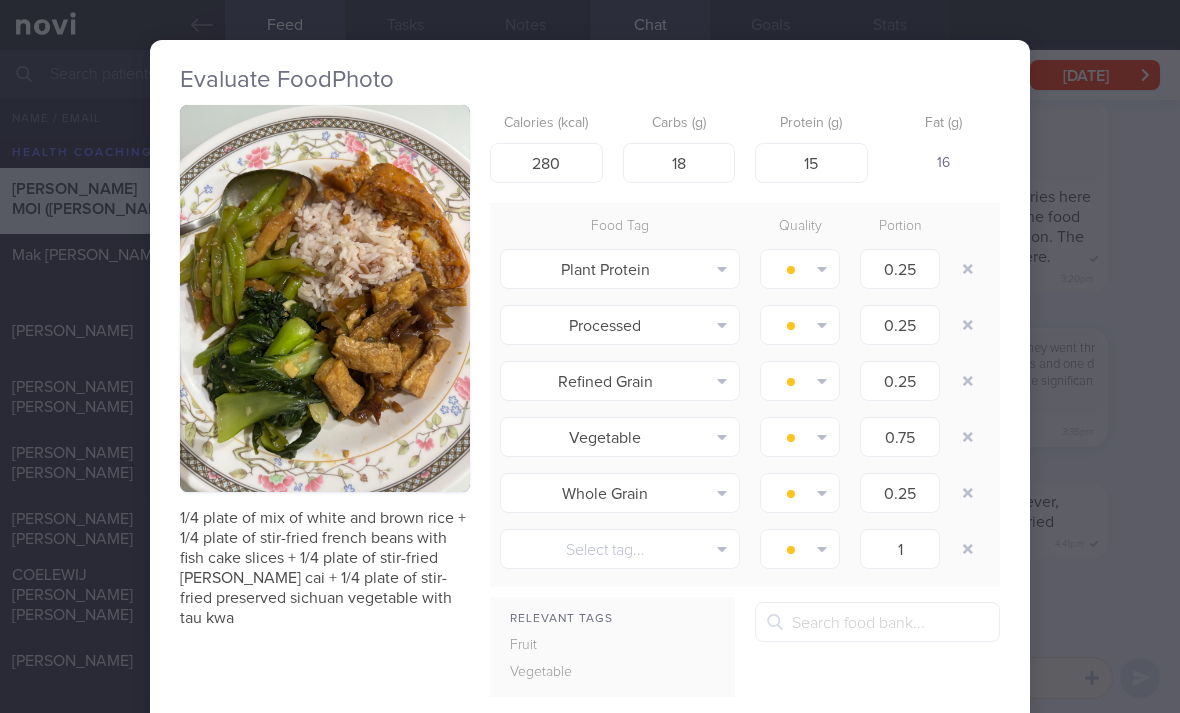 click at bounding box center (968, 269) 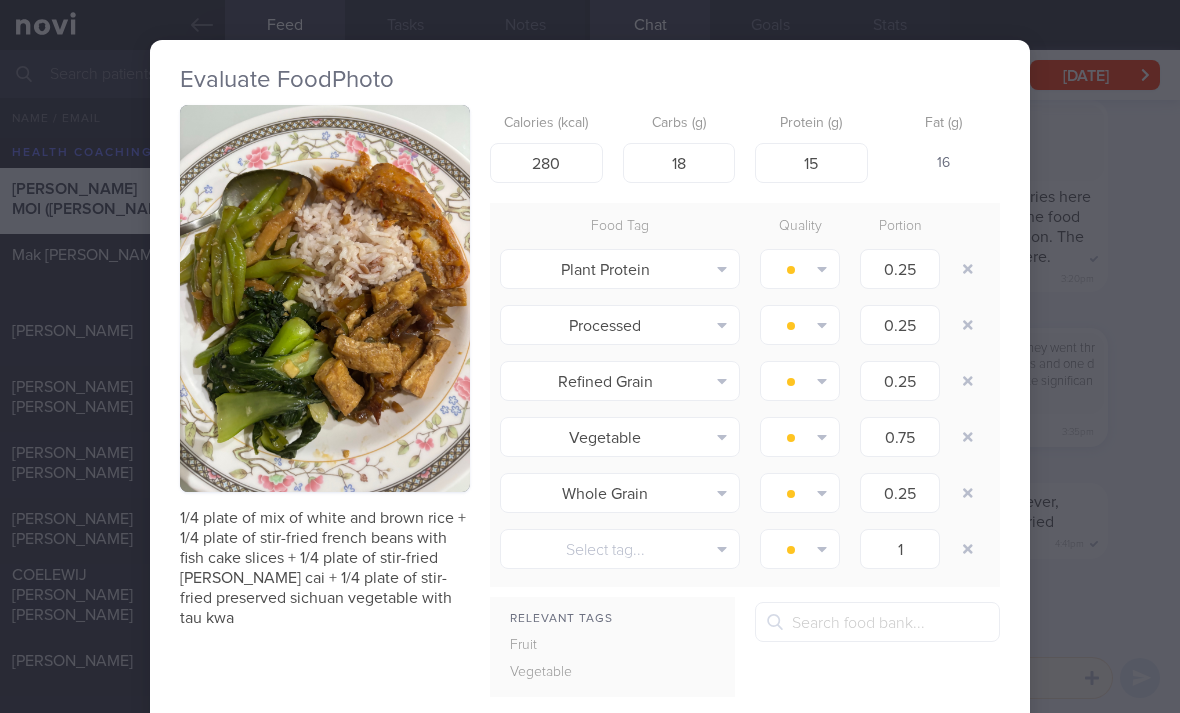 type on "0.25" 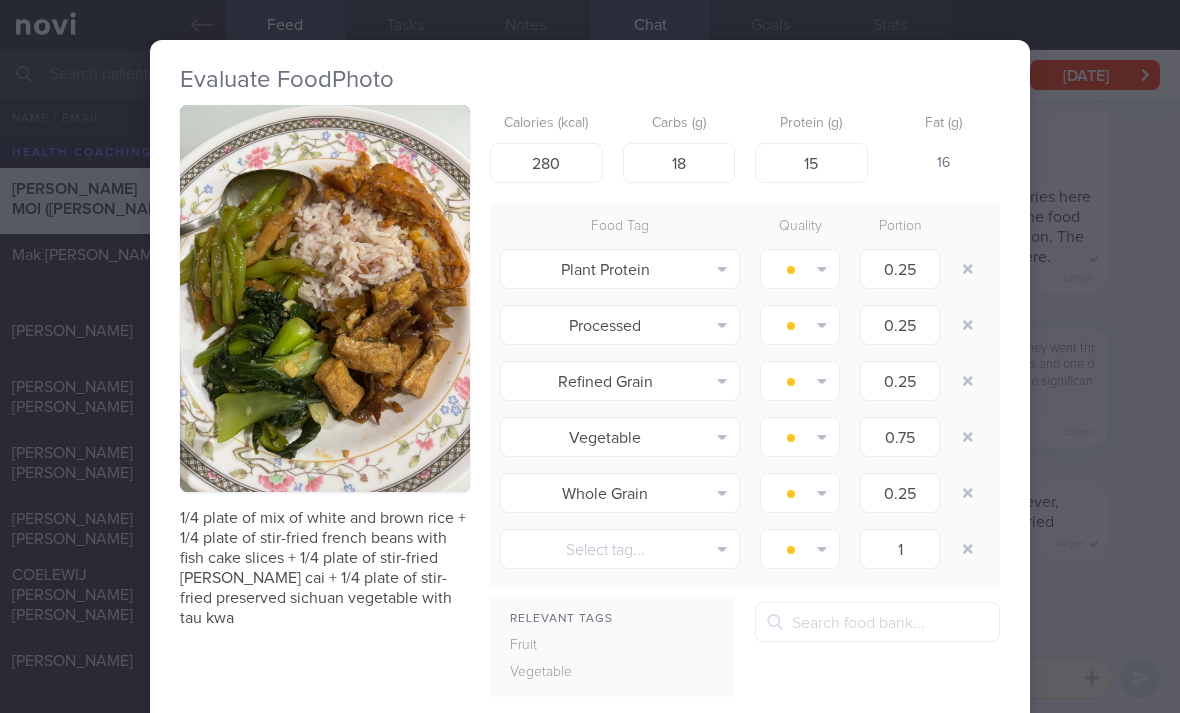 type on "1" 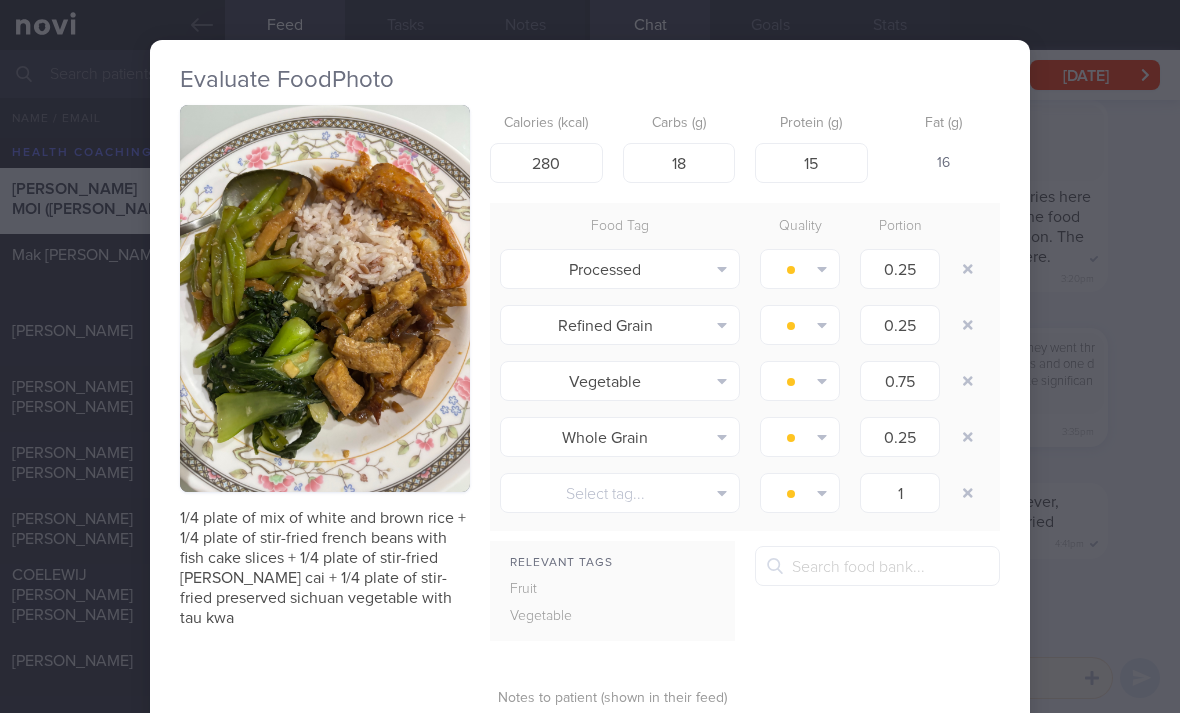 click at bounding box center (968, 269) 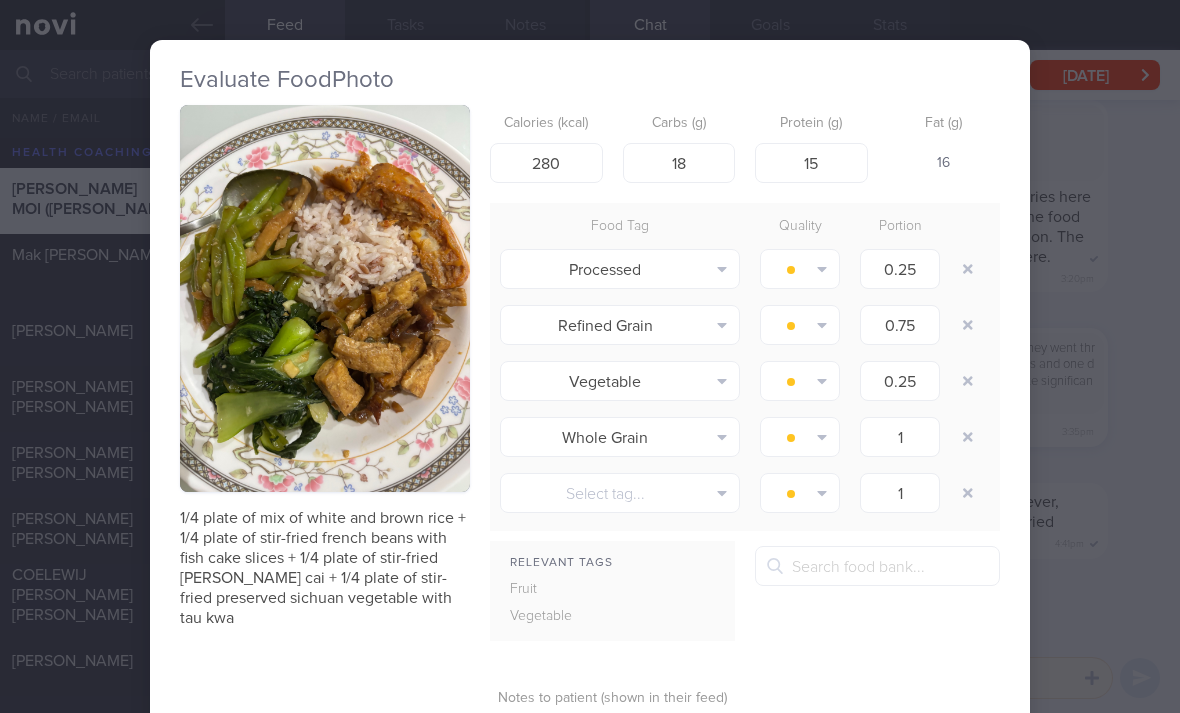 click at bounding box center (968, 269) 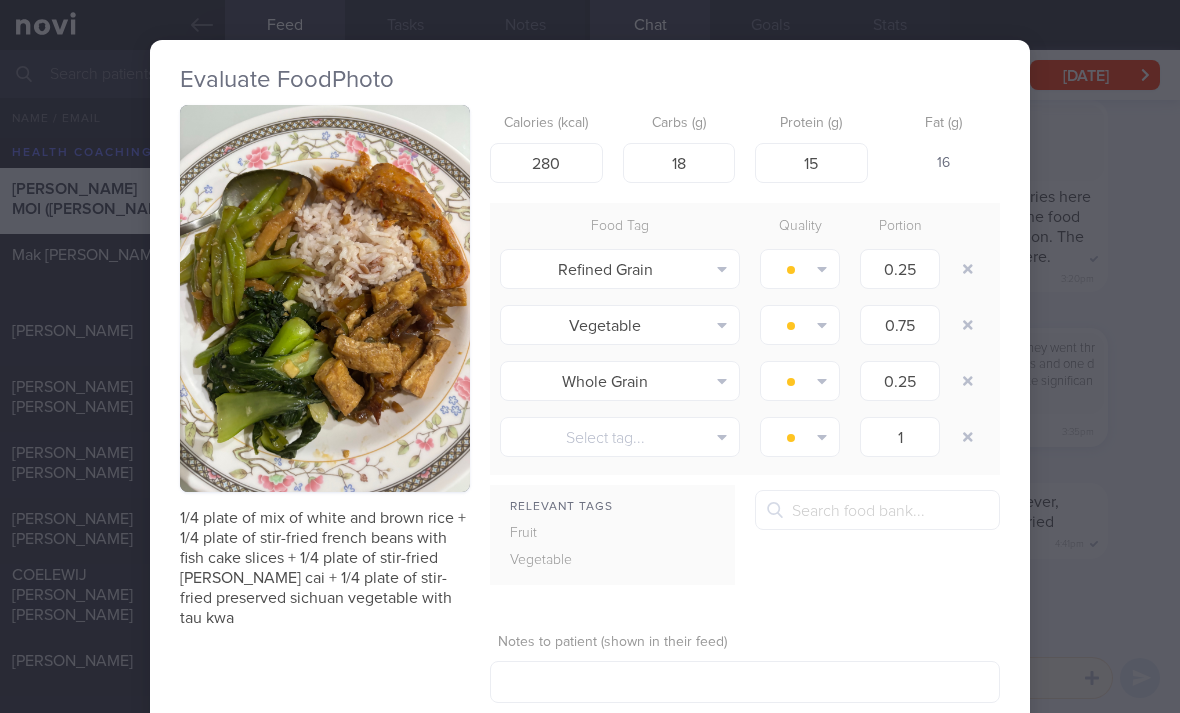 type on "0.75" 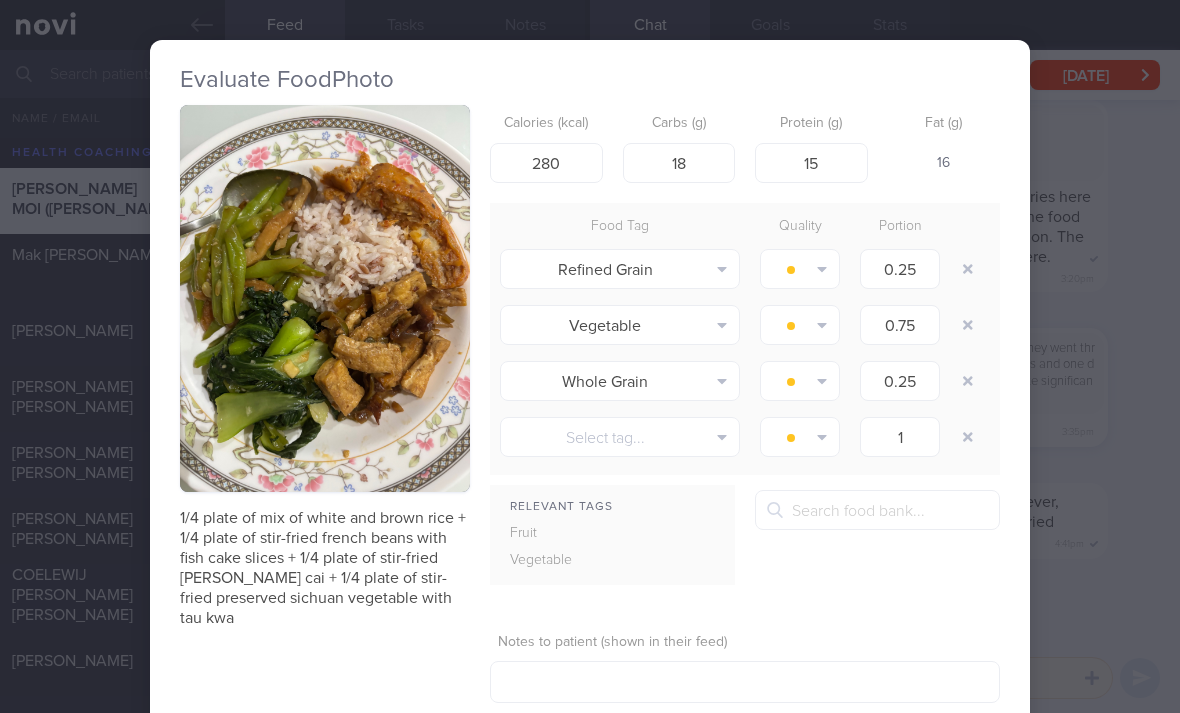 type on "0.25" 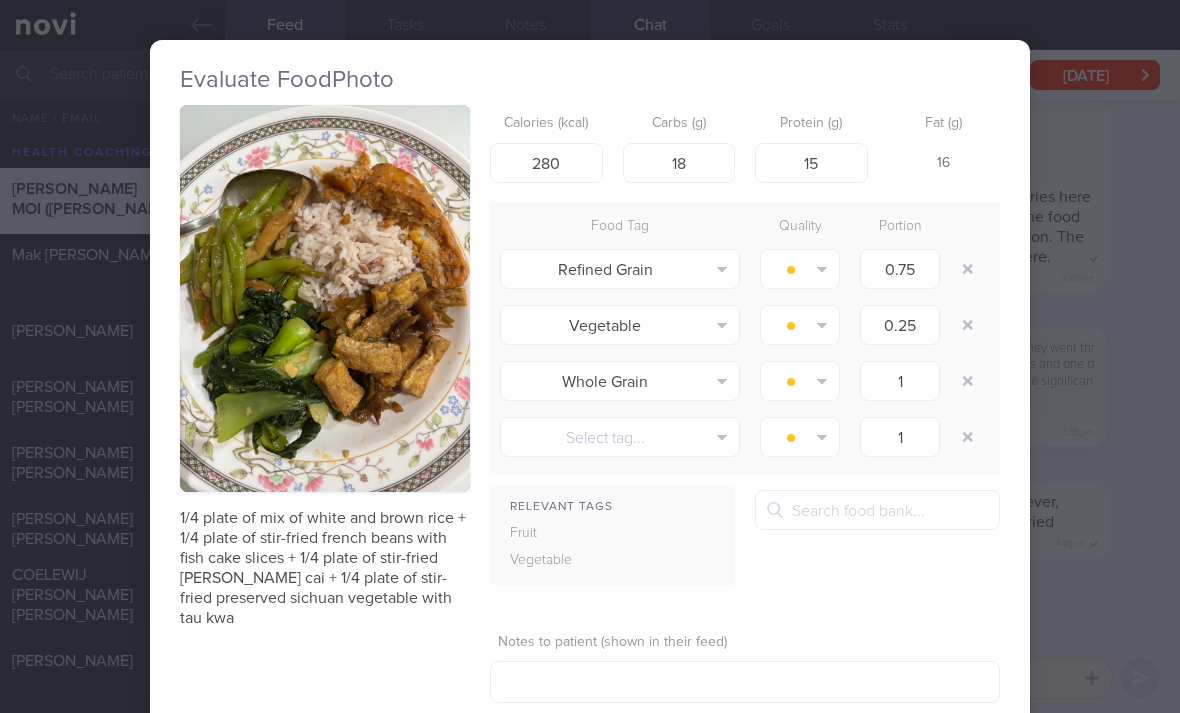 click at bounding box center [968, 269] 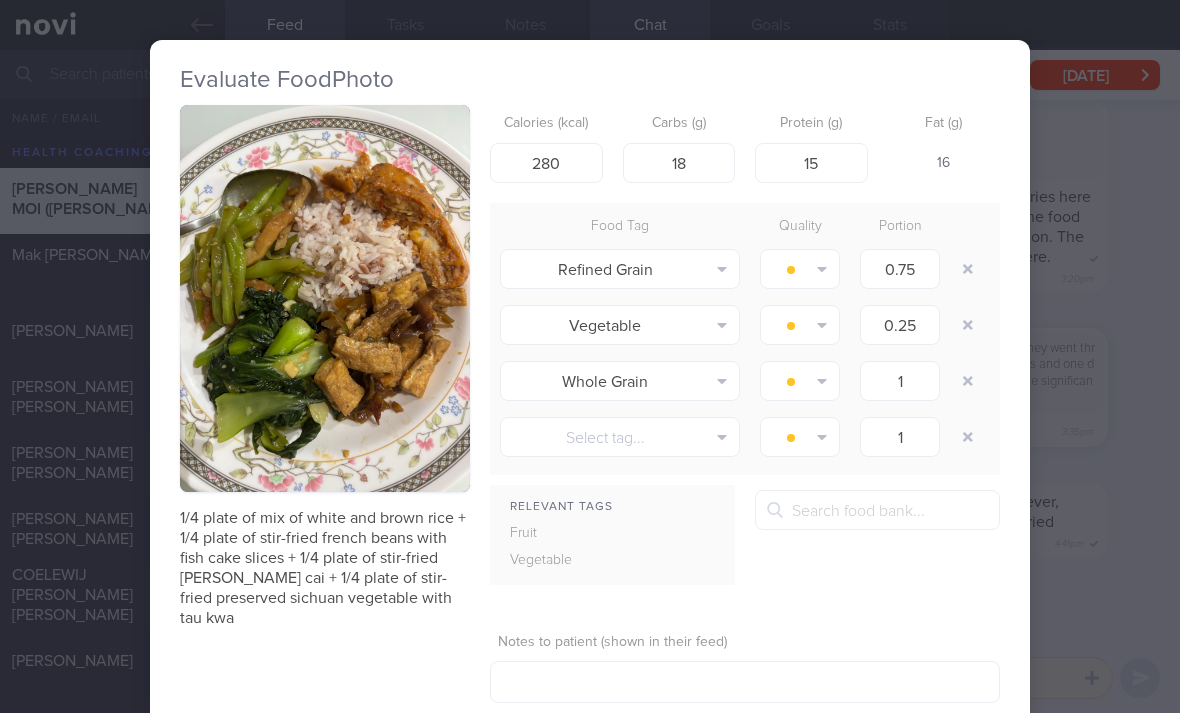type on "0.25" 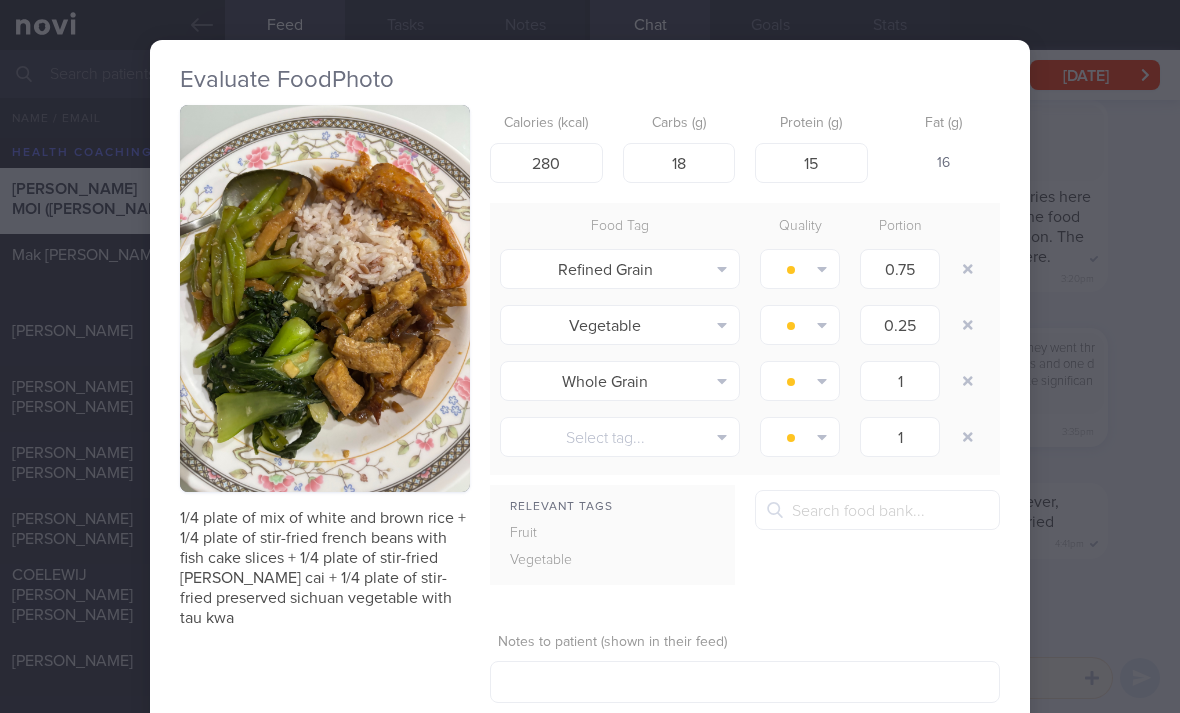 type on "1" 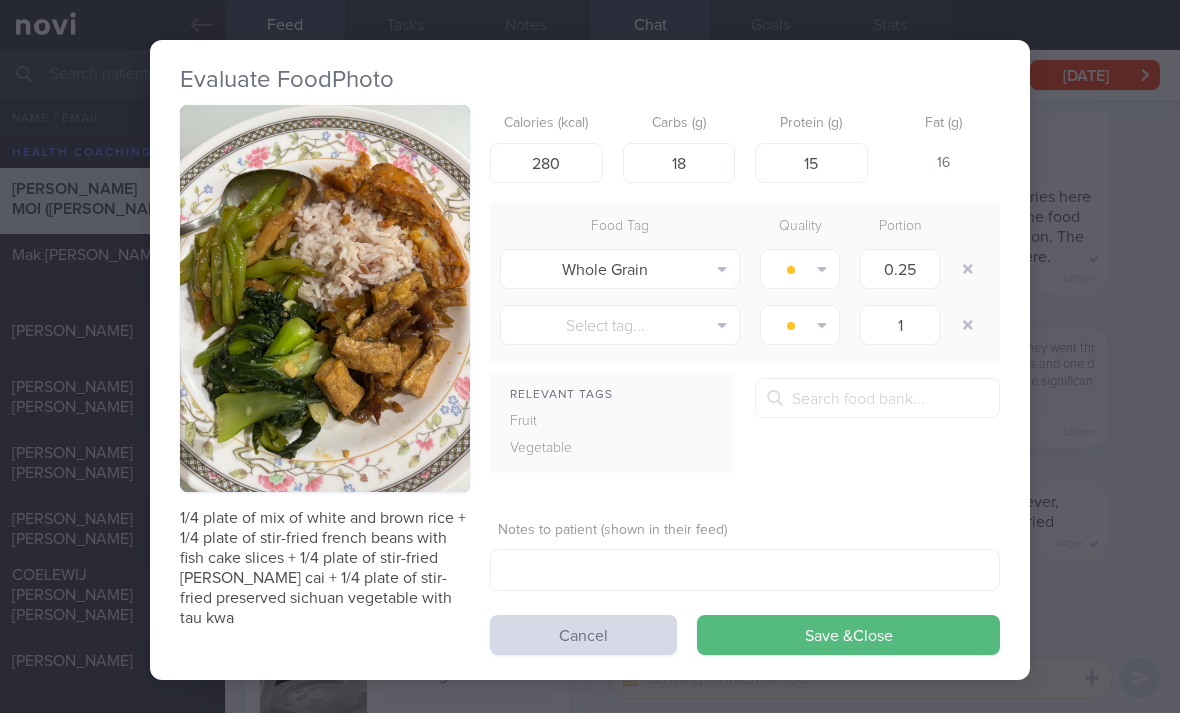 click at bounding box center [968, 269] 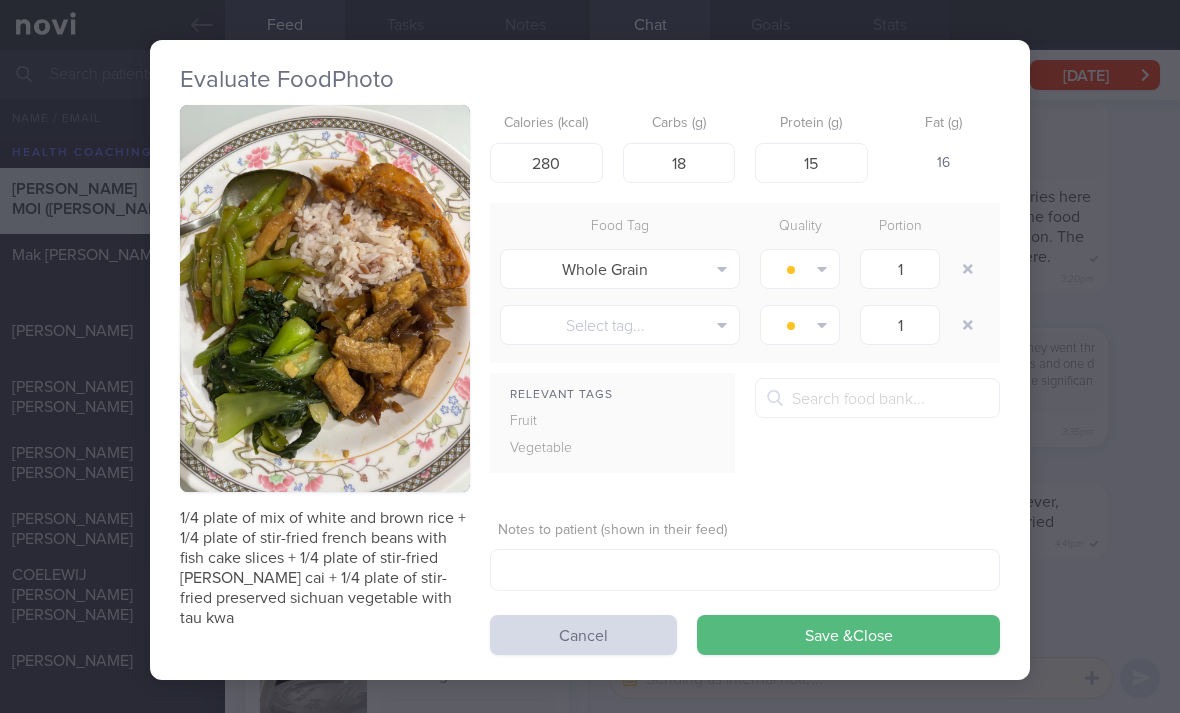 click at bounding box center (968, 269) 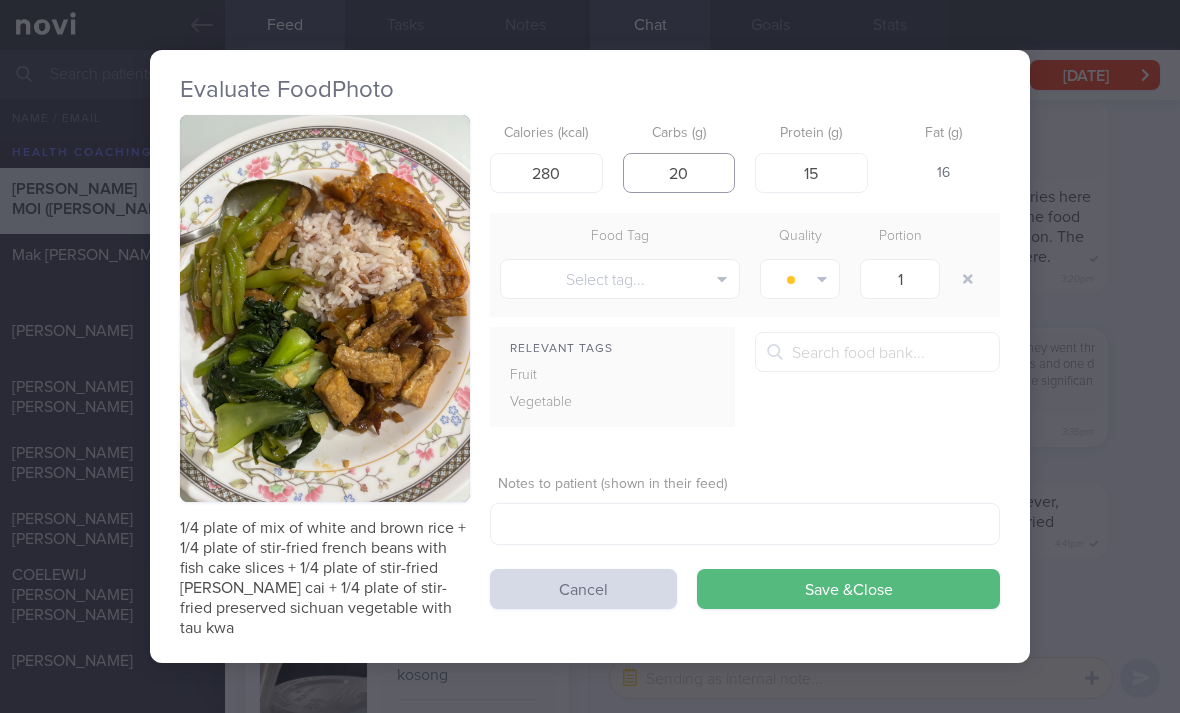 type on "20" 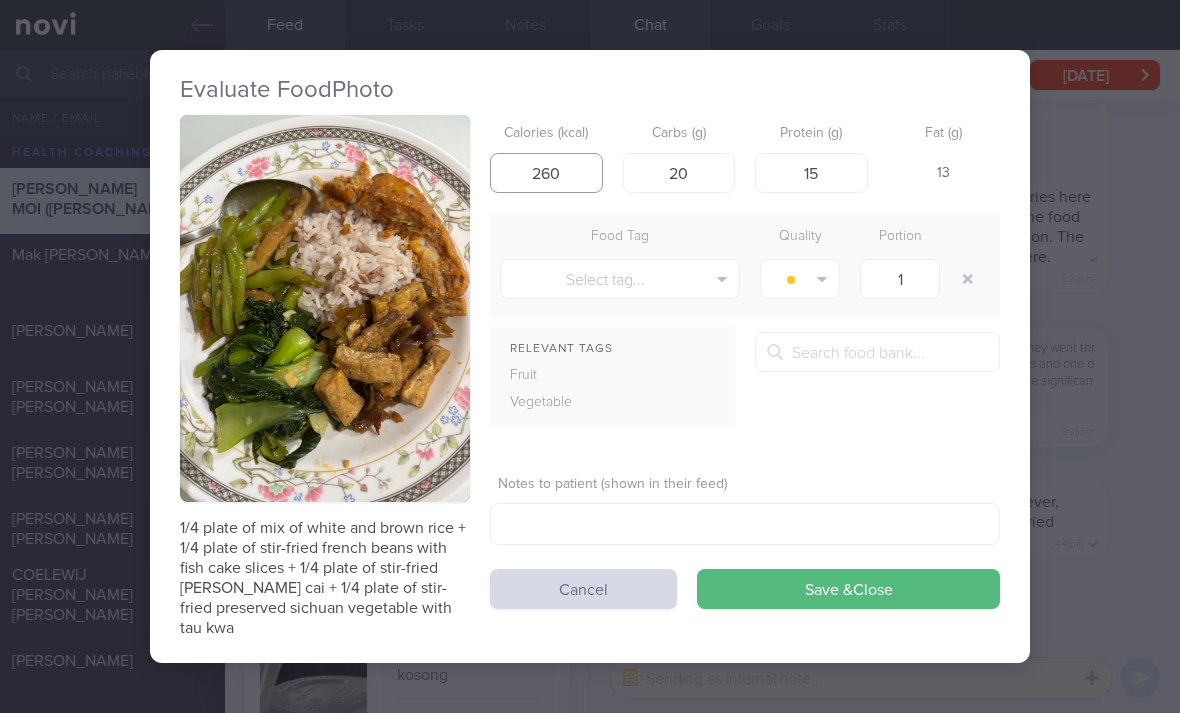 type on "260" 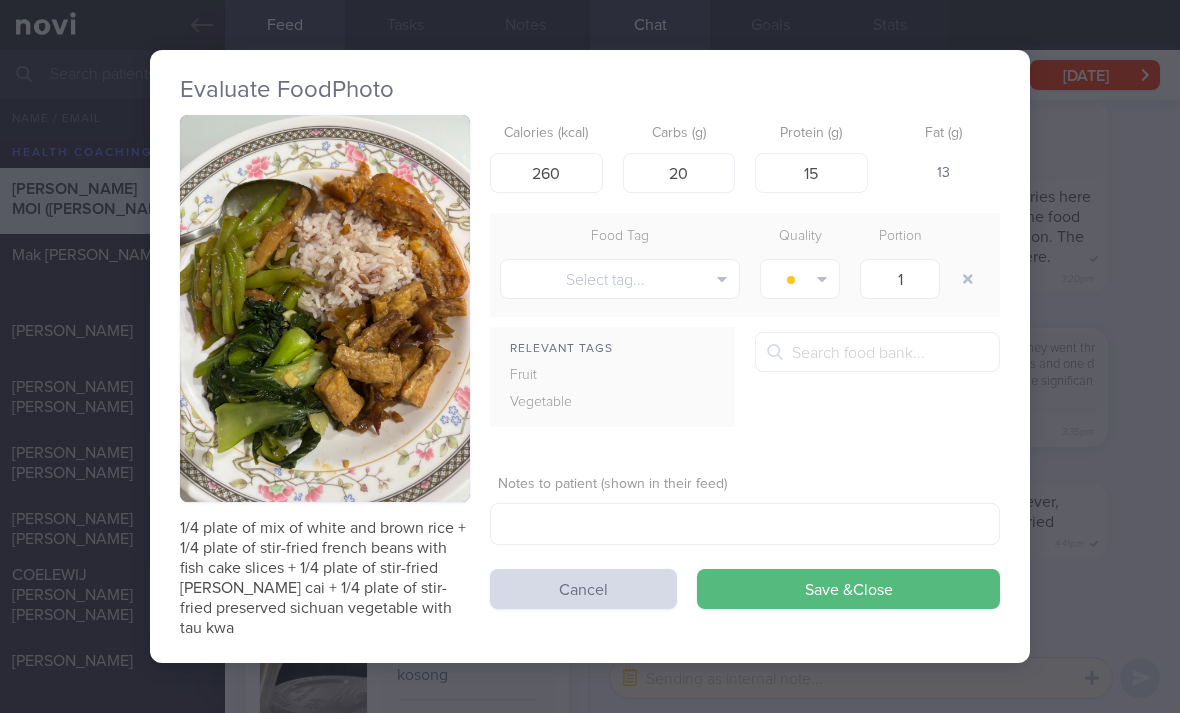 click on "Save &
Close" at bounding box center [848, 589] 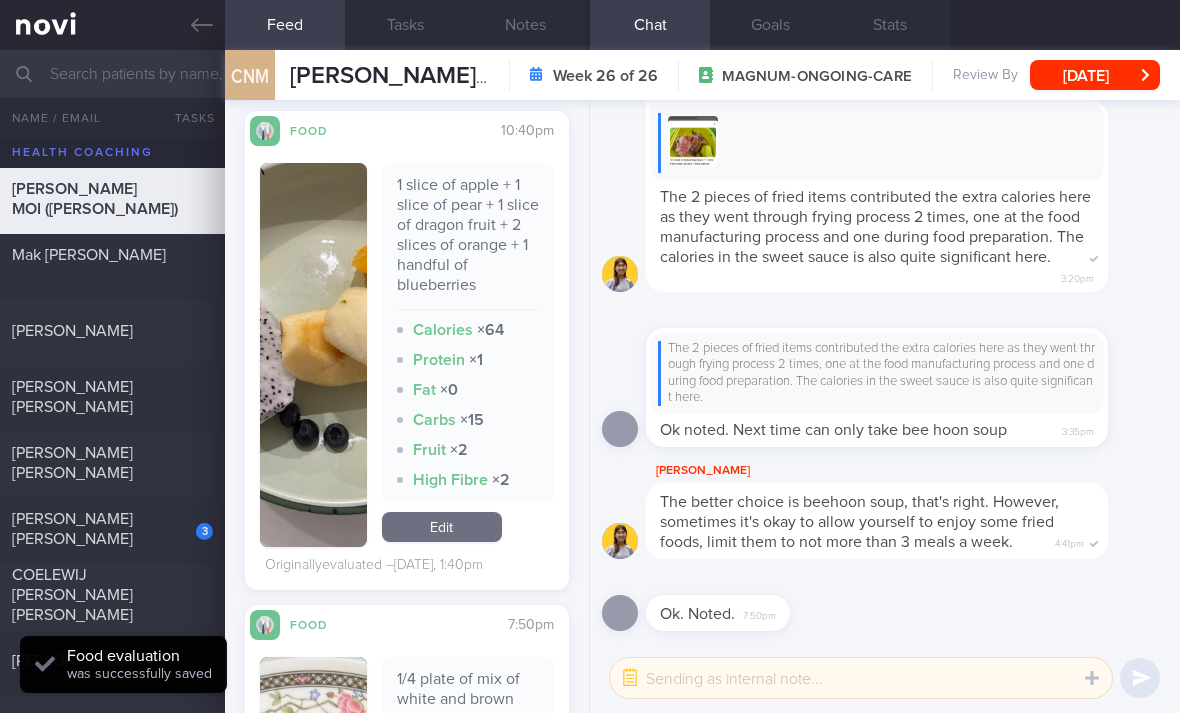 scroll, scrollTop: 3425, scrollLeft: 0, axis: vertical 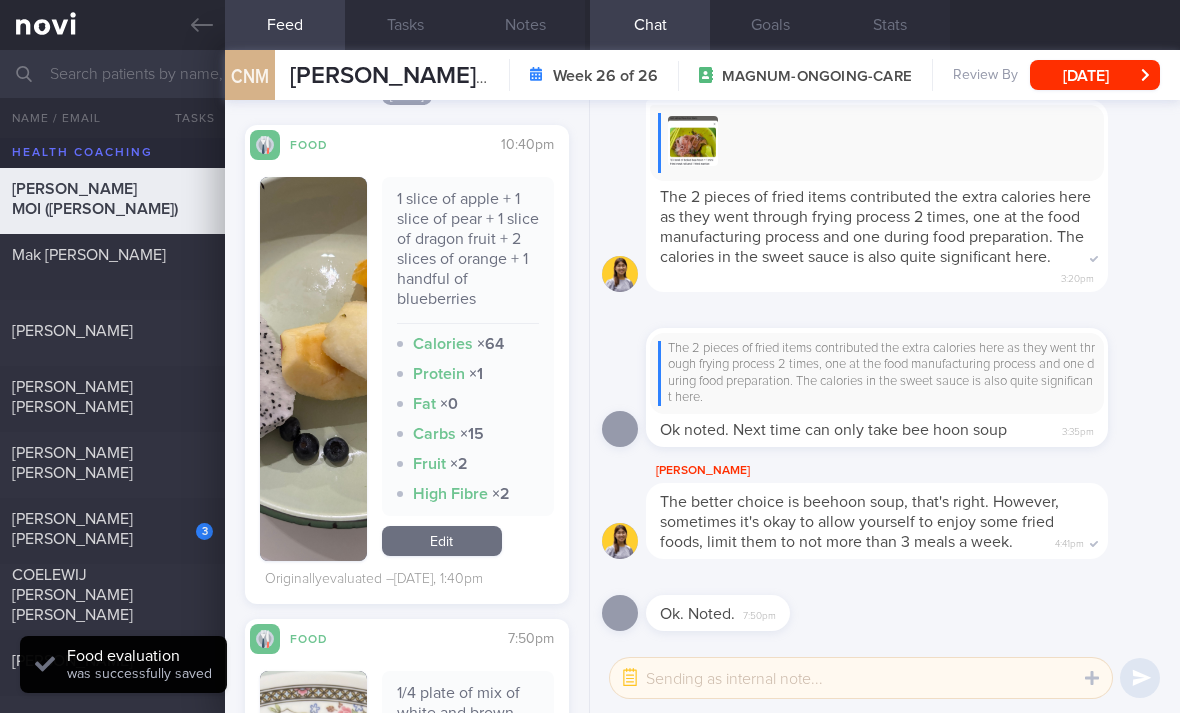 click on "Edit" at bounding box center (442, 541) 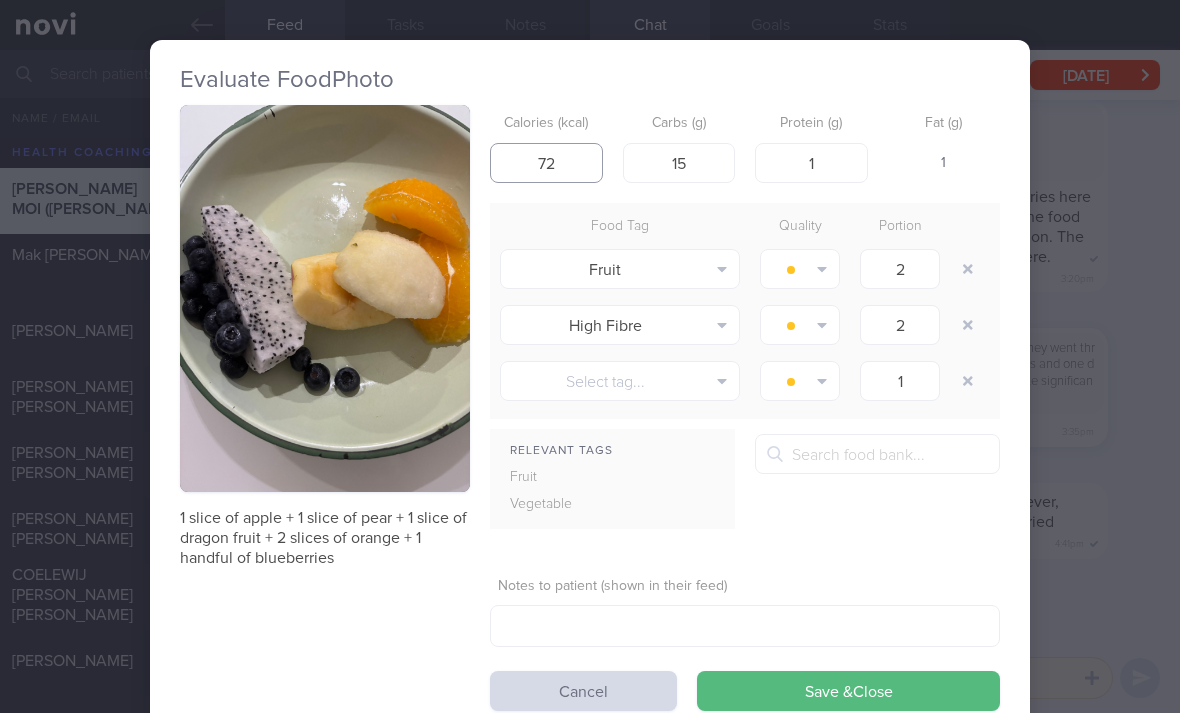 type on "72" 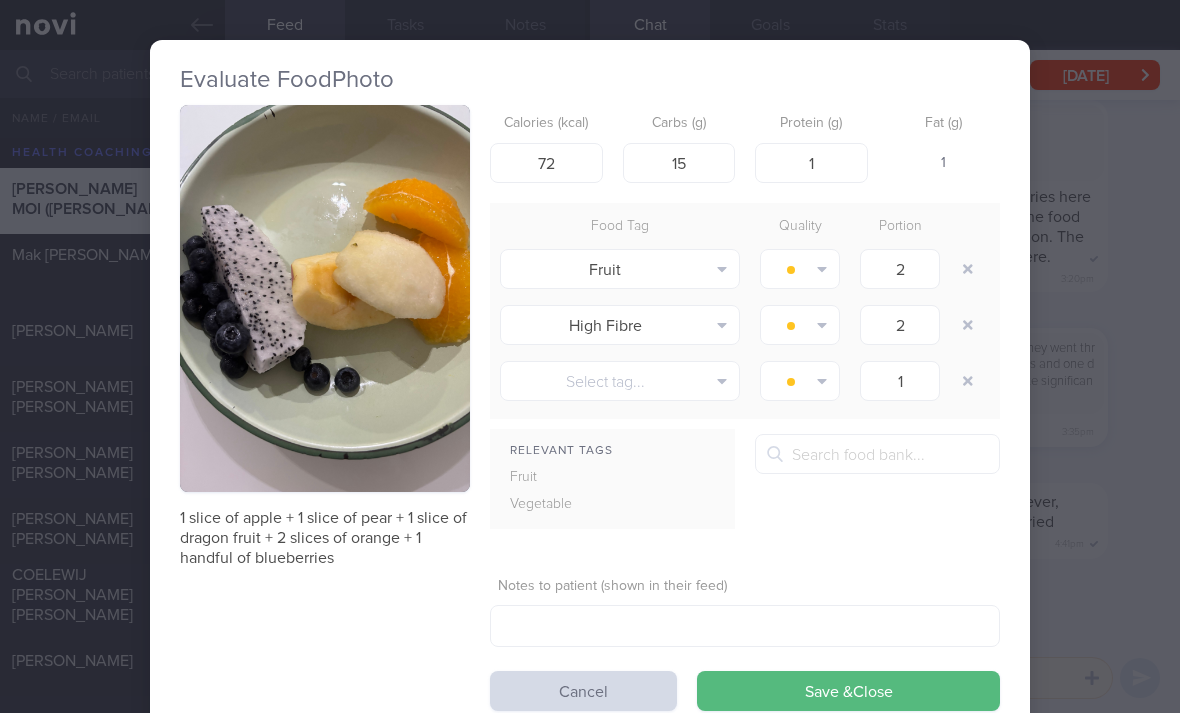 click at bounding box center (968, 325) 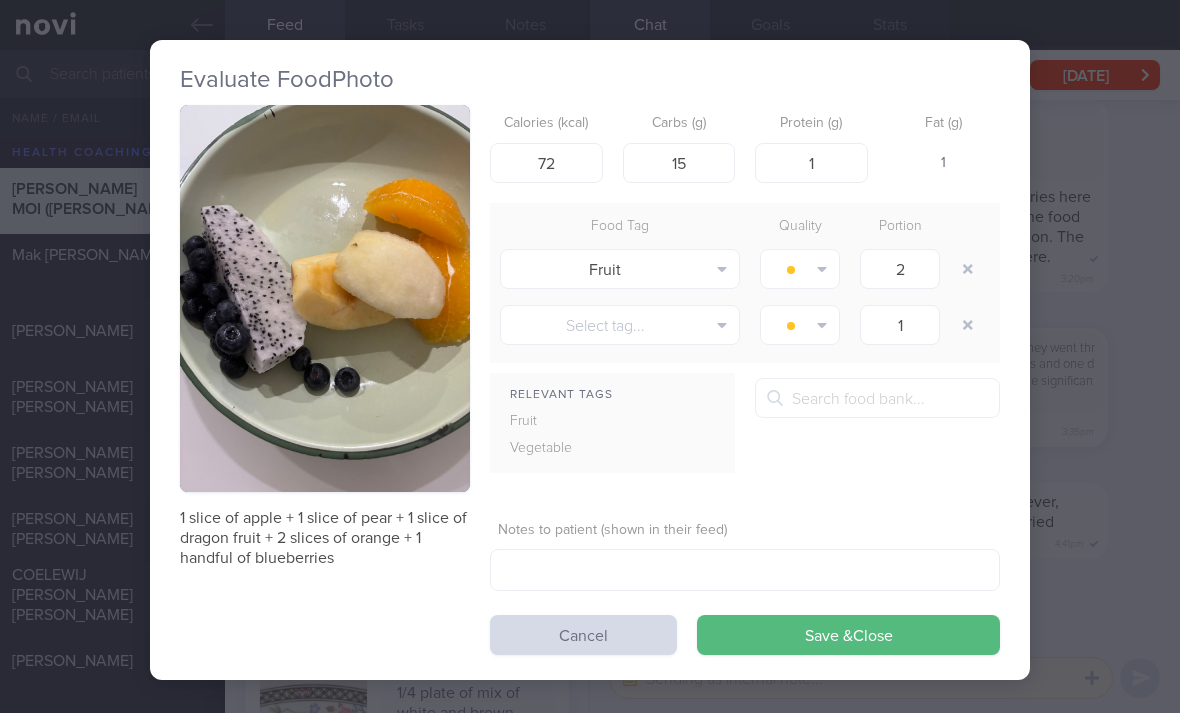 click at bounding box center (800, 269) 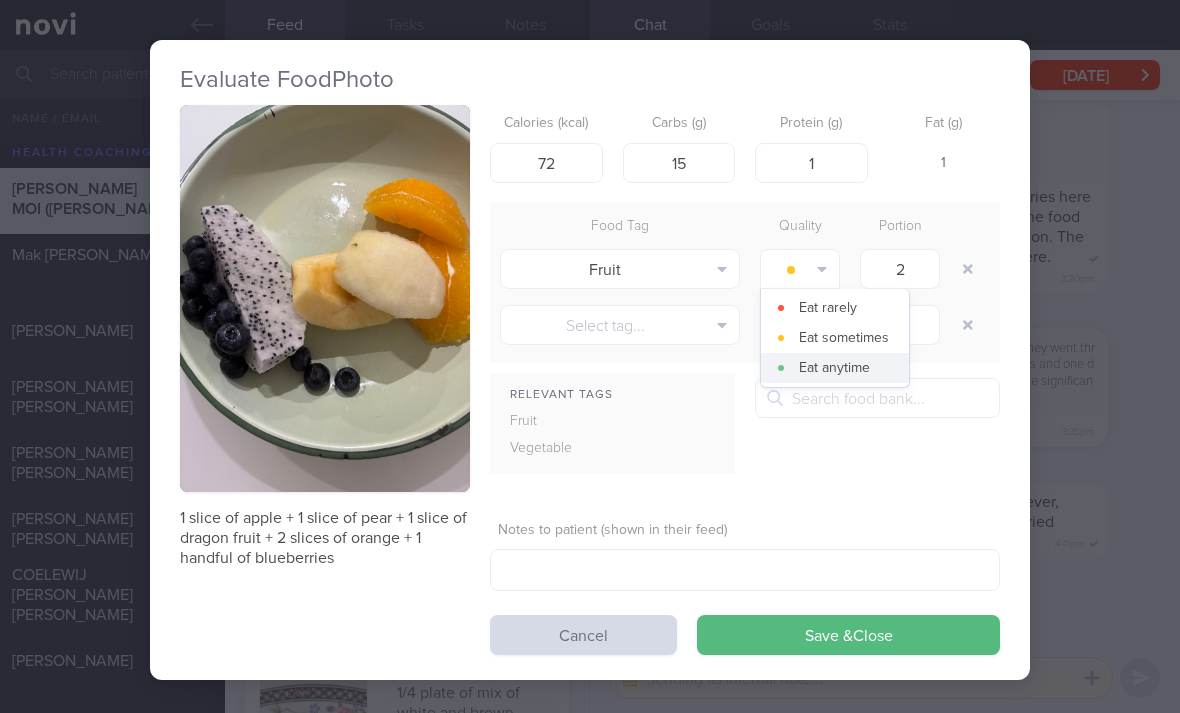 click on "Eat anytime" at bounding box center [835, 368] 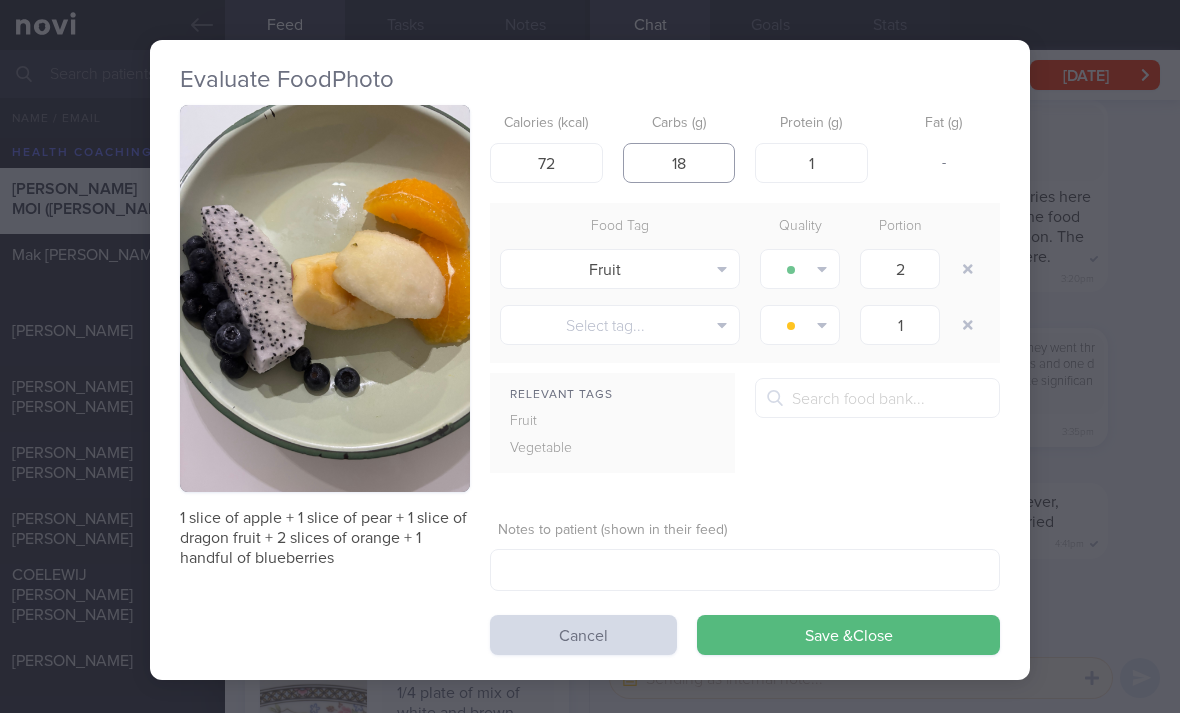 type on "18" 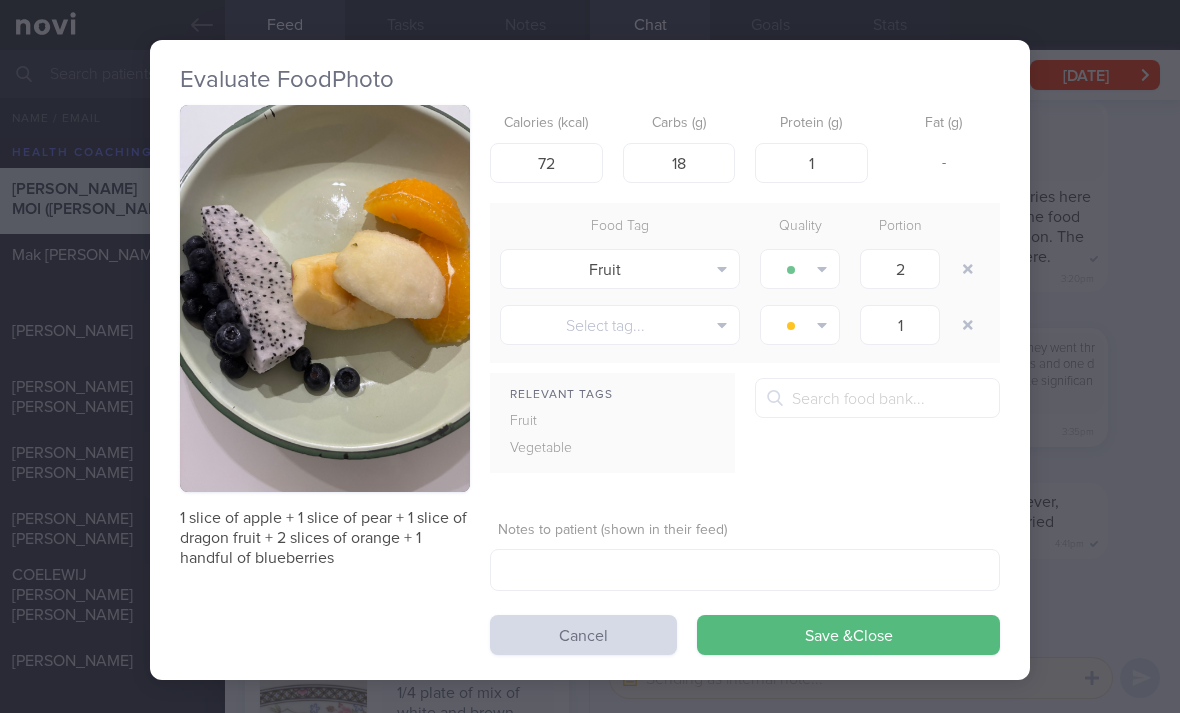 click on "Save &
Close" at bounding box center (848, 635) 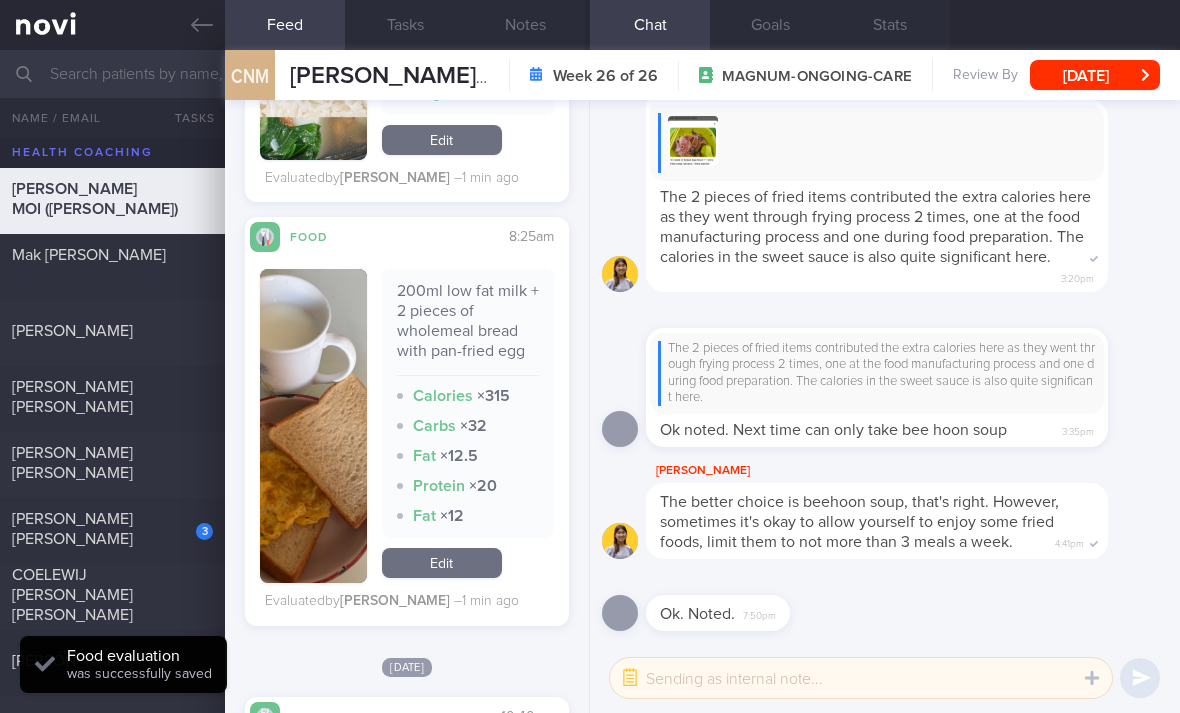 scroll, scrollTop: 2855, scrollLeft: 0, axis: vertical 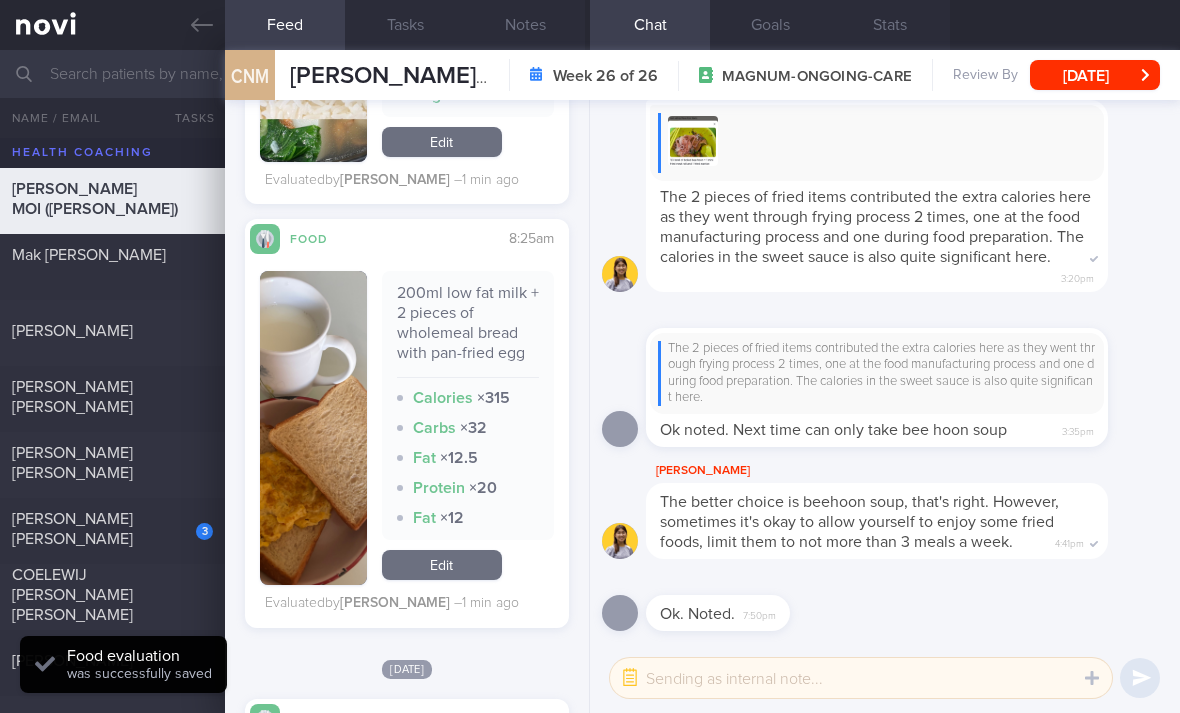 click on "[PERSON_NAME] [PERSON_NAME]" at bounding box center (72, 397) 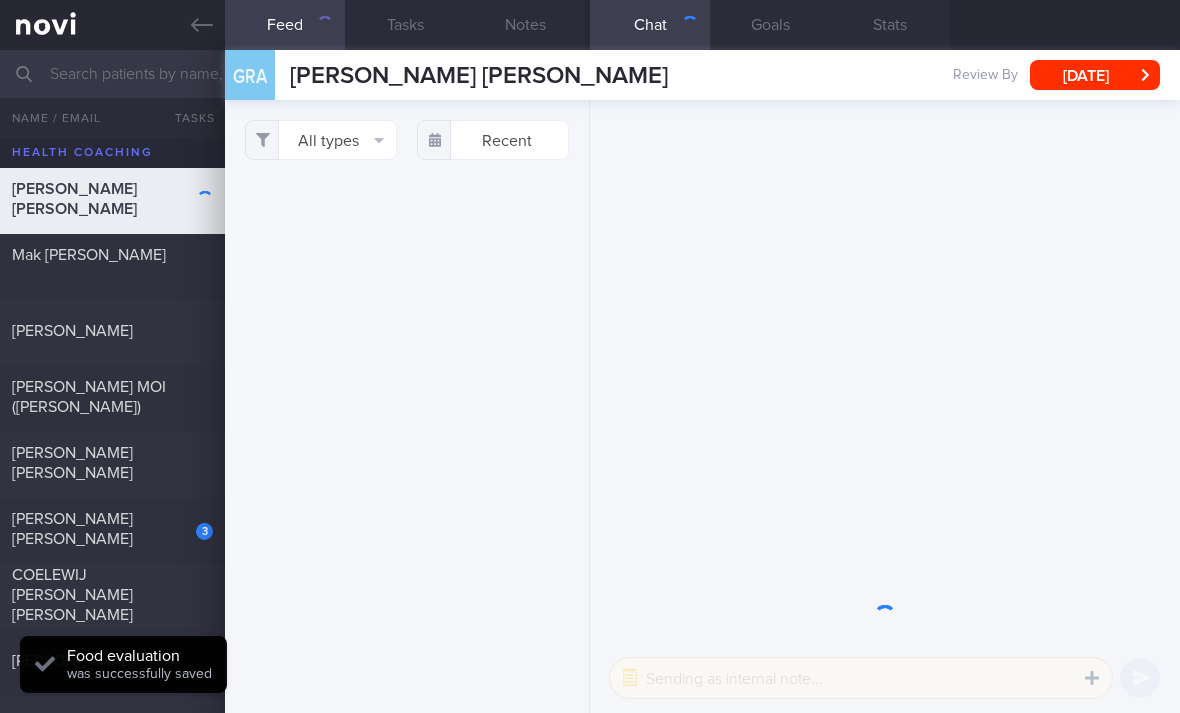 scroll, scrollTop: 0, scrollLeft: 0, axis: both 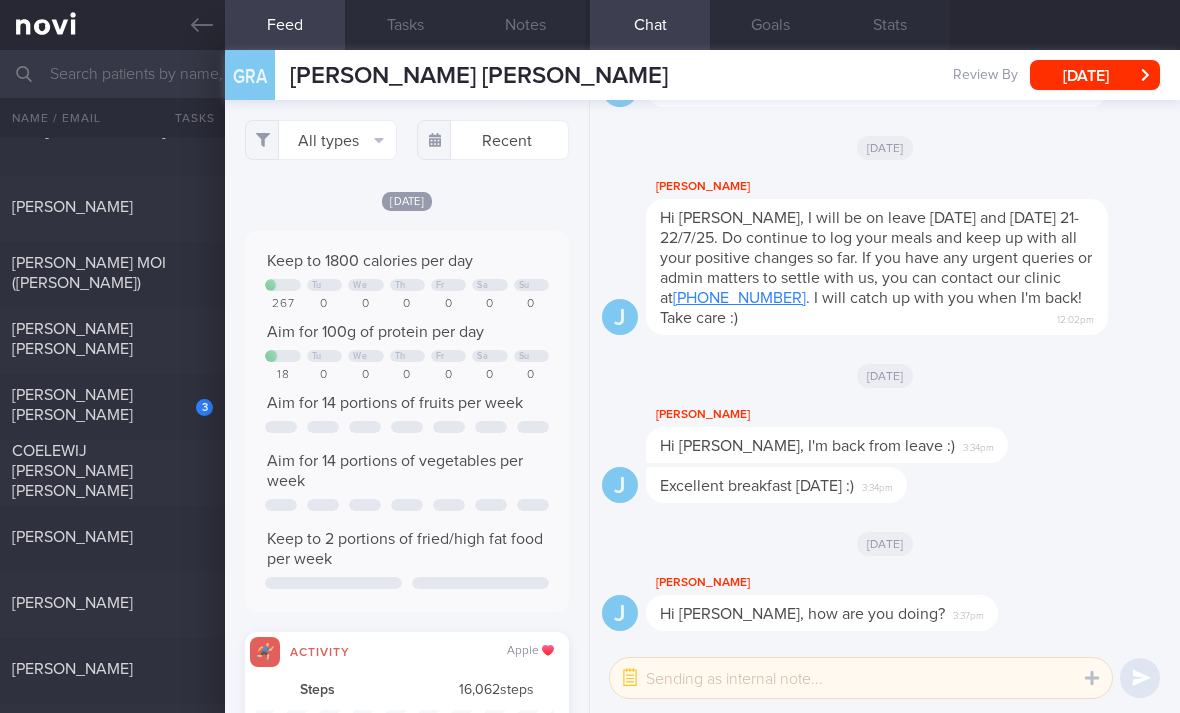 click on "[PERSON_NAME] [PERSON_NAME]" at bounding box center [72, 339] 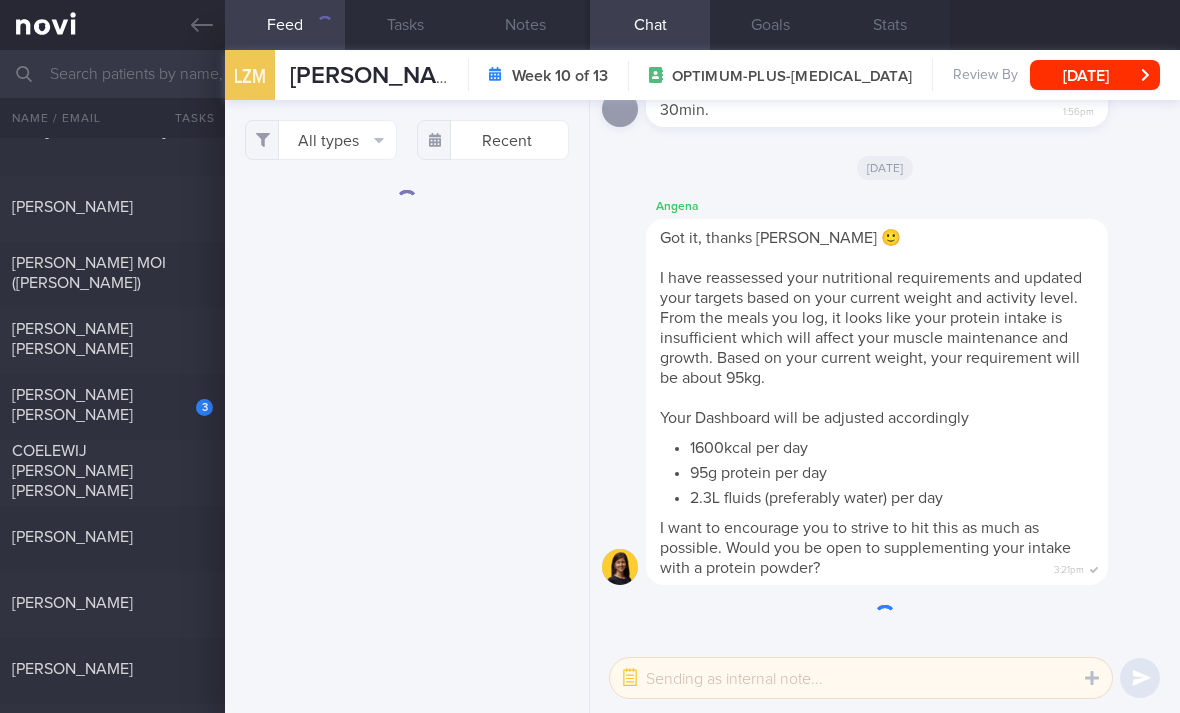 click on "[PERSON_NAME] [PERSON_NAME]
0.4
[DATE]" 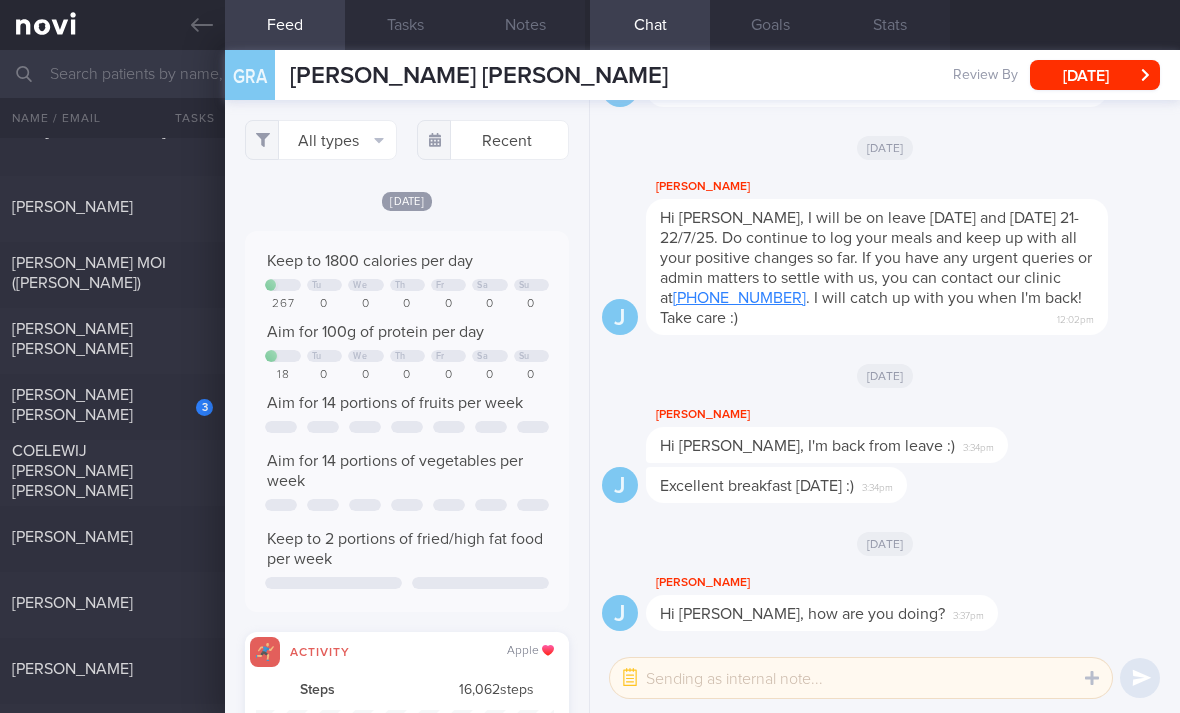 scroll, scrollTop: 999926, scrollLeft: 999702, axis: both 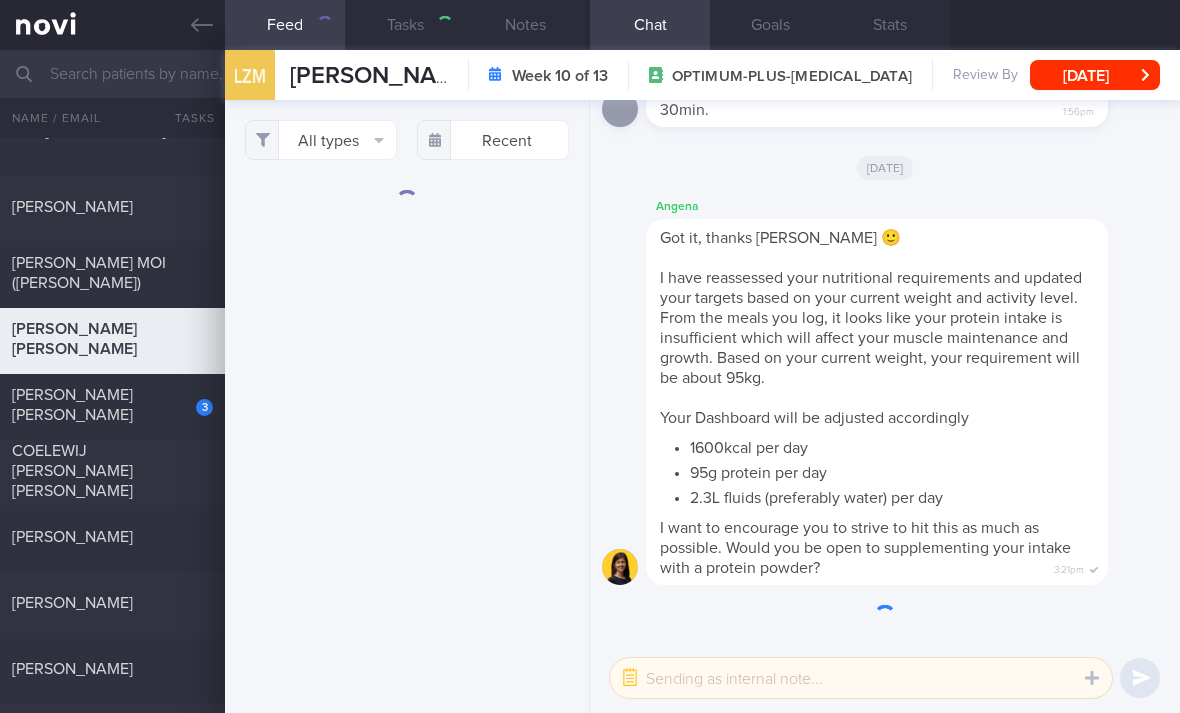 select on "4" 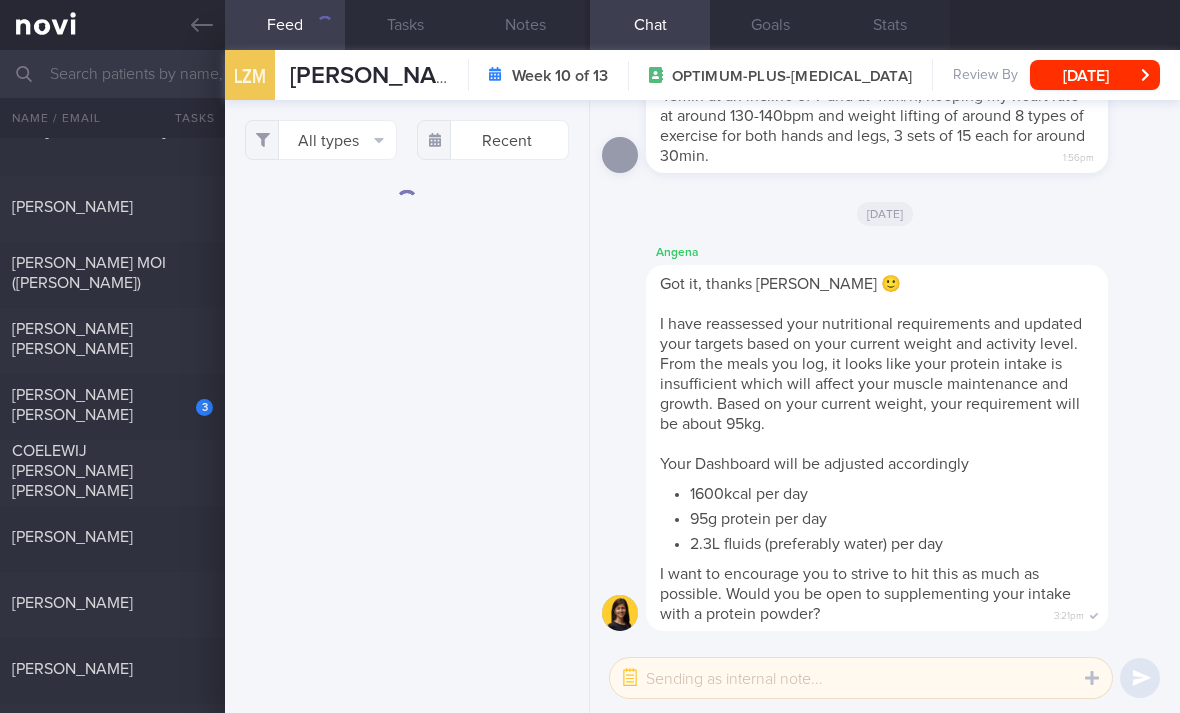 click on "All types" at bounding box center (321, 140) 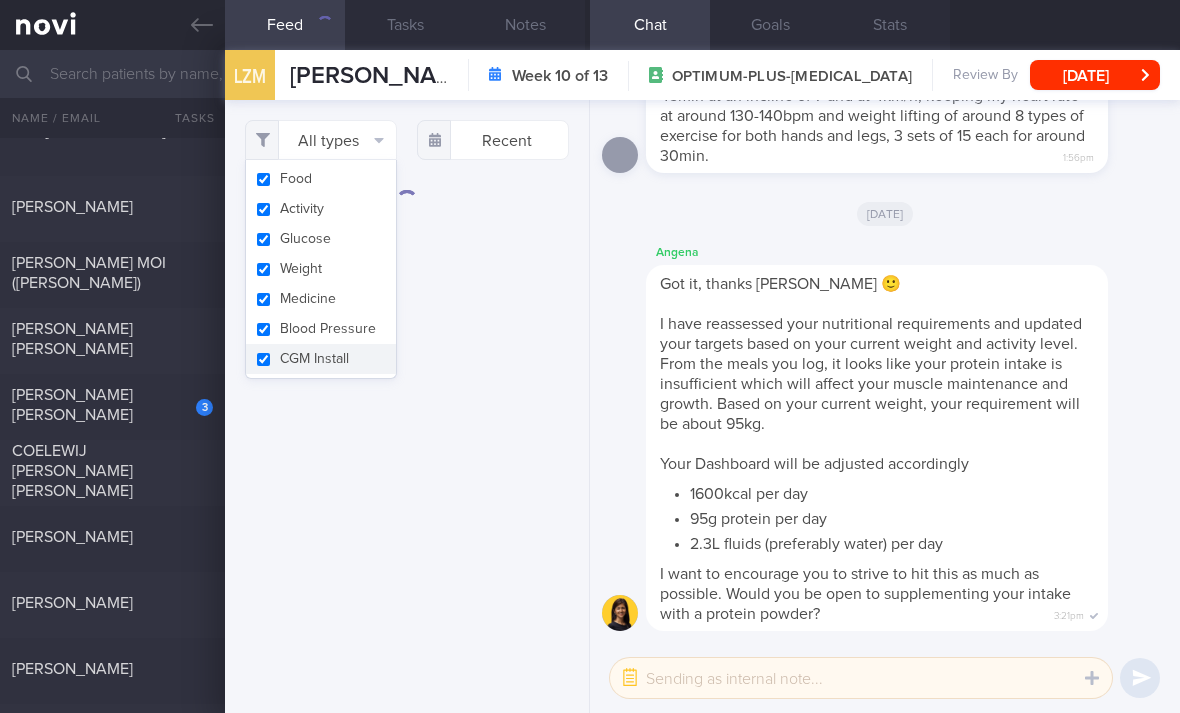 click on "Activity" at bounding box center [321, 209] 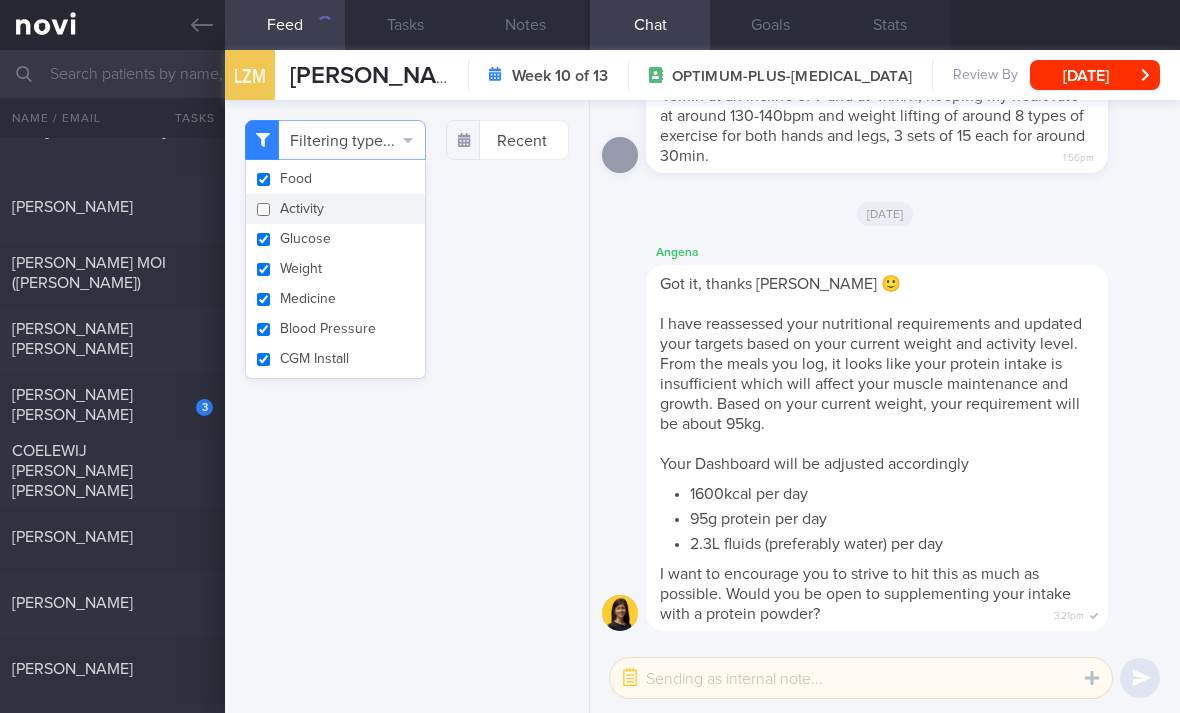 click on "Activity" at bounding box center (335, 209) 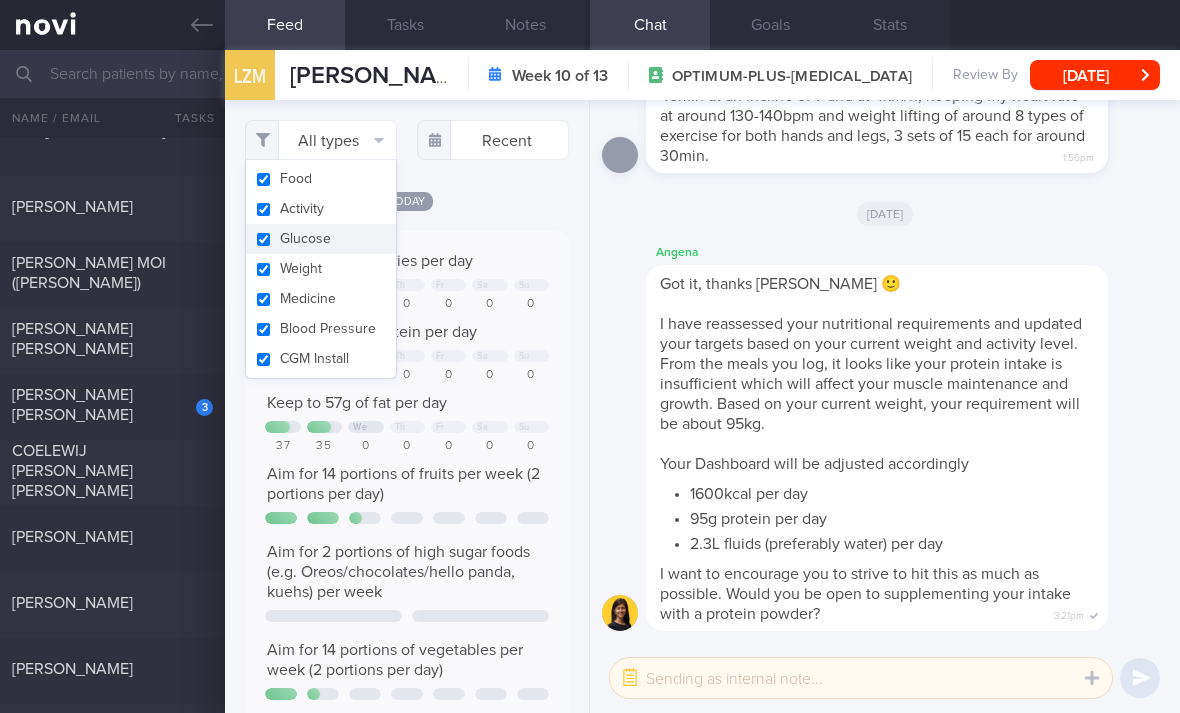 click on "Activity" at bounding box center (321, 209) 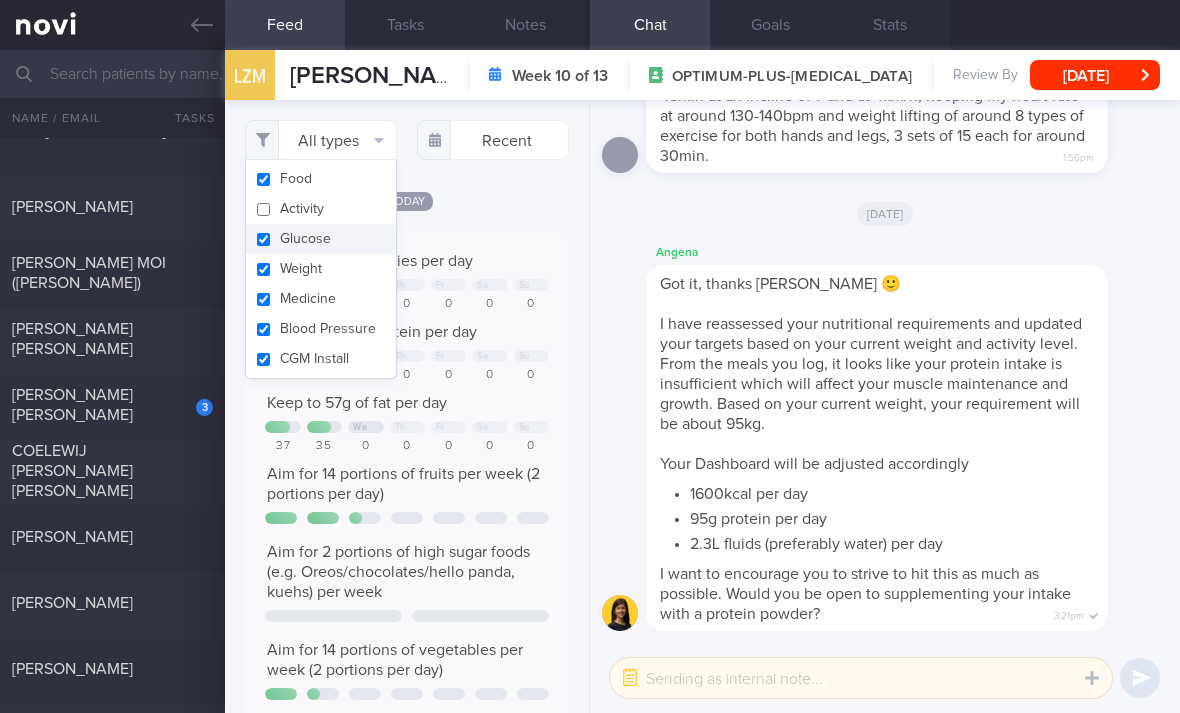 checkbox on "false" 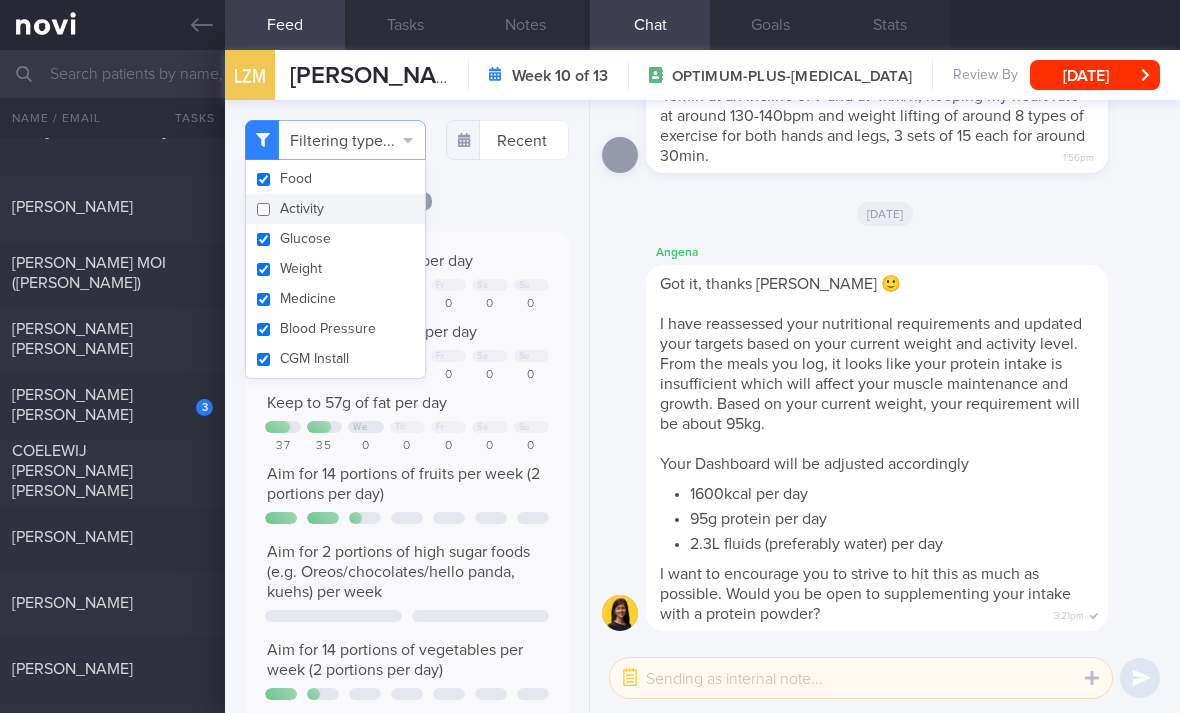 click on "Weight" at bounding box center [335, 269] 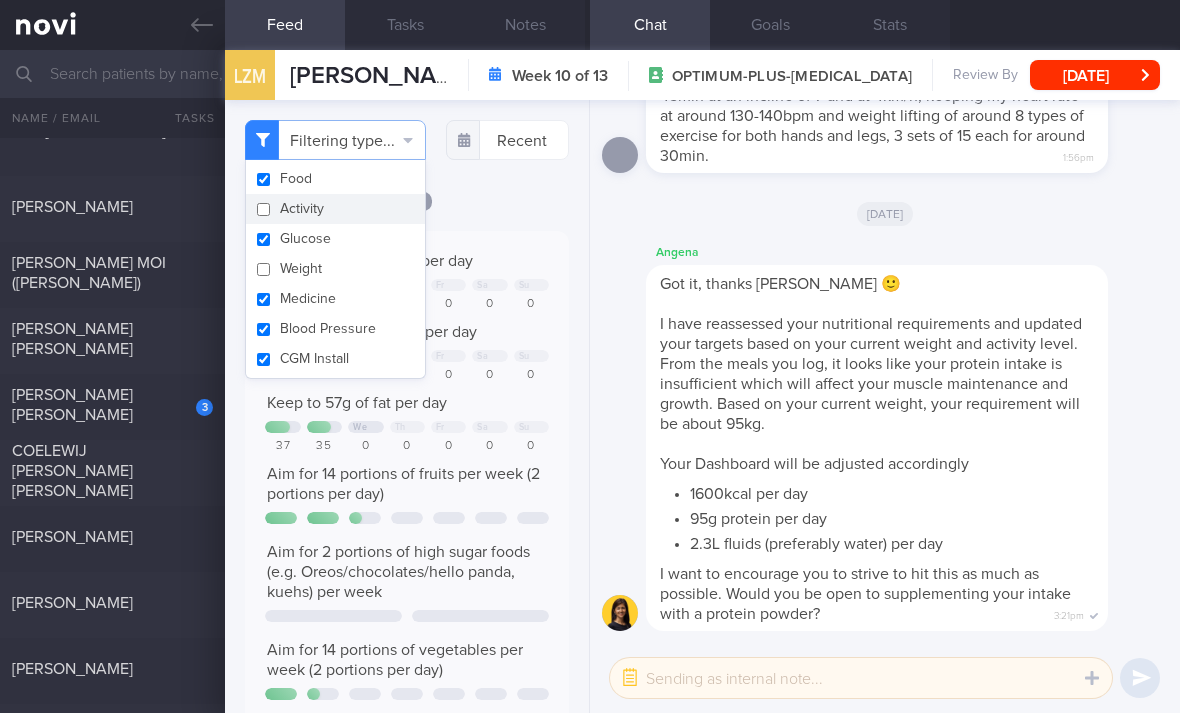 checkbox on "false" 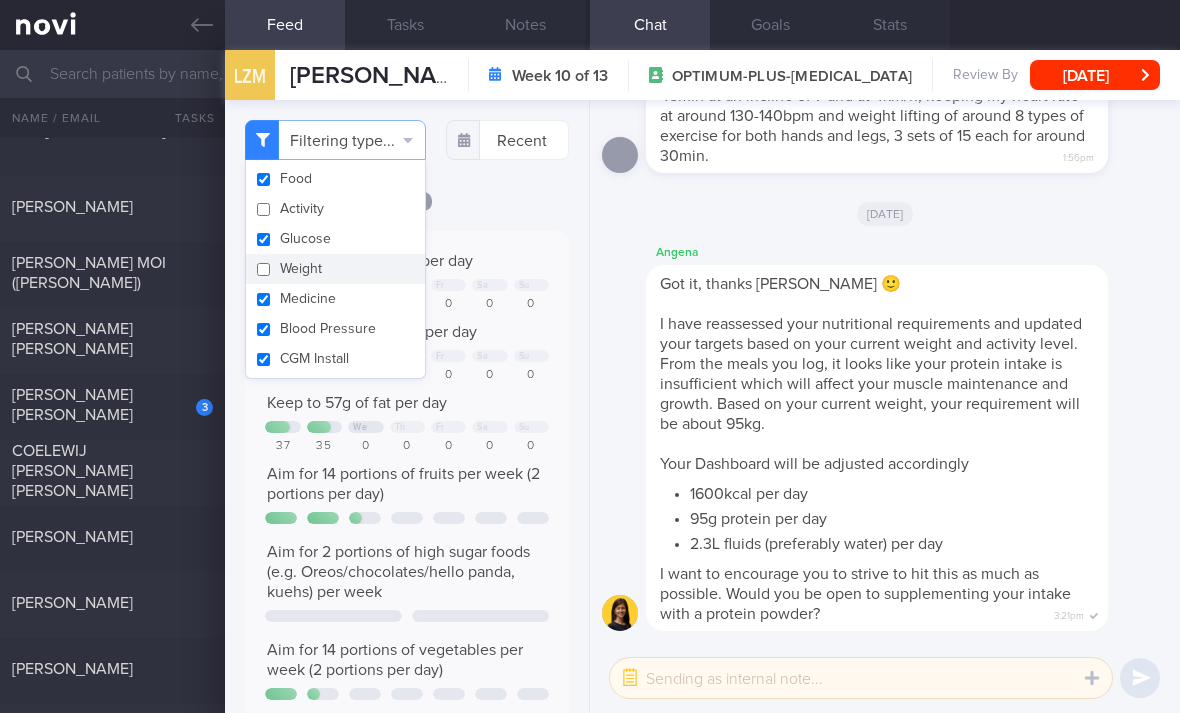 click on "Medicine" at bounding box center (335, 299) 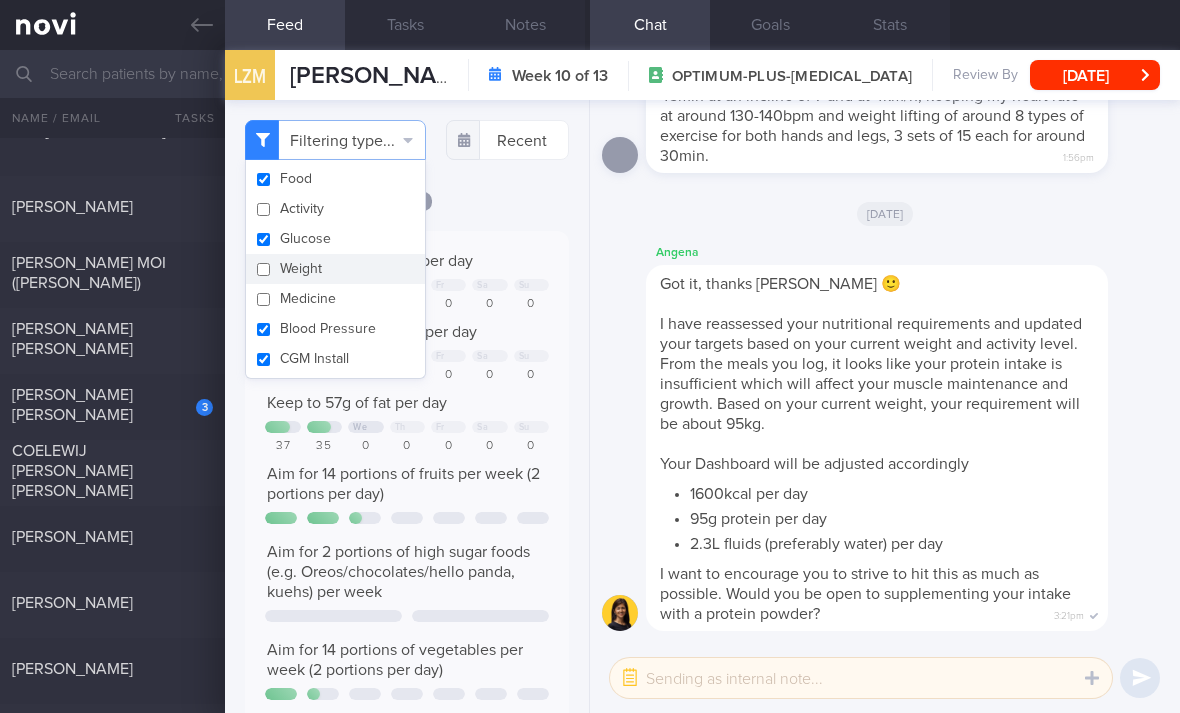 checkbox on "false" 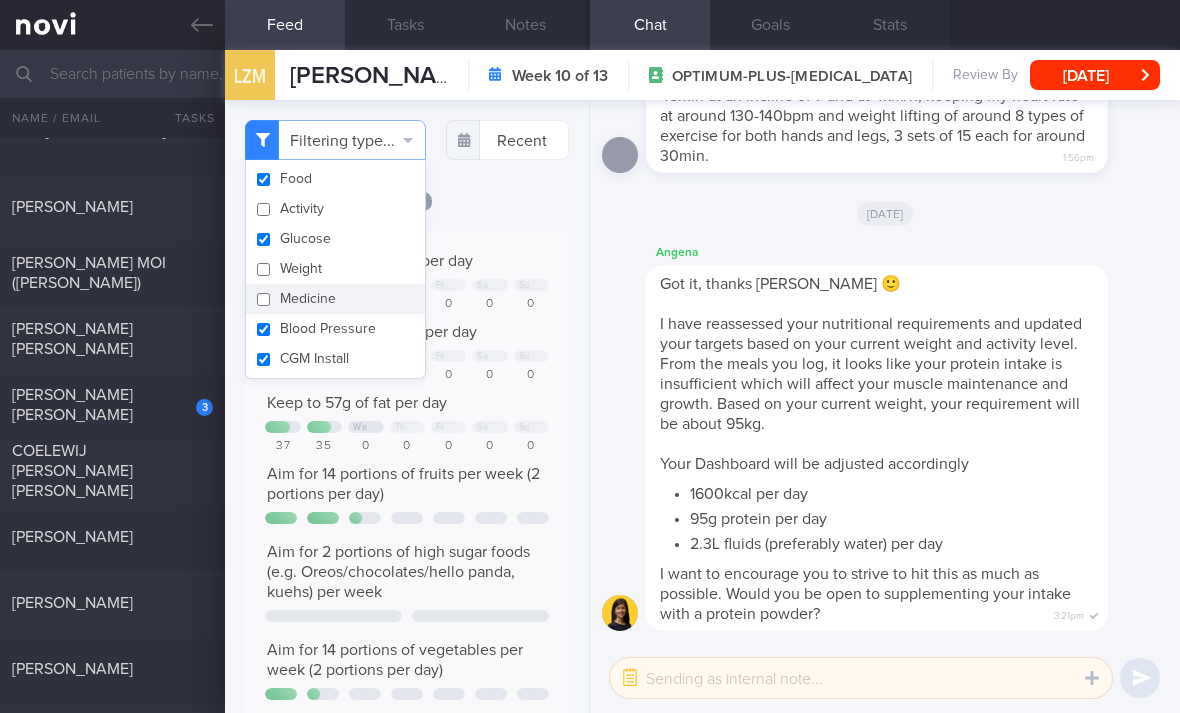 click on "Blood Pressure" at bounding box center [335, 329] 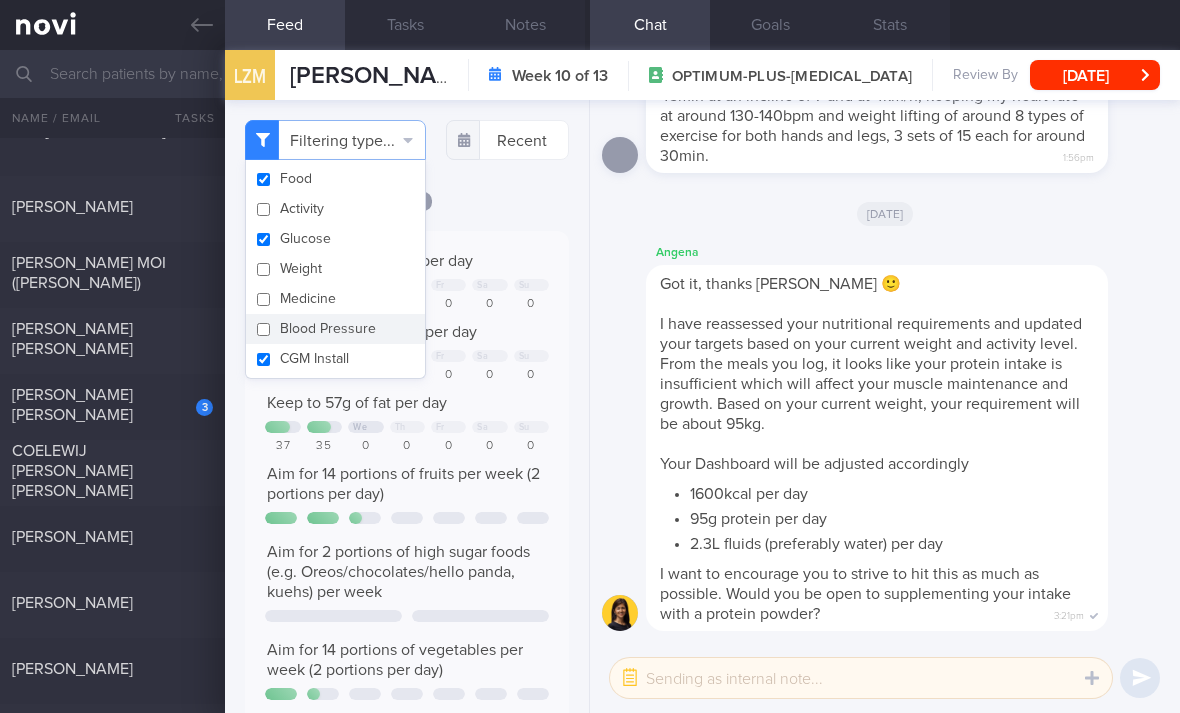 click on "Blood Pressure" at bounding box center (335, 329) 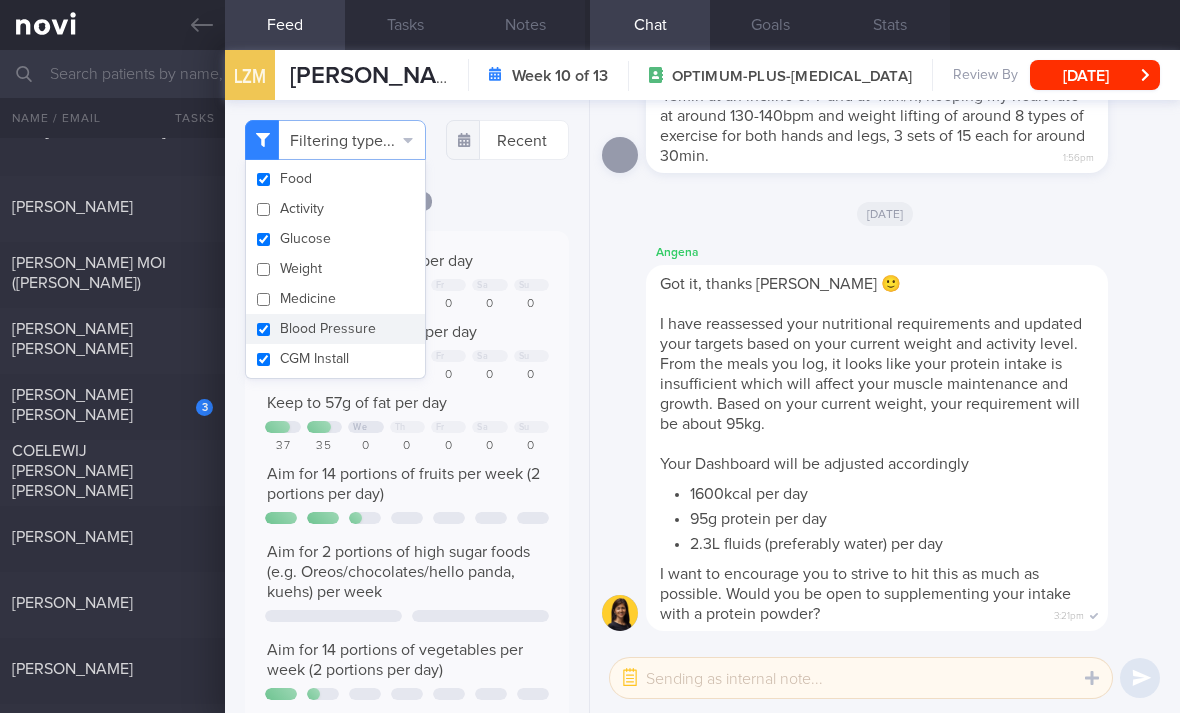 checkbox on "true" 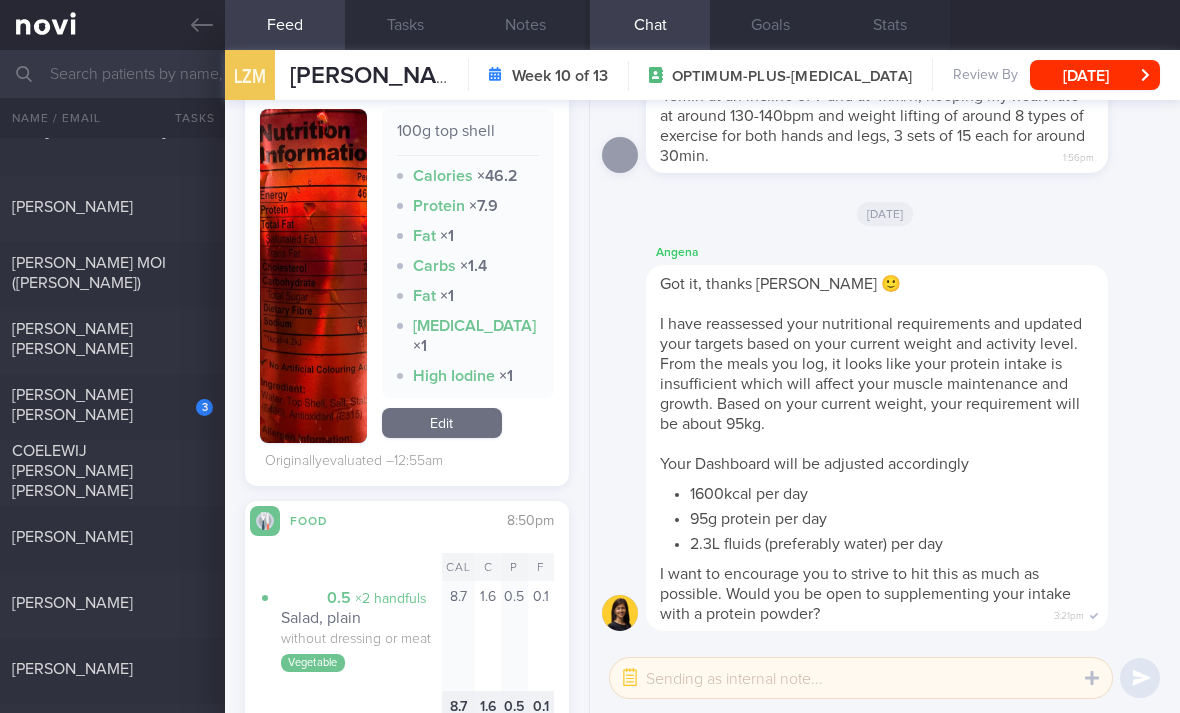 click on "Edit" at bounding box center [442, 423] 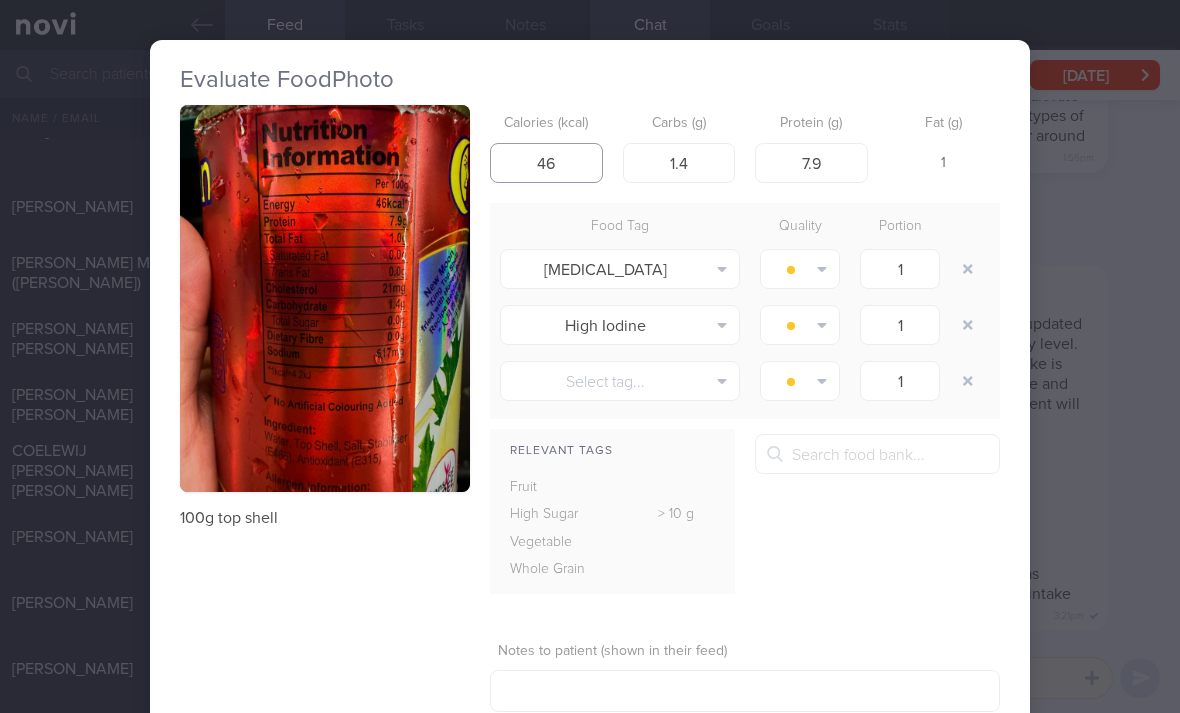 type on "46" 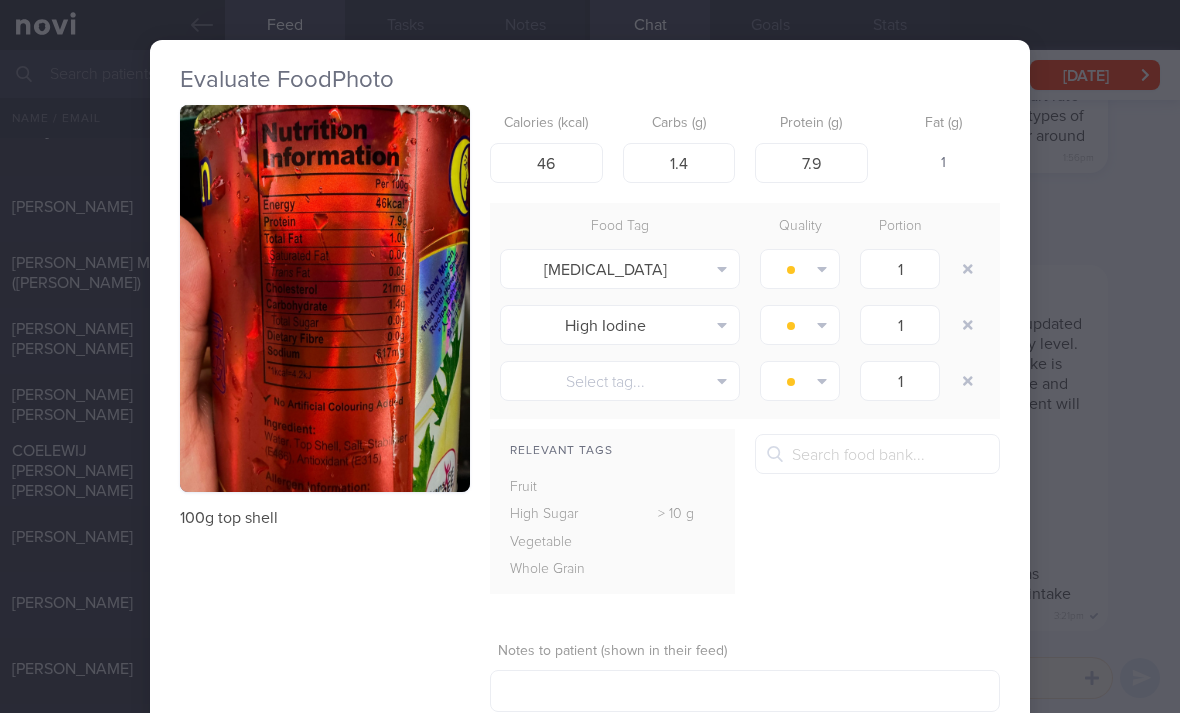 click at bounding box center (968, 269) 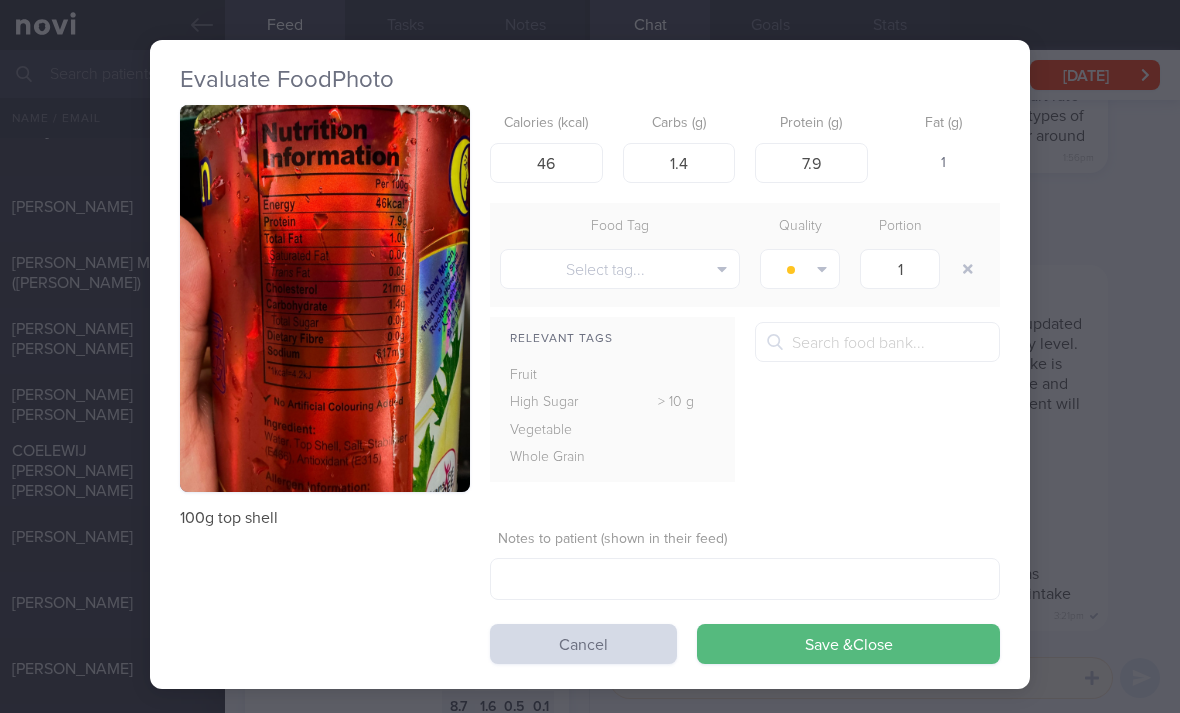 click at bounding box center [968, 269] 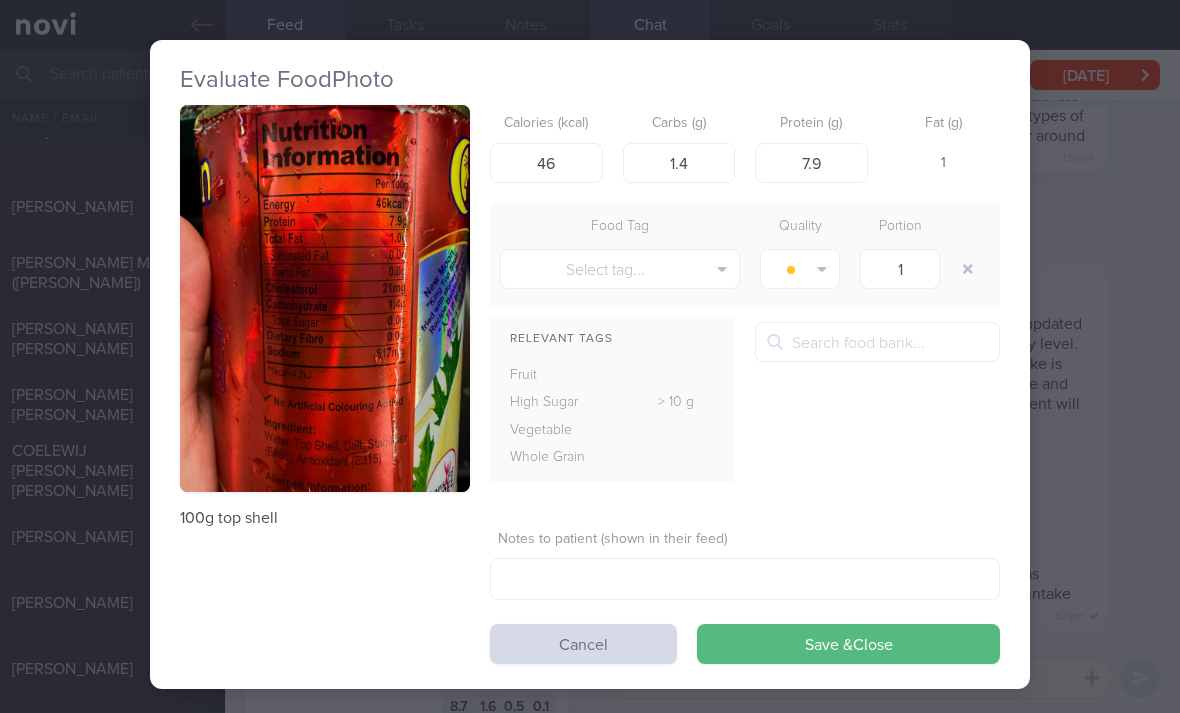 click on "Save &
Close" at bounding box center (848, 644) 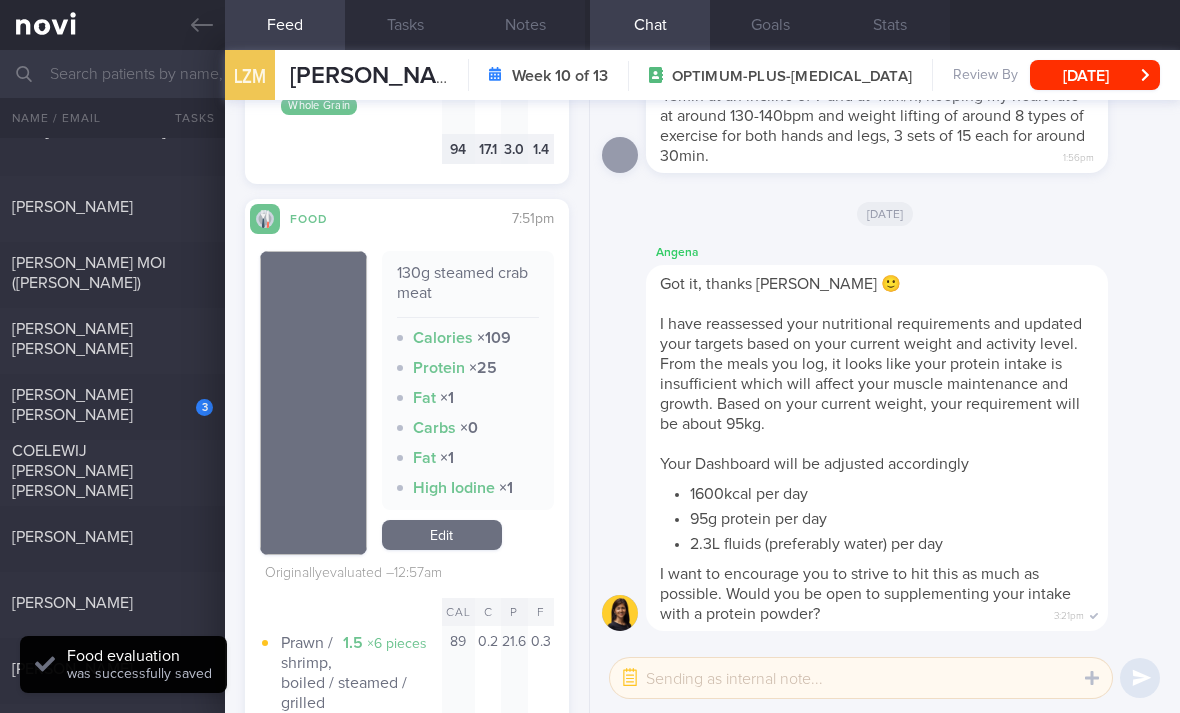 click on "Edit" at bounding box center (442, 535) 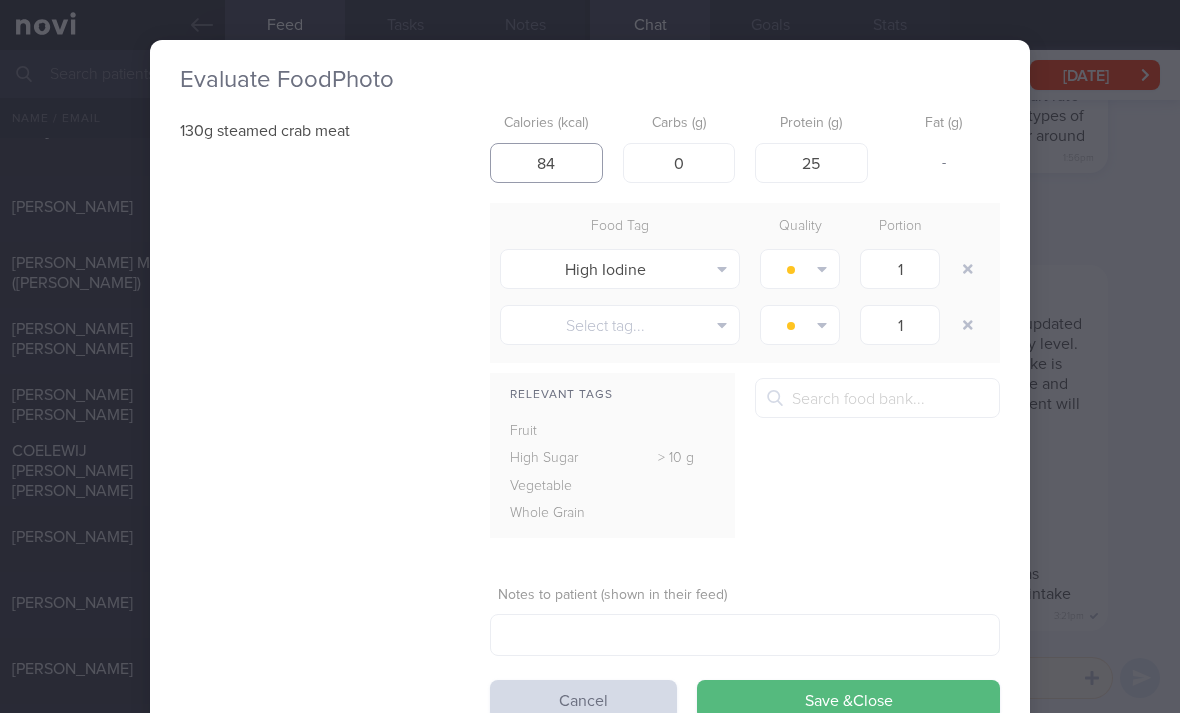 type on "84" 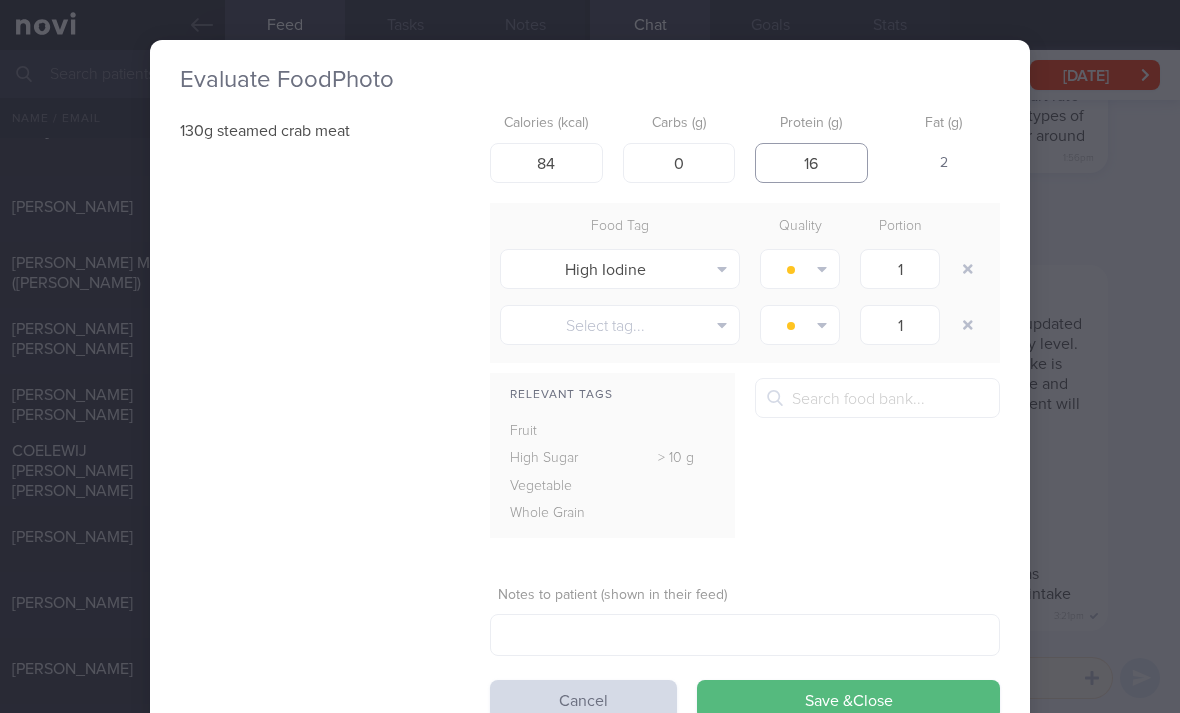 type on "16" 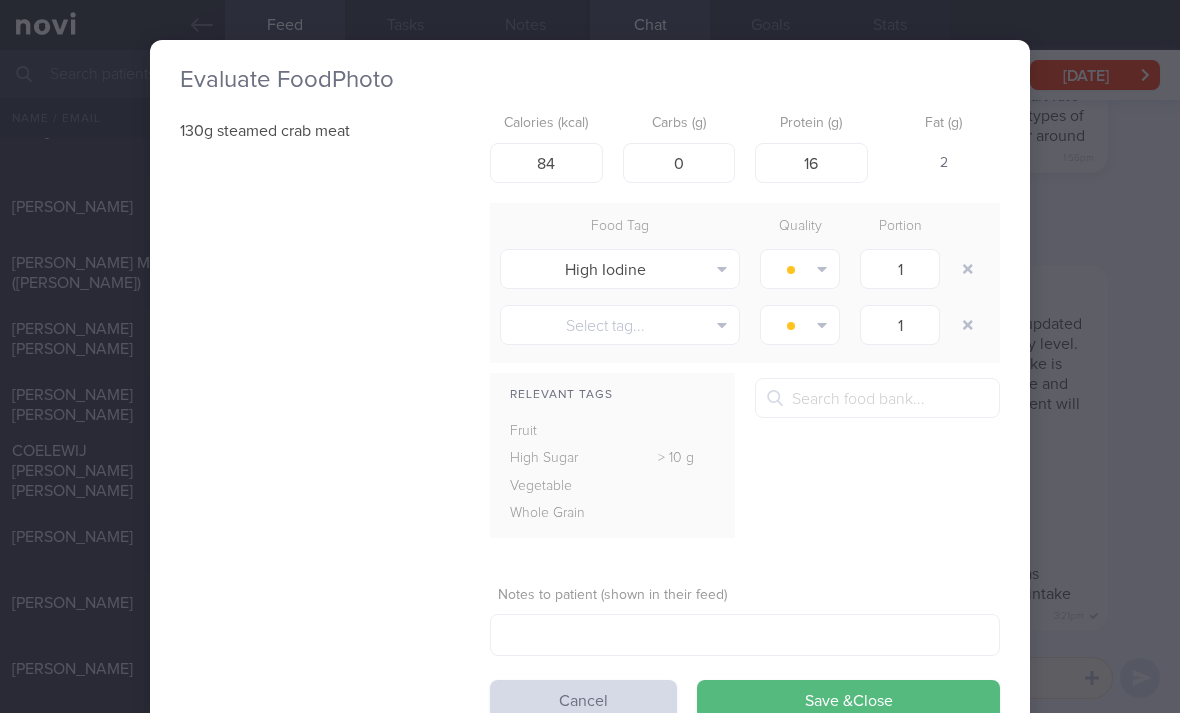 click at bounding box center (968, 269) 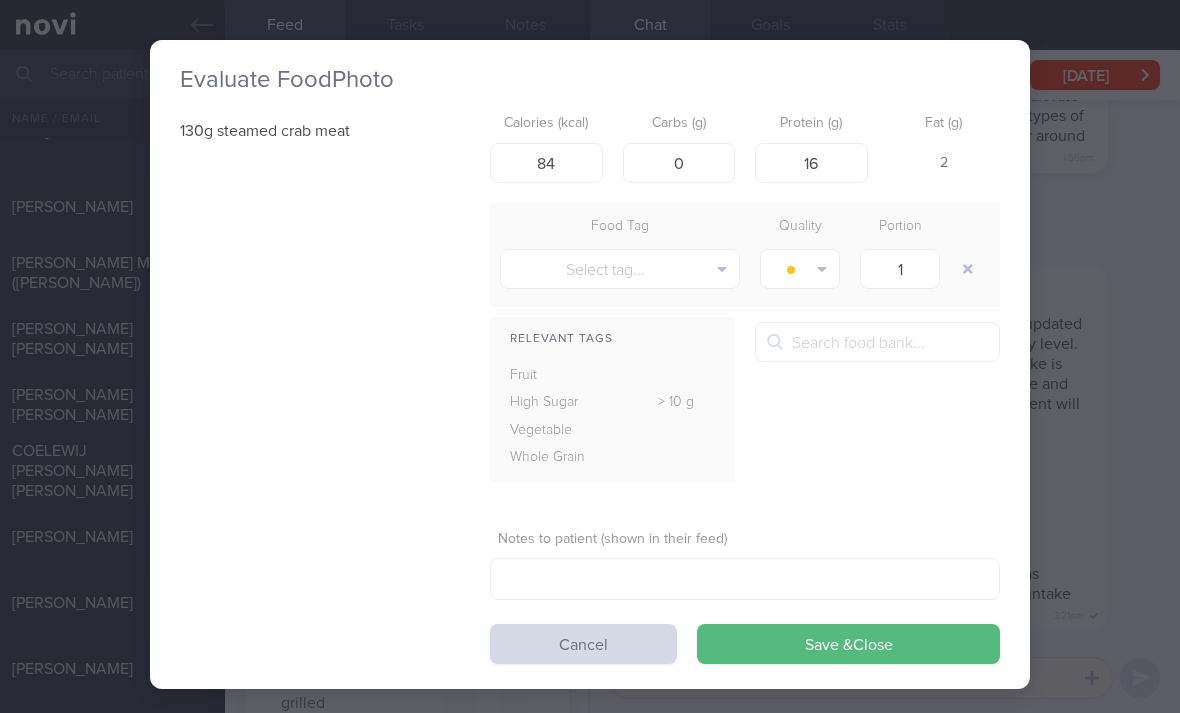 click on "Save &
Close" at bounding box center (848, 644) 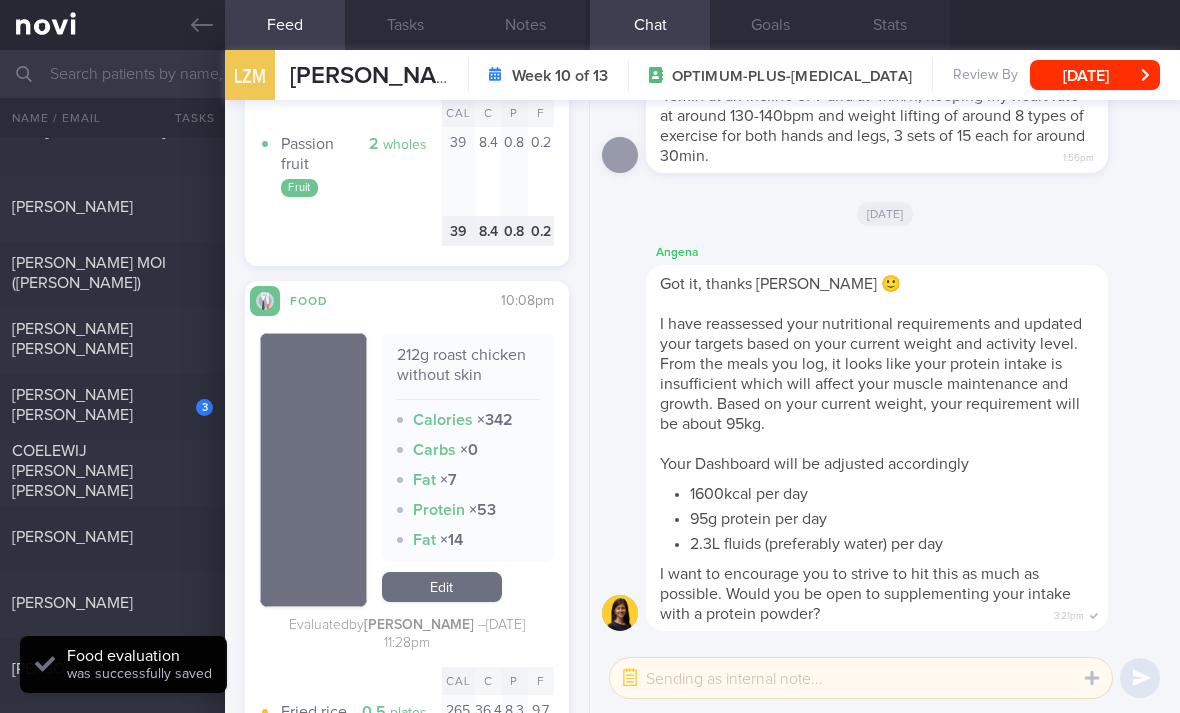 click on "3" at bounding box center [191, 400] 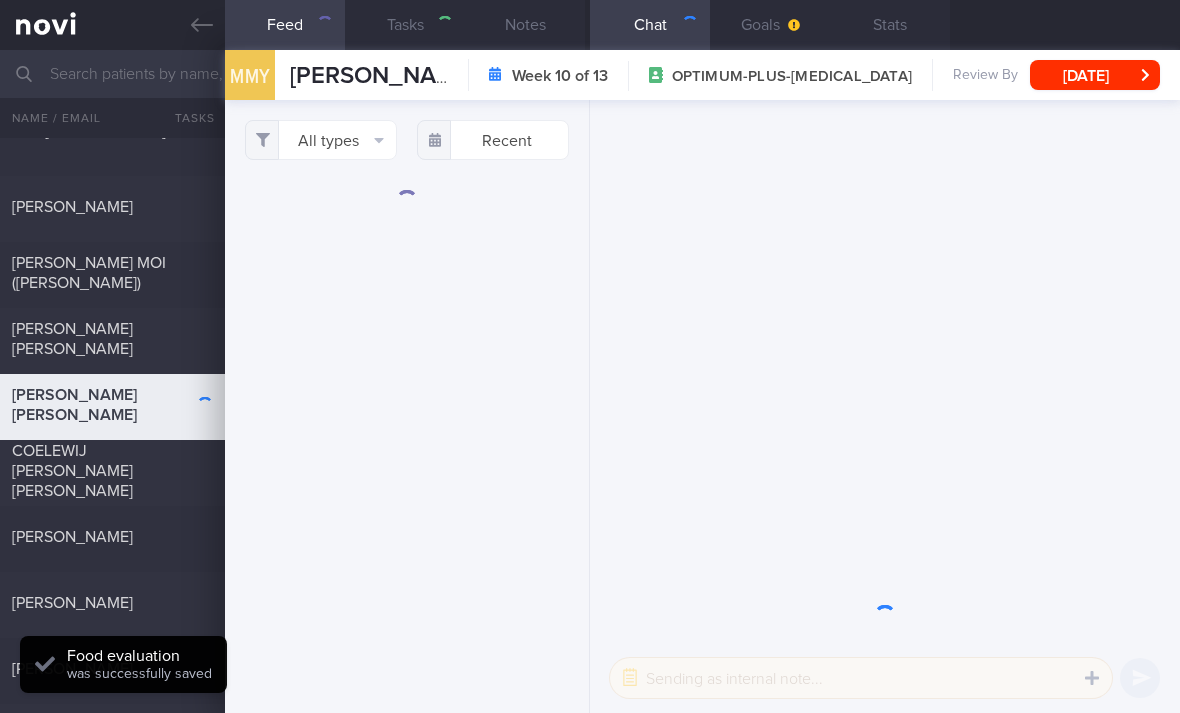 scroll, scrollTop: 0, scrollLeft: 0, axis: both 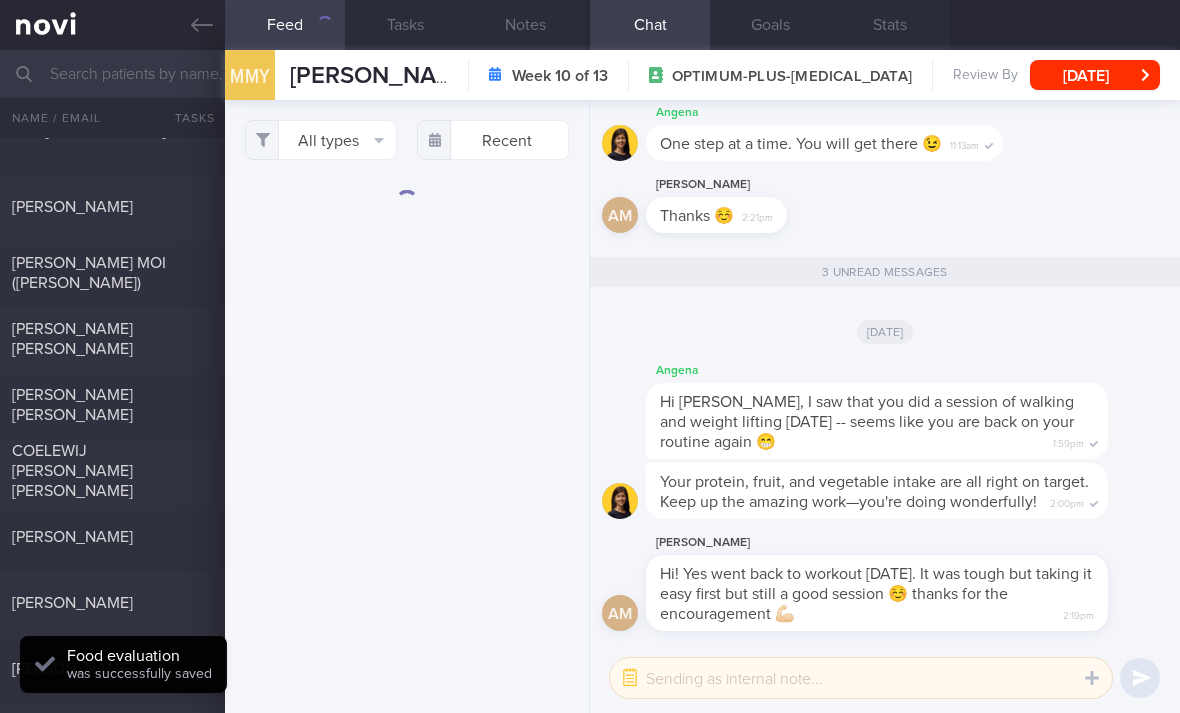click on "All types" at bounding box center (321, 140) 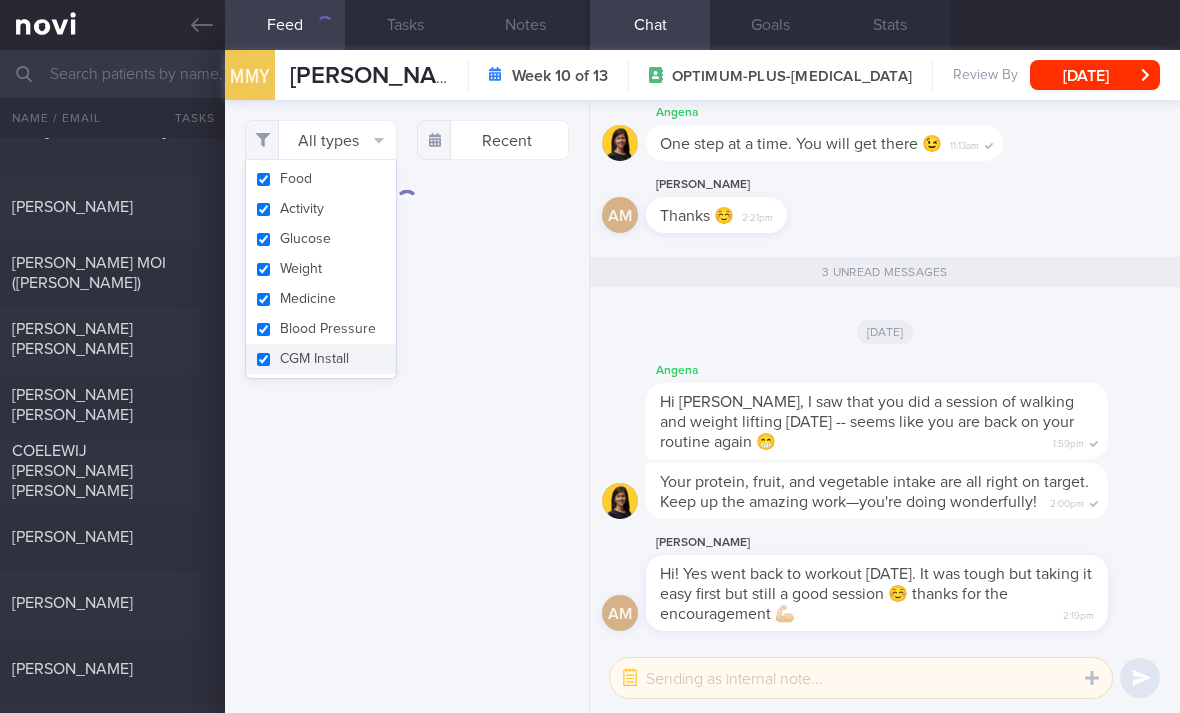 click on "Activity" at bounding box center [321, 209] 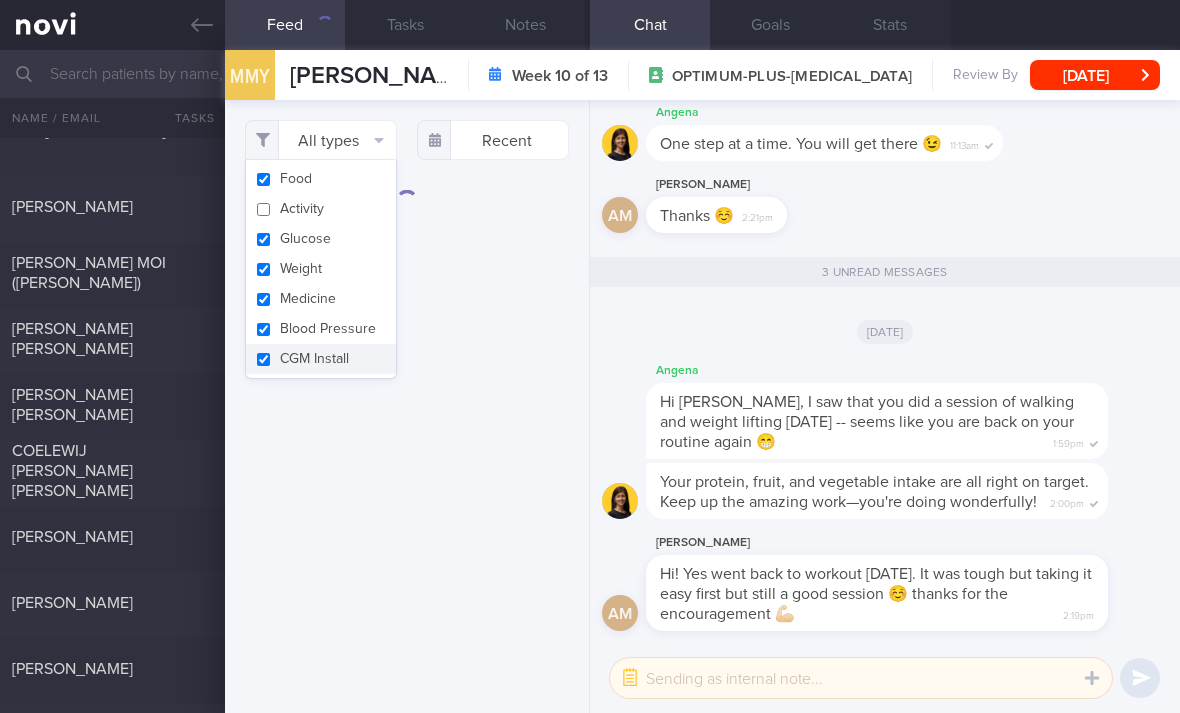 checkbox on "false" 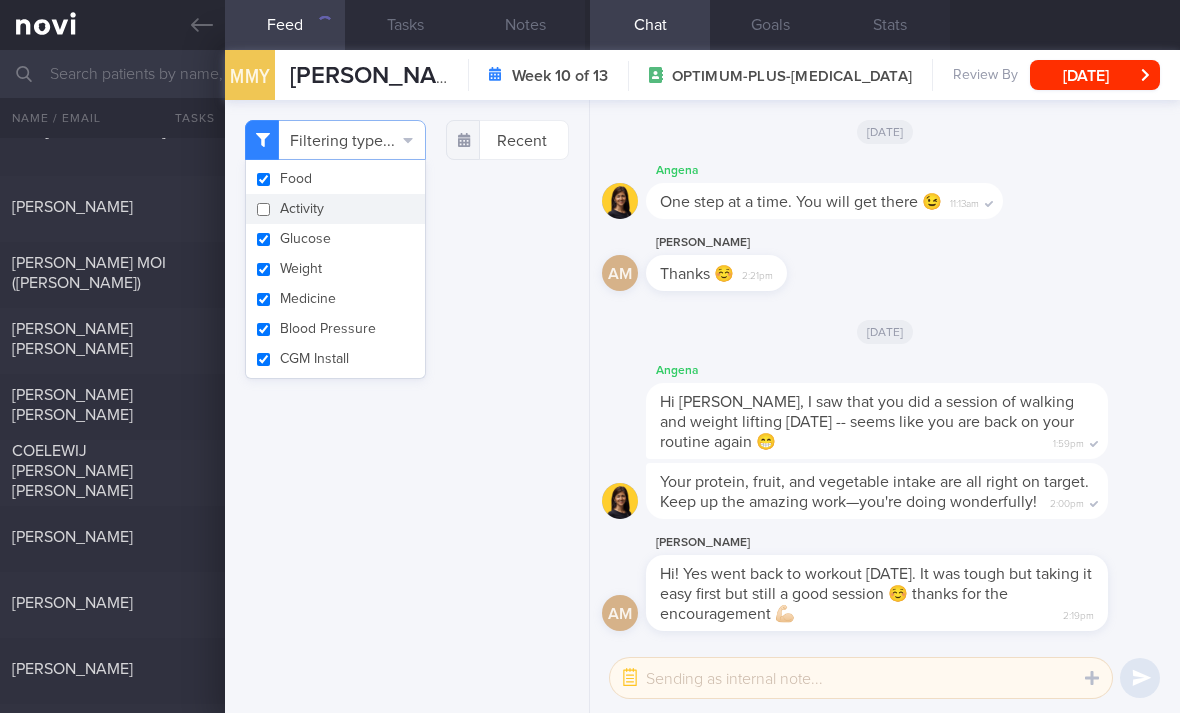 click on "Weight" at bounding box center (335, 269) 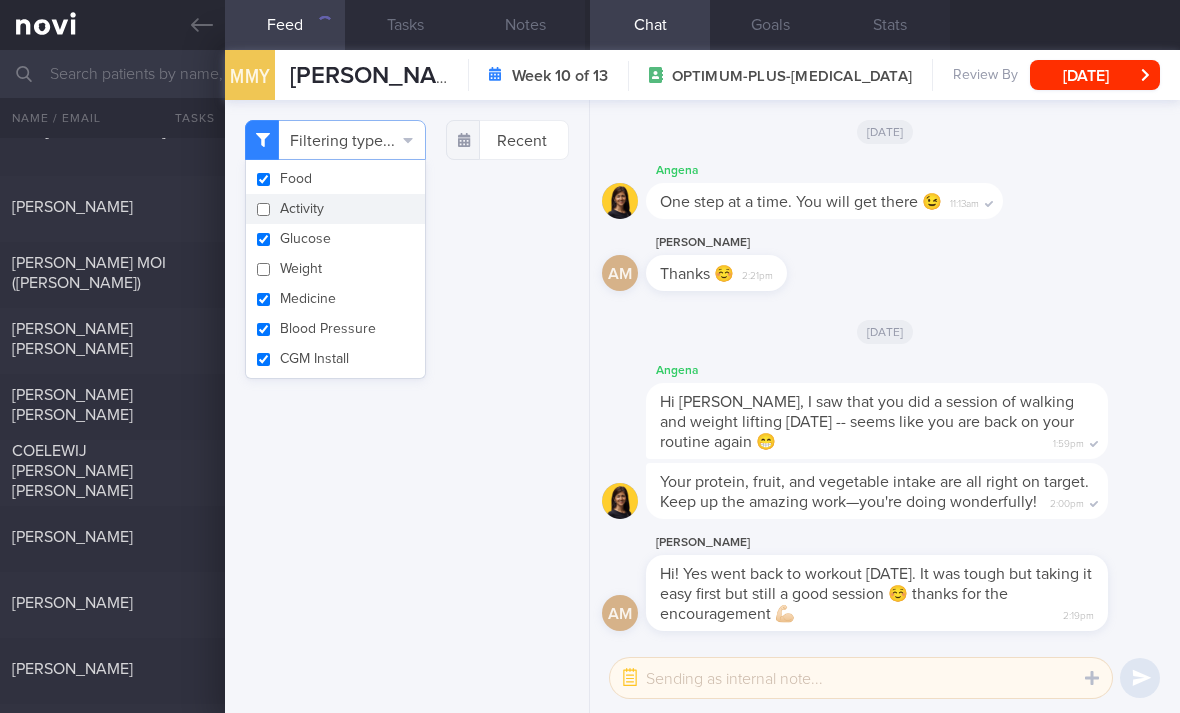 checkbox on "false" 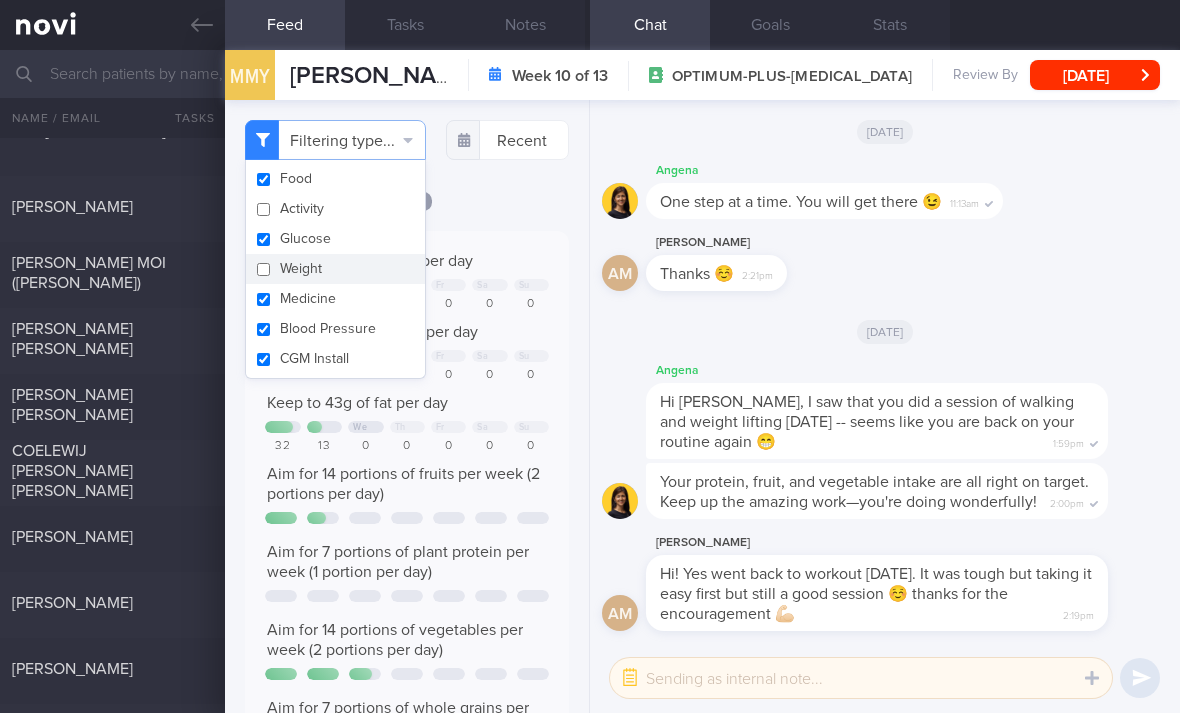 click on "Medicine" at bounding box center [335, 299] 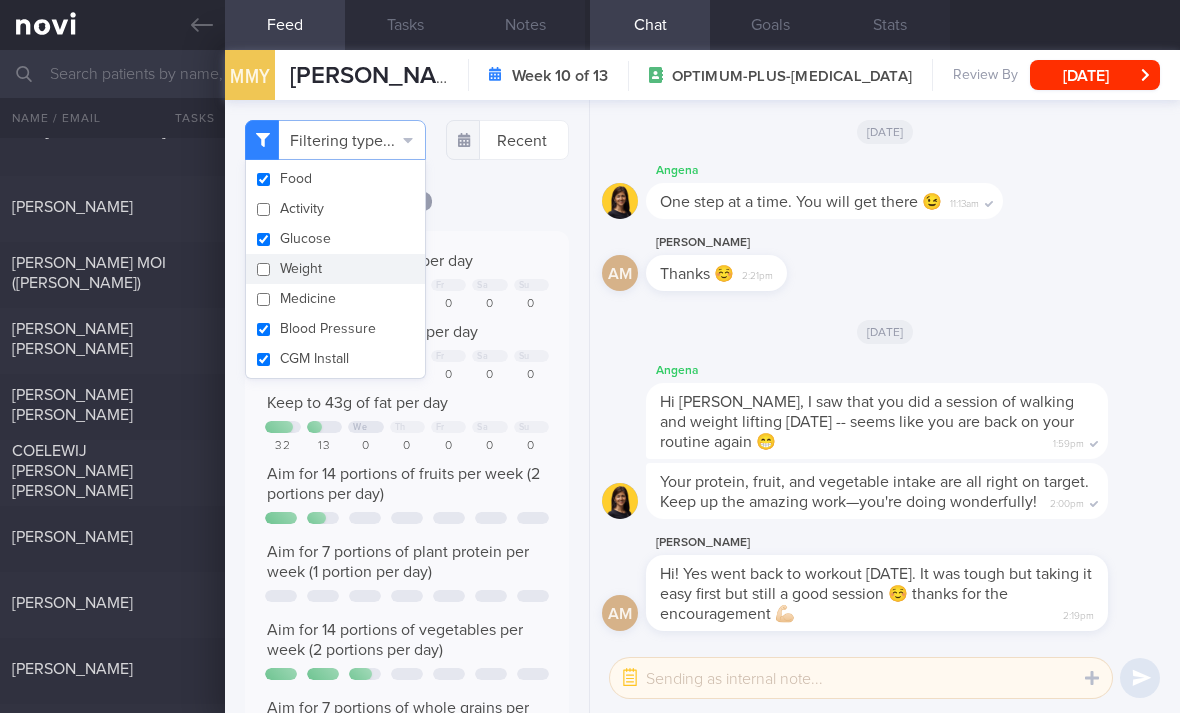 checkbox on "false" 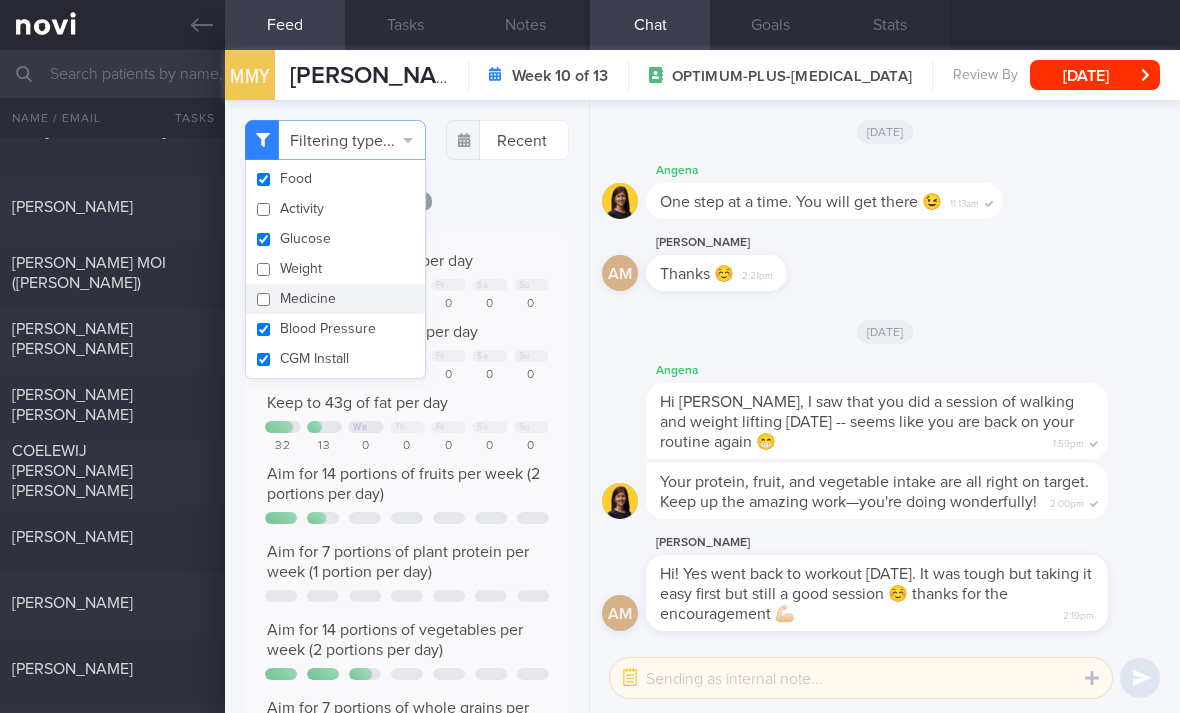 click on "Keep to 1300 calories per day
We
Th
Fr
Sa
Su
1085
862
0
0
0
0
0
Aim for 90g of protein per day
+ 9
+ 1
We
Th" at bounding box center [407, 546] 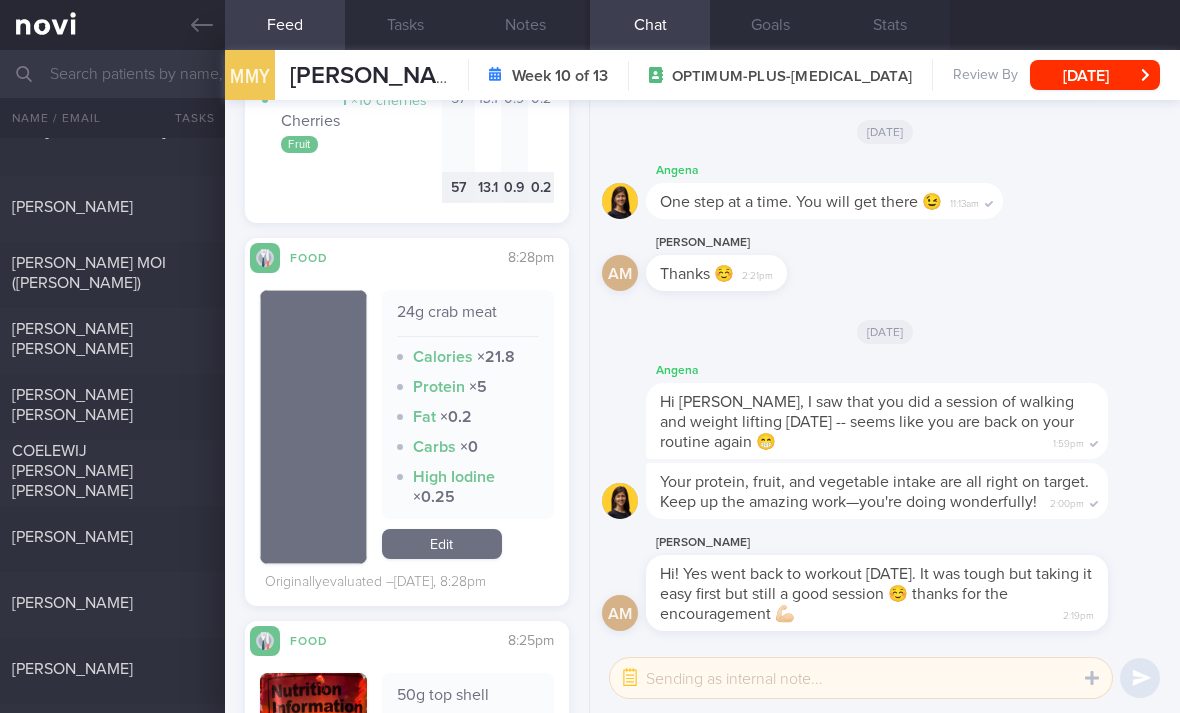scroll, scrollTop: 930, scrollLeft: 0, axis: vertical 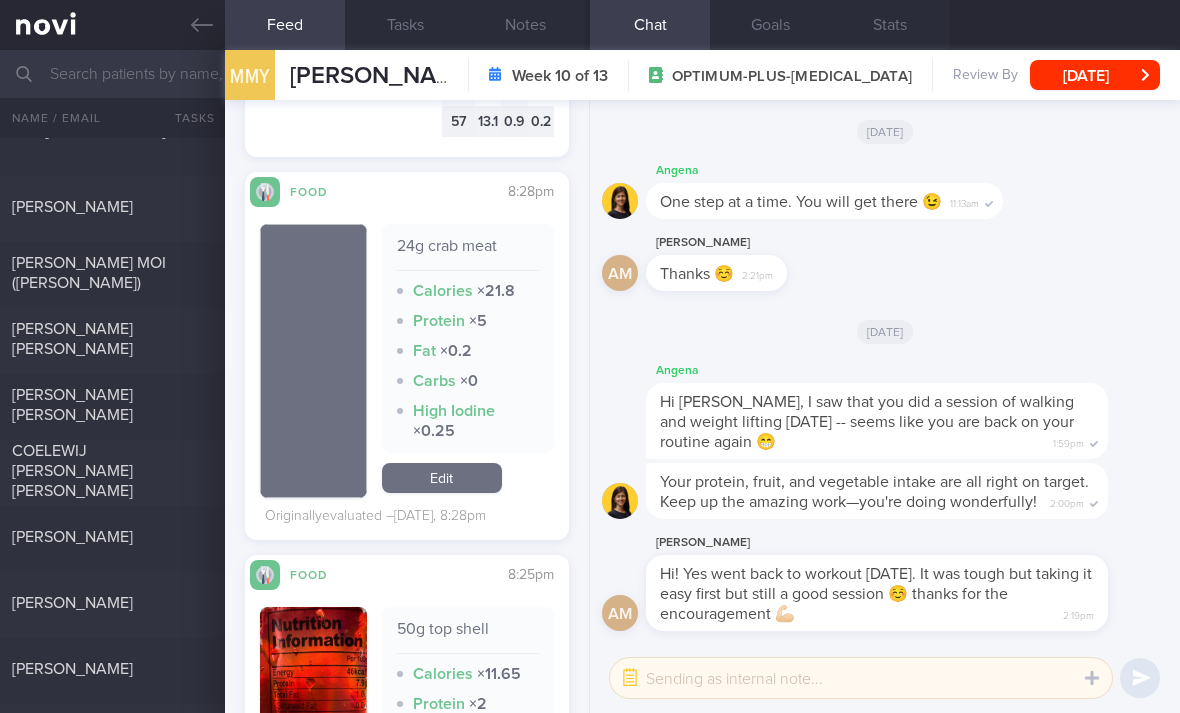 click on "Edit" at bounding box center (442, 478) 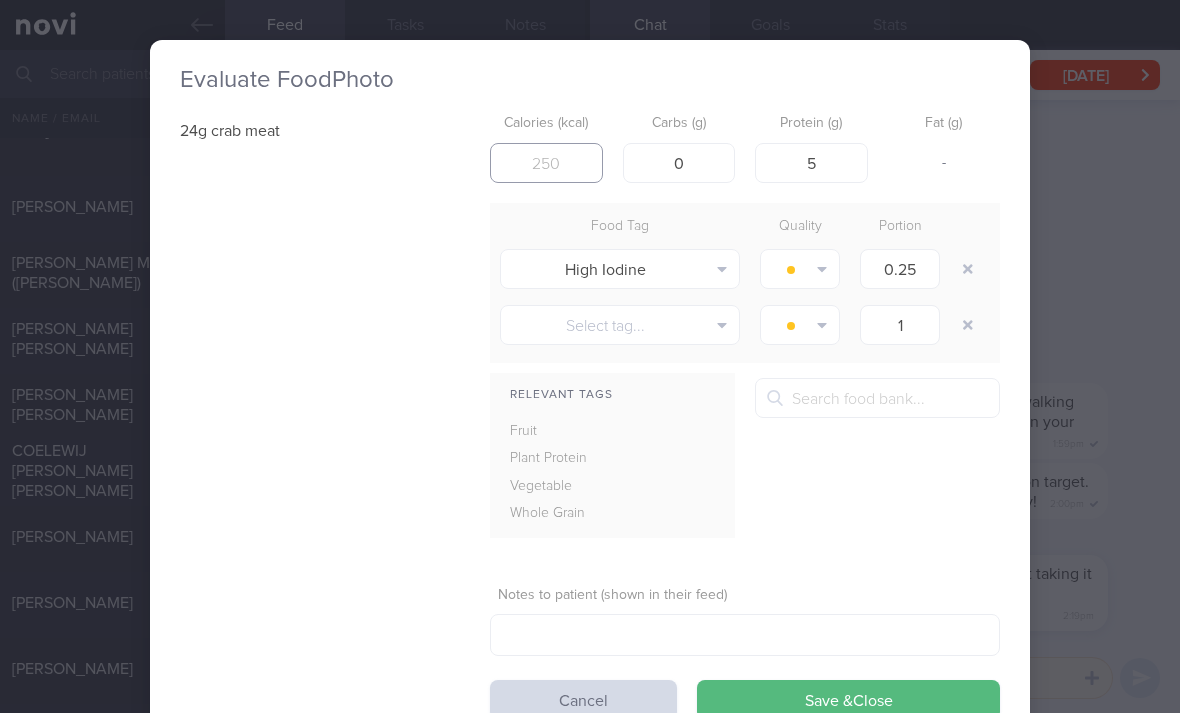 type 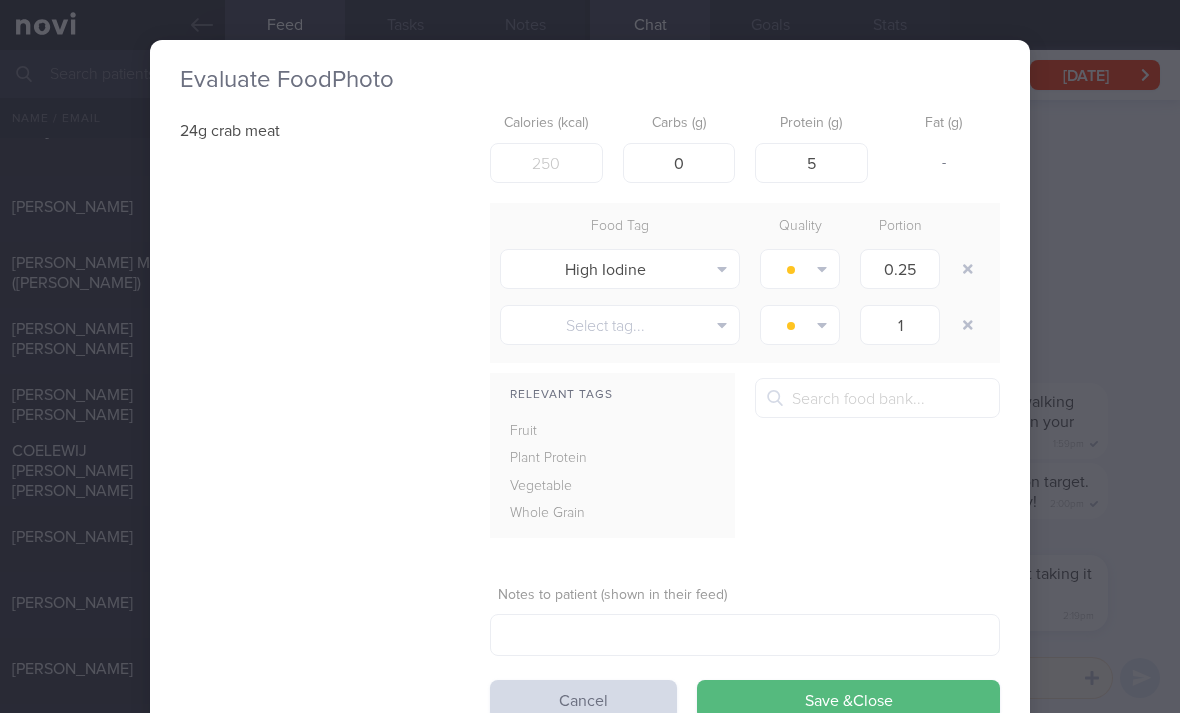 click on "Evaluate Food  Photo
24g crab meat
Calories (kcal)
Carbs (g)
0
Protein (g)
5
Fat (g)
-
Food Tag
Quality
Portion
High Iodine
Alcohol
Fried
Fruit
Healthy Fats
High Calcium
[MEDICAL_DATA]
High Fat
High Fibre" at bounding box center [590, 356] 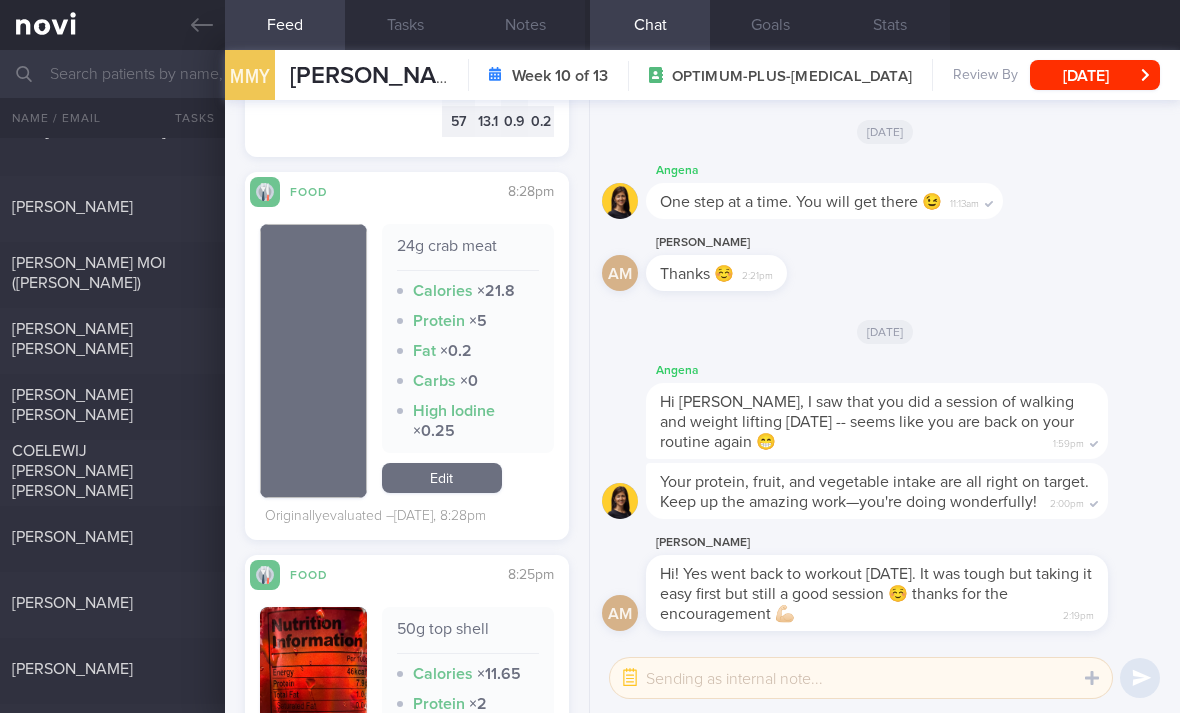 click on "Edit" at bounding box center (442, 478) 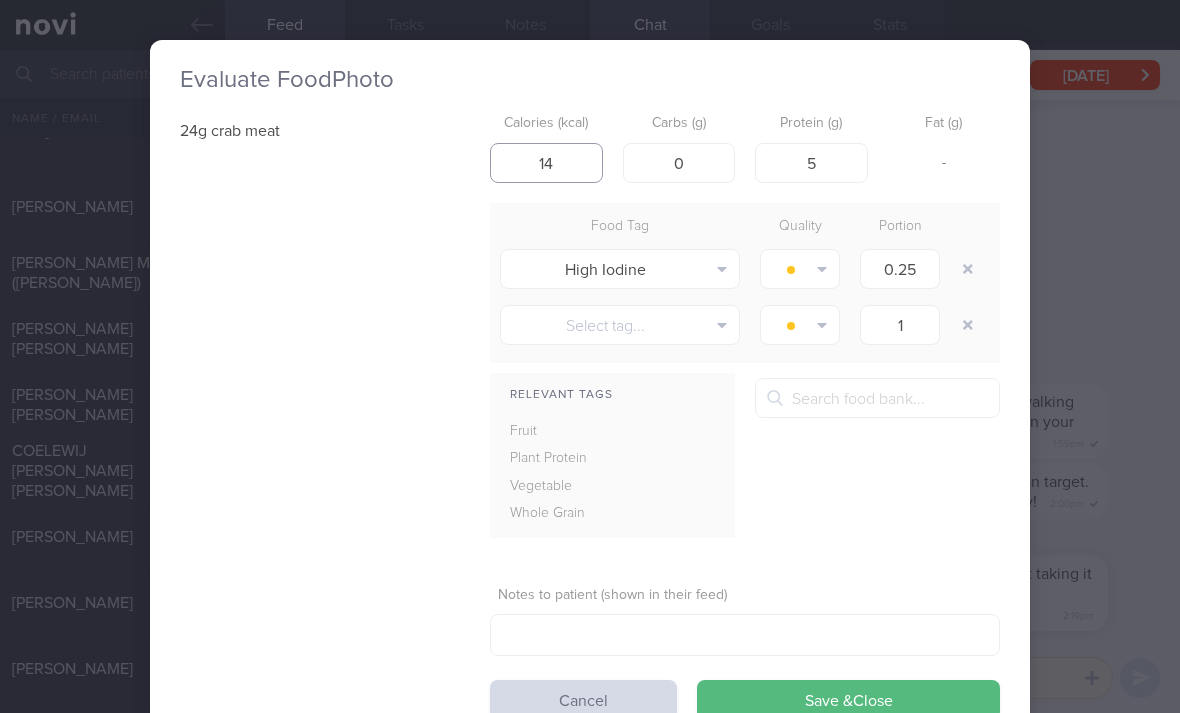 type on "14" 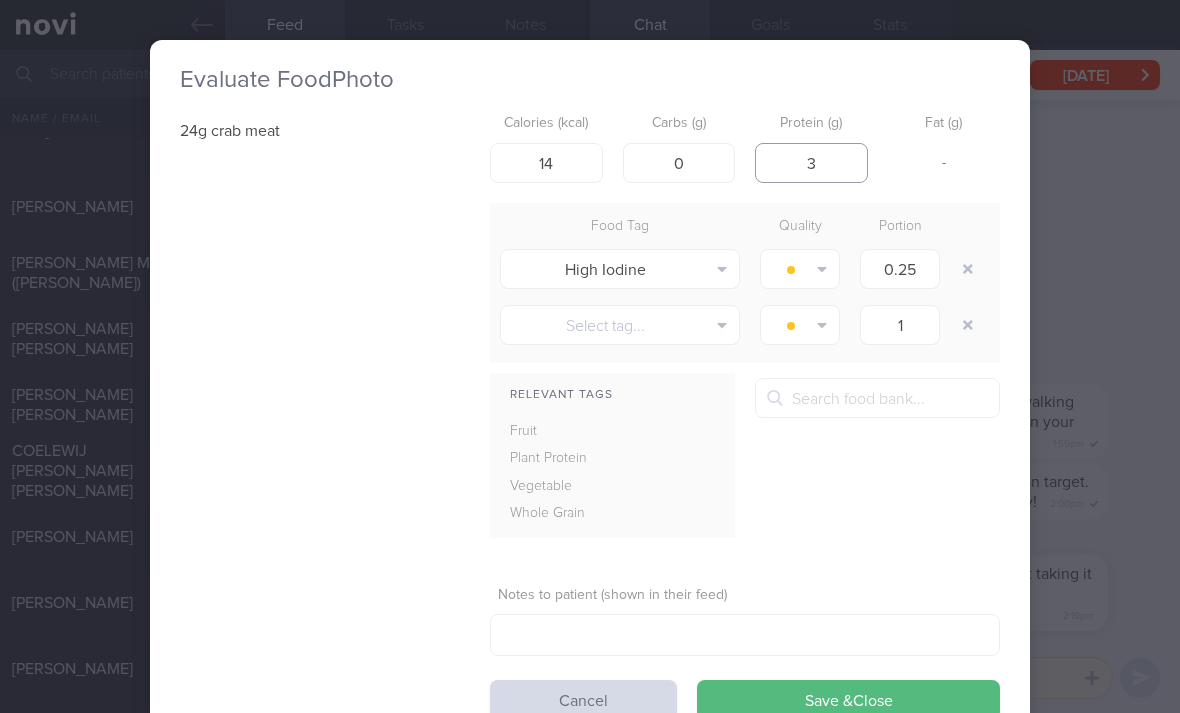 type on "3" 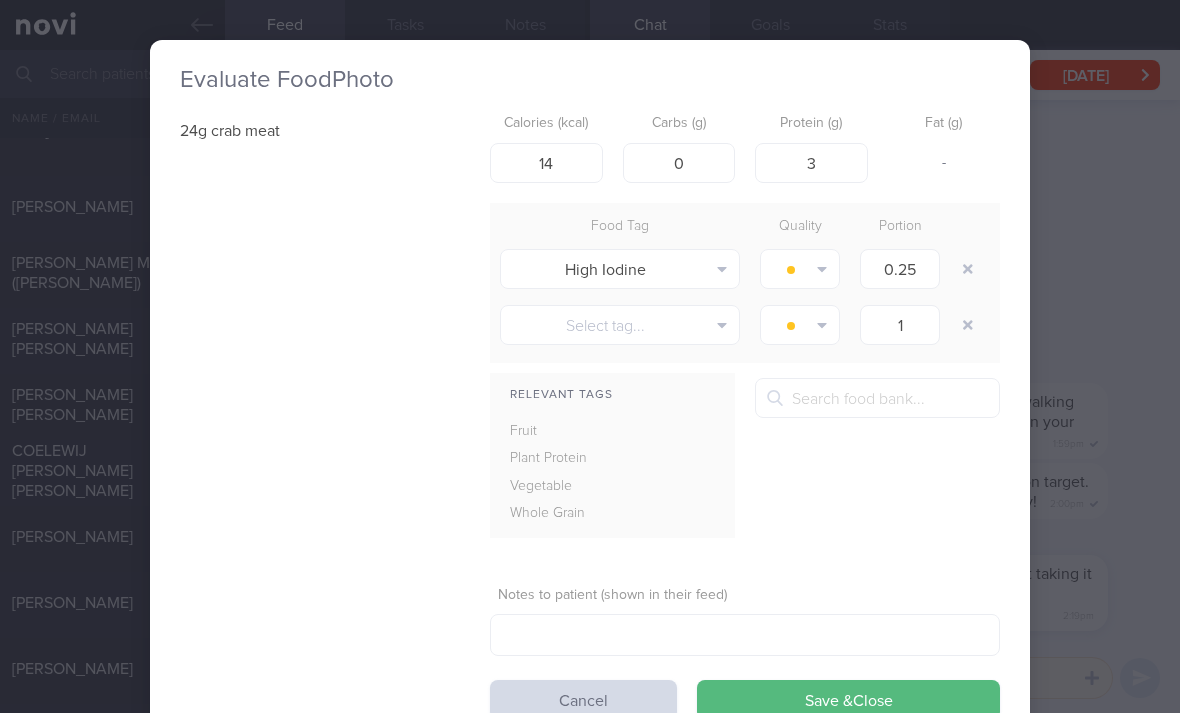 click at bounding box center [968, 269] 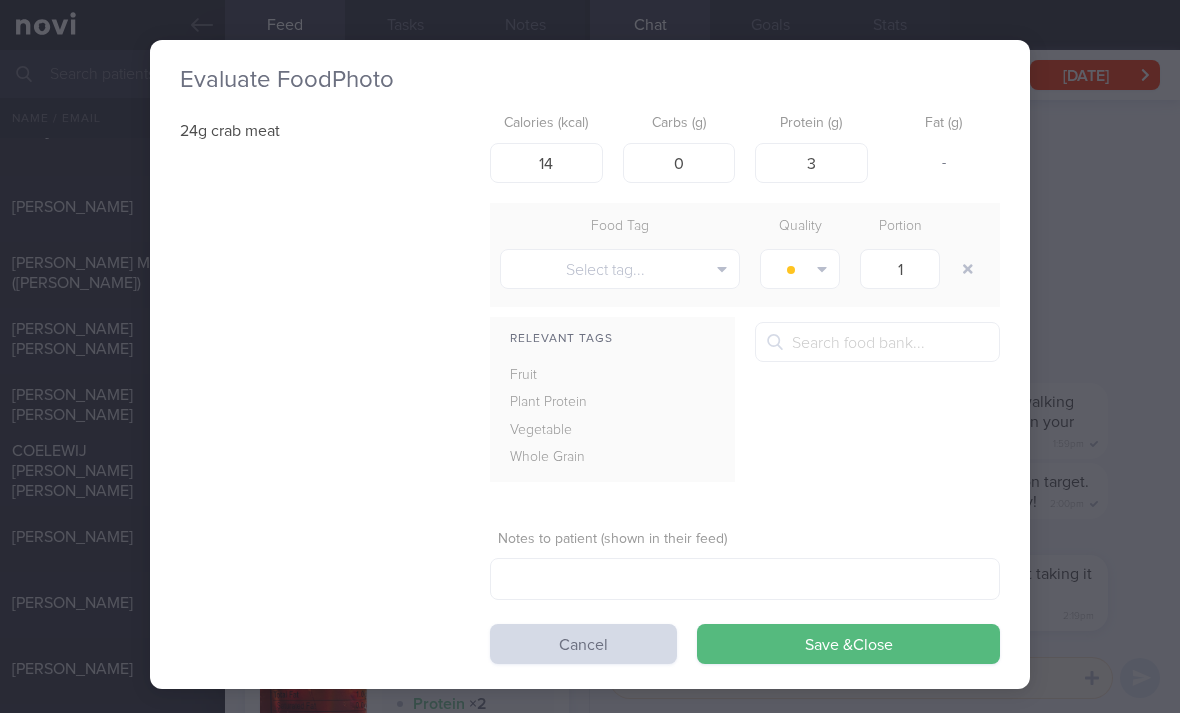 click on "Save &
Close" at bounding box center [848, 644] 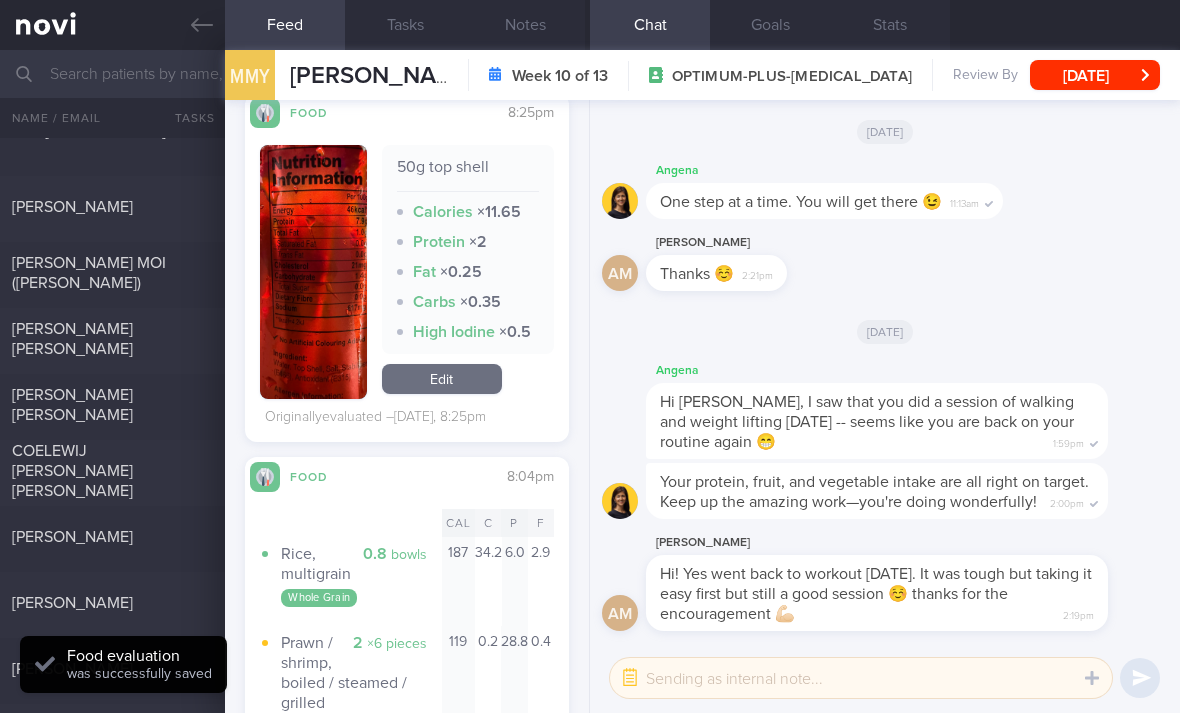 scroll, scrollTop: 1343, scrollLeft: 0, axis: vertical 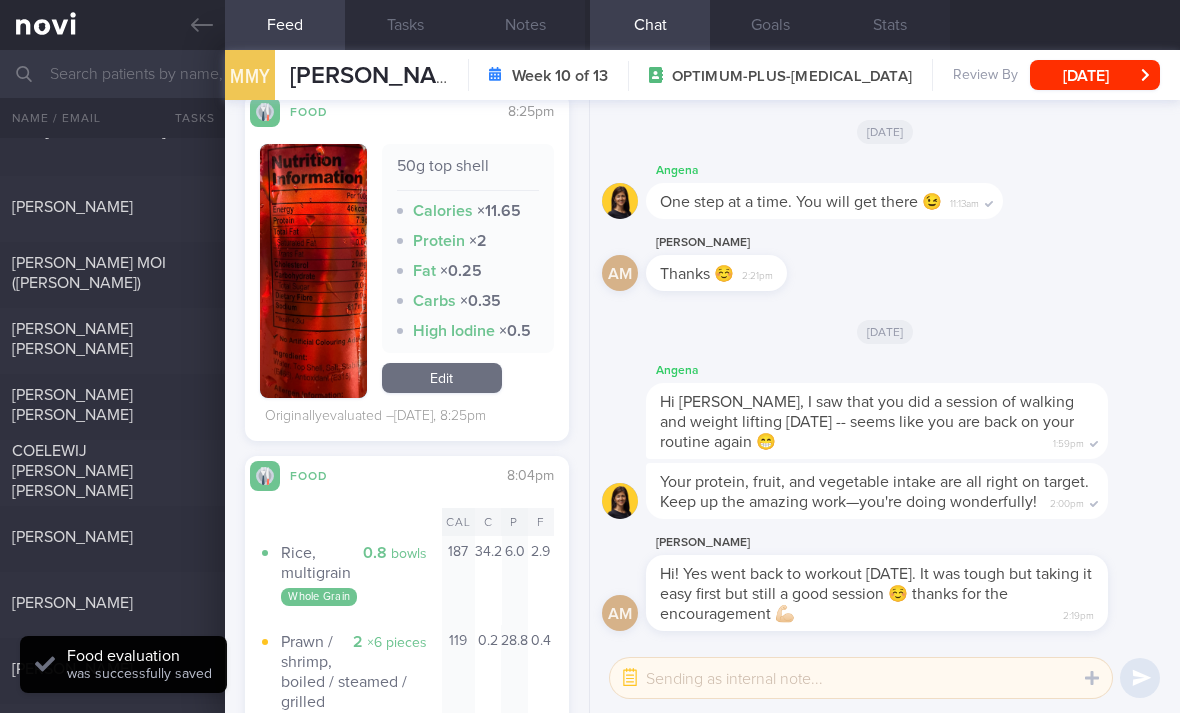click on "Edit" at bounding box center (442, 378) 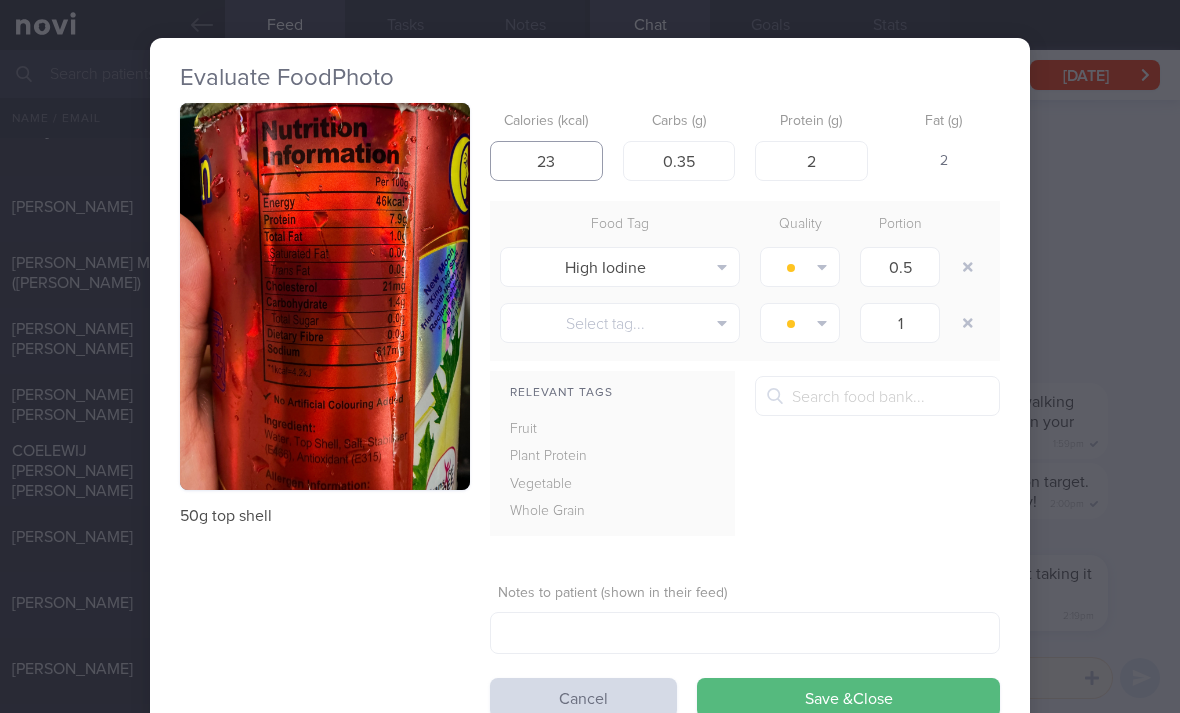 scroll, scrollTop: 2, scrollLeft: 0, axis: vertical 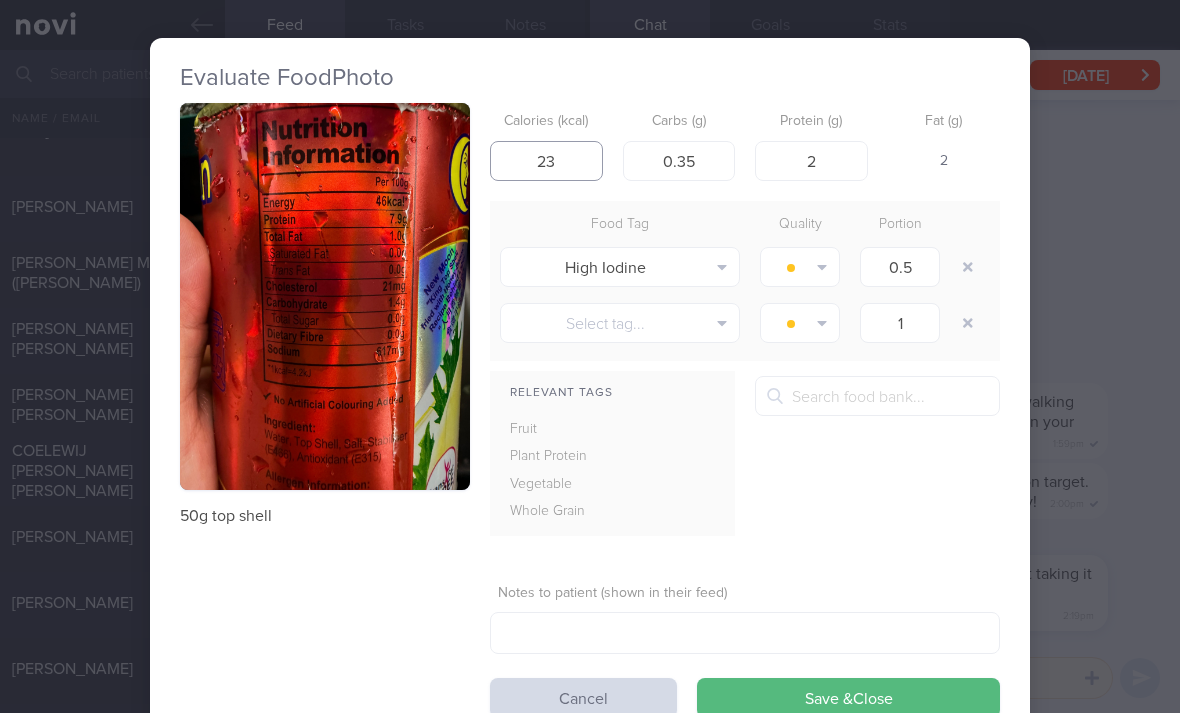 type on "23" 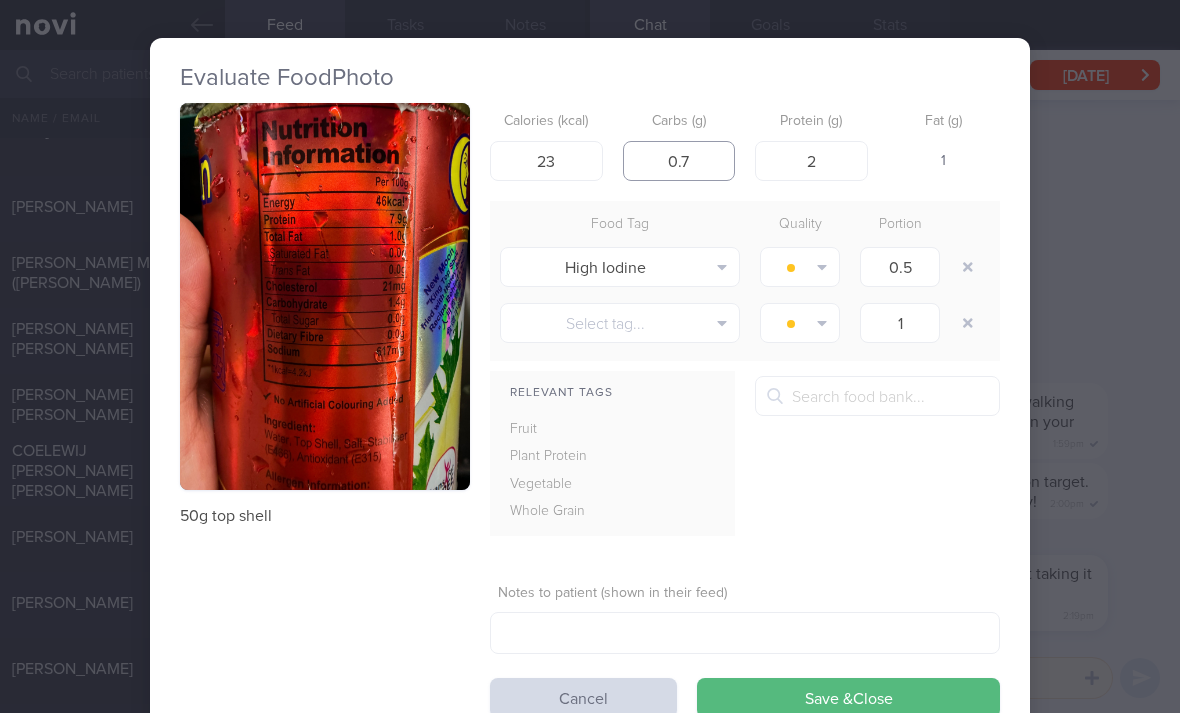 type on "0.7" 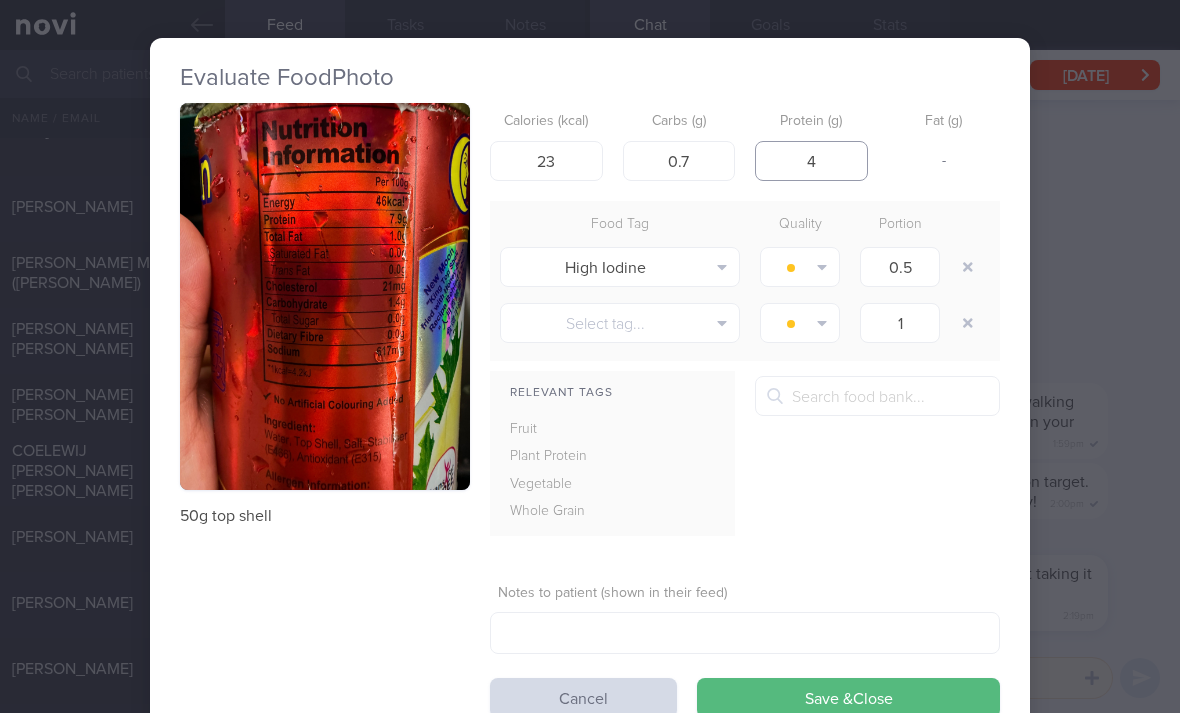 type on "4" 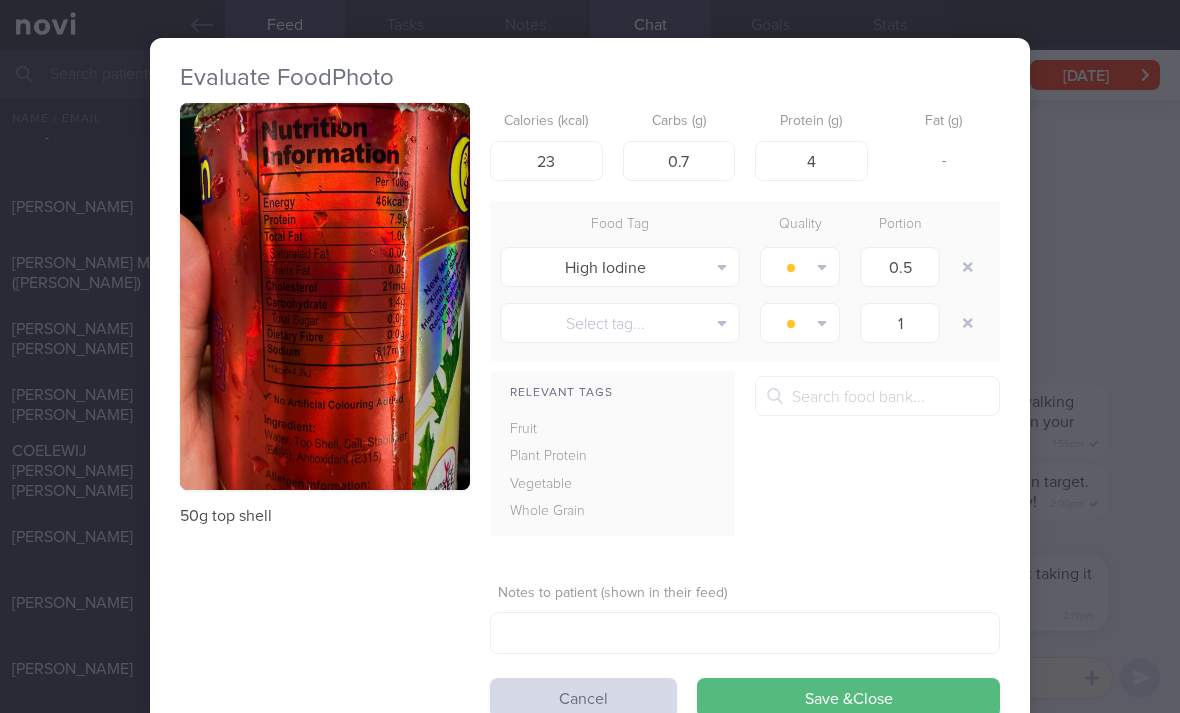 click at bounding box center [968, 267] 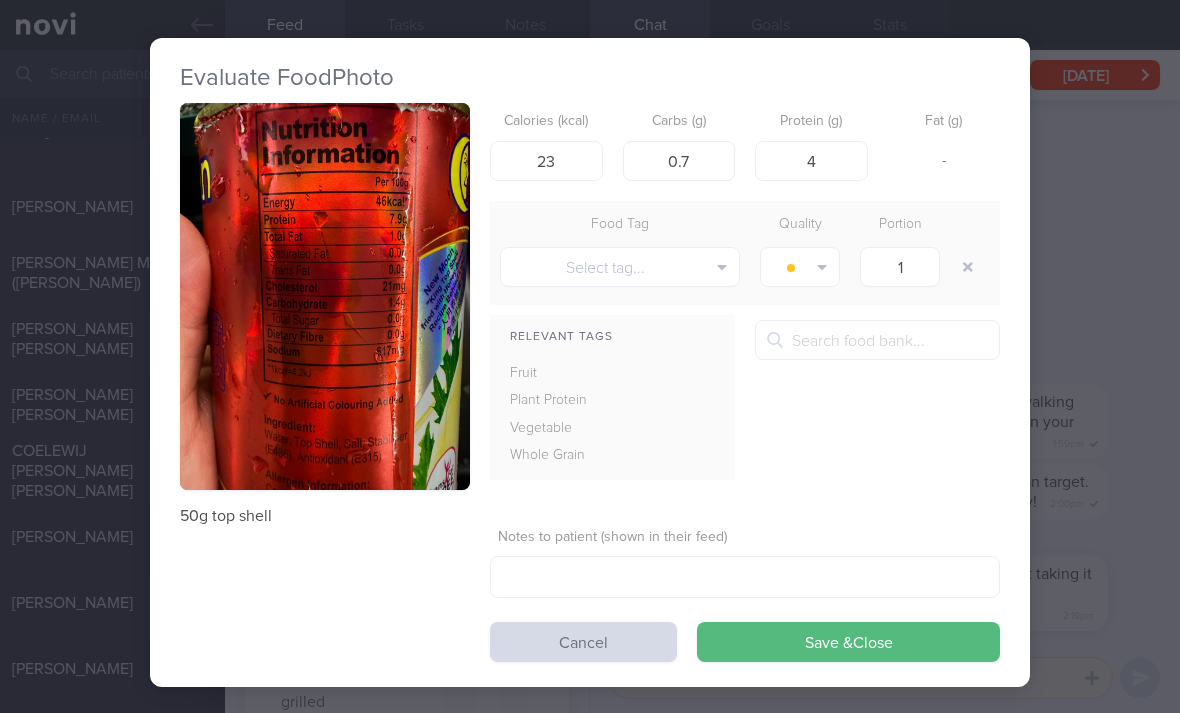 click on "Save &
Close" at bounding box center (848, 642) 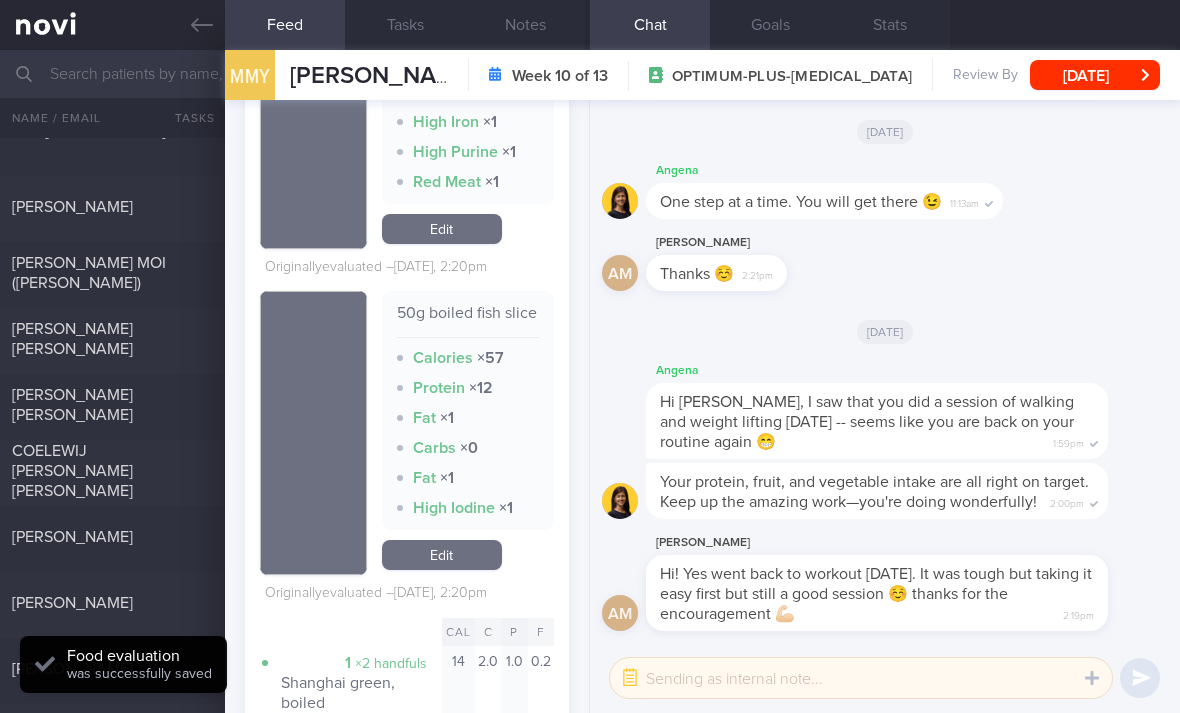 scroll, scrollTop: 2699, scrollLeft: 0, axis: vertical 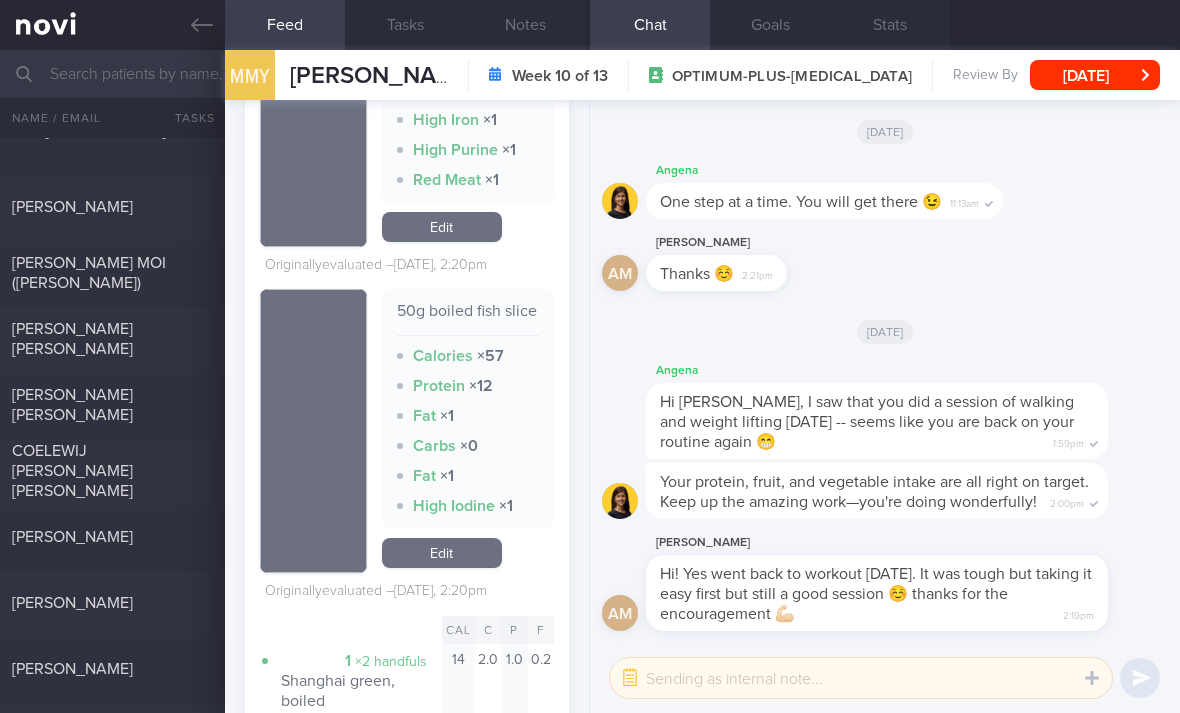 click on "Edit" at bounding box center [442, 553] 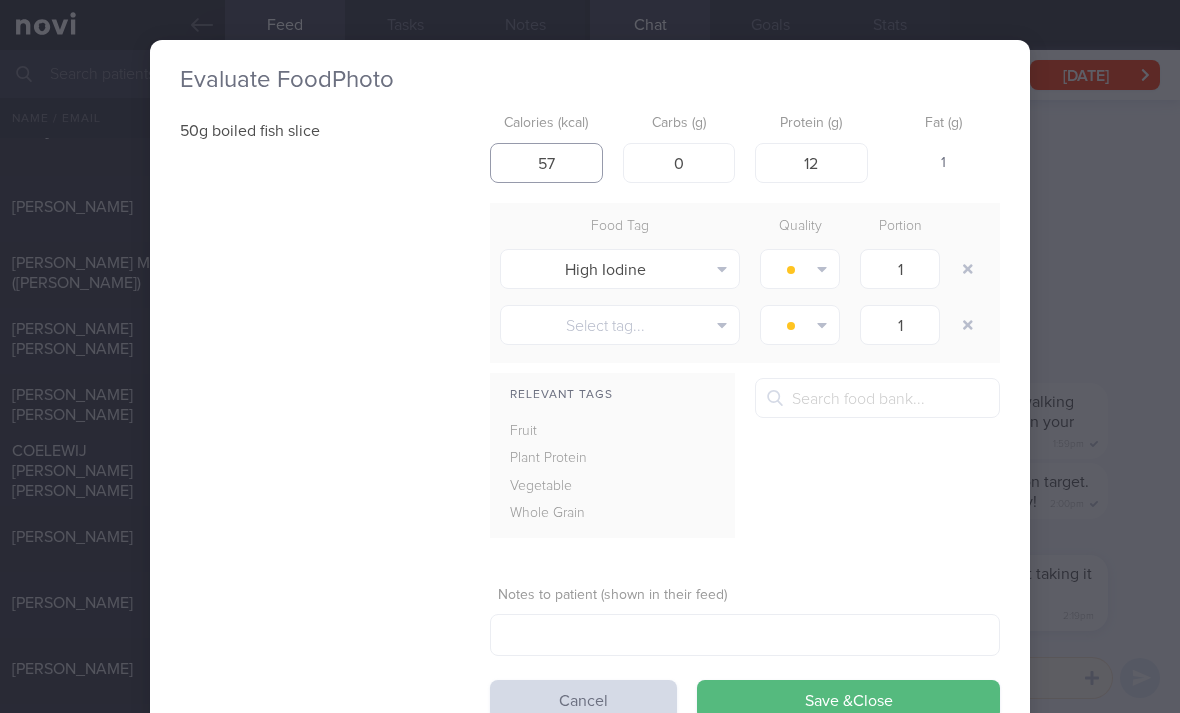 type on "5" 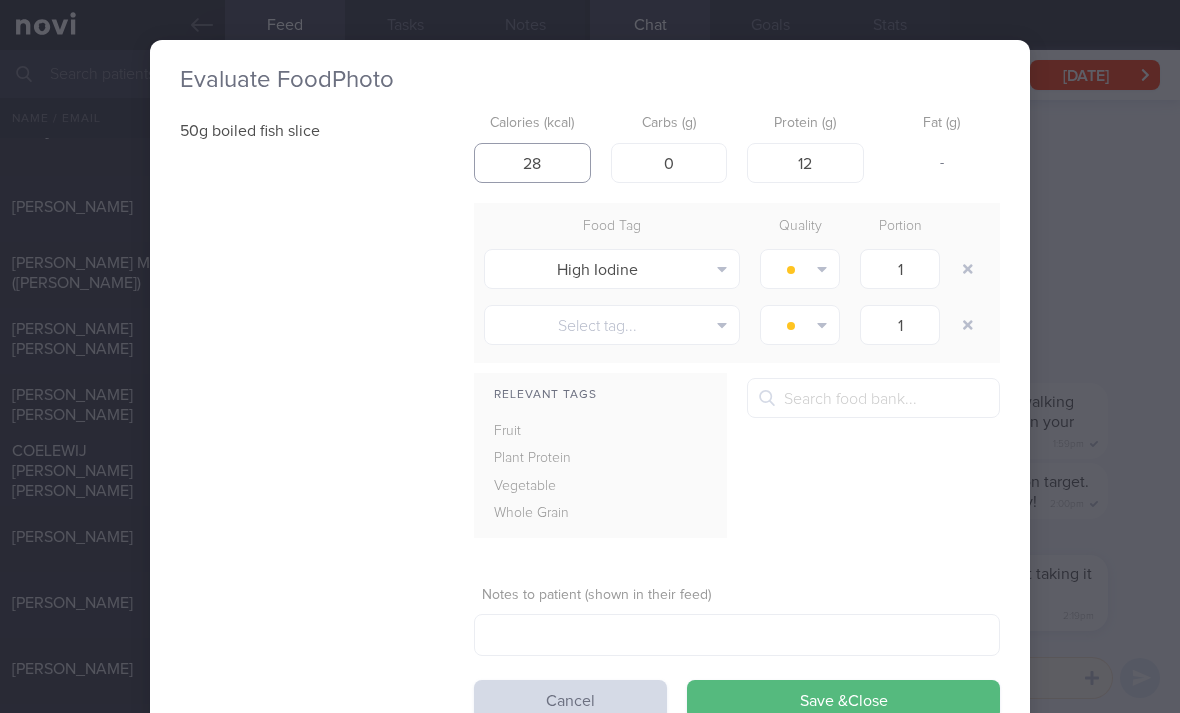 type on "28" 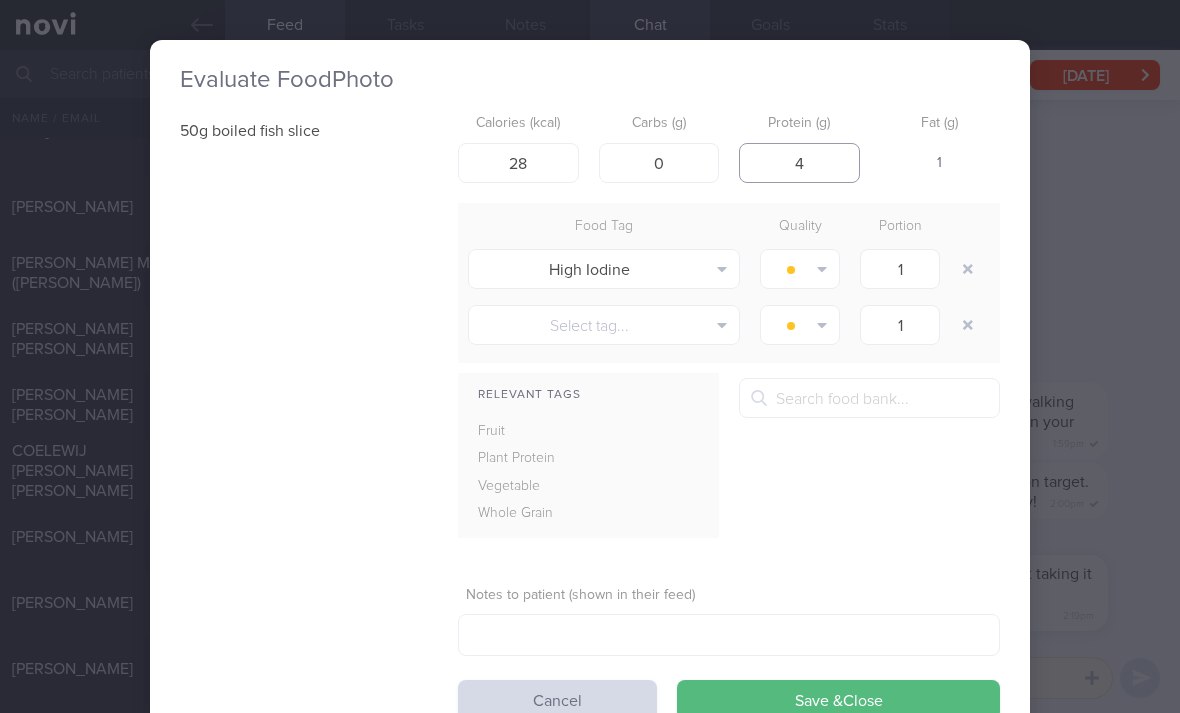 type on "4" 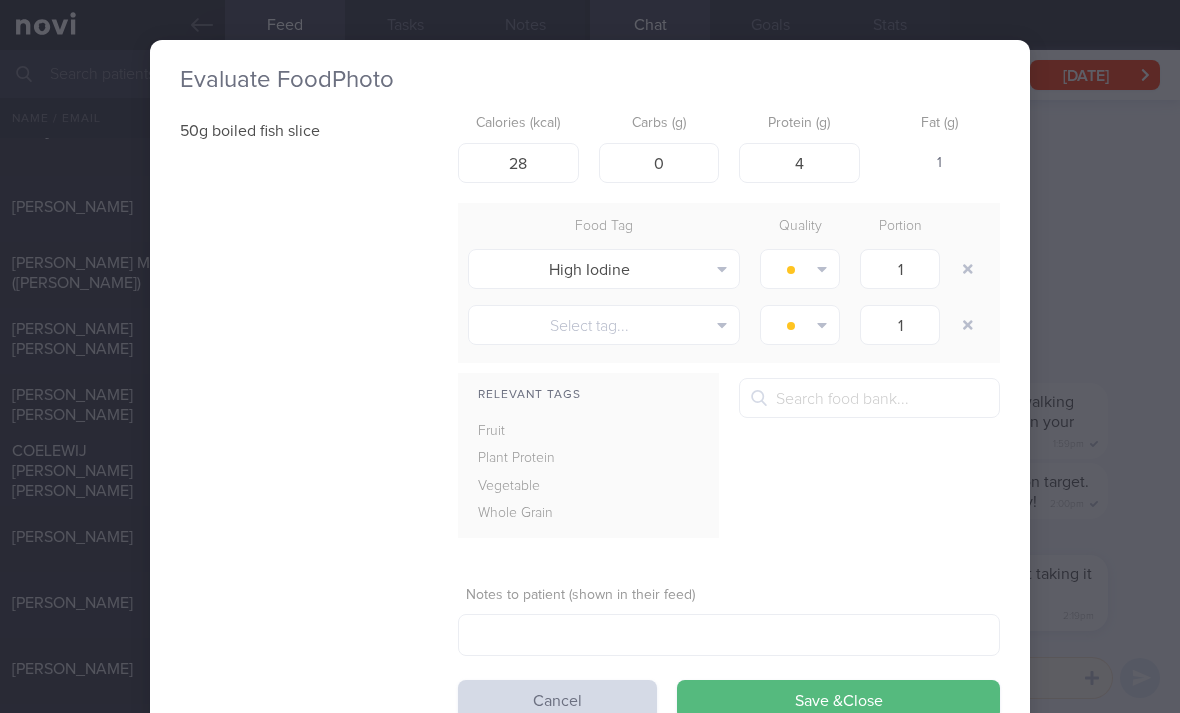 click at bounding box center (968, 269) 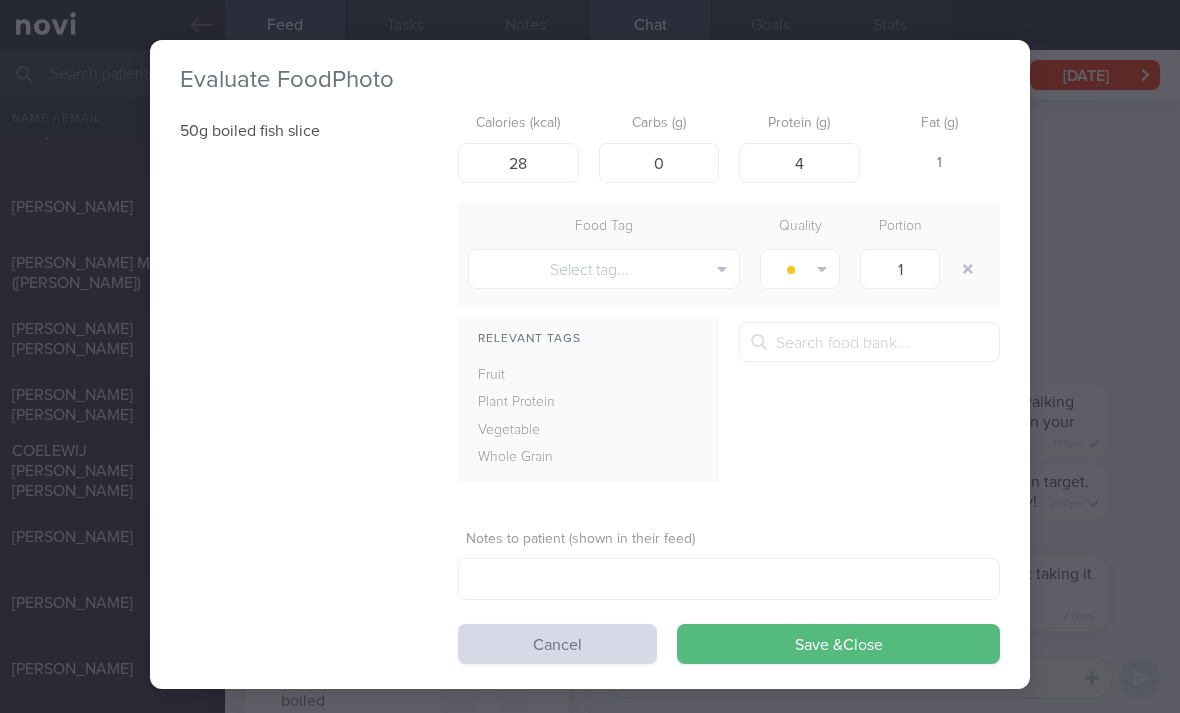 click at bounding box center (968, 269) 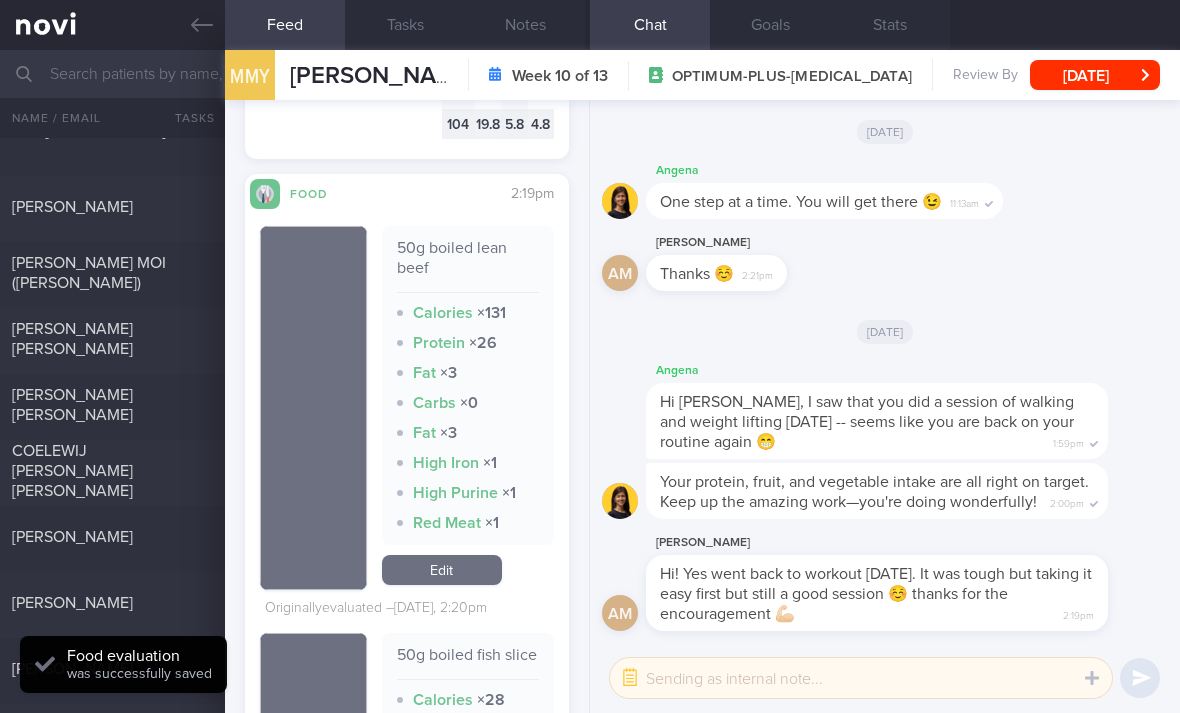scroll, scrollTop: 2369, scrollLeft: 0, axis: vertical 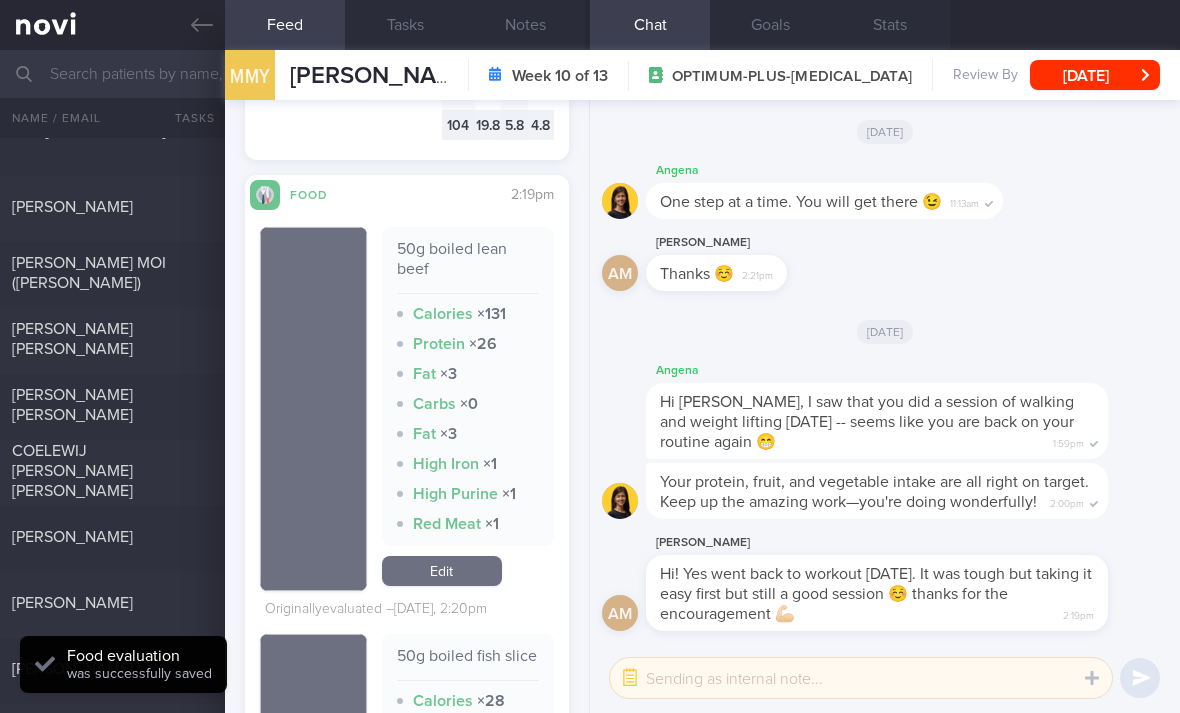 click on "Edit" at bounding box center [442, 571] 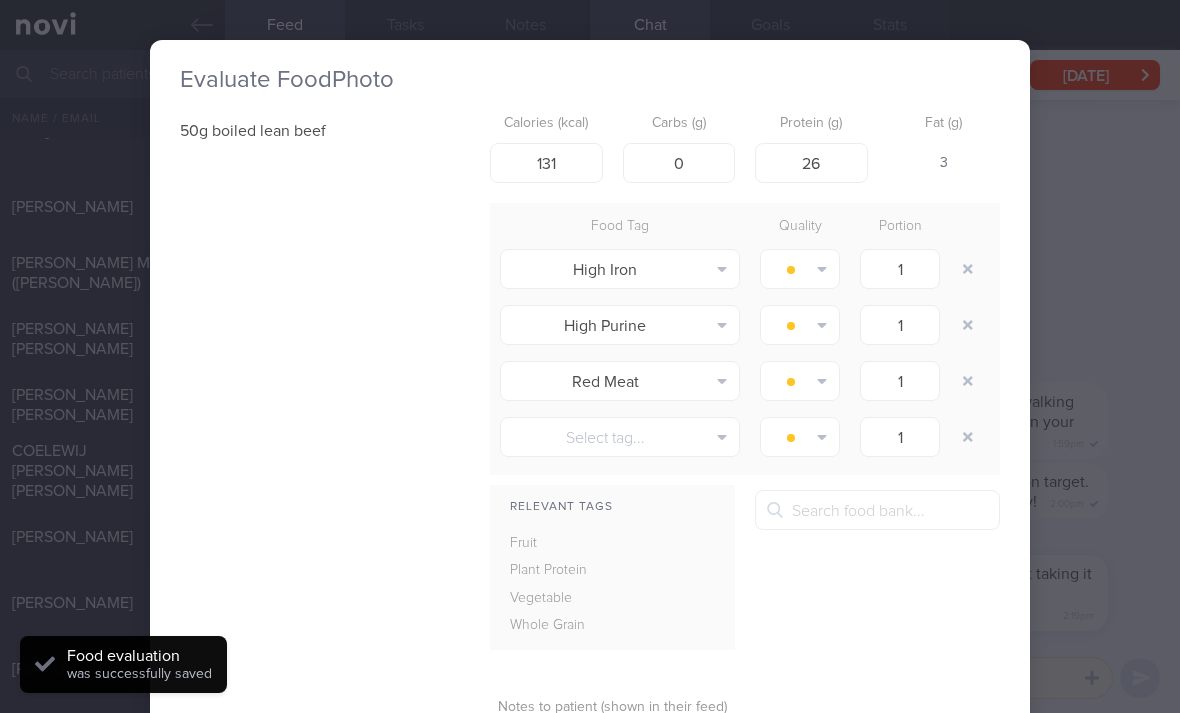 click at bounding box center (968, 269) 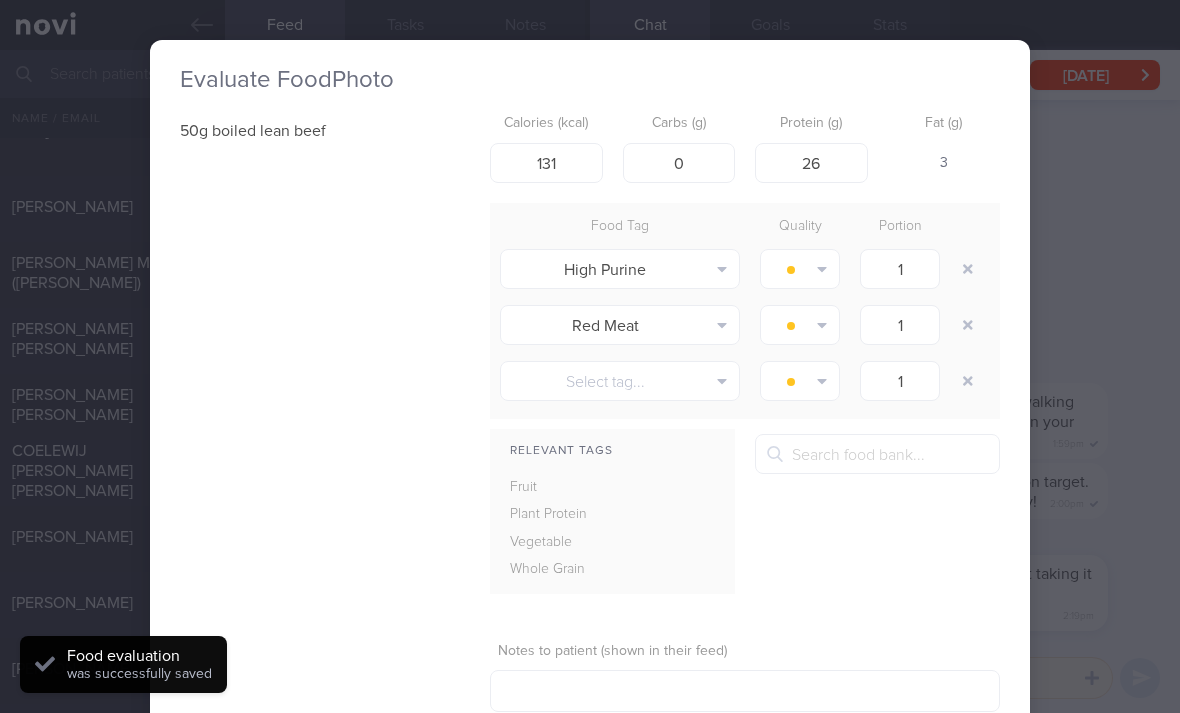 click at bounding box center [968, 269] 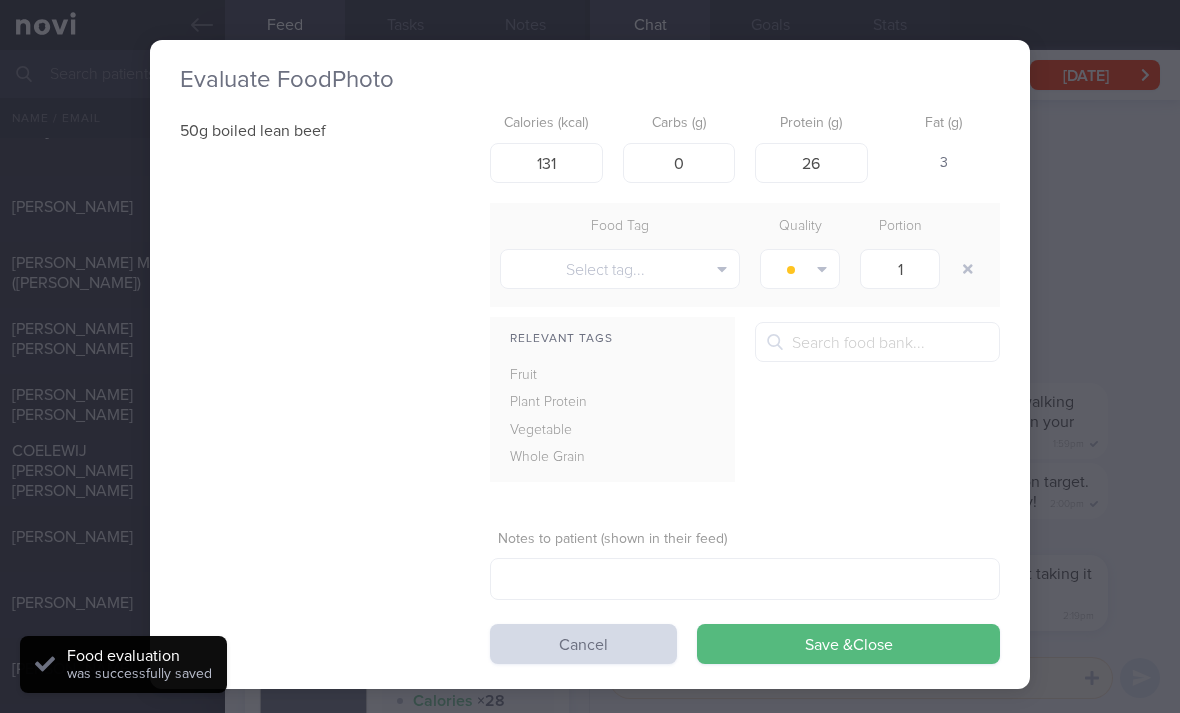 click at bounding box center (968, 269) 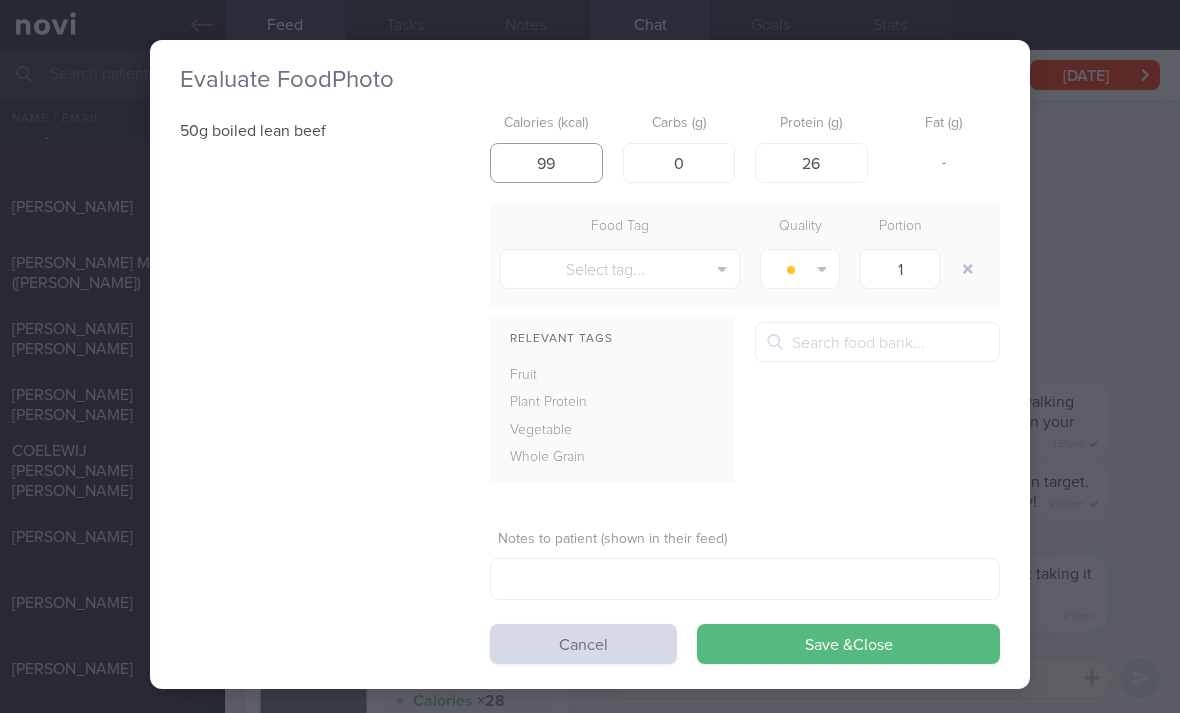 type on "99" 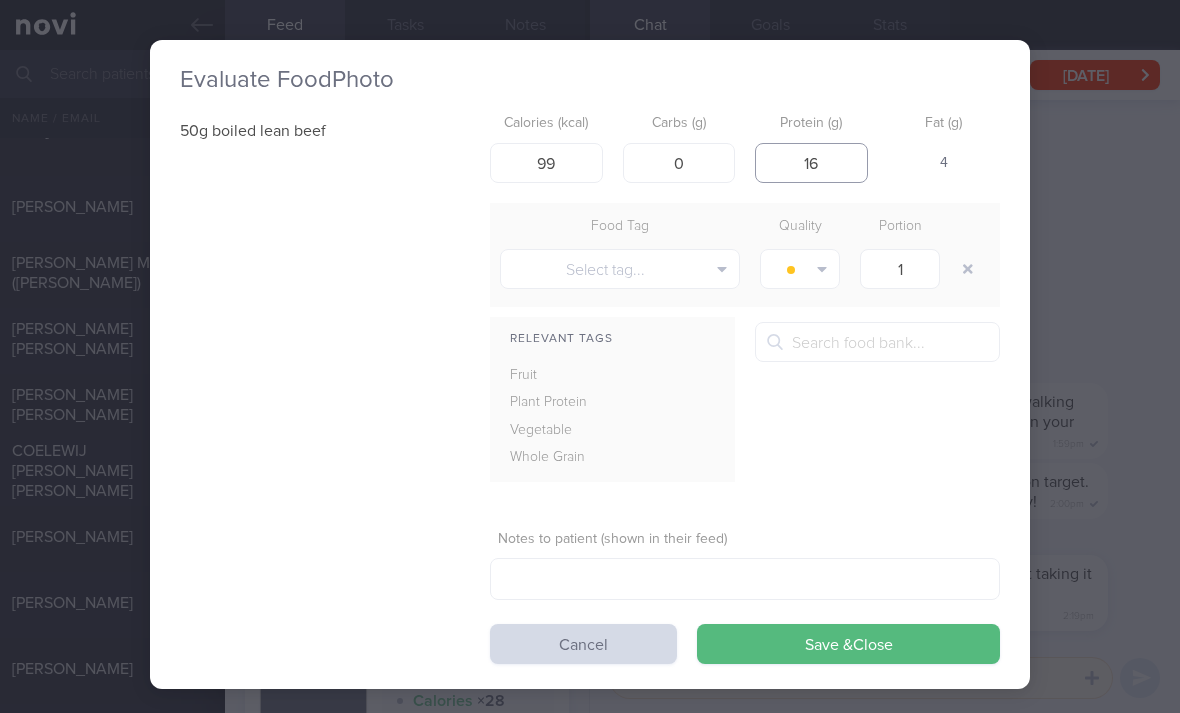 type on "16" 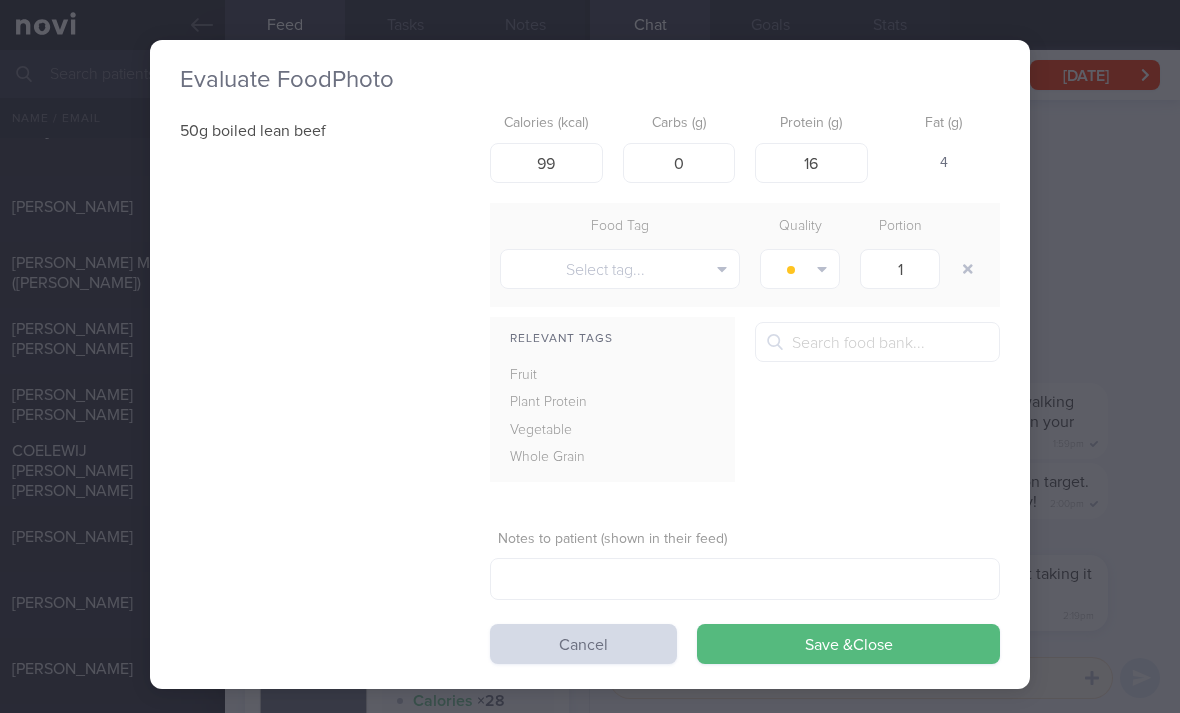click on "Save &
Close" at bounding box center [848, 644] 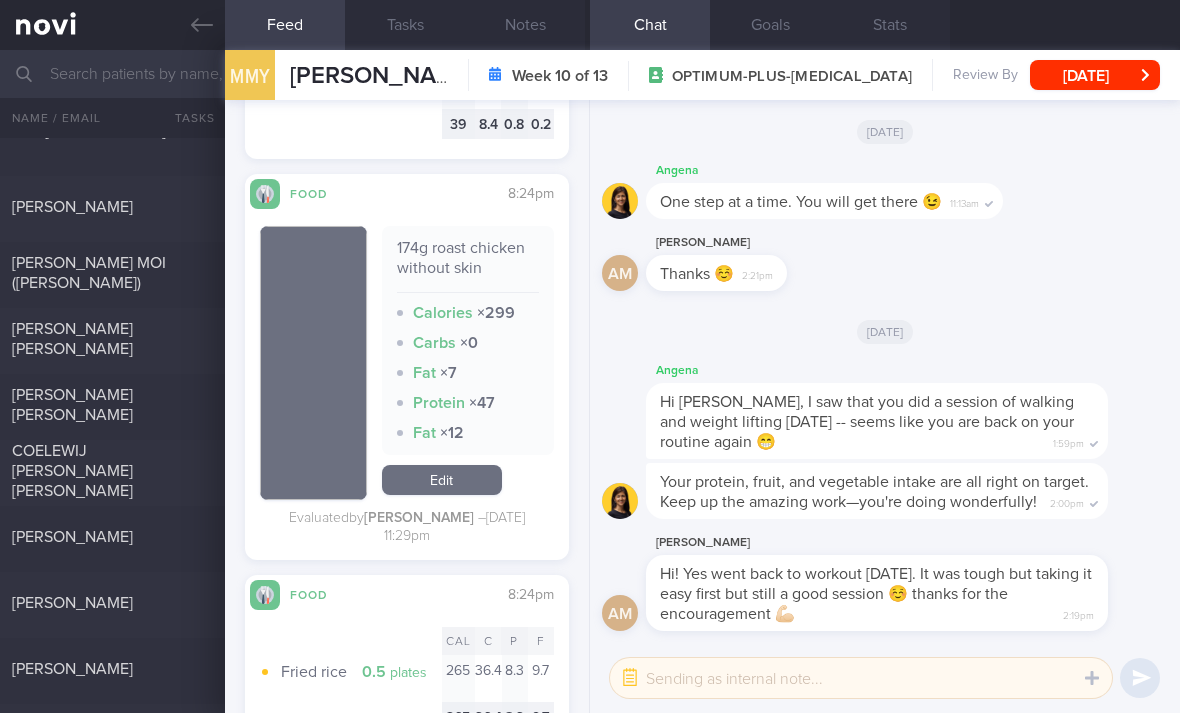 scroll, scrollTop: 3604, scrollLeft: 0, axis: vertical 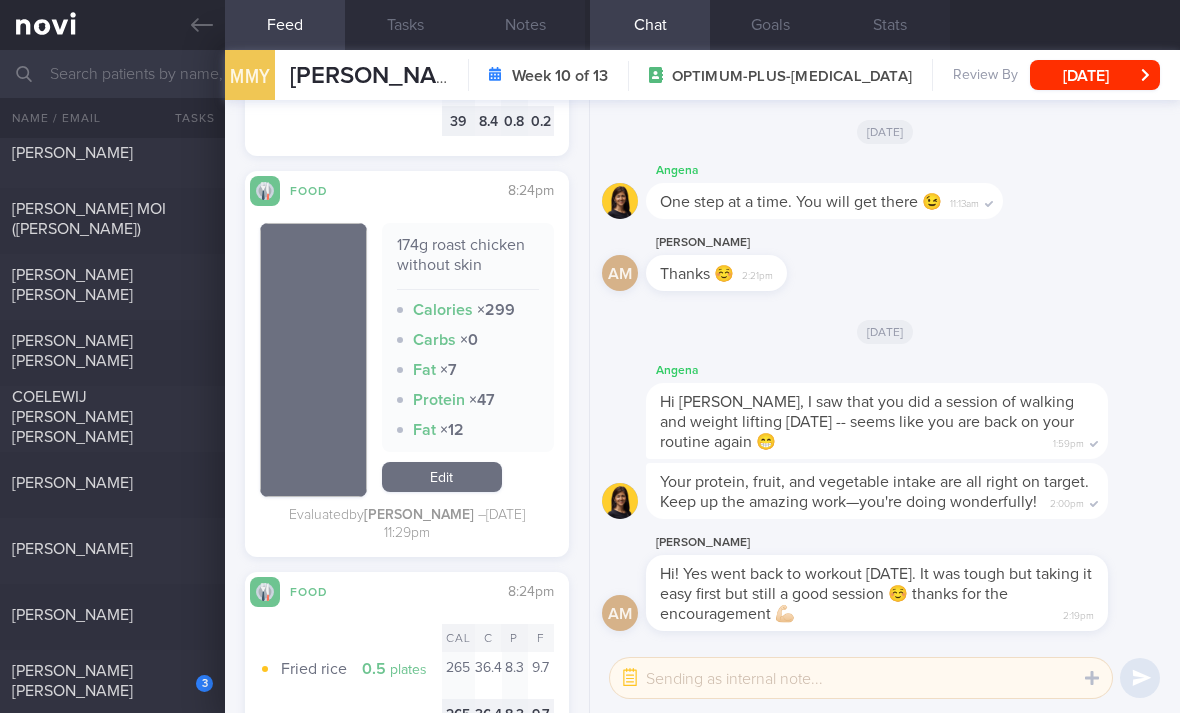 click on "COELEWIJ [PERSON_NAME] [PERSON_NAME]" at bounding box center [72, 417] 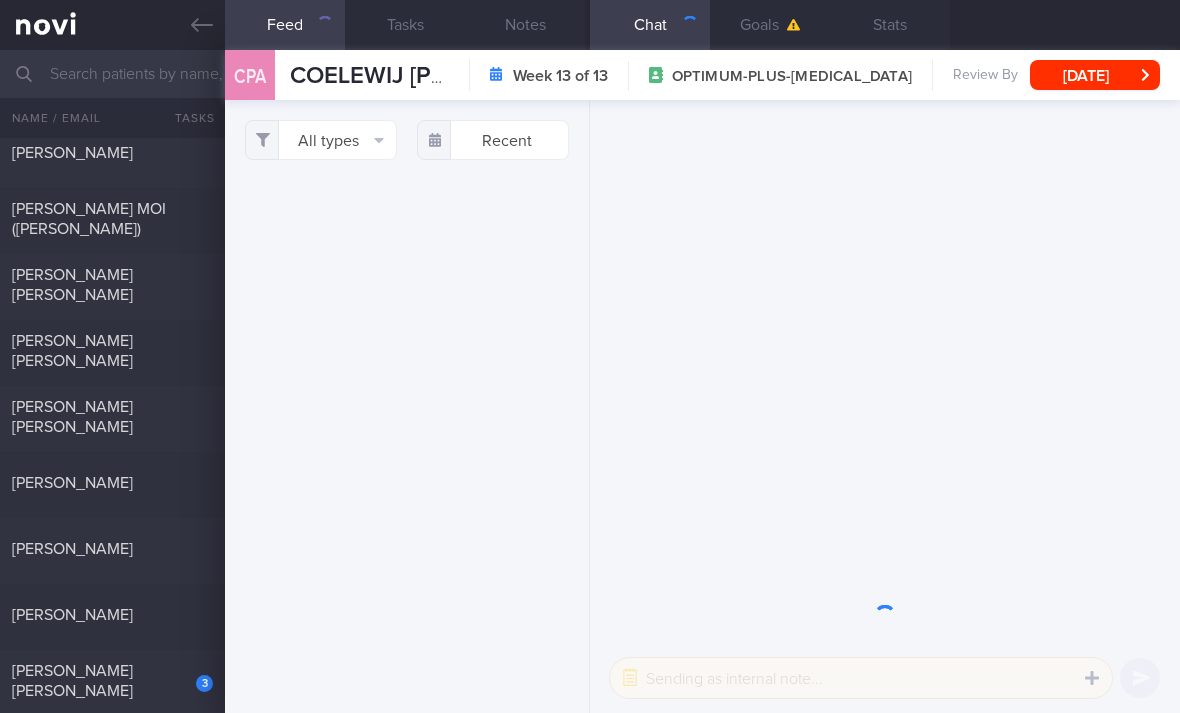 scroll, scrollTop: 0, scrollLeft: 0, axis: both 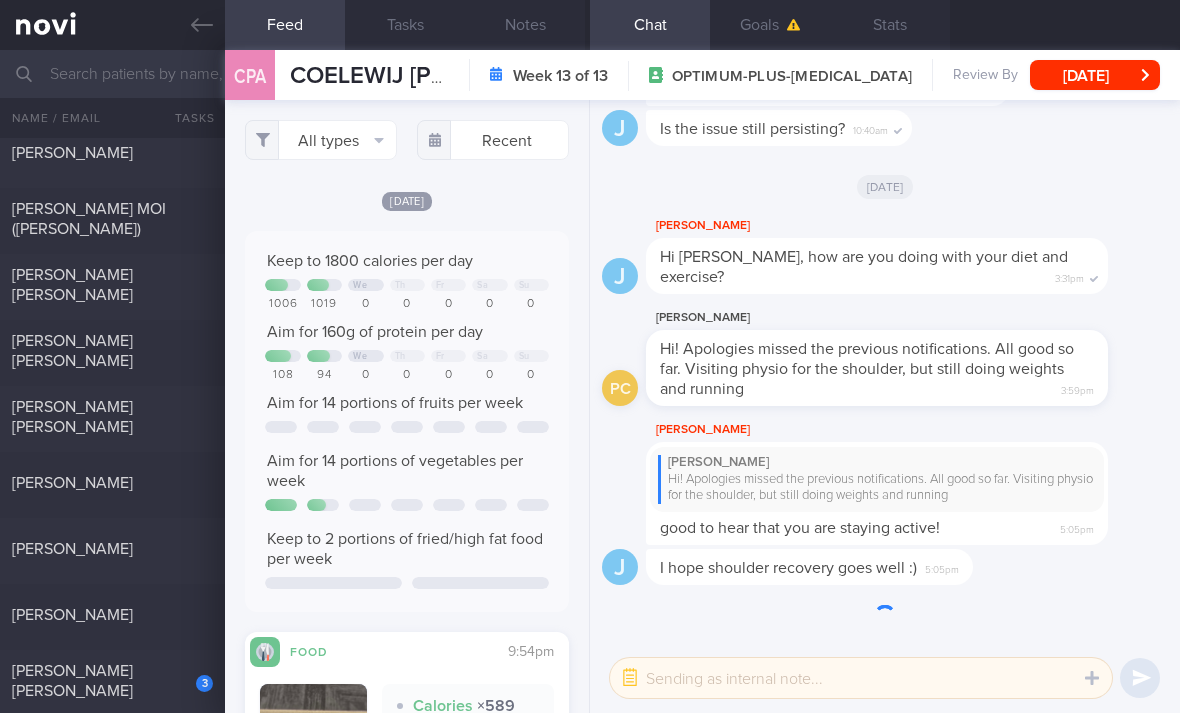 click on "All types" at bounding box center (321, 140) 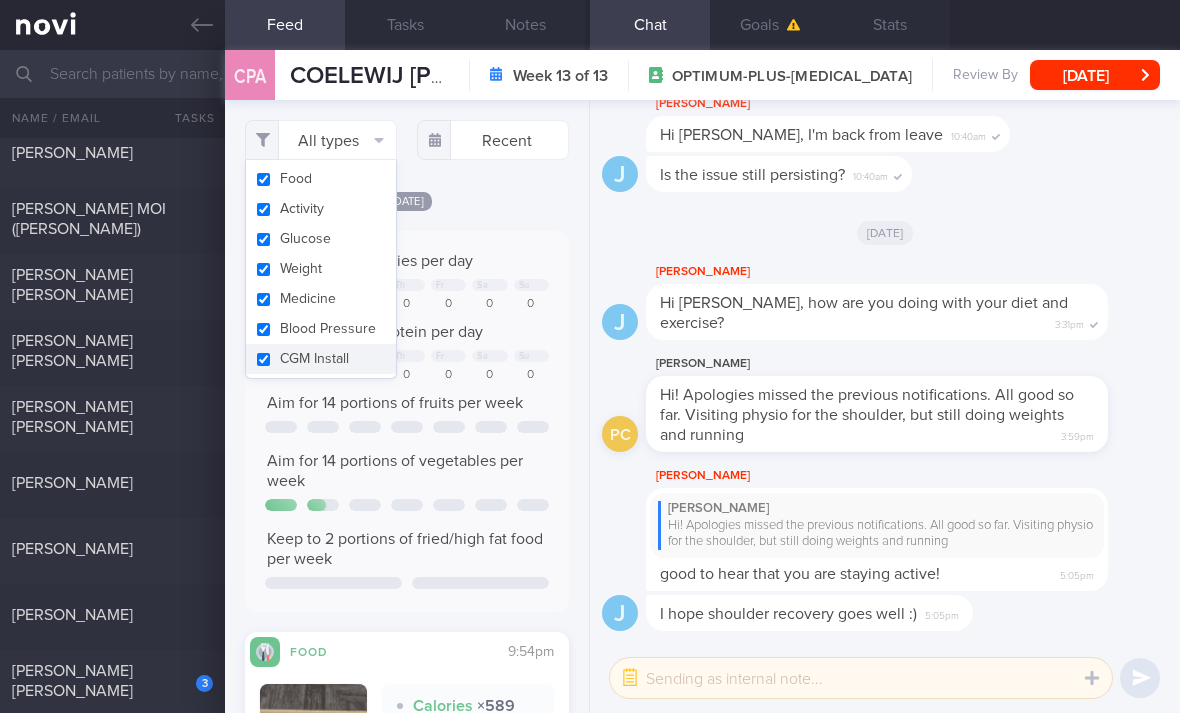 click on "Activity" at bounding box center [321, 209] 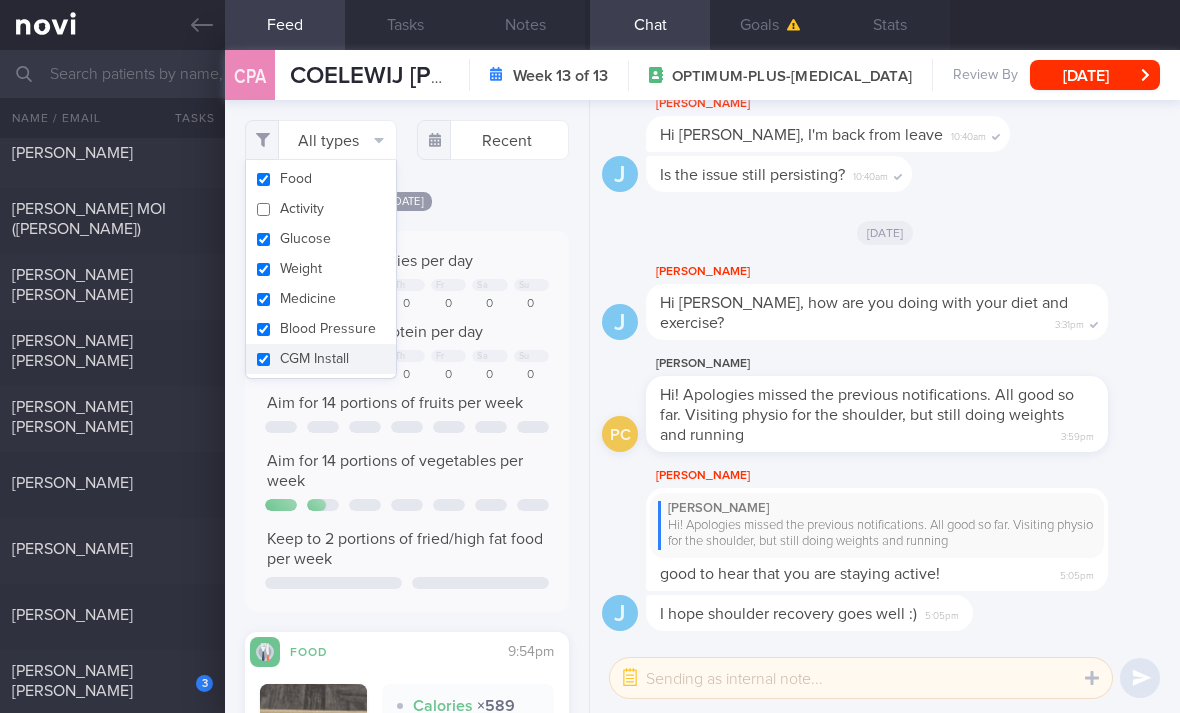 checkbox on "false" 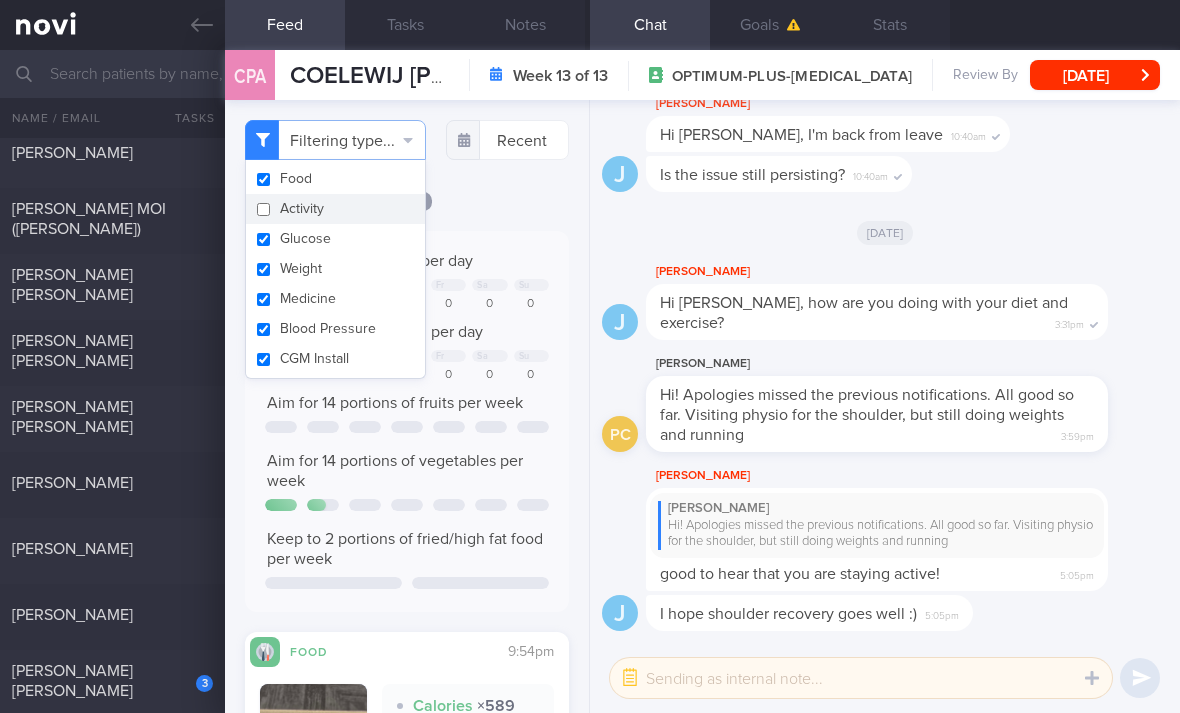click on "[DATE]" at bounding box center [407, 200] 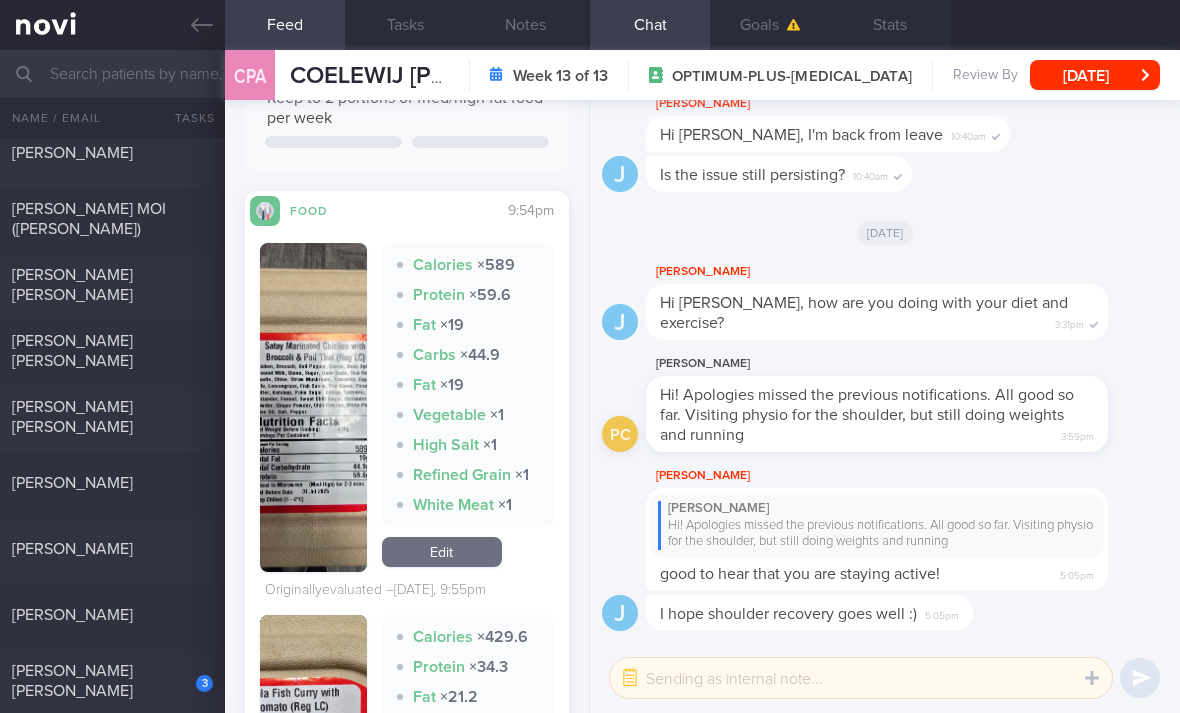 scroll, scrollTop: 513, scrollLeft: 0, axis: vertical 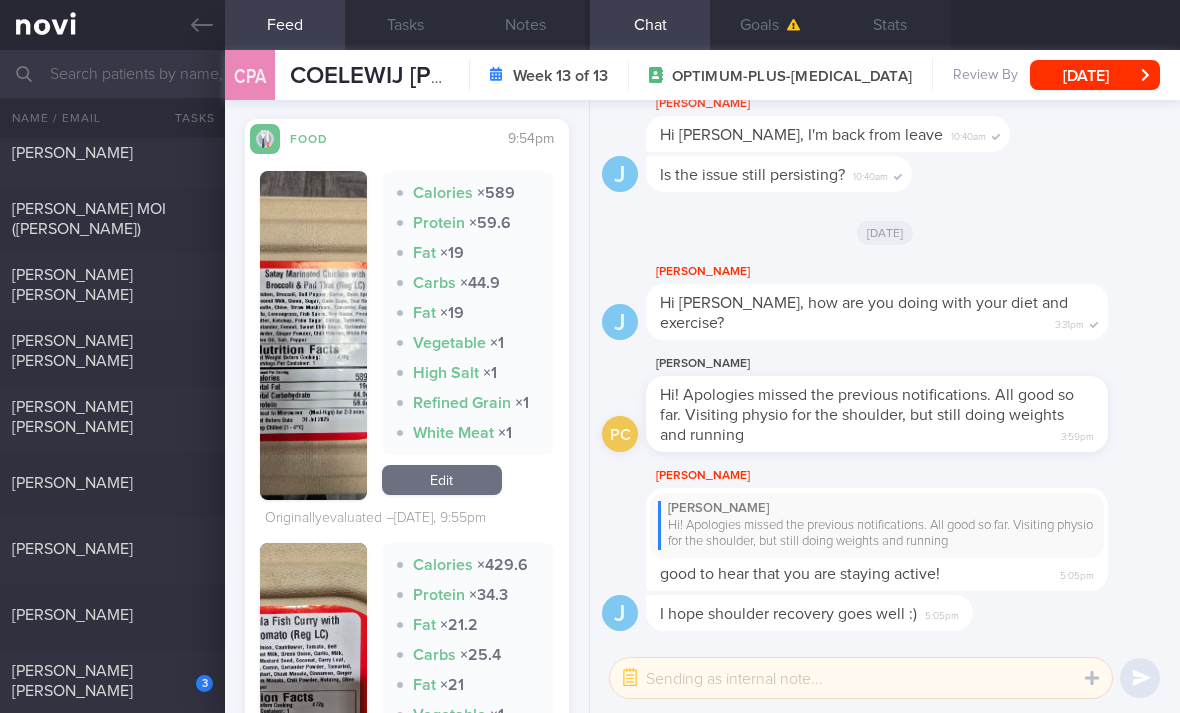 click on "Edit" at bounding box center (442, 480) 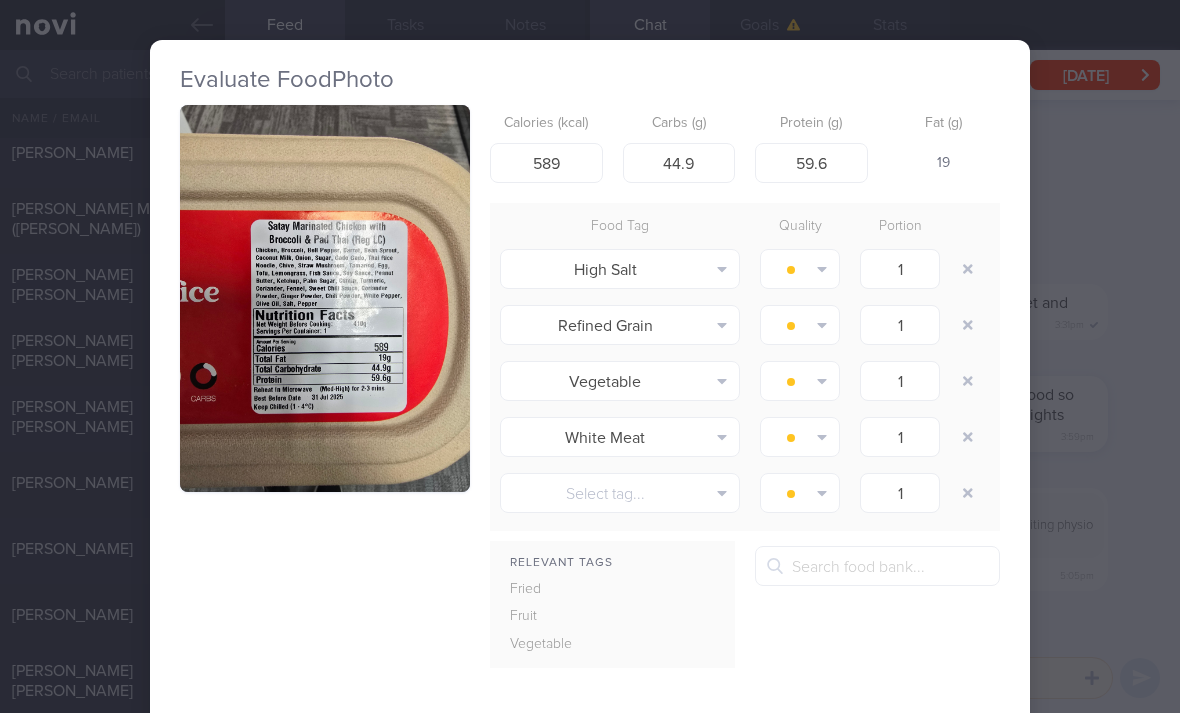 scroll, scrollTop: 2, scrollLeft: 0, axis: vertical 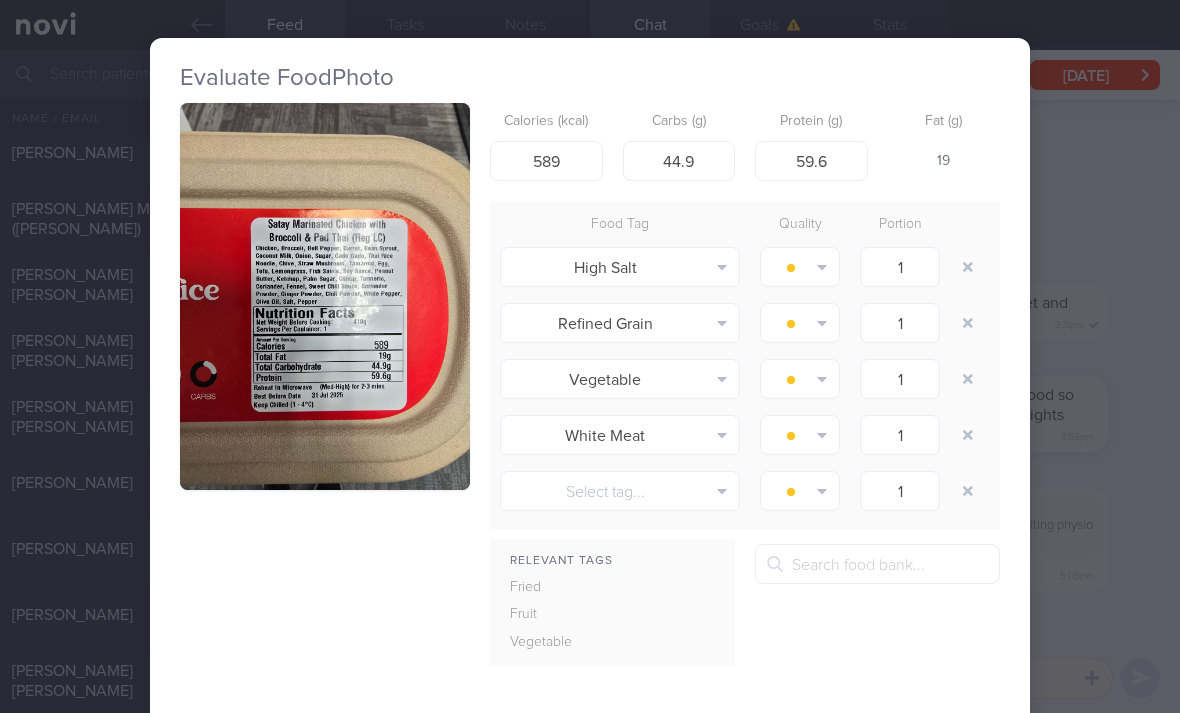 click at bounding box center (968, 267) 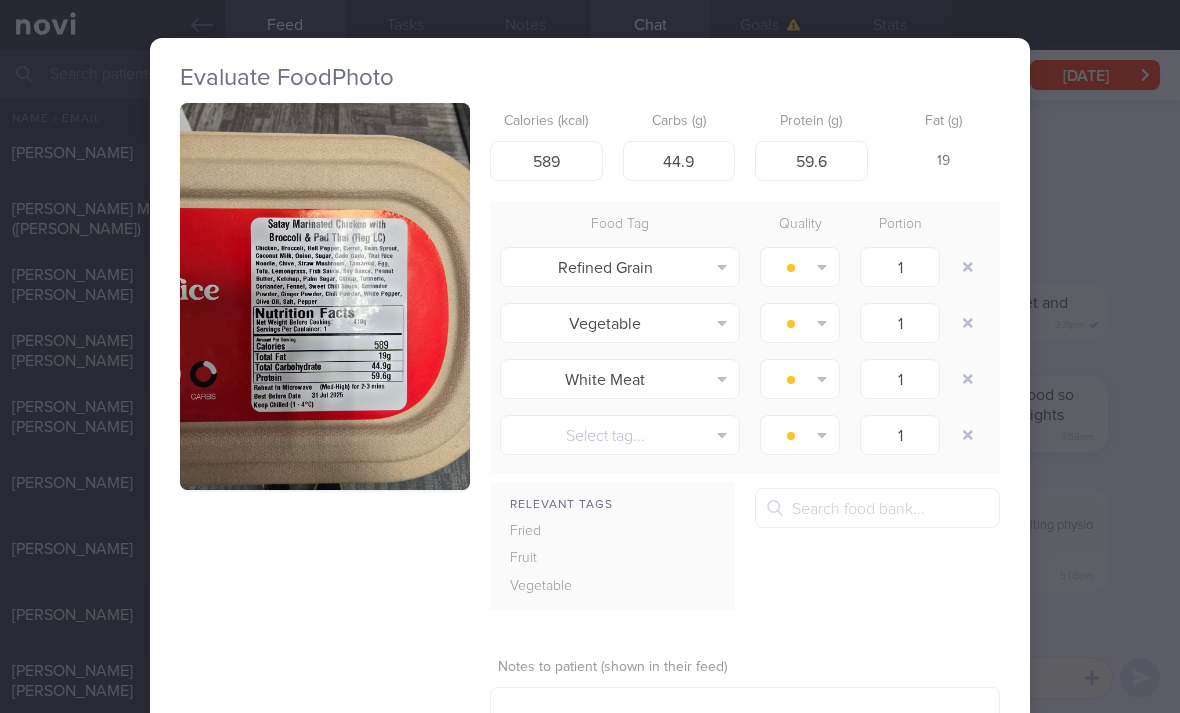 click at bounding box center (968, 267) 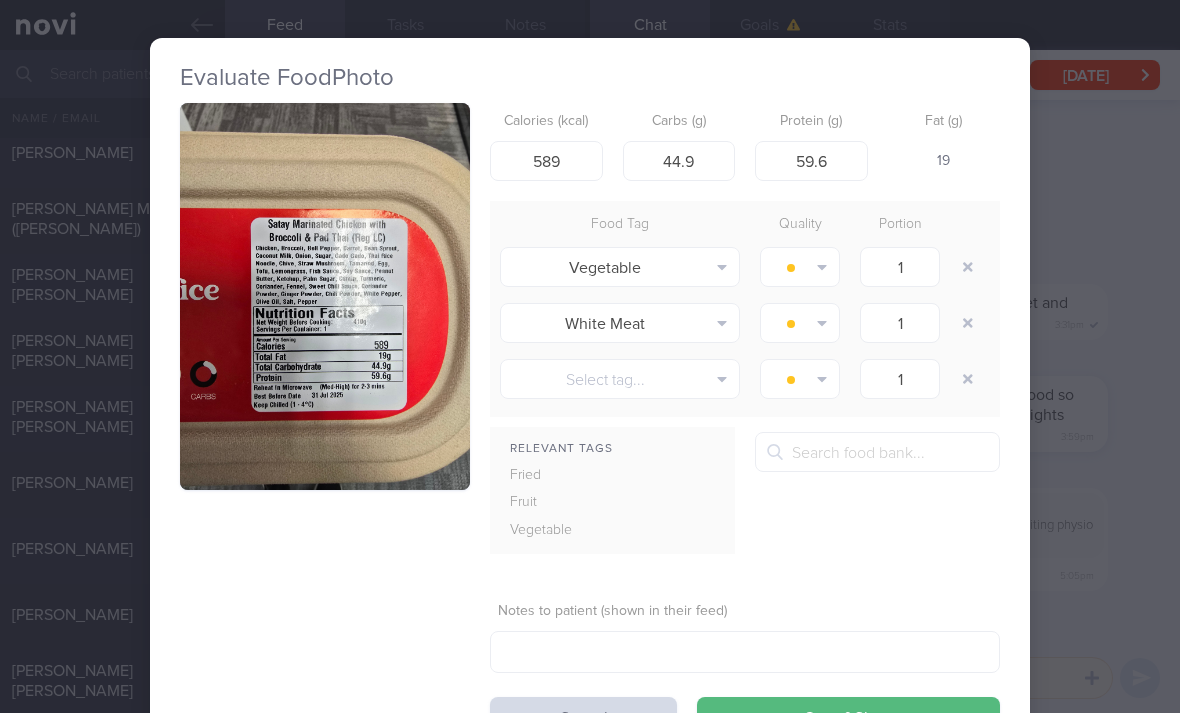 click at bounding box center [968, 267] 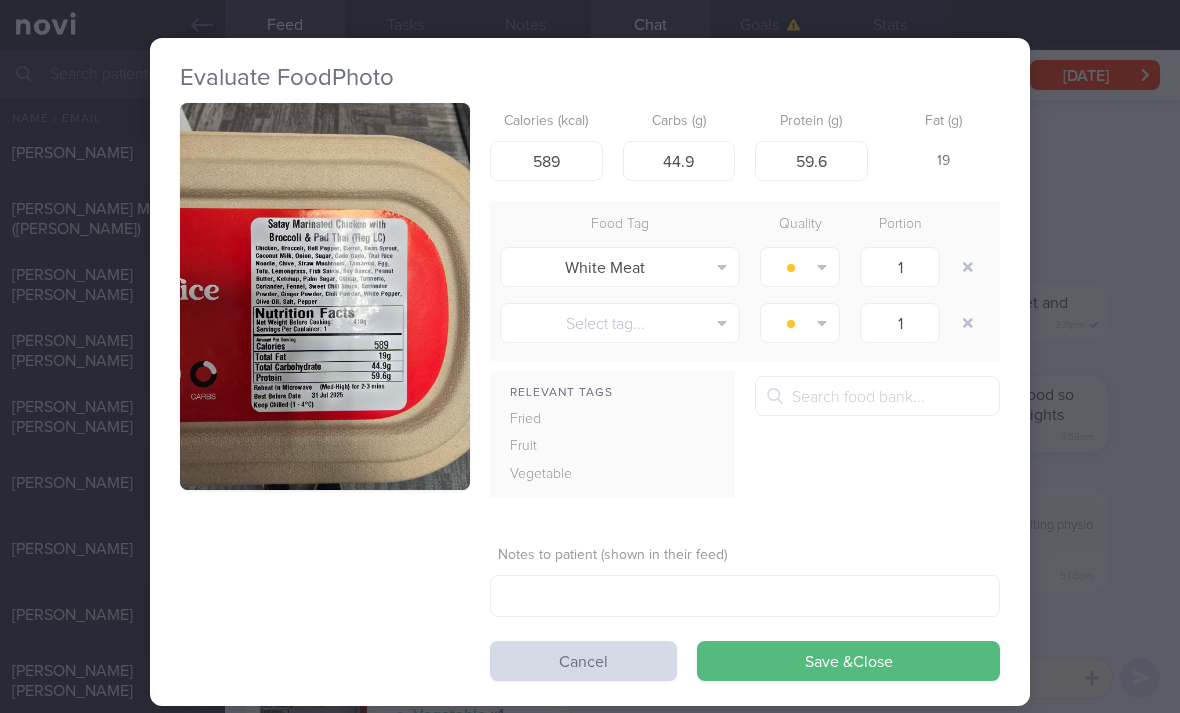 click at bounding box center (968, 267) 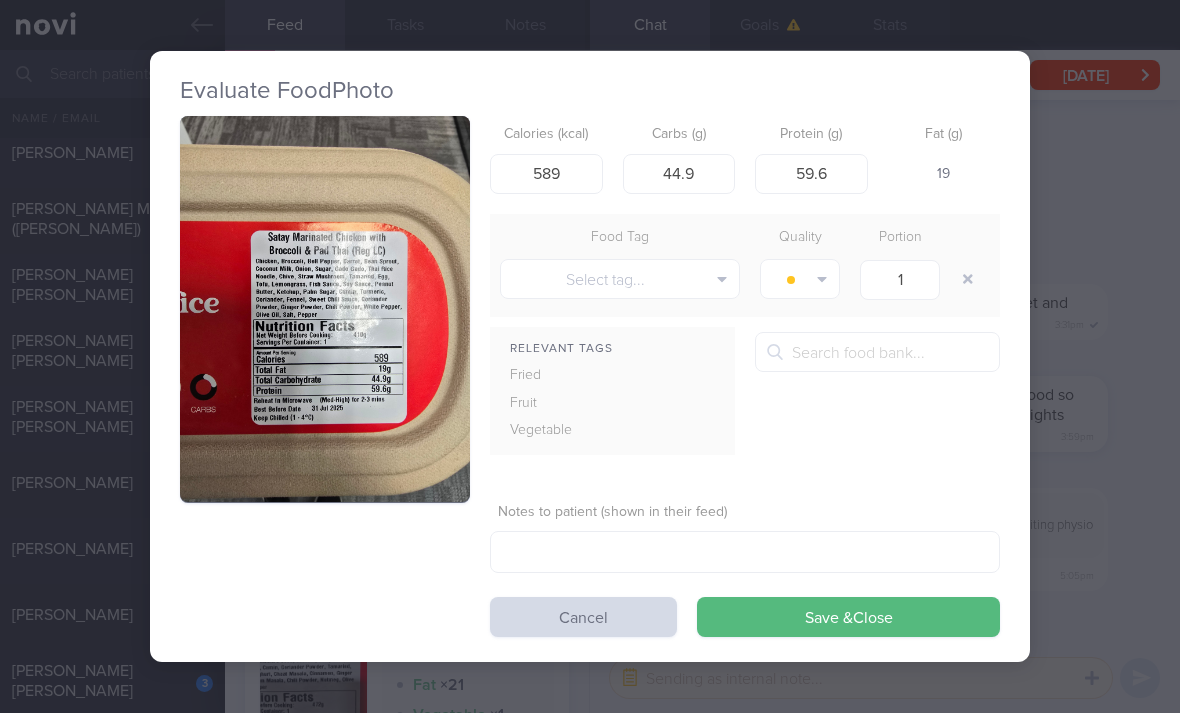 scroll, scrollTop: 0, scrollLeft: 0, axis: both 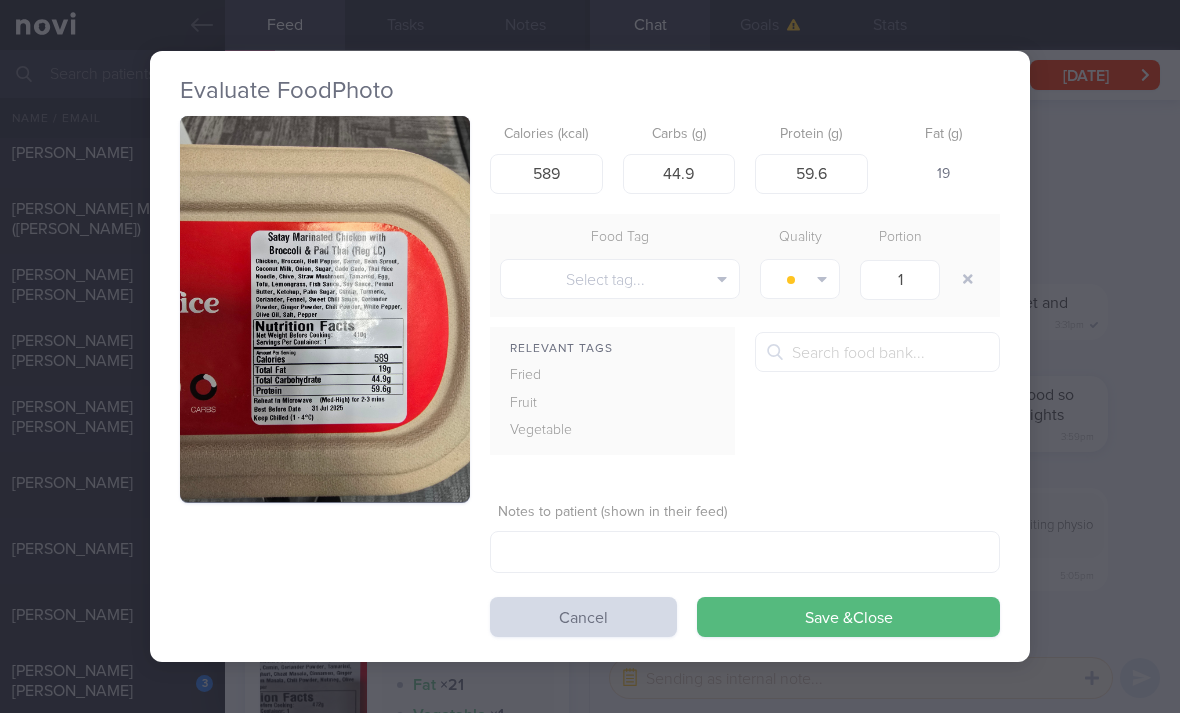 click on "Save &
Close" at bounding box center (848, 617) 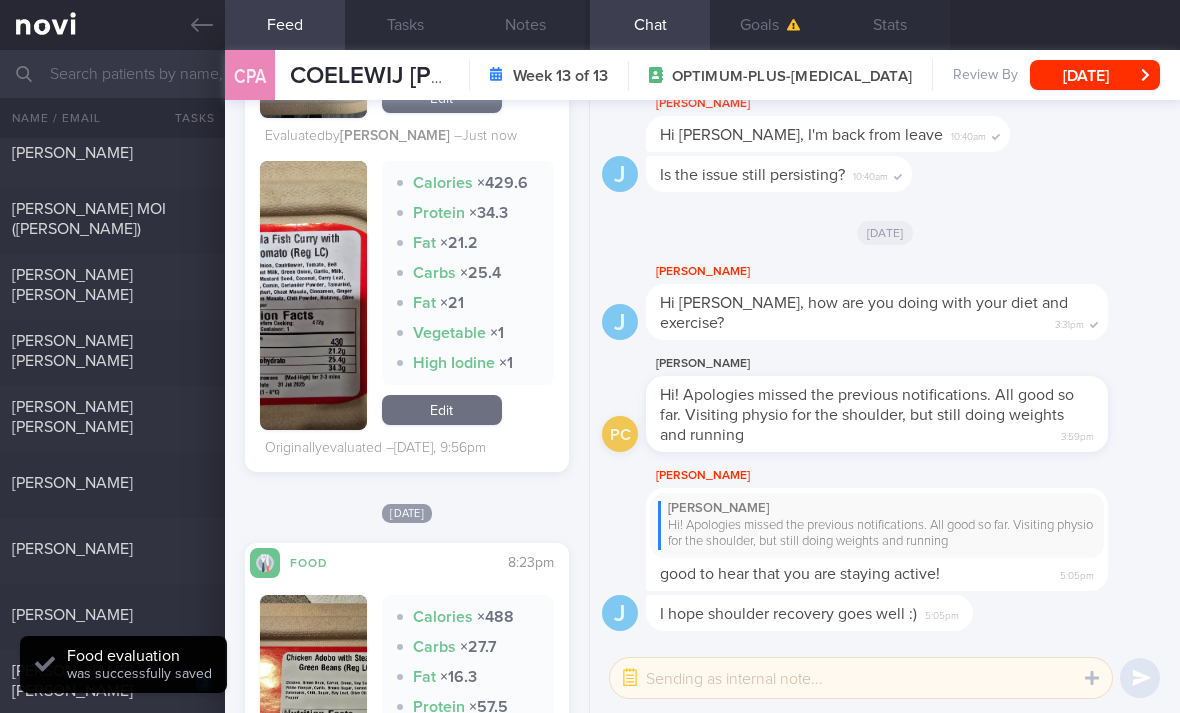 scroll, scrollTop: 801, scrollLeft: 0, axis: vertical 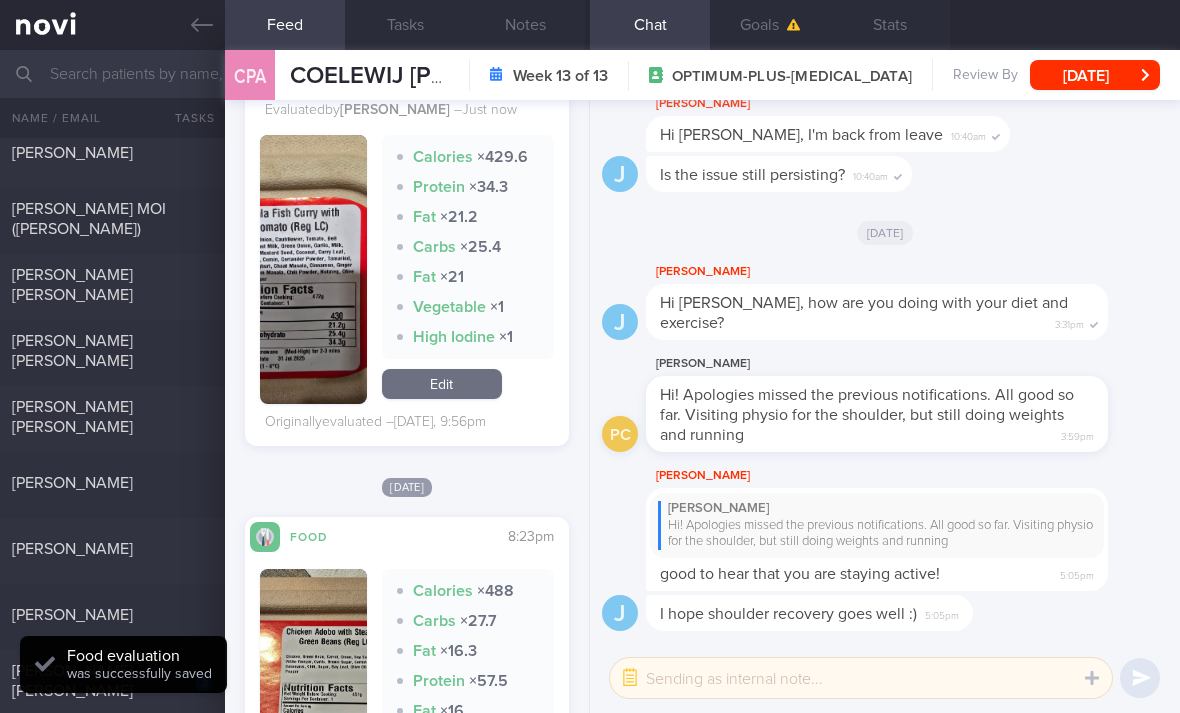 click on "Edit" at bounding box center (442, 384) 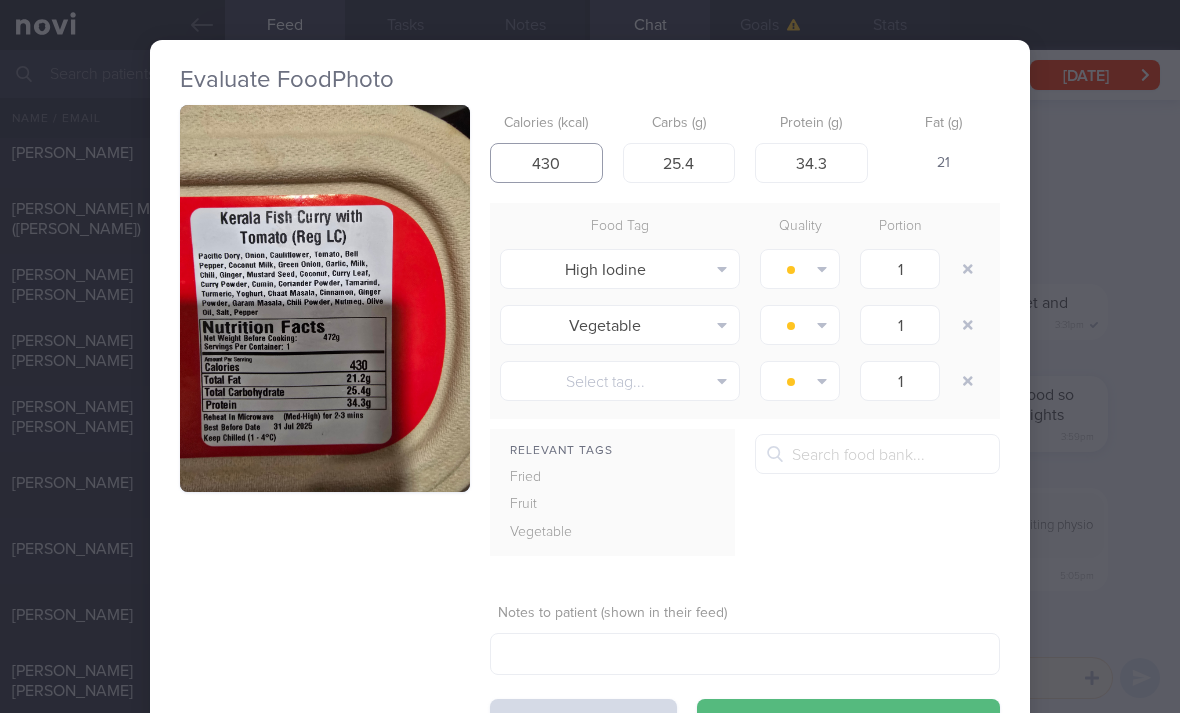 type on "430" 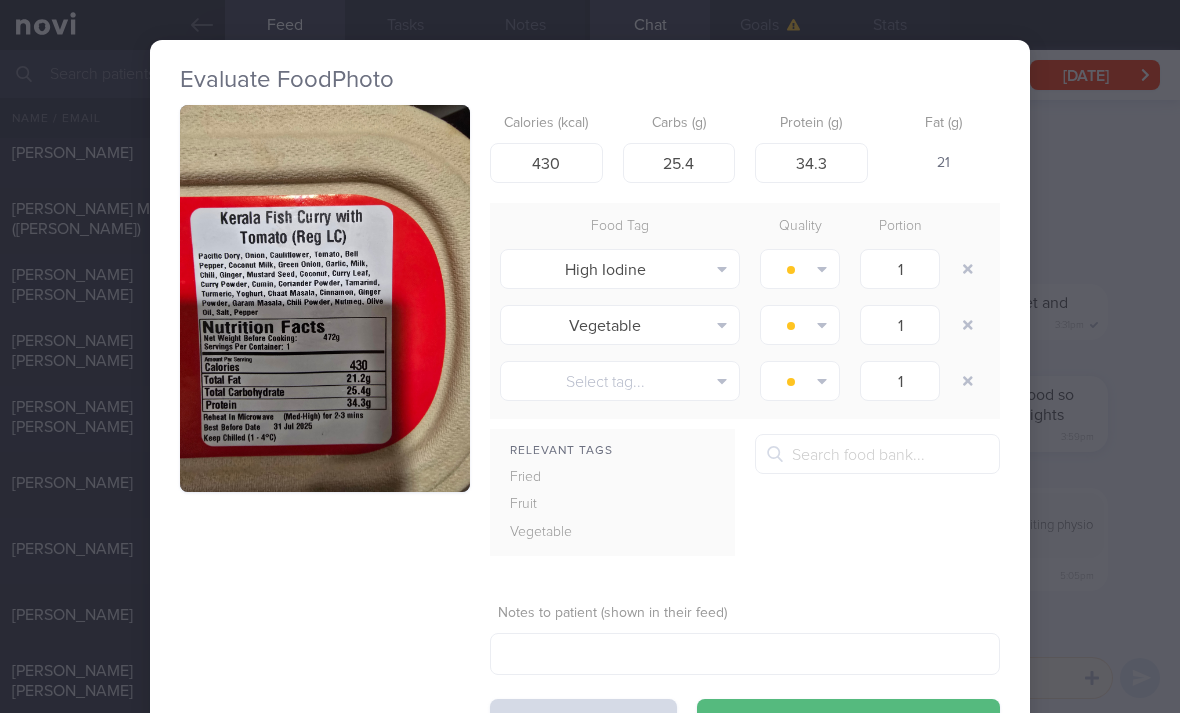 click at bounding box center (968, 269) 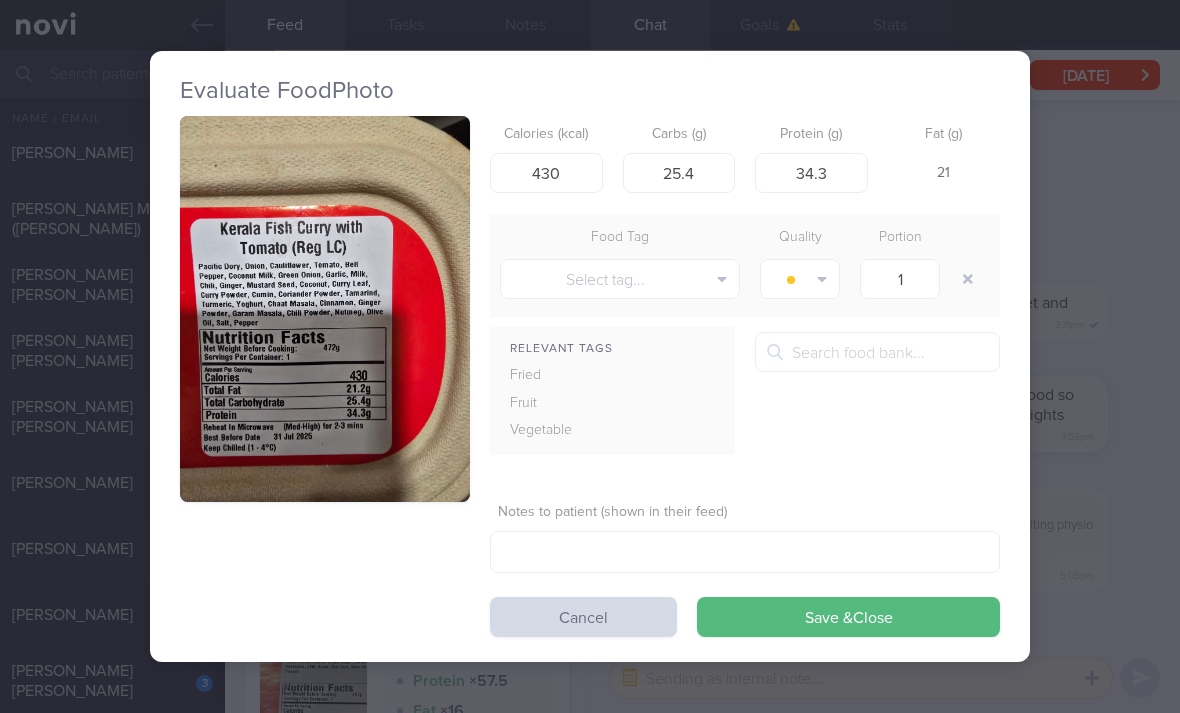 click on "Save &
Close" at bounding box center [848, 617] 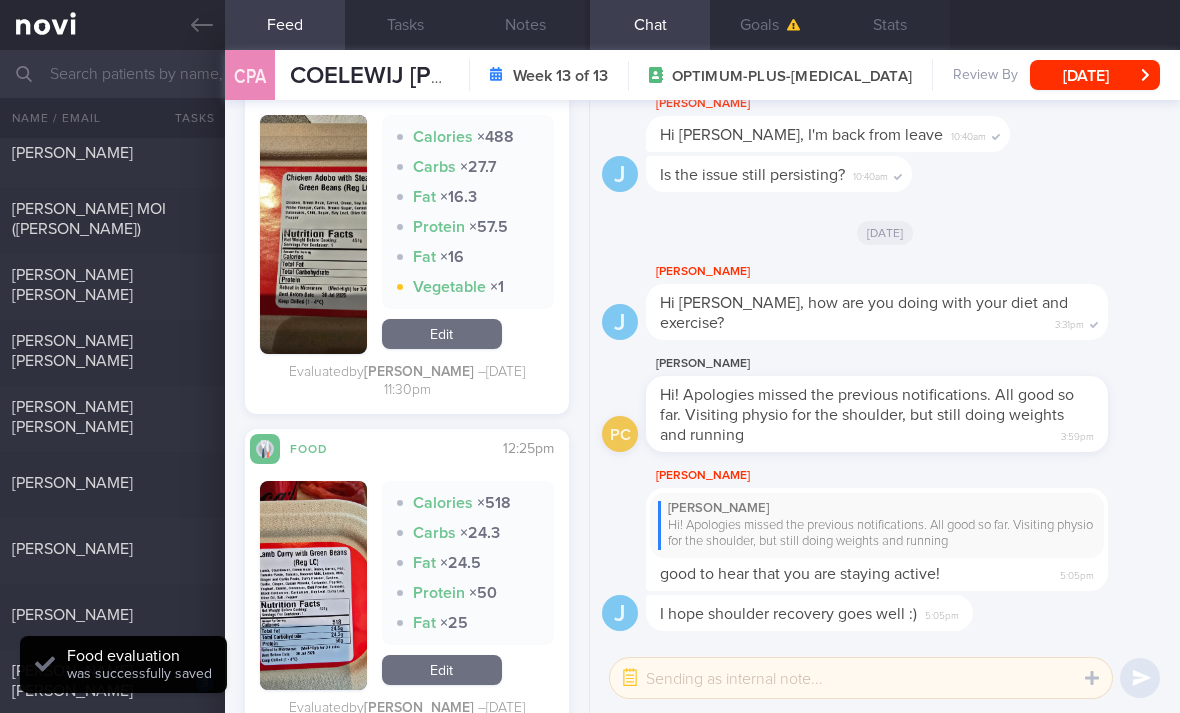 scroll, scrollTop: 1198, scrollLeft: 0, axis: vertical 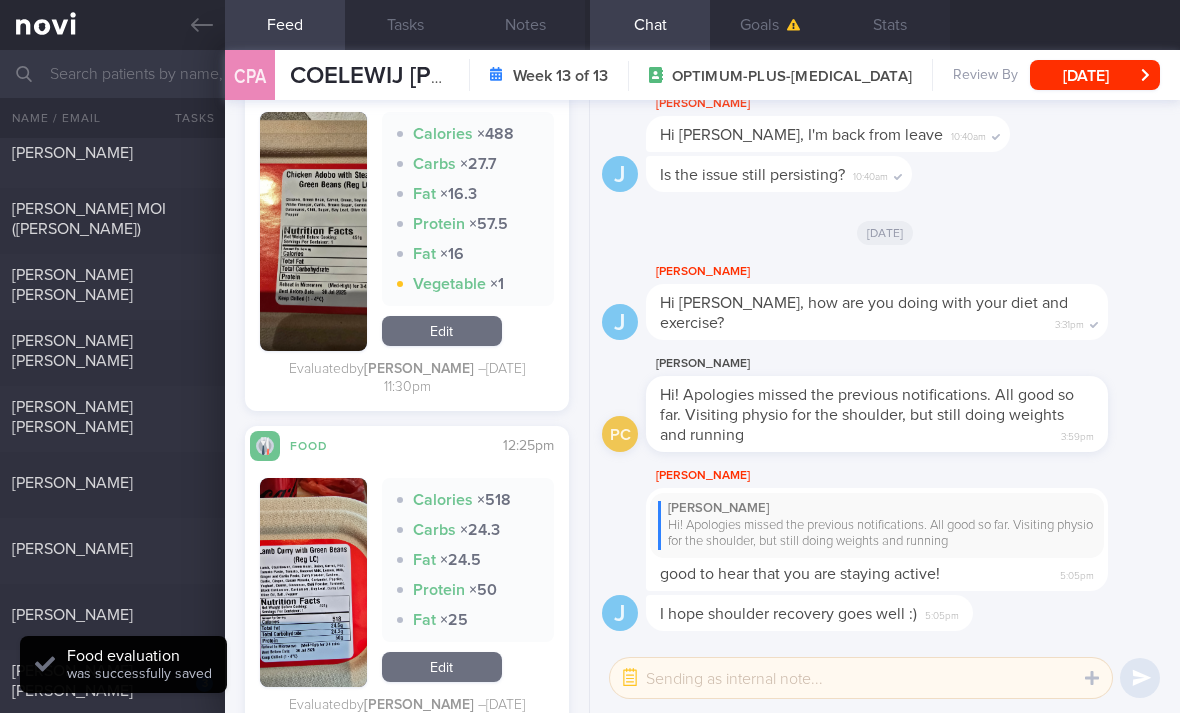 click on "Edit" at bounding box center [442, 331] 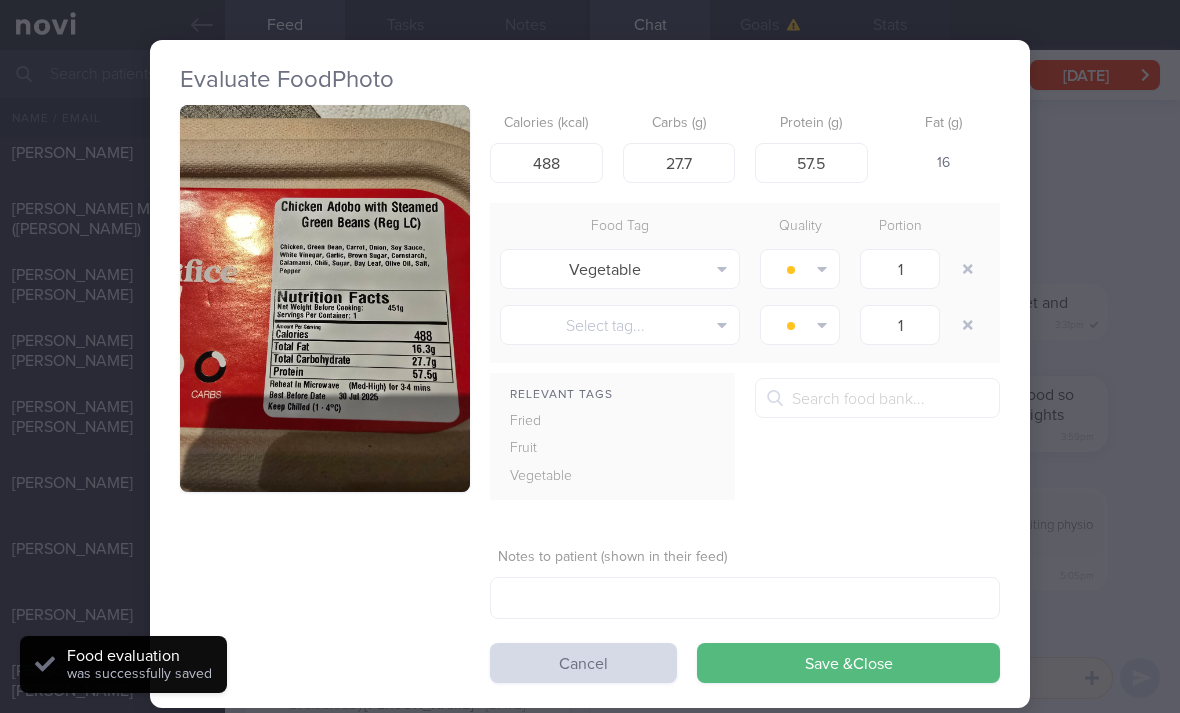 click on "Cancel" at bounding box center (583, 663) 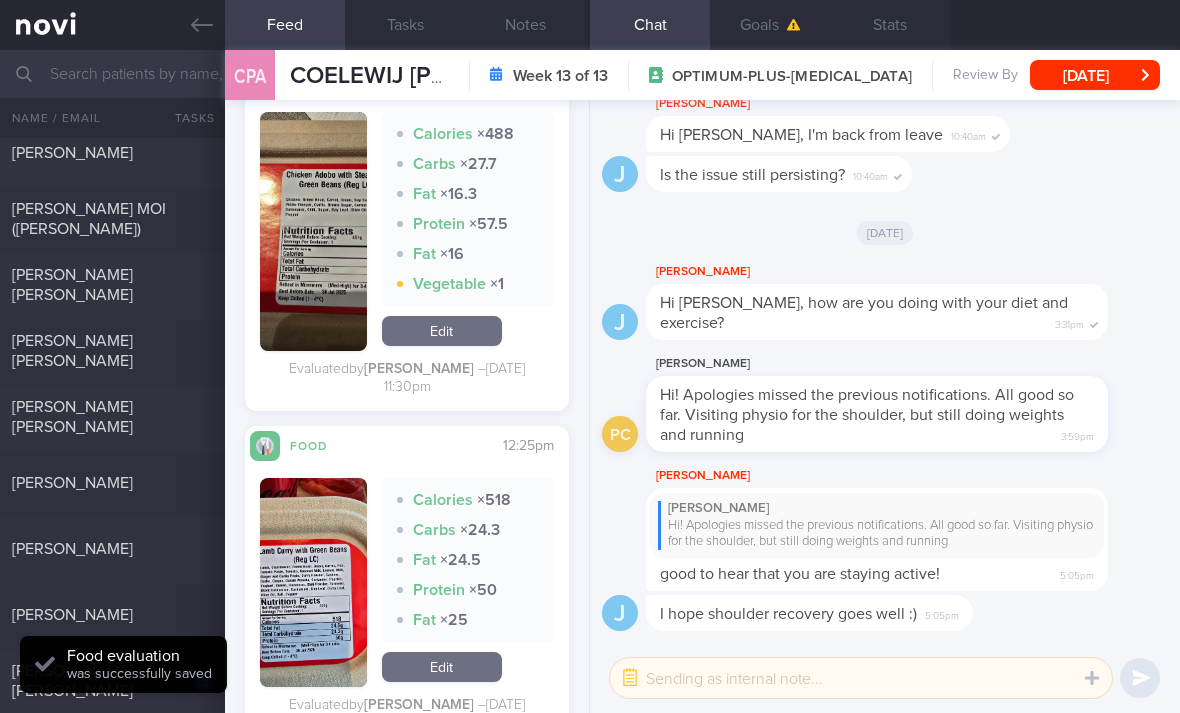 click on "[PERSON_NAME]" at bounding box center [110, 483] 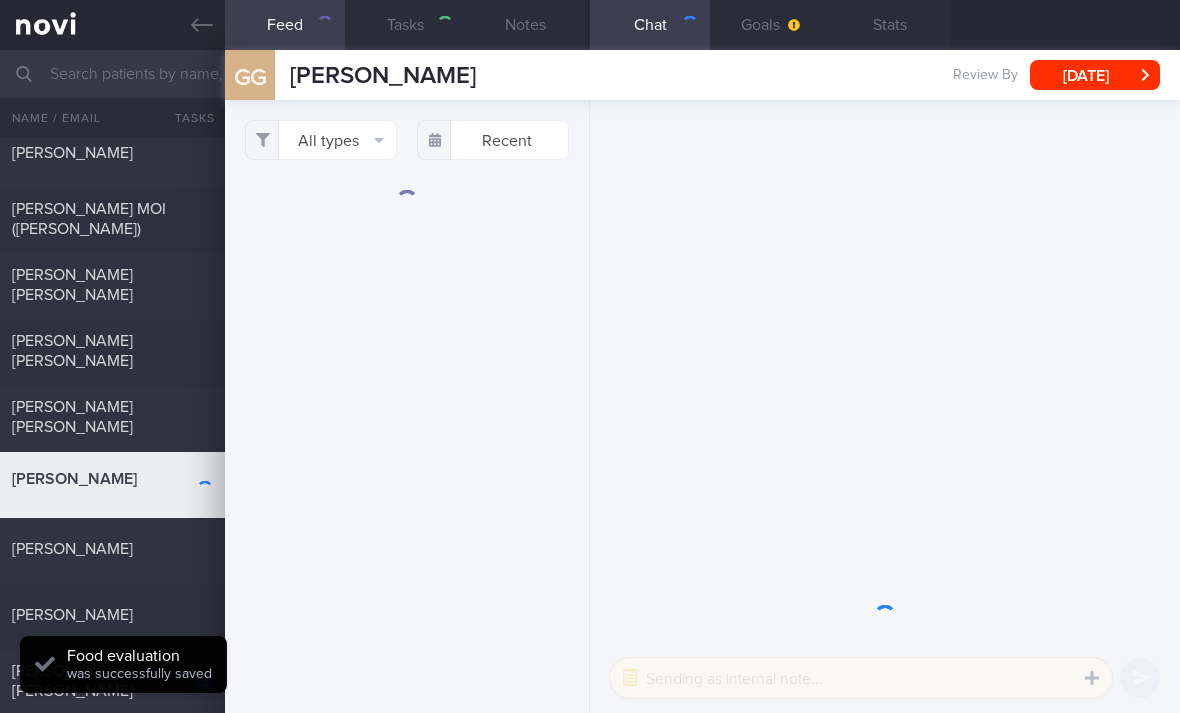 scroll, scrollTop: 0, scrollLeft: 0, axis: both 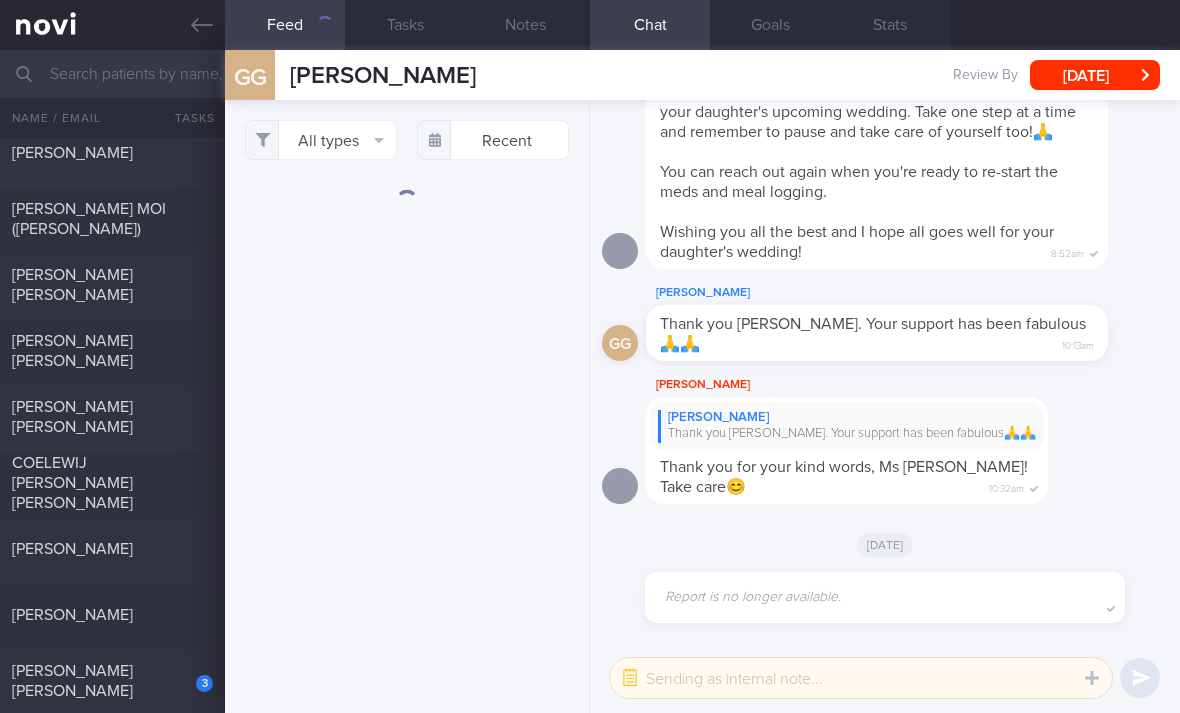 click on "All types" at bounding box center (321, 140) 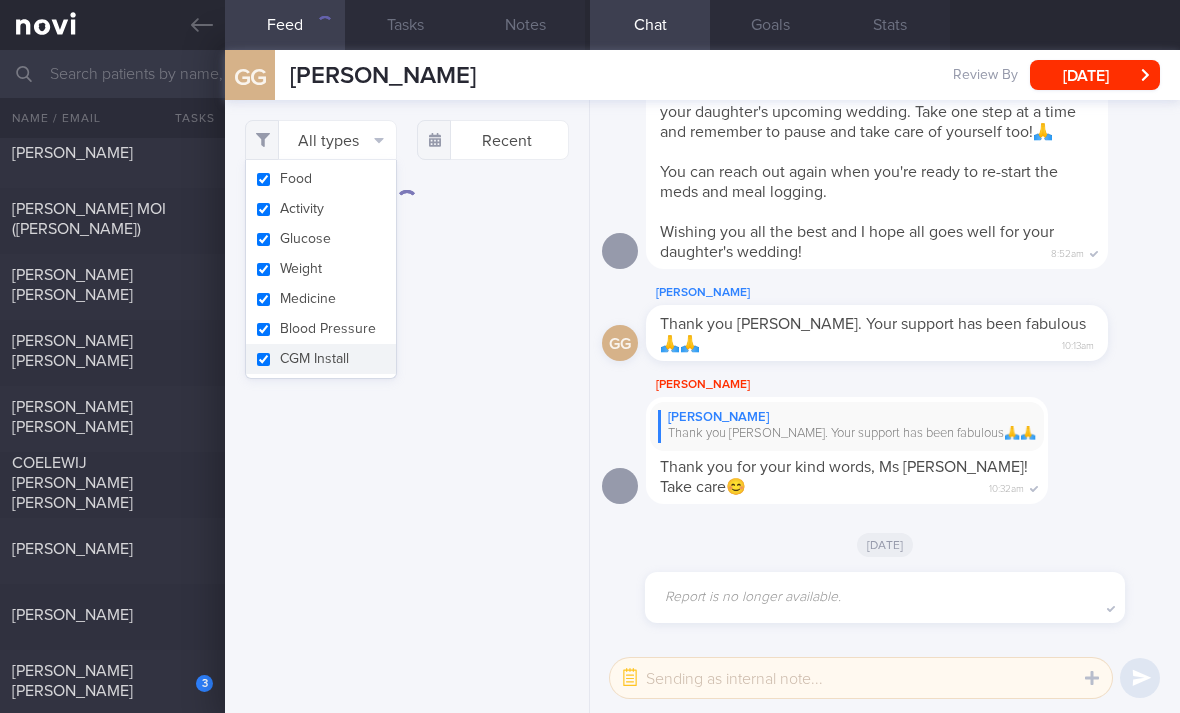 click on "Activity" at bounding box center (321, 209) 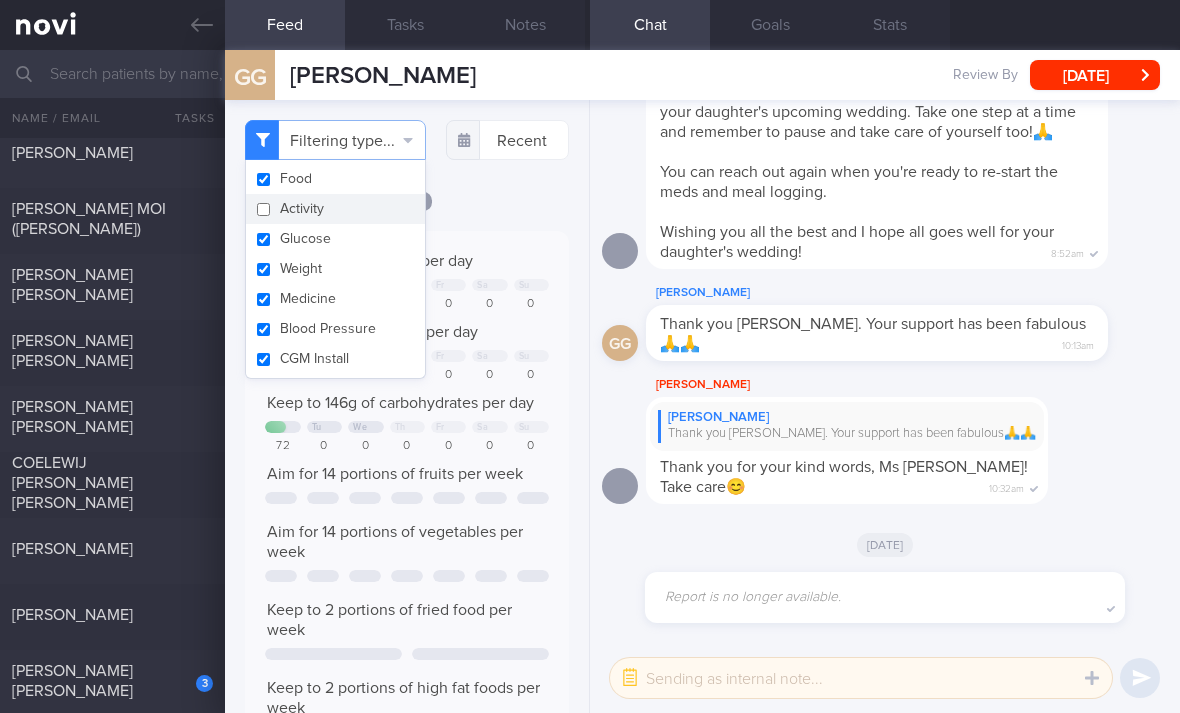 click on "[DATE]
Keep to 1300 calories per day
Tu
We
Th
Fr
Sa
Su
640
0
0
0
0
0
0
Aim for 80g of protein per day
Tu
We" 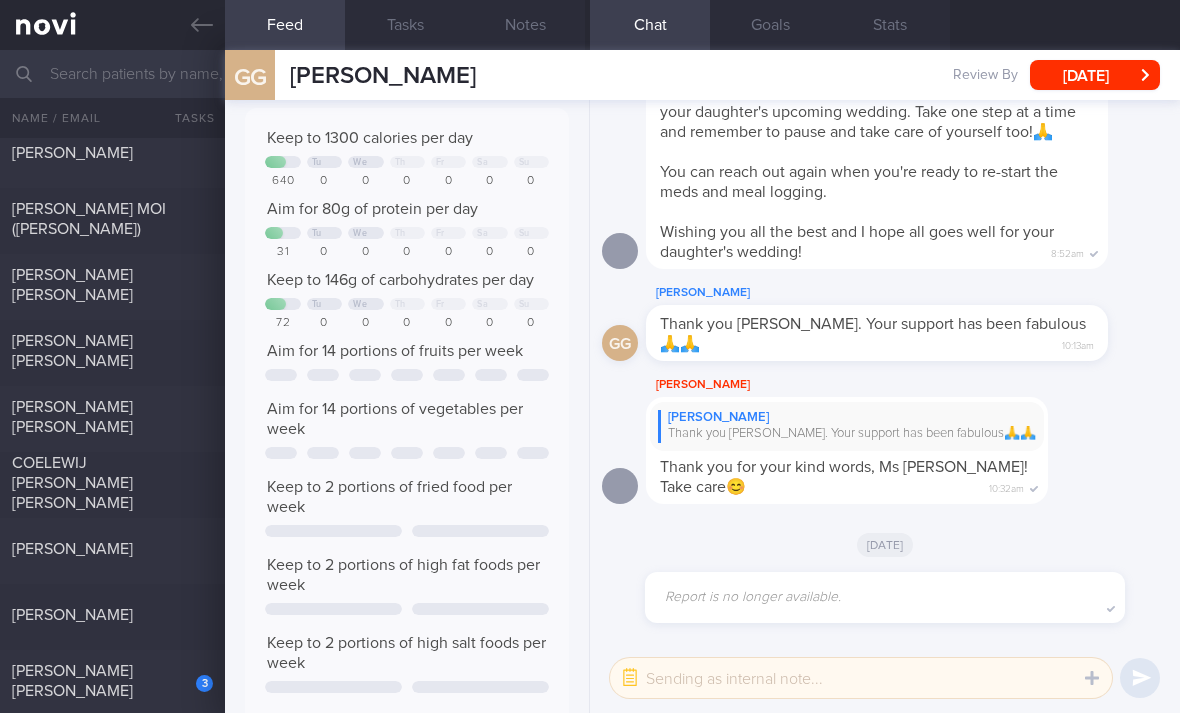 scroll, scrollTop: 125, scrollLeft: 0, axis: vertical 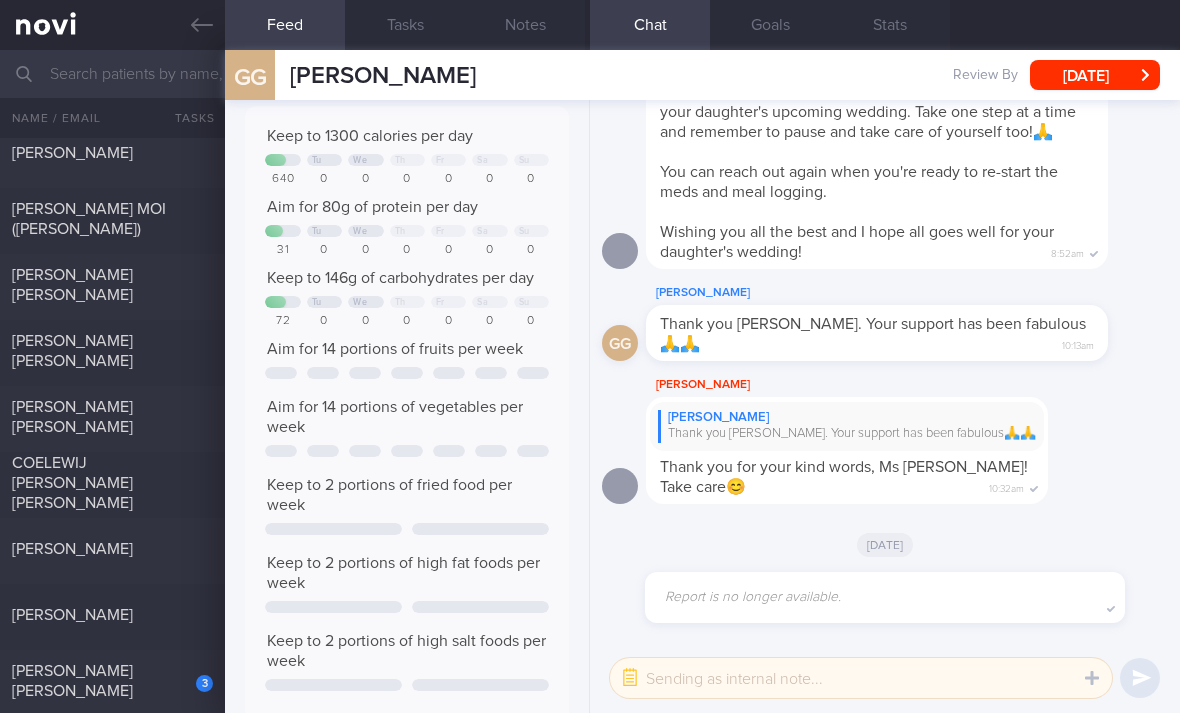 click on "[PERSON_NAME]
8.6
0.7
[DATE]" 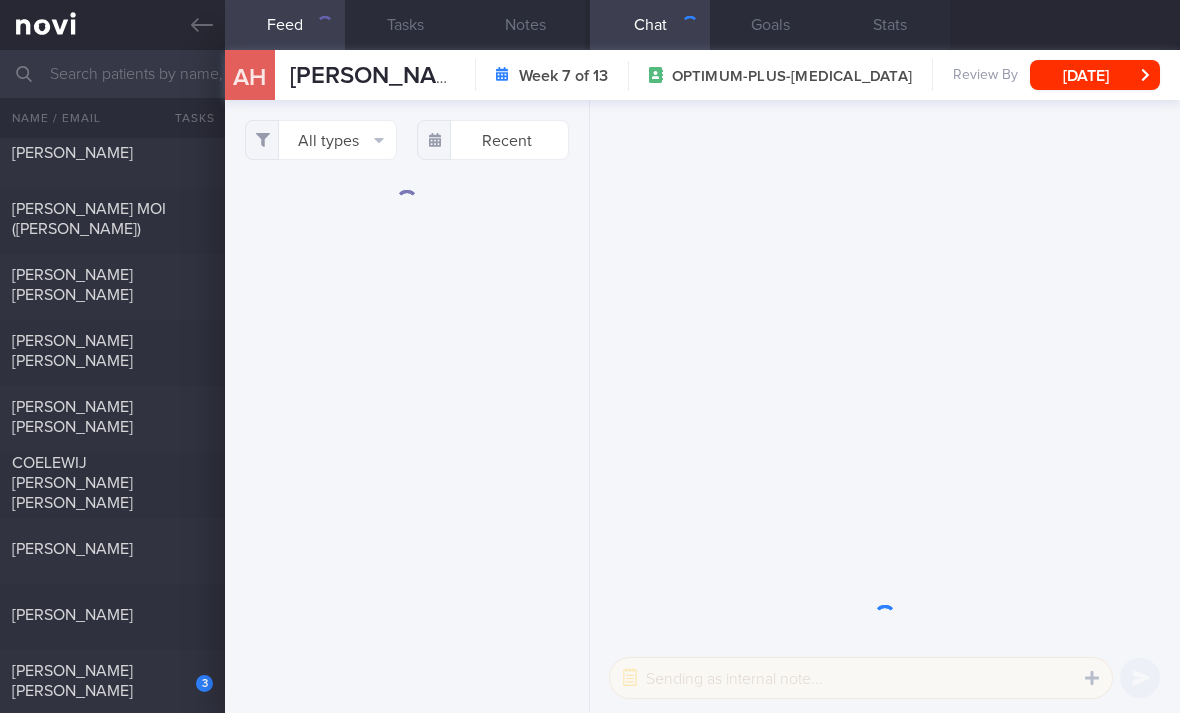click at bounding box center (191, 544) 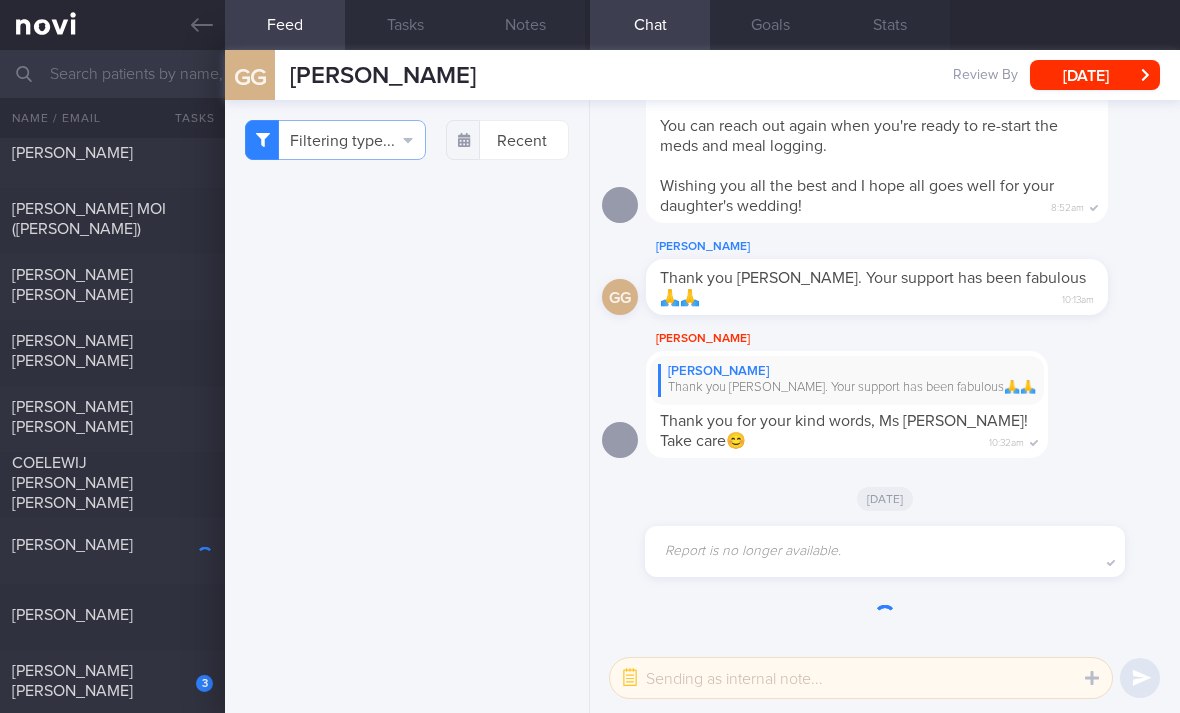 scroll, scrollTop: 0, scrollLeft: 0, axis: both 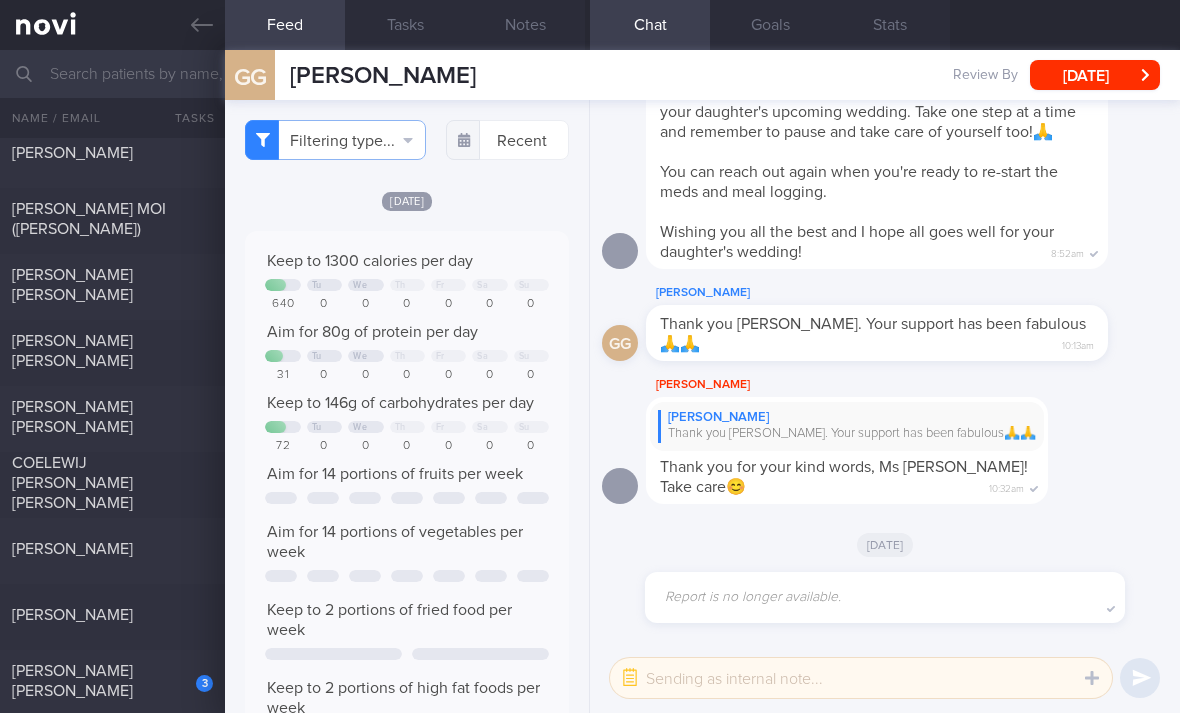 click on "[PERSON_NAME]" at bounding box center (110, 549) 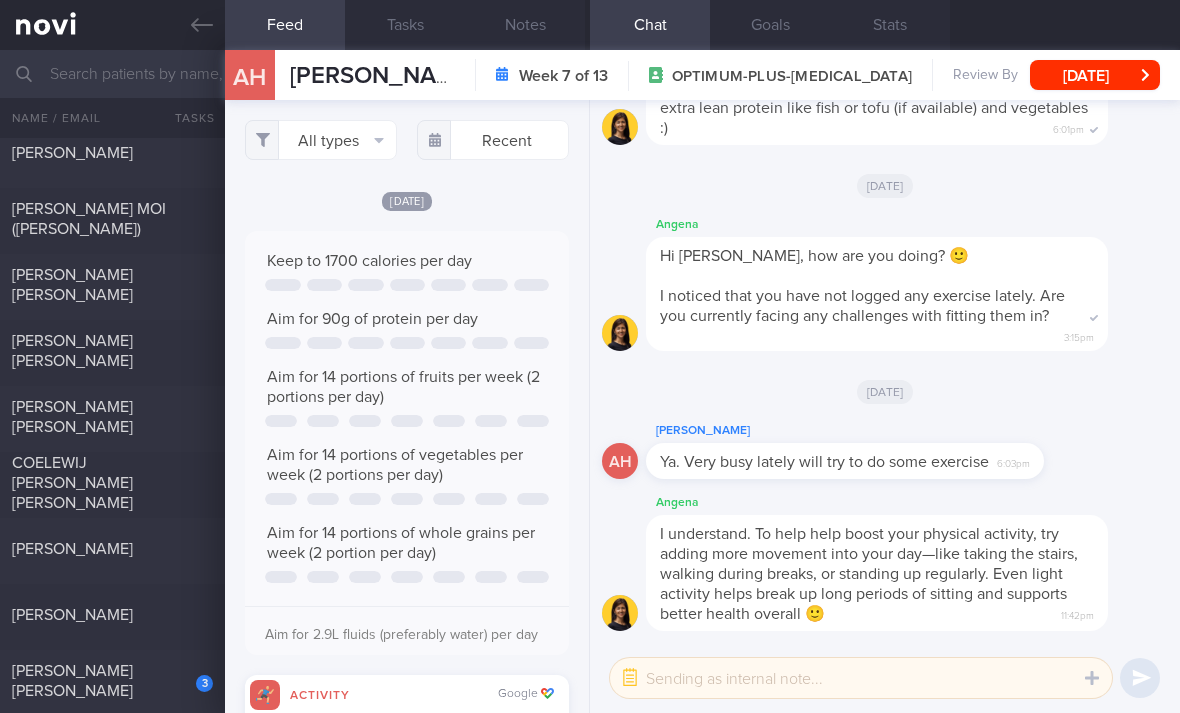 scroll, scrollTop: 999926, scrollLeft: 999702, axis: both 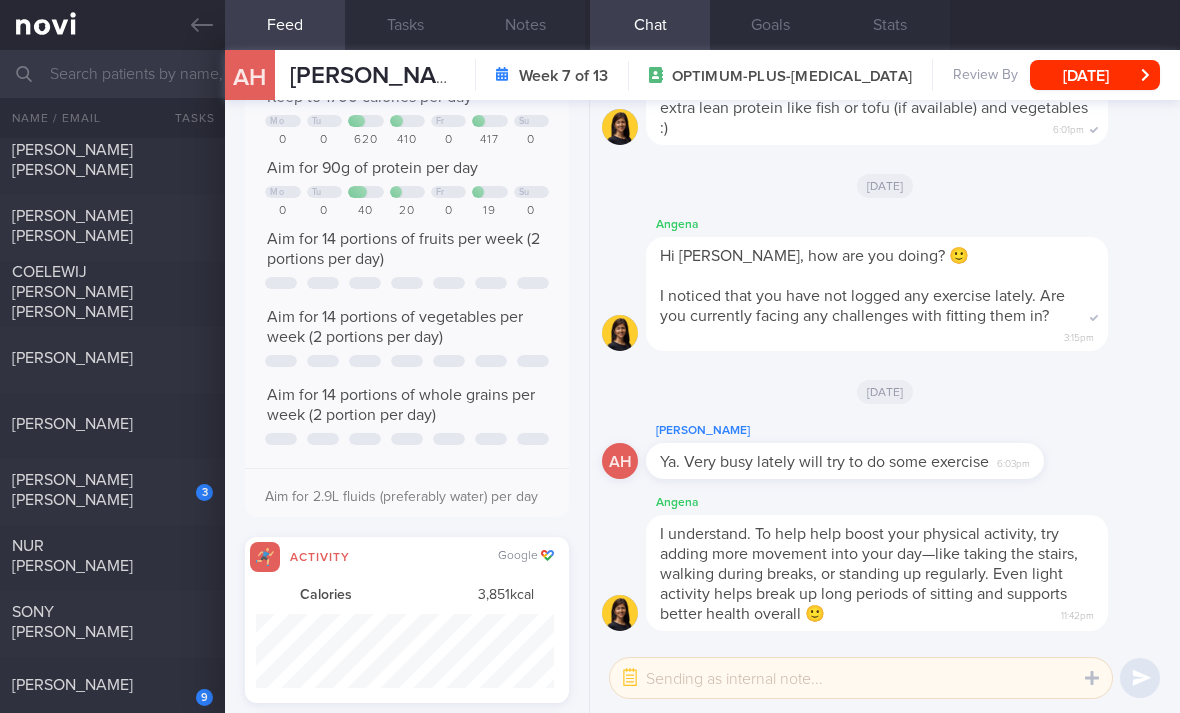 click on "[PERSON_NAME]
5.1
1.0
[DATE]" 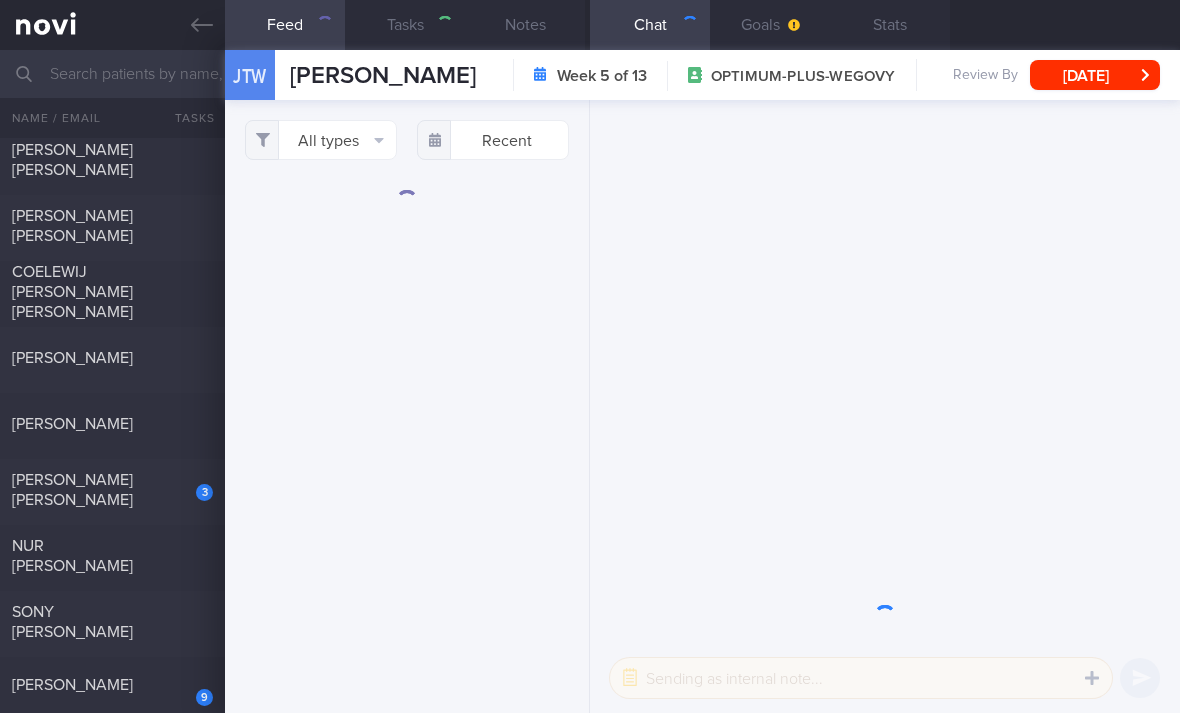select on "6" 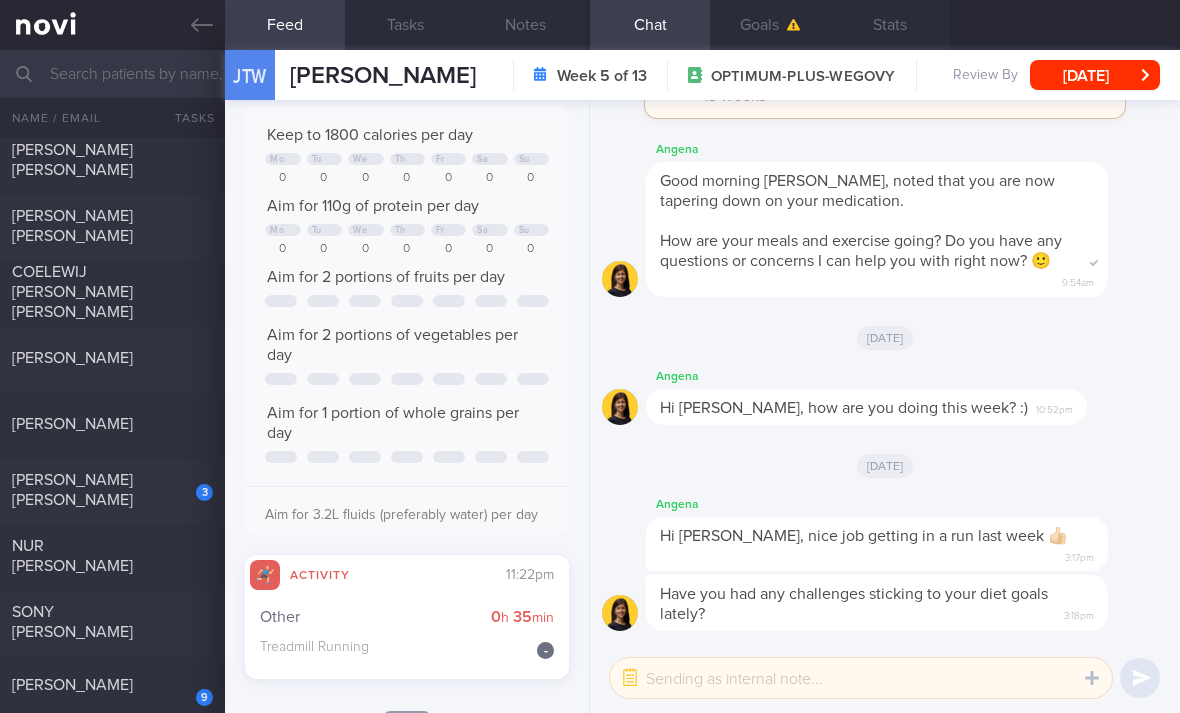 scroll, scrollTop: 780, scrollLeft: 0, axis: vertical 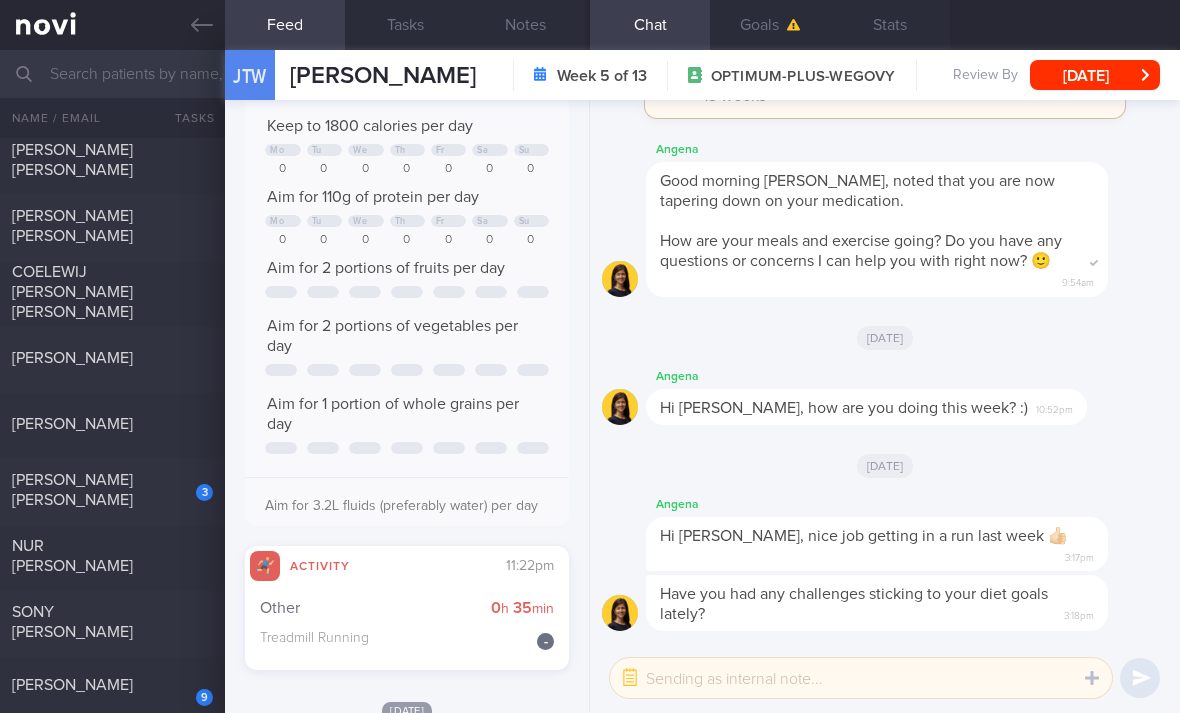 click on "3" at bounding box center [204, 492] 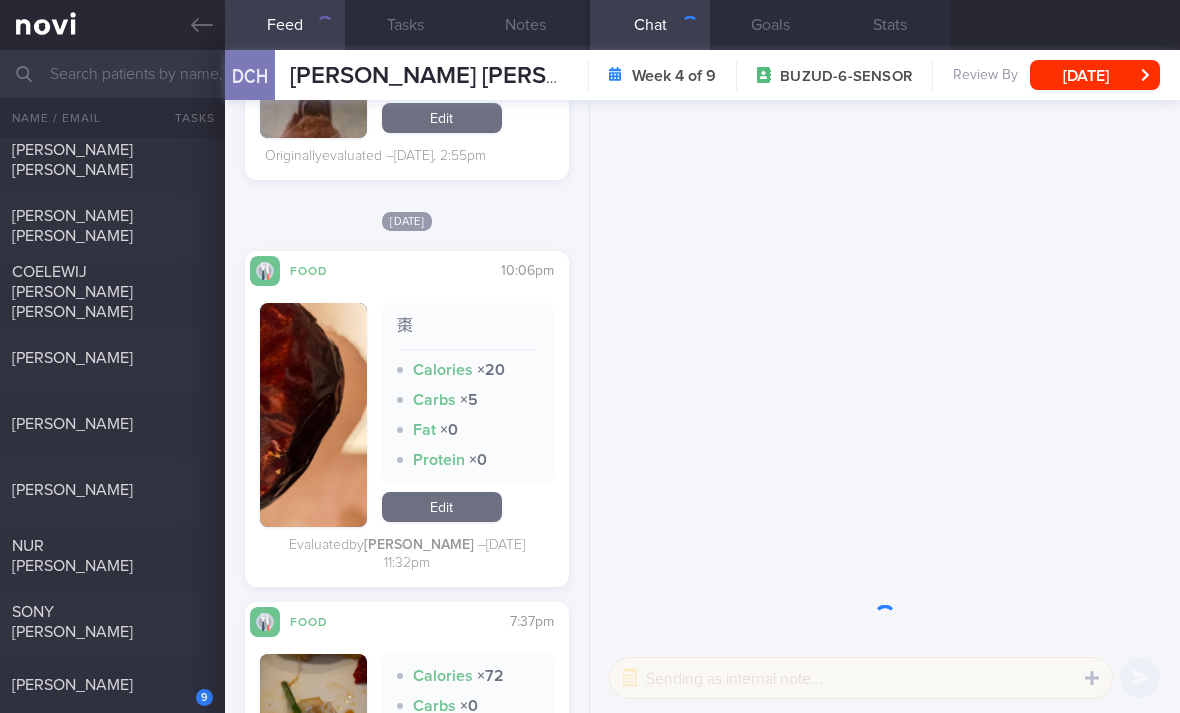 scroll, scrollTop: 0, scrollLeft: 0, axis: both 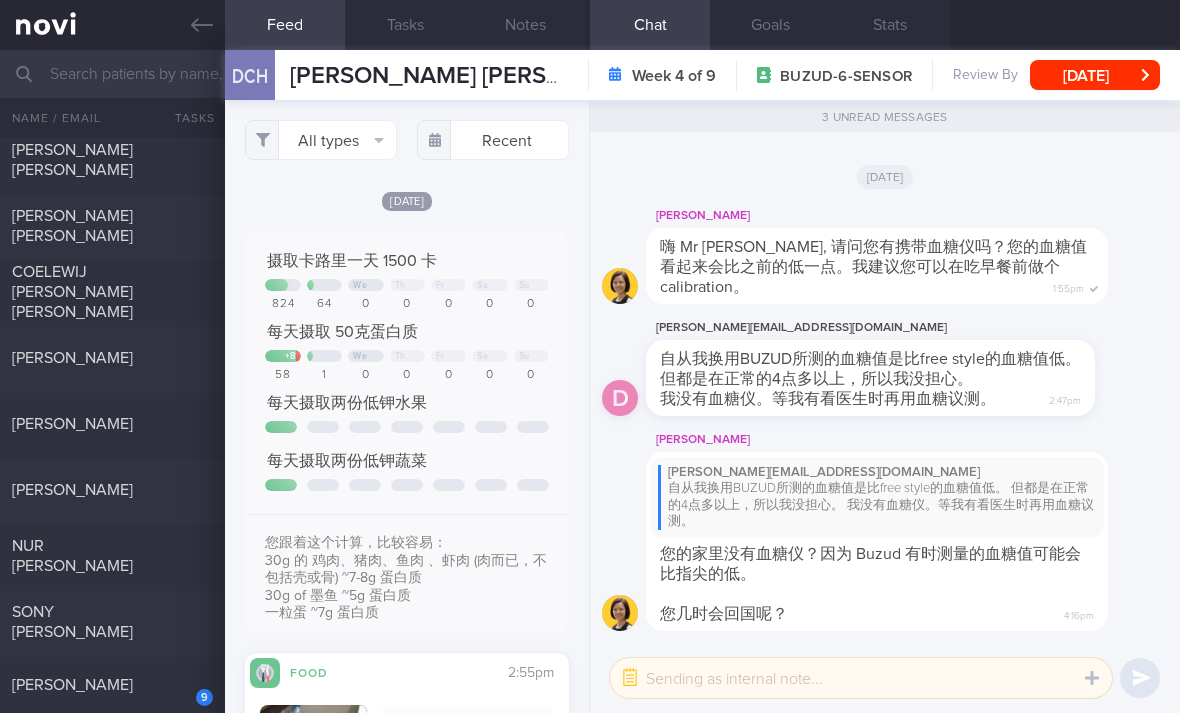 click on "All types" at bounding box center [321, 140] 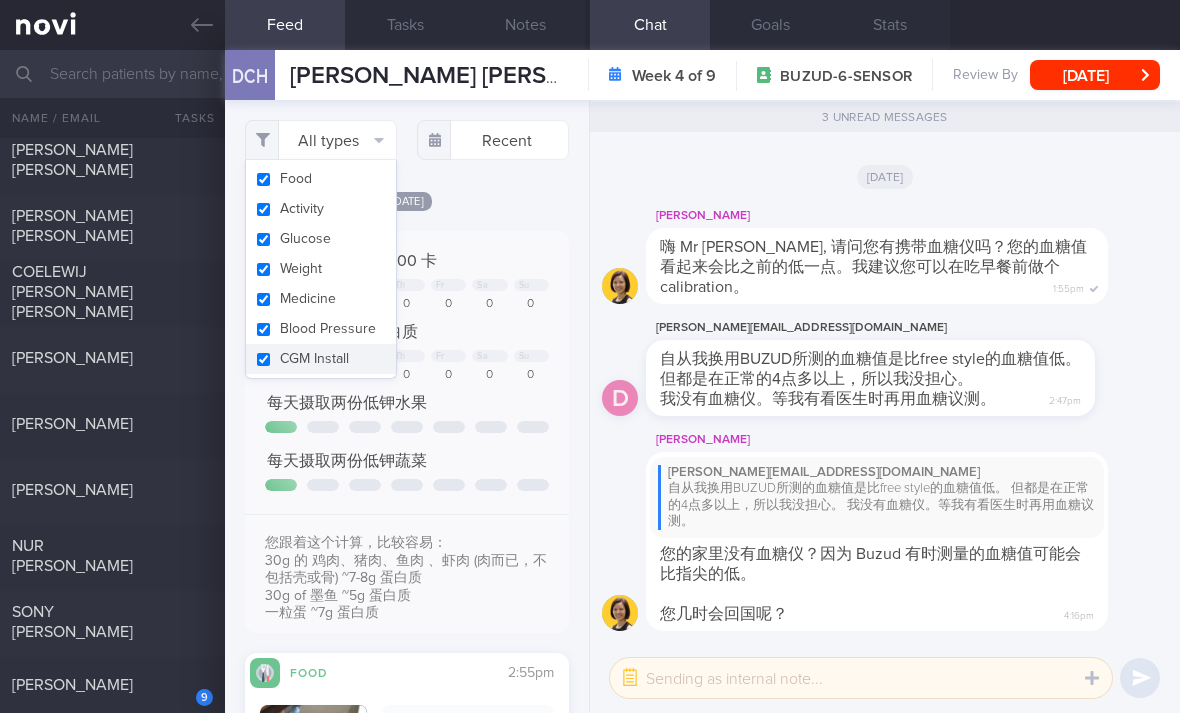 click on "Activity" at bounding box center [321, 209] 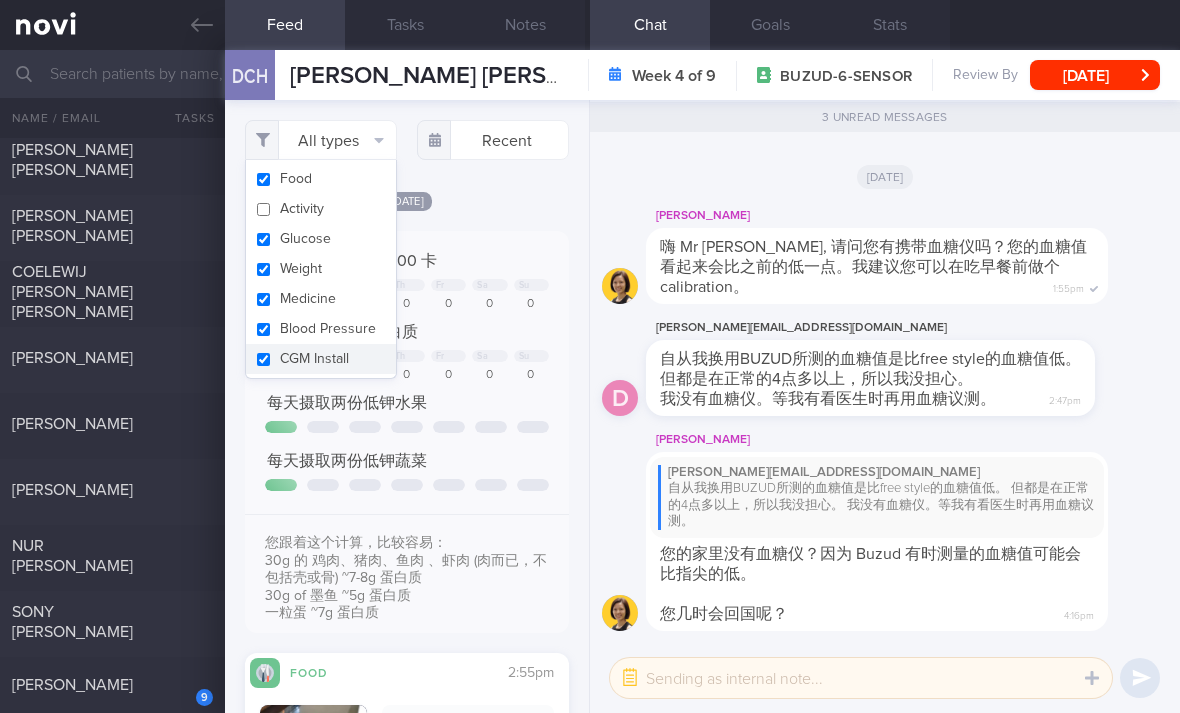 checkbox on "false" 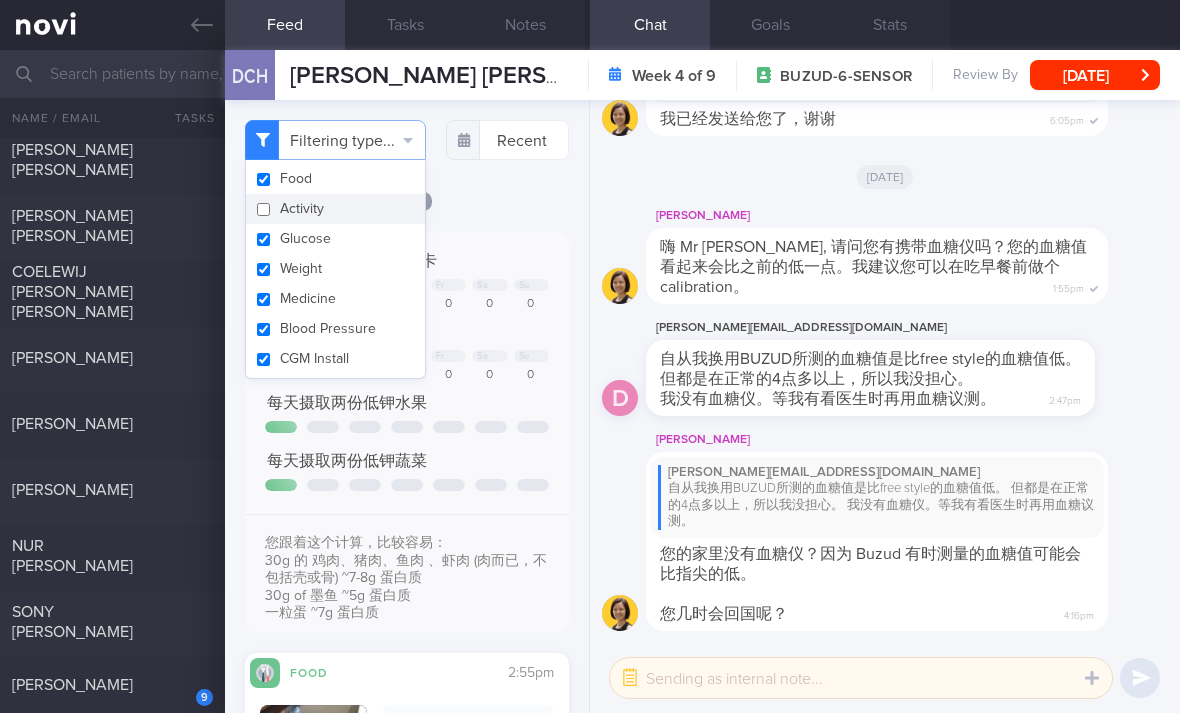 click on "[DATE]" at bounding box center [407, 200] 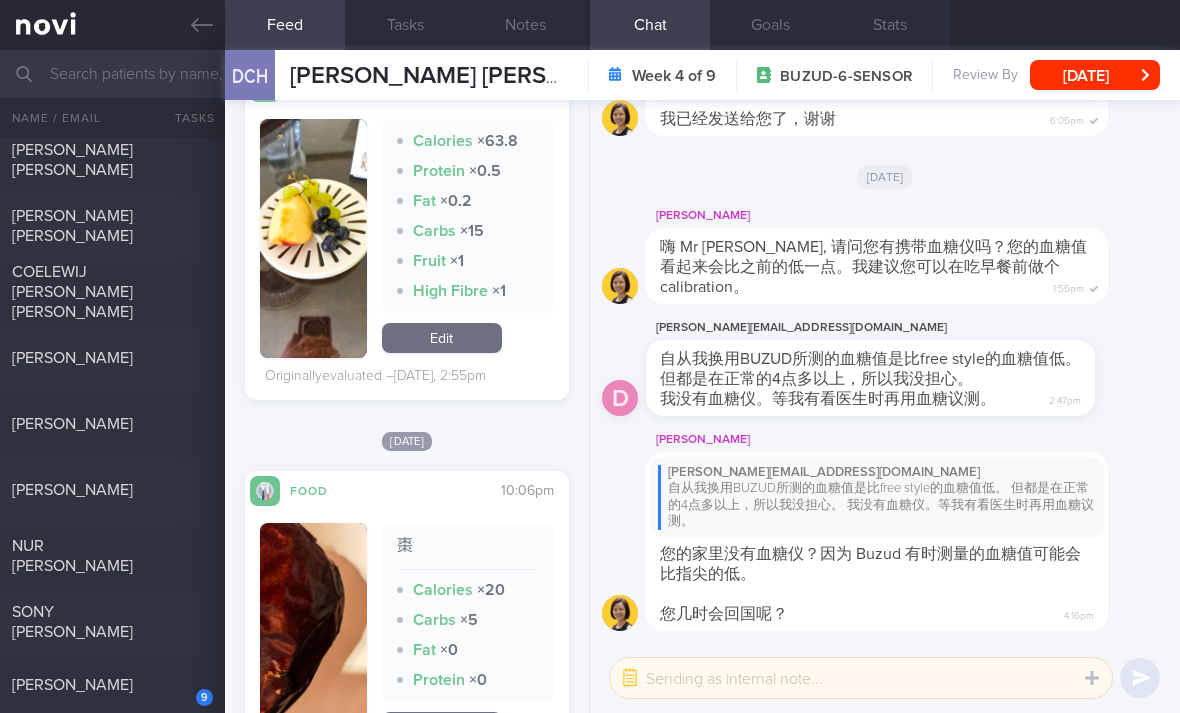 click on "Edit" at bounding box center (442, 338) 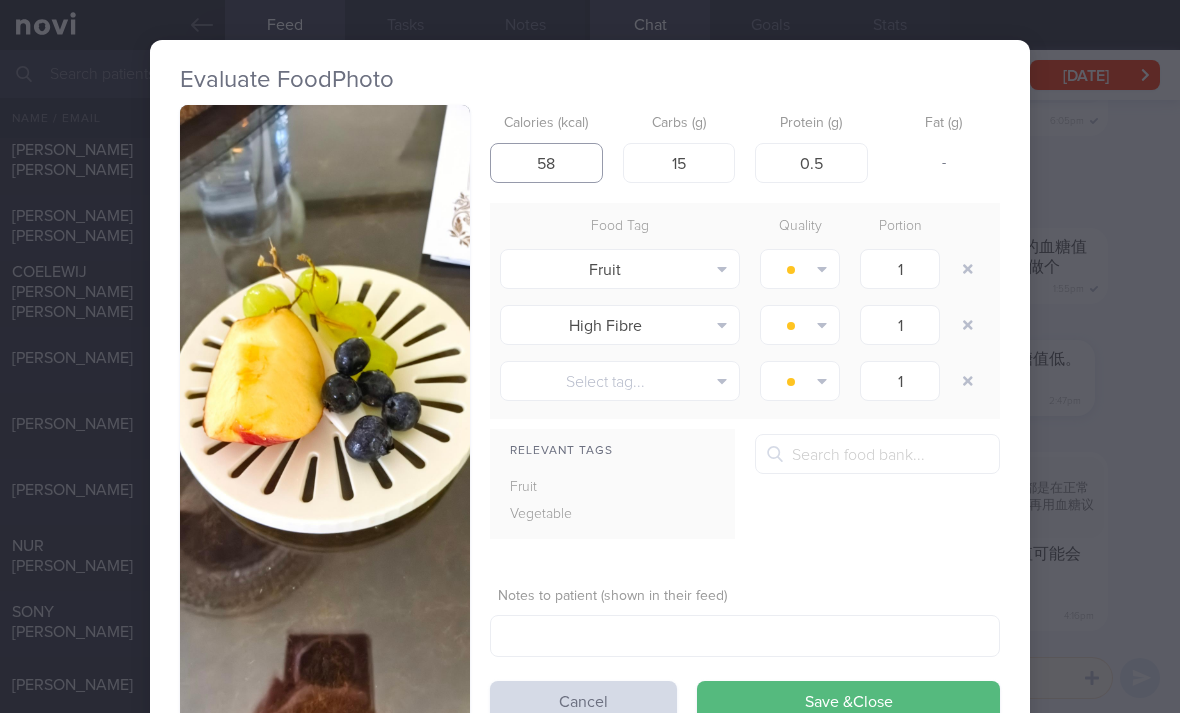 type on "58" 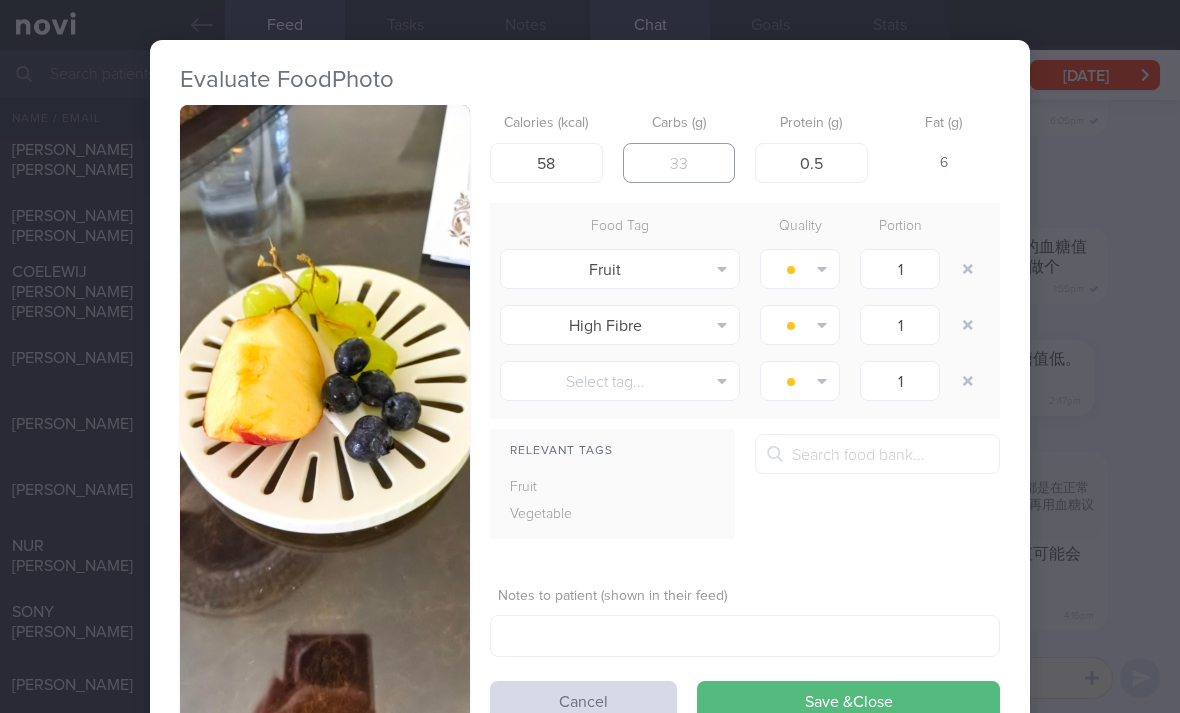 type 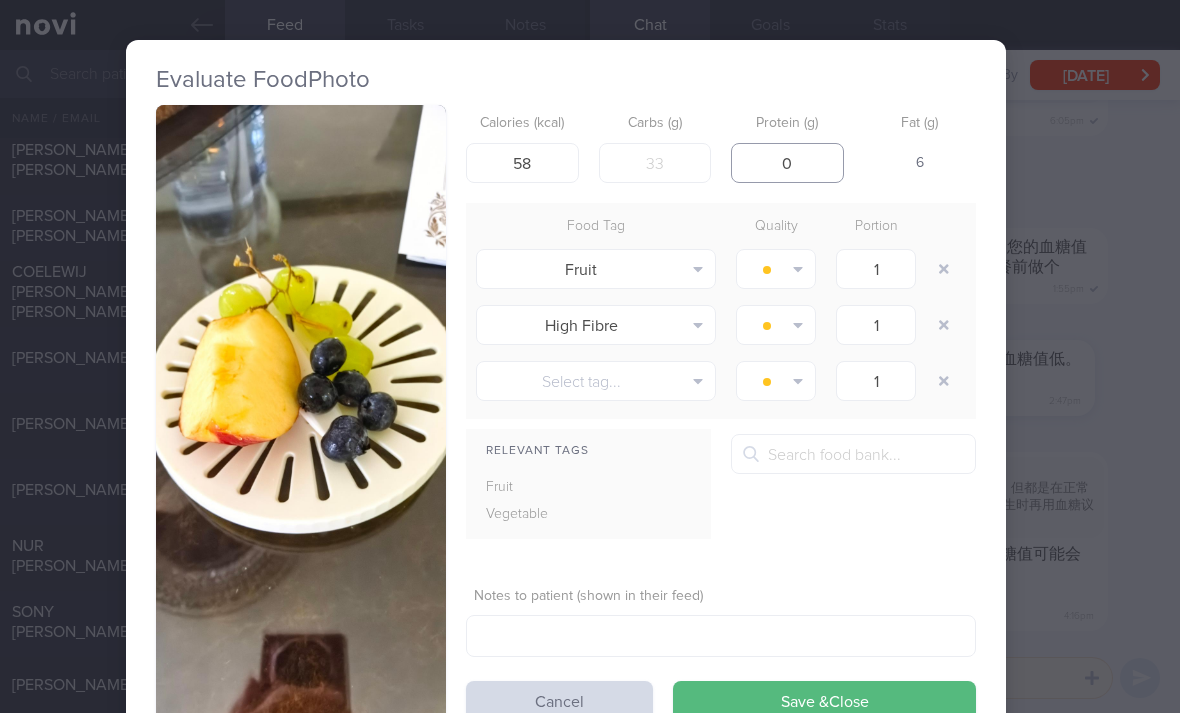 scroll, scrollTop: 1, scrollLeft: 24, axis: both 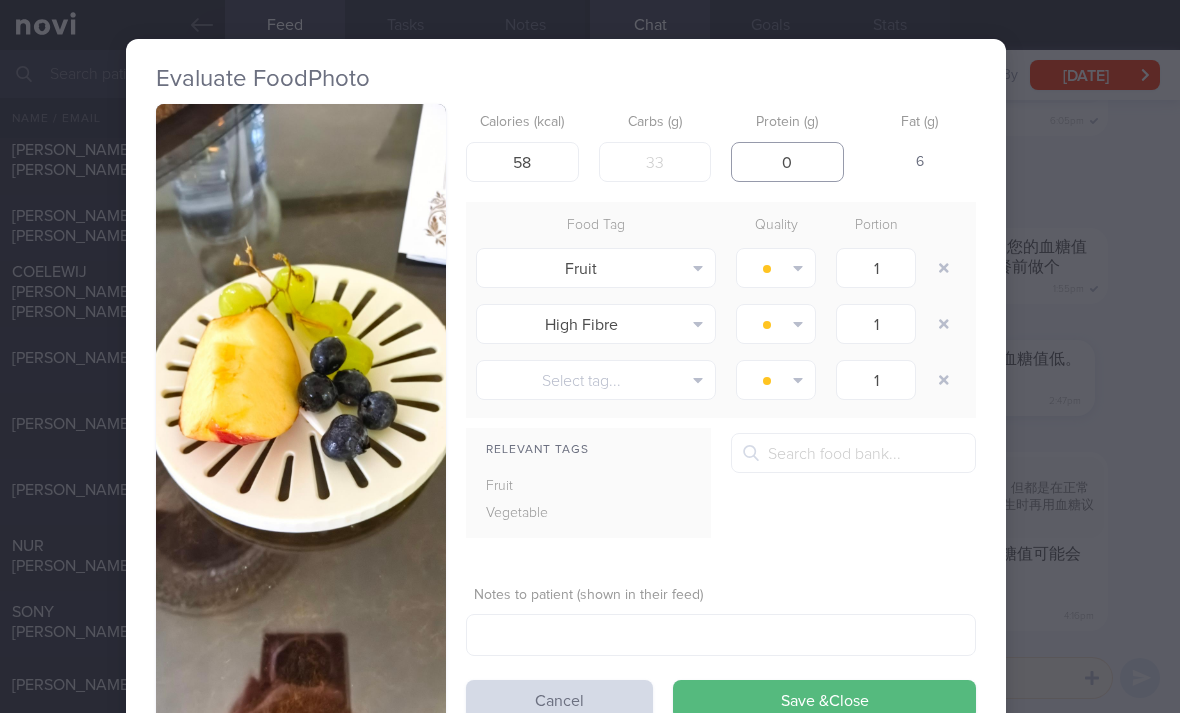 type on "0" 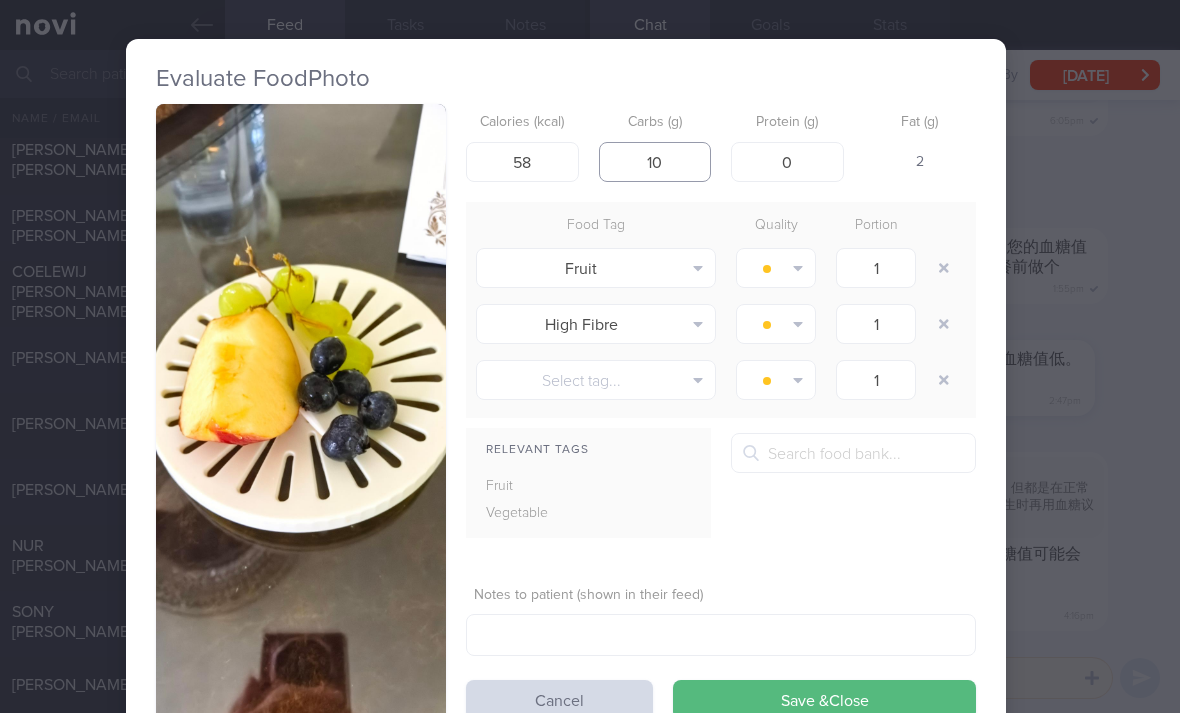 type on "10" 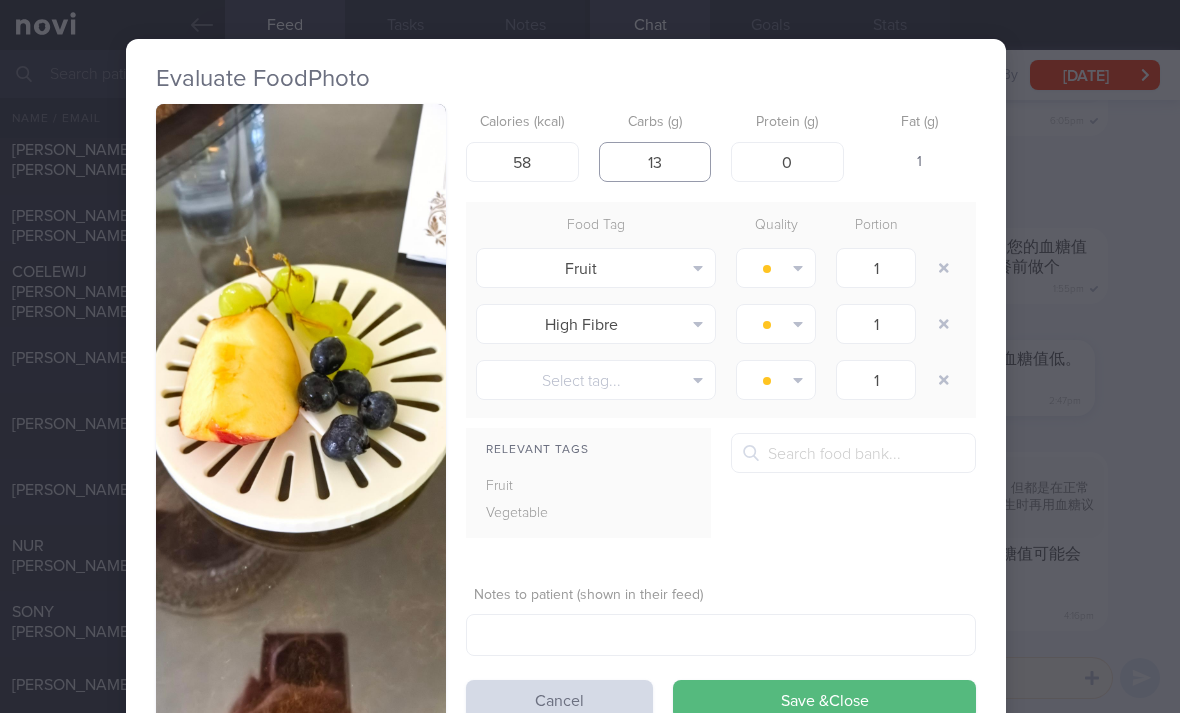 type on "13" 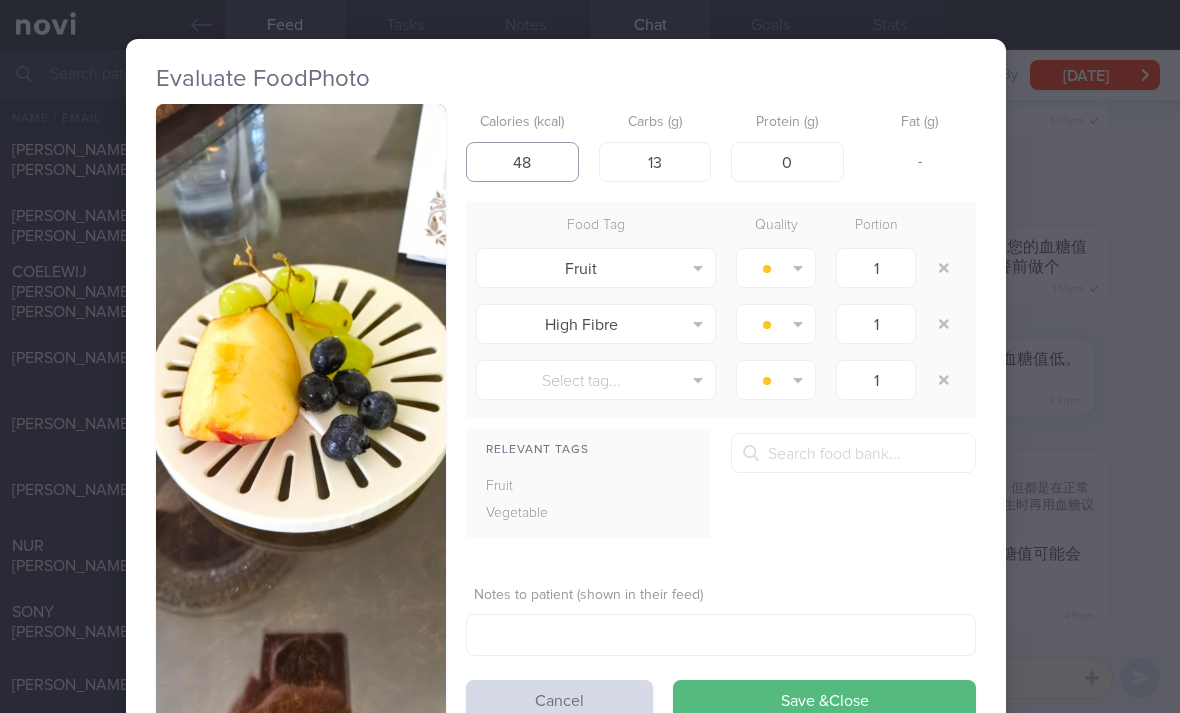 type on "48" 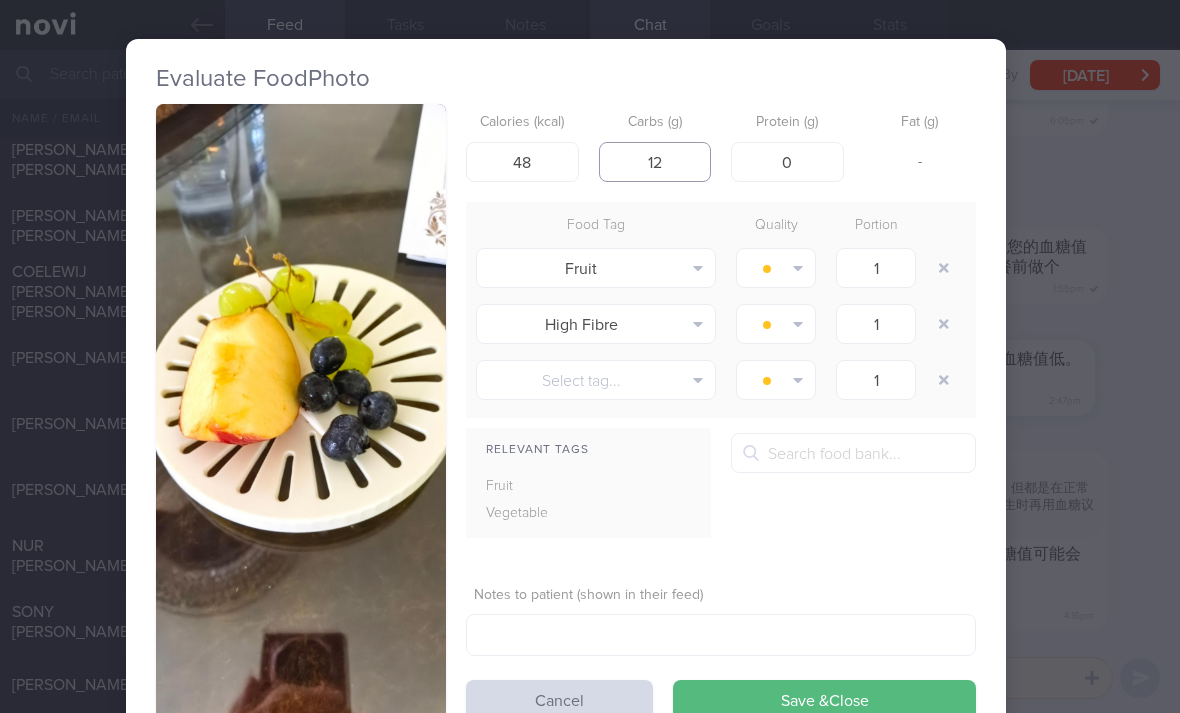 type on "12" 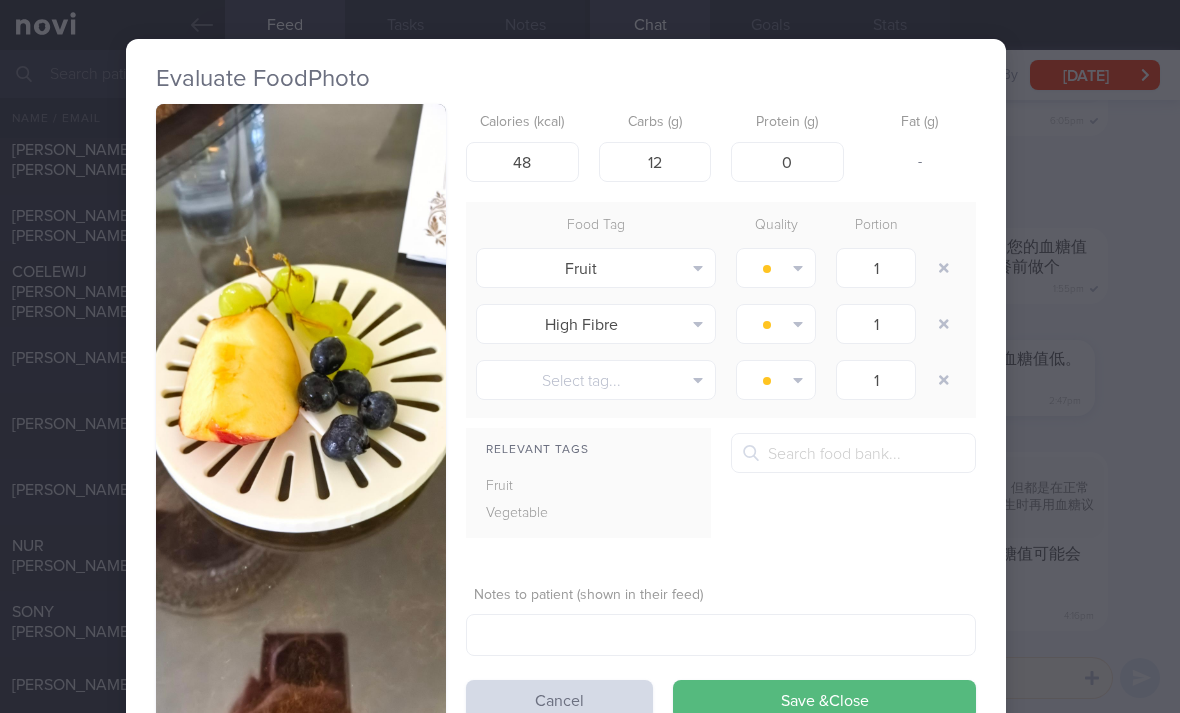 click at bounding box center [944, 324] 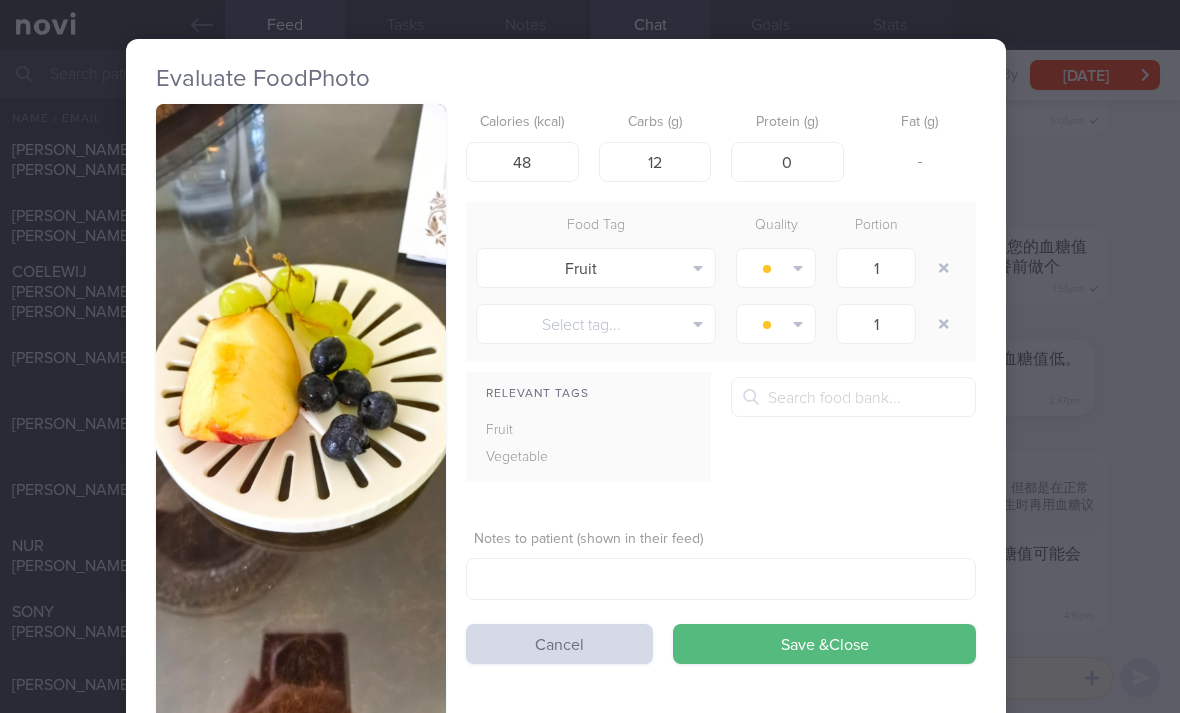 click on "Save &
Close" at bounding box center [824, 644] 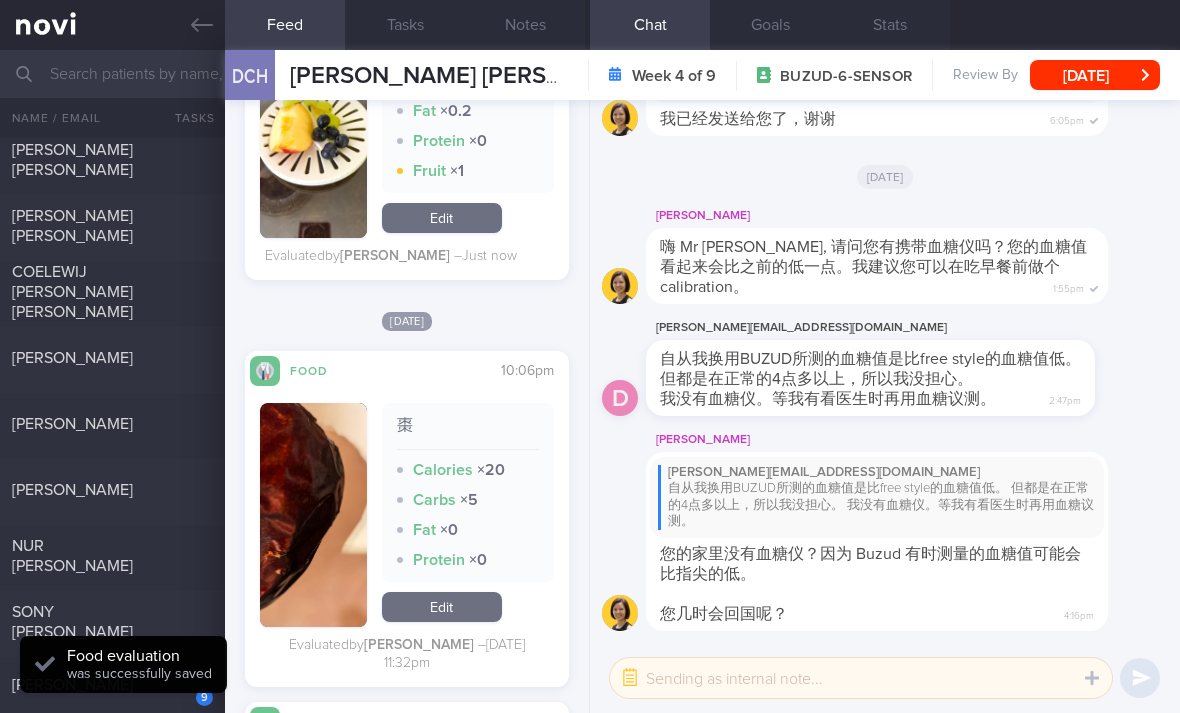 scroll, scrollTop: 624, scrollLeft: 0, axis: vertical 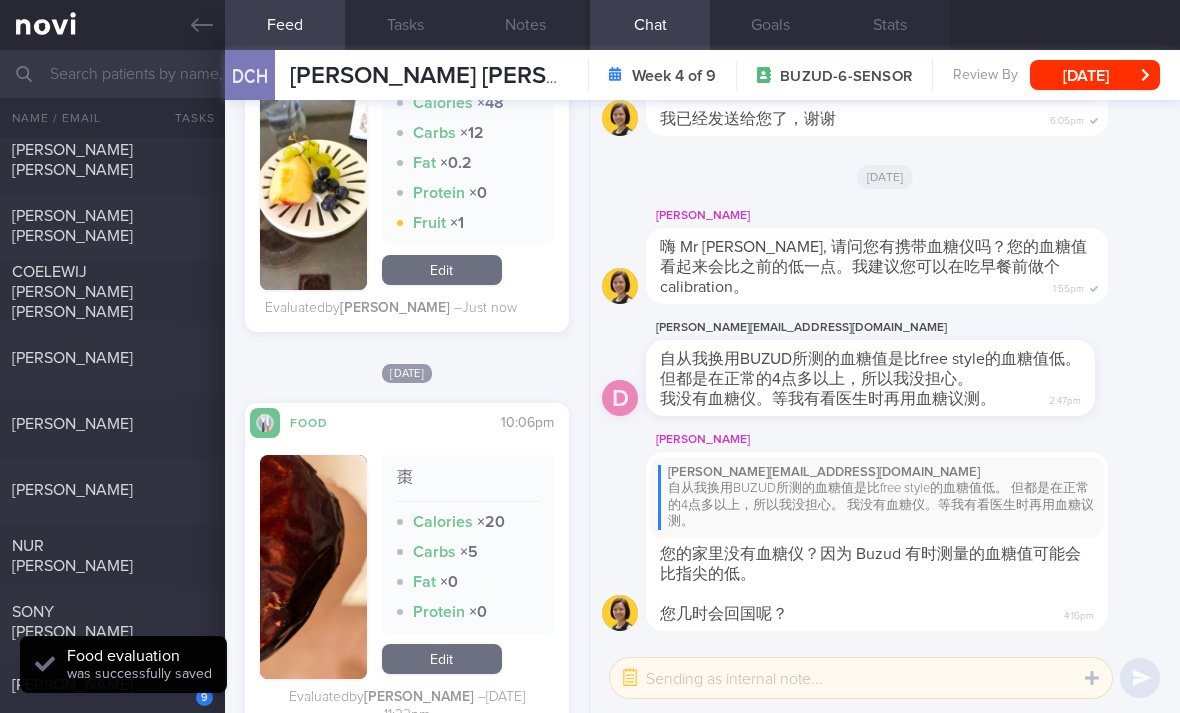 click on "Edit" at bounding box center (442, 270) 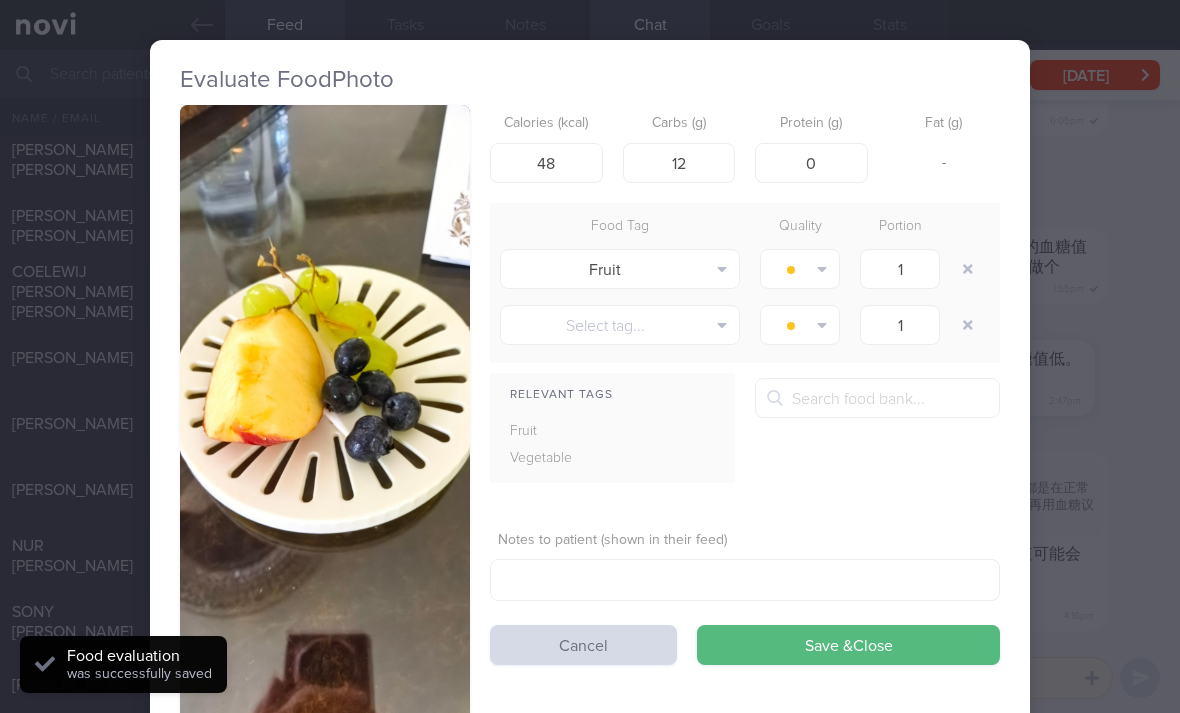 click at bounding box center [800, 269] 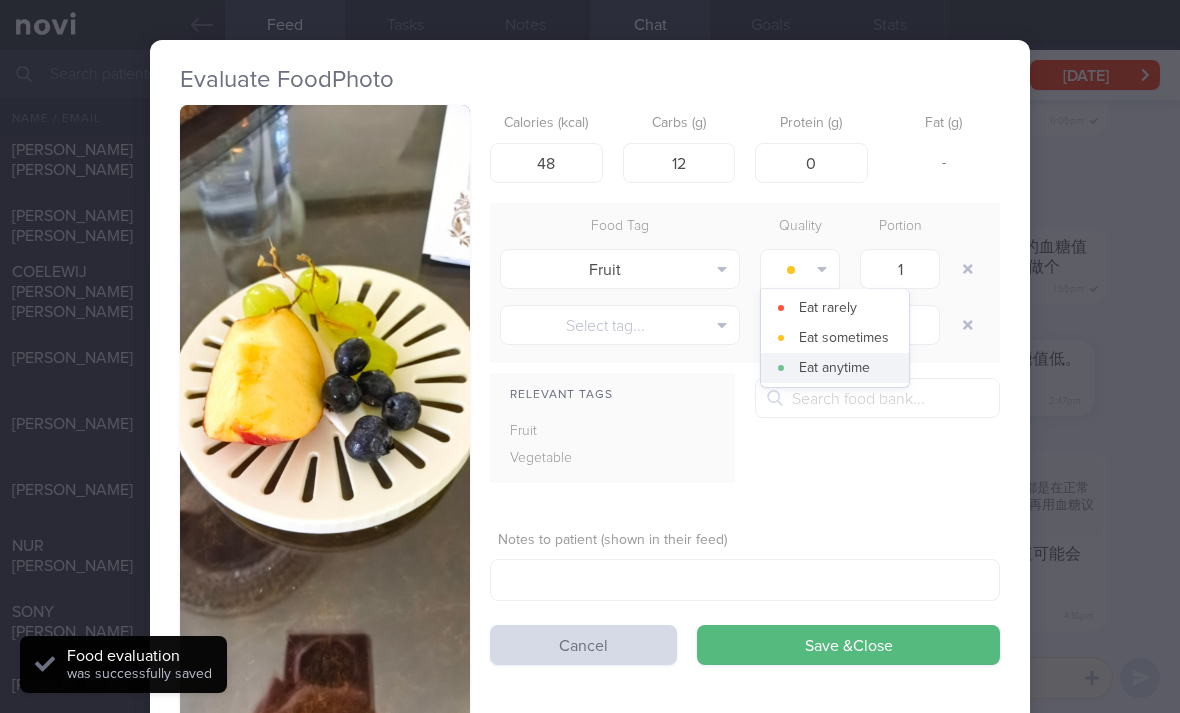click on "Eat anytime" at bounding box center (835, 368) 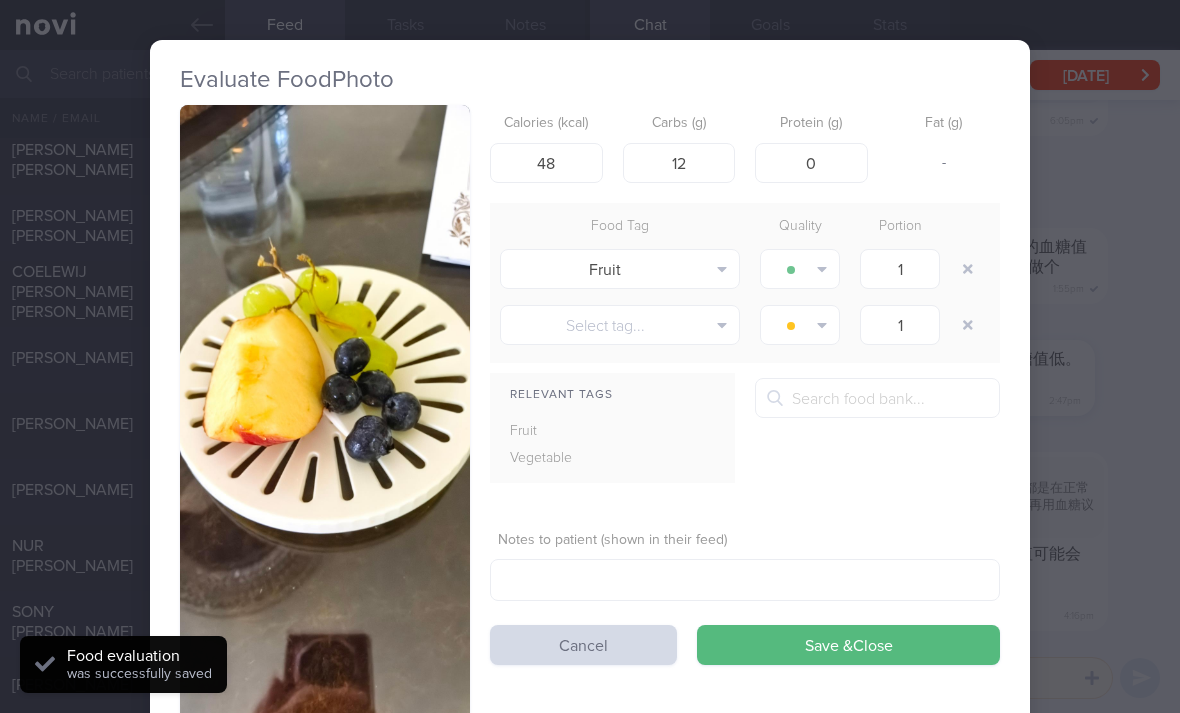 click on "Save &
Close" at bounding box center [848, 645] 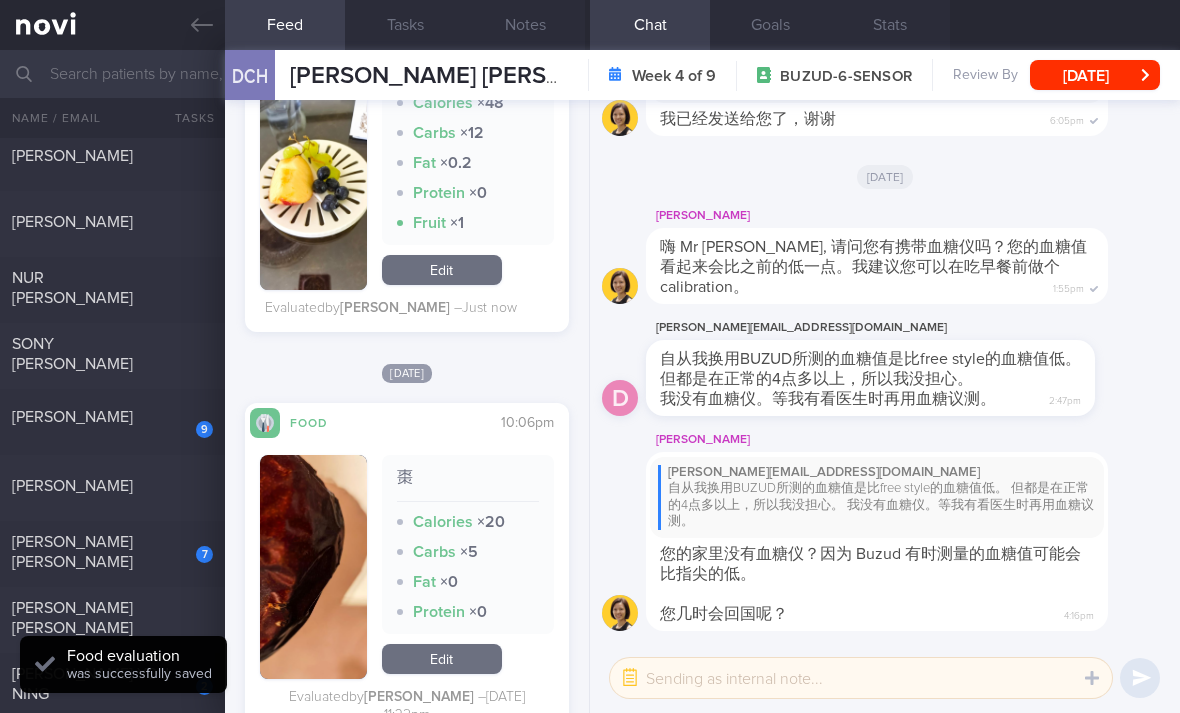 scroll, scrollTop: 620, scrollLeft: 0, axis: vertical 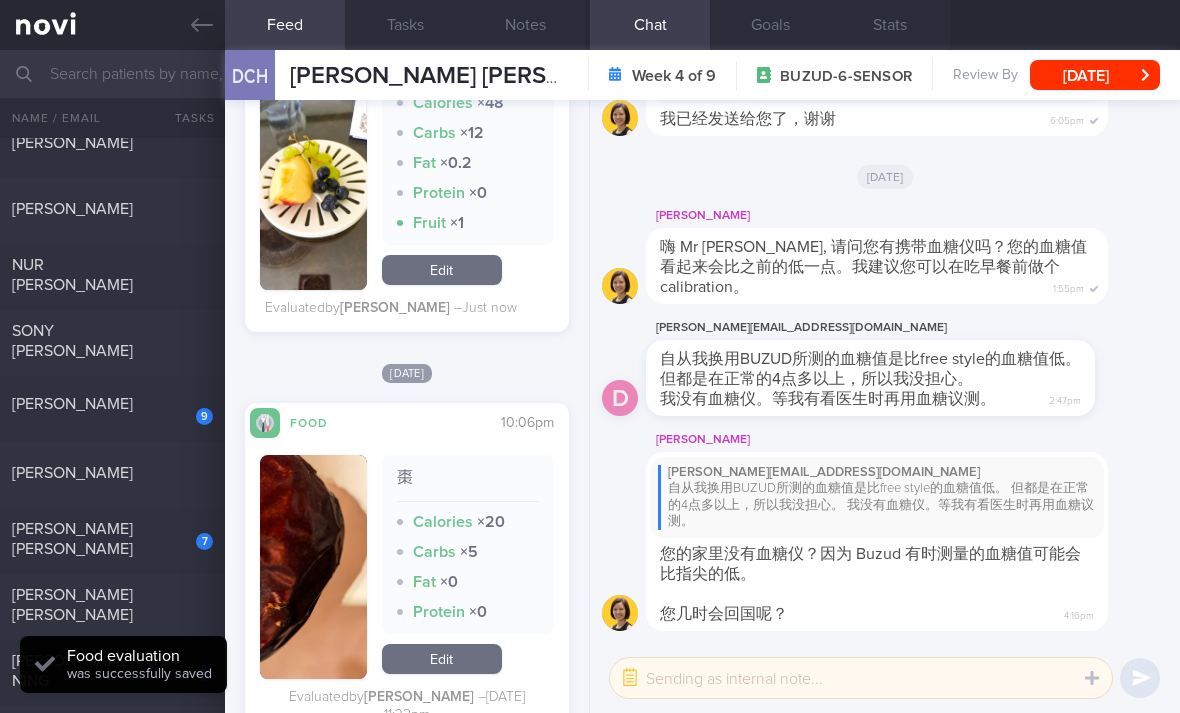 click on "NUR [PERSON_NAME]" at bounding box center (110, 275) 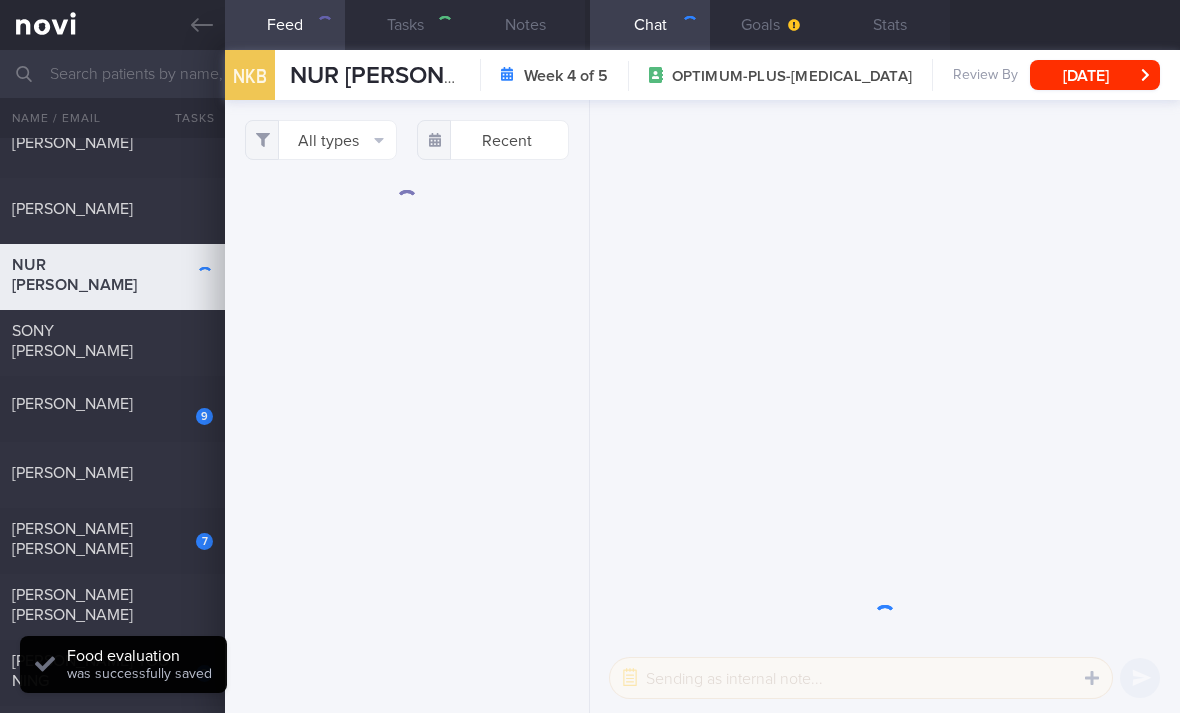 scroll, scrollTop: 0, scrollLeft: 0, axis: both 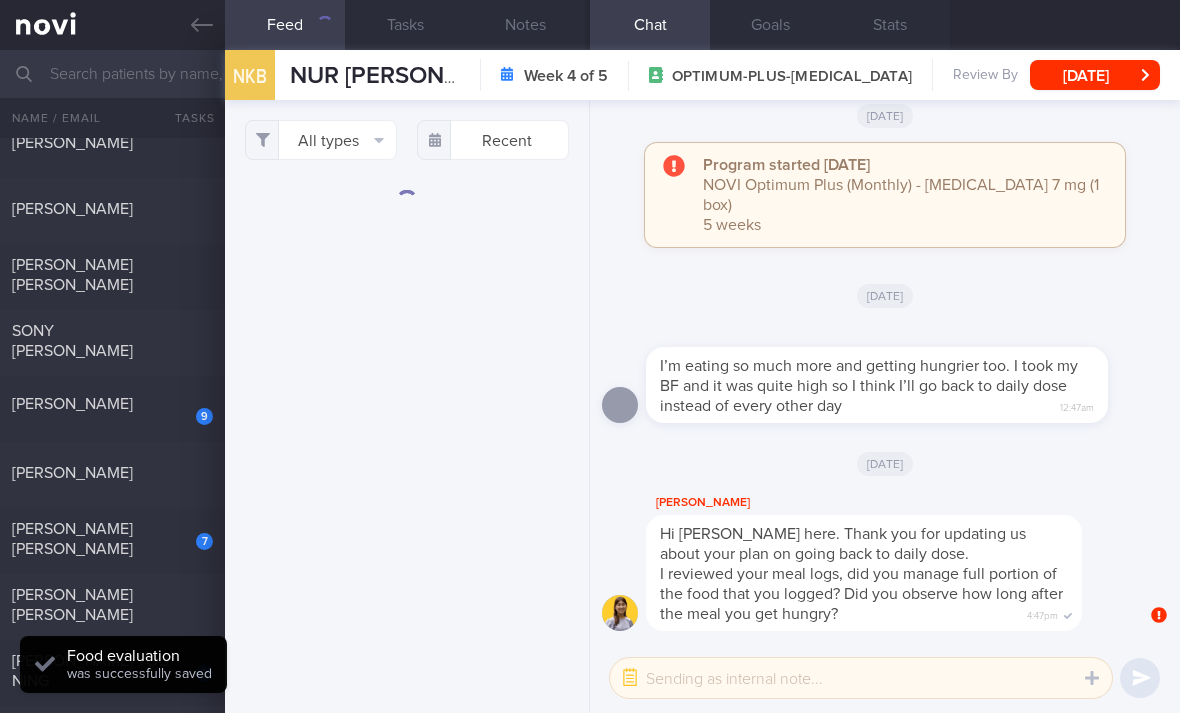 click on "All types" at bounding box center (321, 140) 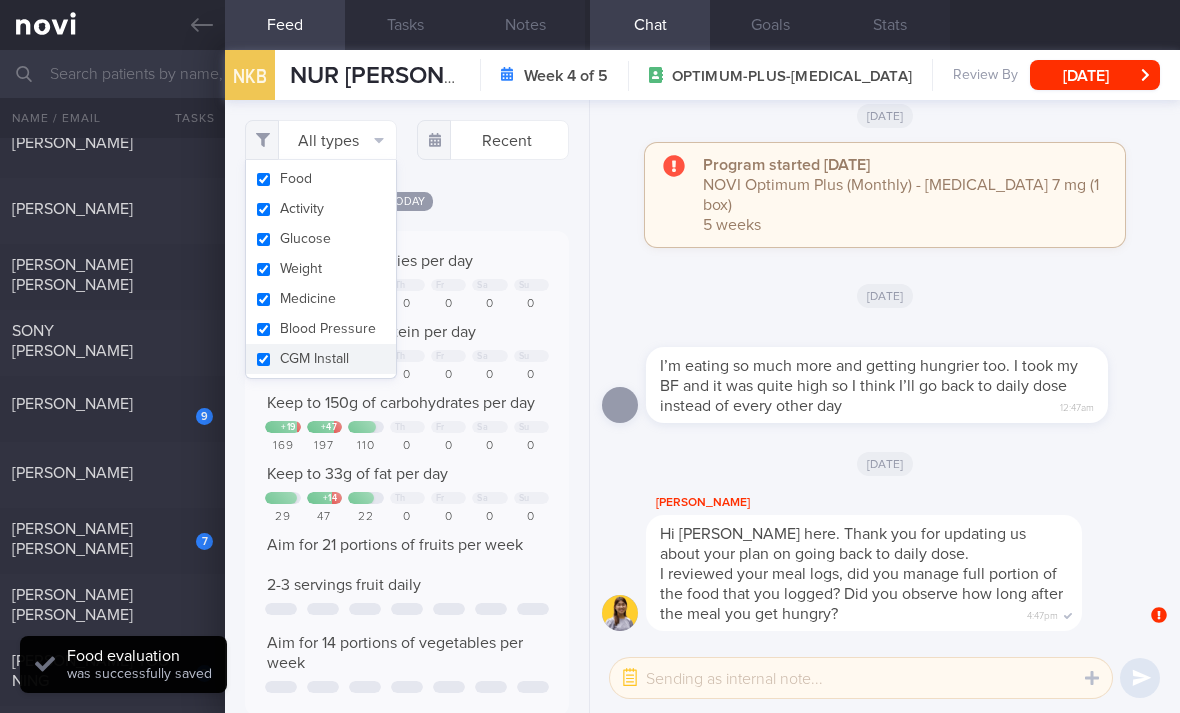 click on "Activity" at bounding box center (321, 209) 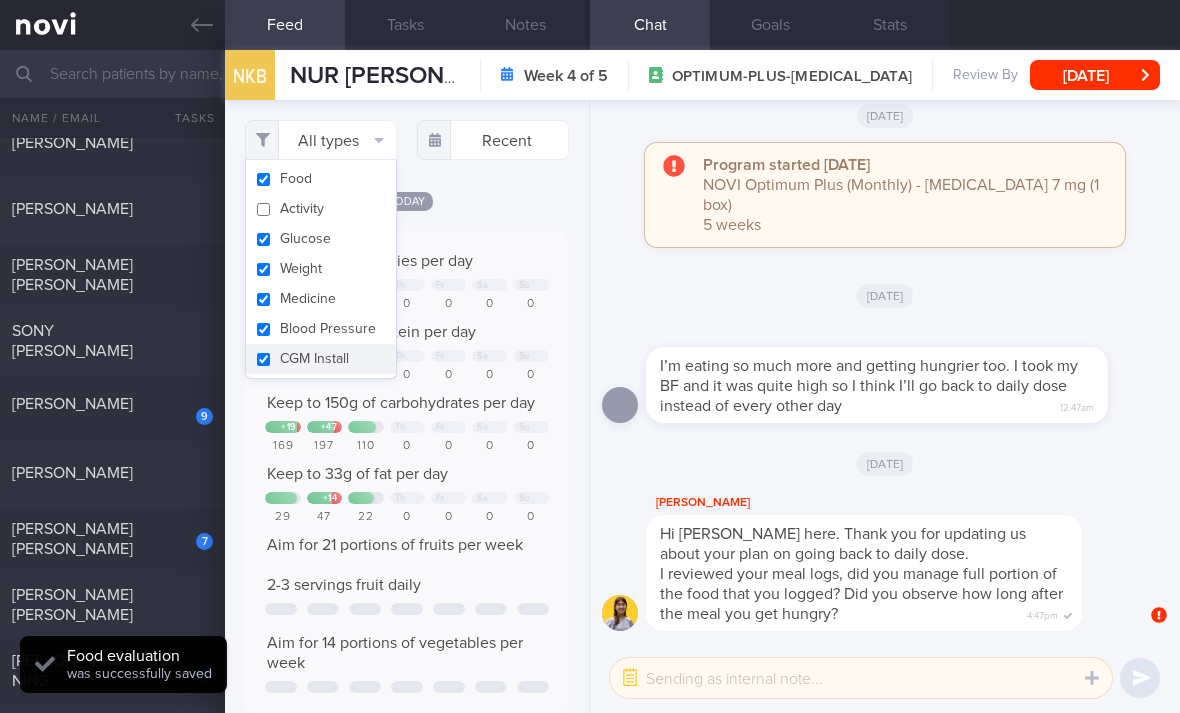 scroll, scrollTop: 999926, scrollLeft: 999702, axis: both 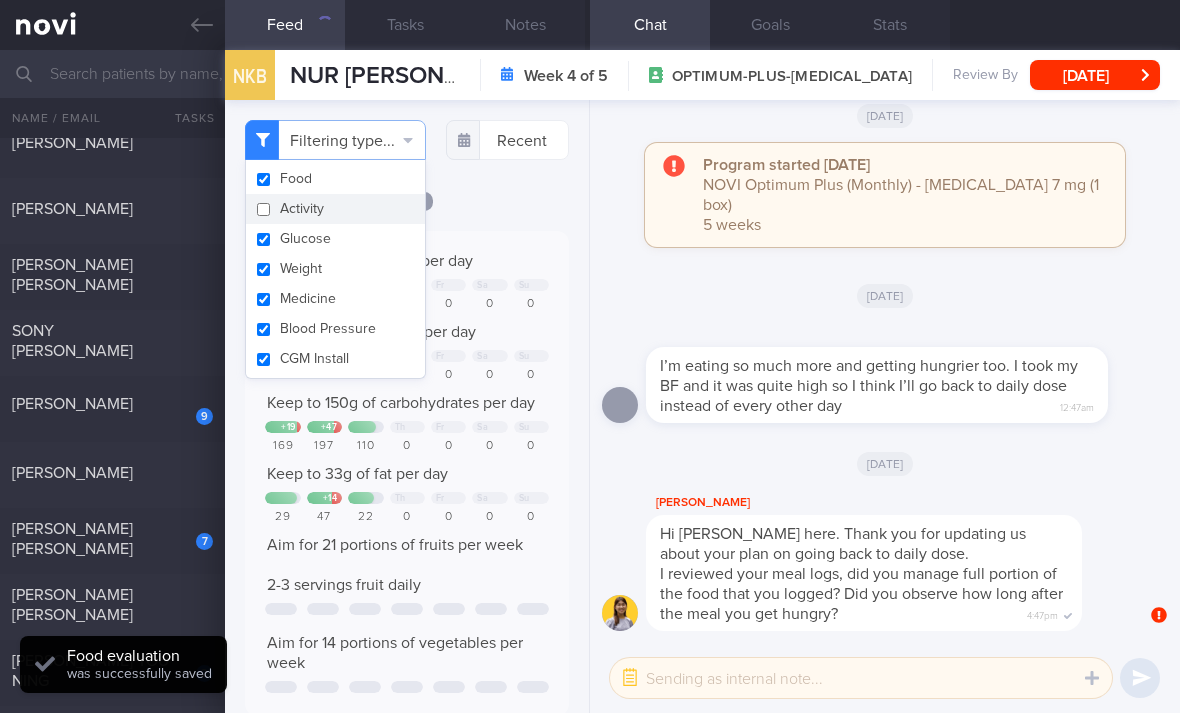 click on "Filtering type...
Food
Activity
Glucose
Weight
Medicine
Blood Pressure
CGM Install
Recent
[DATE]" at bounding box center (407, 406) 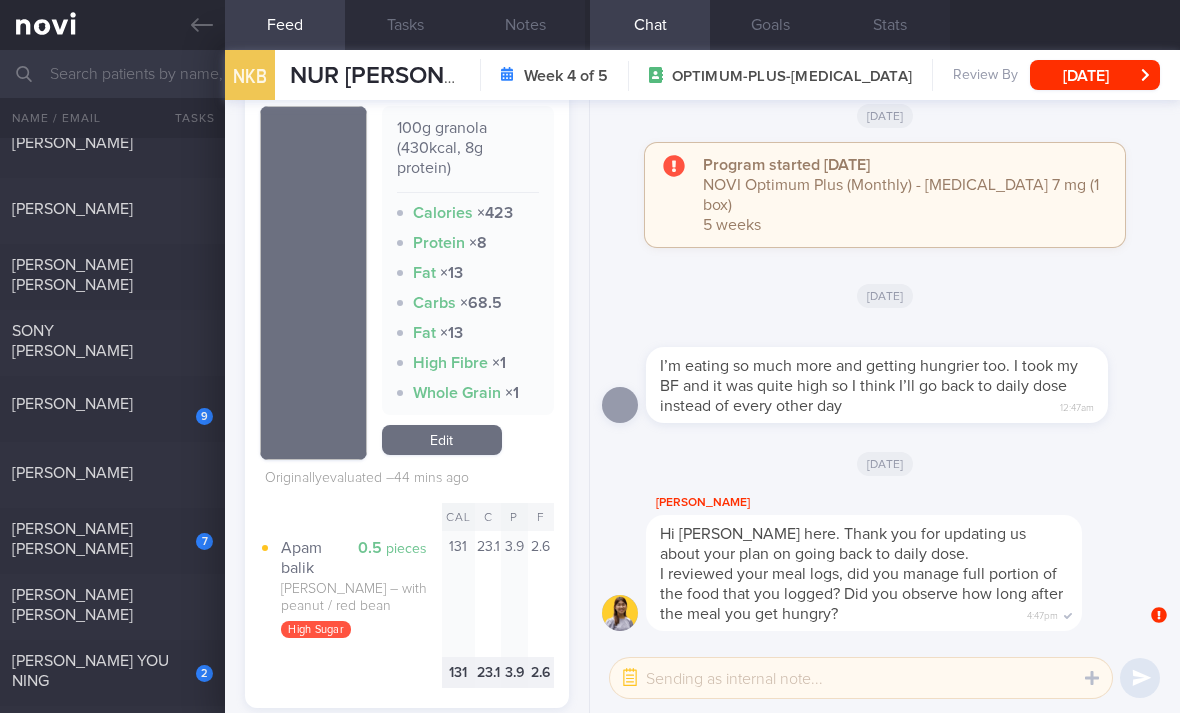 click on "Edit" at bounding box center (442, 440) 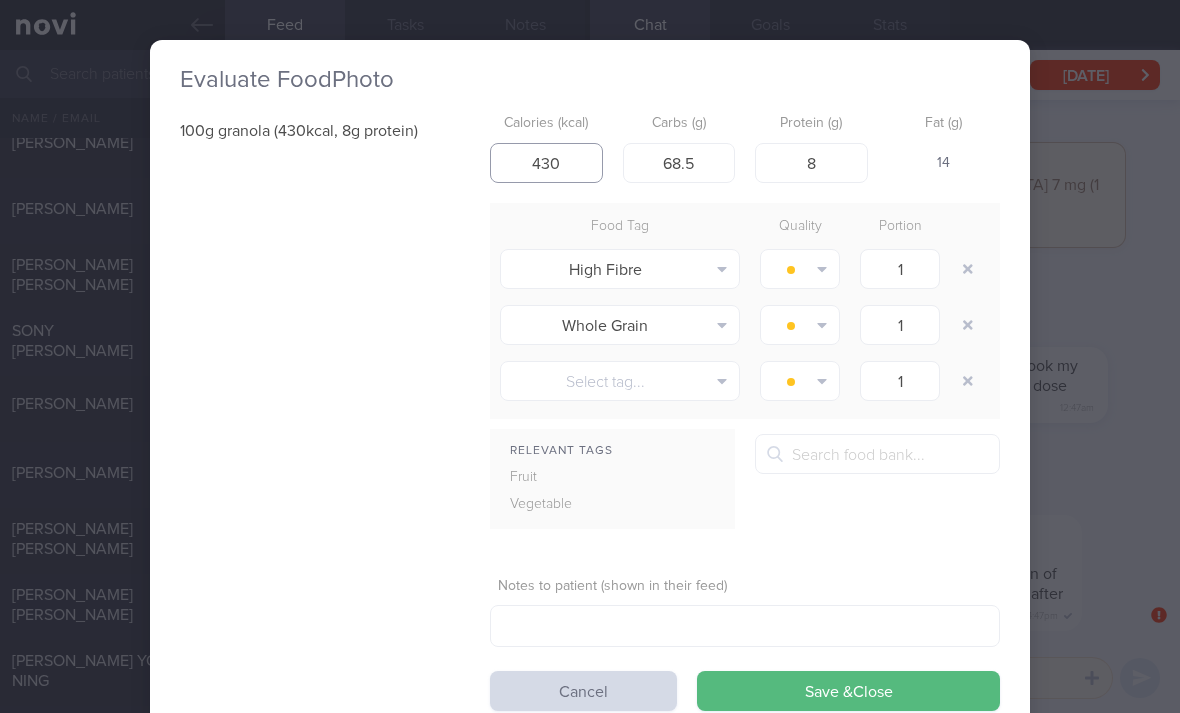 type on "430" 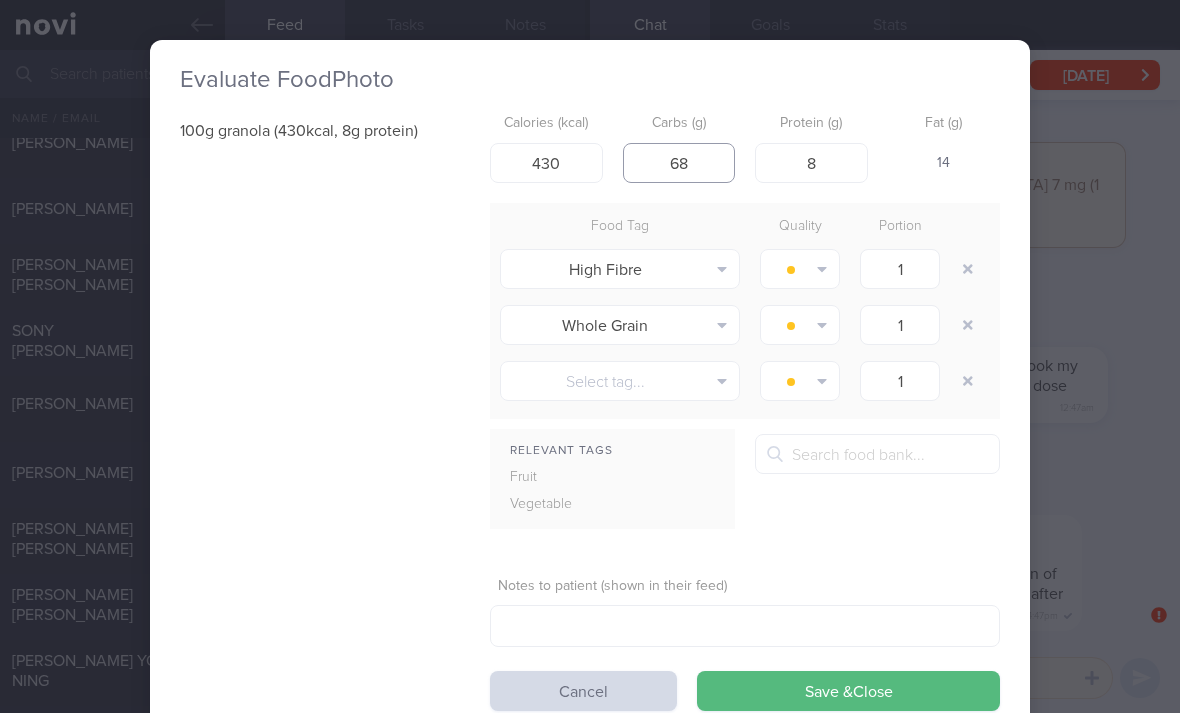 type on "68" 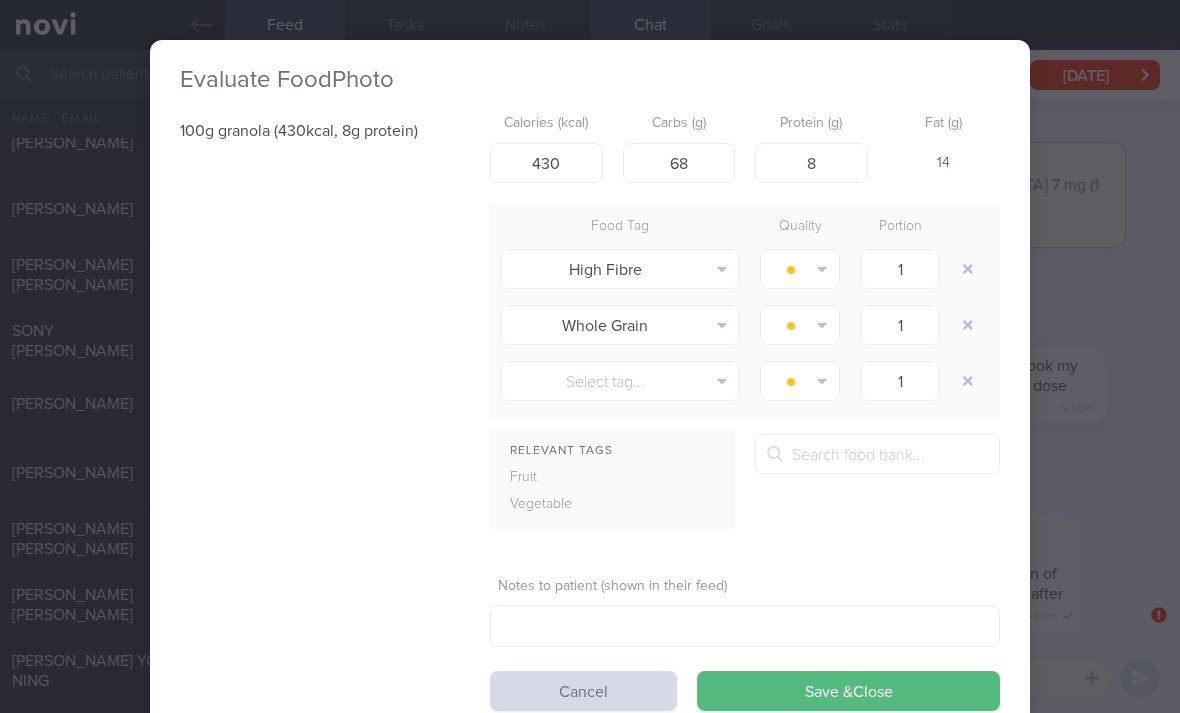 click at bounding box center [968, 269] 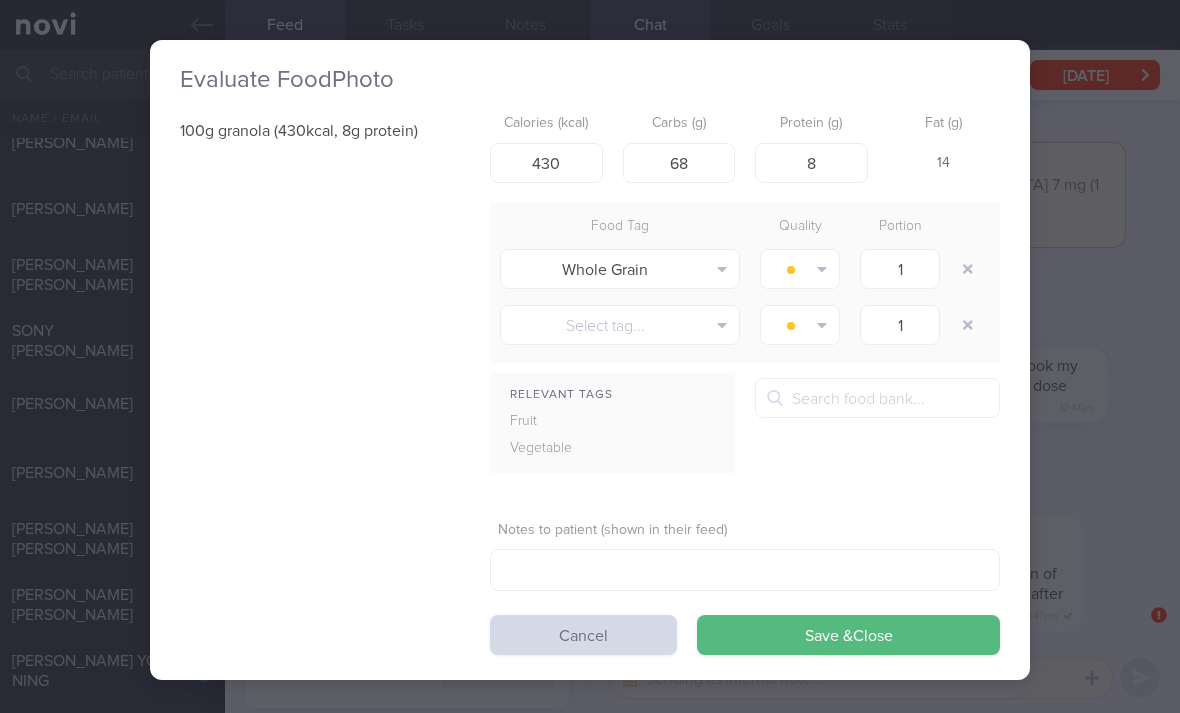 click at bounding box center [968, 269] 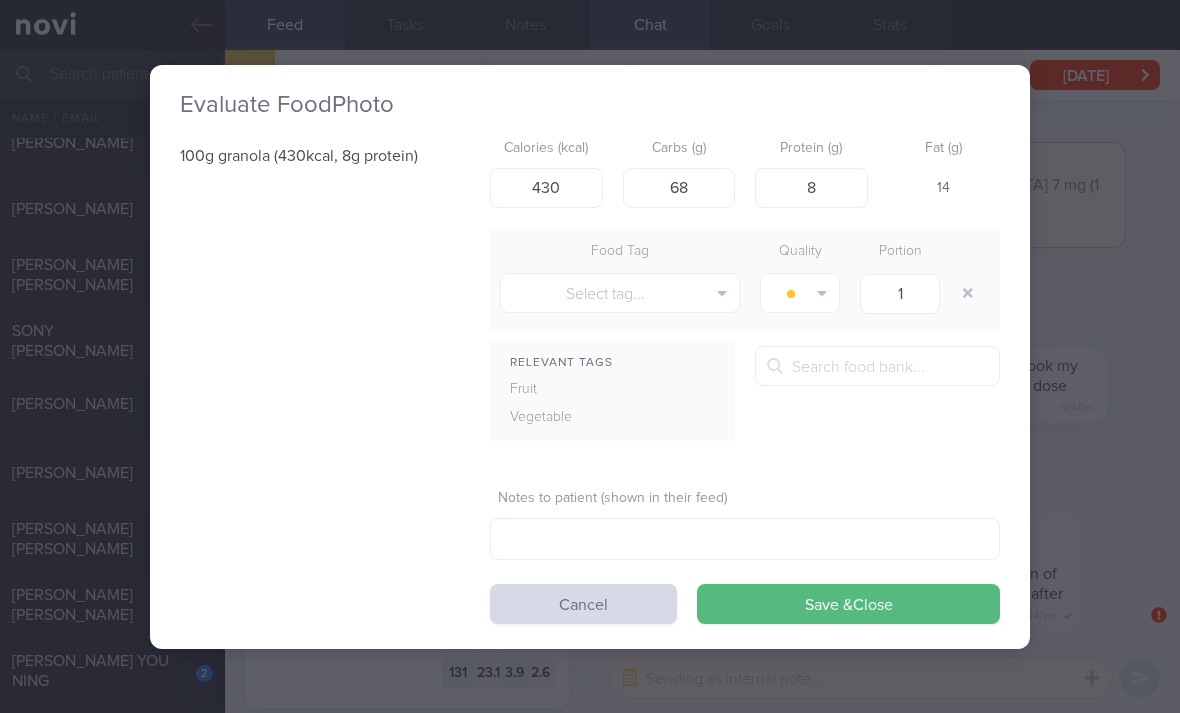 click on "Save &
Close" at bounding box center [848, 604] 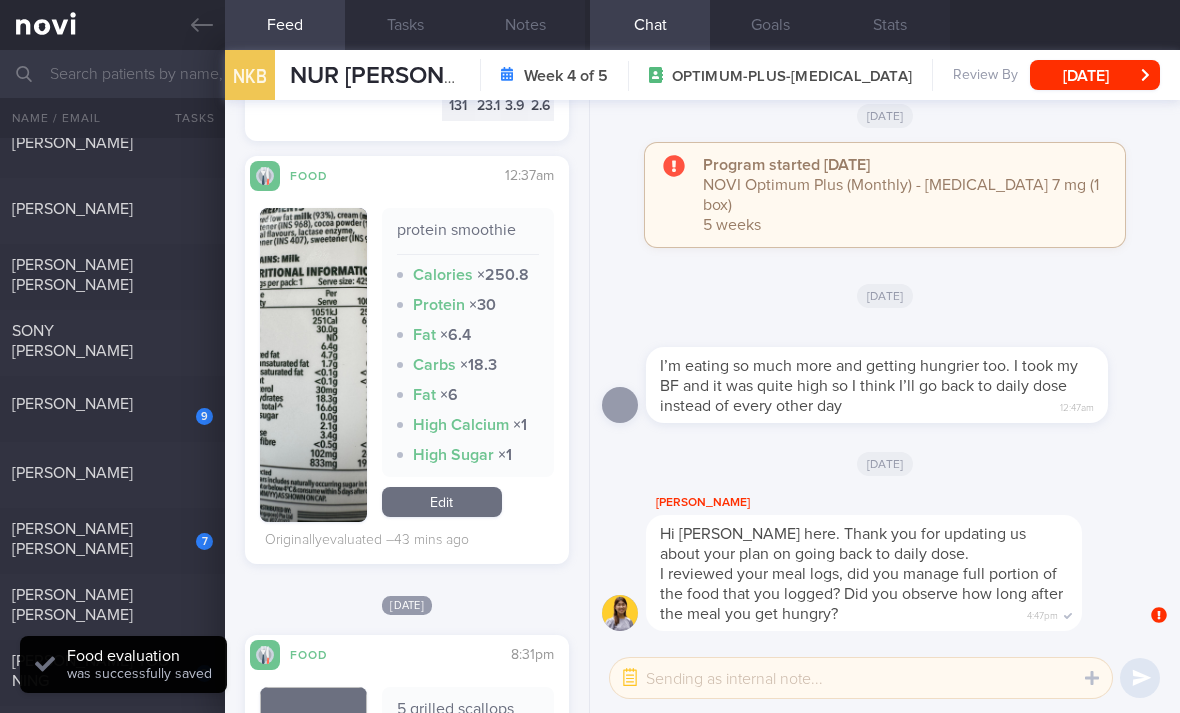 scroll, scrollTop: 1208, scrollLeft: 0, axis: vertical 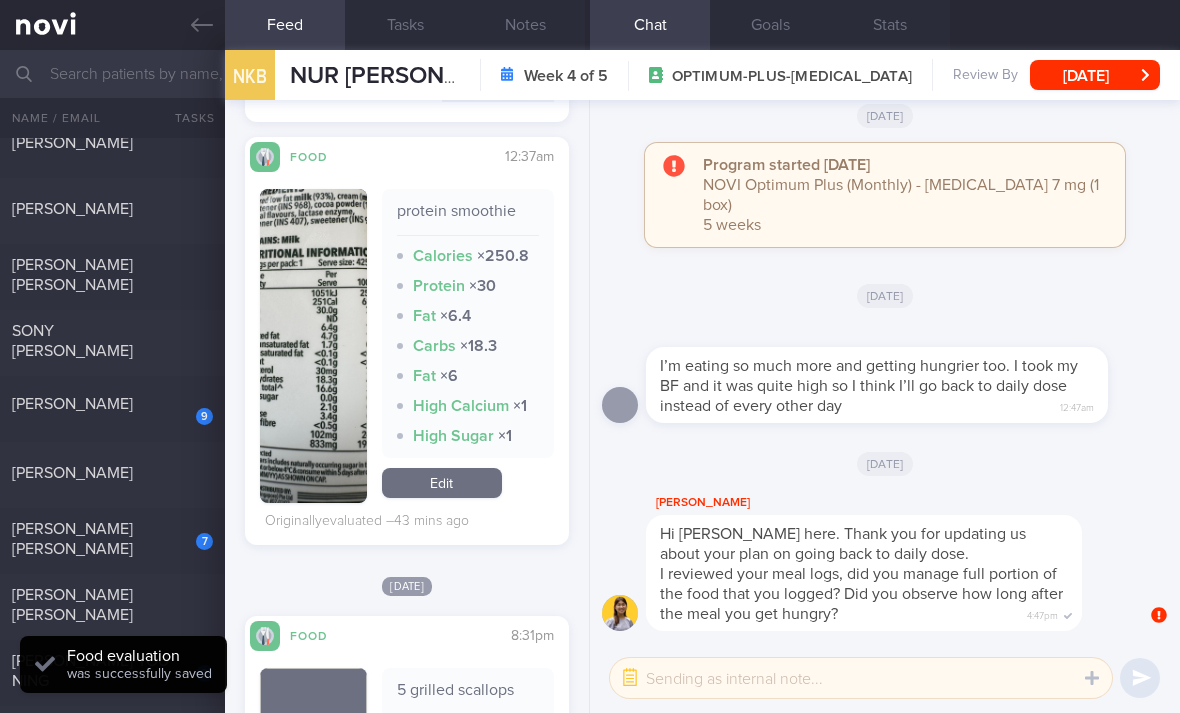 click on "Edit" at bounding box center [442, 483] 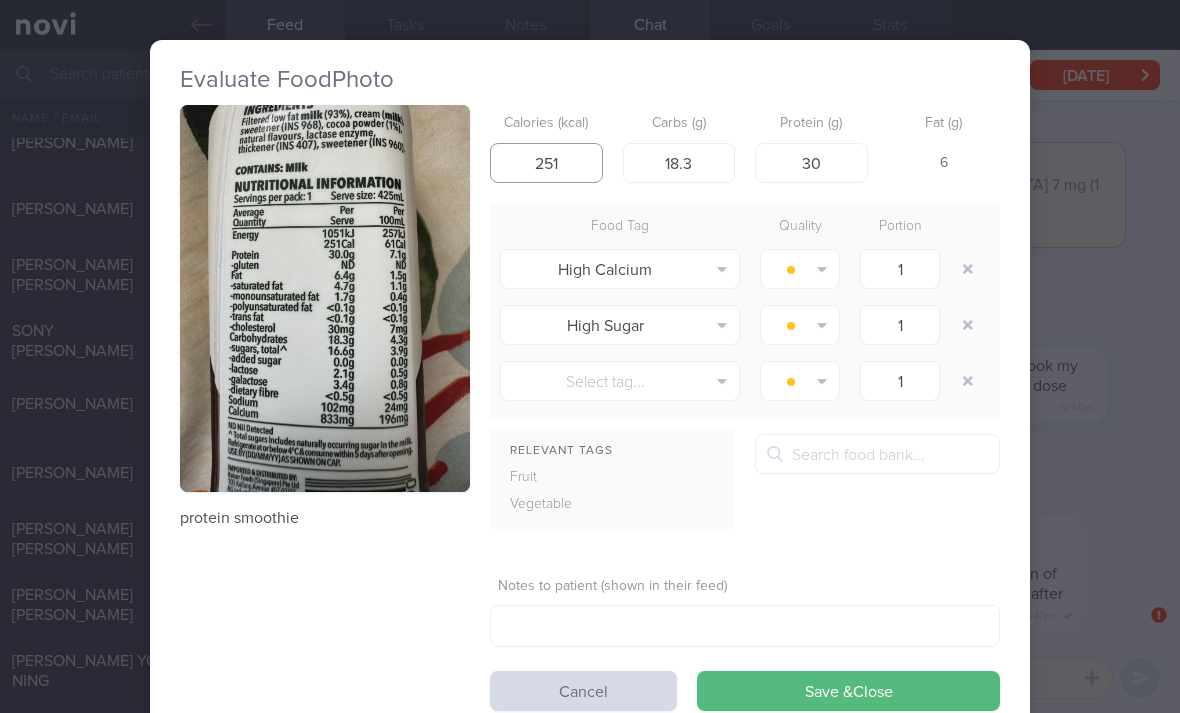 type on "251" 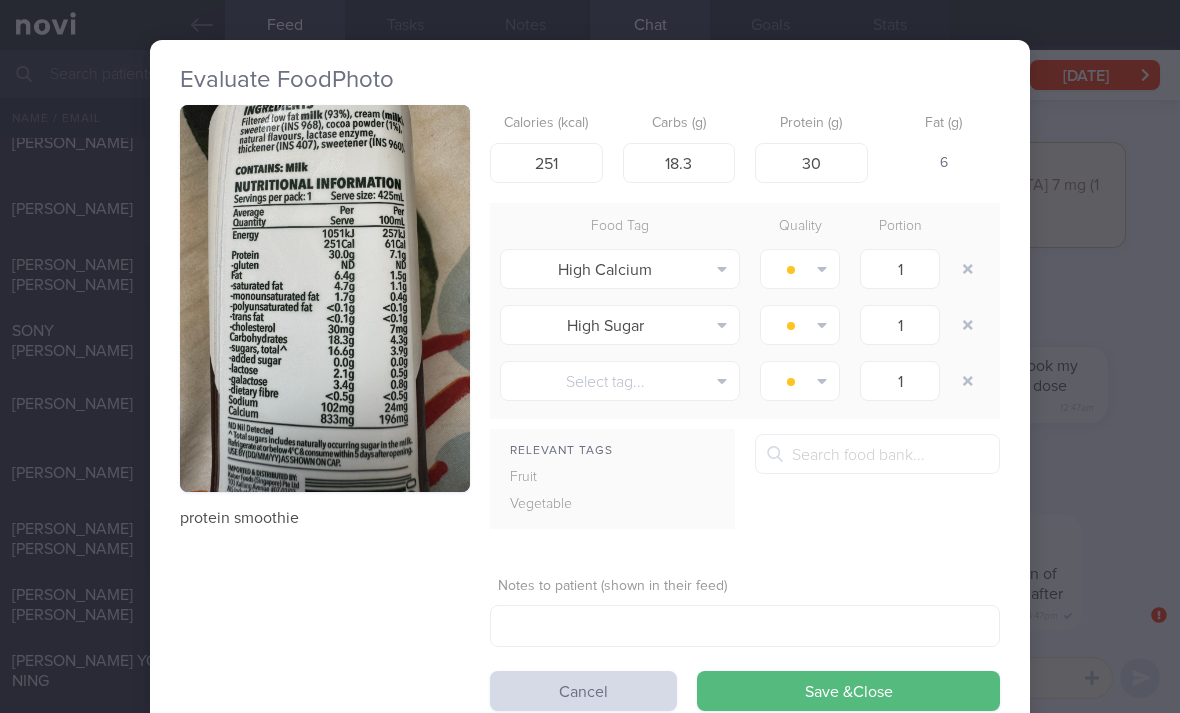 click at bounding box center (968, 269) 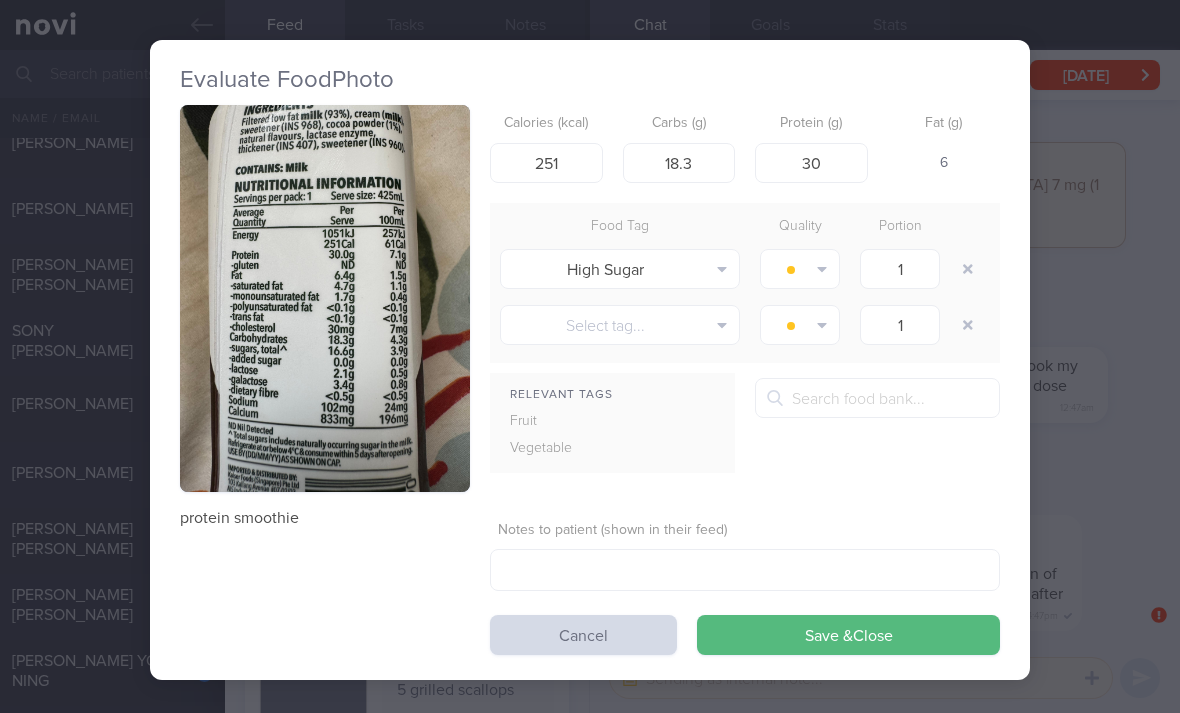 click at bounding box center (968, 269) 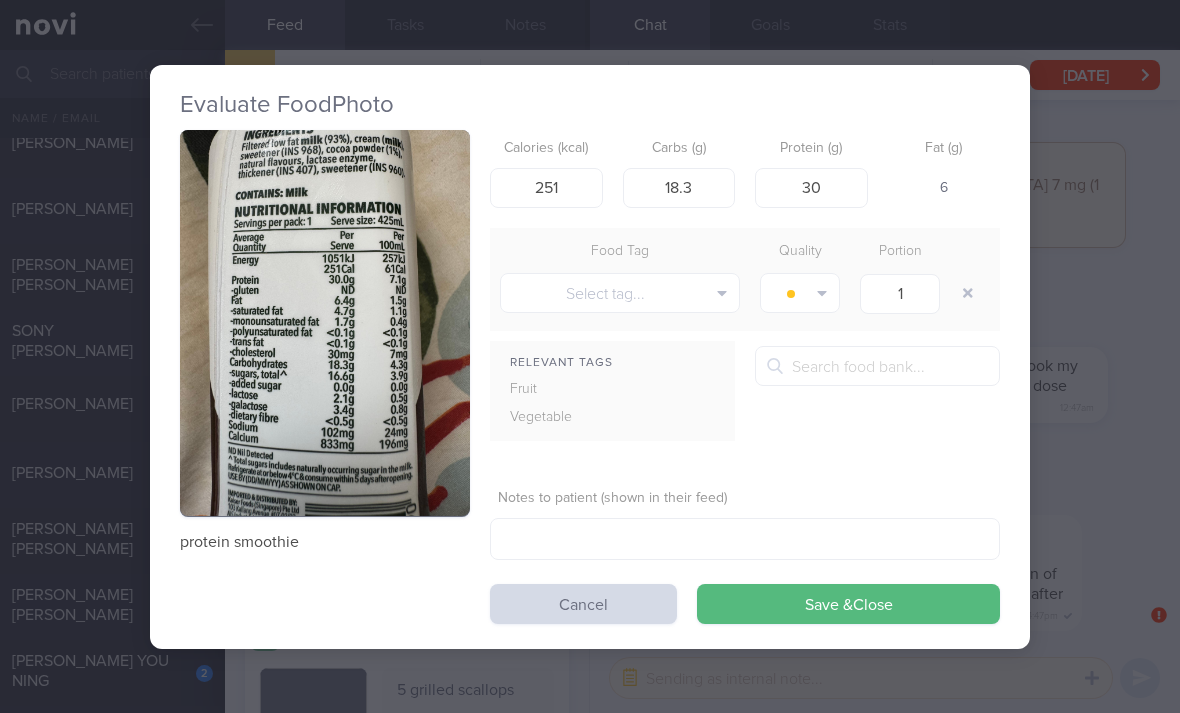 click on "Save &
Close" at bounding box center [848, 604] 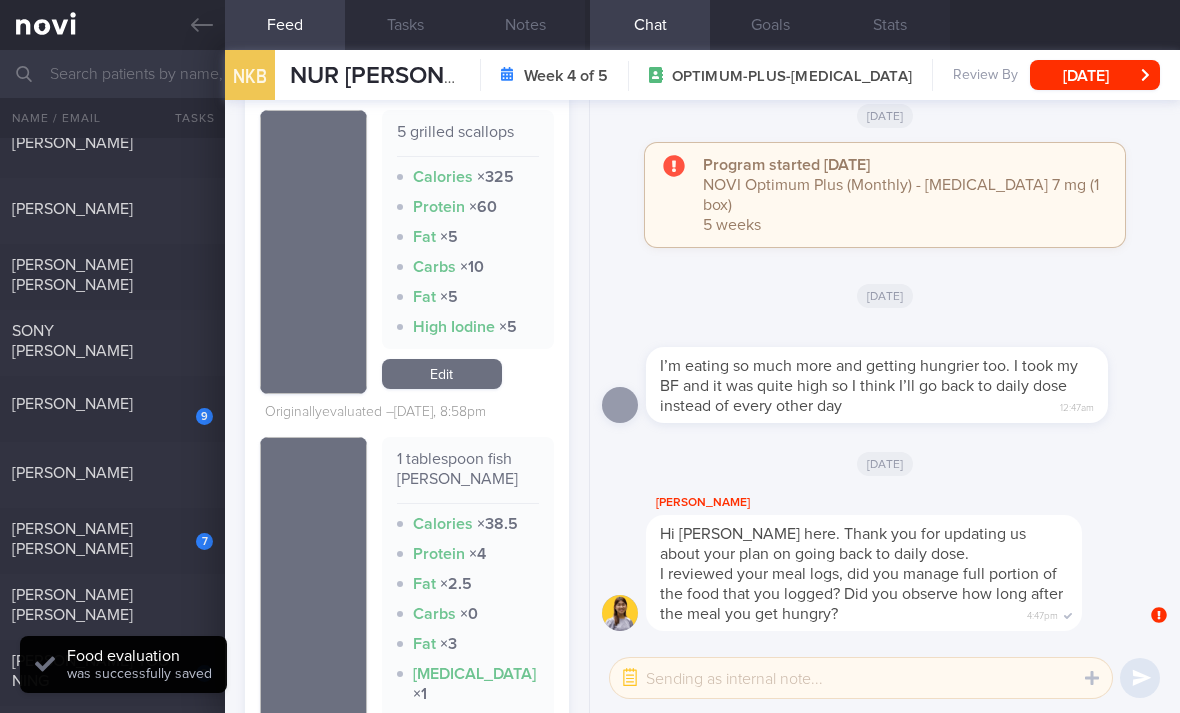 scroll, scrollTop: 1767, scrollLeft: 0, axis: vertical 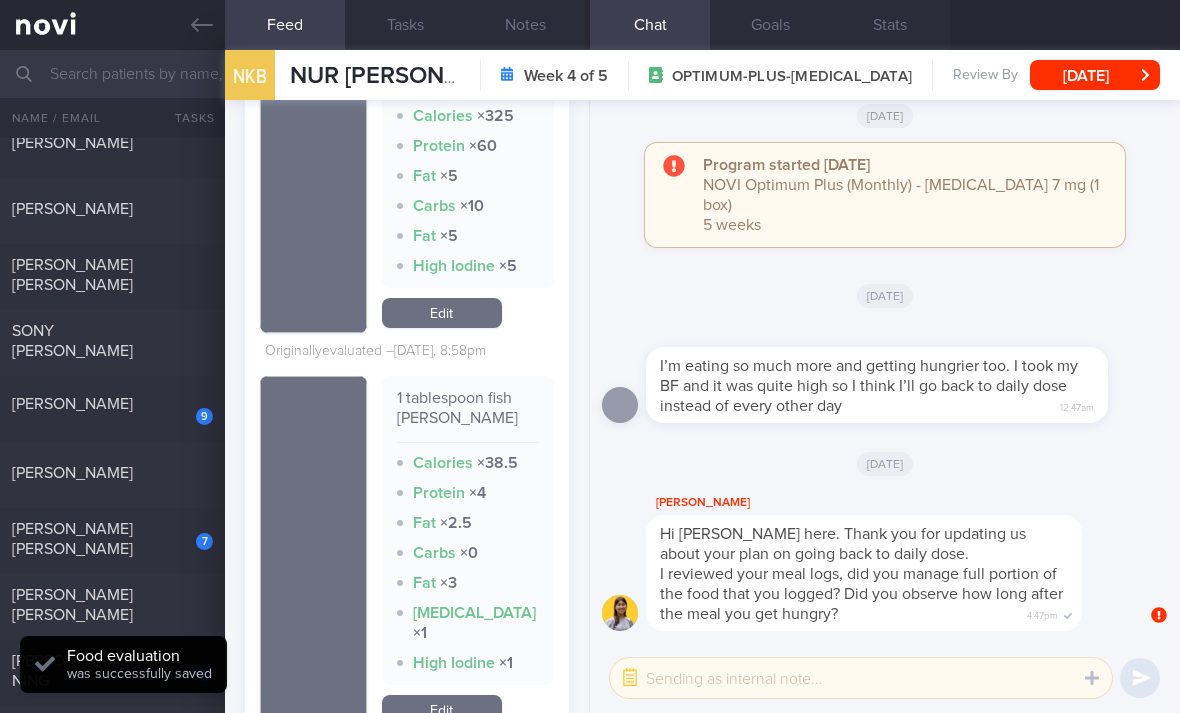click on "Edit" at bounding box center [442, 313] 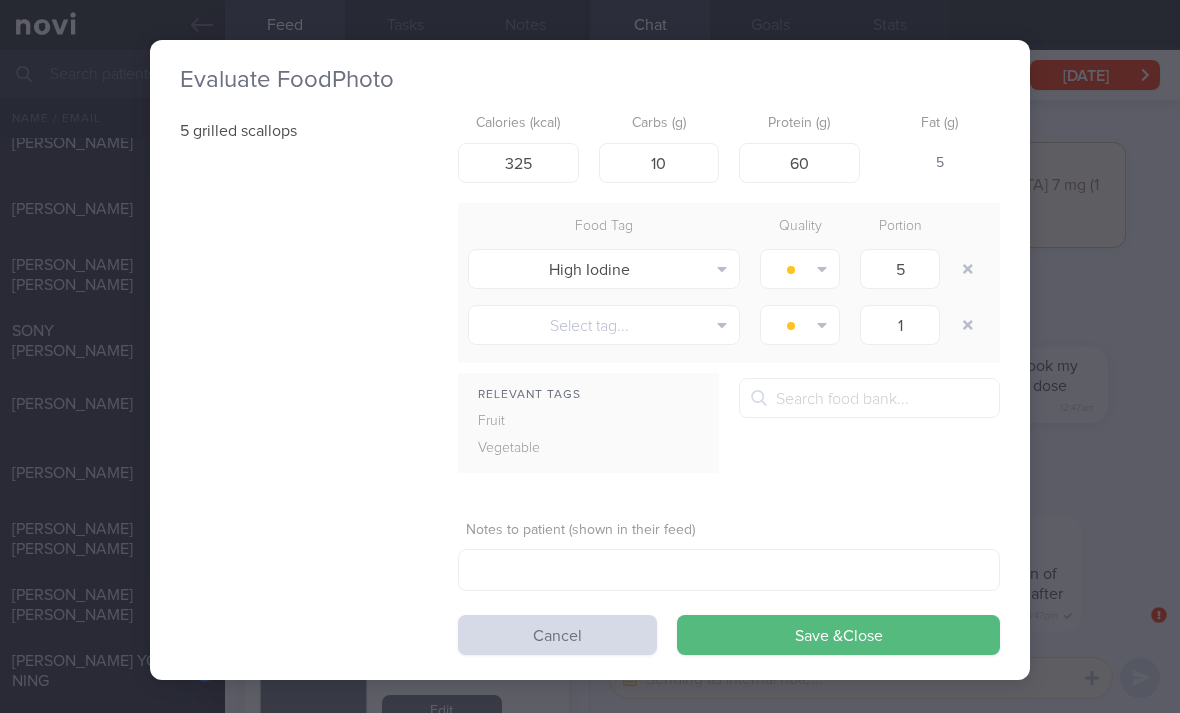 scroll, scrollTop: 0, scrollLeft: 0, axis: both 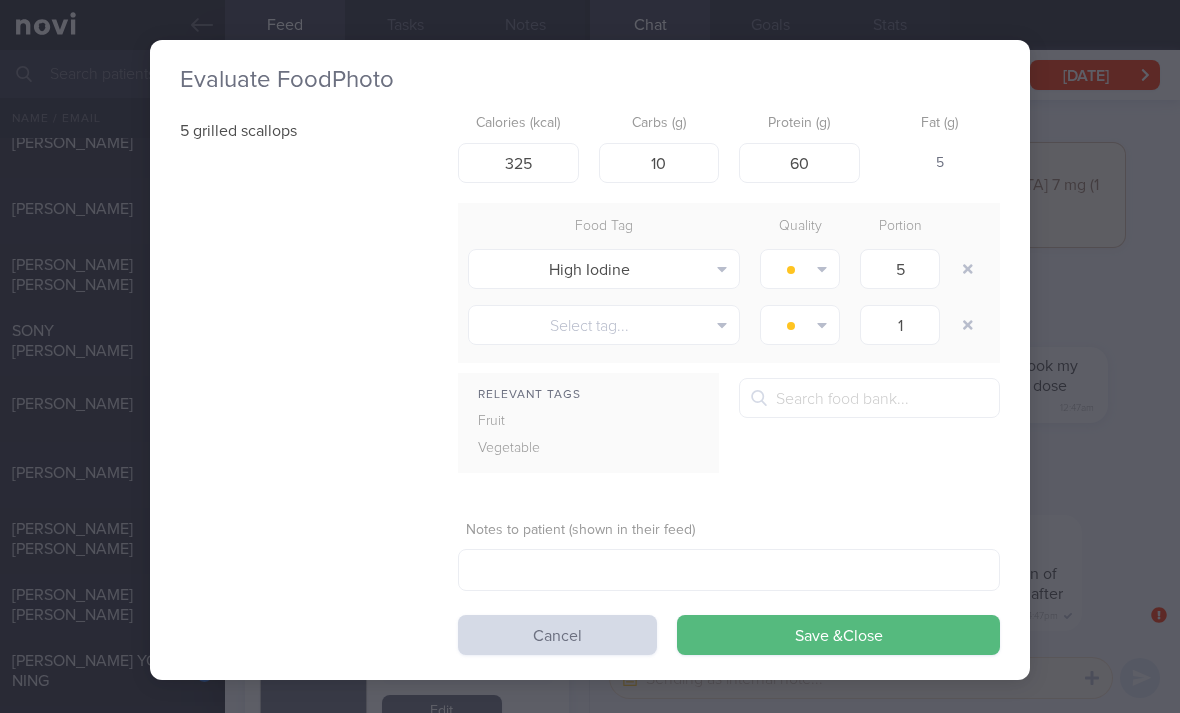 click on "Evaluate Food  Photo
5 grilled scallops
Calories (kcal)
325
Carbs (g)
10
Protein (g)
60
Fat (g)
5
Food Tag
Quality
Portion
High Iodine
Alcohol
Fried
Fruit
Healthy Fats
High Calcium
[MEDICAL_DATA]
High Fat" at bounding box center (590, 356) 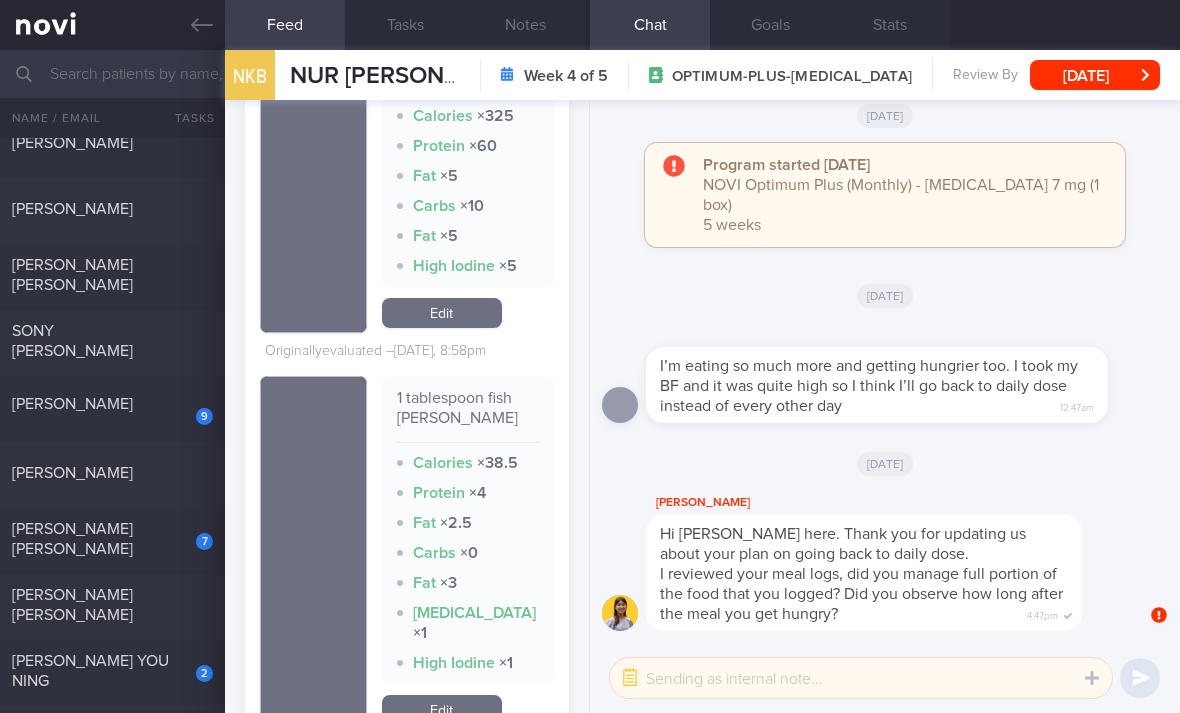 click on "NKB
NUR [PERSON_NAME]
Week 4 of 5
OPTIMUM-PLUS-[MEDICAL_DATA]
Review By
[DATE]
Set Next Review Date
[DATE] January February March April May June July August September October November [DATE]
Mon Tue Wed Thu Fri Sat Sun
30 1 2 3 4 5 6 7 8 9 10 11 12 13 14 15 16 17 18 19 20 21 22 23 24 25 26 27 28 29 30 31 1 2 3 4 5 6 7 8 9 10
Next suggested
End of program
None
Actions Since
User Matched" at bounding box center (702, 75) 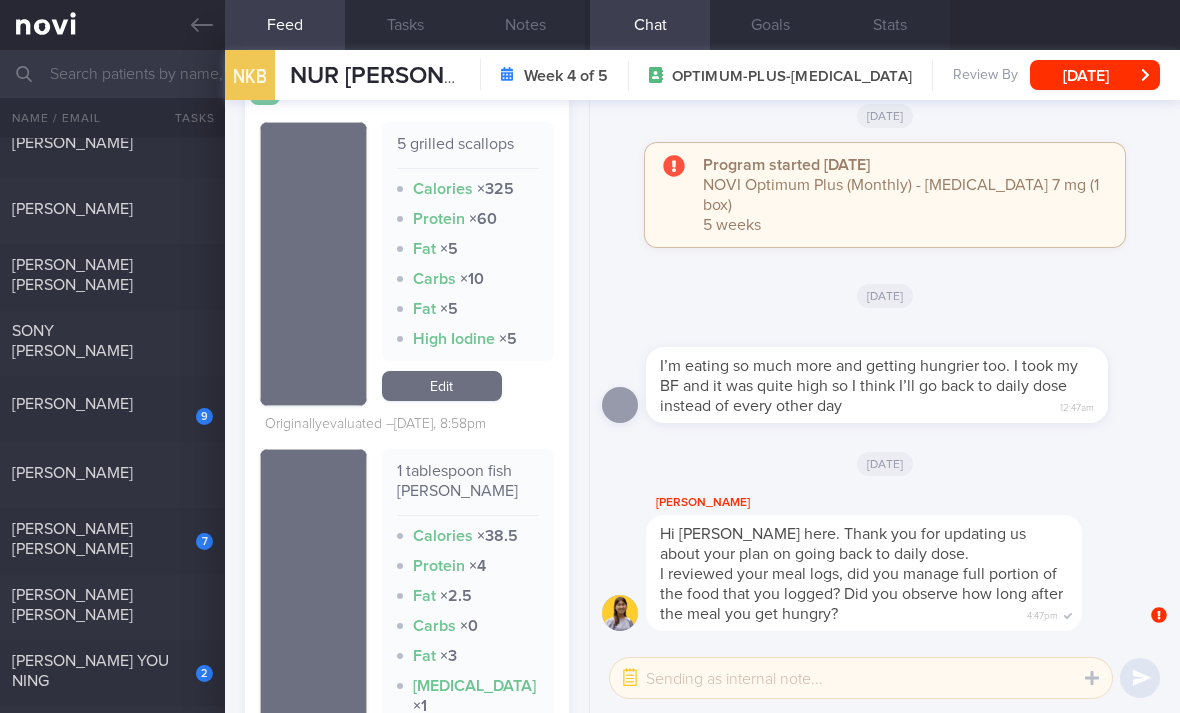 scroll, scrollTop: 1696, scrollLeft: 0, axis: vertical 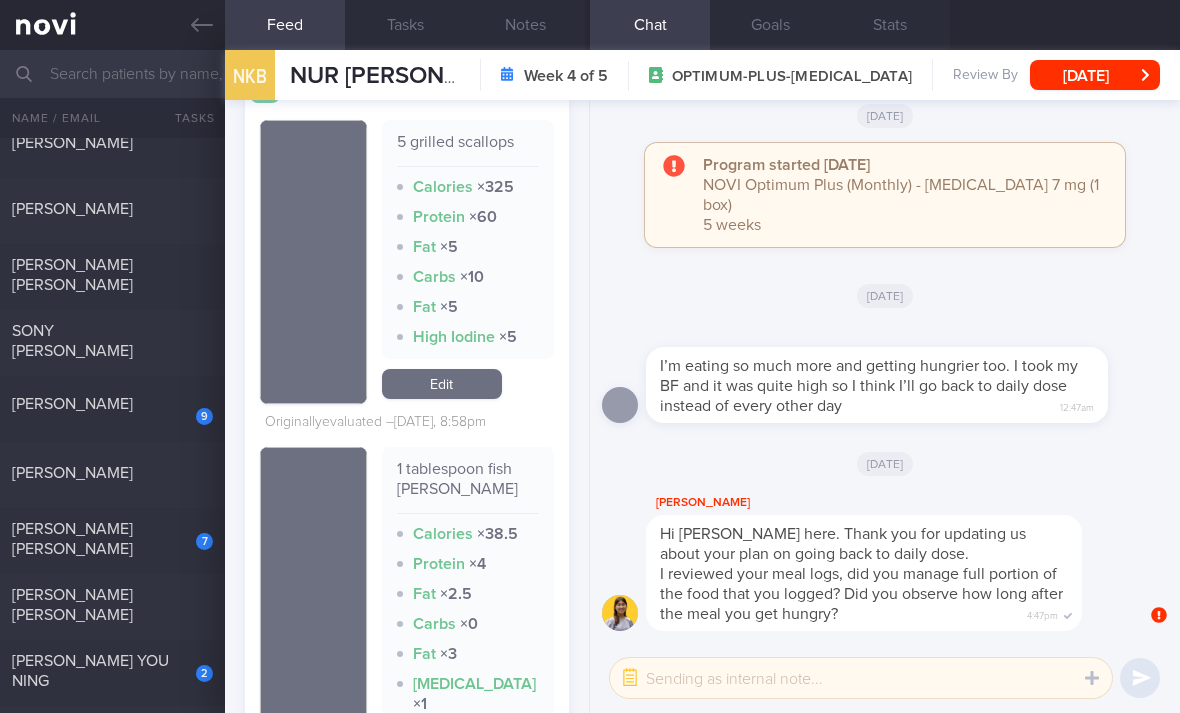 click on "Edit" at bounding box center [442, 384] 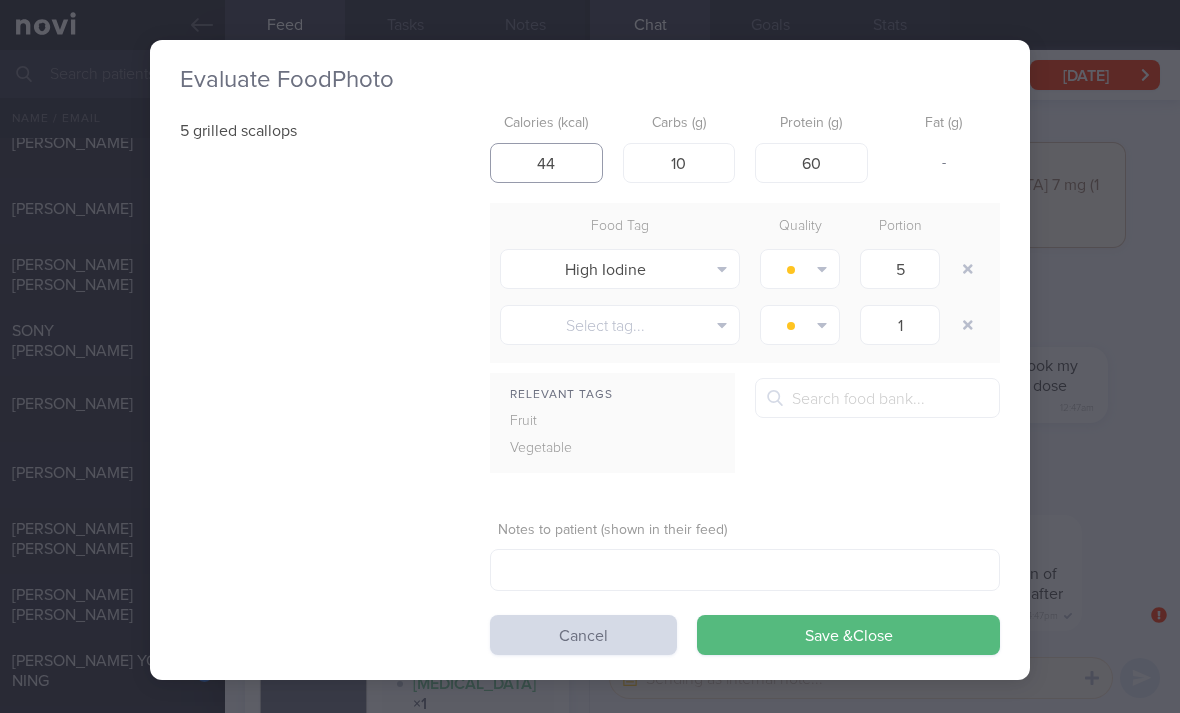 type on "44" 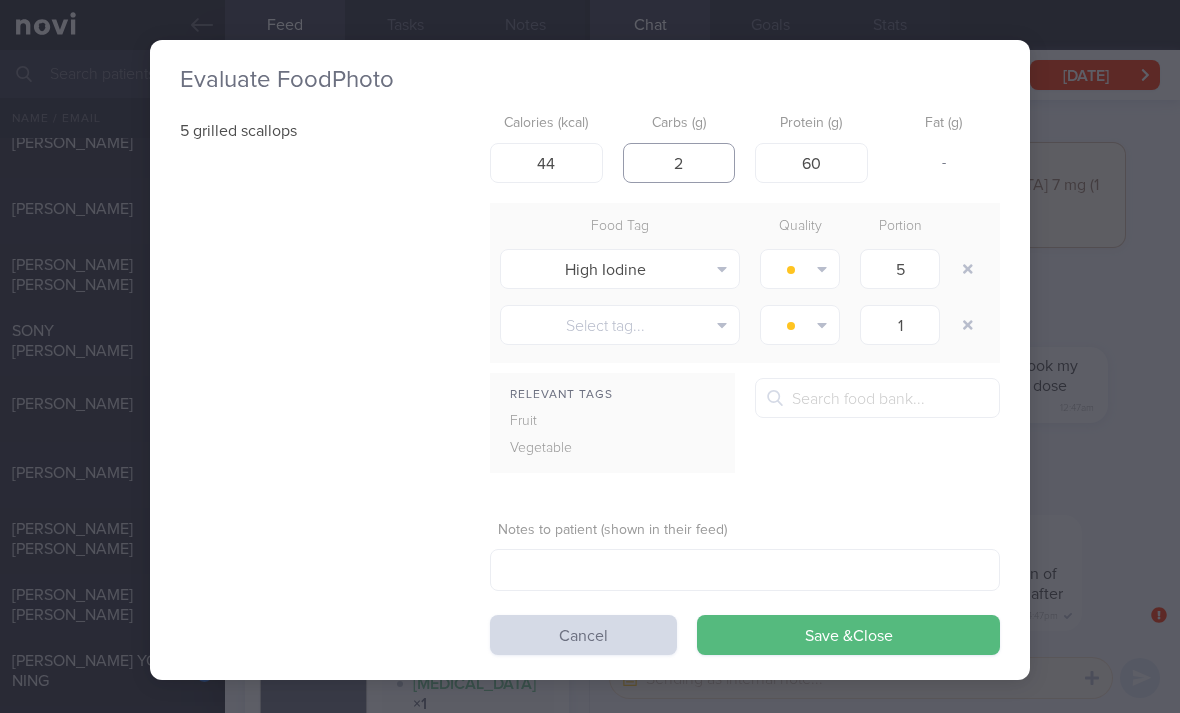 scroll, scrollTop: 0, scrollLeft: 7, axis: horizontal 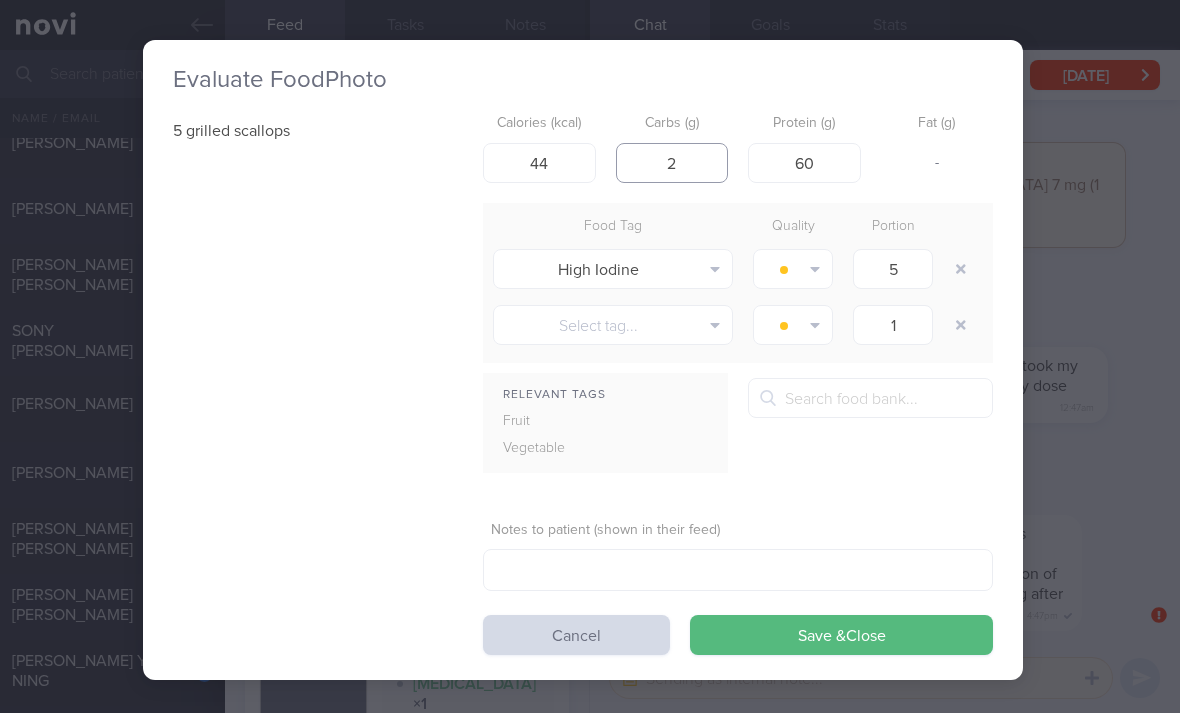 type on "2" 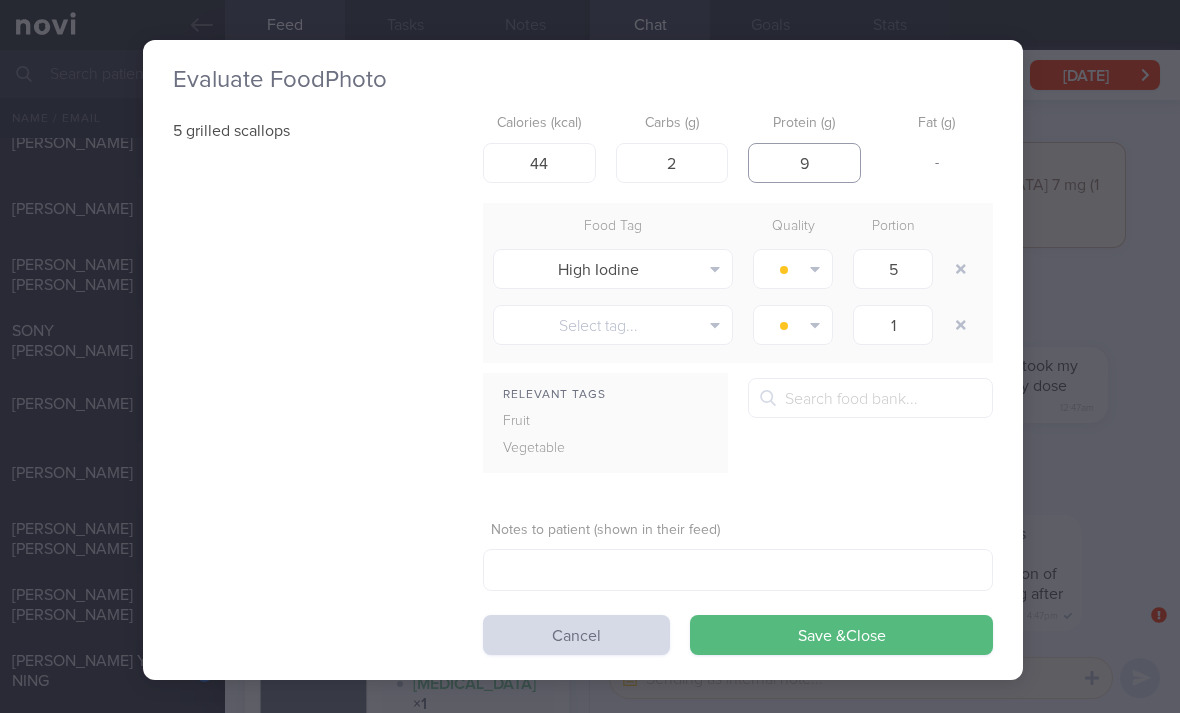 type on "9" 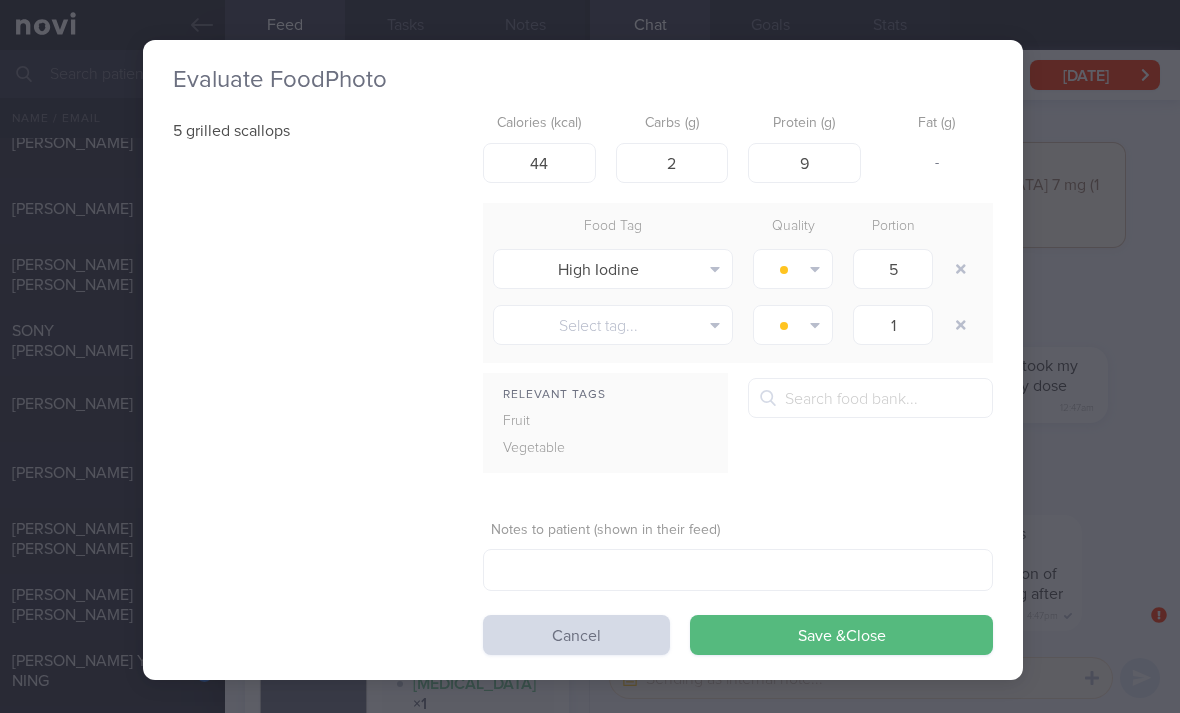 click at bounding box center [961, 269] 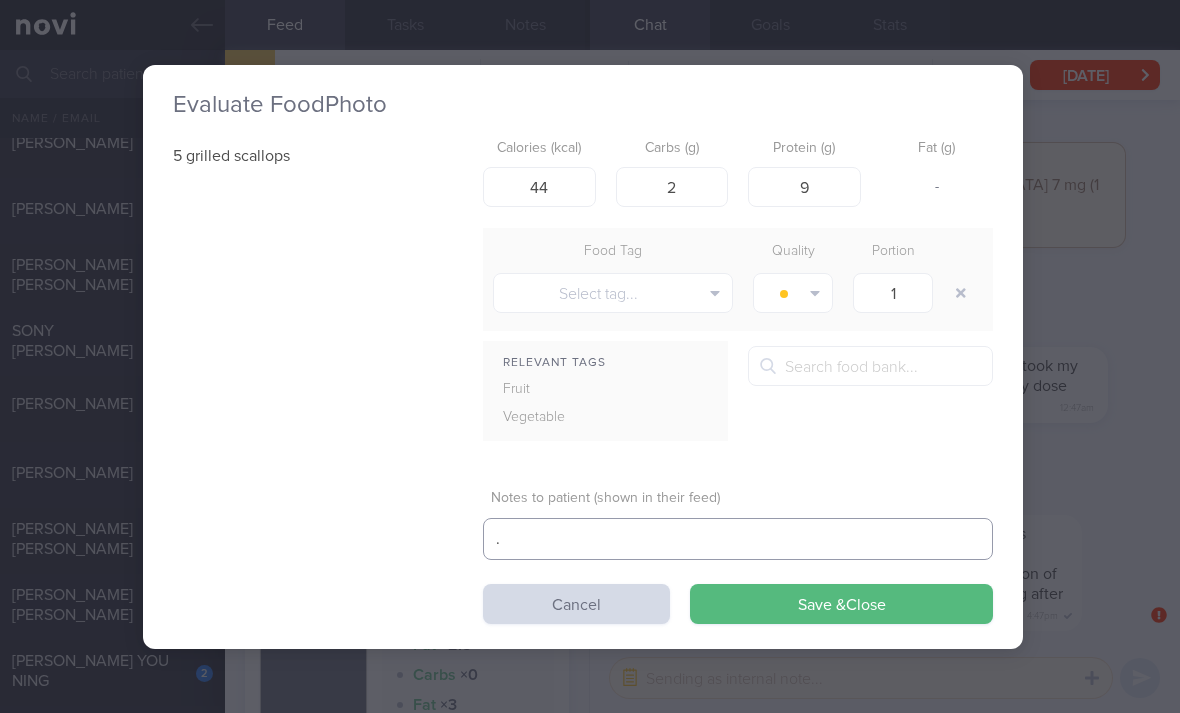 type on ".." 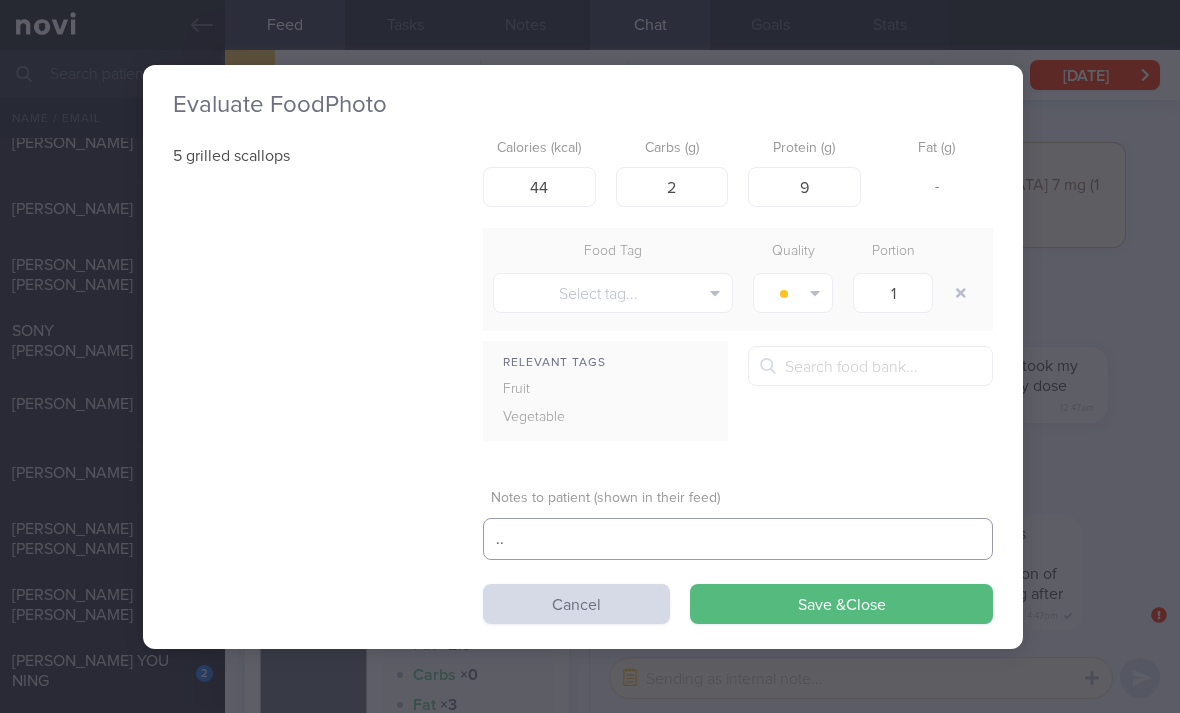 type 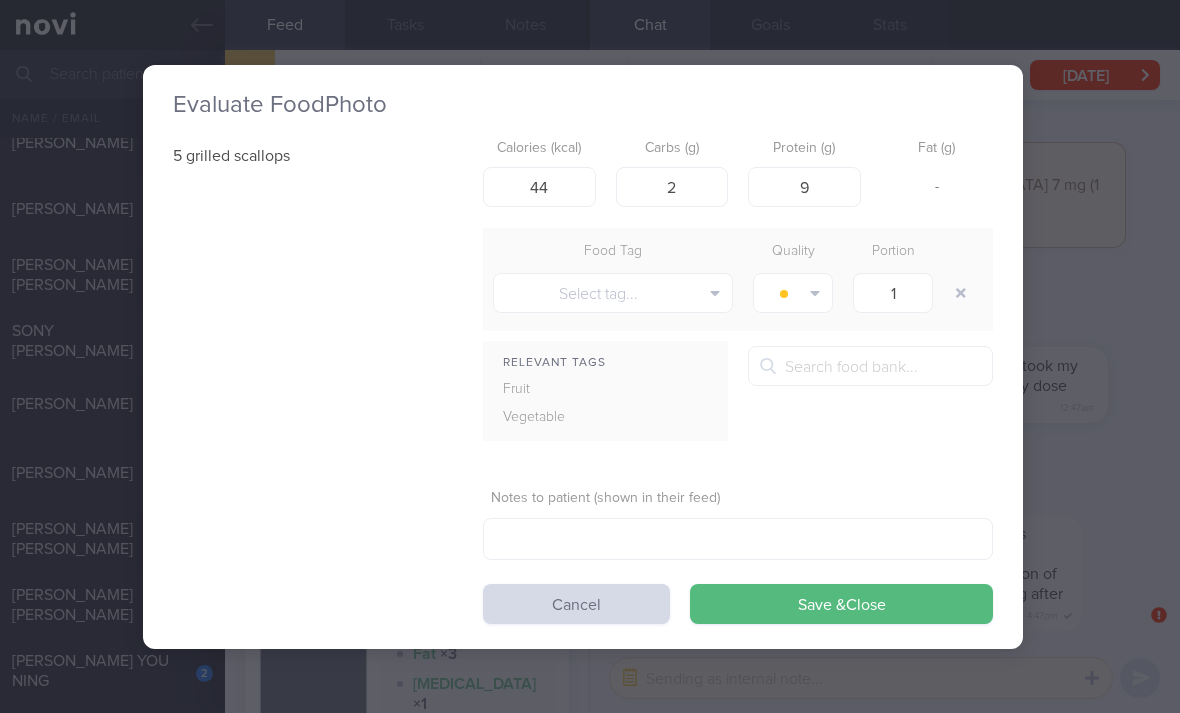 click on "Save &
Close" at bounding box center (841, 604) 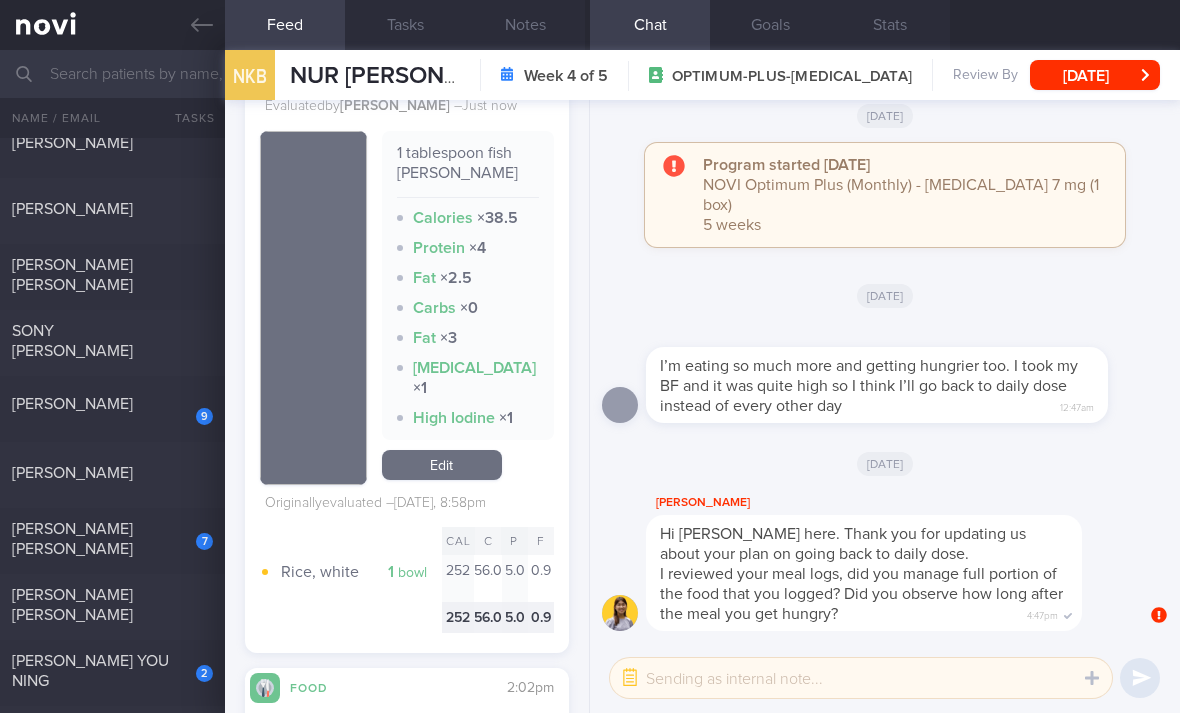 scroll, scrollTop: 1952, scrollLeft: 0, axis: vertical 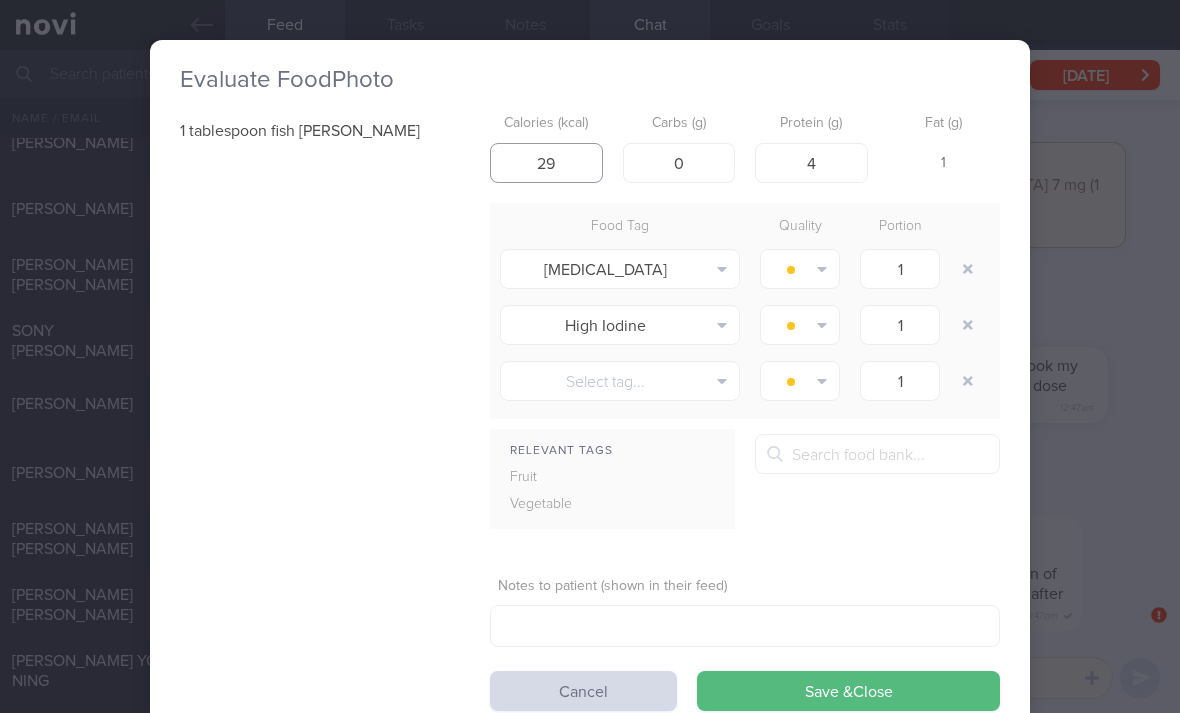type on "29" 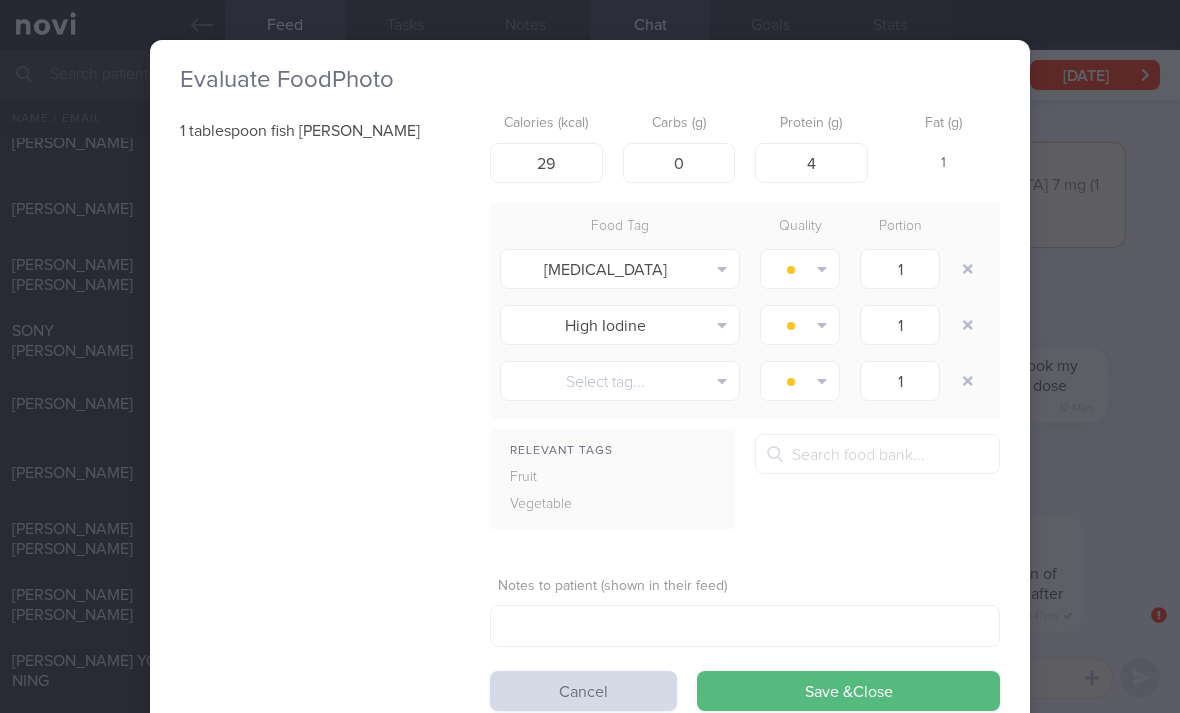 click at bounding box center (968, 269) 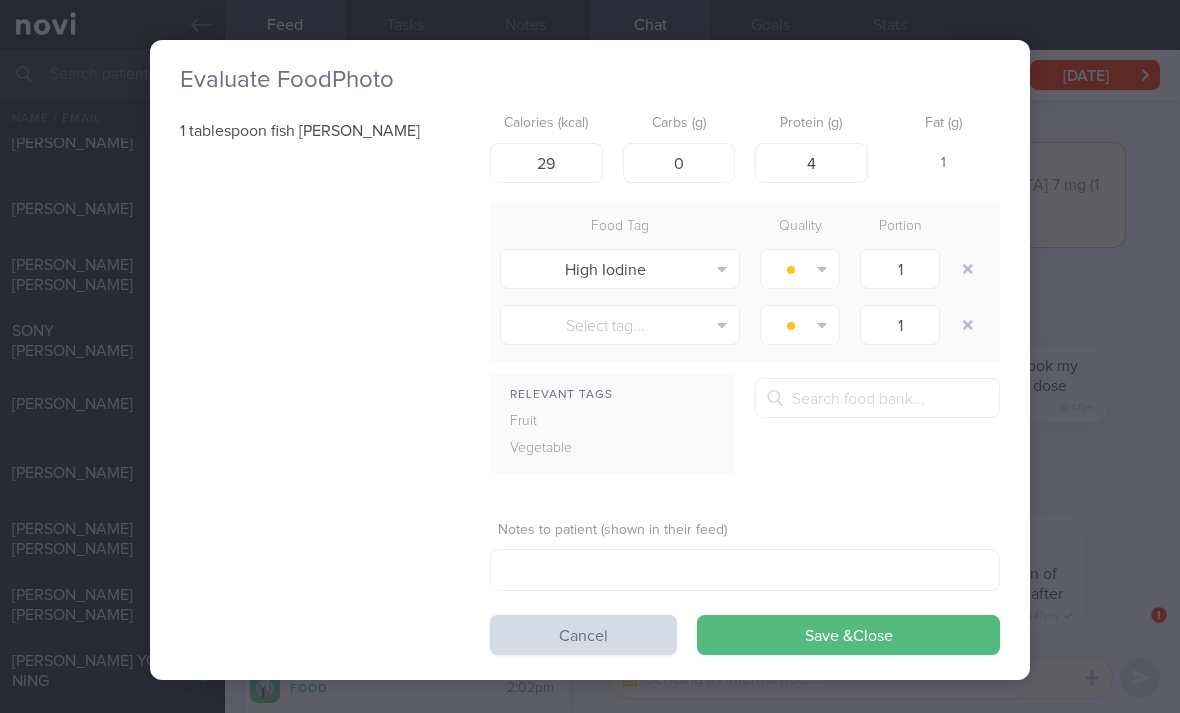 click at bounding box center (968, 269) 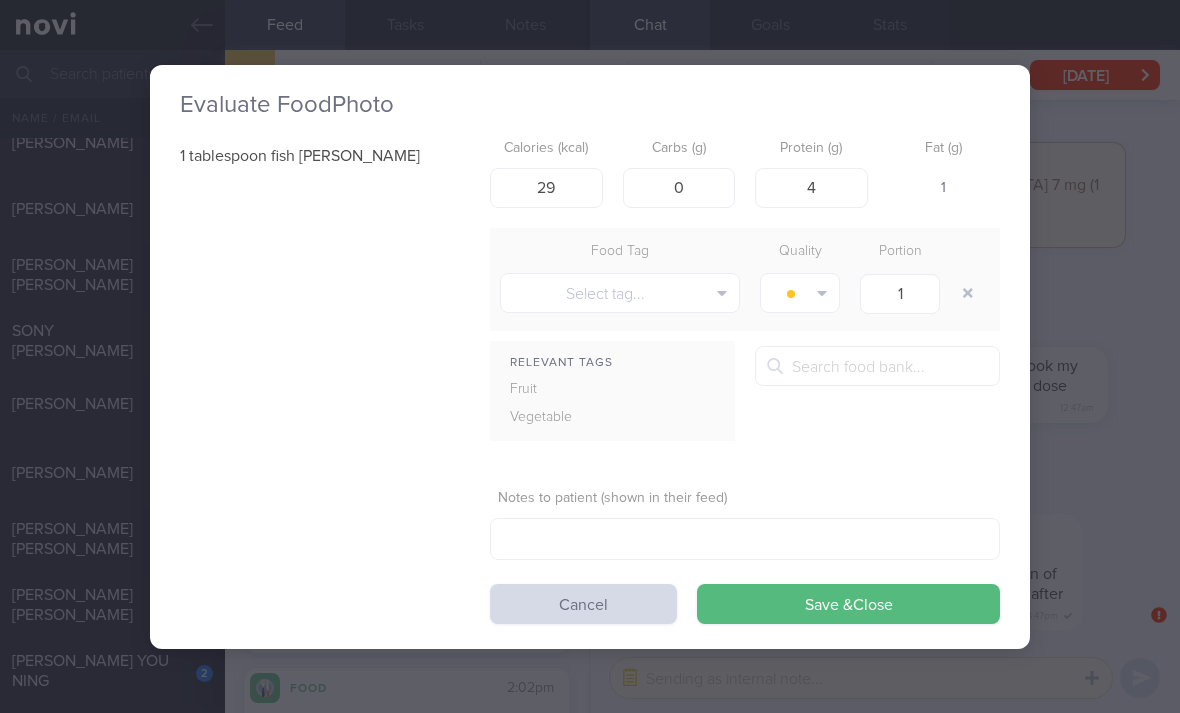 click on "Save &
Close" at bounding box center (848, 604) 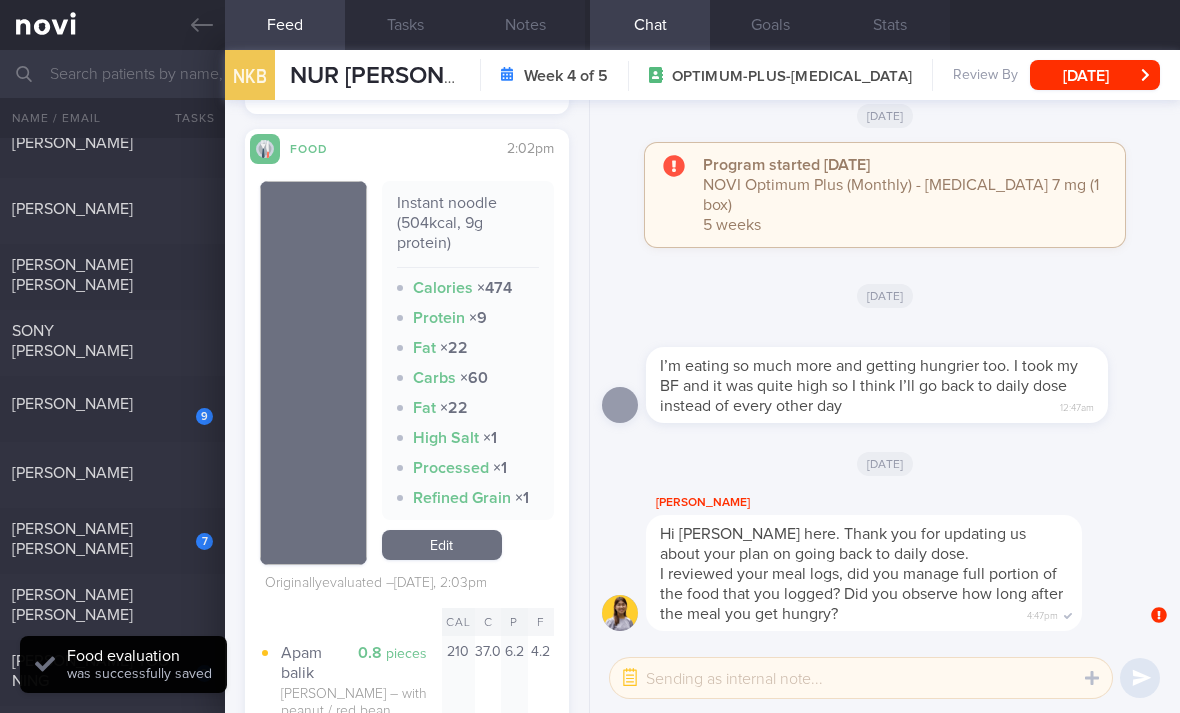 scroll, scrollTop: 2513, scrollLeft: 0, axis: vertical 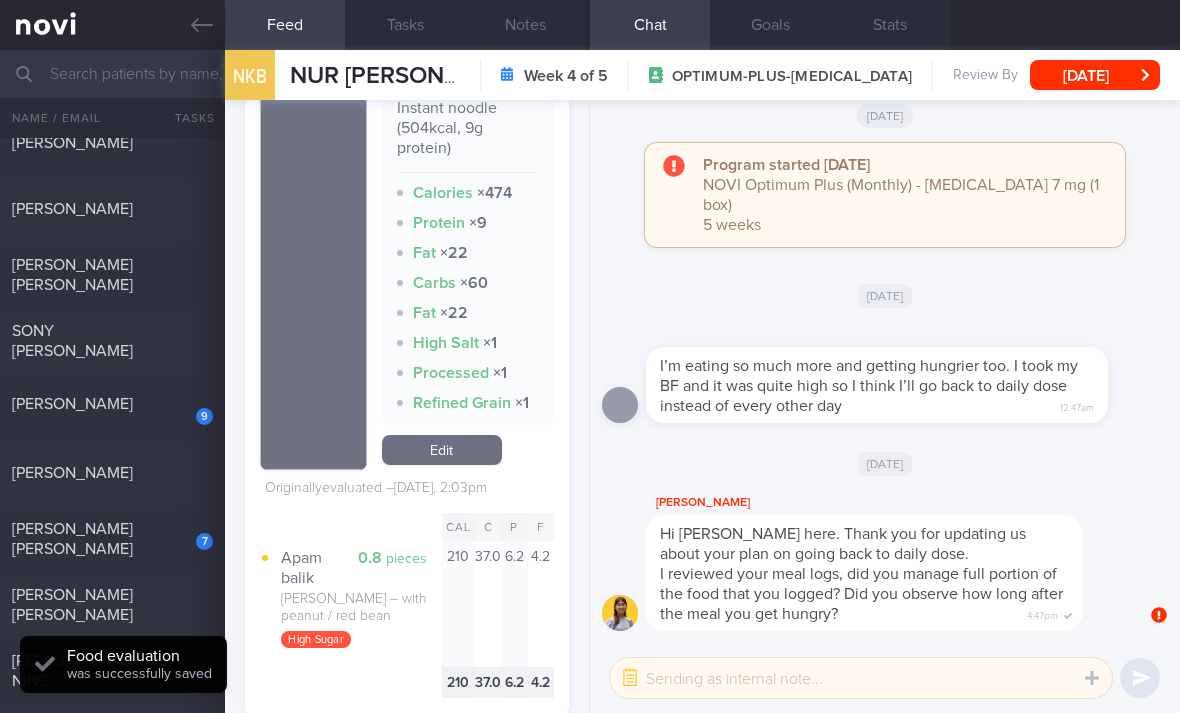 click on "Edit" at bounding box center (442, 450) 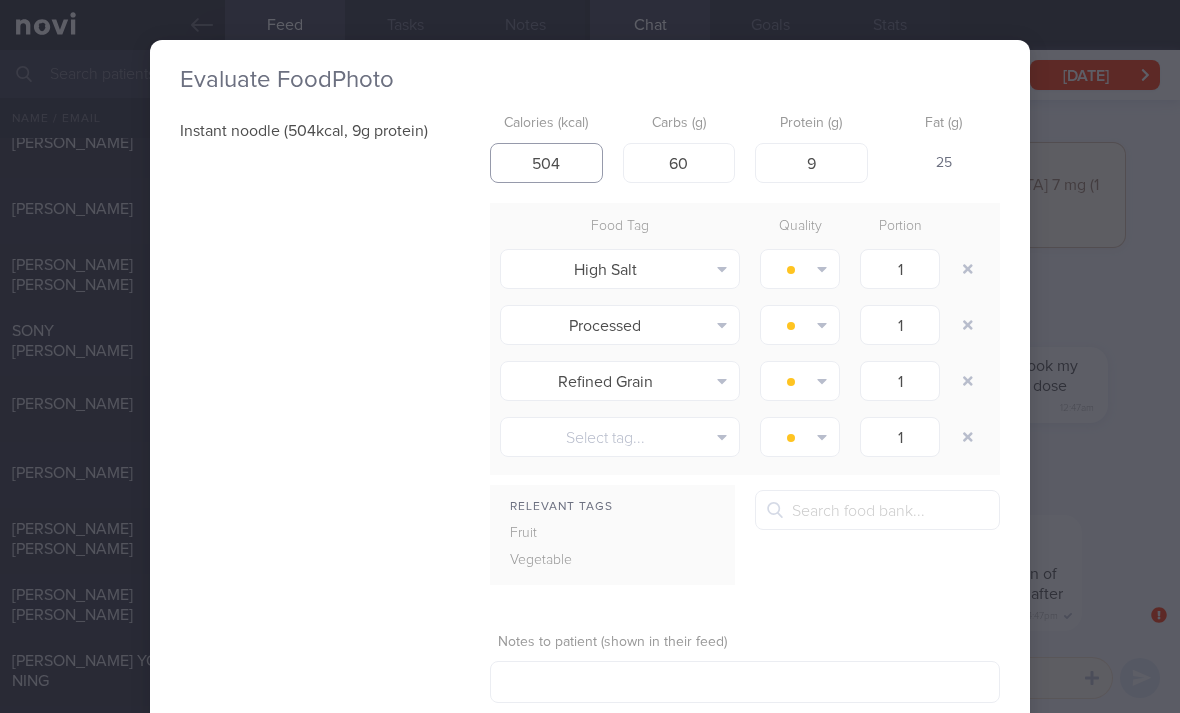 type on "504" 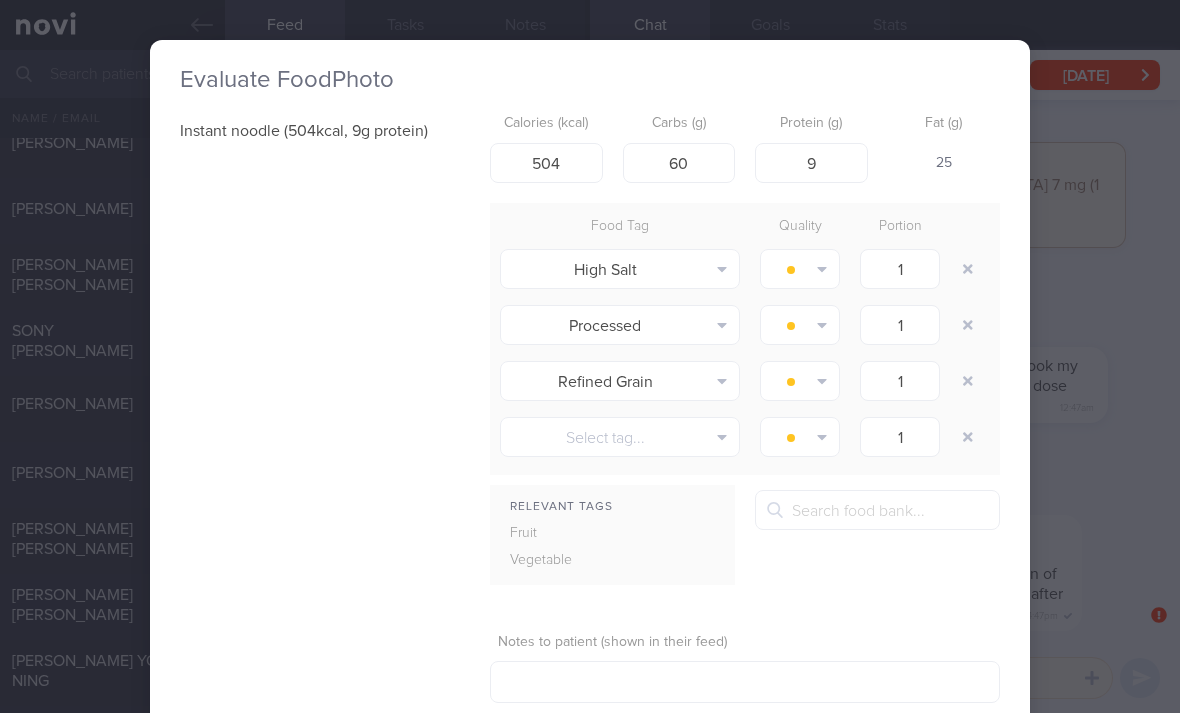 click at bounding box center [968, 269] 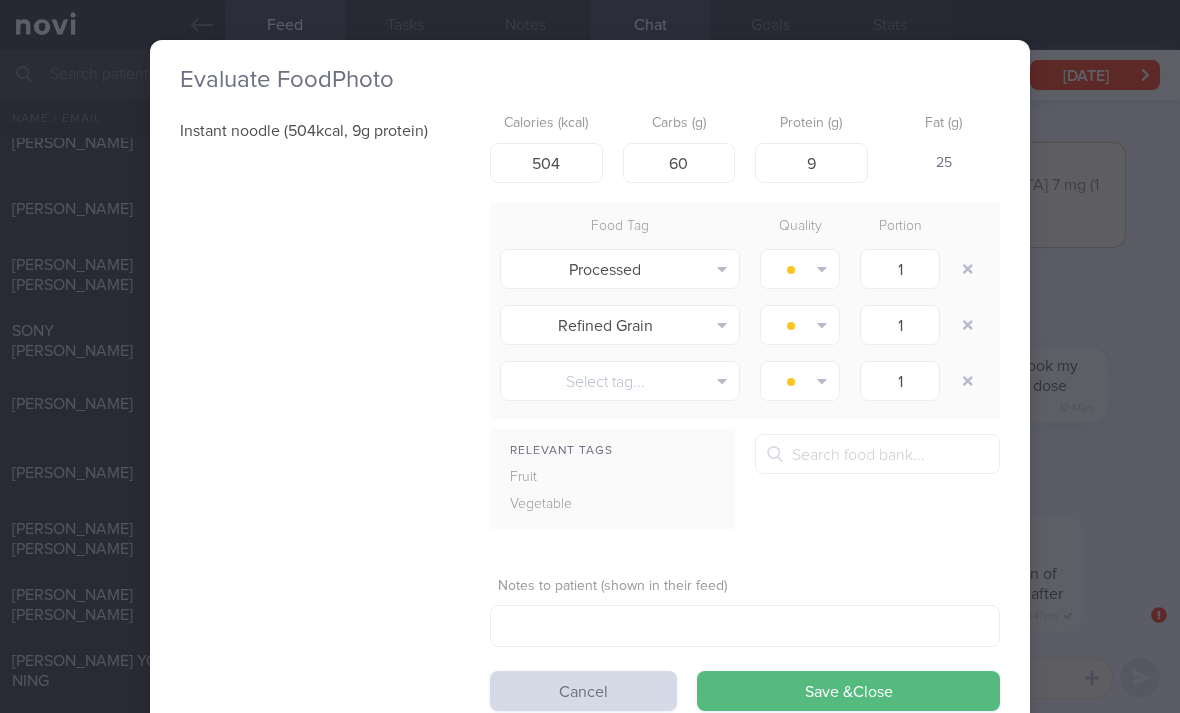 click at bounding box center (968, 269) 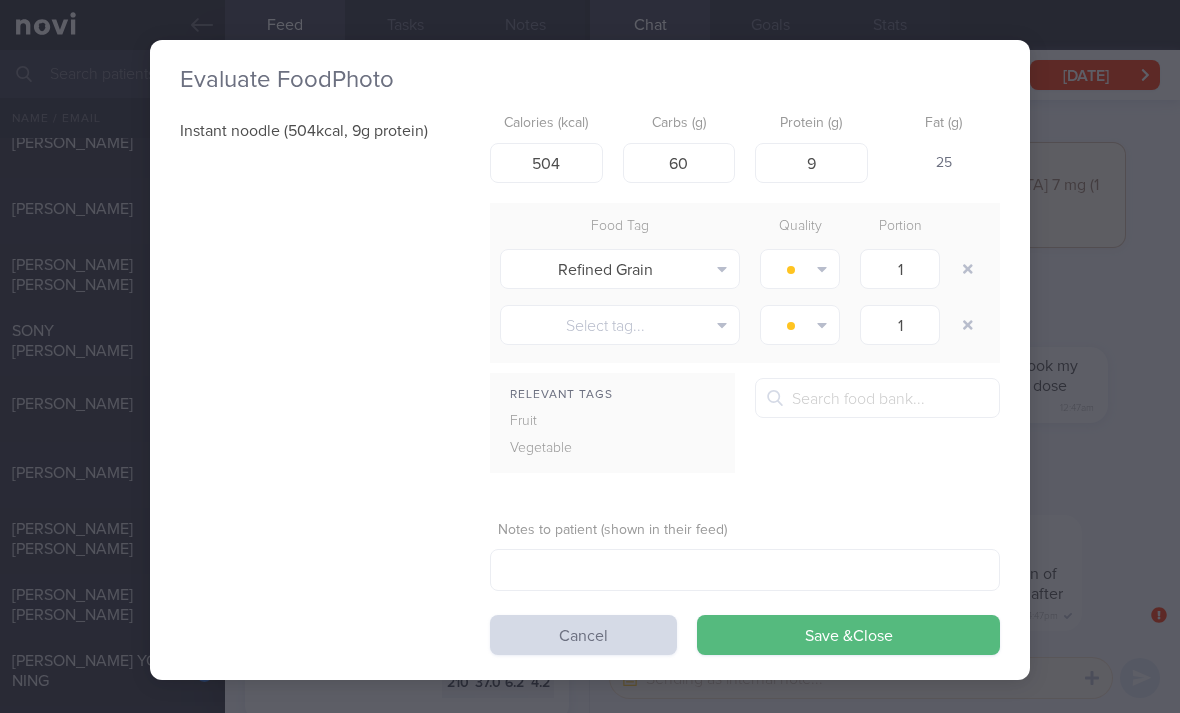 click at bounding box center [968, 269] 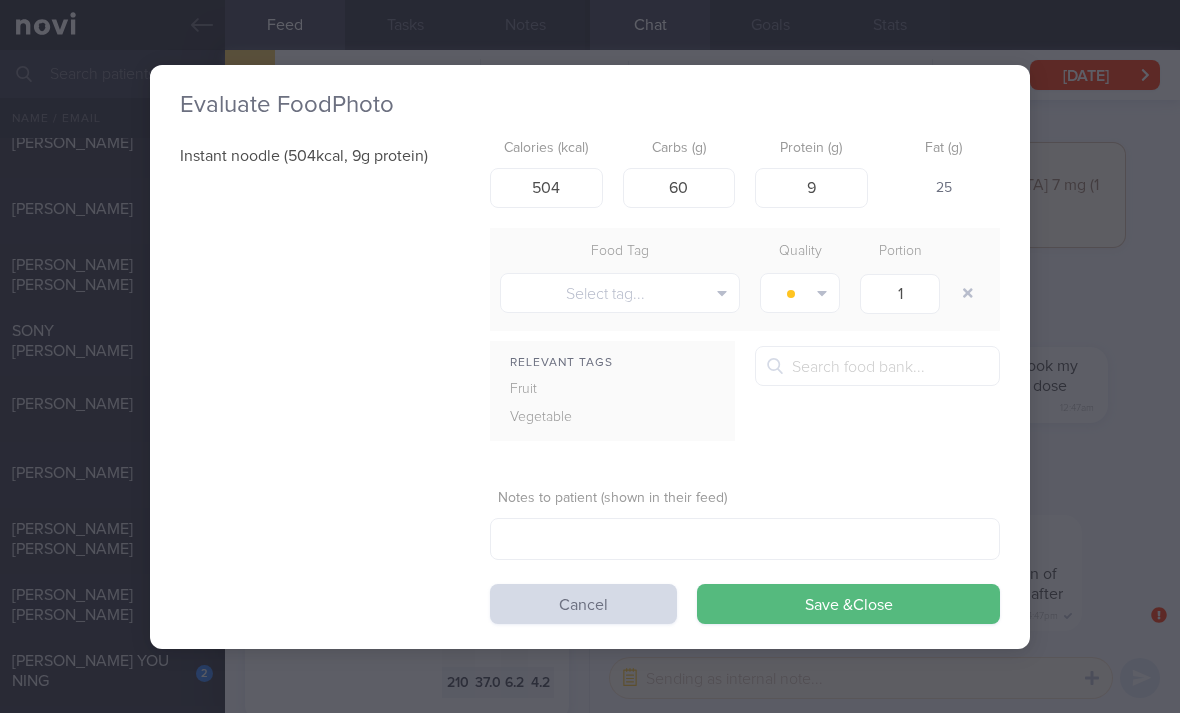 click on "Save &
Close" at bounding box center [848, 604] 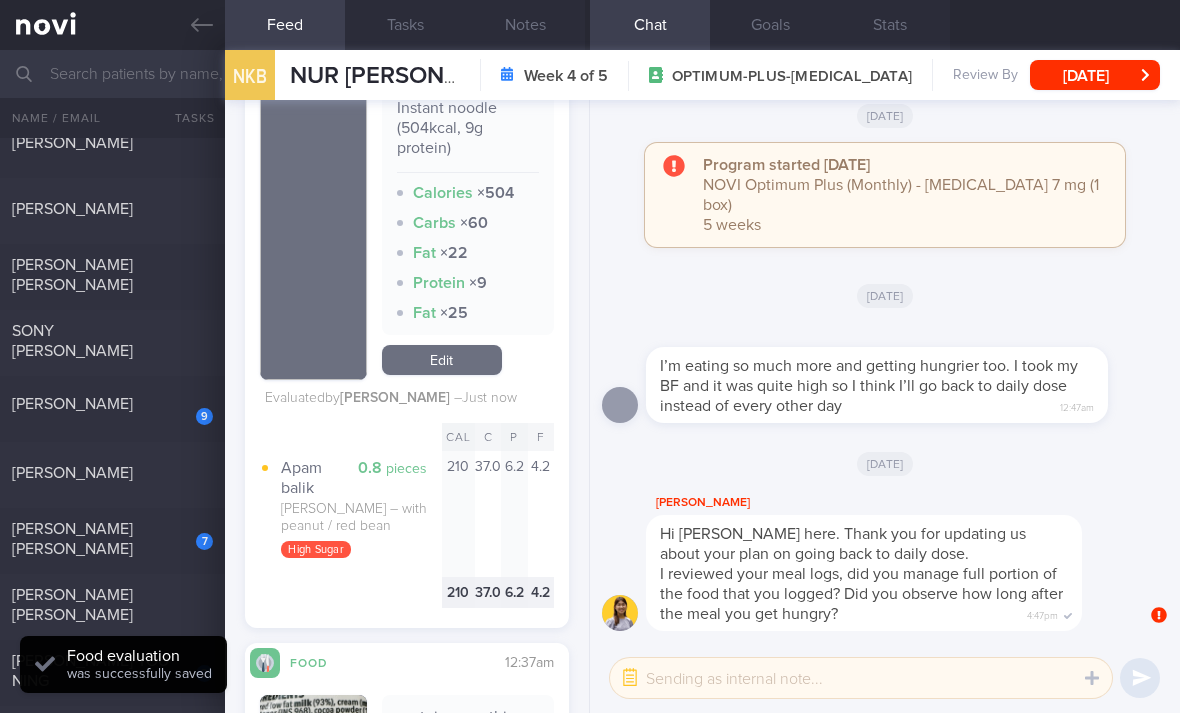 click on "Edit" at bounding box center (442, 360) 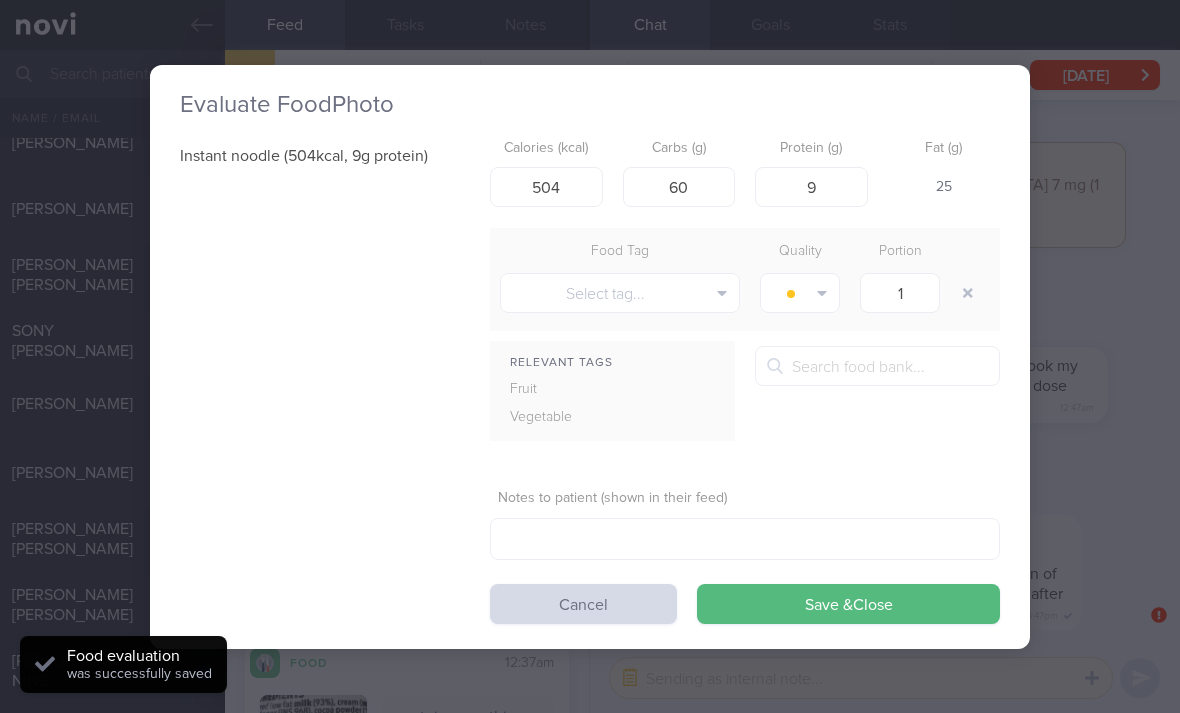 click on "Save &
Close" at bounding box center [848, 604] 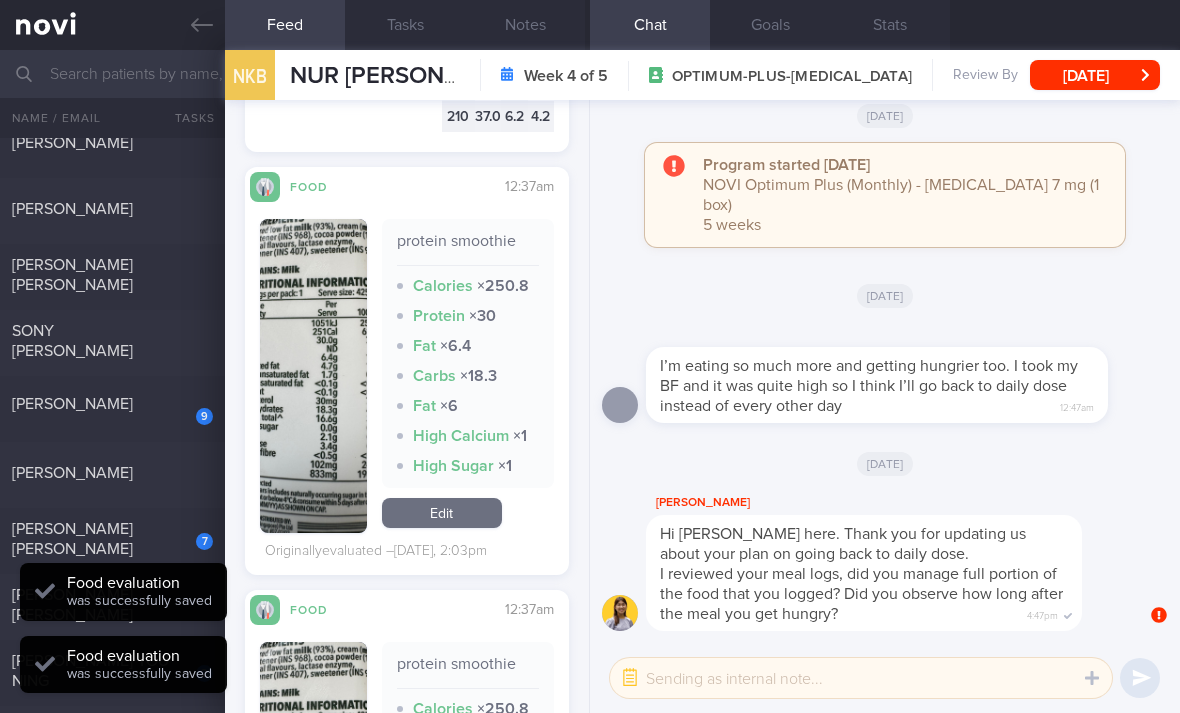 scroll, scrollTop: 3076, scrollLeft: 0, axis: vertical 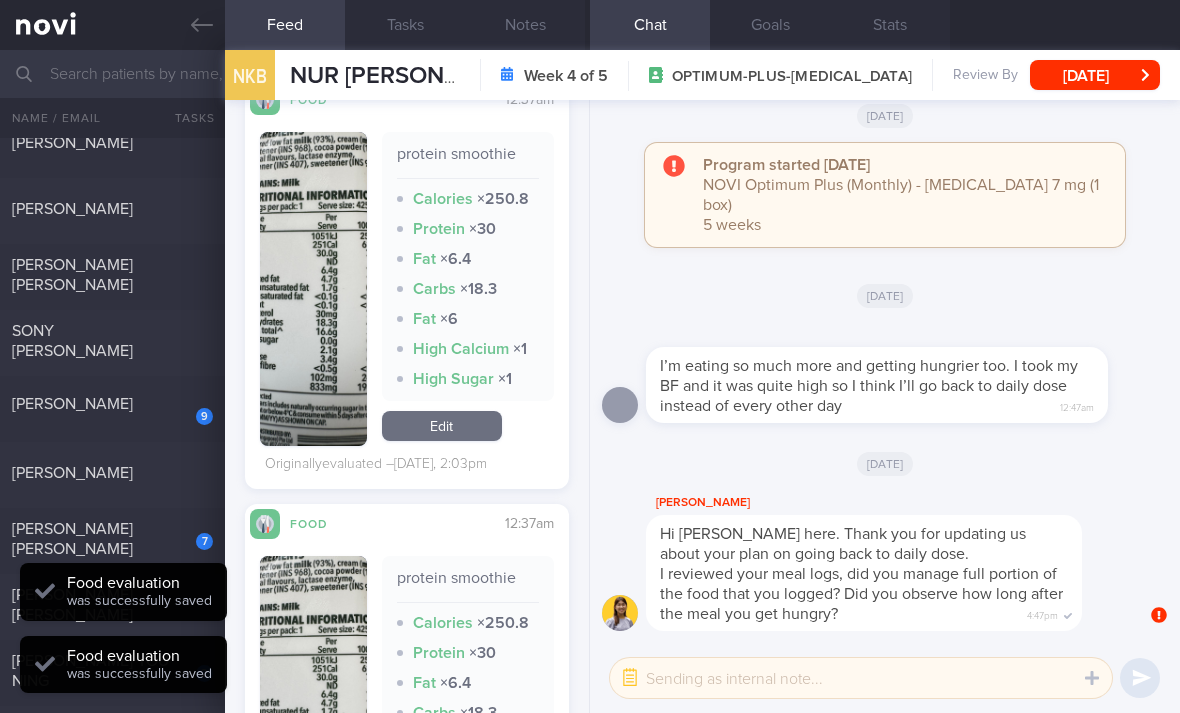 click on "Edit" at bounding box center (442, 426) 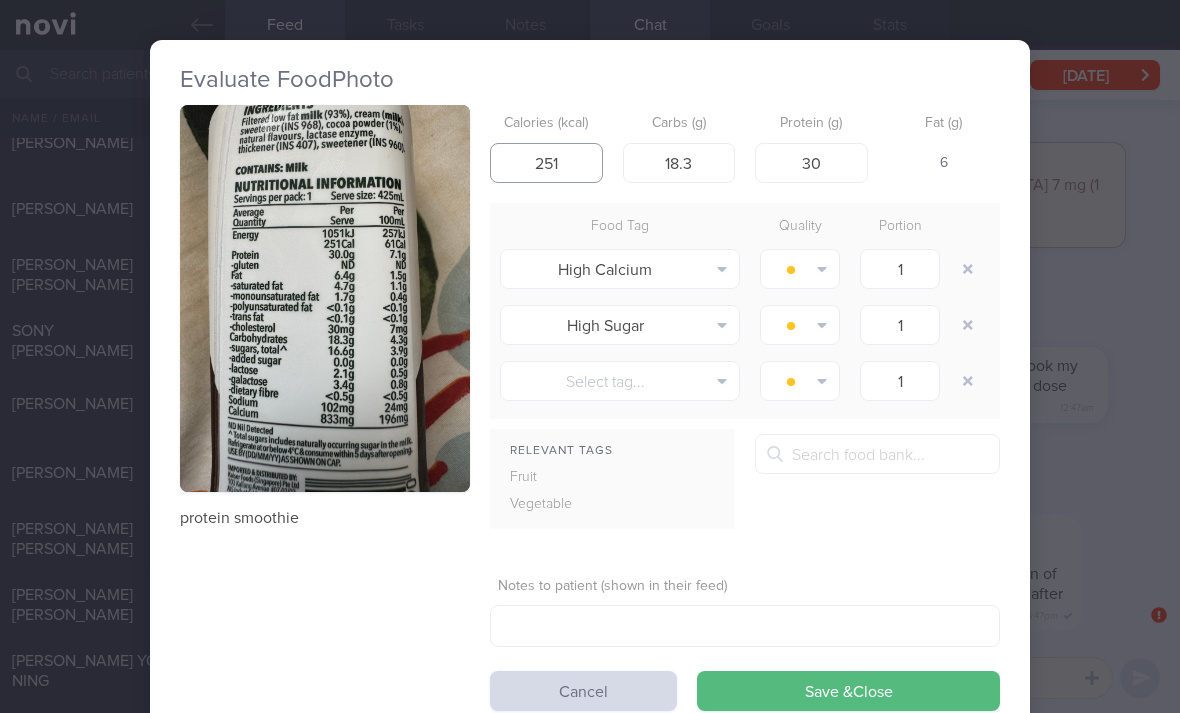 type on "251" 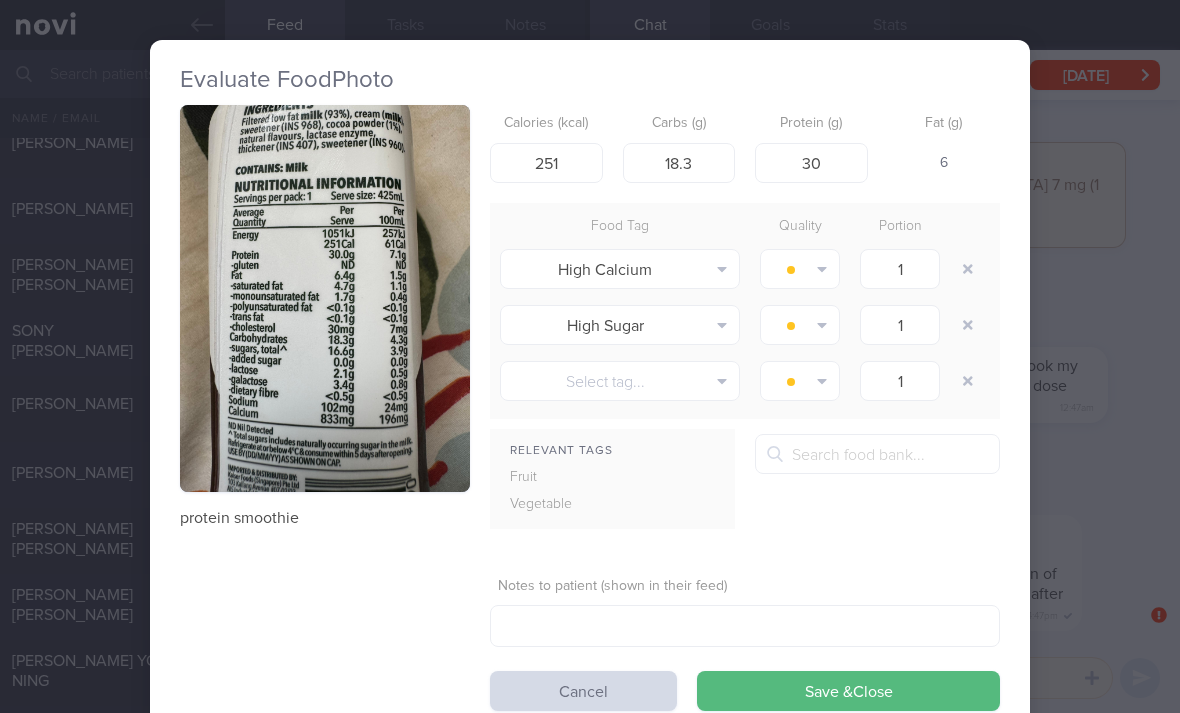click at bounding box center [968, 269] 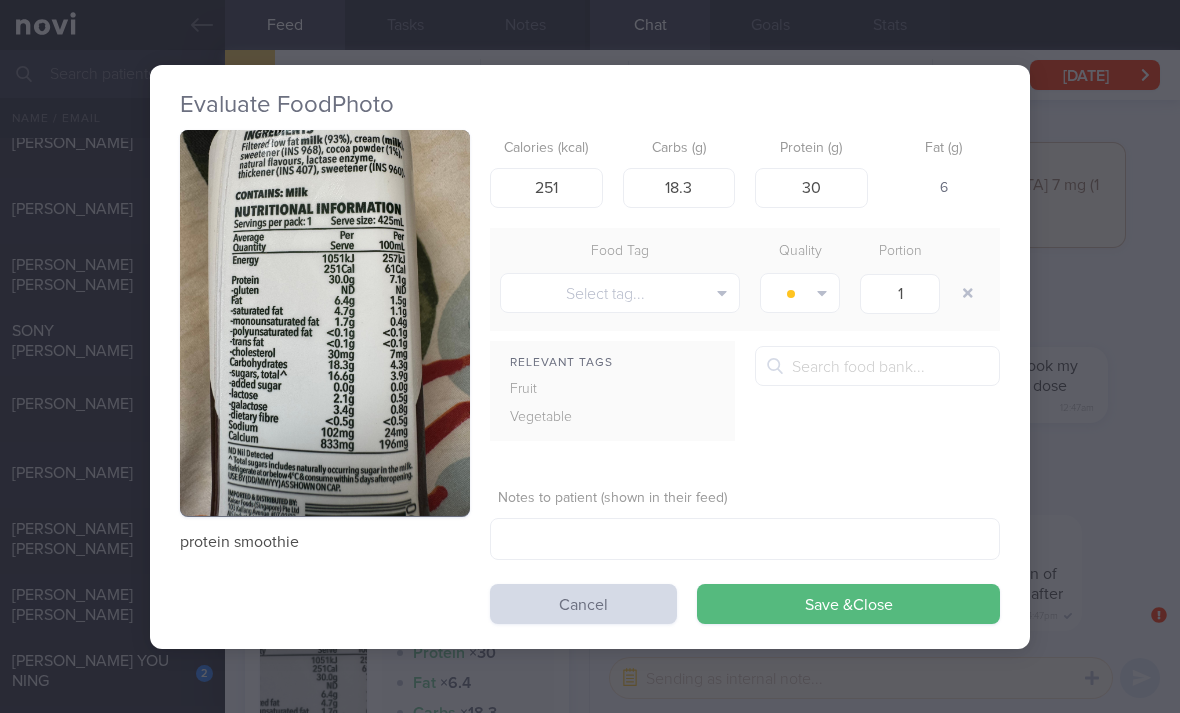 click at bounding box center [970, 293] 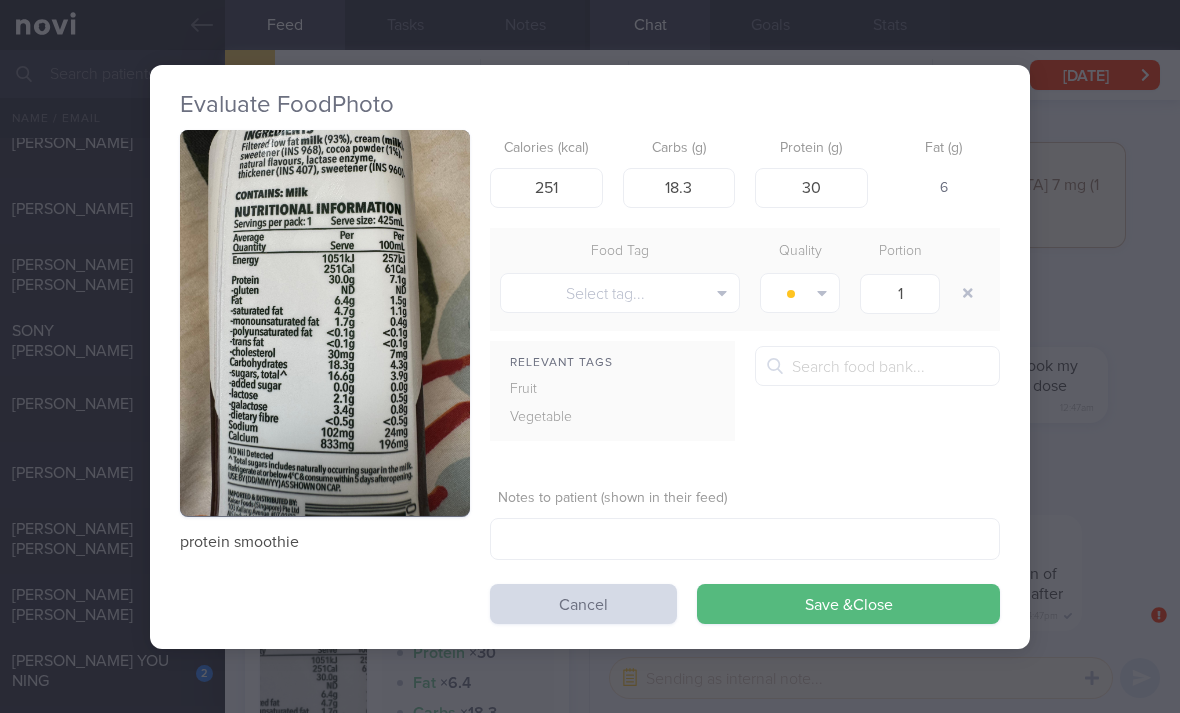 click on "Save &
Close" at bounding box center (848, 604) 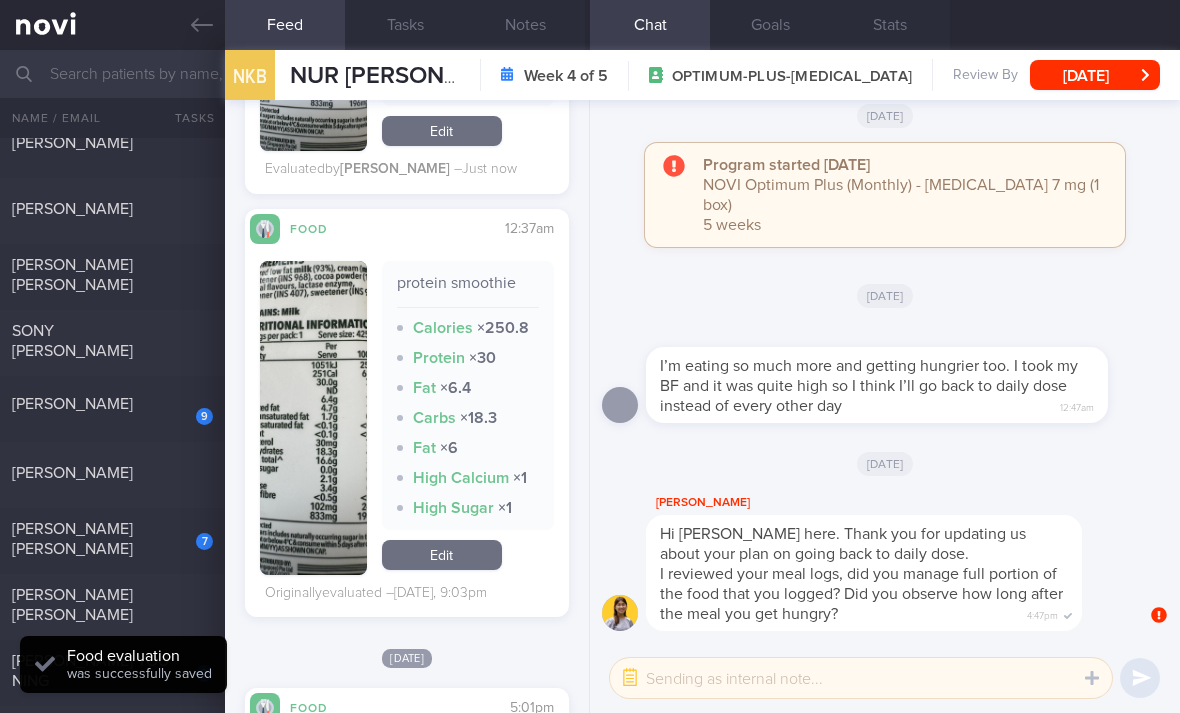 scroll, scrollTop: 3318, scrollLeft: 0, axis: vertical 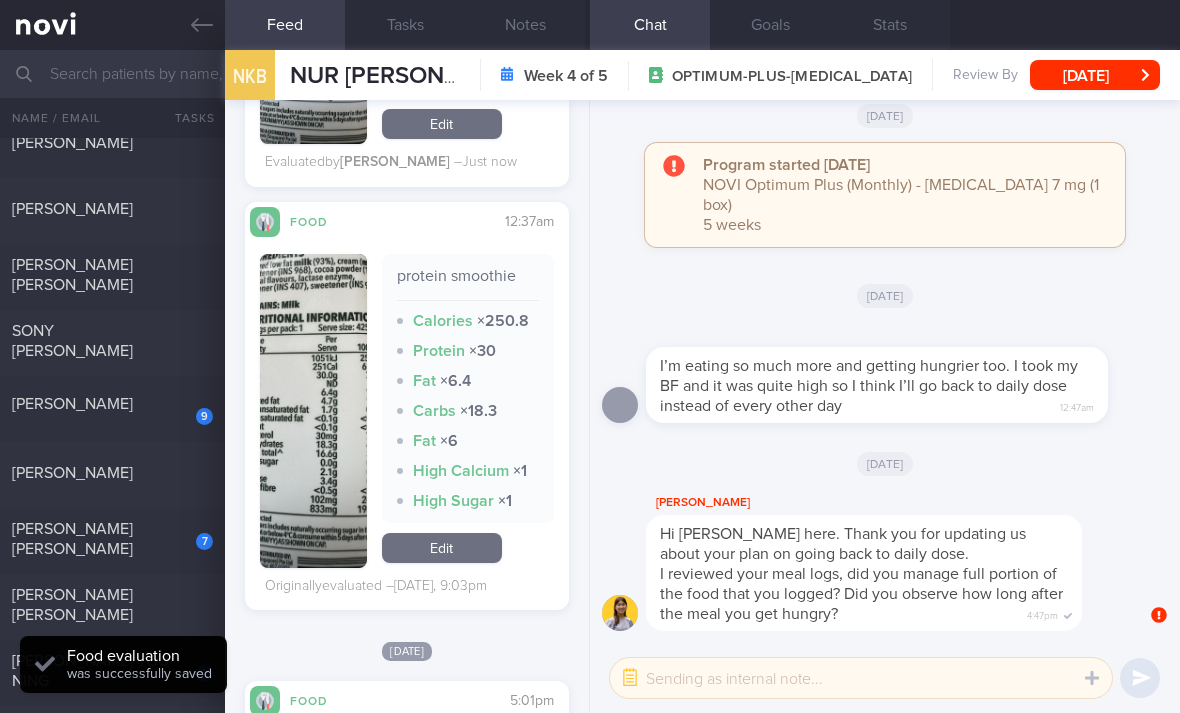 click on "Edit" at bounding box center (442, 548) 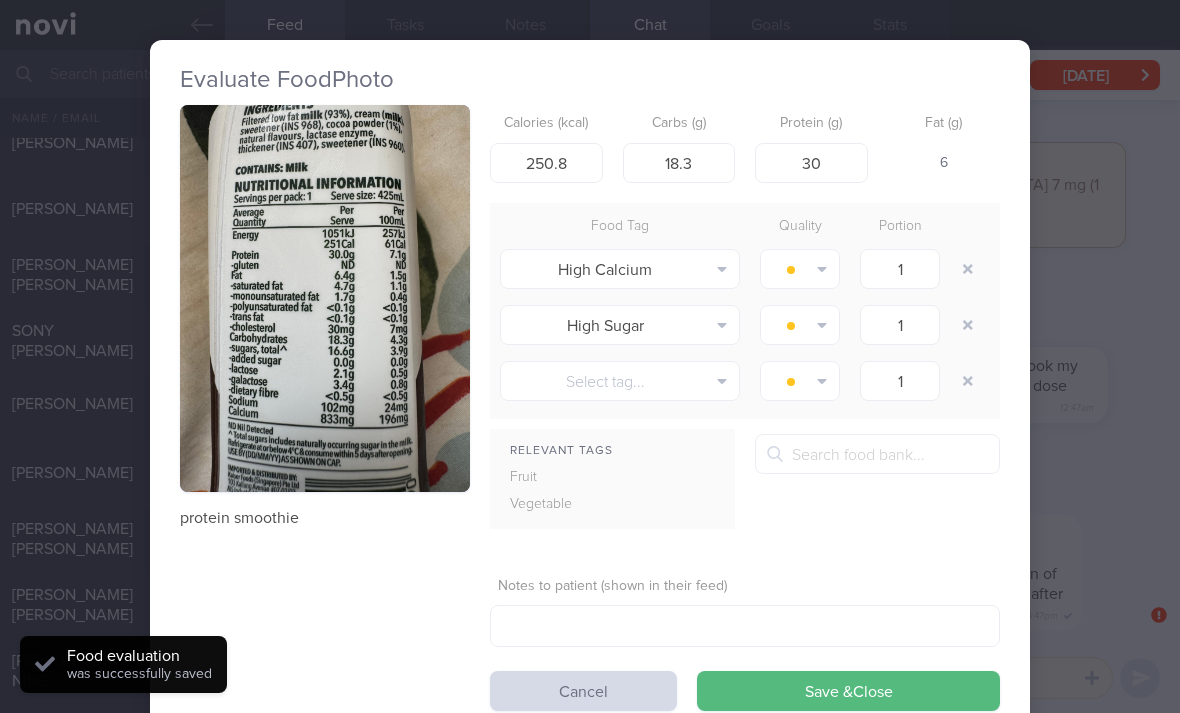 click at bounding box center [968, 269] 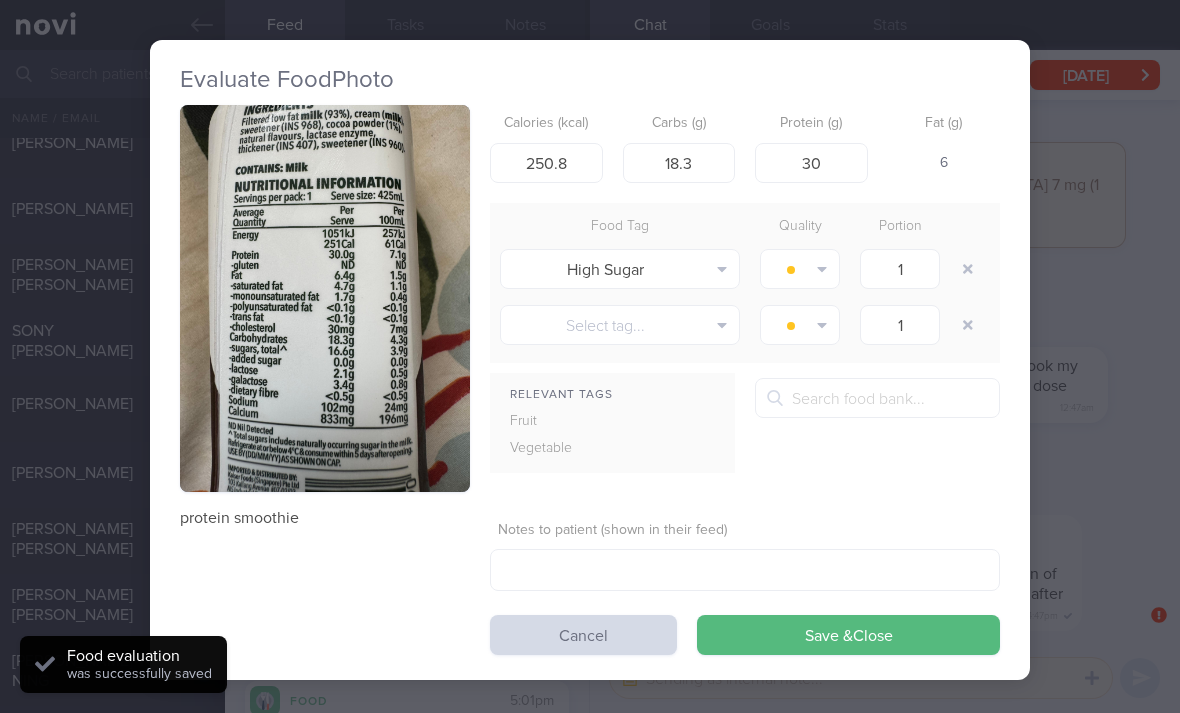 click at bounding box center (968, 269) 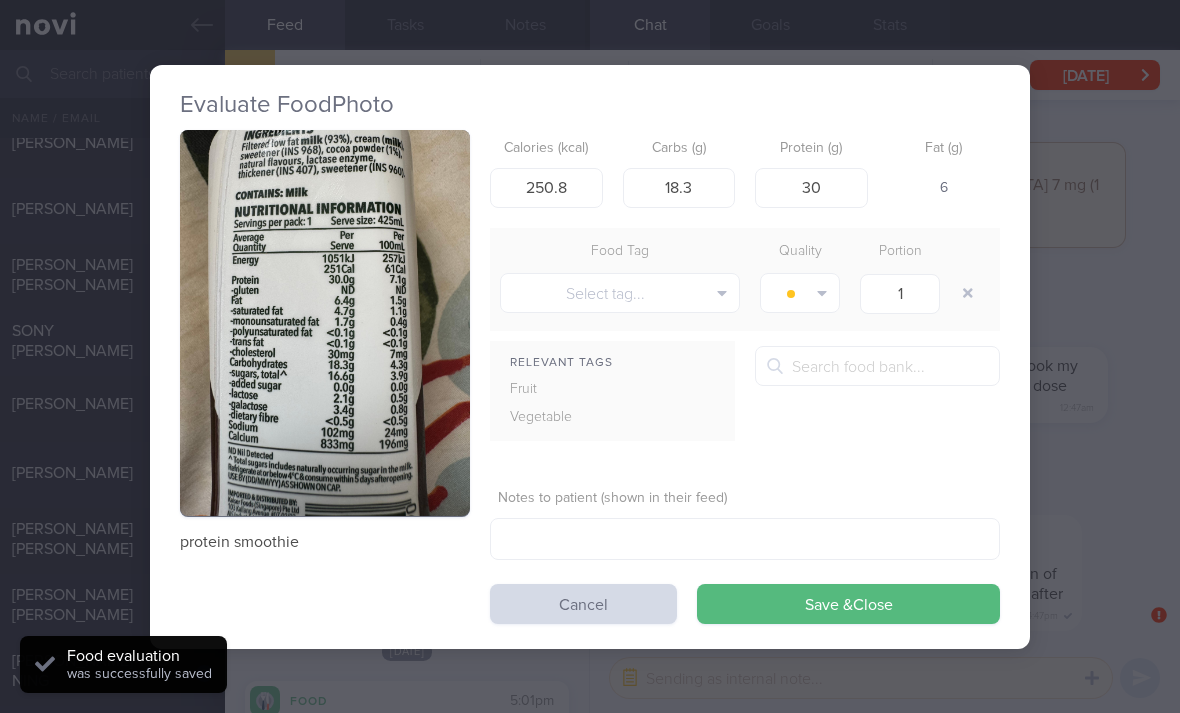 click at bounding box center [970, 293] 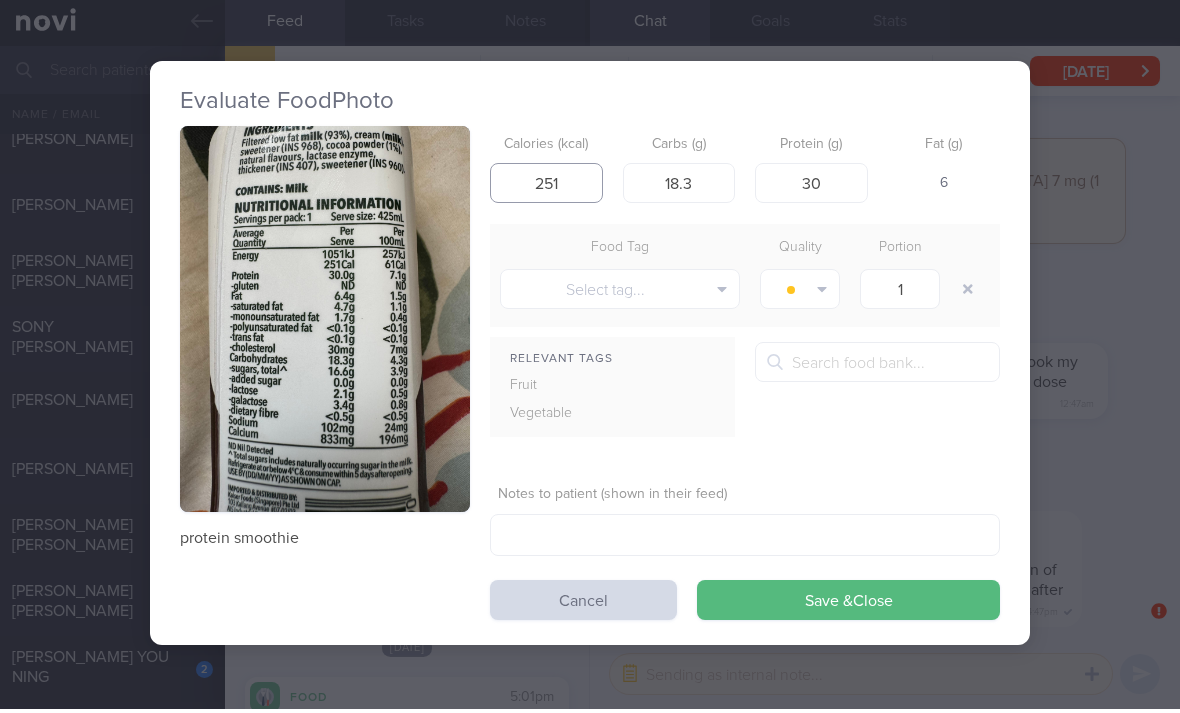 type on "251" 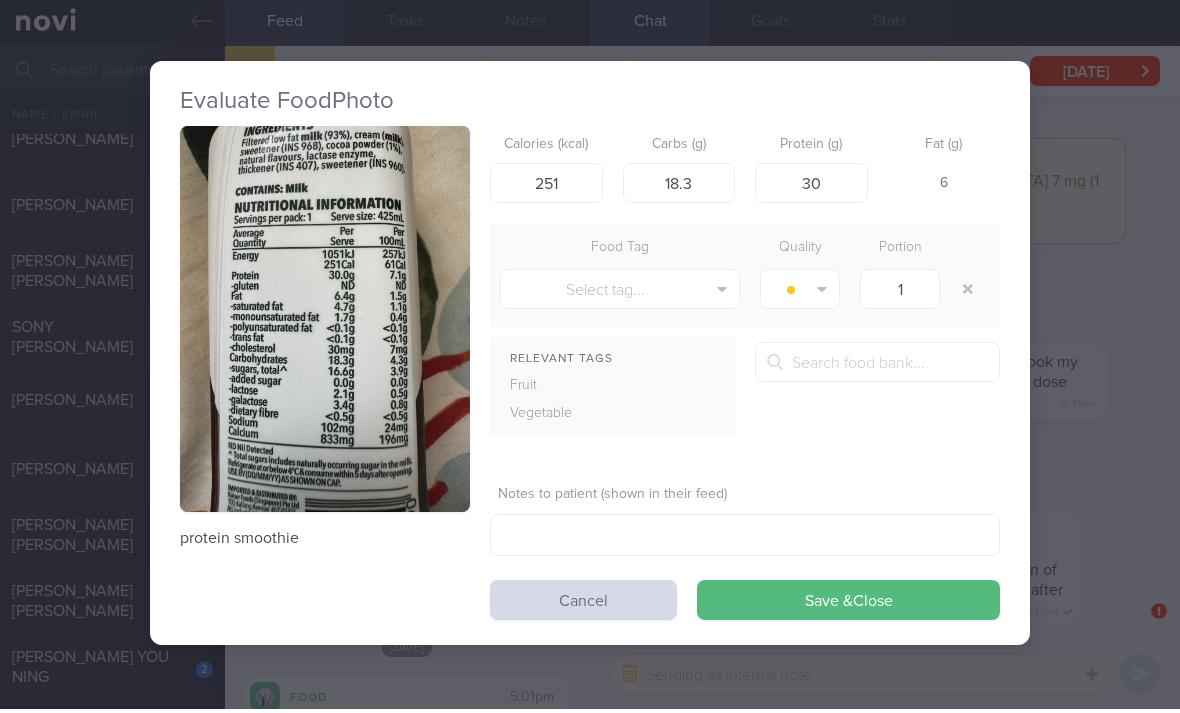 click on "Save &
Close" at bounding box center (848, 604) 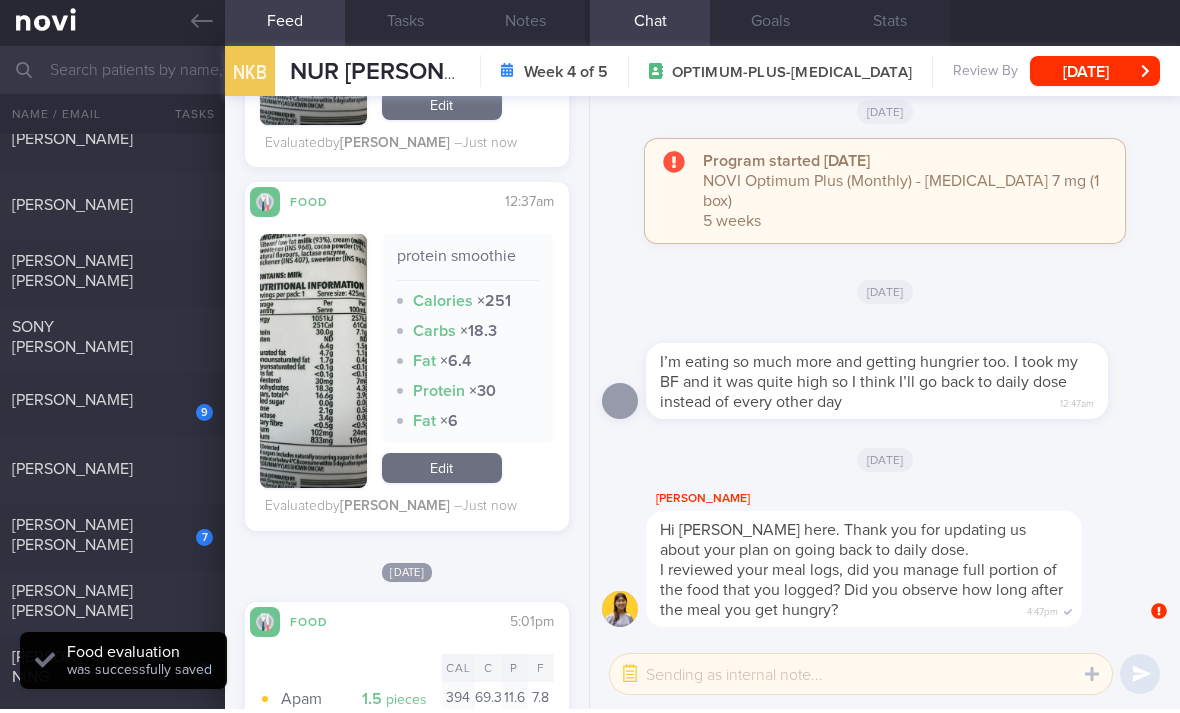 scroll, scrollTop: 4, scrollLeft: 0, axis: vertical 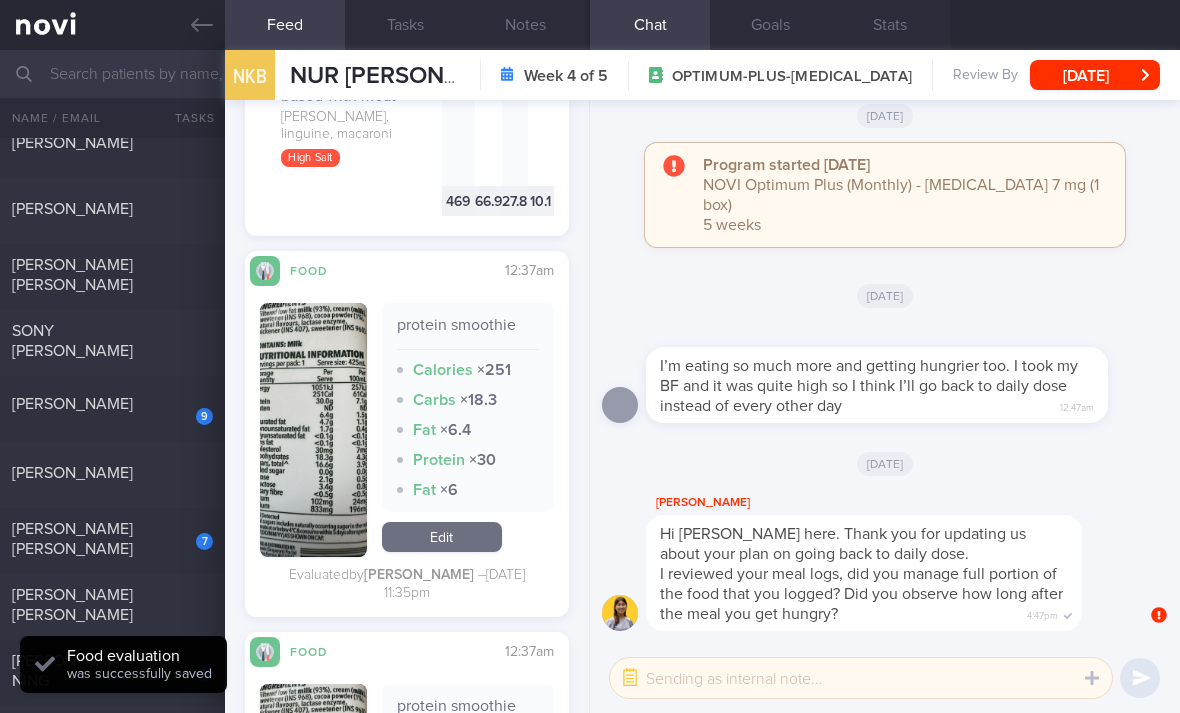 click on "9" at bounding box center (191, 409) 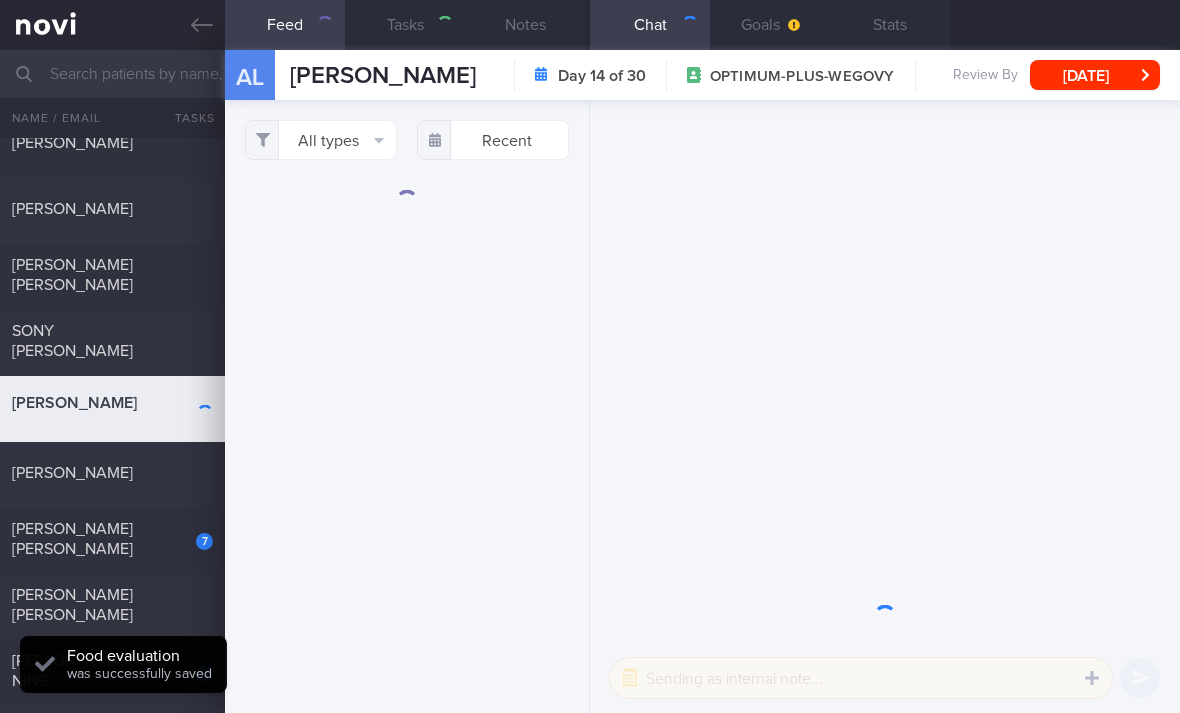 scroll, scrollTop: 0, scrollLeft: 0, axis: both 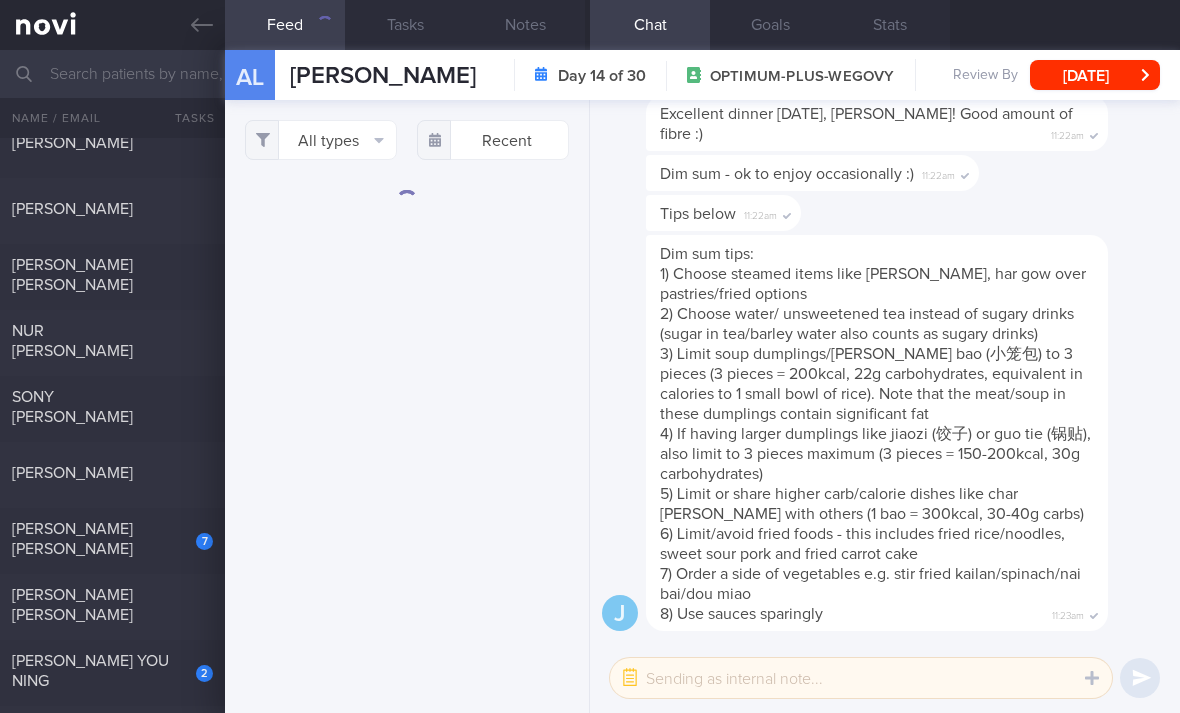 click on "All types" at bounding box center [321, 140] 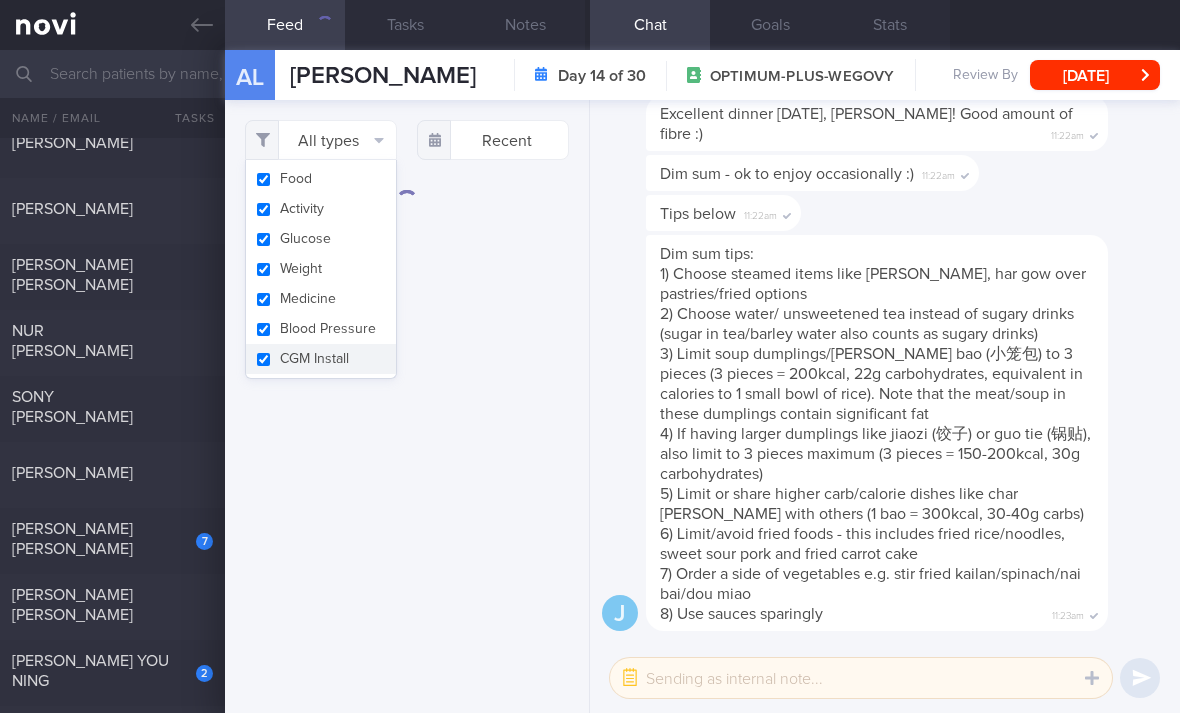 click on "Activity" at bounding box center [321, 209] 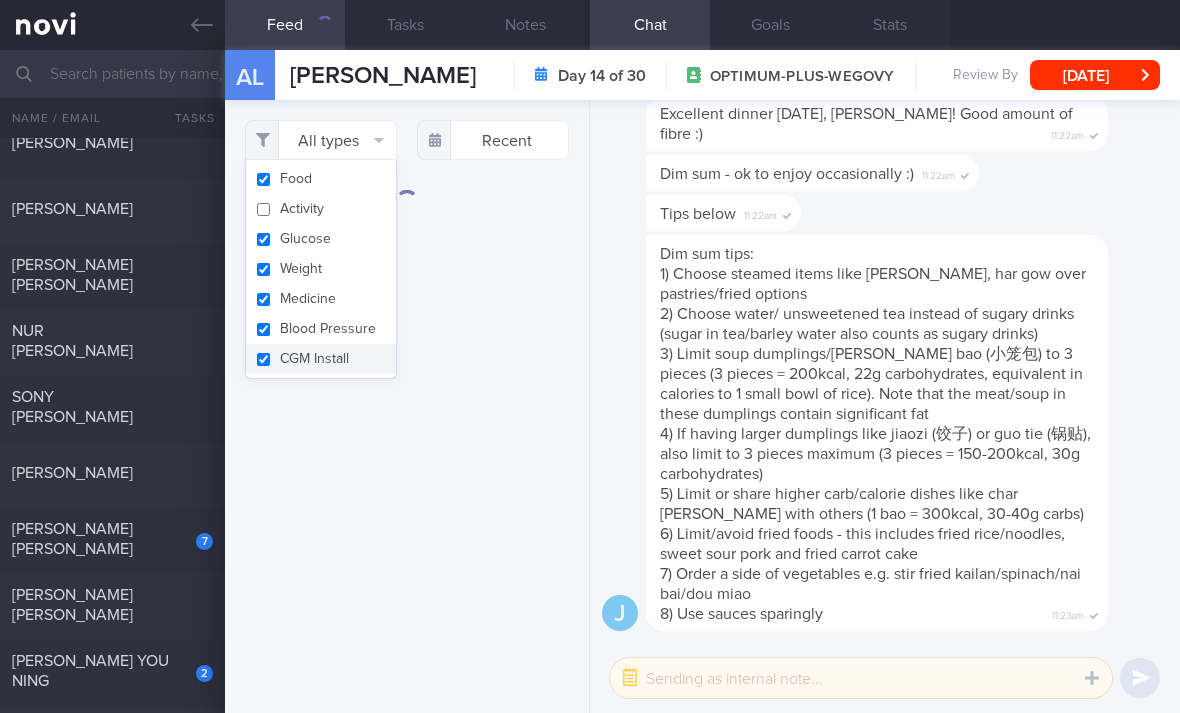 checkbox on "false" 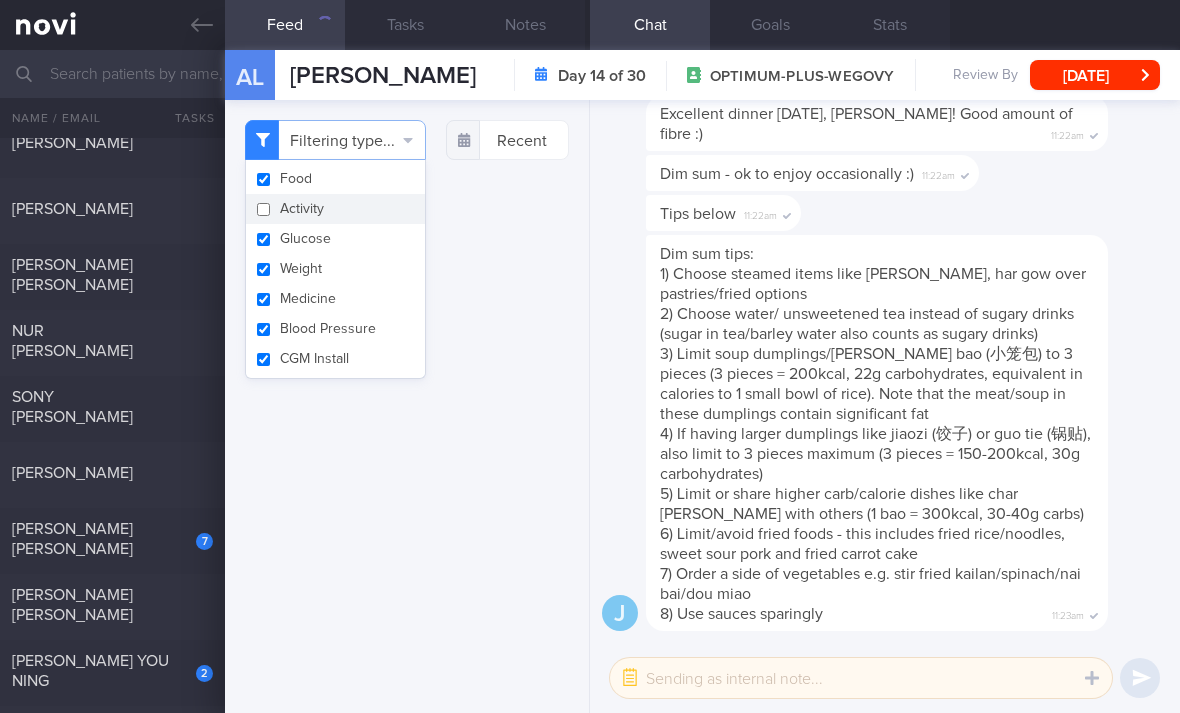 click on "Filtering type...
Food
Activity
Glucose
Weight
Medicine
Blood Pressure
CGM Install
Recent" at bounding box center [407, 406] 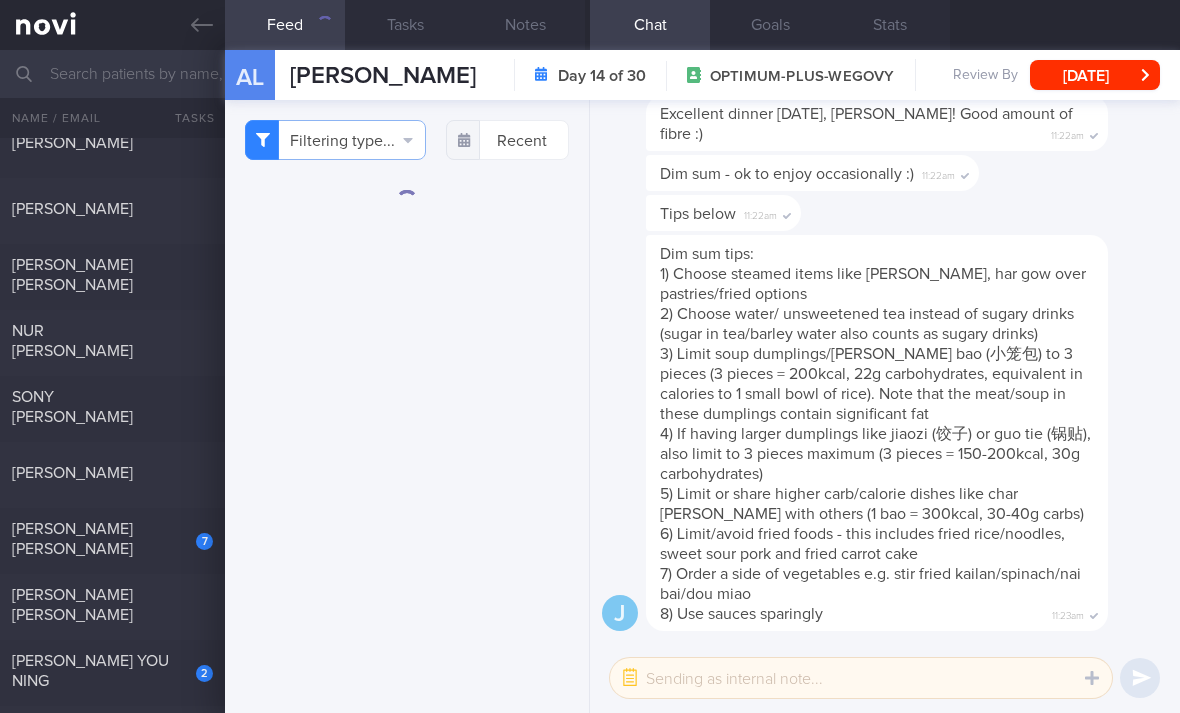 click on "Filtering type..." at bounding box center (335, 140) 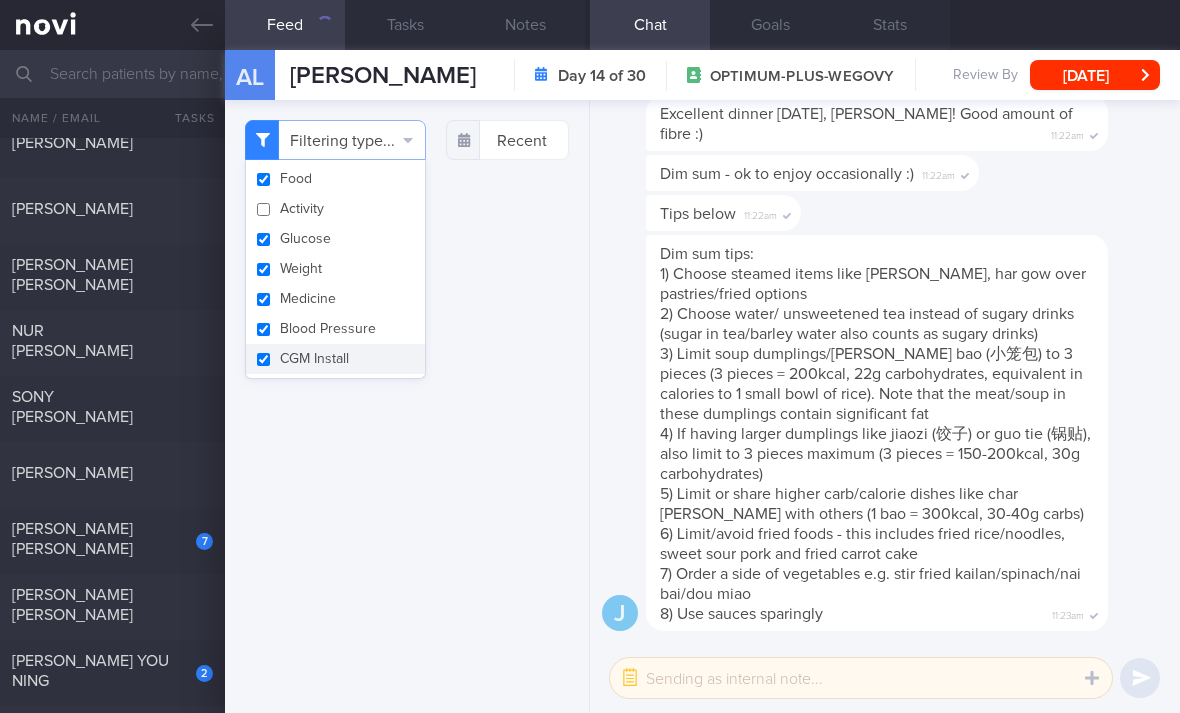 click on "Glucose" at bounding box center [335, 239] 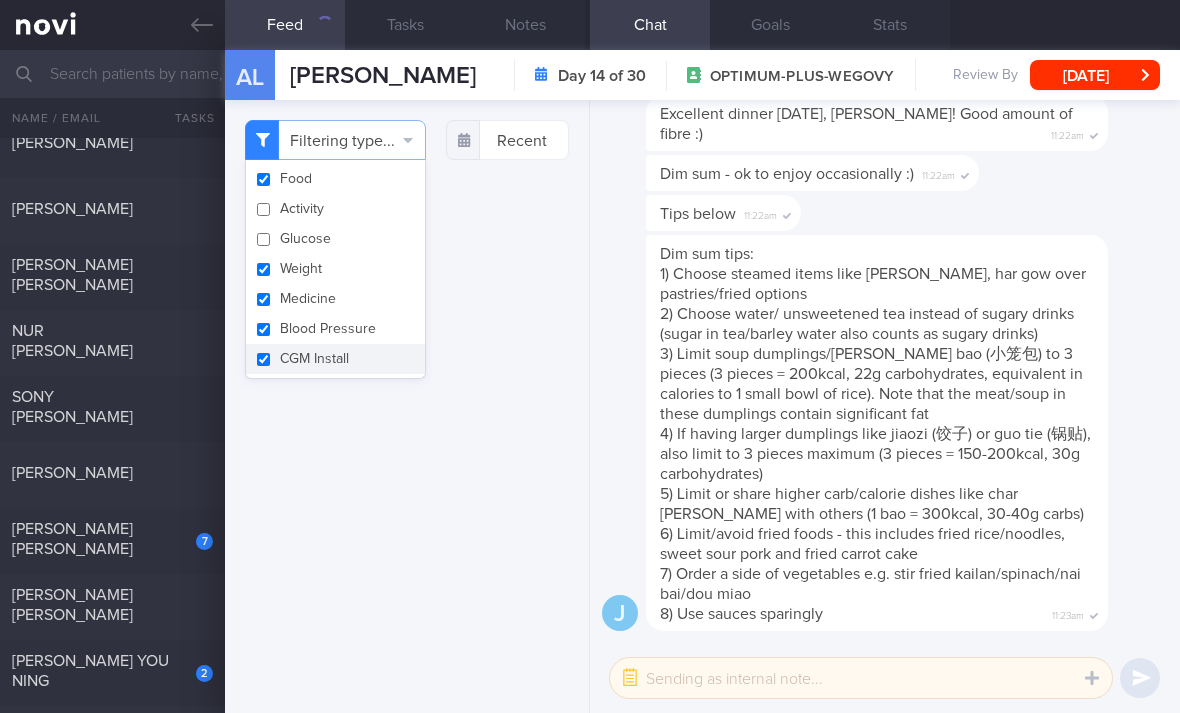 checkbox on "false" 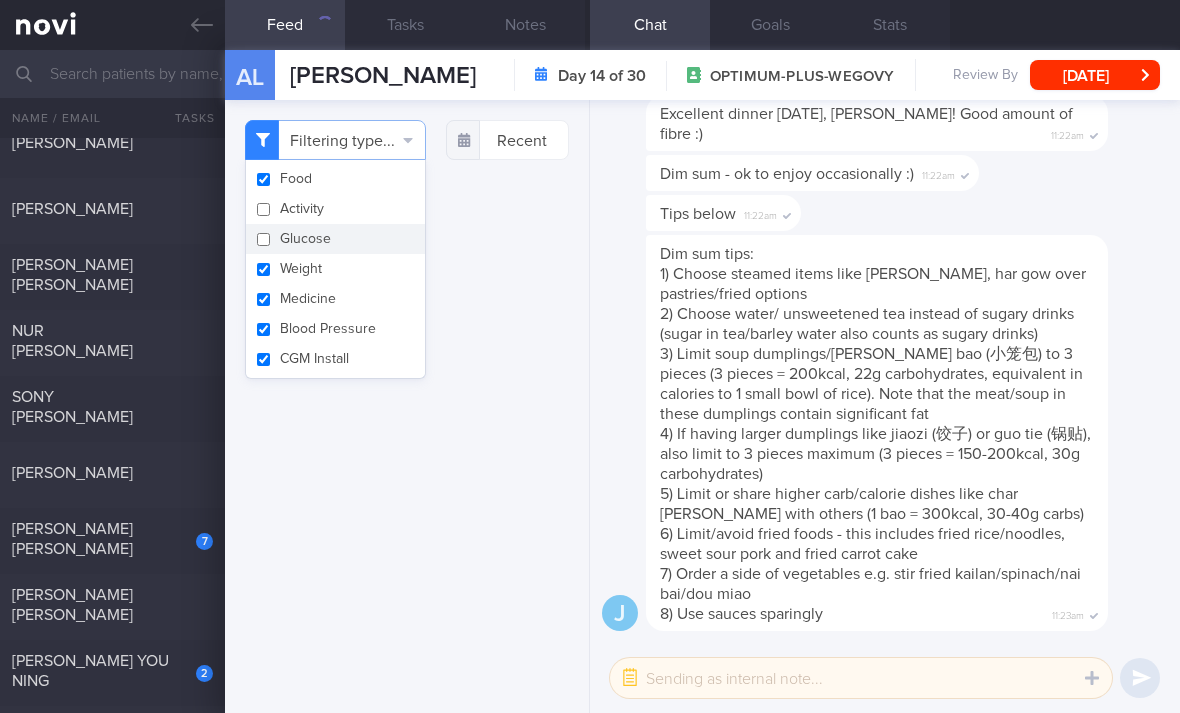 click on "Weight" at bounding box center [335, 269] 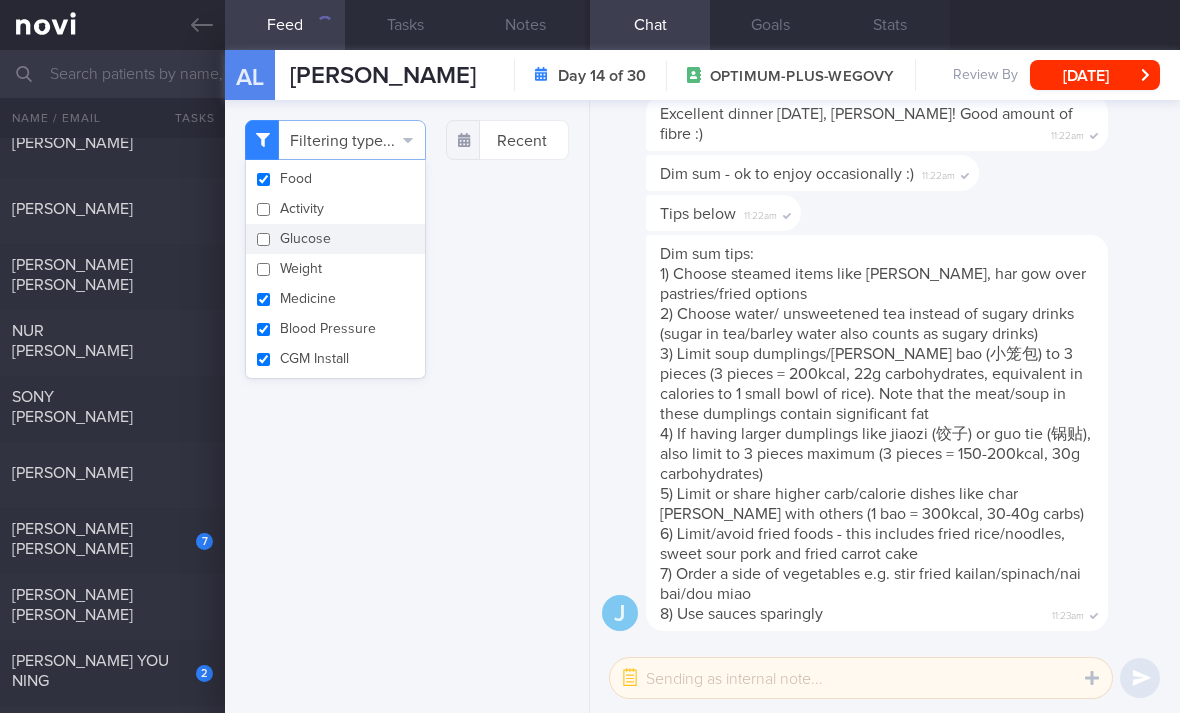 checkbox on "false" 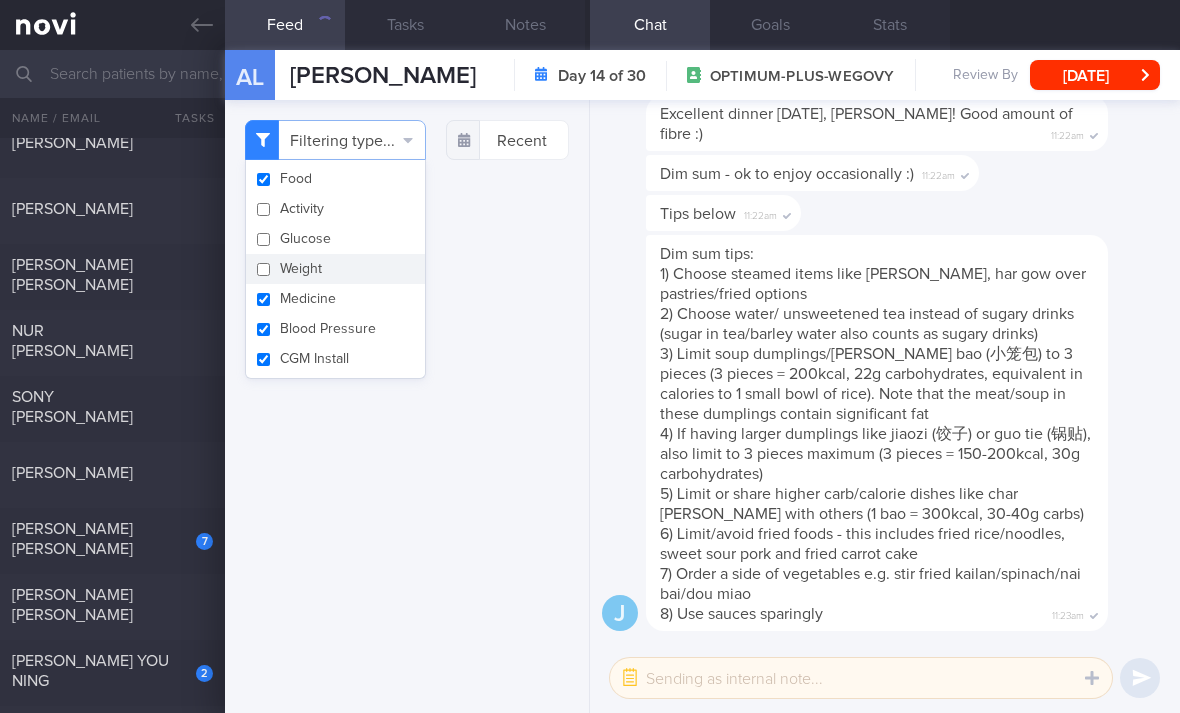 click on "Medicine" at bounding box center (335, 299) 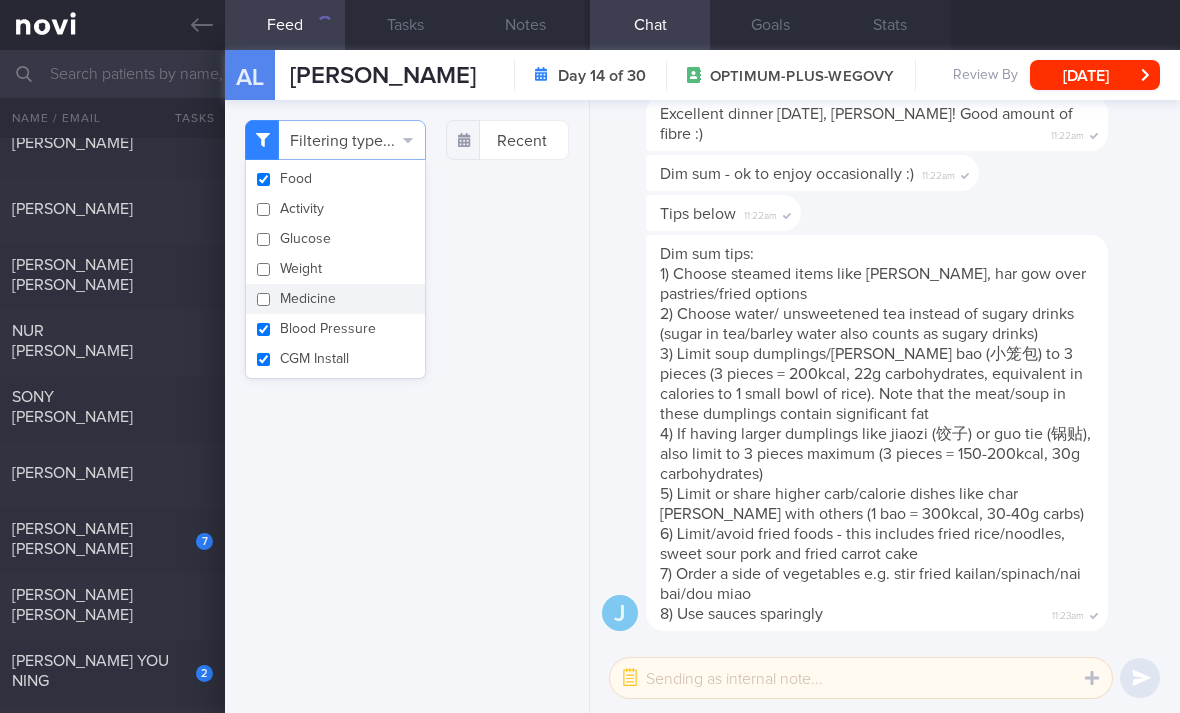 click on "Medicine" at bounding box center [335, 299] 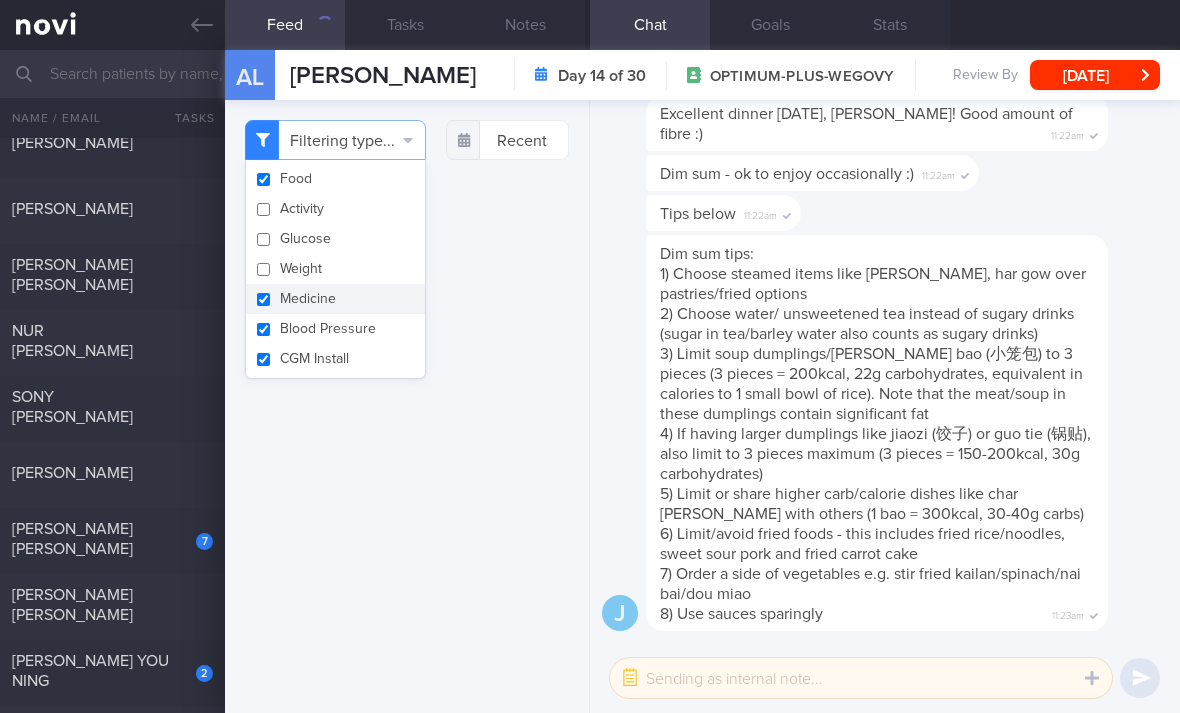 checkbox on "true" 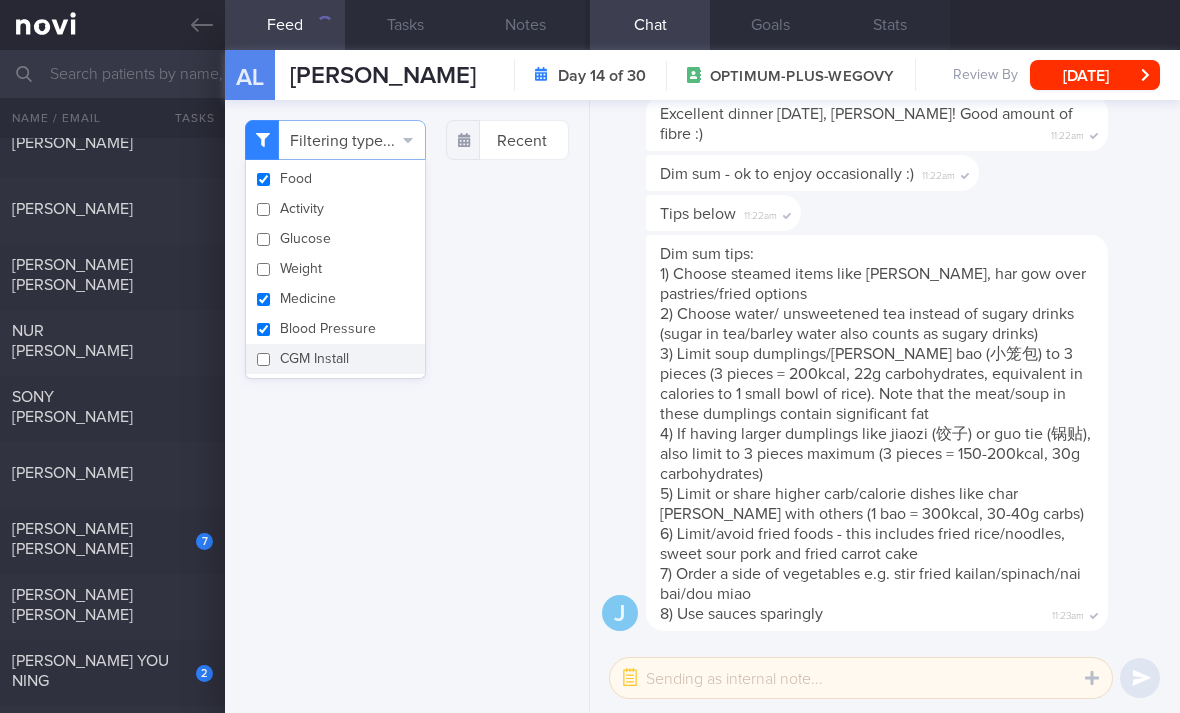 click on "CGM Install" at bounding box center (335, 359) 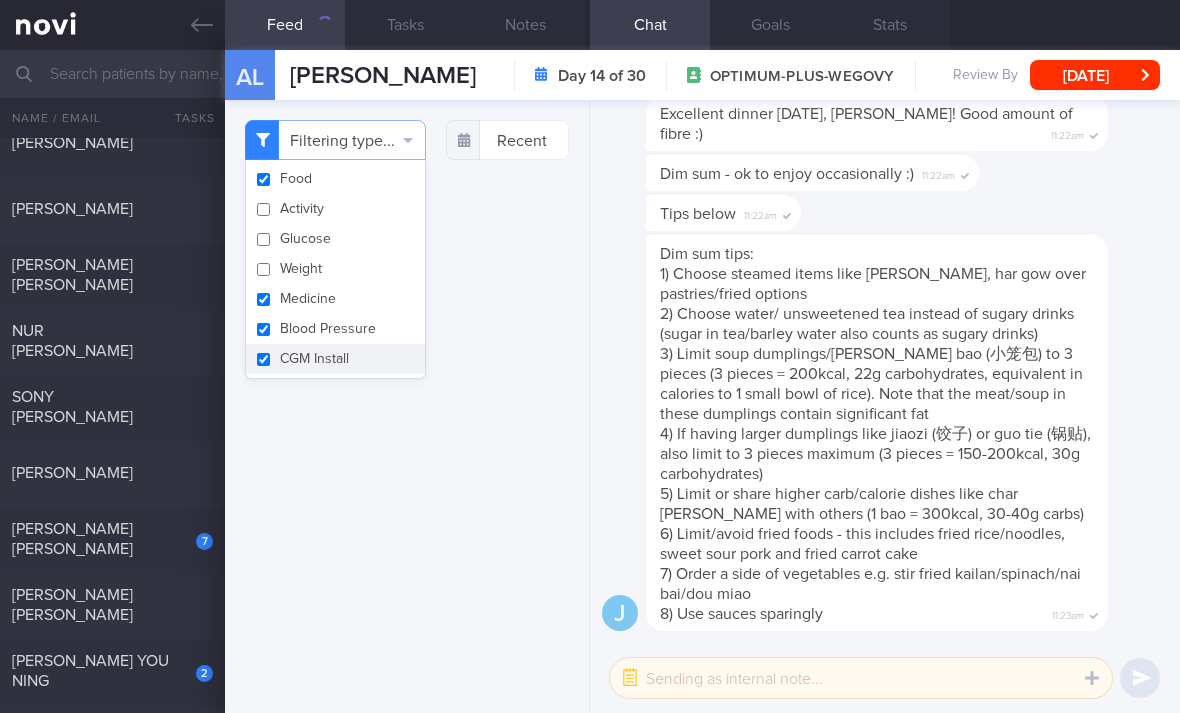 checkbox on "true" 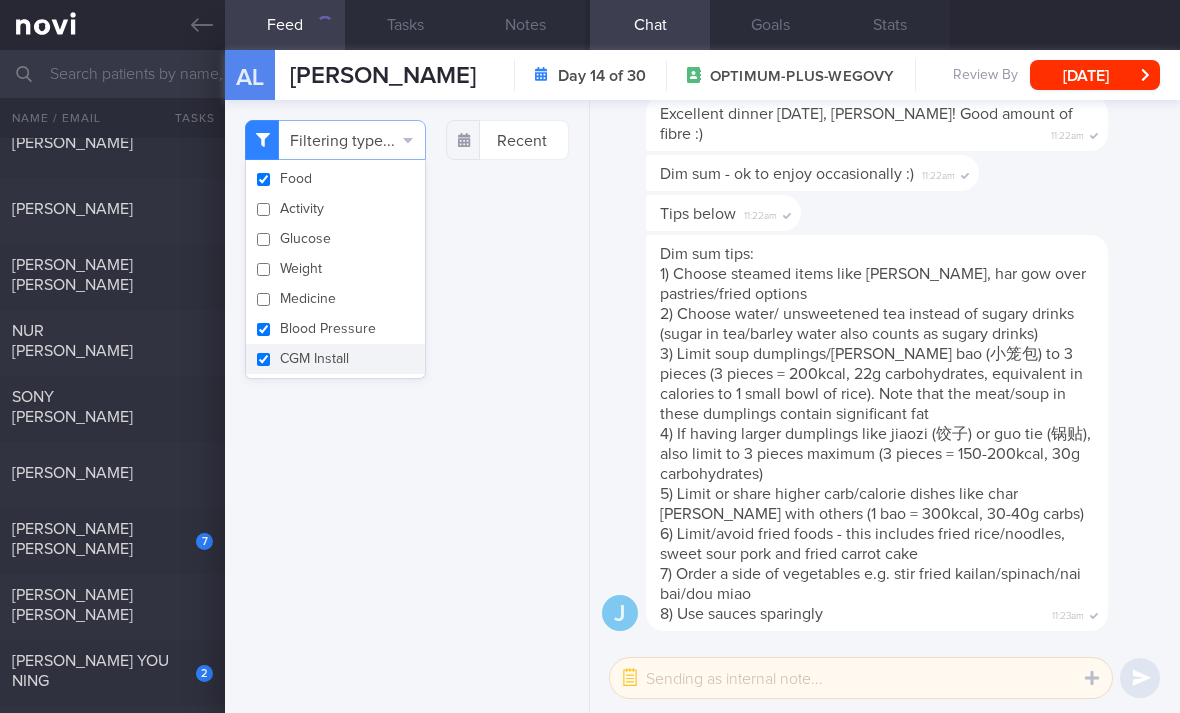 checkbox on "false" 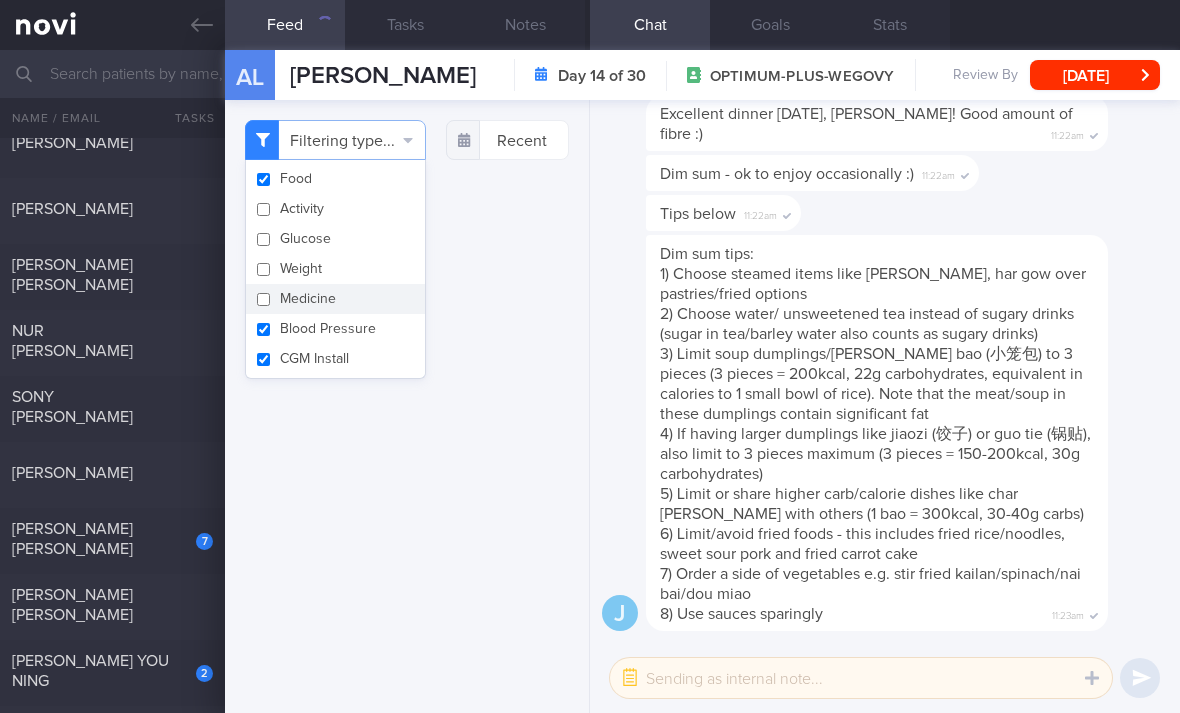 click on "Blood Pressure" at bounding box center (335, 329) 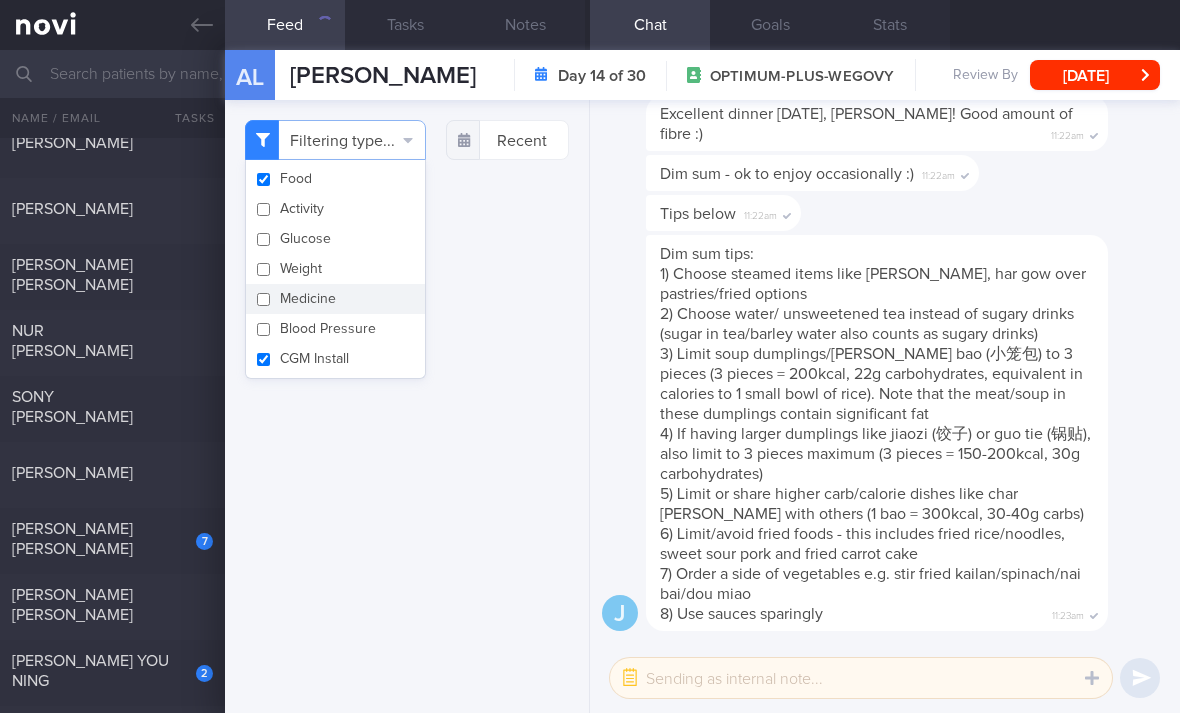 checkbox on "false" 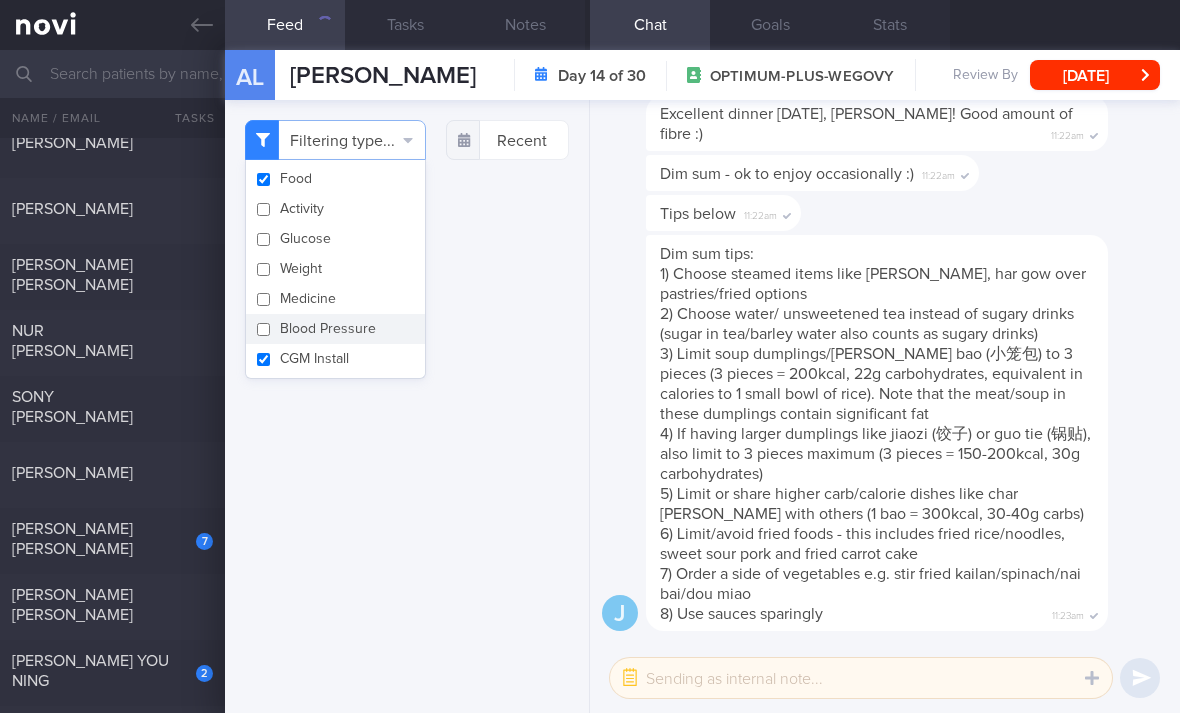 click on "CGM Install" at bounding box center (335, 359) 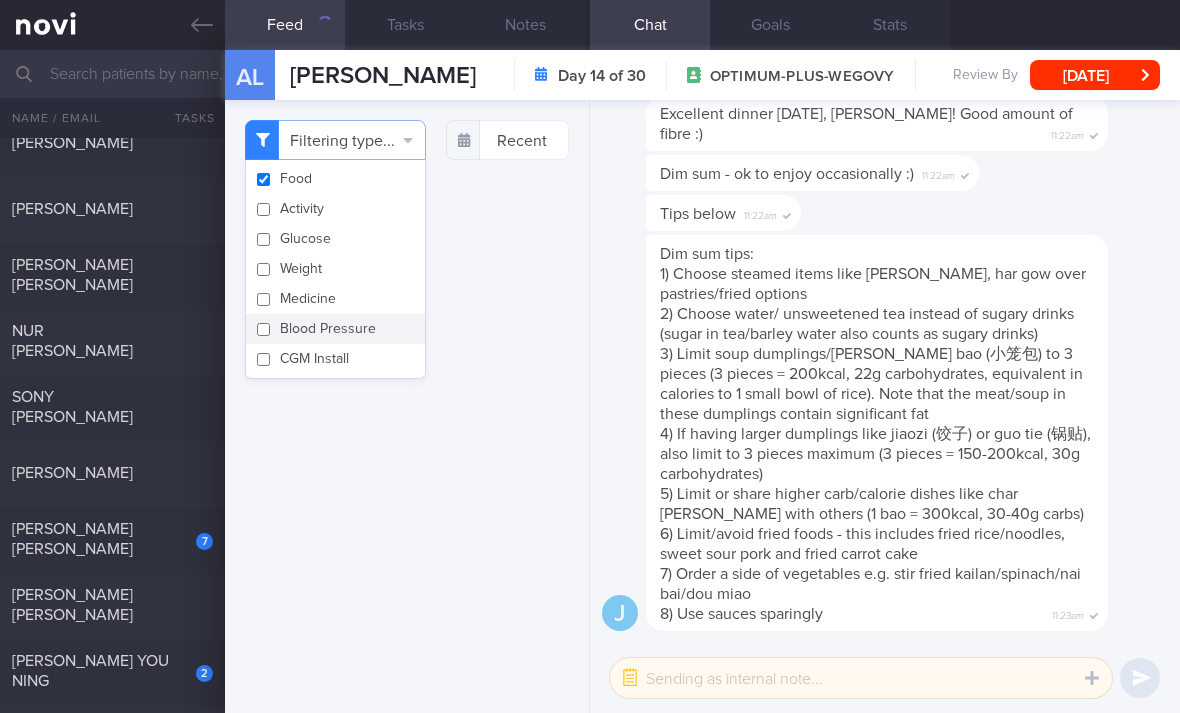 checkbox on "false" 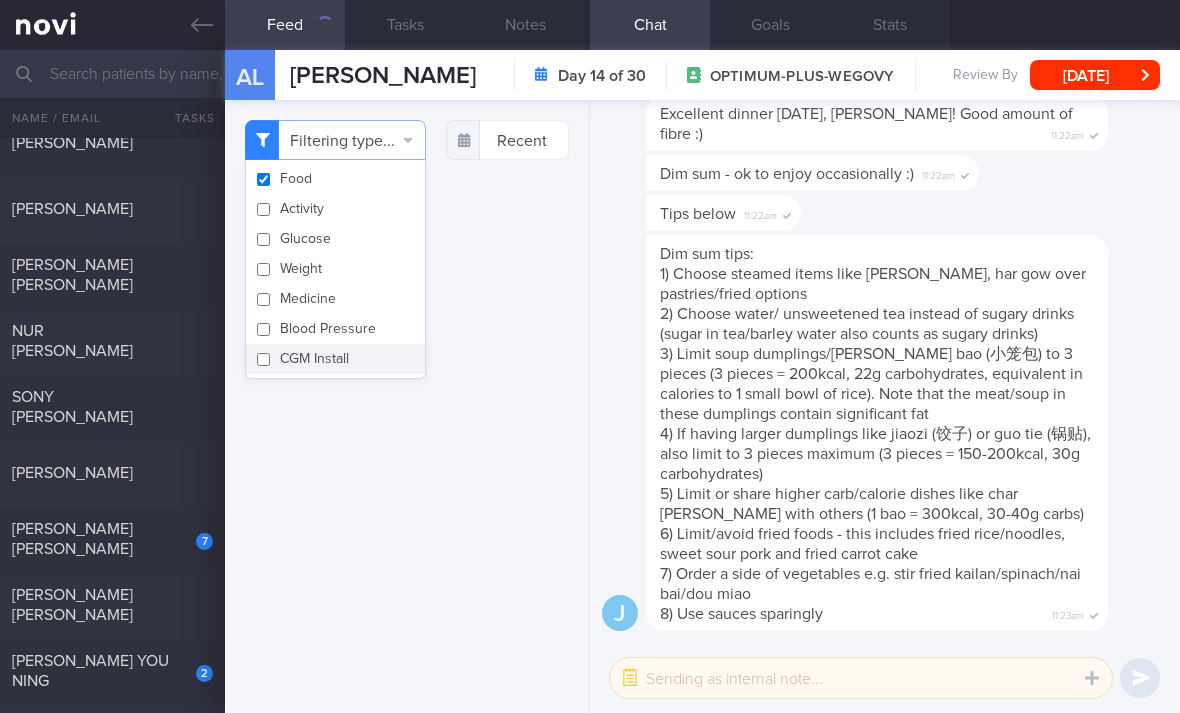 click on "Filtering type...
Food
Activity
Glucose
Weight
Medicine
Blood Pressure
CGM Install
Recent" at bounding box center (407, 406) 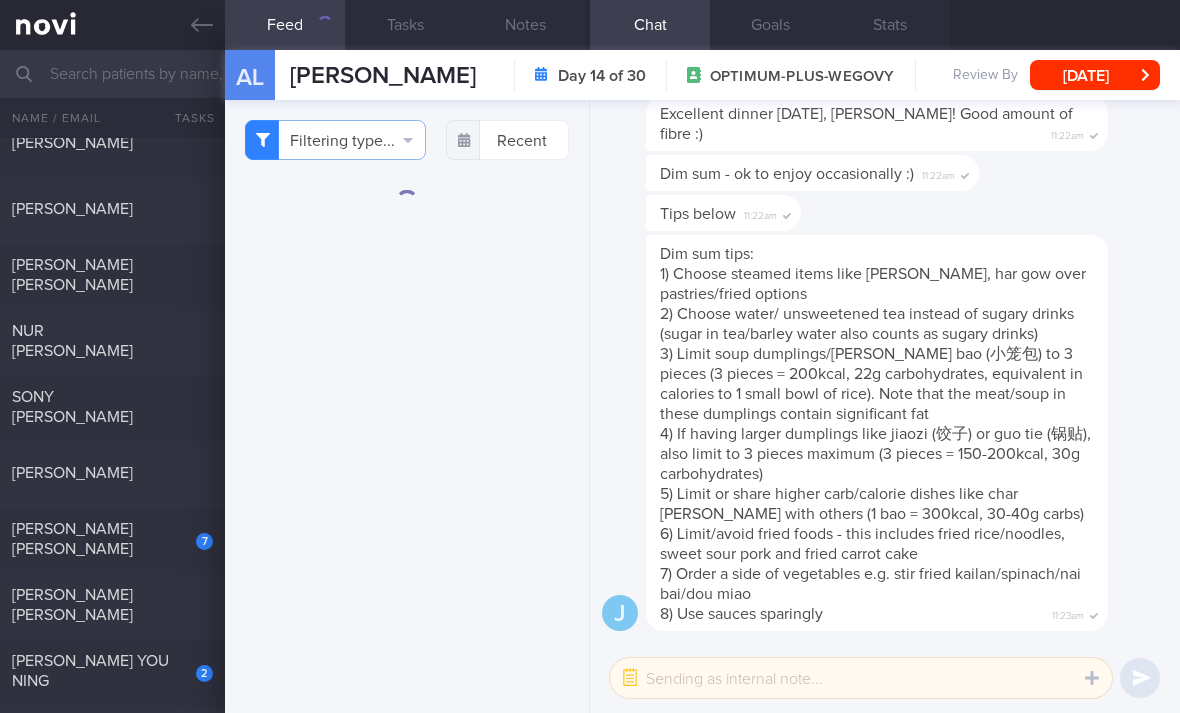 click on "7" at bounding box center [191, 534] 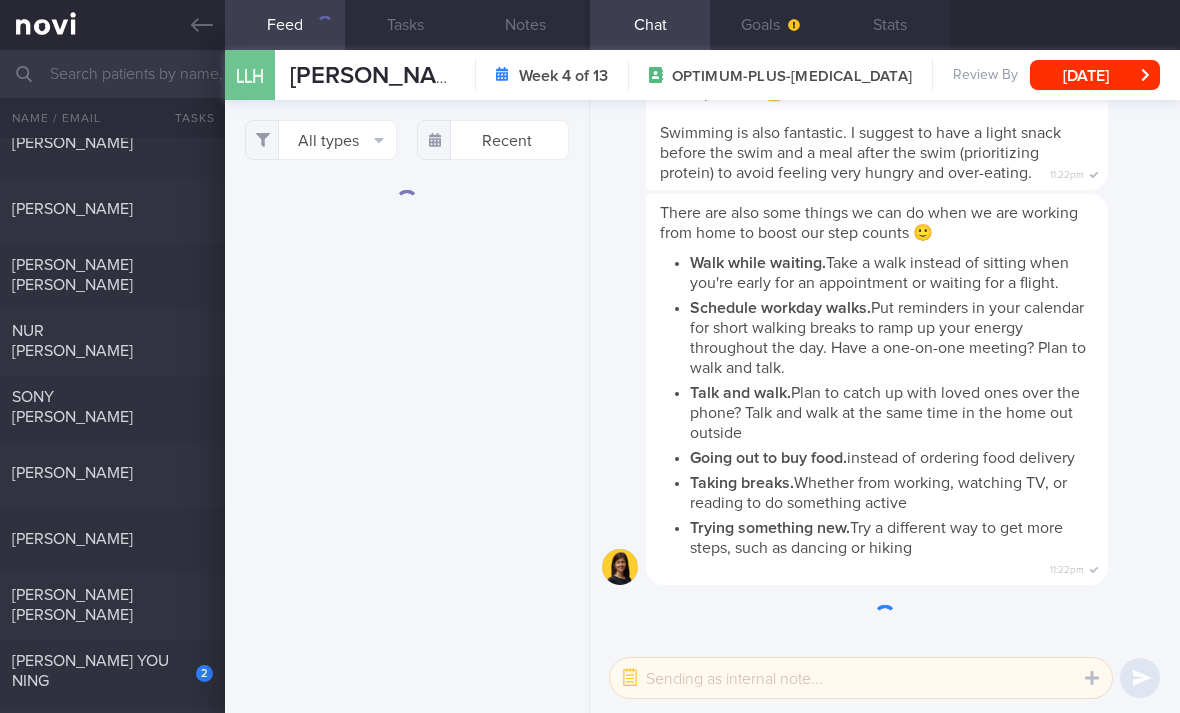 click on "All types" at bounding box center (321, 140) 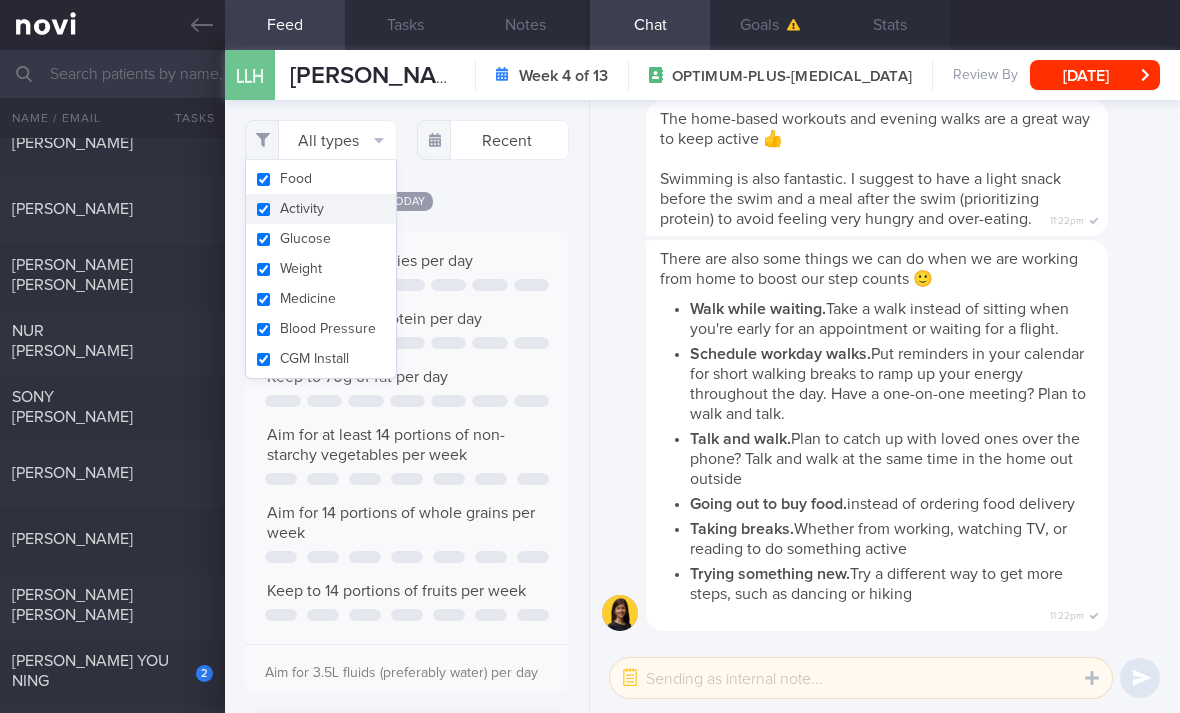 click on "Glucose" at bounding box center (321, 239) 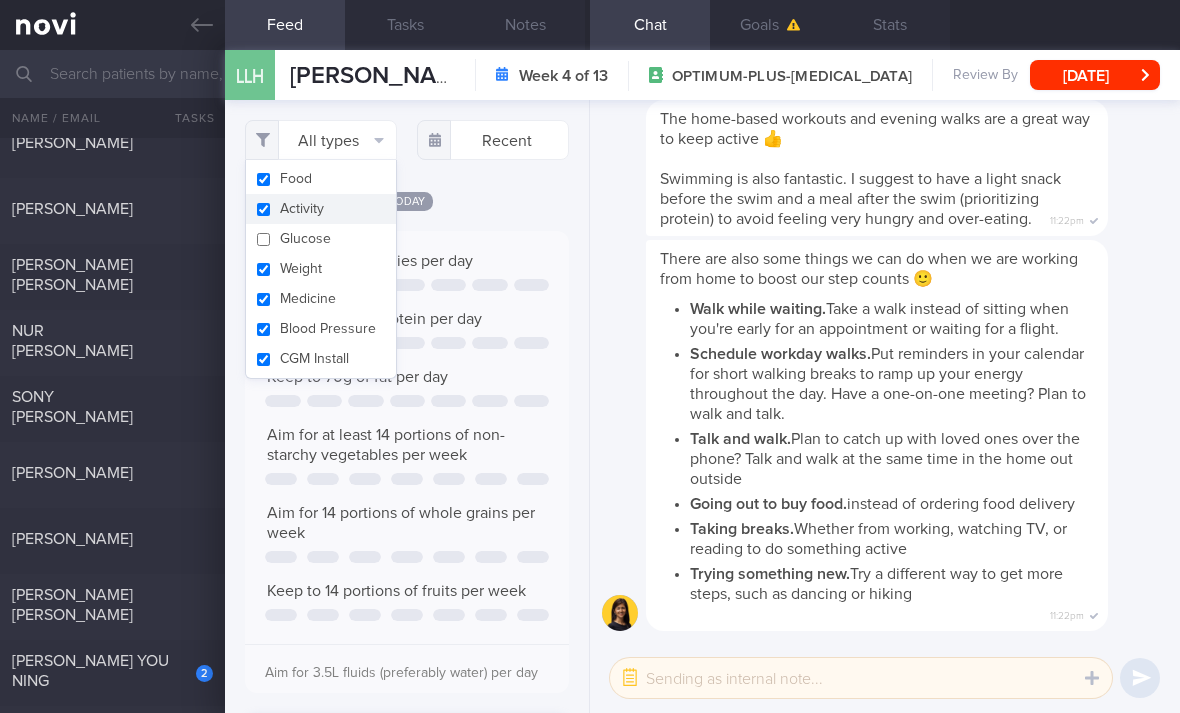 checkbox on "false" 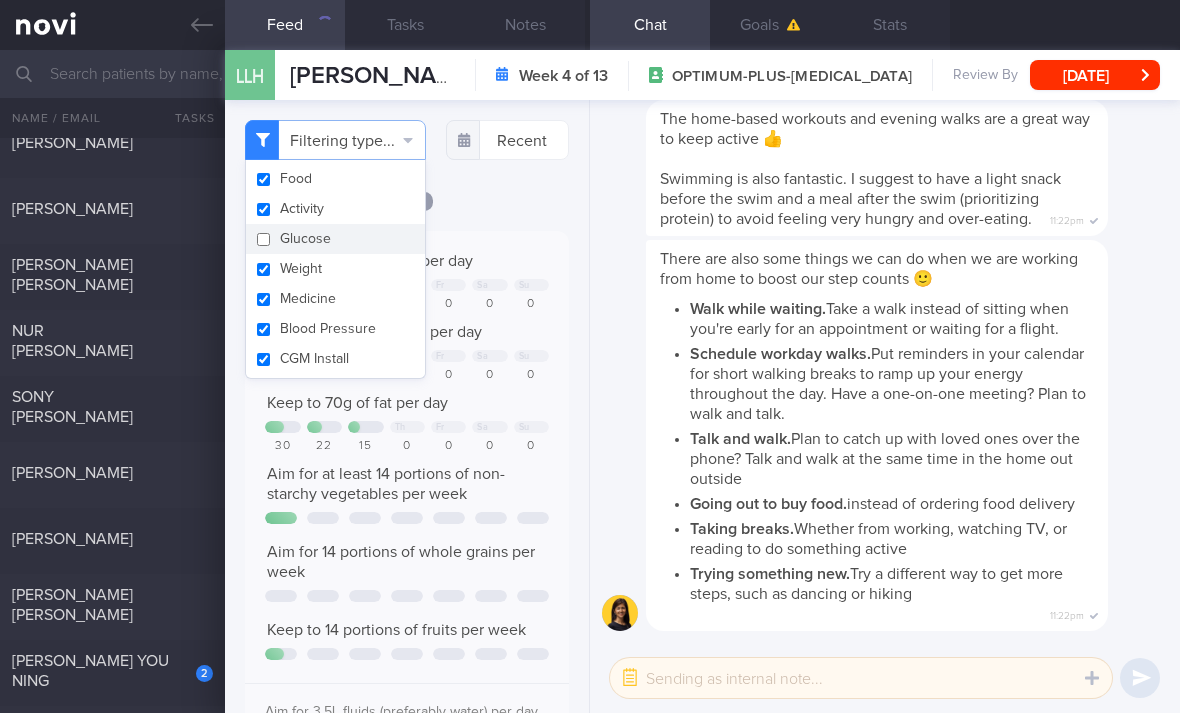 click on "Weight" at bounding box center (335, 269) 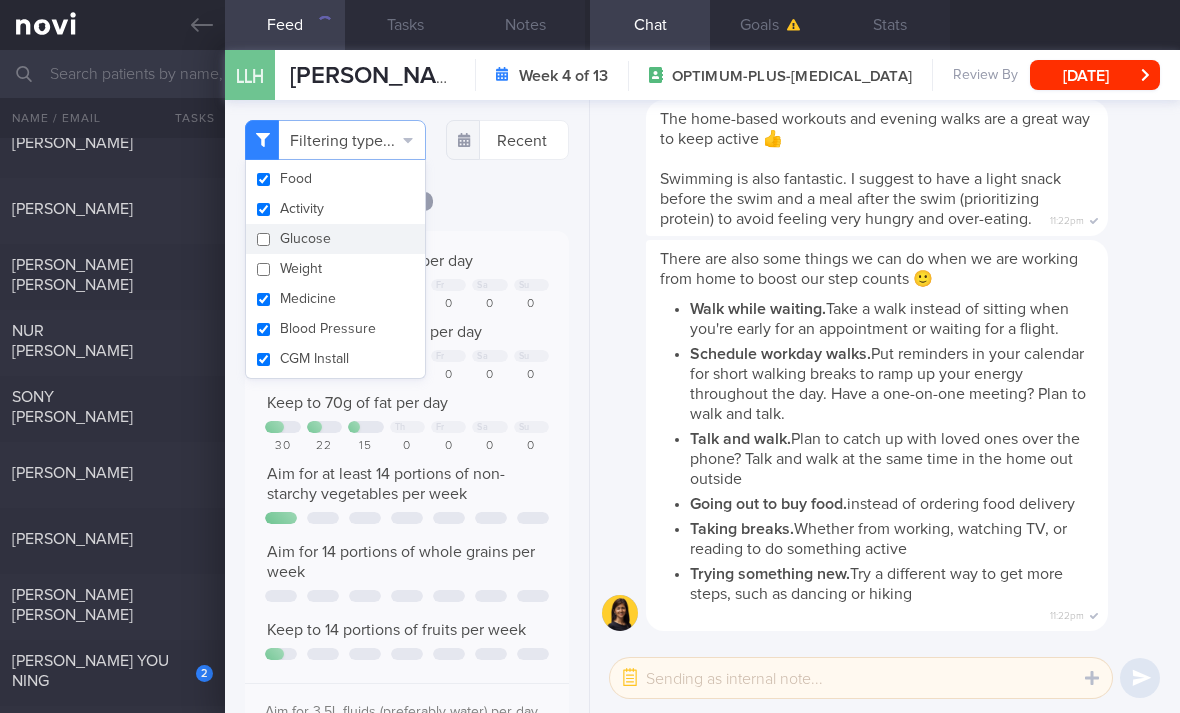 checkbox on "false" 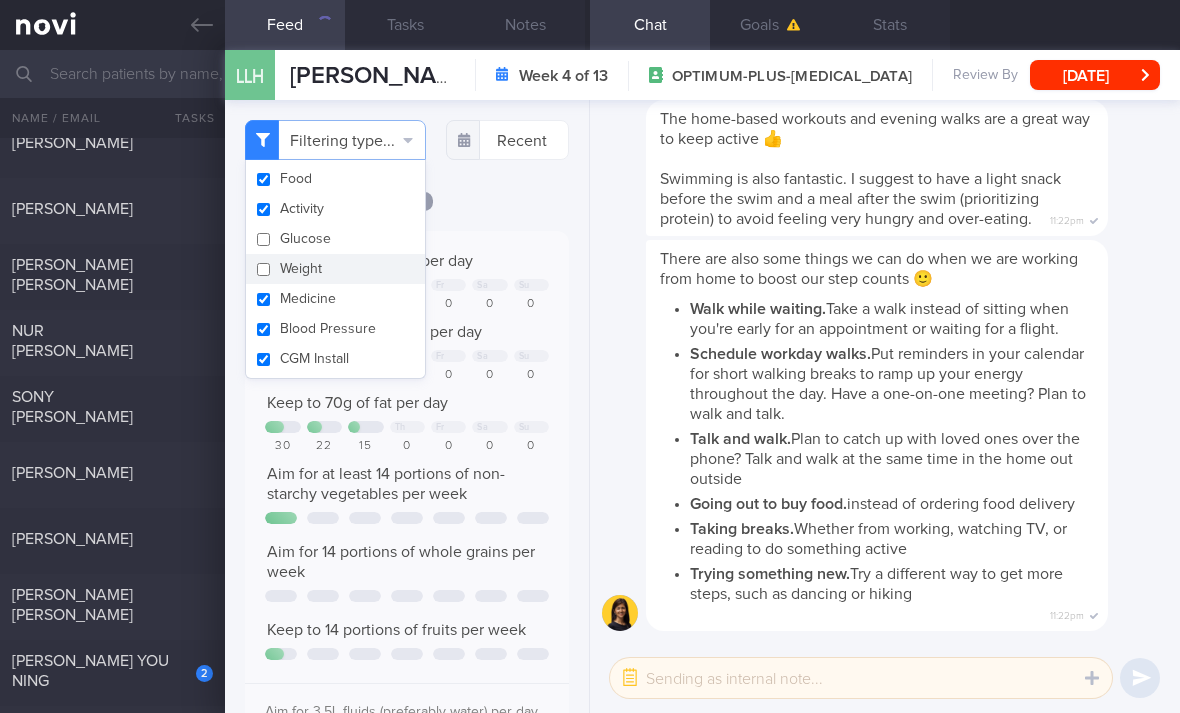 click on "Medicine" at bounding box center [335, 299] 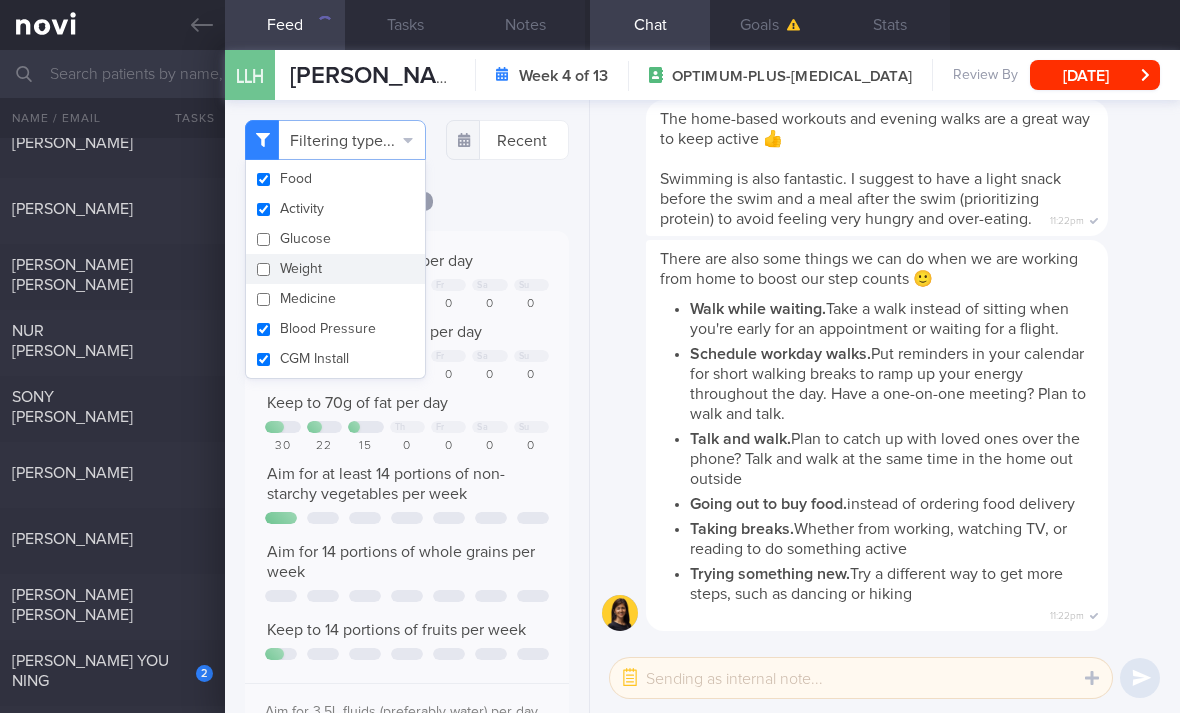 checkbox on "false" 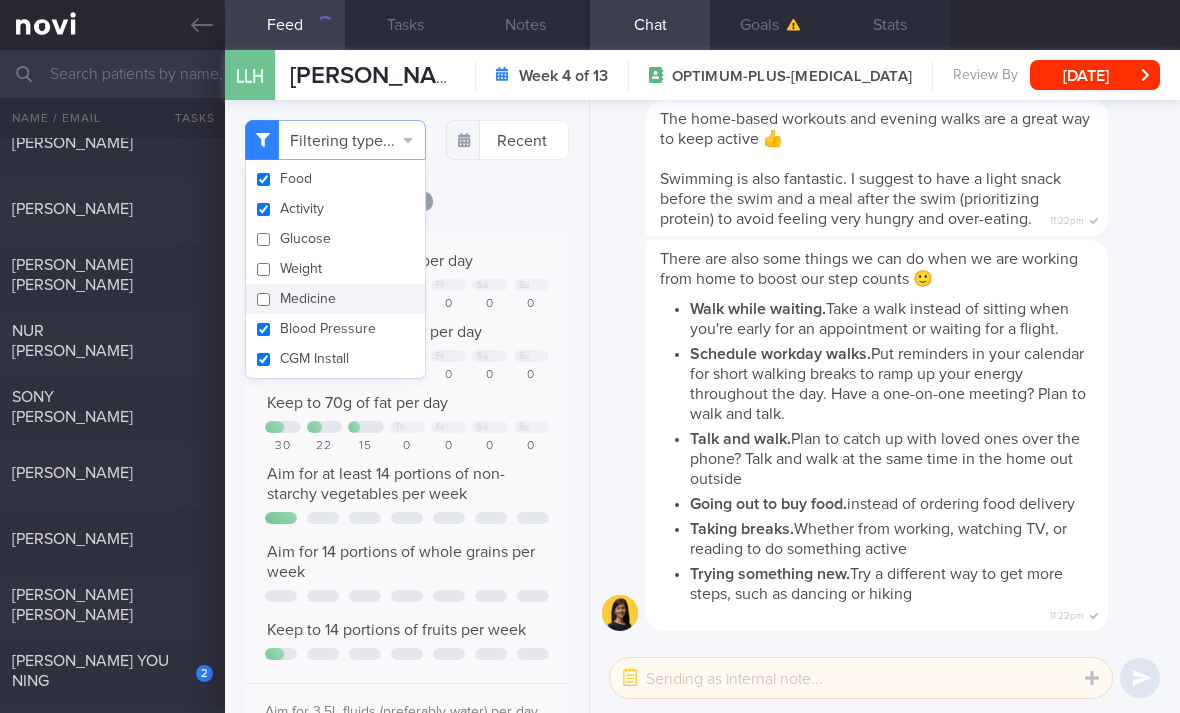 click on "Blood Pressure" at bounding box center [335, 329] 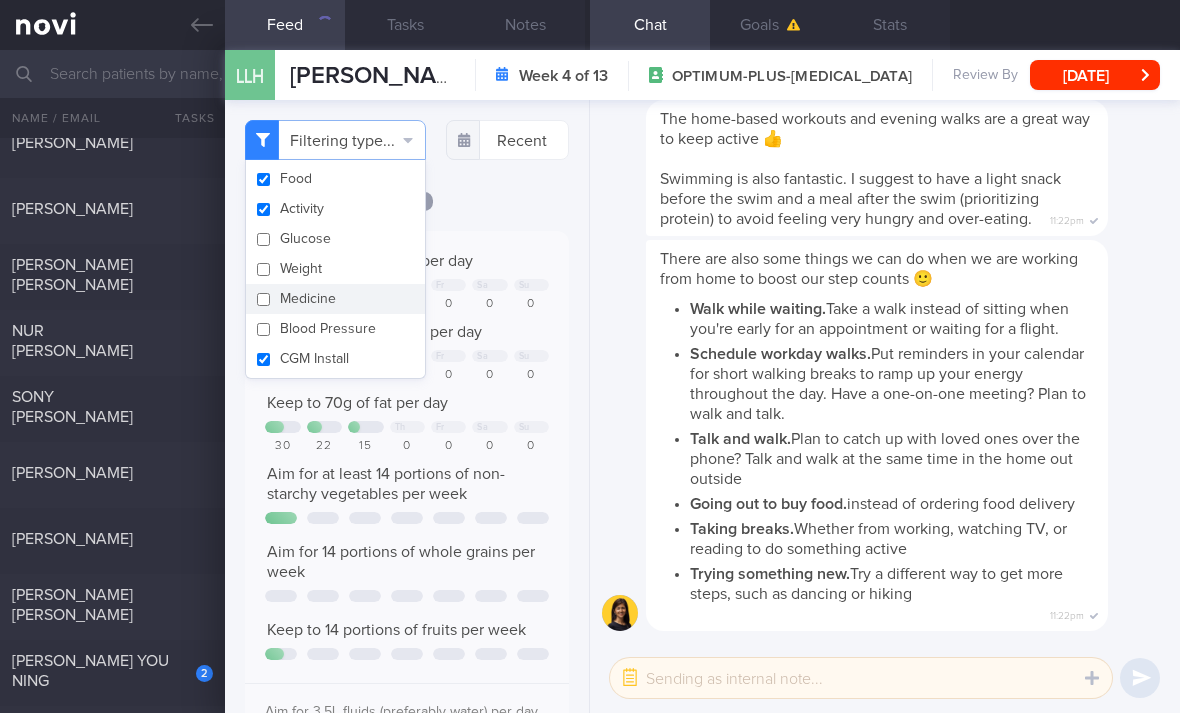 checkbox on "false" 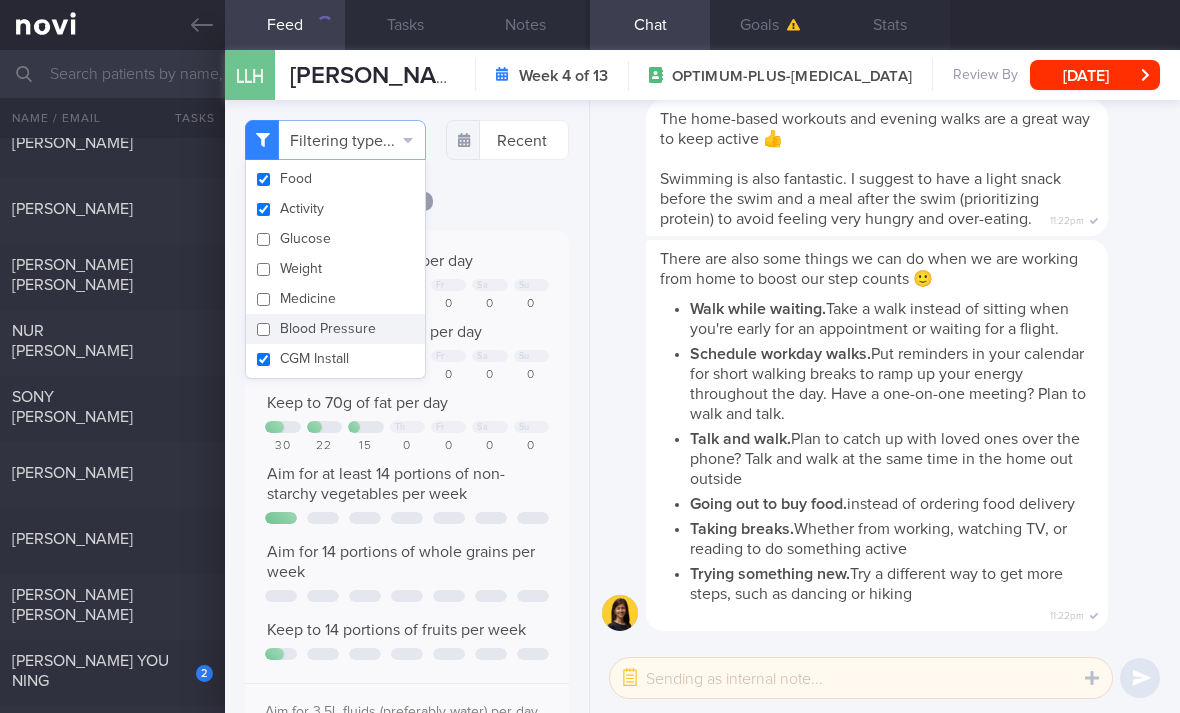 click on "Activity" at bounding box center [335, 209] 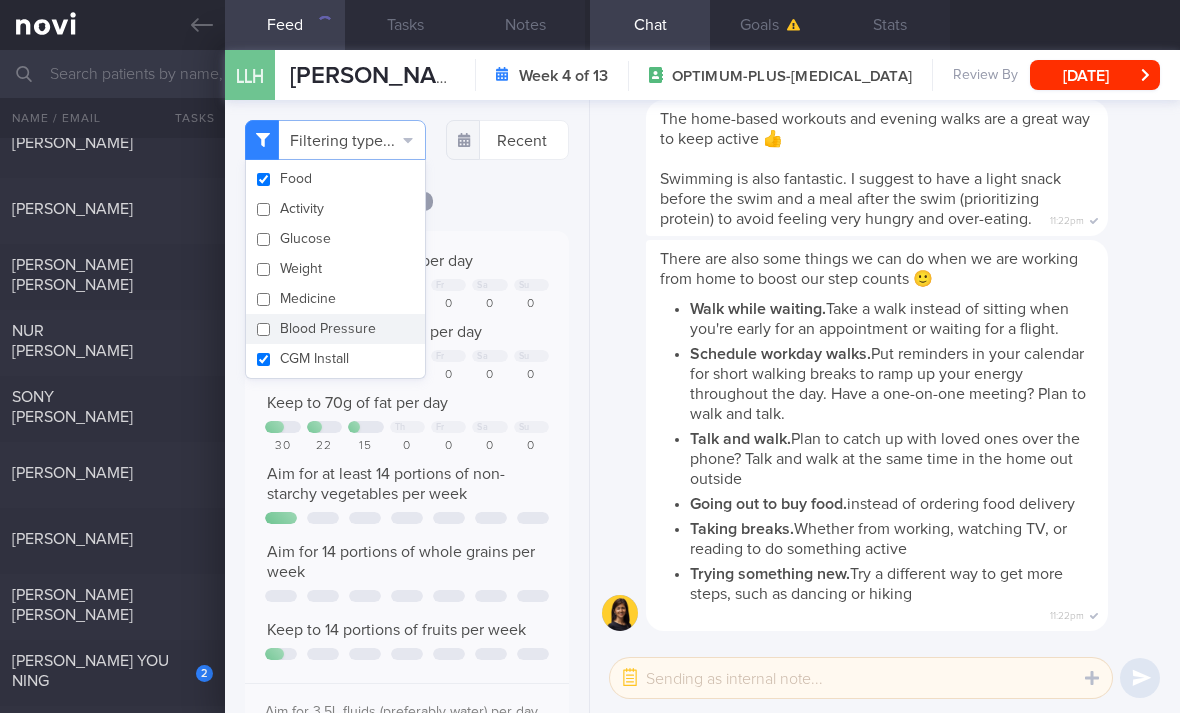 checkbox on "false" 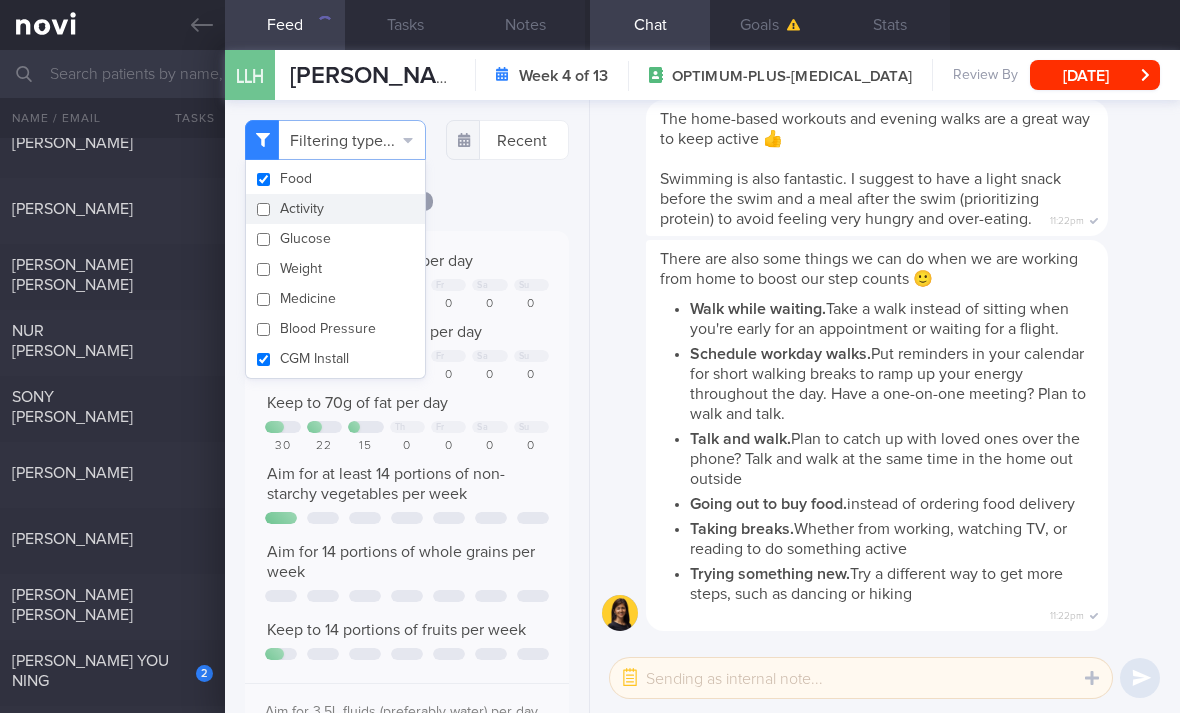 click on "Filtering type...
Food
Activity
Glucose
Weight
Medicine
Blood Pressure
CGM Install
Recent
[DATE]" at bounding box center (407, 406) 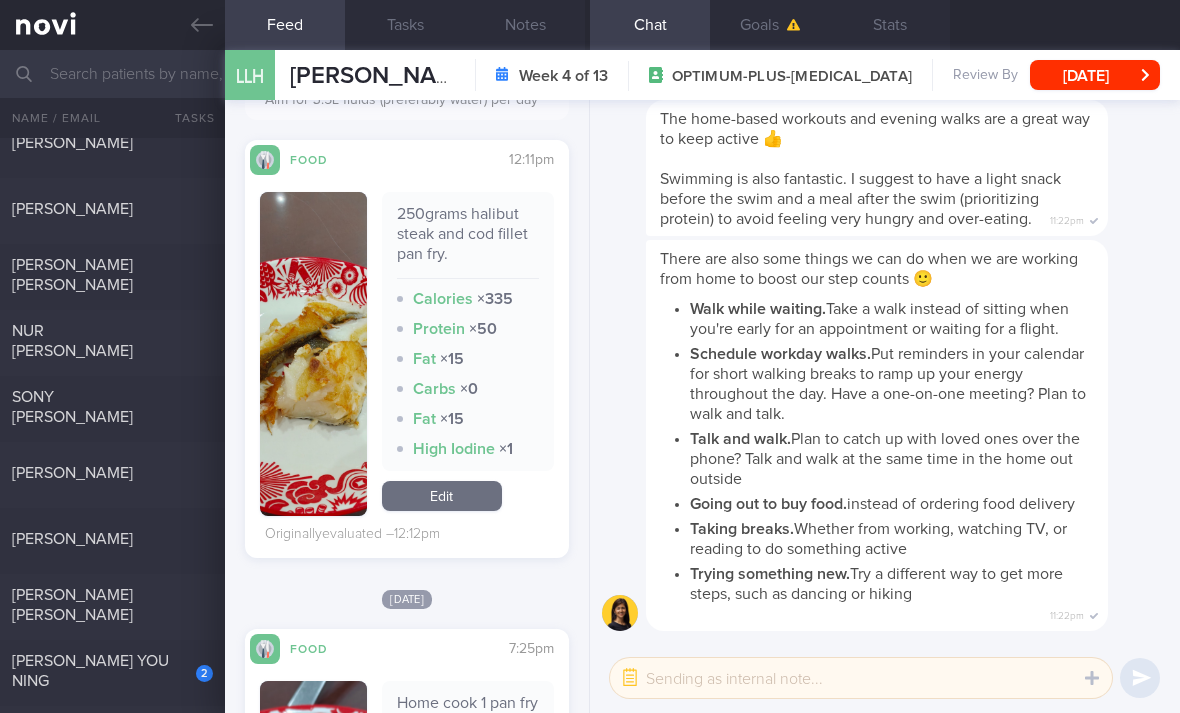 scroll, scrollTop: 619, scrollLeft: 0, axis: vertical 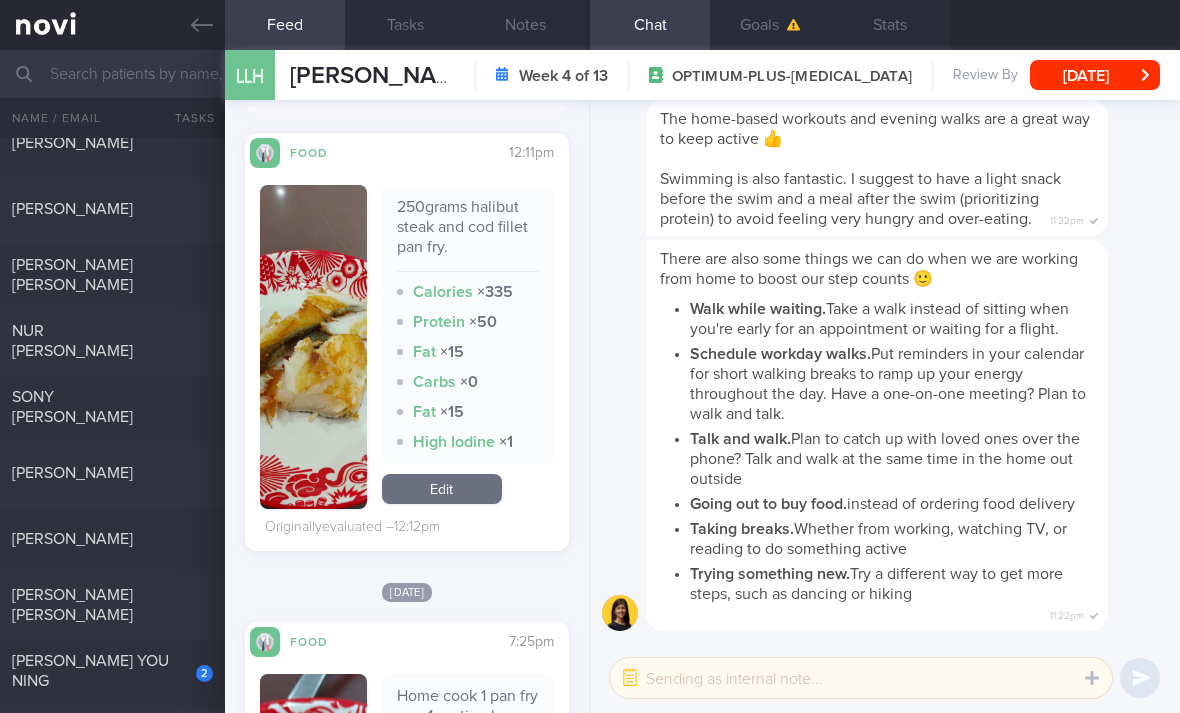 click on "Edit" at bounding box center [442, 489] 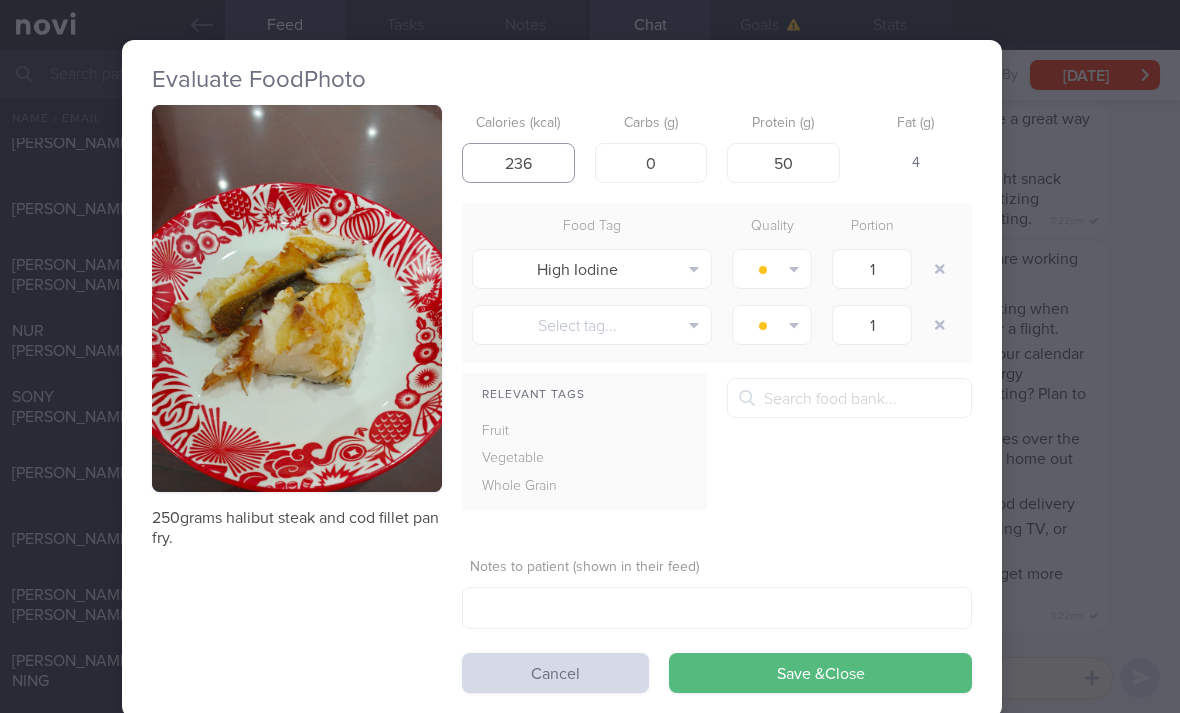 scroll, scrollTop: 0, scrollLeft: 28, axis: horizontal 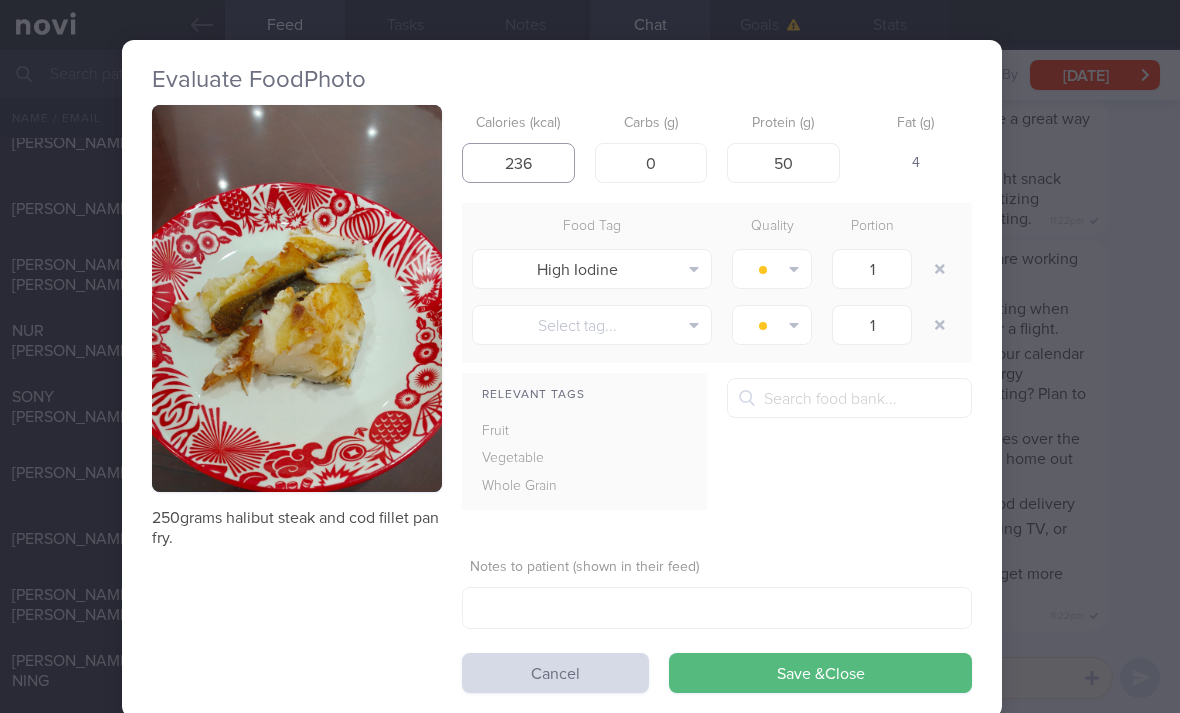 type on "236" 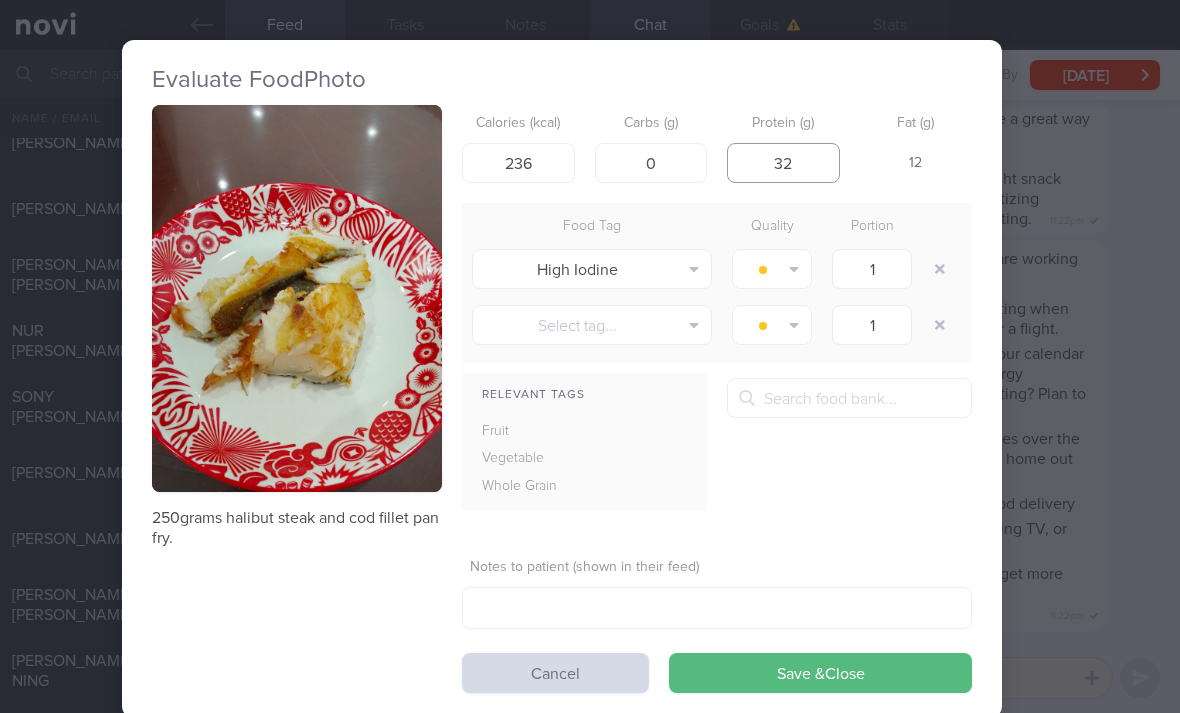 type on "32" 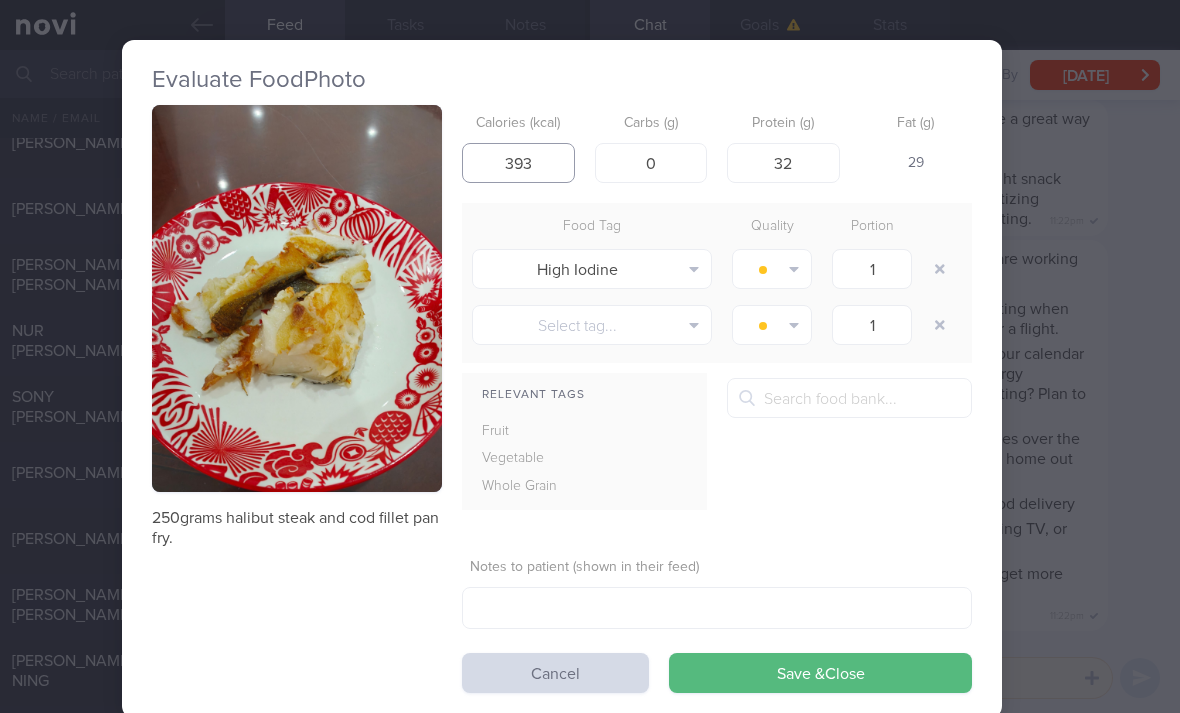 type on "393" 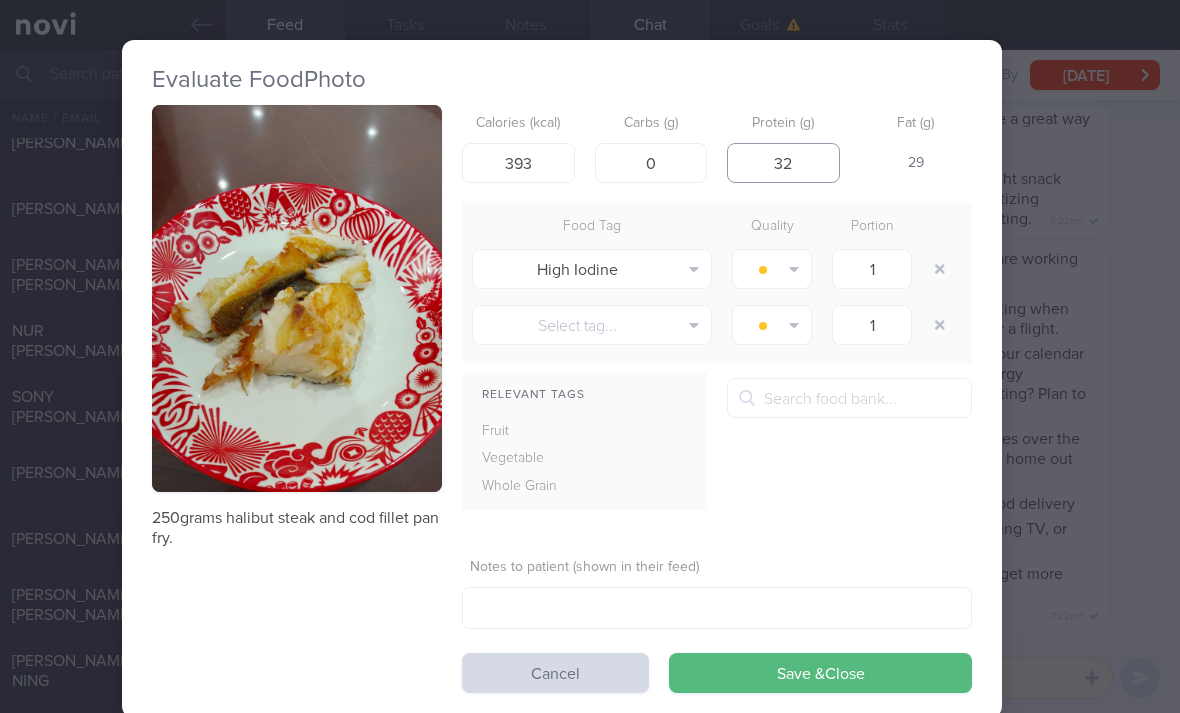 click on "32" at bounding box center [783, 163] 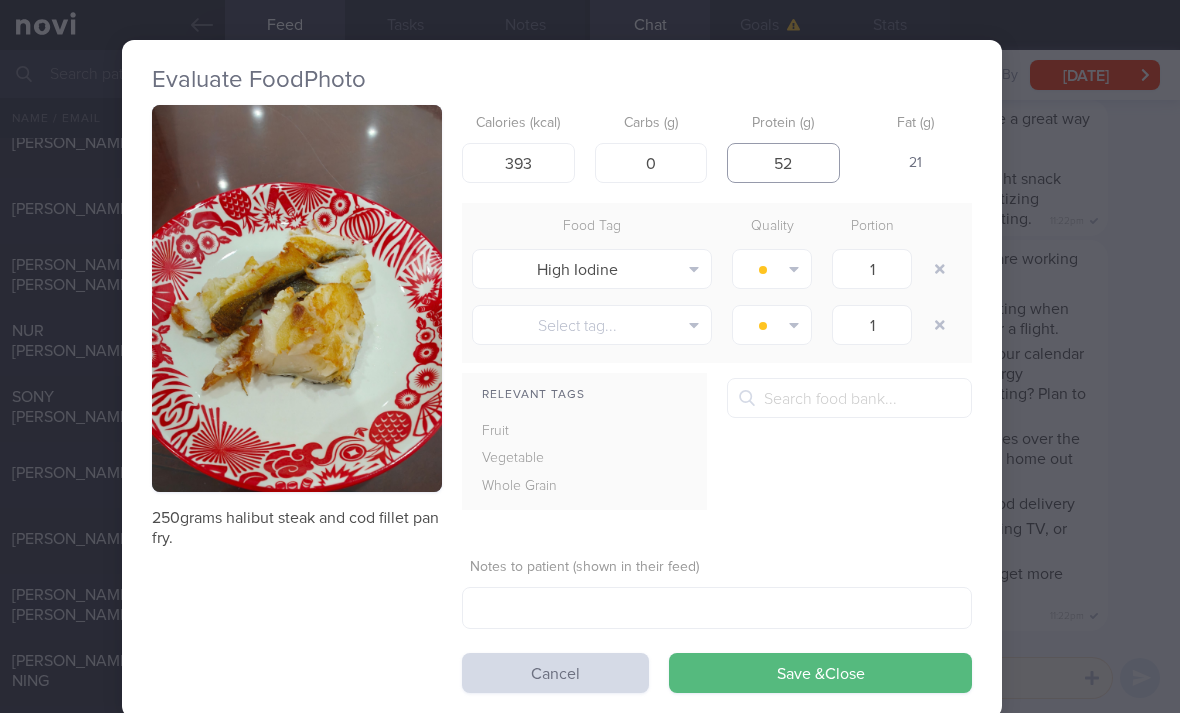 type on "52" 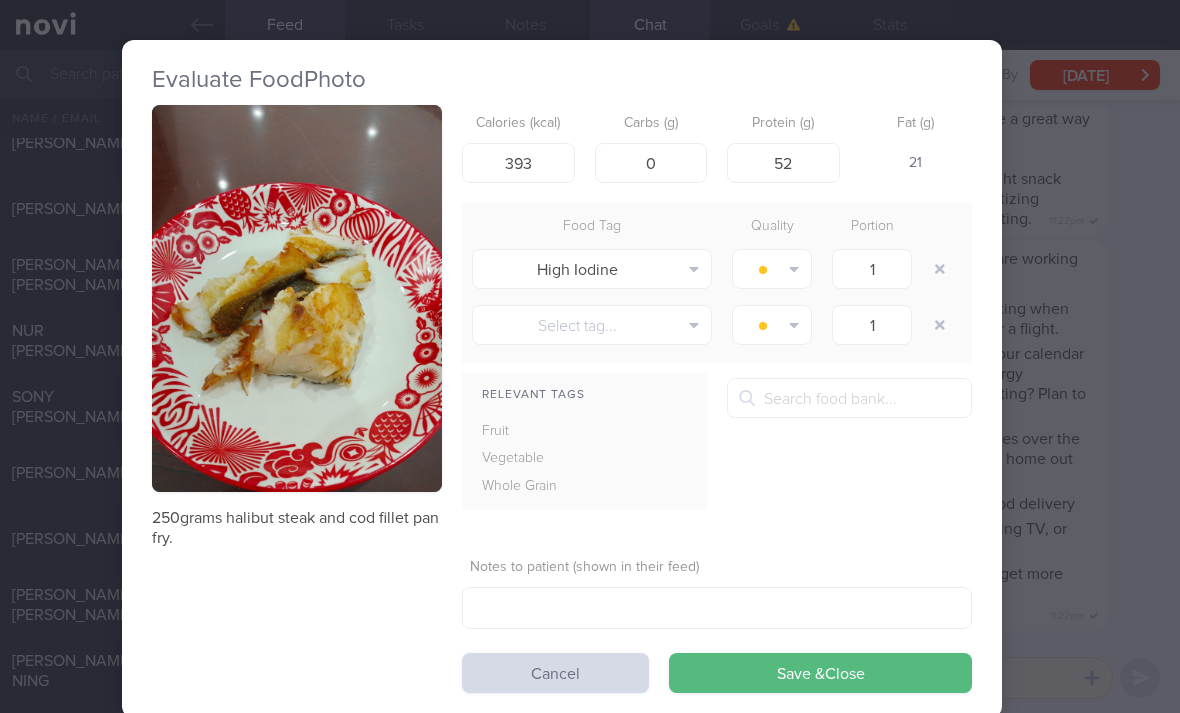 click on "Save &
Close" at bounding box center [820, 673] 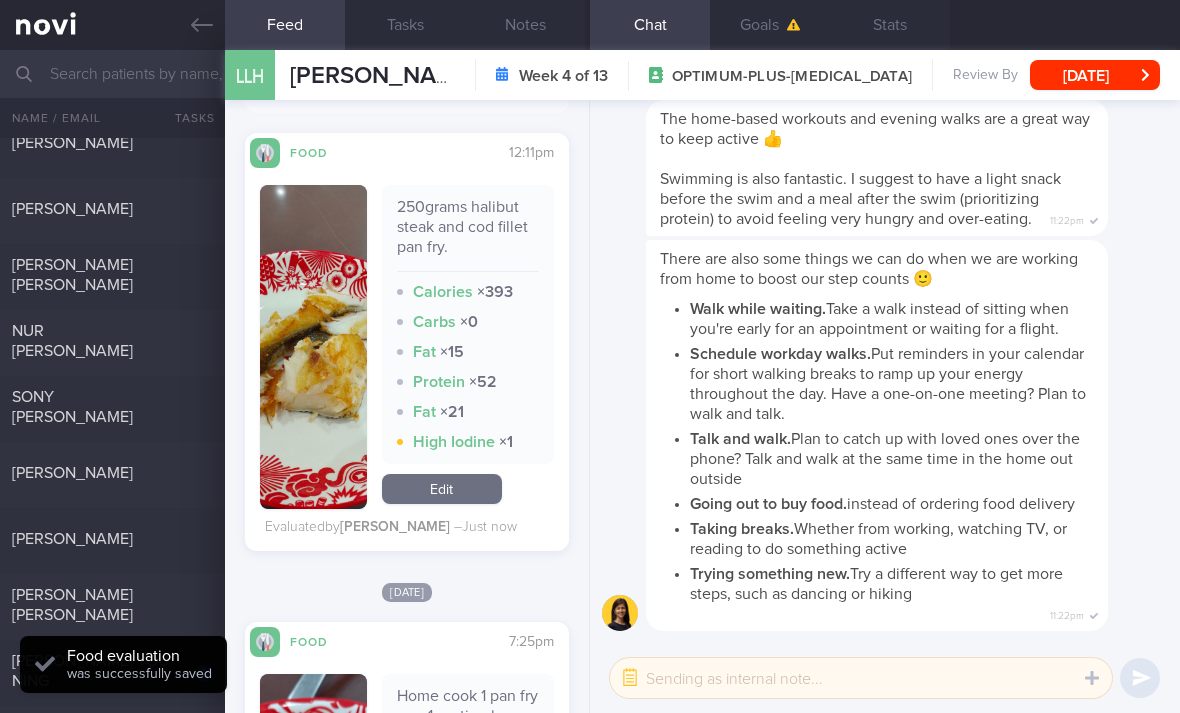 click on "Edit" at bounding box center [442, 489] 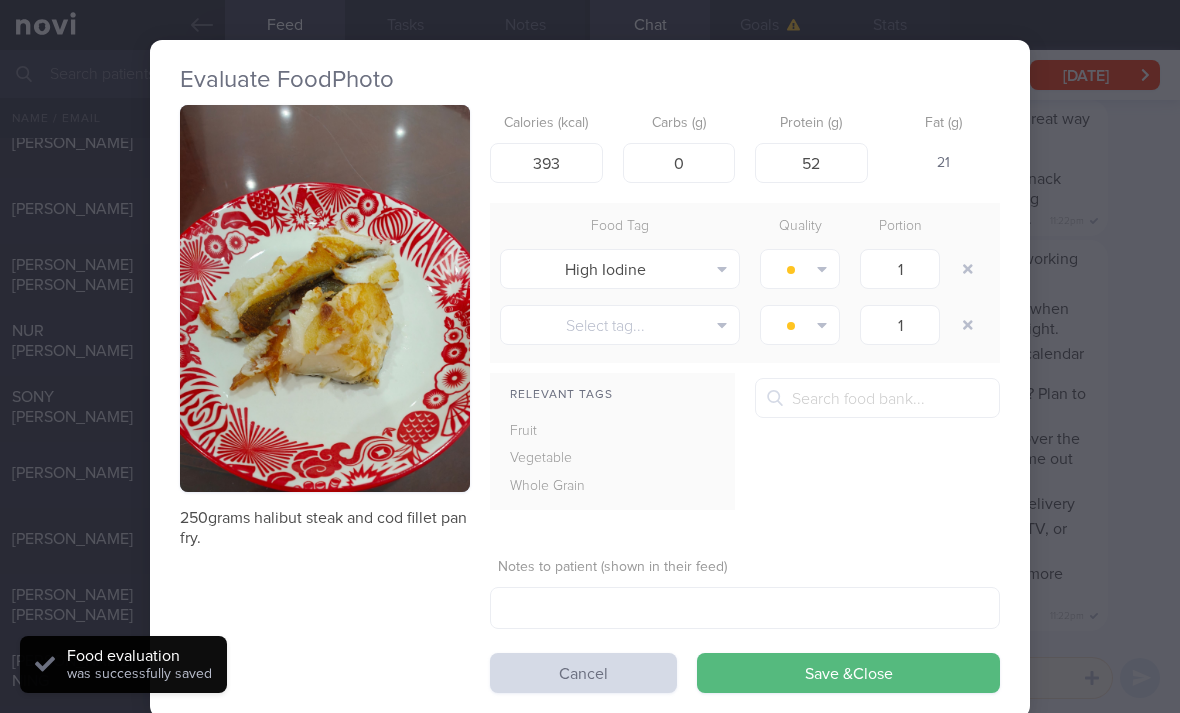 click at bounding box center (968, 269) 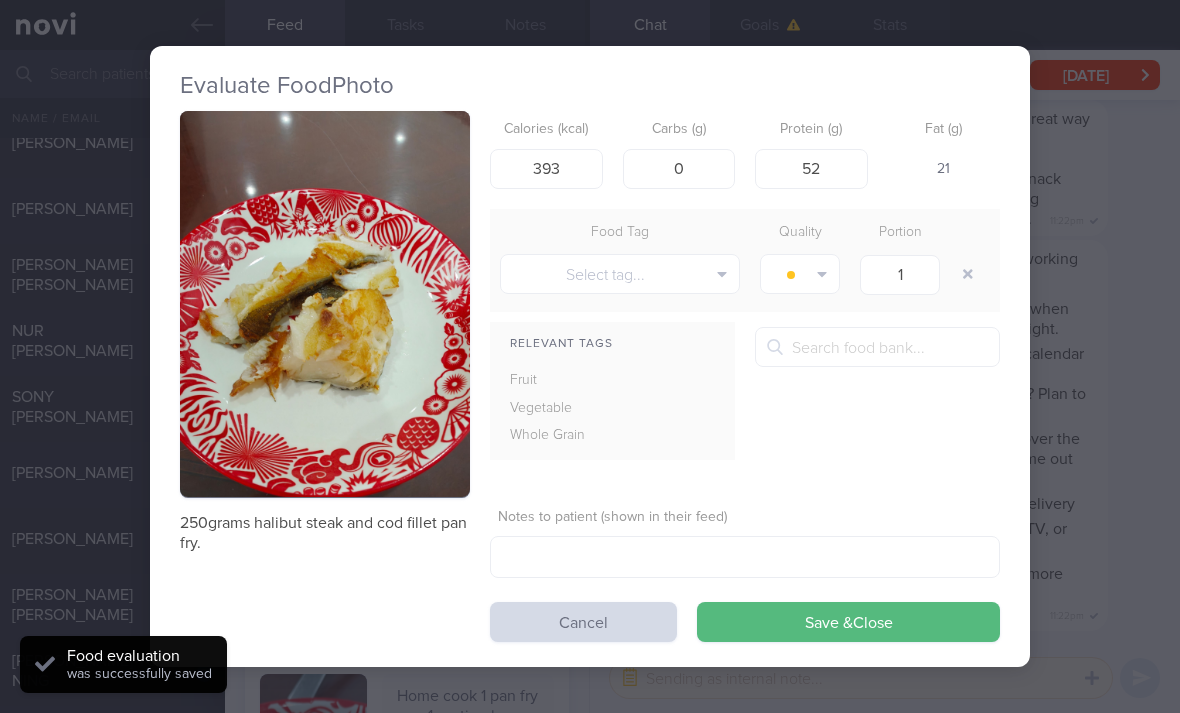 click on "Save &
Close" at bounding box center (848, 622) 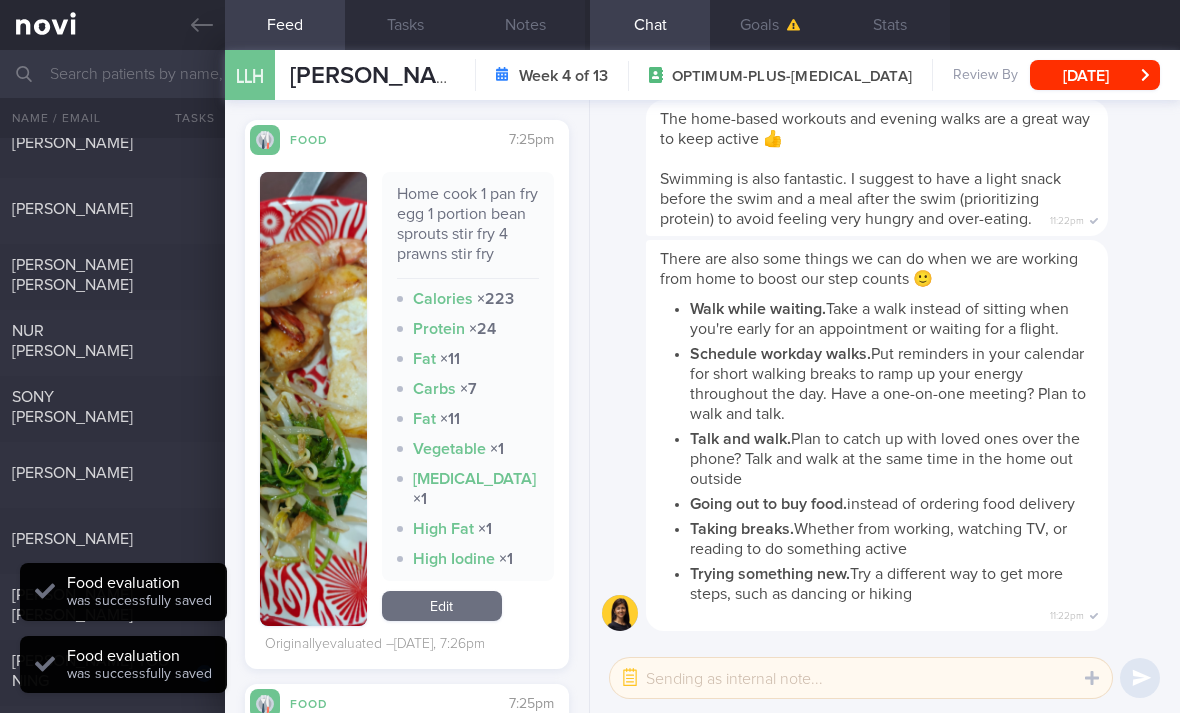 scroll, scrollTop: 1088, scrollLeft: 0, axis: vertical 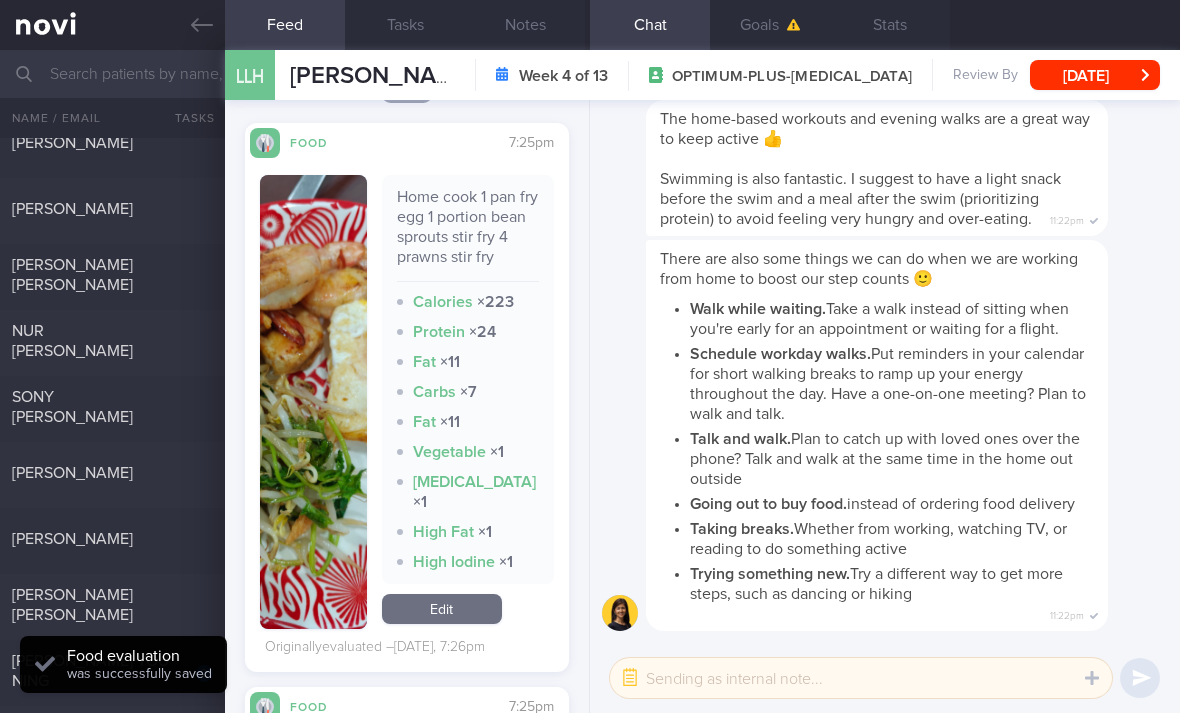 click on "Edit" at bounding box center [442, 609] 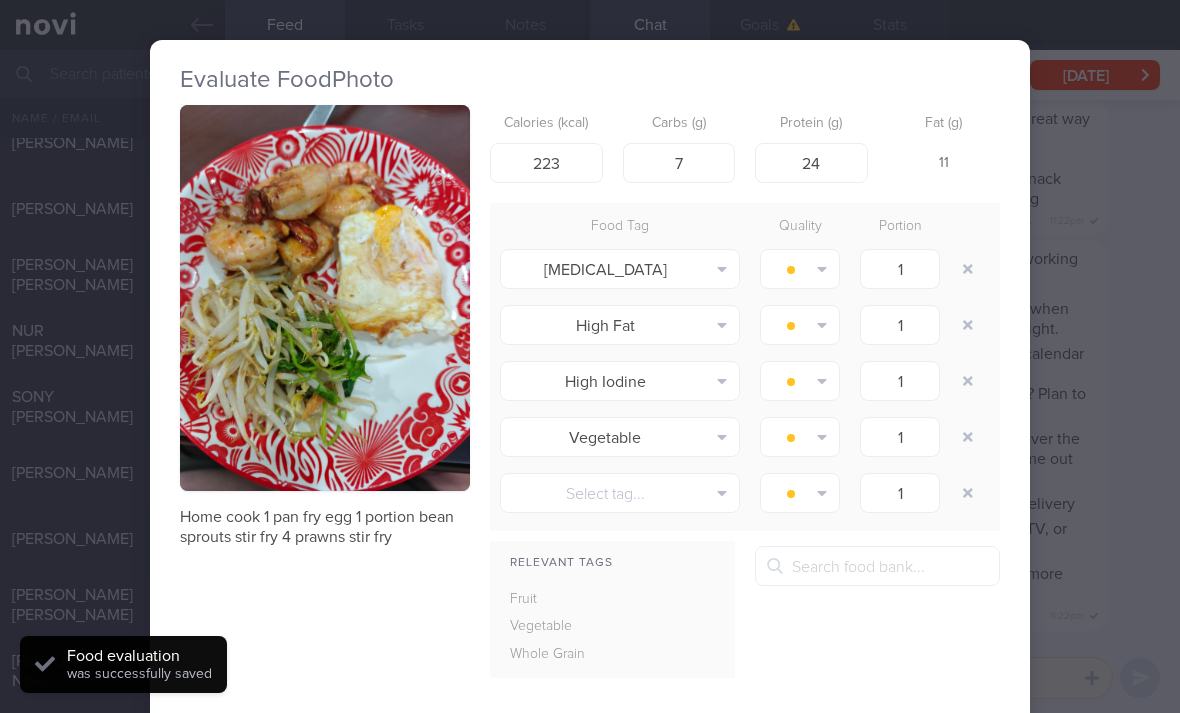 click at bounding box center [968, 269] 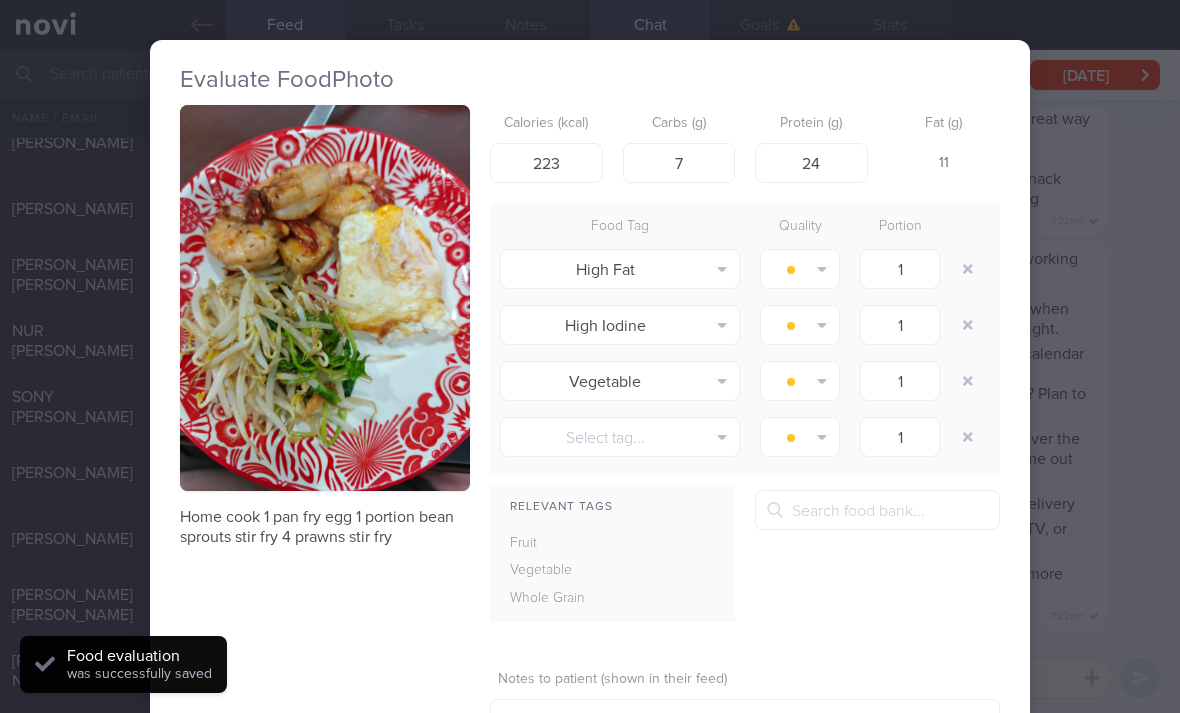 click at bounding box center [968, 269] 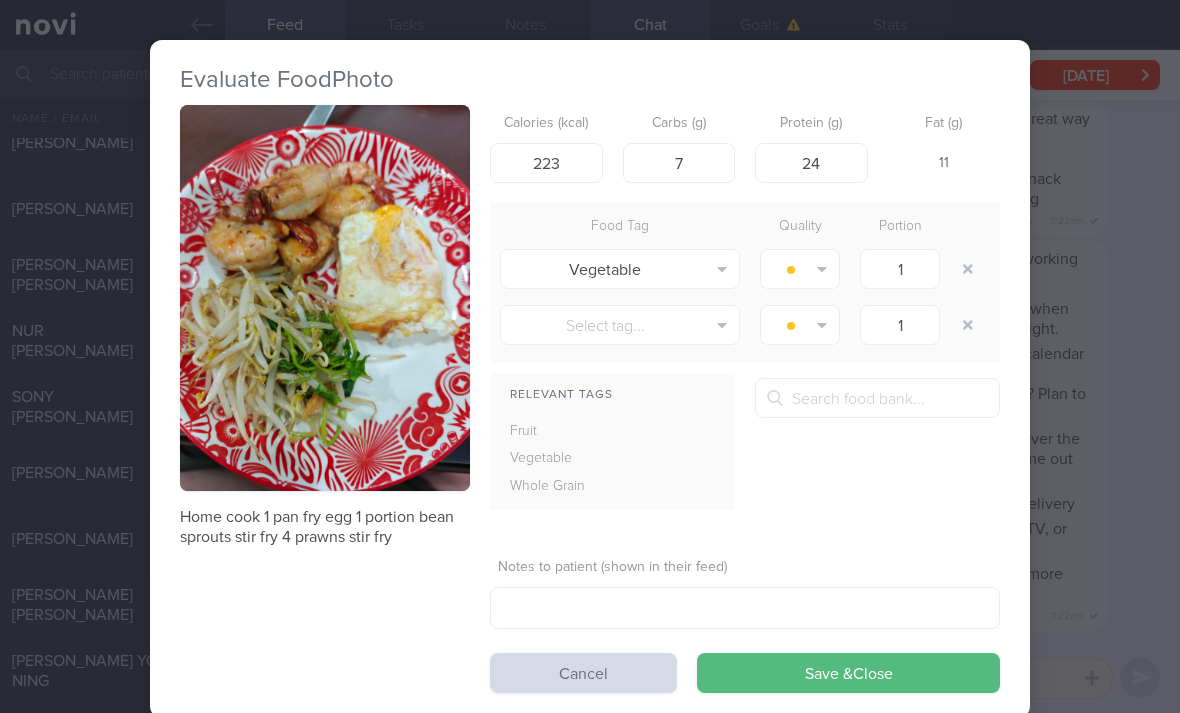 click at bounding box center (968, 269) 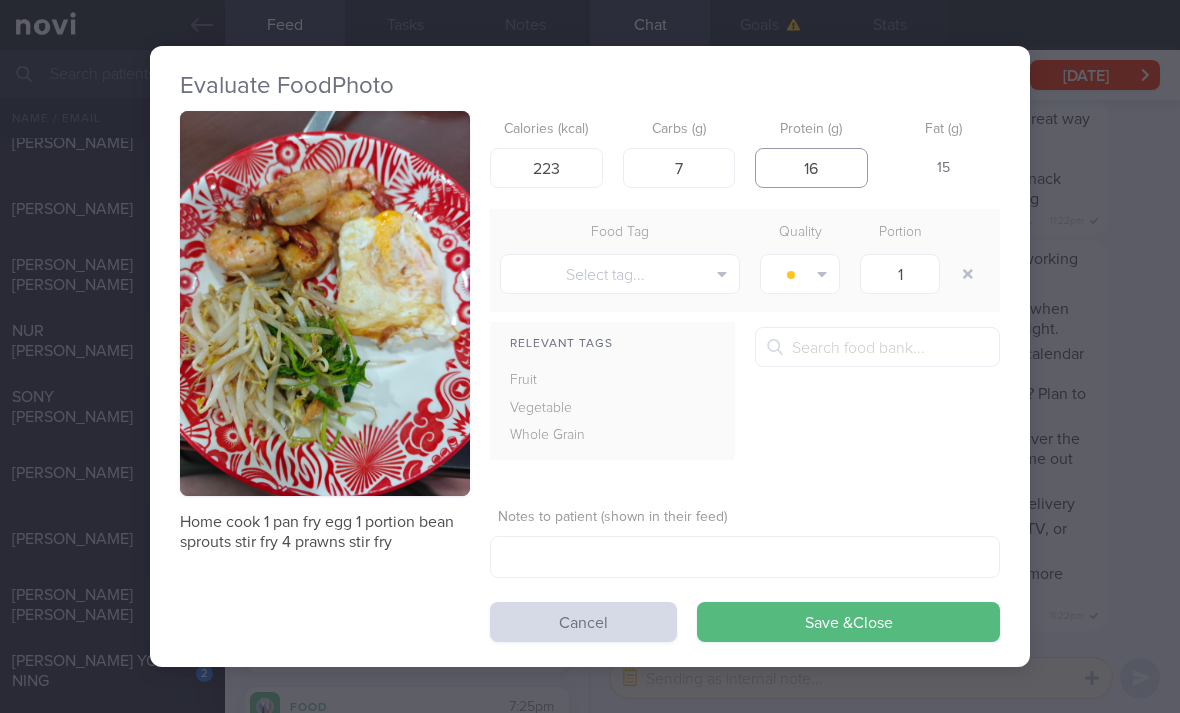 type on "16" 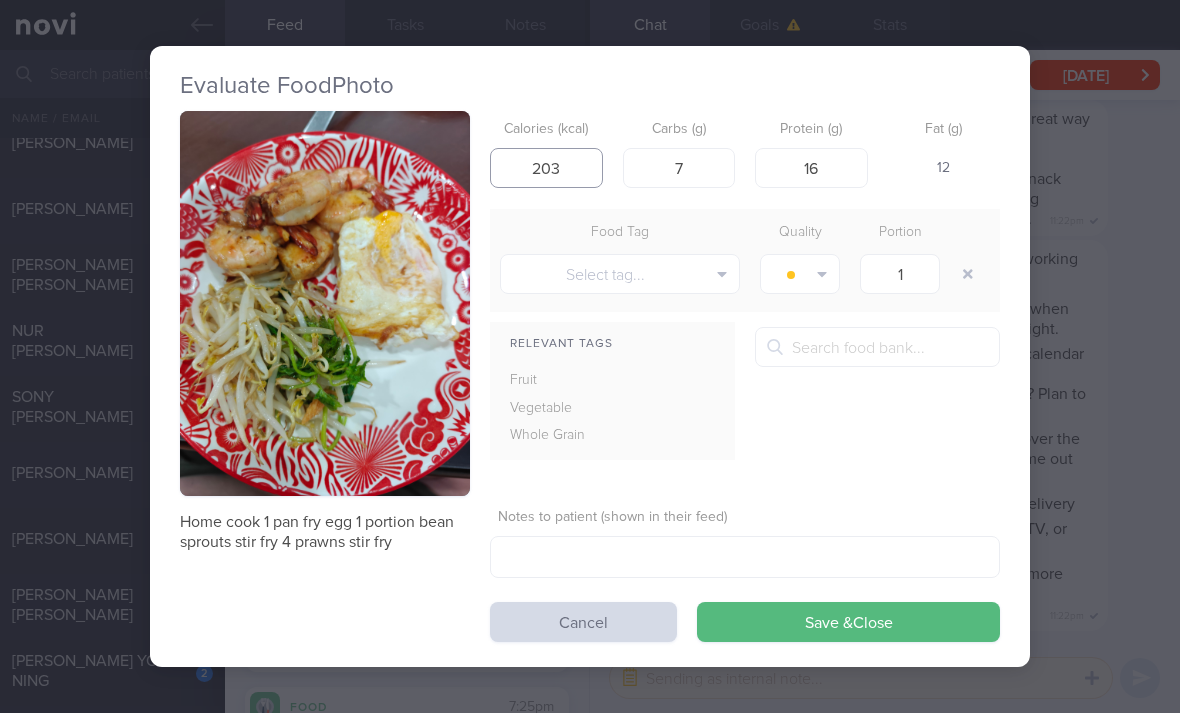 type on "203" 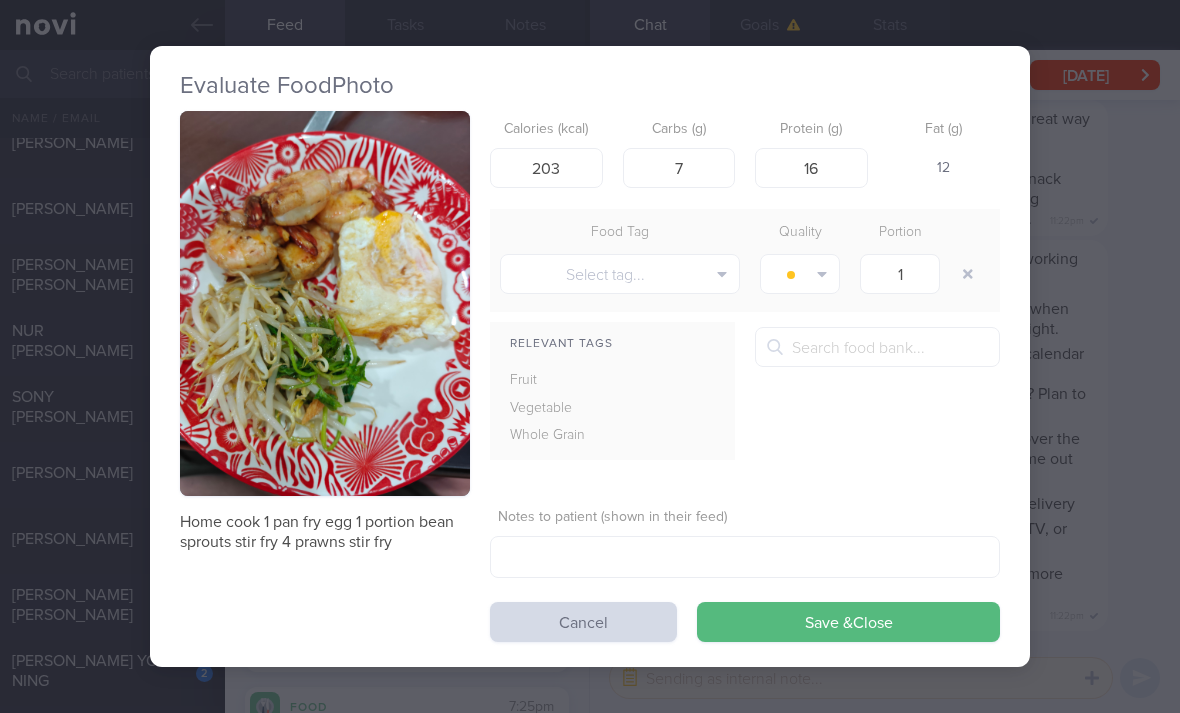 click on "Save &
Close" at bounding box center [848, 622] 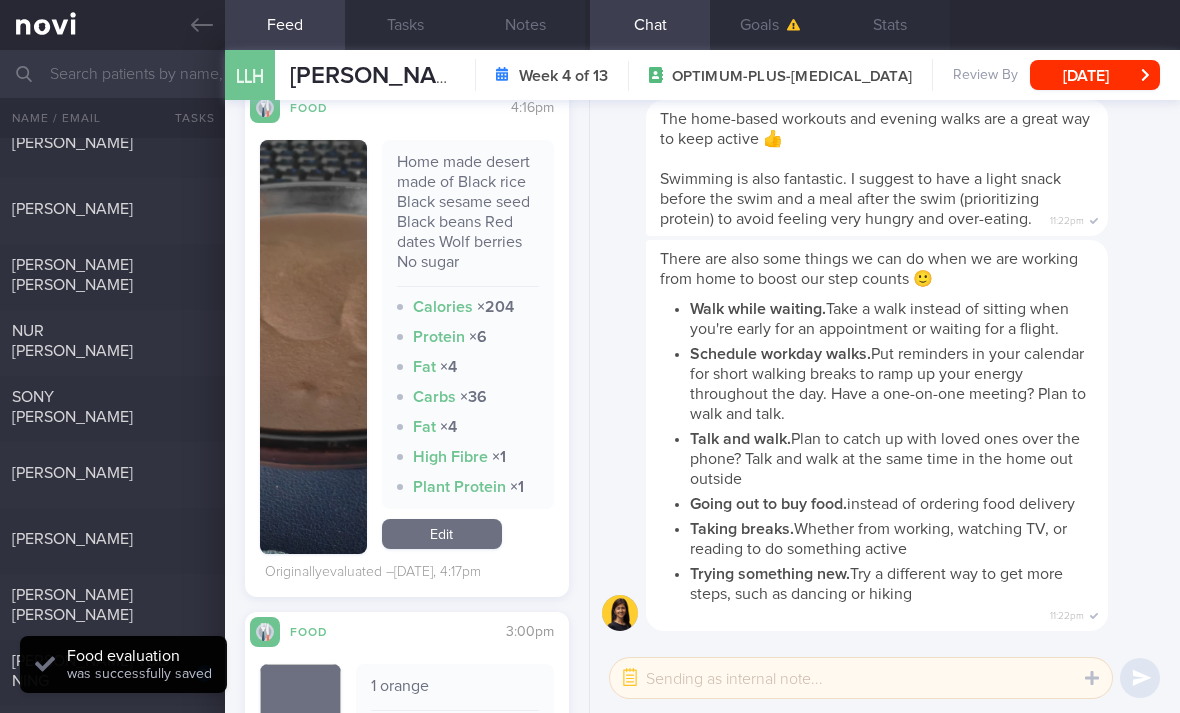 scroll, scrollTop: 2005, scrollLeft: 0, axis: vertical 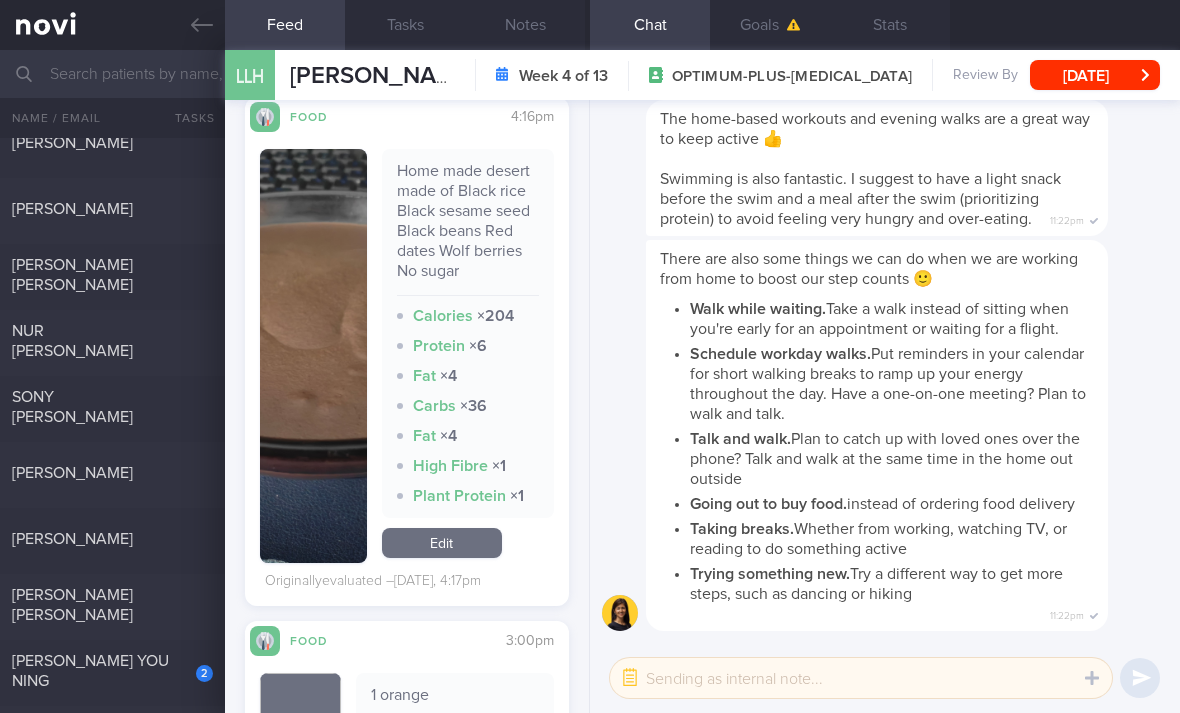 click on "Edit" at bounding box center (442, 543) 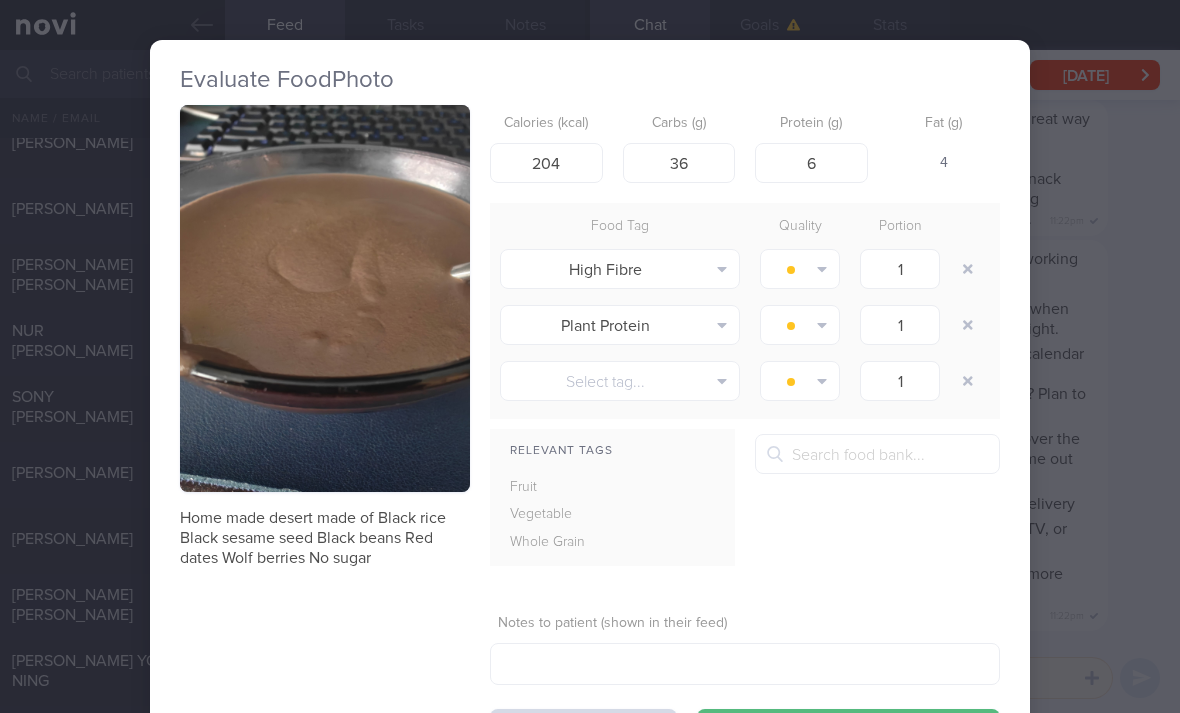 click on "1" at bounding box center (900, 269) 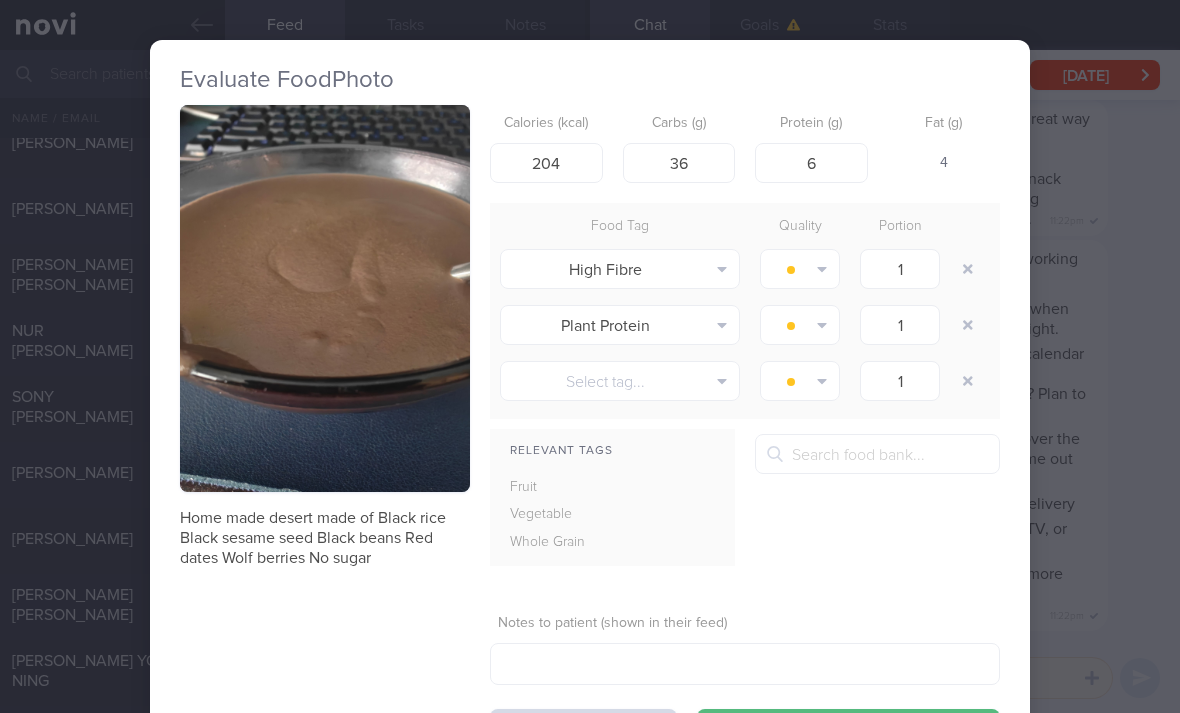 click on "1" at bounding box center [900, 269] 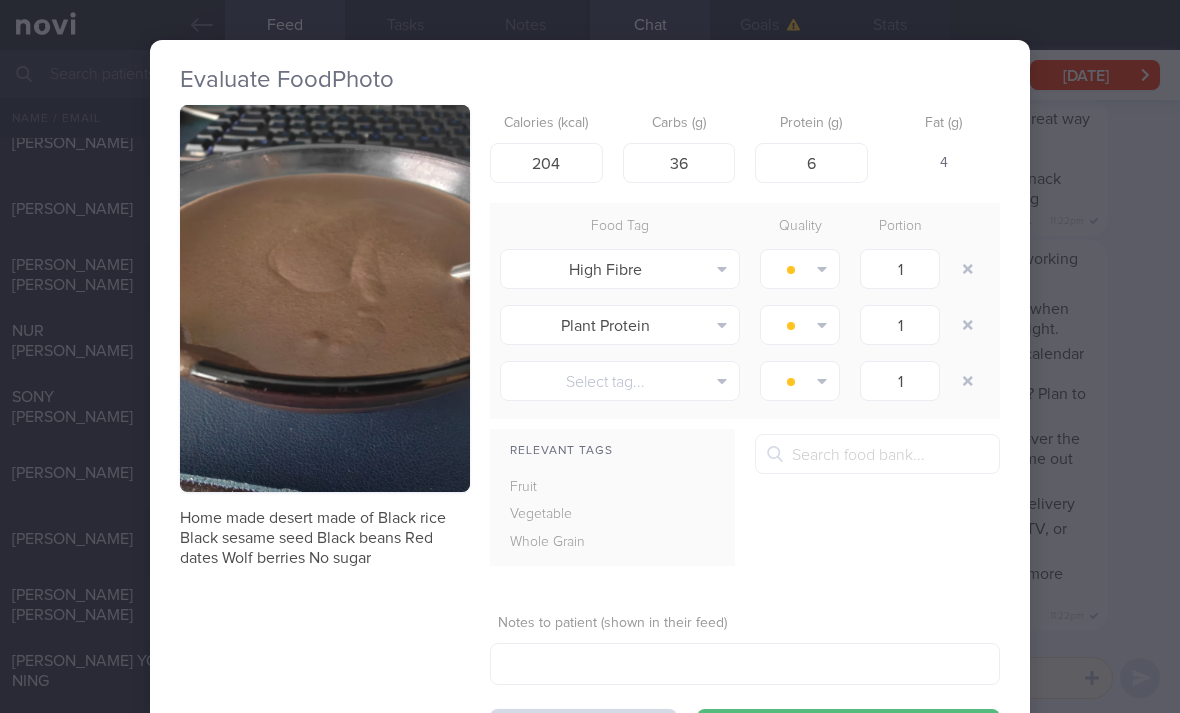 click at bounding box center [968, 269] 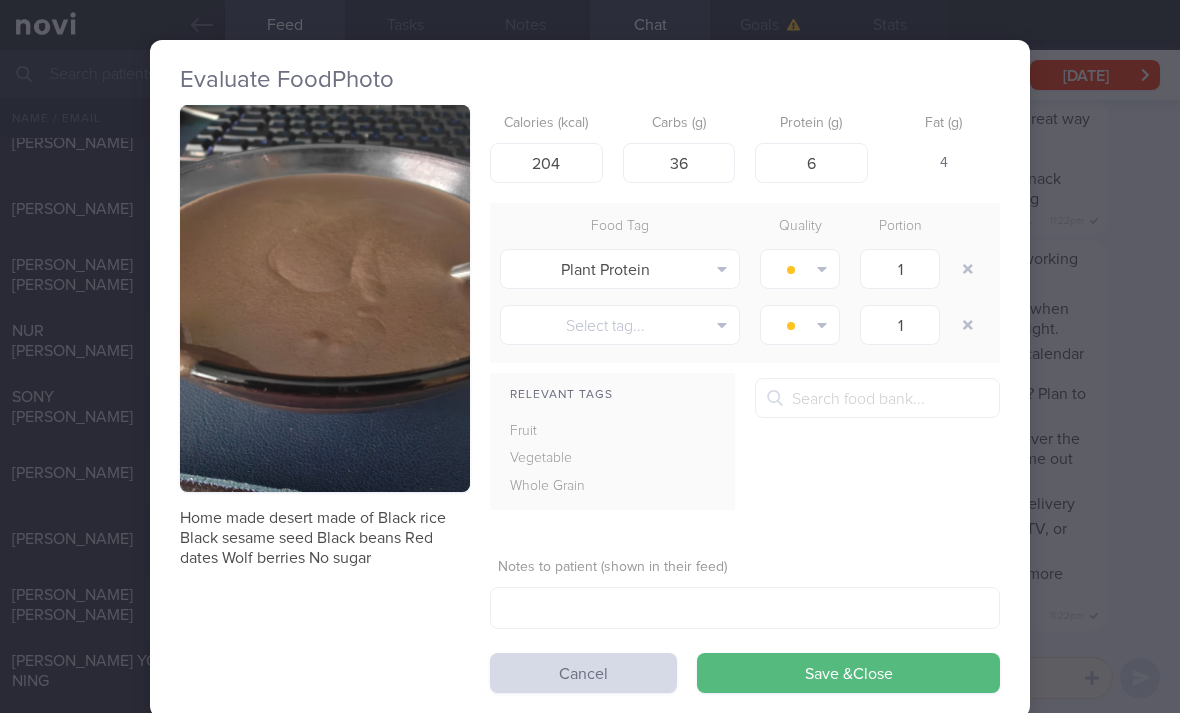 click at bounding box center (968, 269) 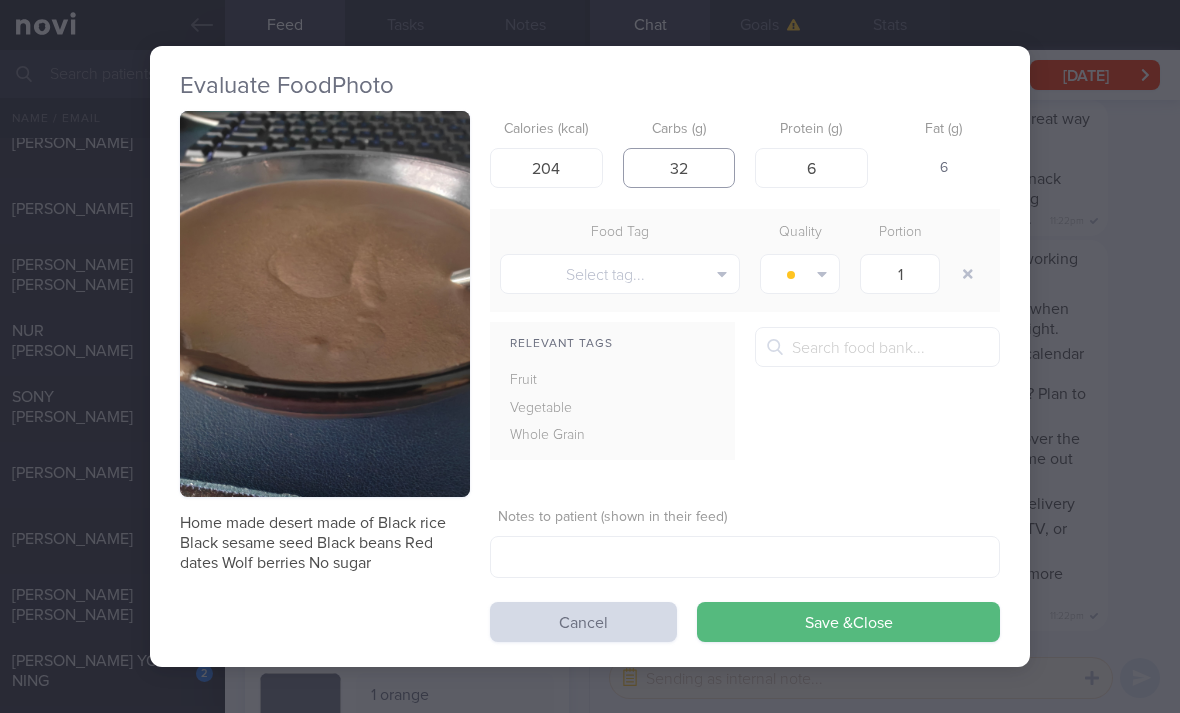 type on "32" 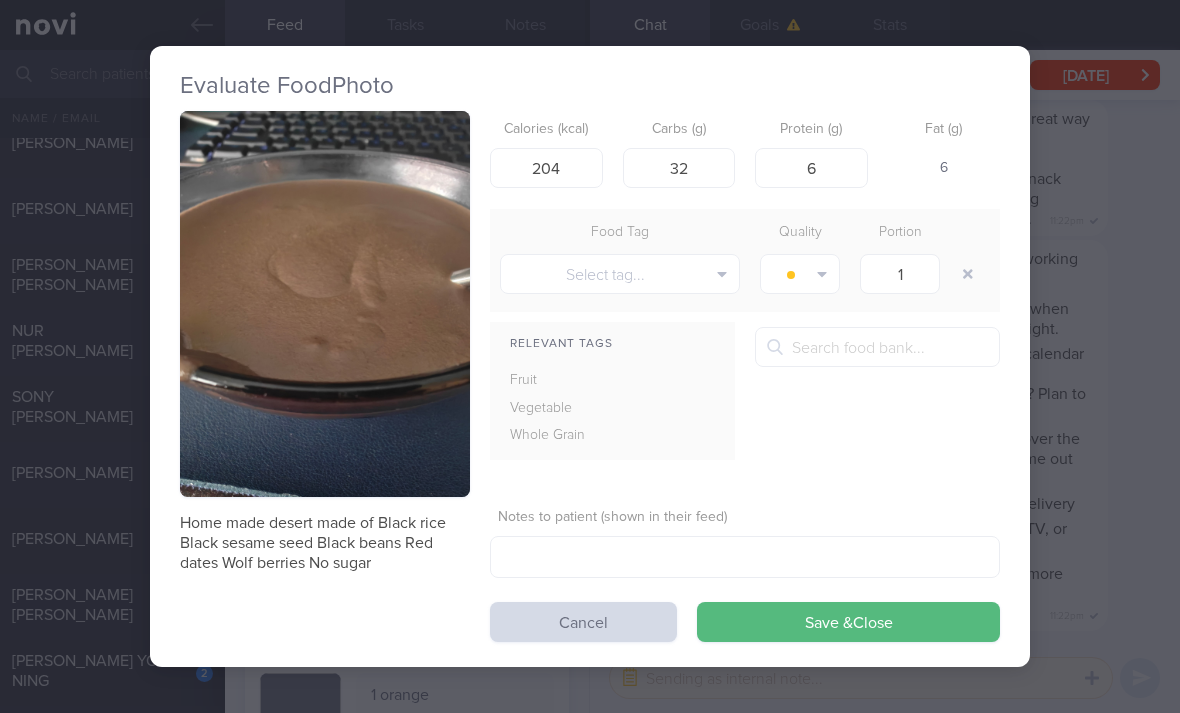 click on "Save &
Close" at bounding box center [848, 622] 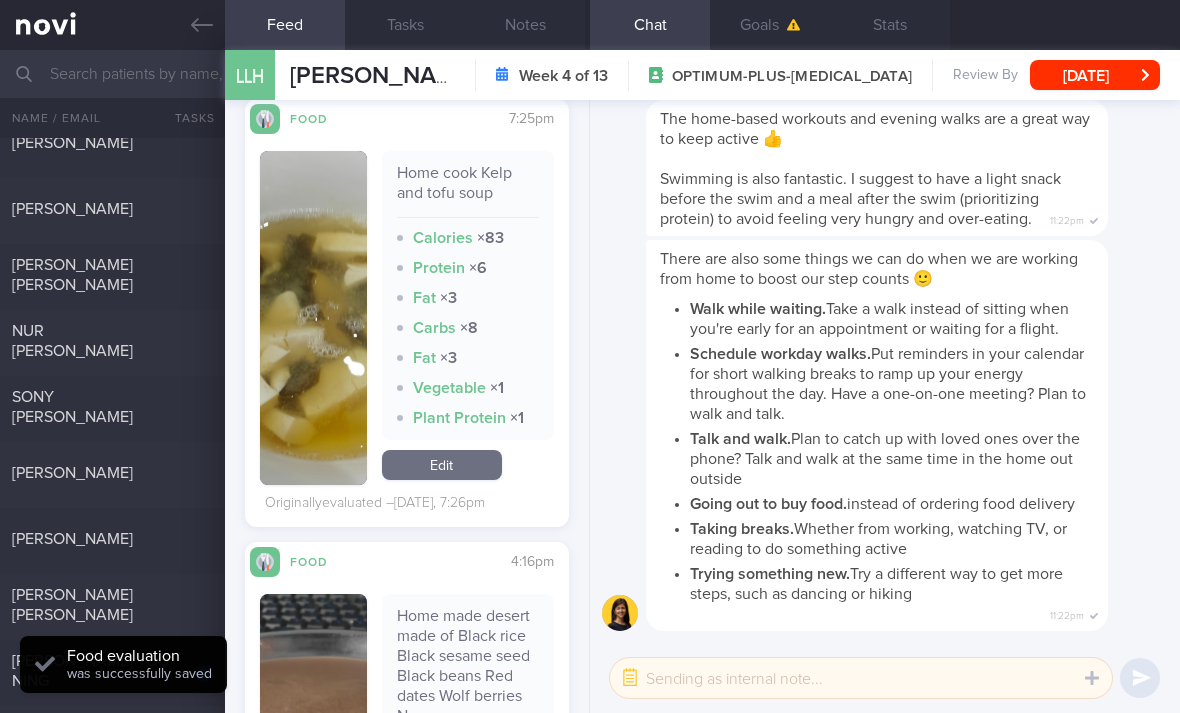scroll, scrollTop: 1534, scrollLeft: 0, axis: vertical 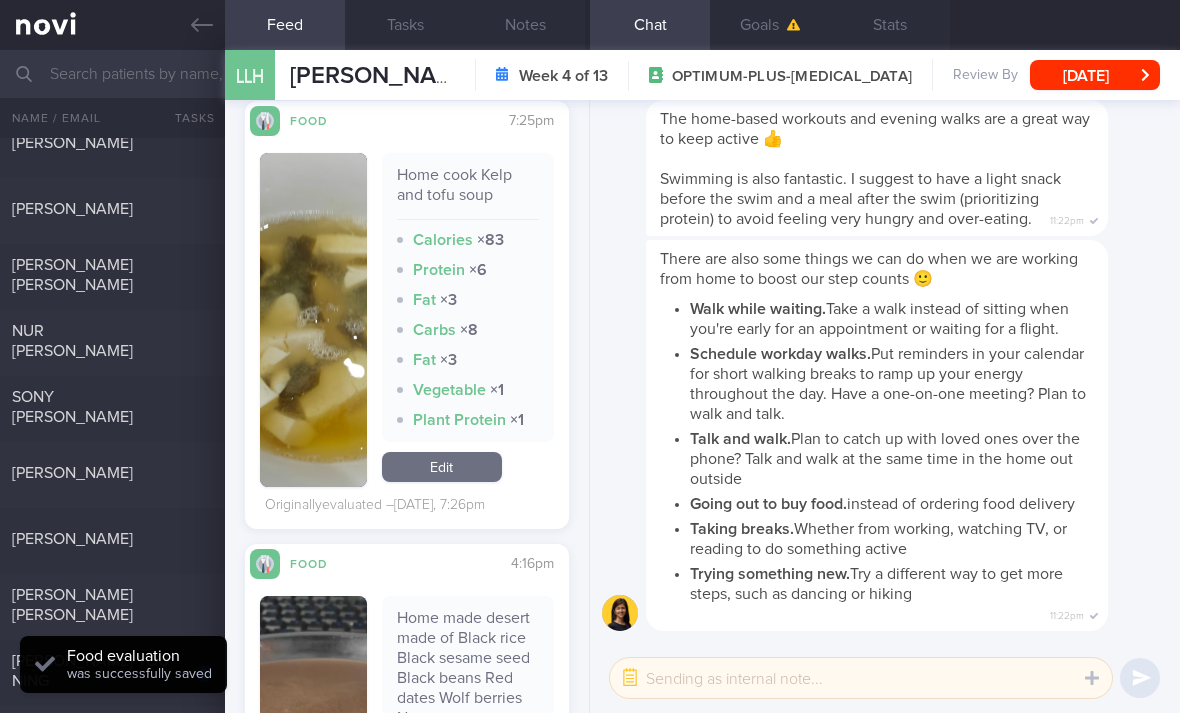 click on "Edit" at bounding box center (442, 467) 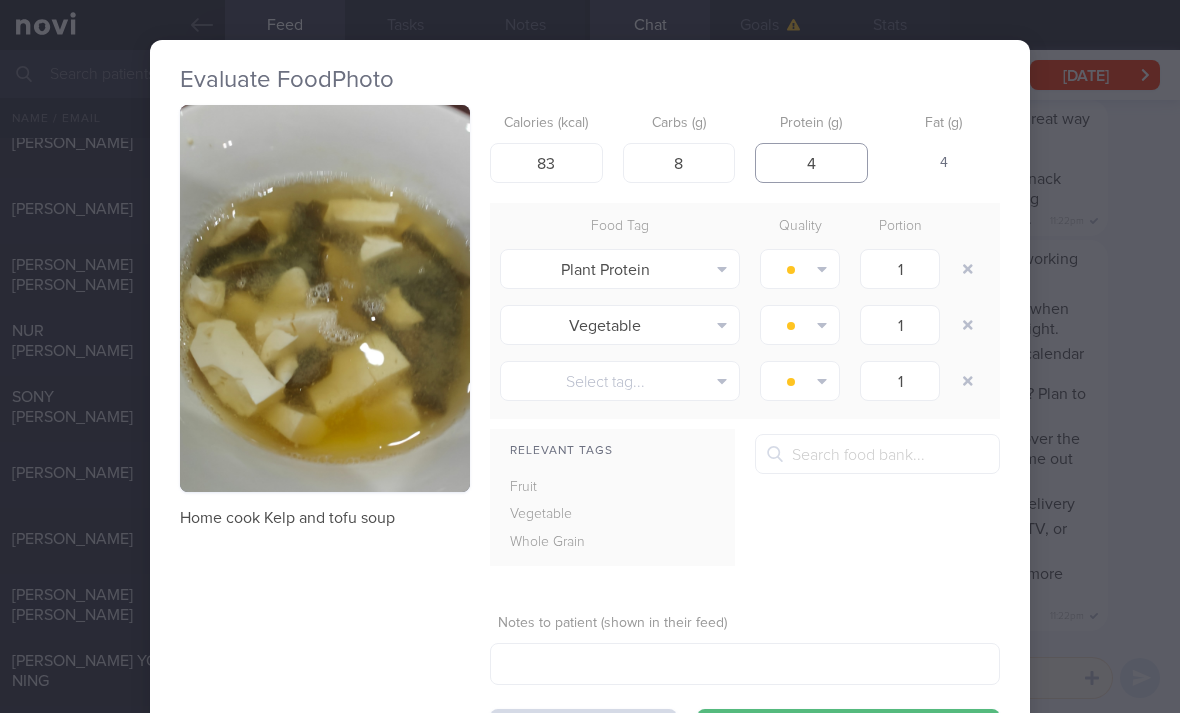 type on "4" 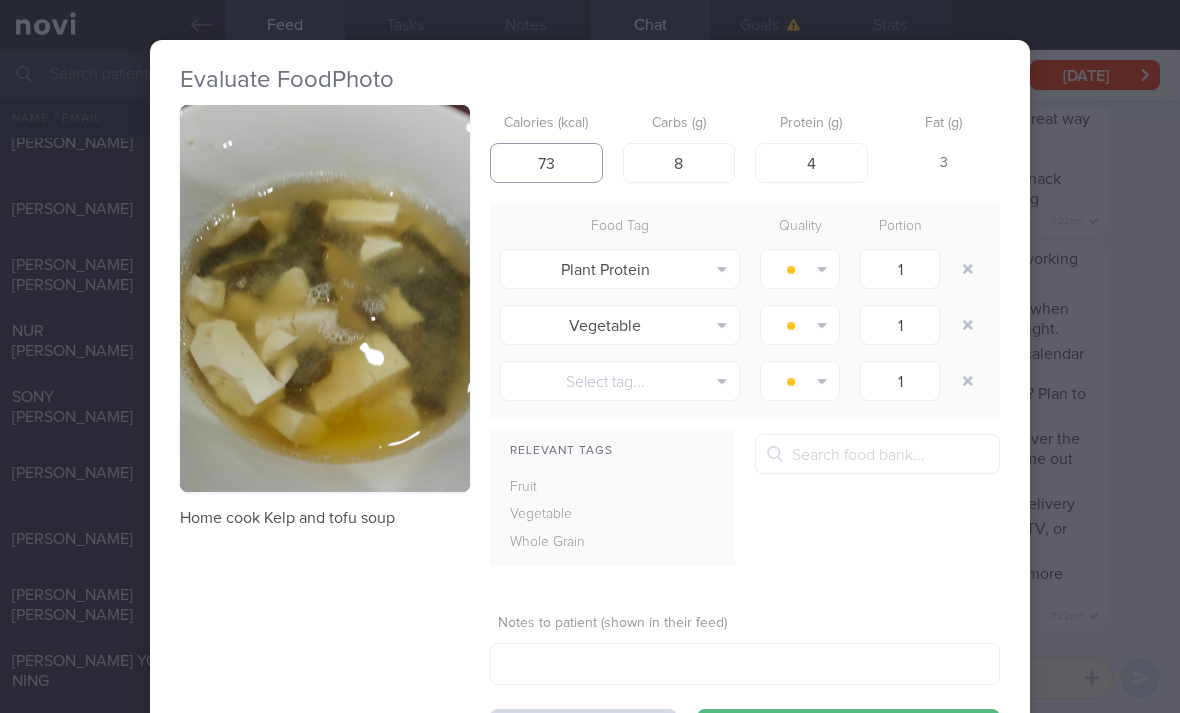 type on "73" 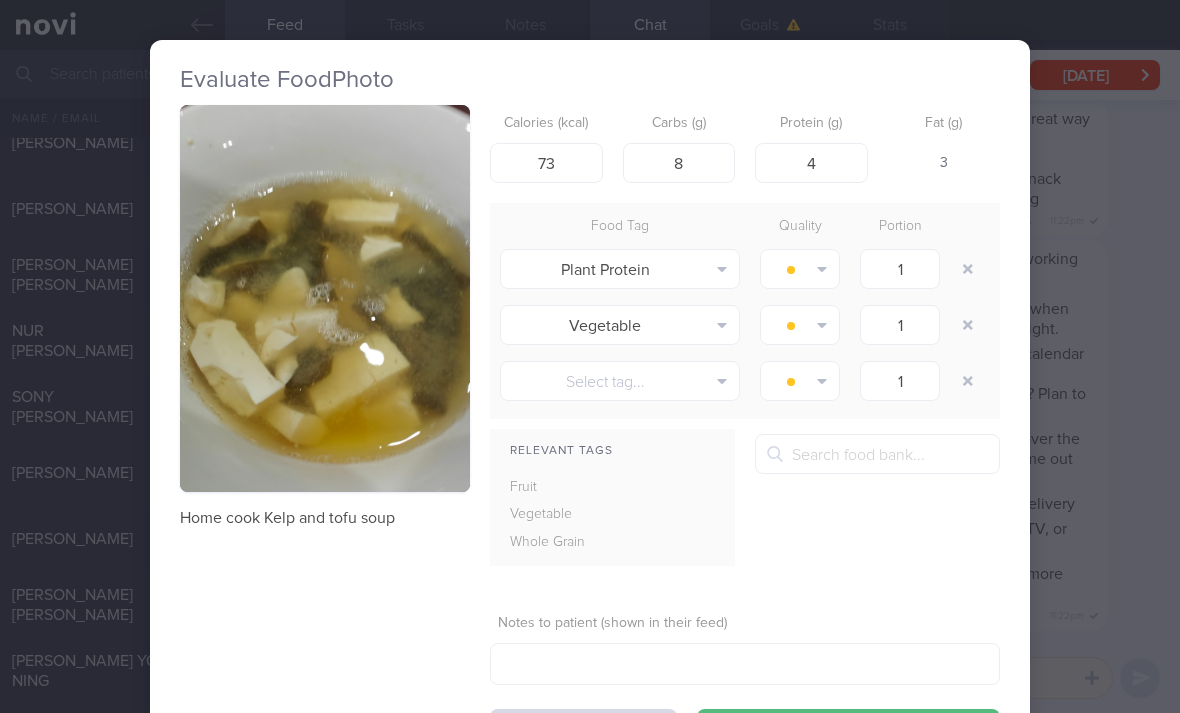 click at bounding box center [968, 269] 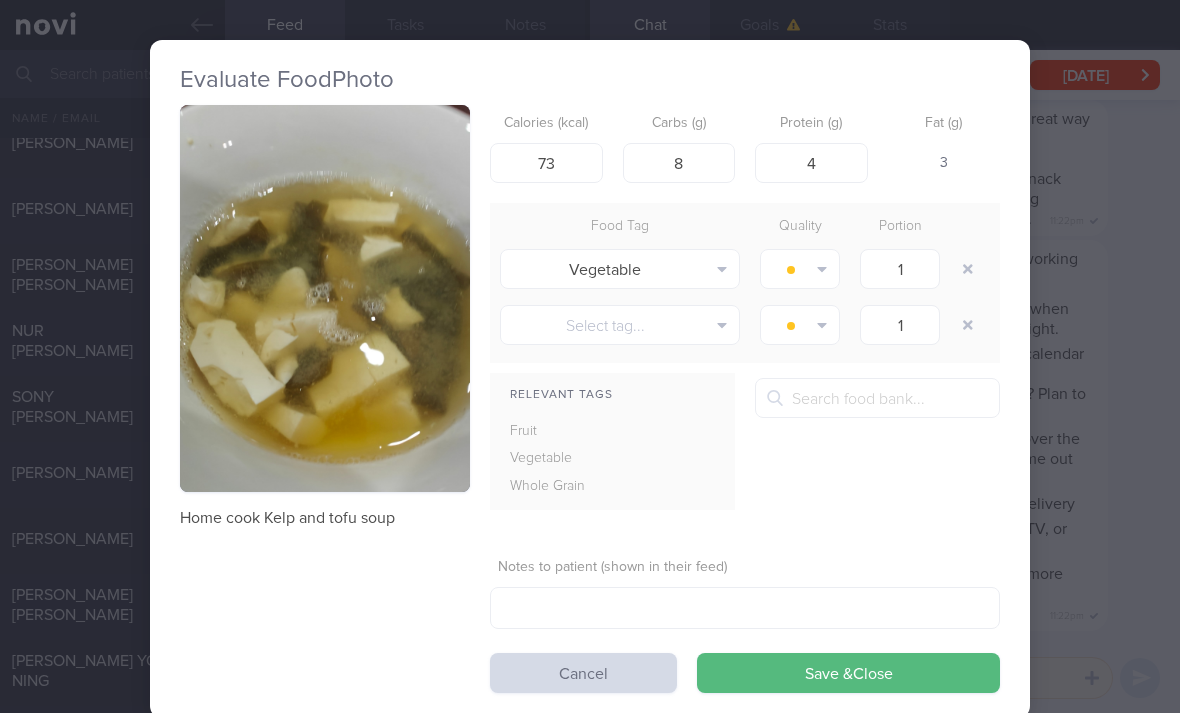 click at bounding box center (968, 269) 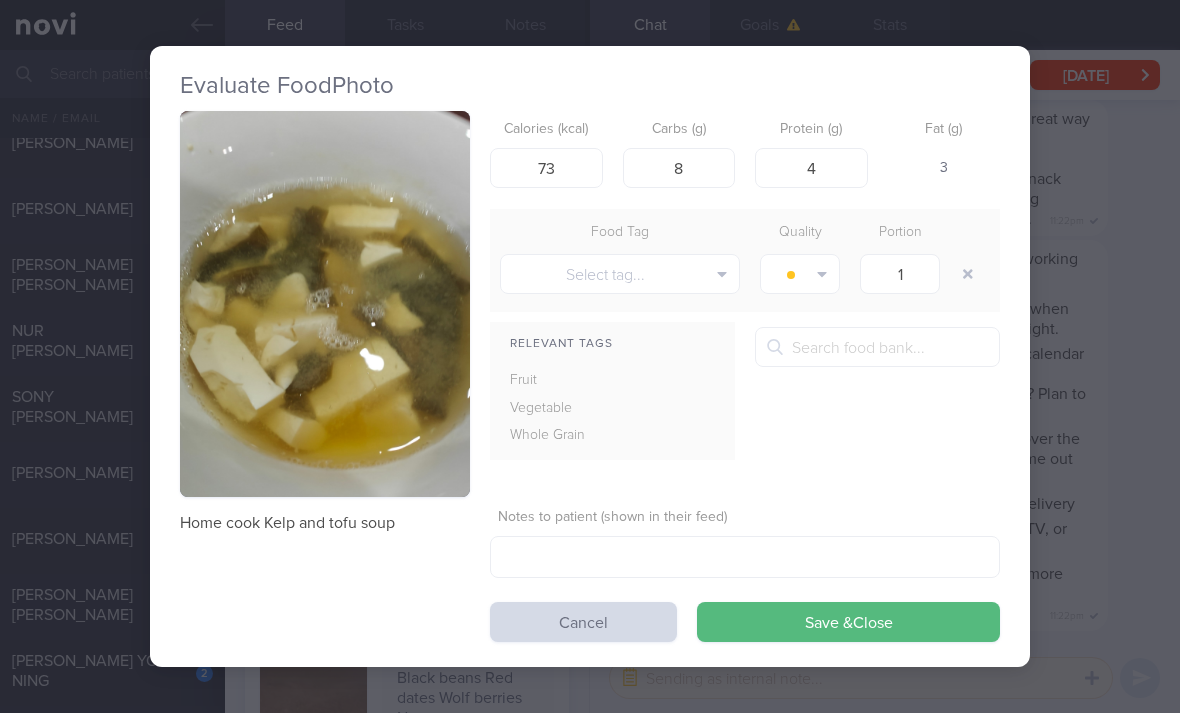 scroll, scrollTop: 0, scrollLeft: 0, axis: both 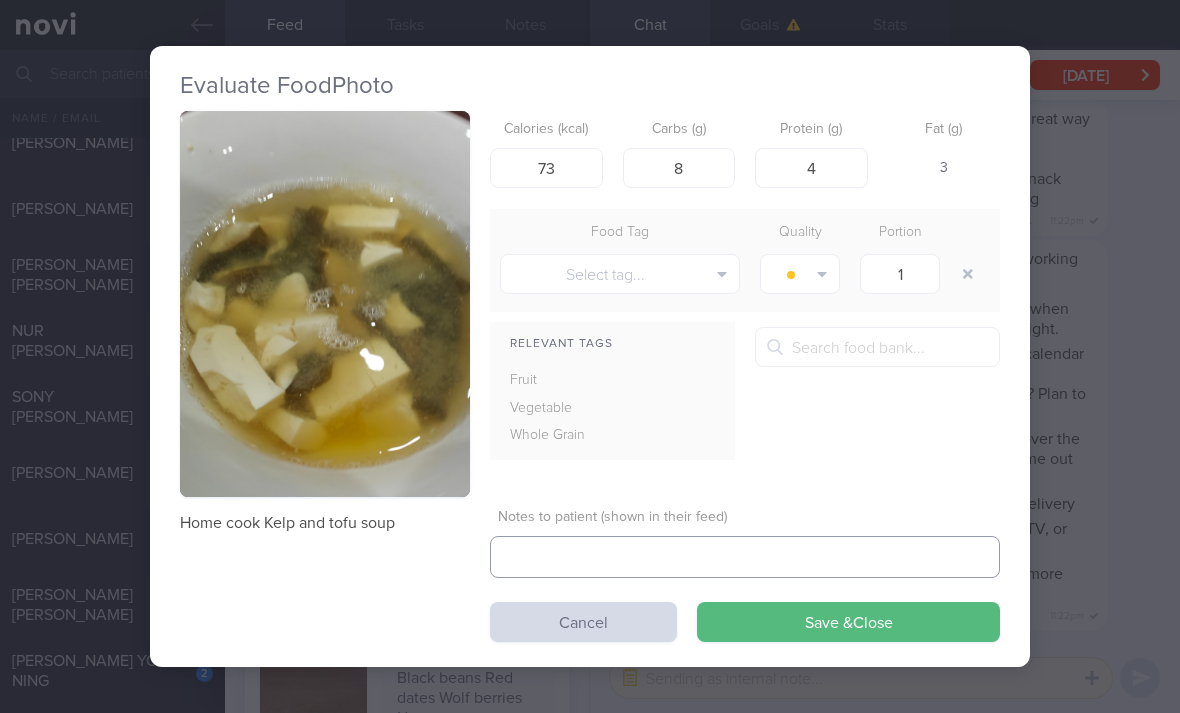 type on ".." 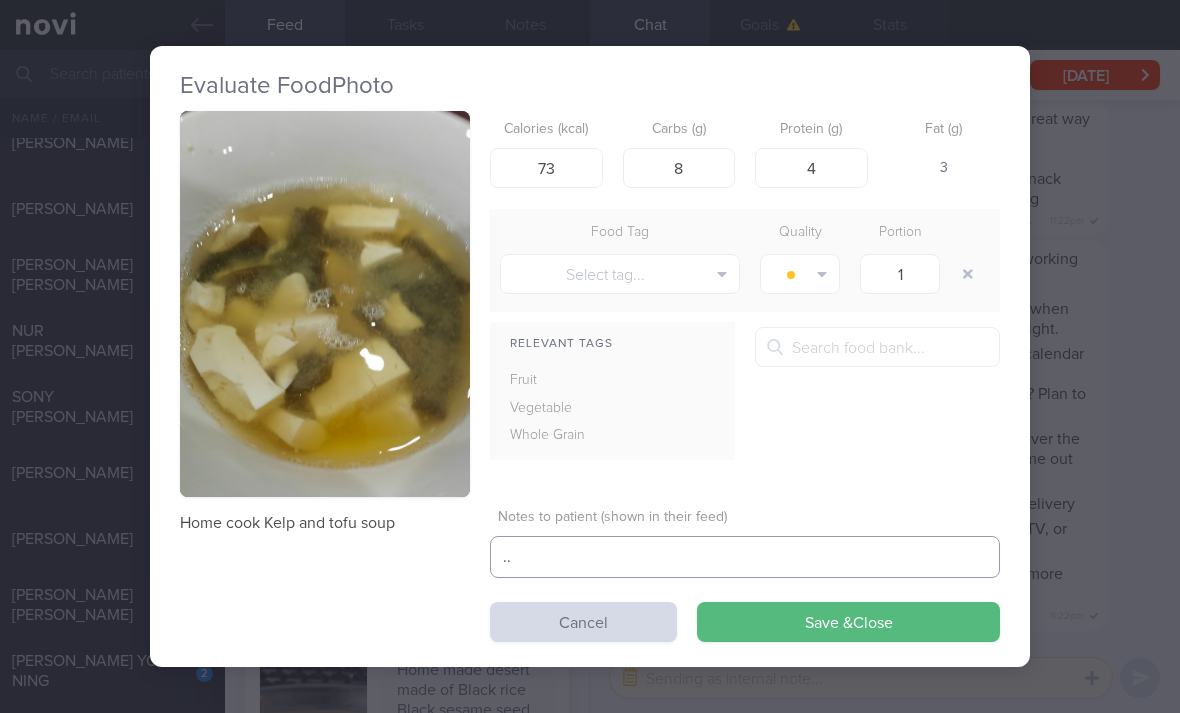 type 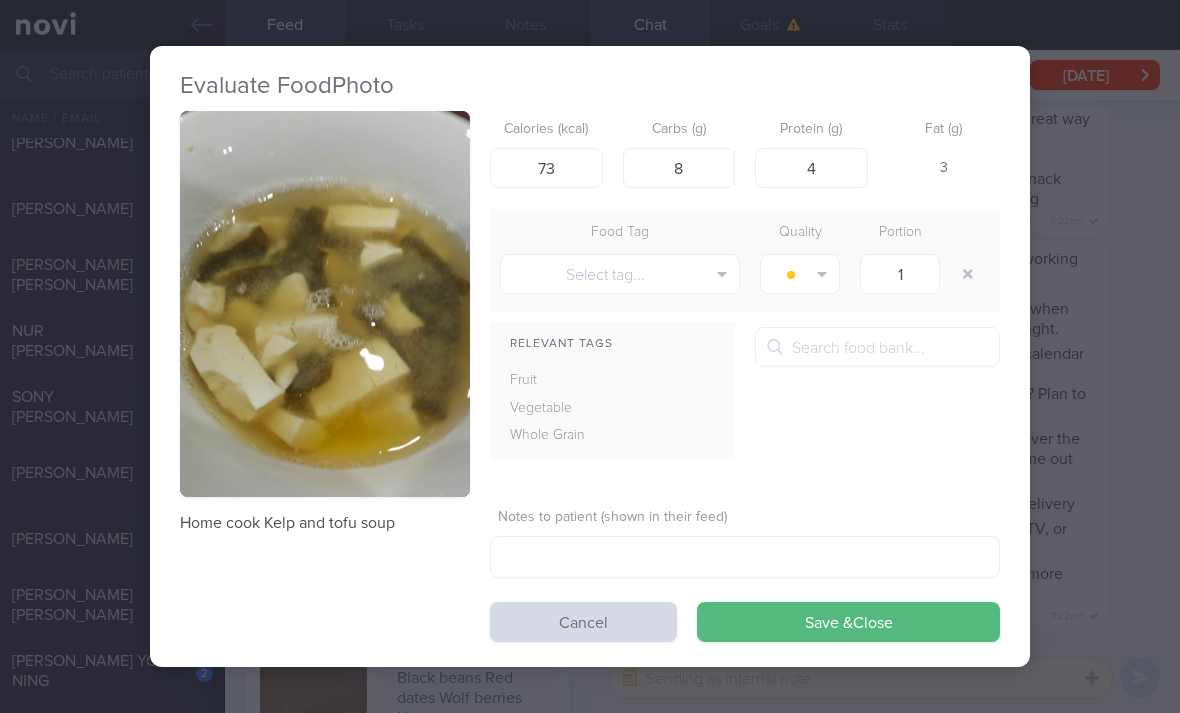 click on "Save &
Close" at bounding box center (848, 622) 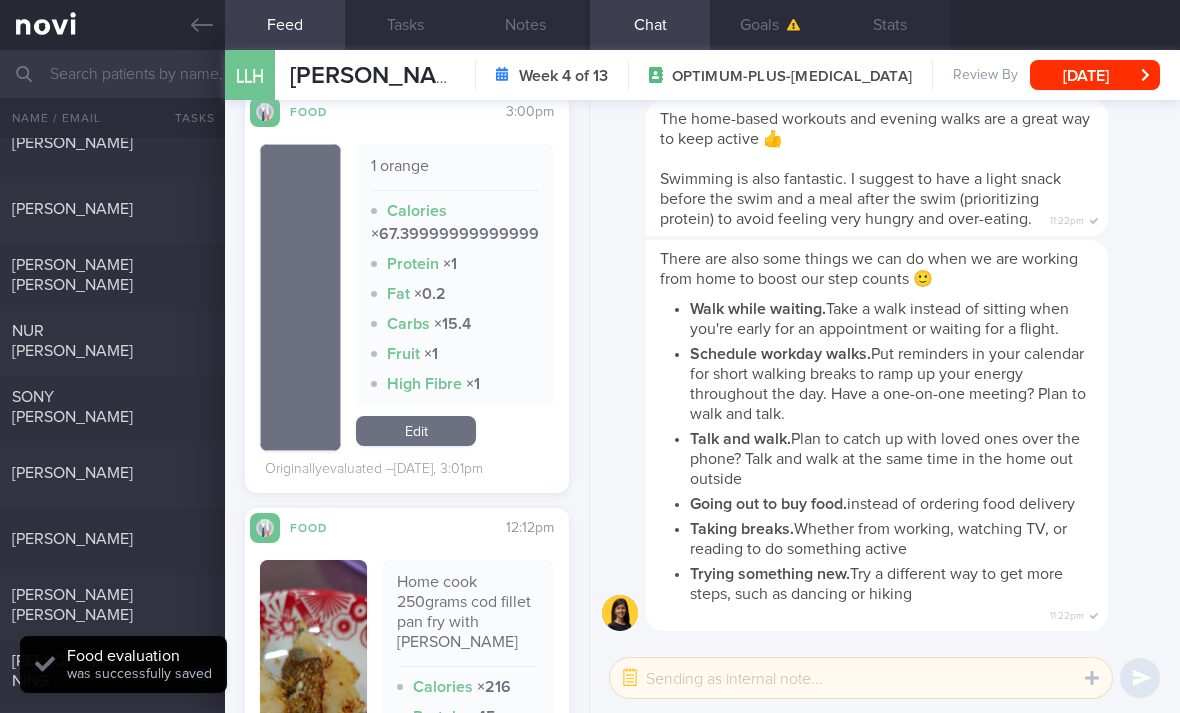 scroll, scrollTop: 2420, scrollLeft: 0, axis: vertical 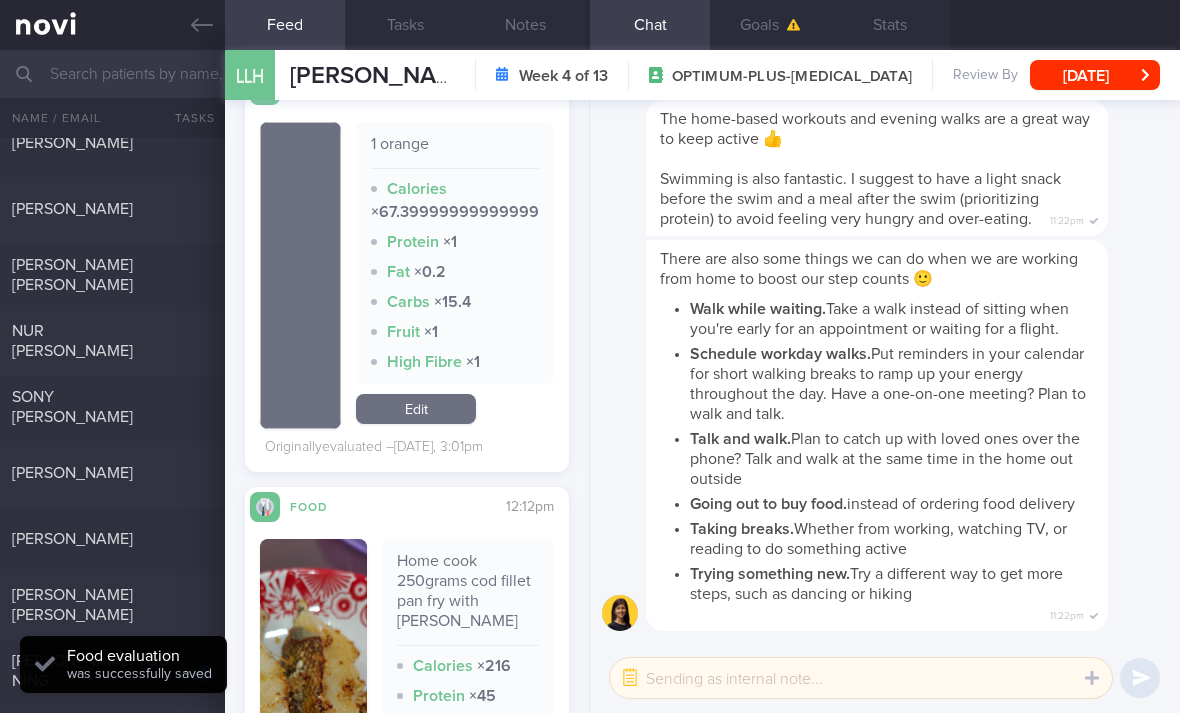 click on "Edit" at bounding box center [416, 409] 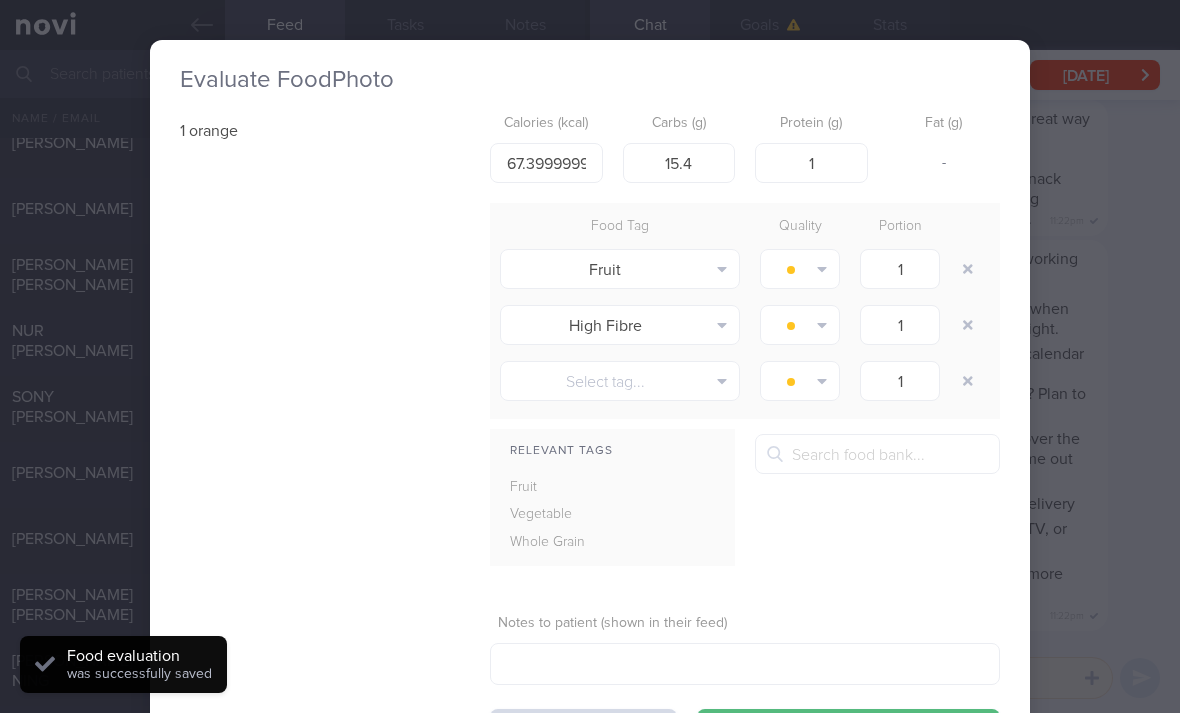 click at bounding box center [968, 269] 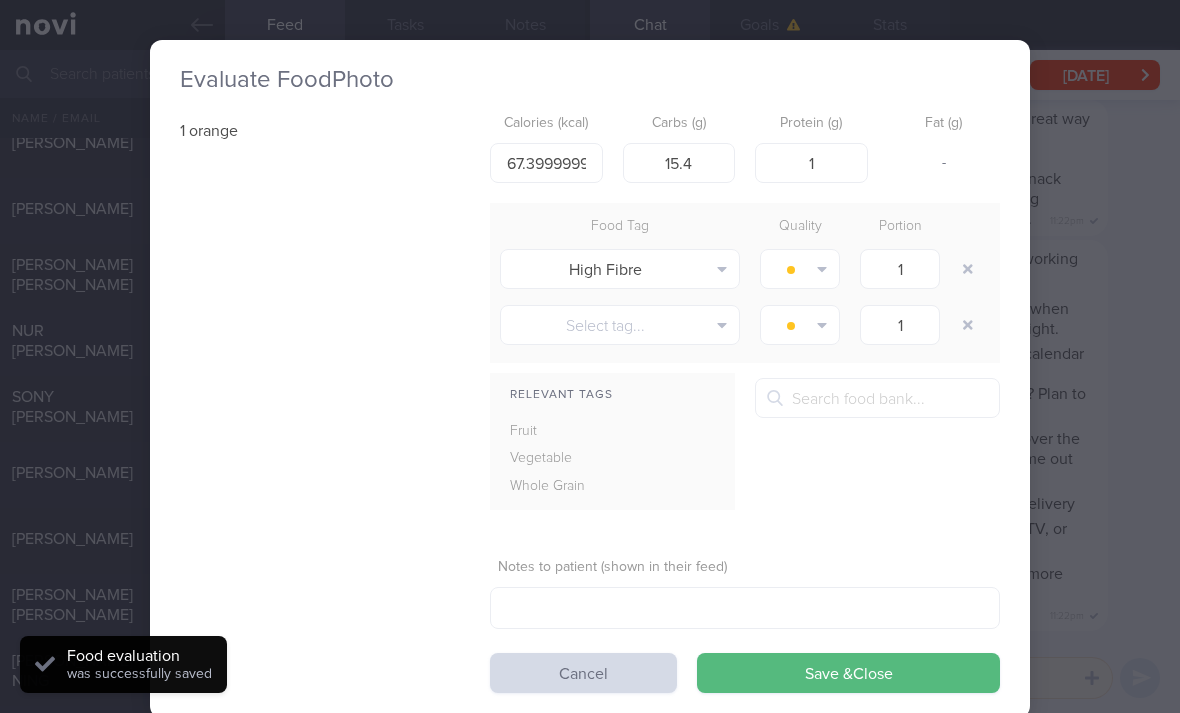 click at bounding box center (968, 269) 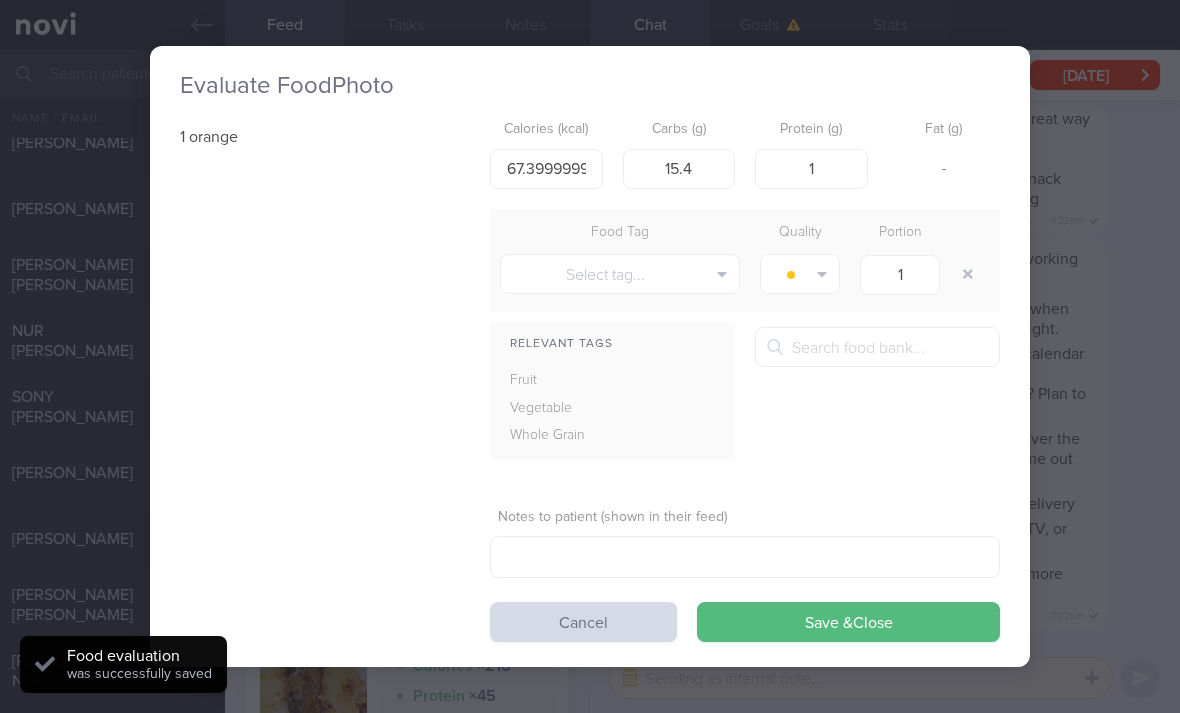 click on "Select tag..." at bounding box center [620, 274] 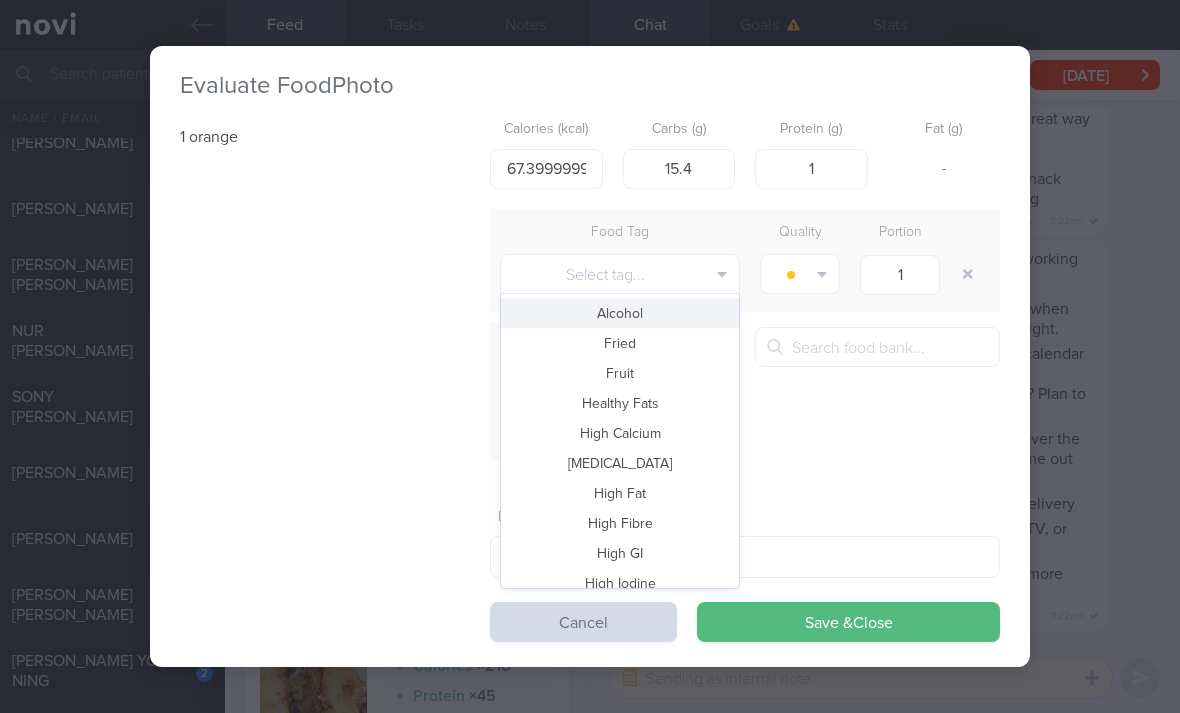 click on "Fruit" at bounding box center [620, 373] 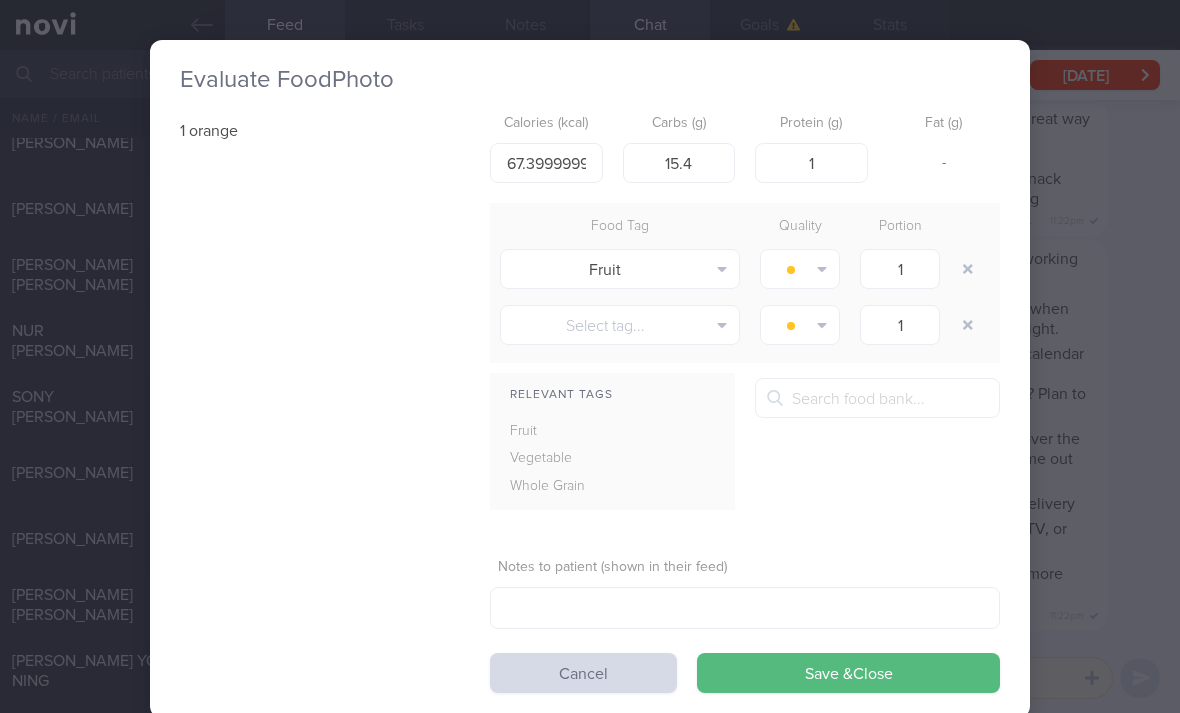 click at bounding box center (800, 269) 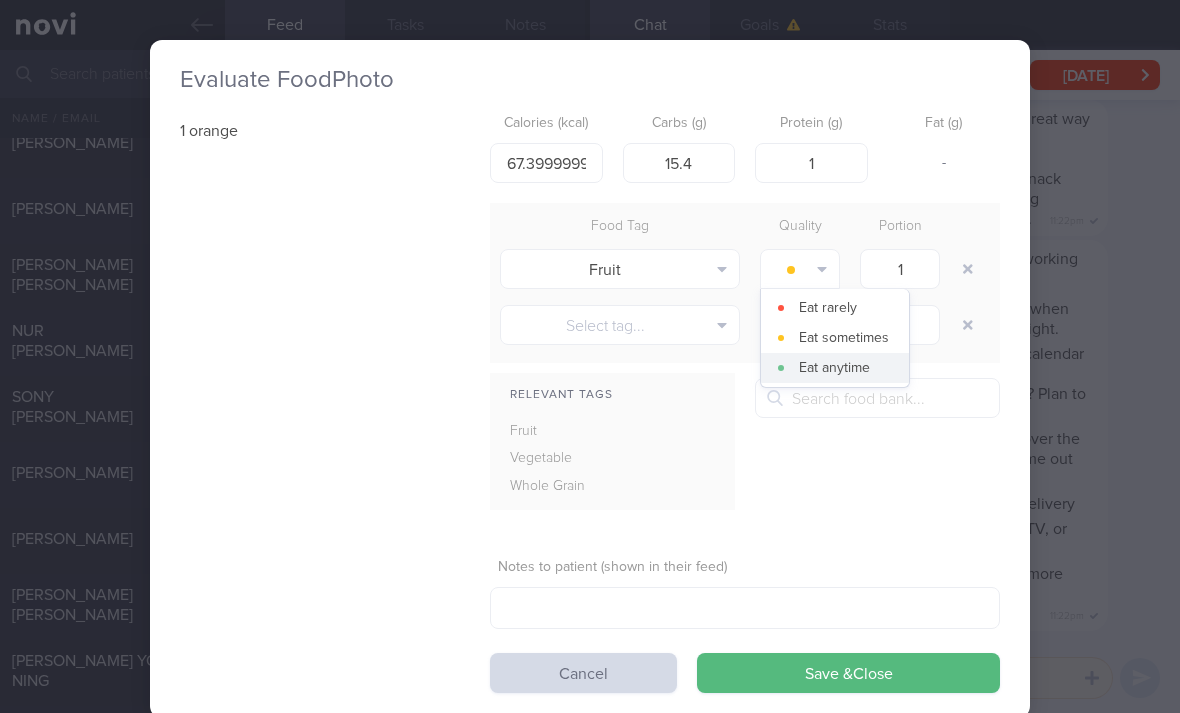 click on "Eat anytime" at bounding box center [835, 368] 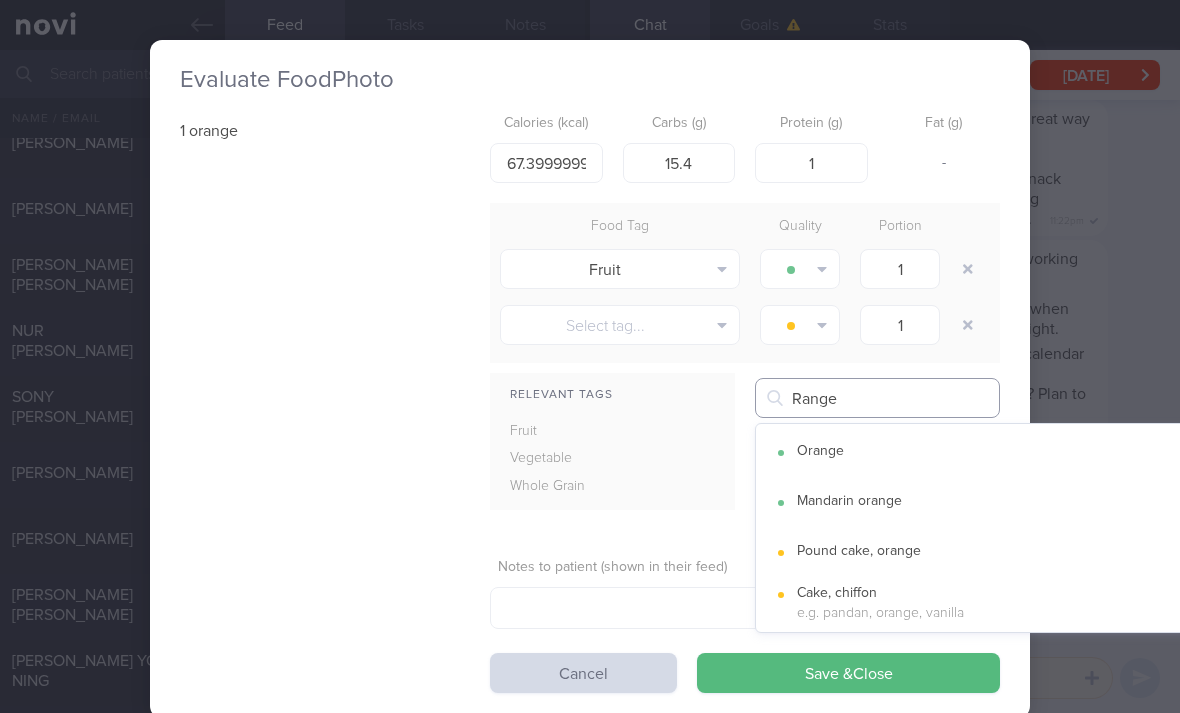 type on "Range" 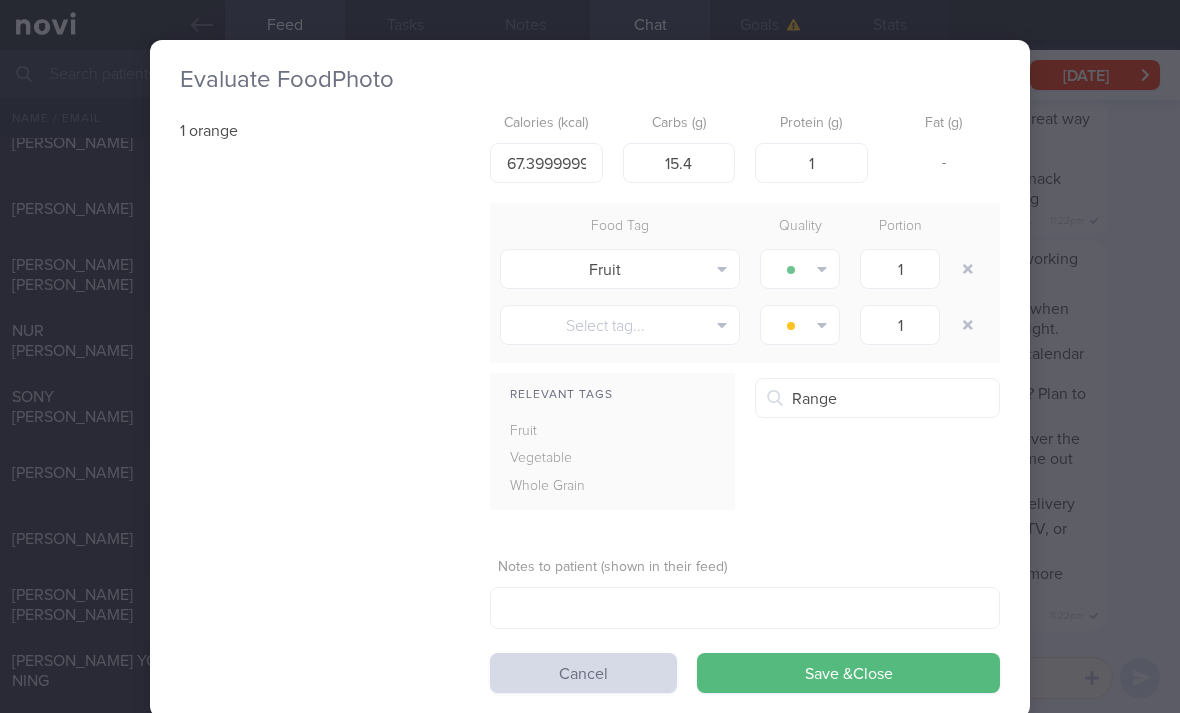 click on "Orange" at bounding box center (1000, 453) 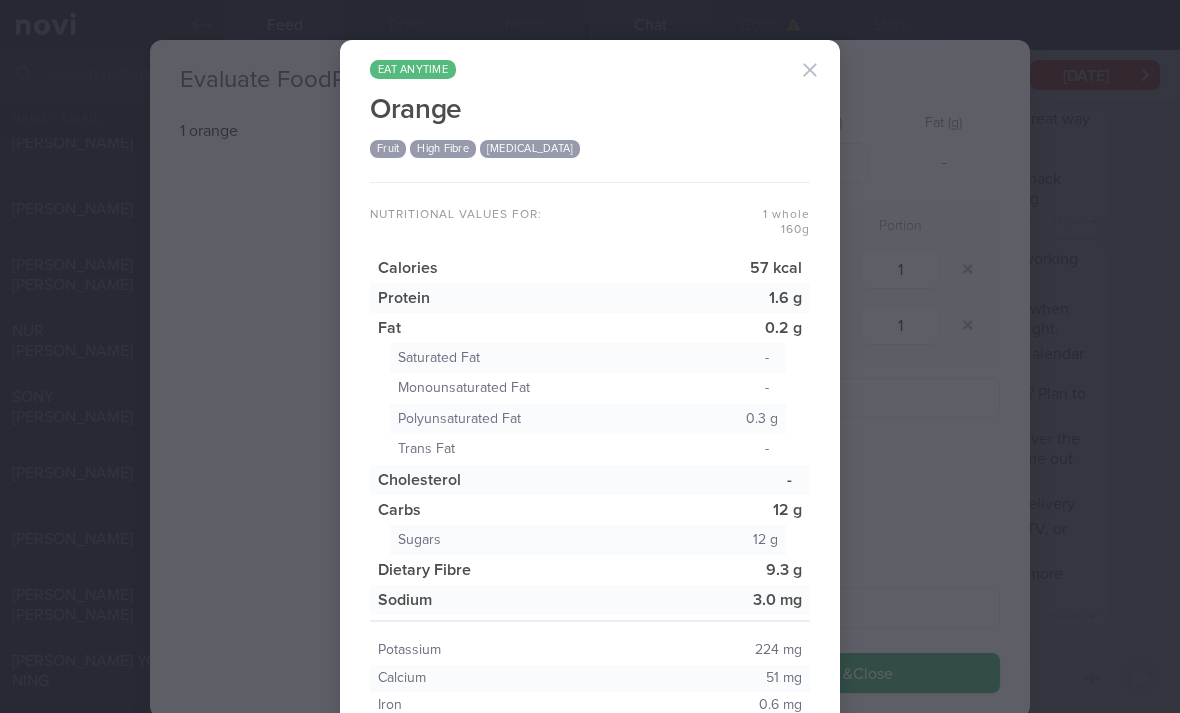 click at bounding box center (810, 70) 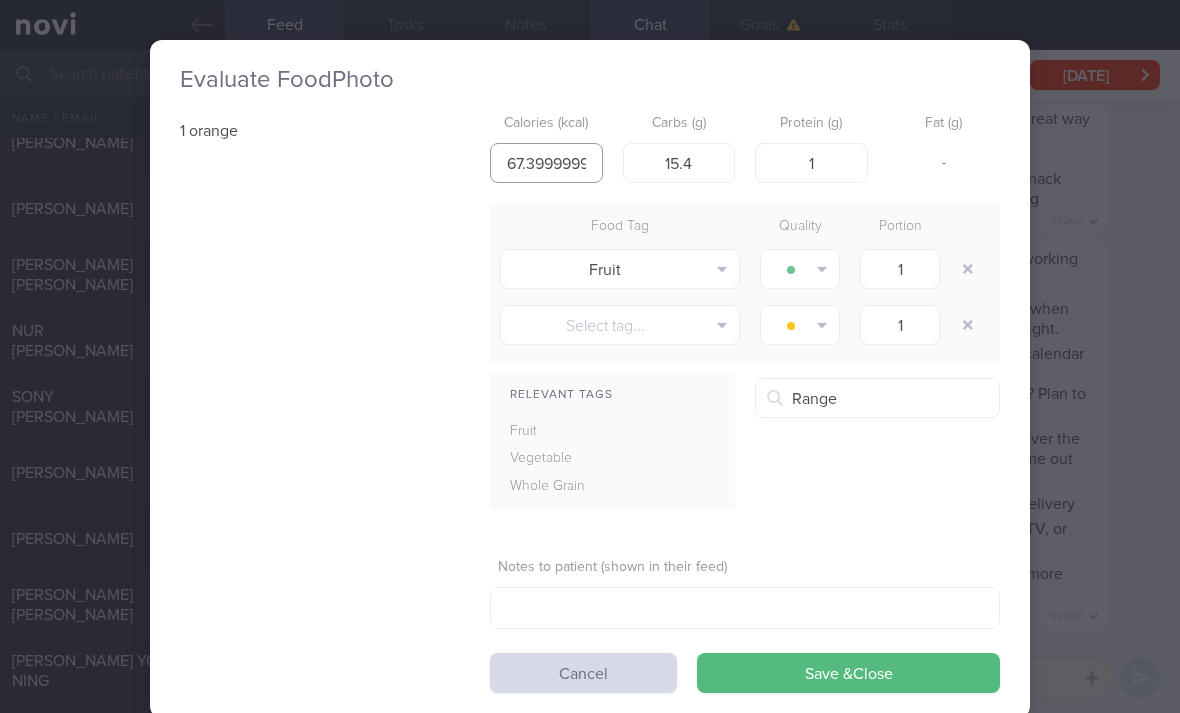 type on "999999" 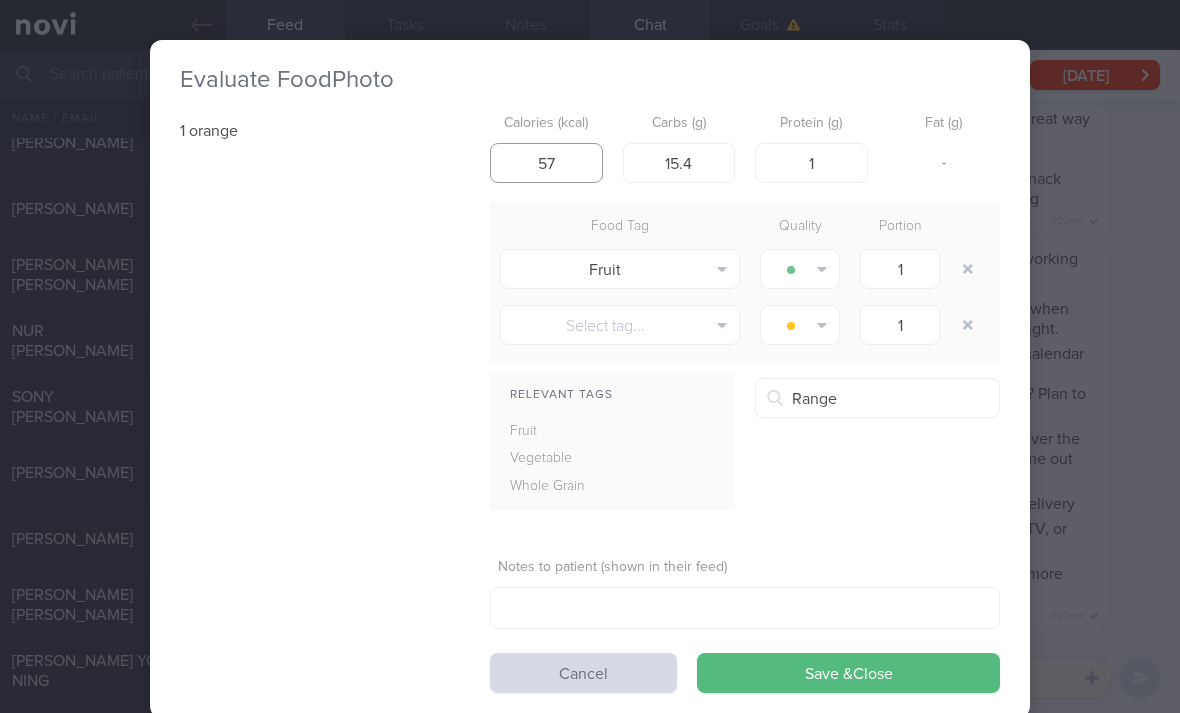 type on "57" 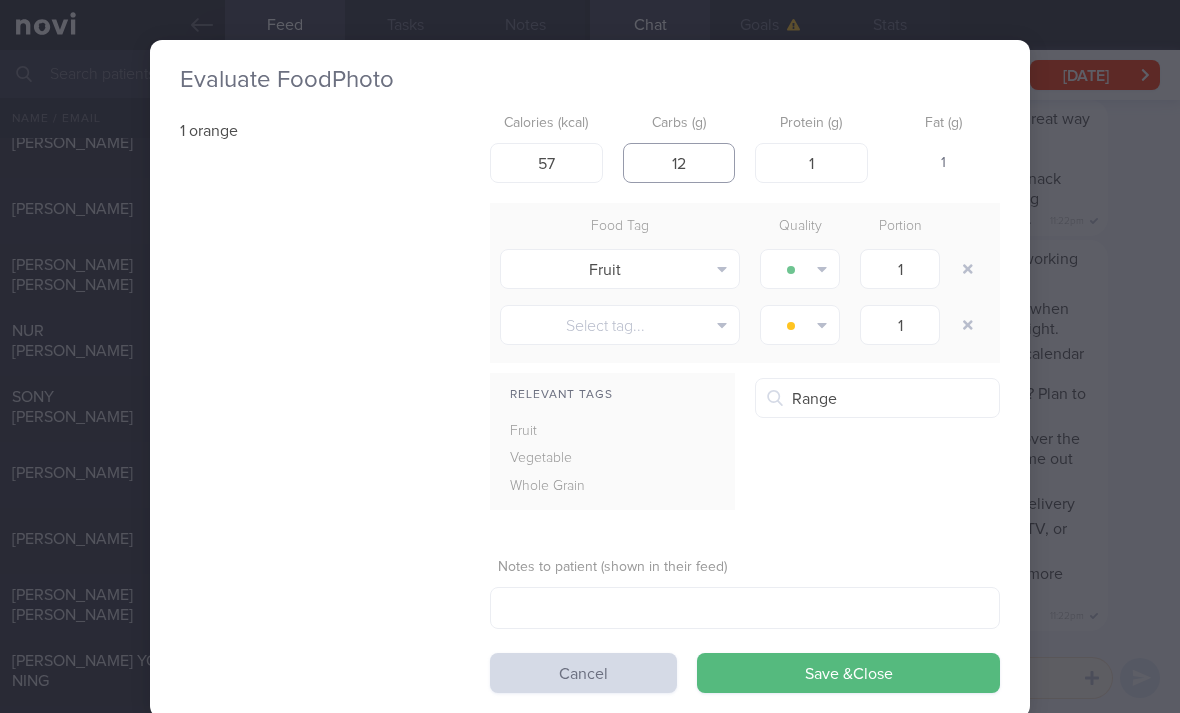 type on "12" 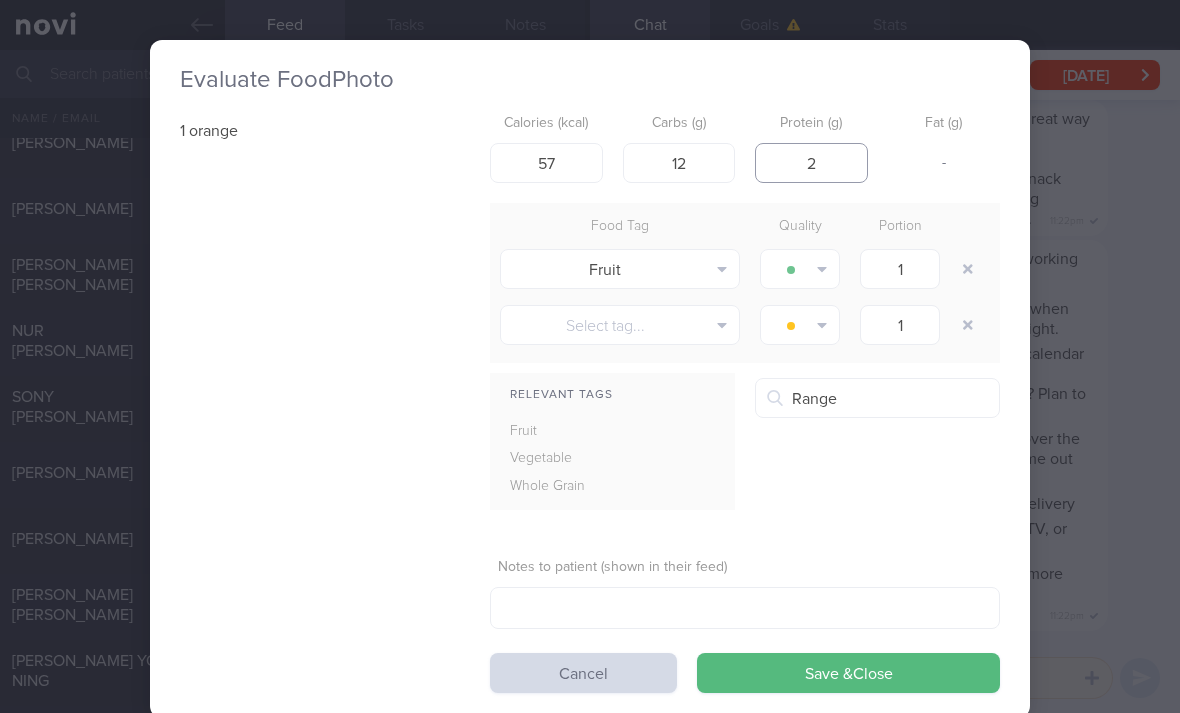 type on "2" 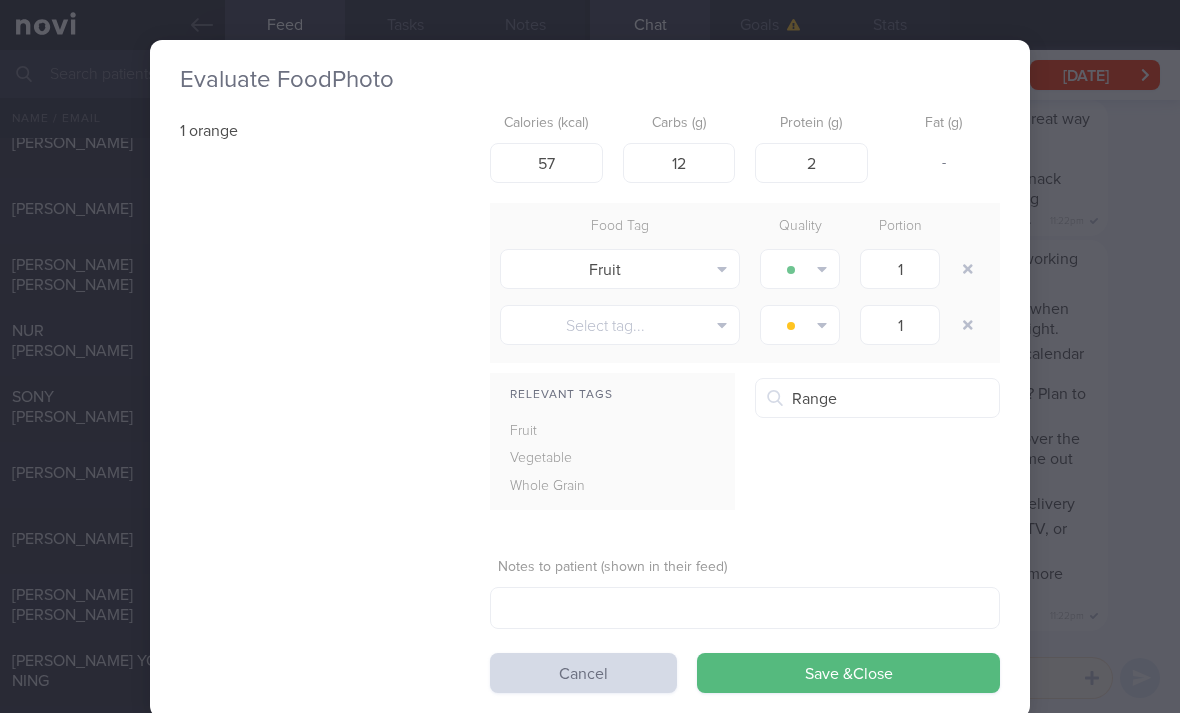 click on "Save &
Close" at bounding box center (848, 673) 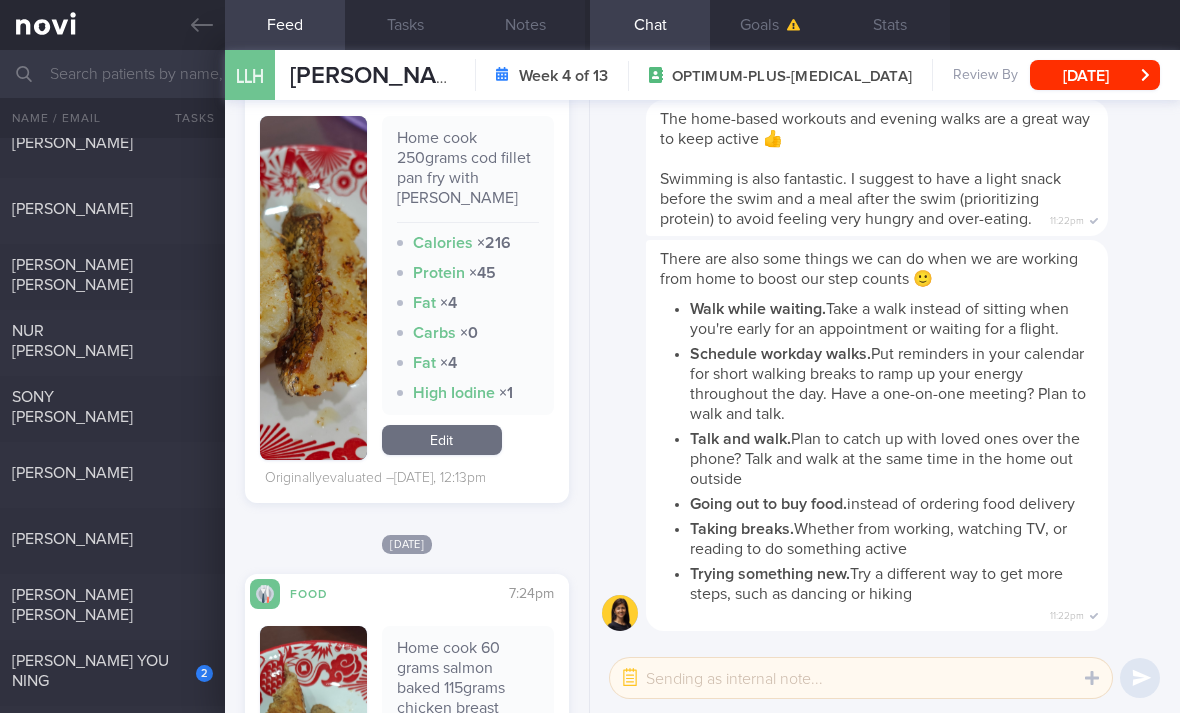 scroll, scrollTop: 2794, scrollLeft: 0, axis: vertical 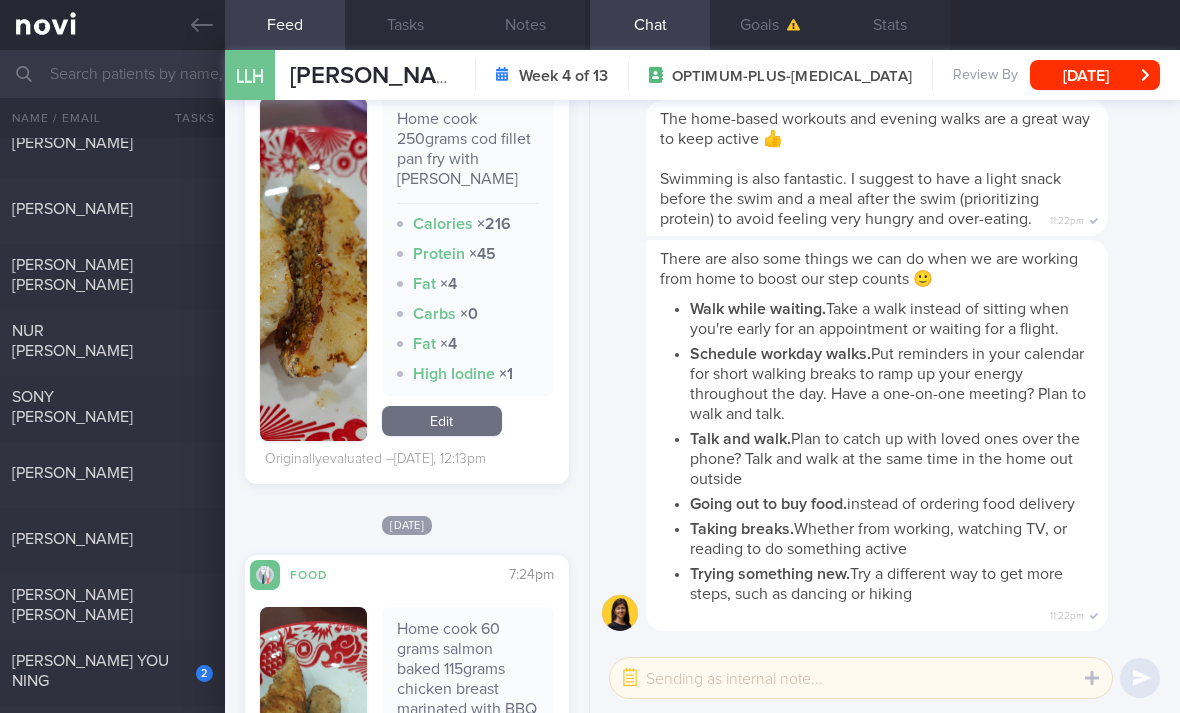 click on "Edit" at bounding box center [442, 421] 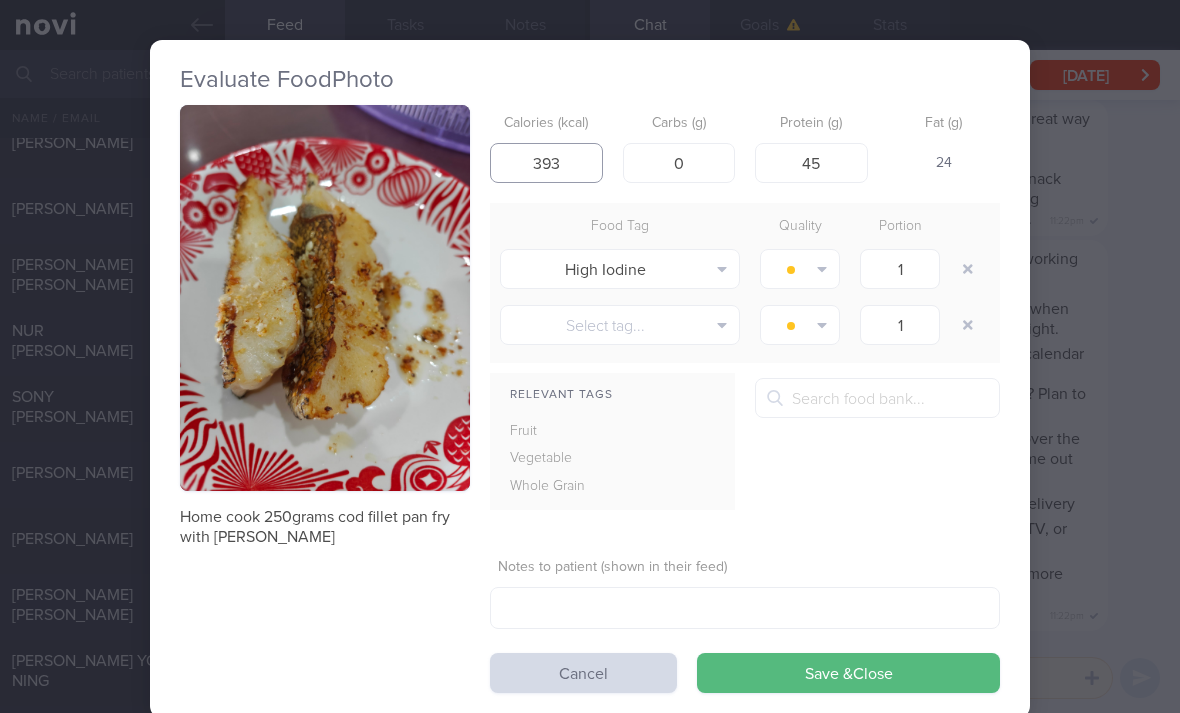 type on "393" 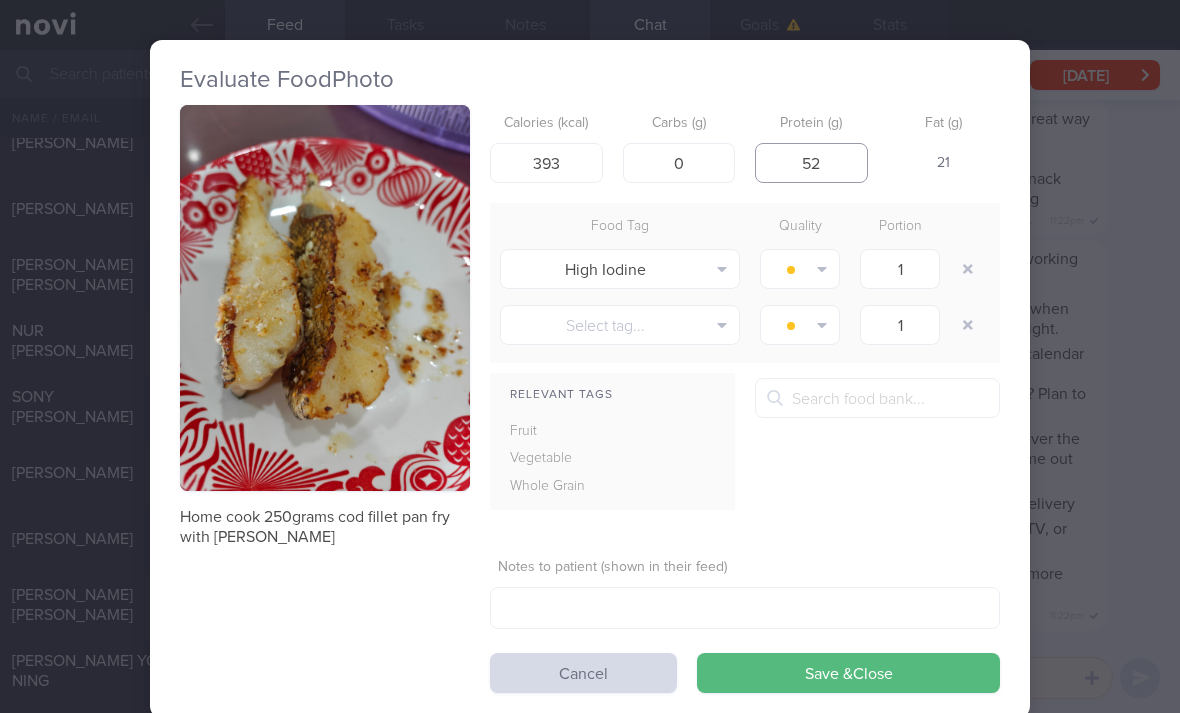 type on "52" 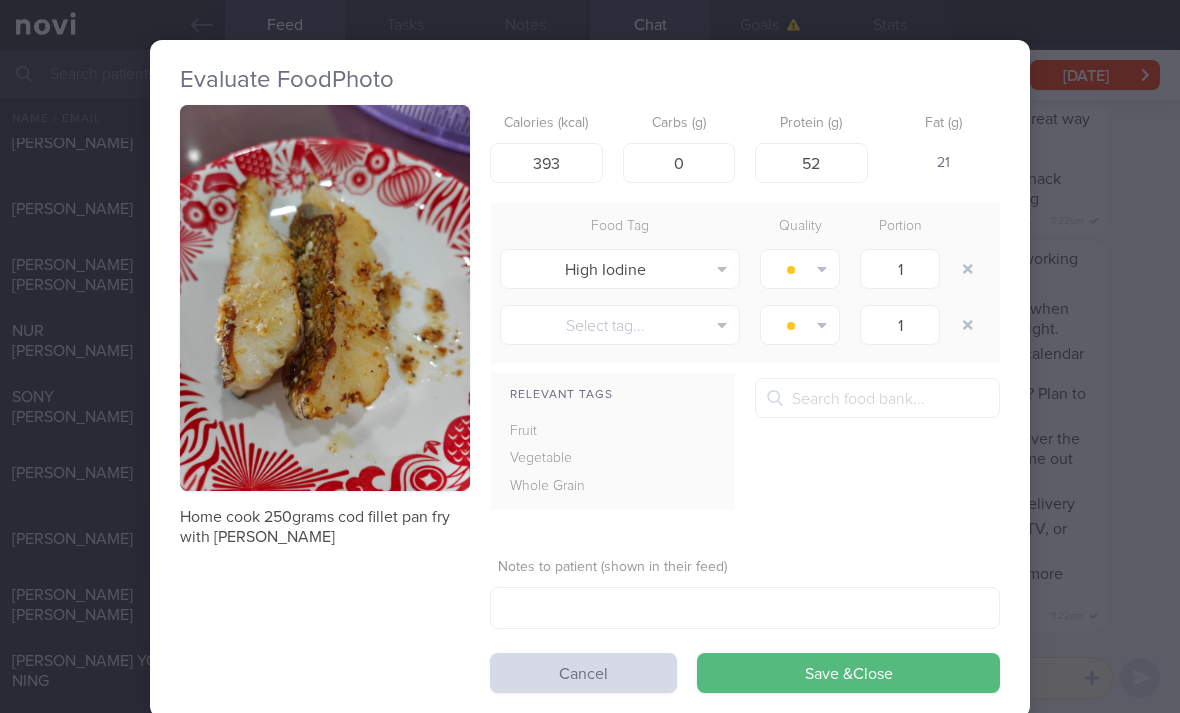 click at bounding box center [968, 269] 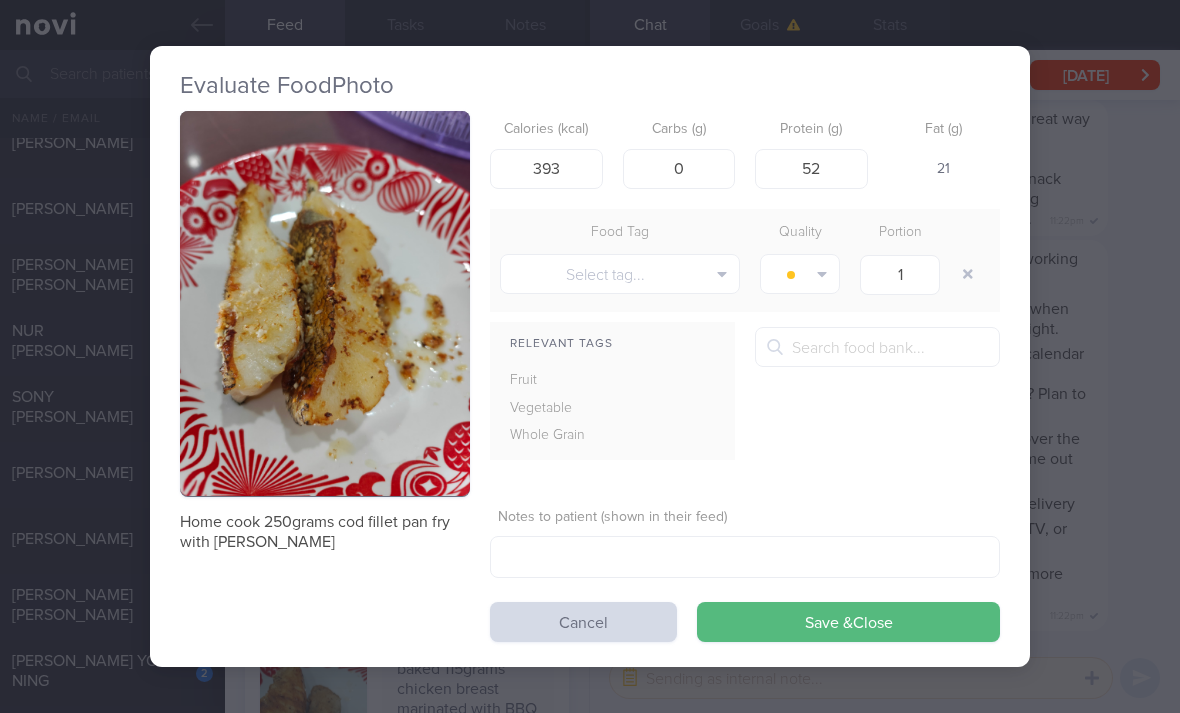 click on "Save &
Close" at bounding box center (848, 622) 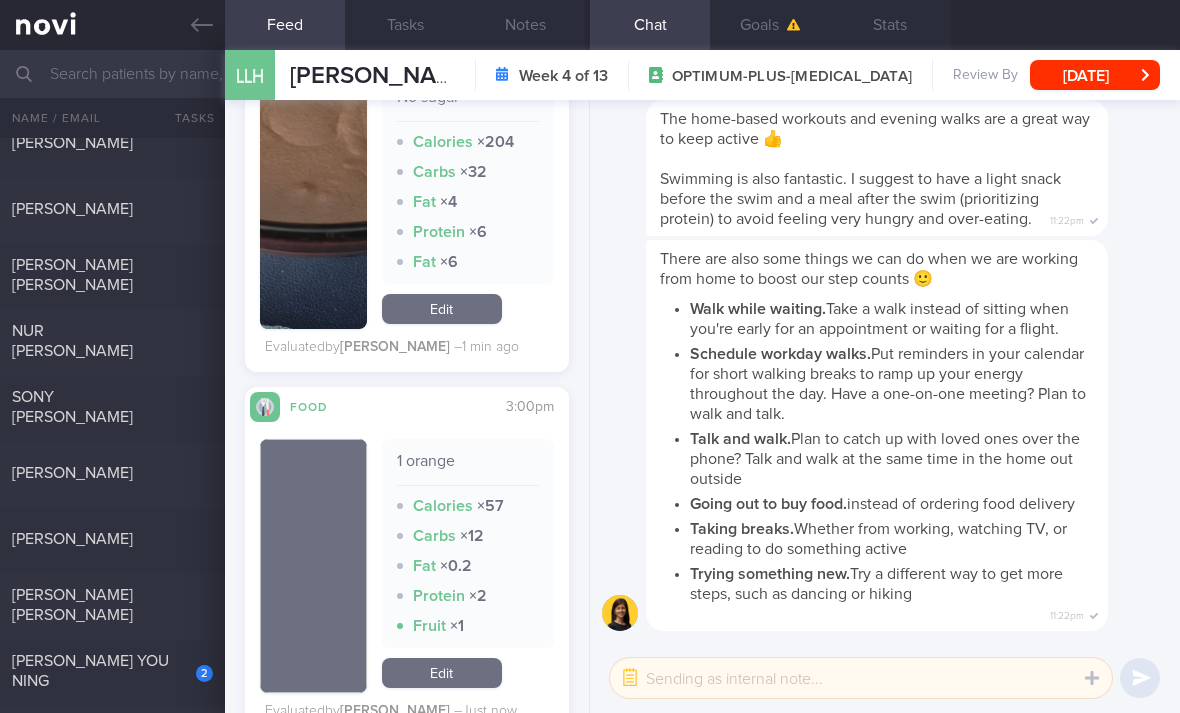 scroll, scrollTop: 2112, scrollLeft: 0, axis: vertical 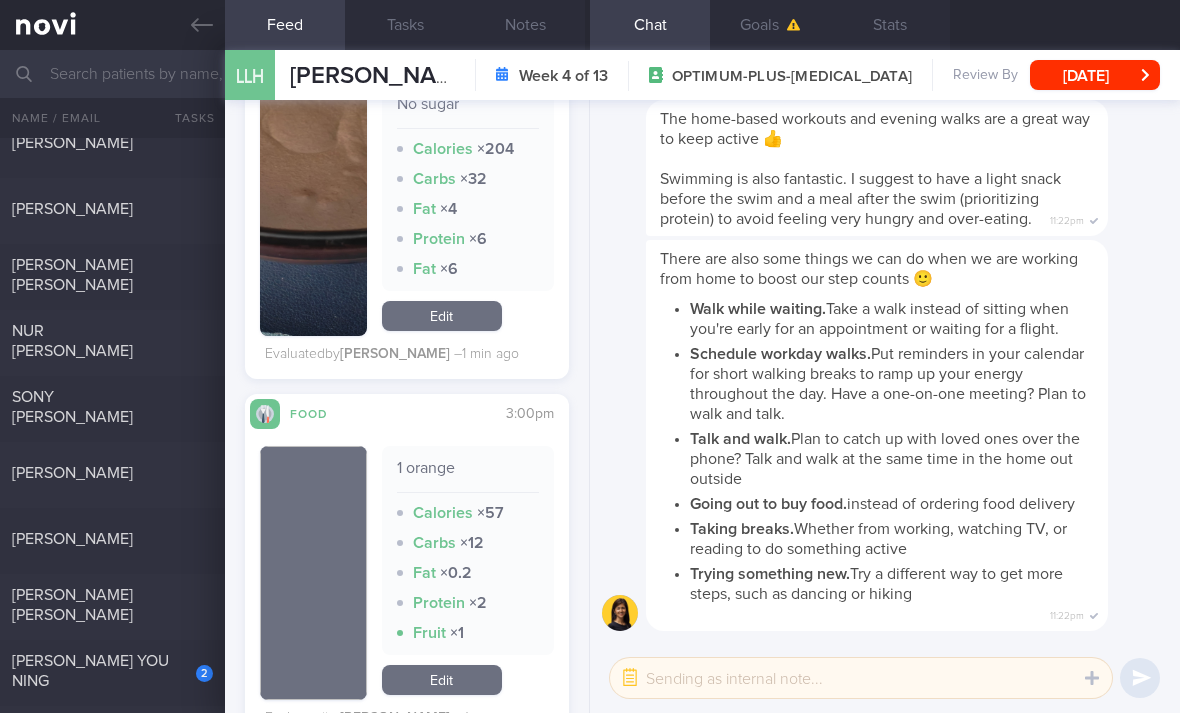 click on "[PERSON_NAME] YOU NING" at bounding box center (110, 671) 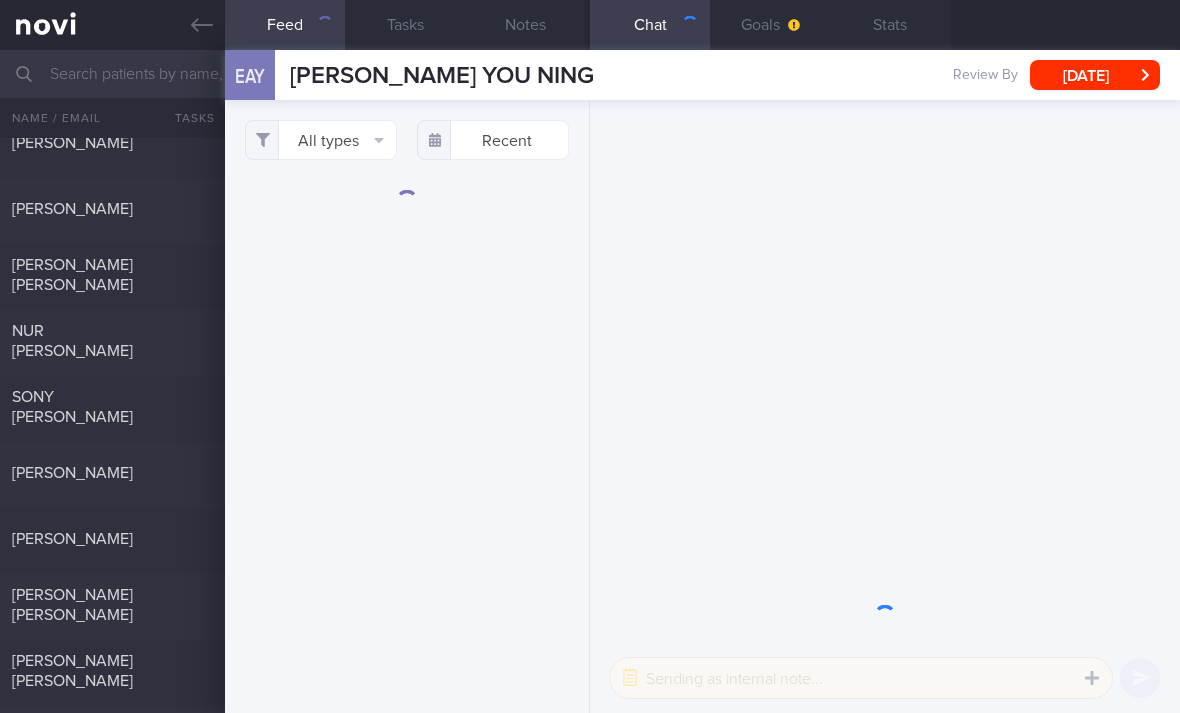 scroll, scrollTop: 0, scrollLeft: 0, axis: both 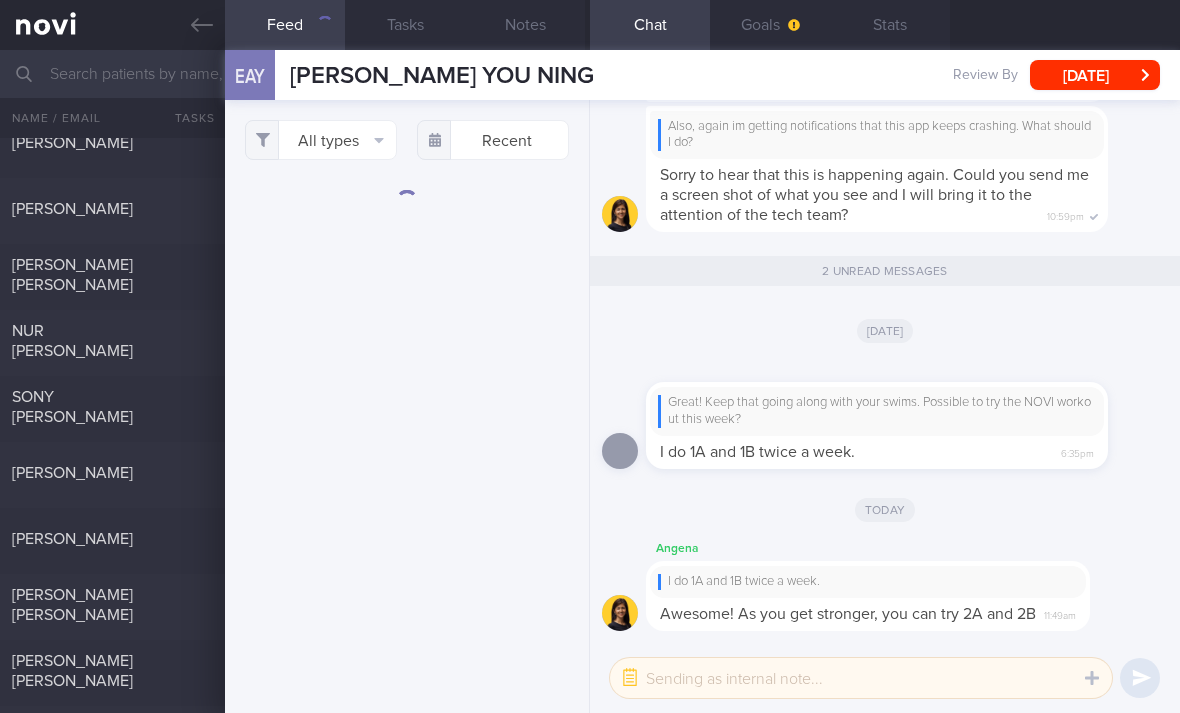 click on "All types" at bounding box center (321, 140) 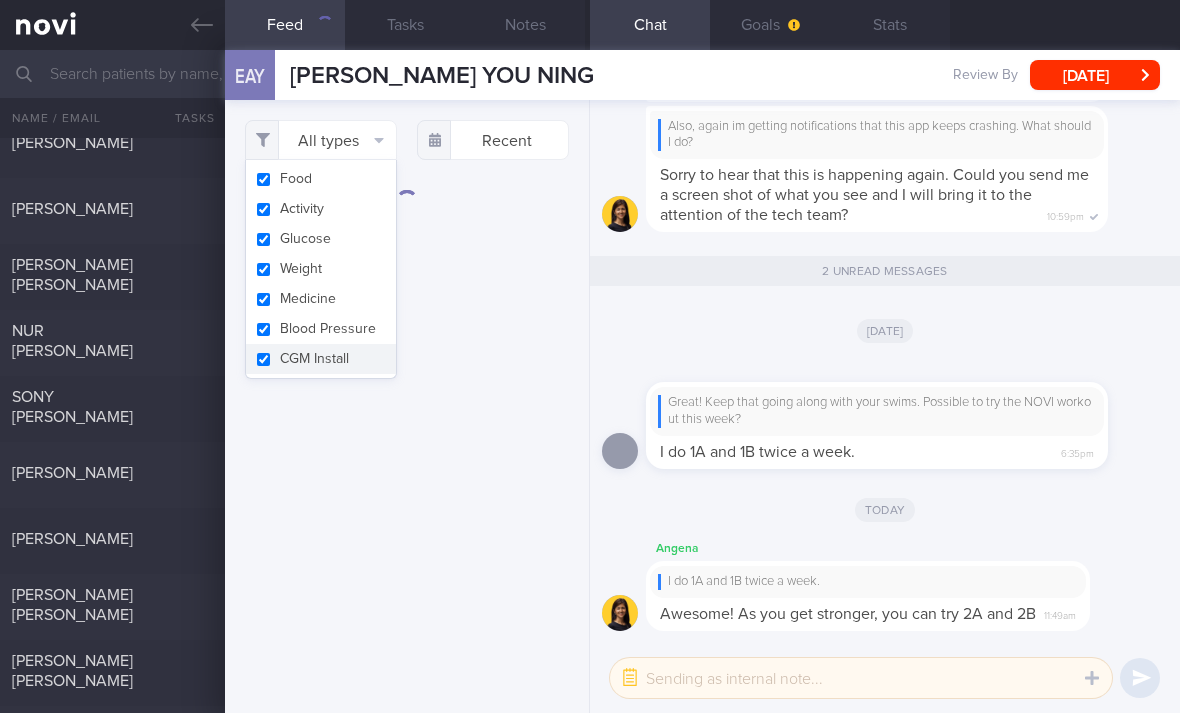 click on "Activity" at bounding box center (321, 209) 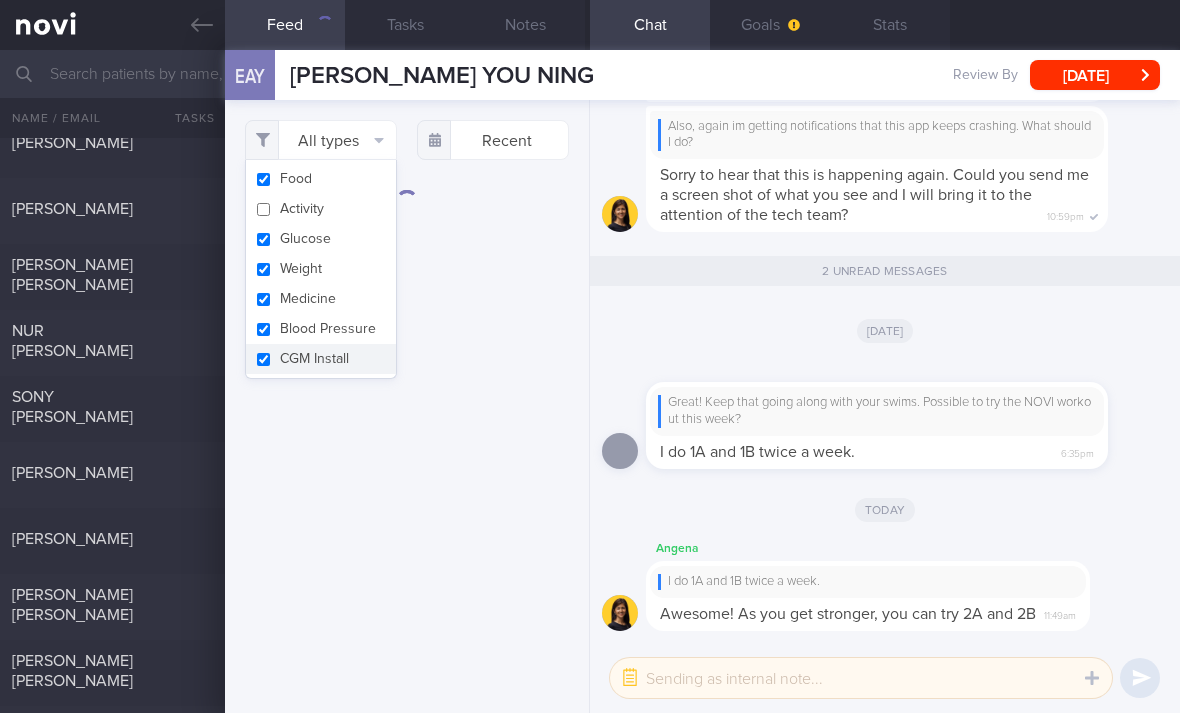 checkbox on "false" 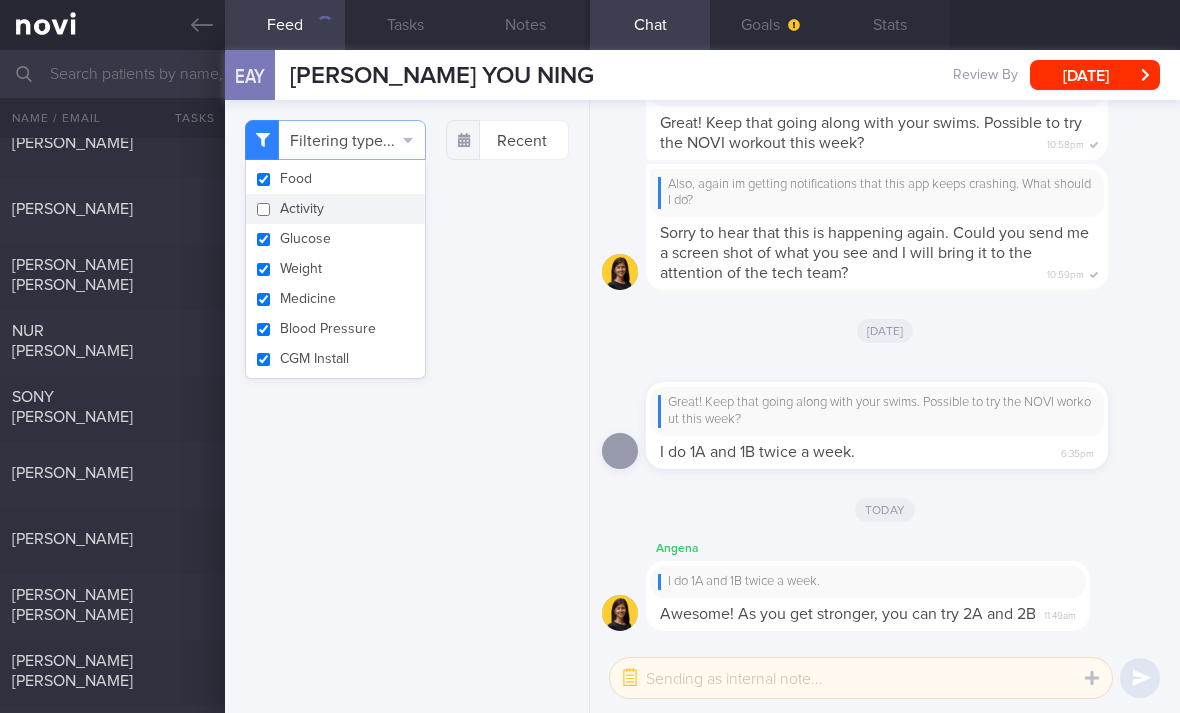 click on "Glucose" at bounding box center [335, 239] 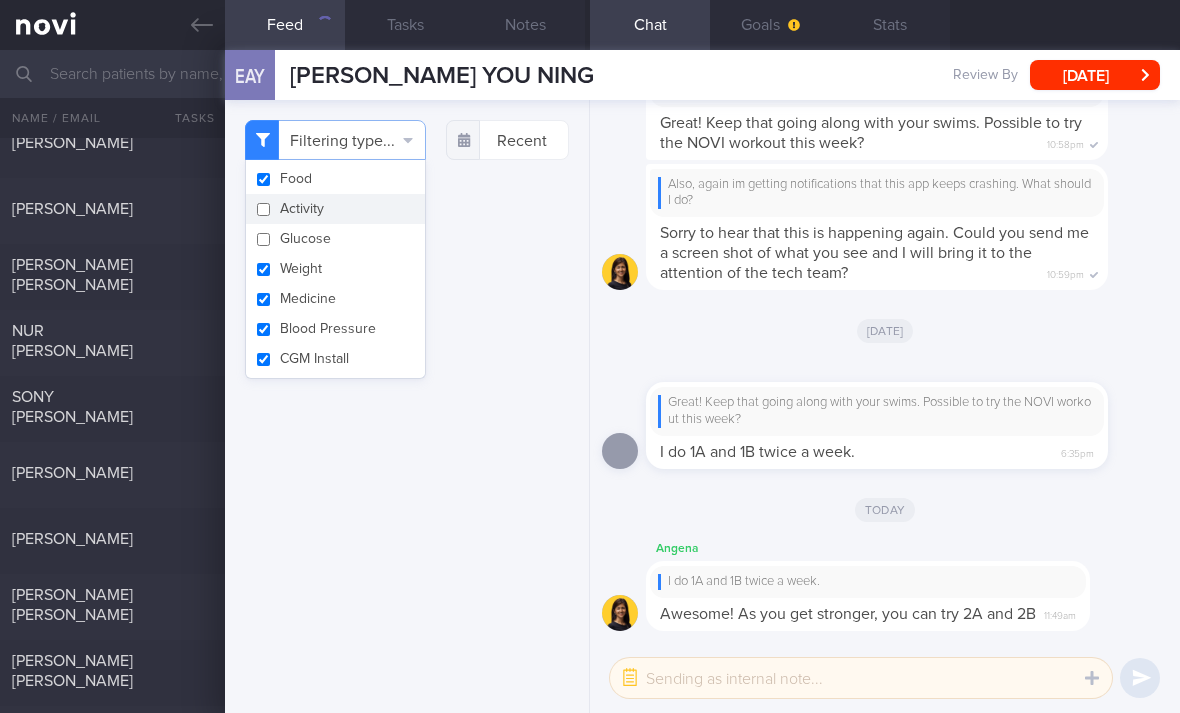 checkbox on "false" 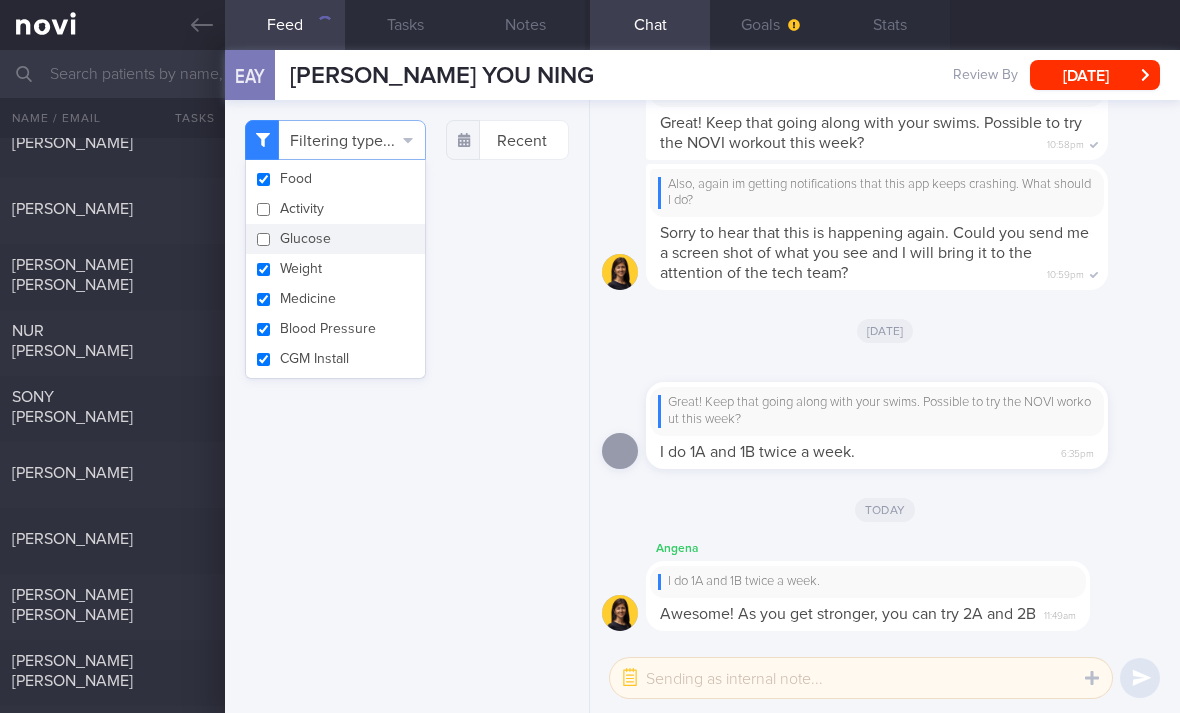 click on "Weight" at bounding box center (335, 269) 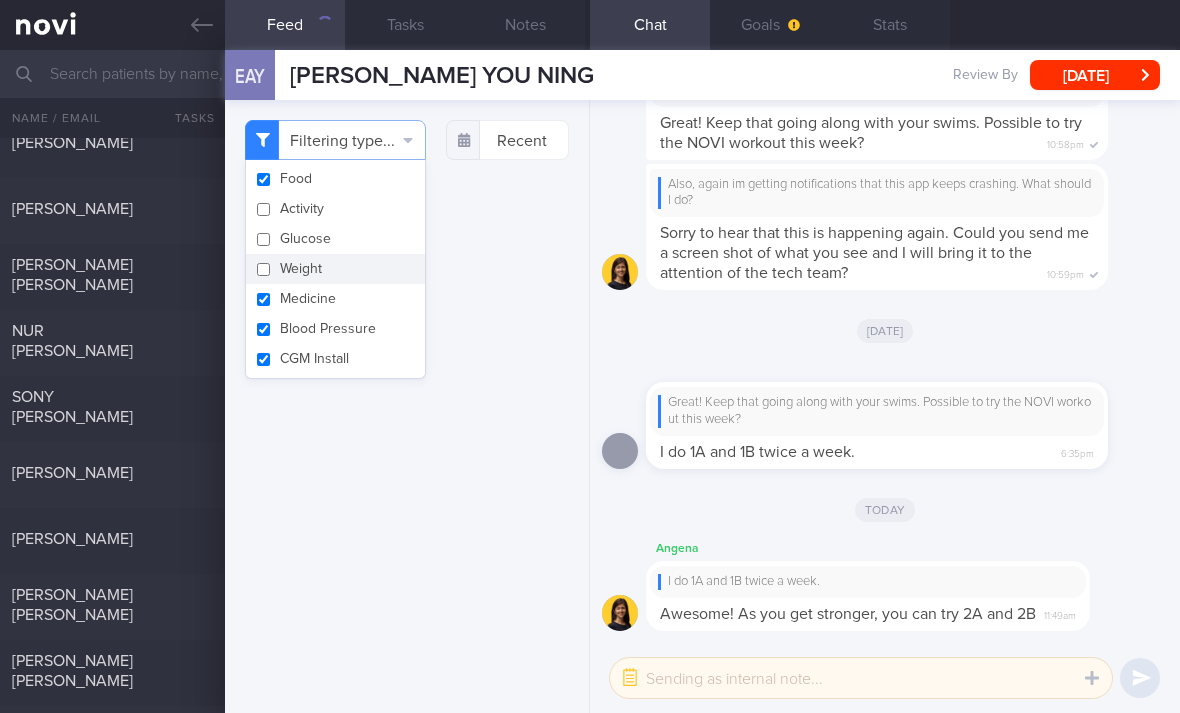 click on "Weight" at bounding box center [335, 269] 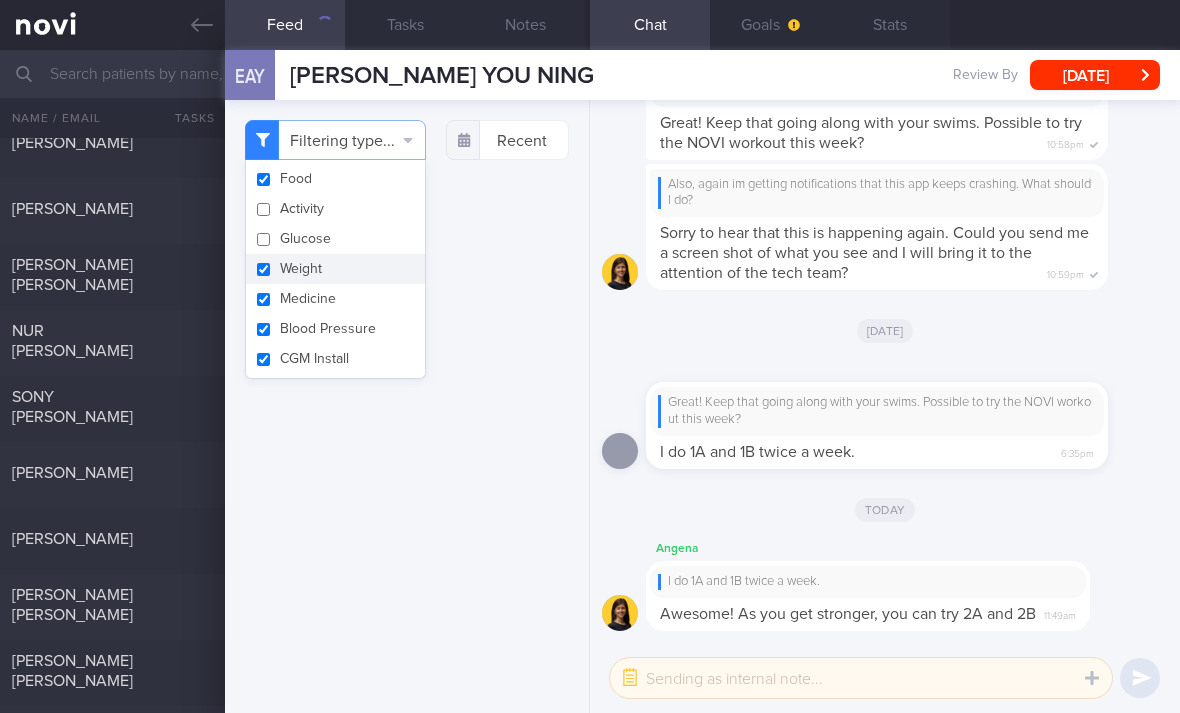 checkbox on "true" 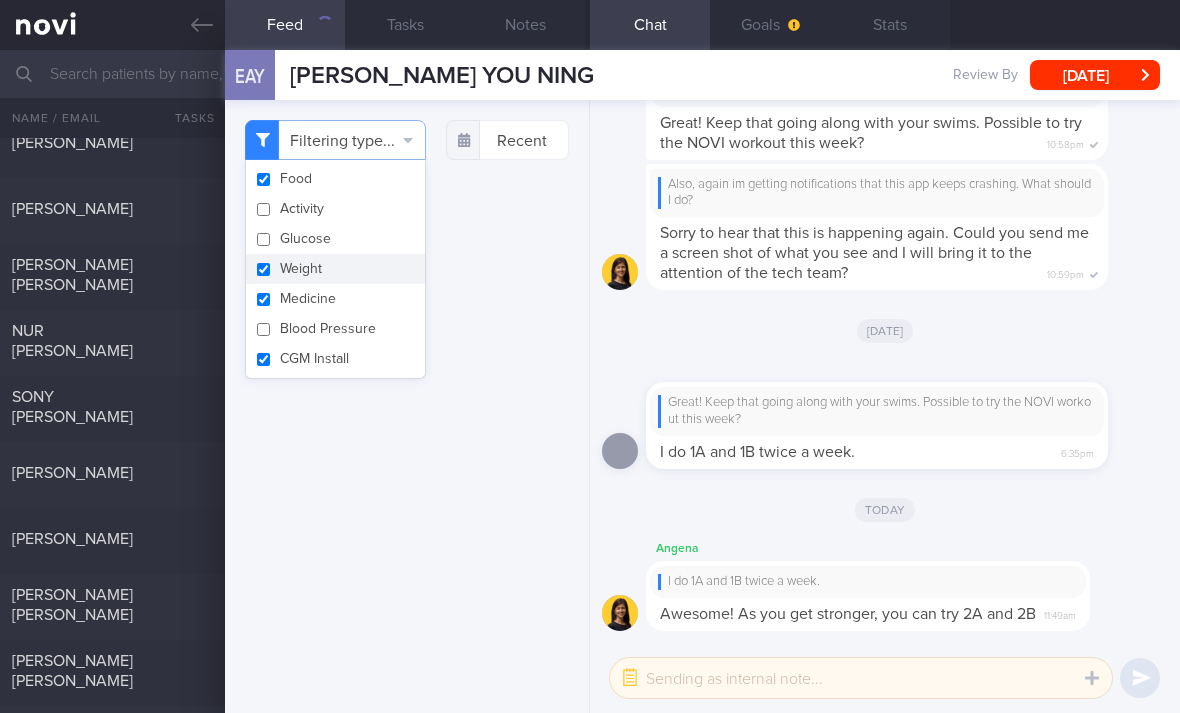 checkbox on "false" 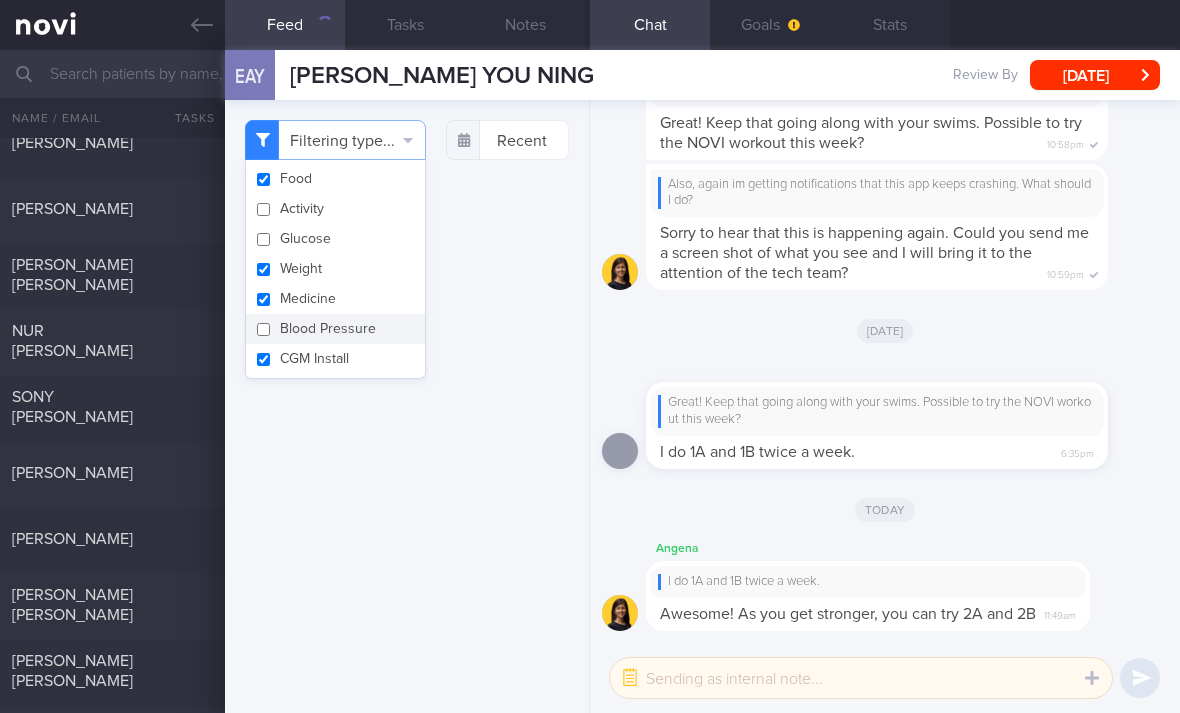 click on "Medicine" at bounding box center [335, 299] 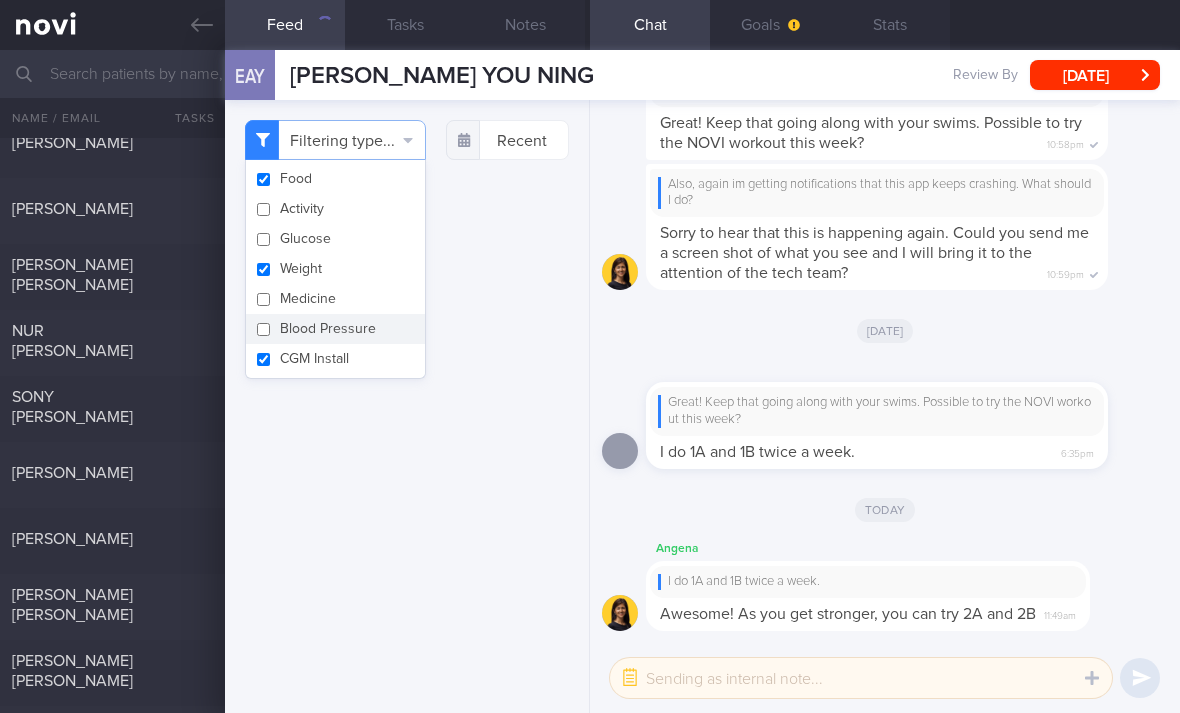 checkbox on "false" 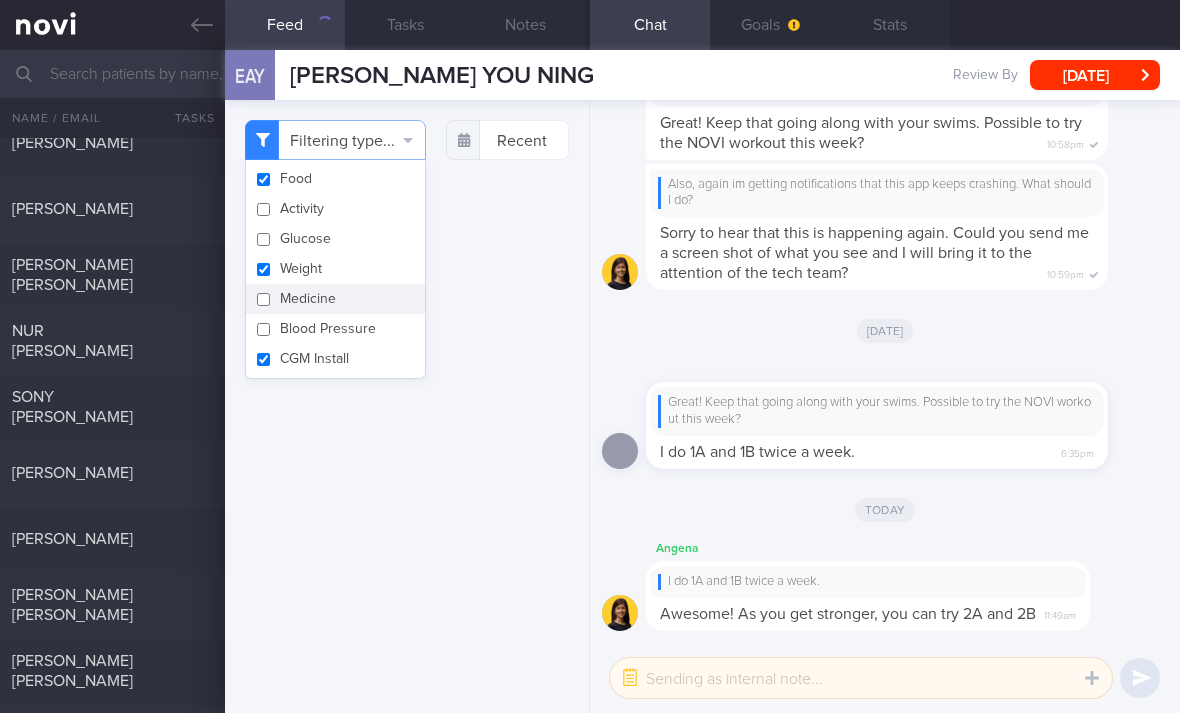 click on "Weight" at bounding box center (335, 269) 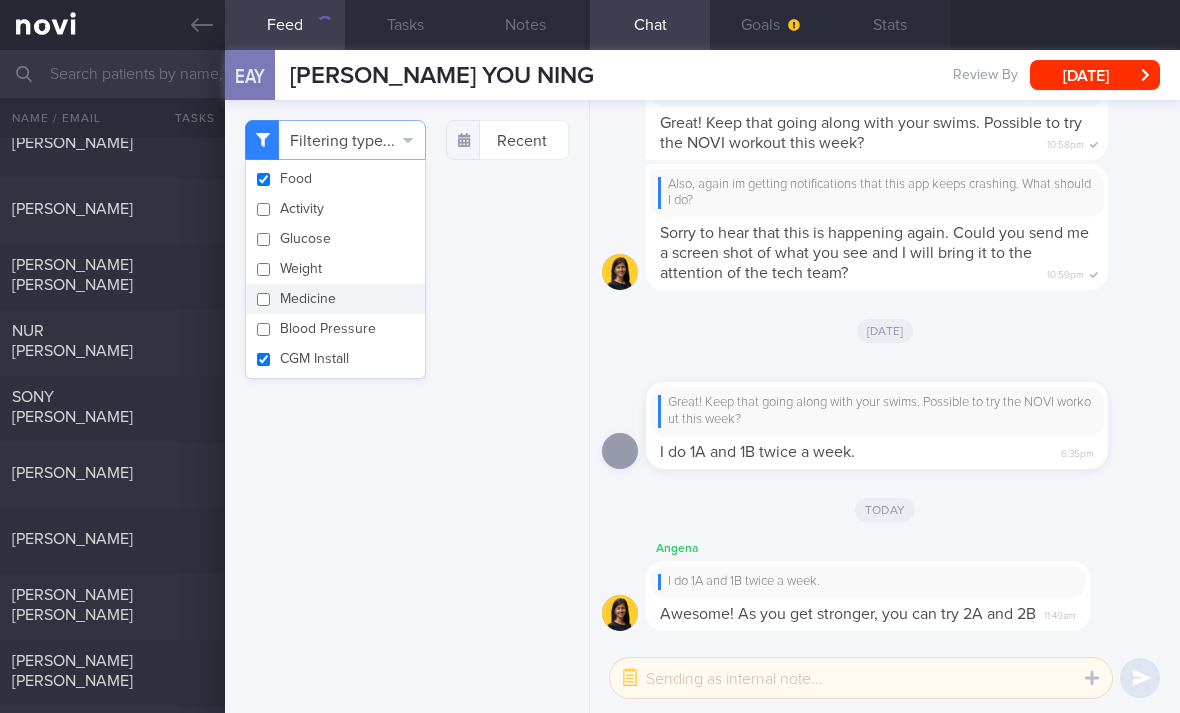 checkbox on "false" 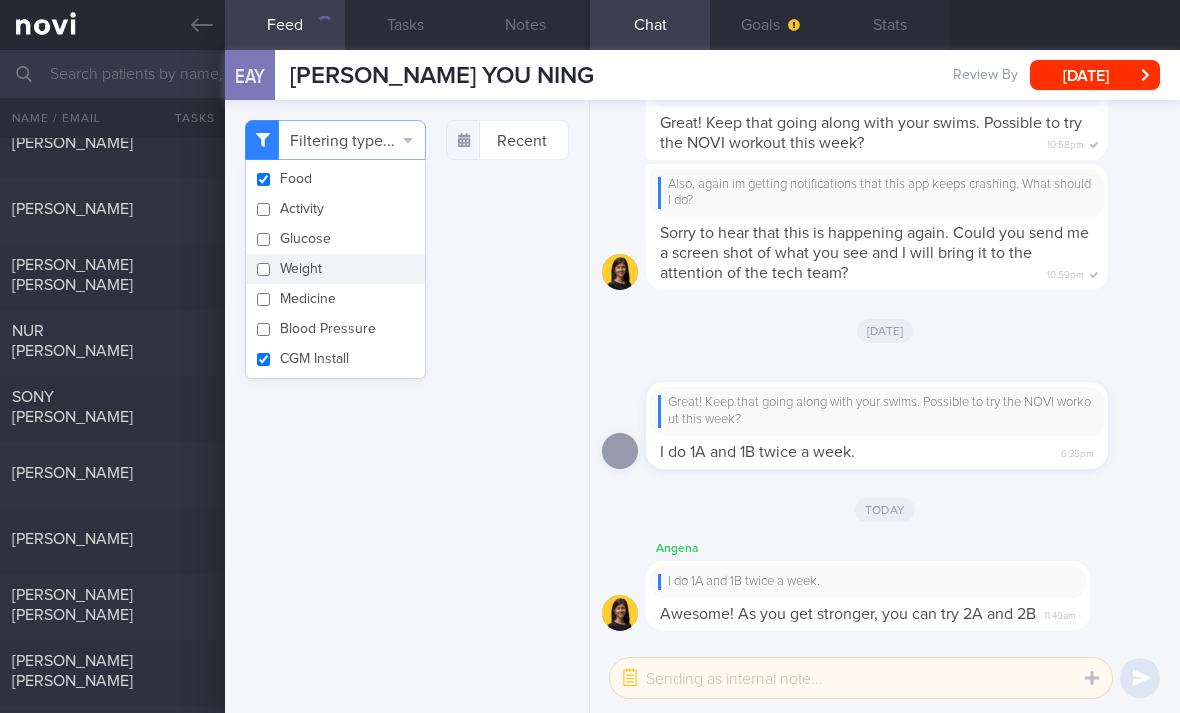 click on "CGM Install" at bounding box center (335, 359) 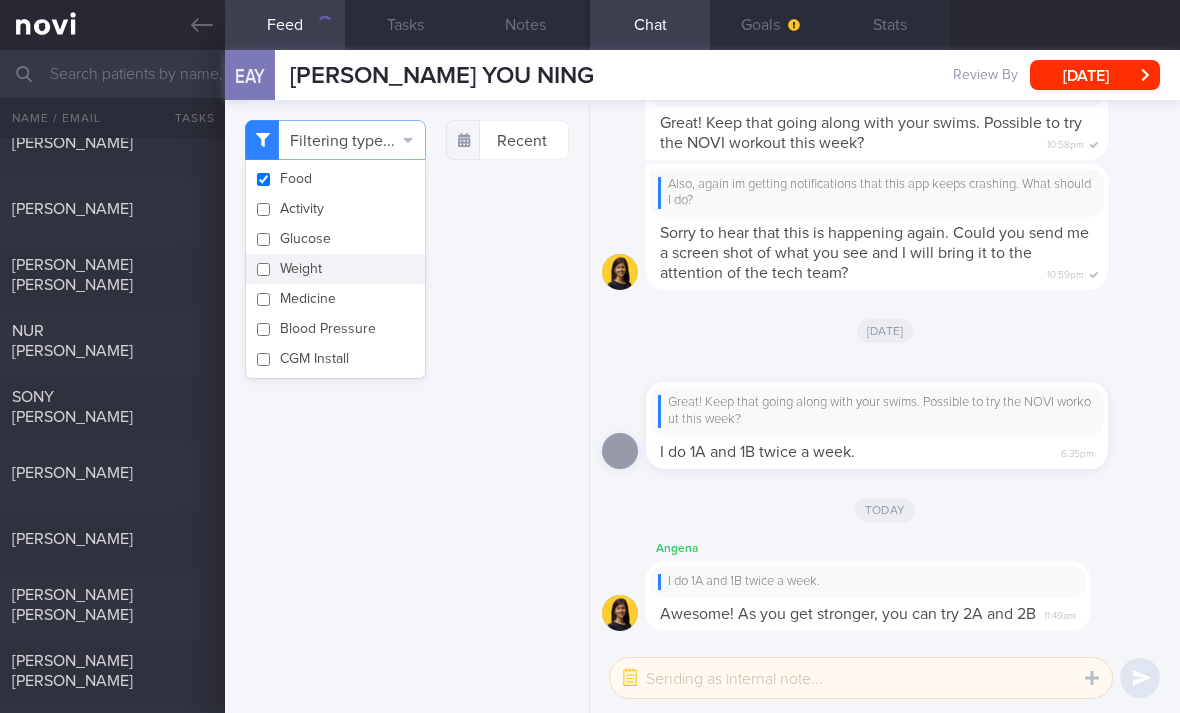 checkbox on "false" 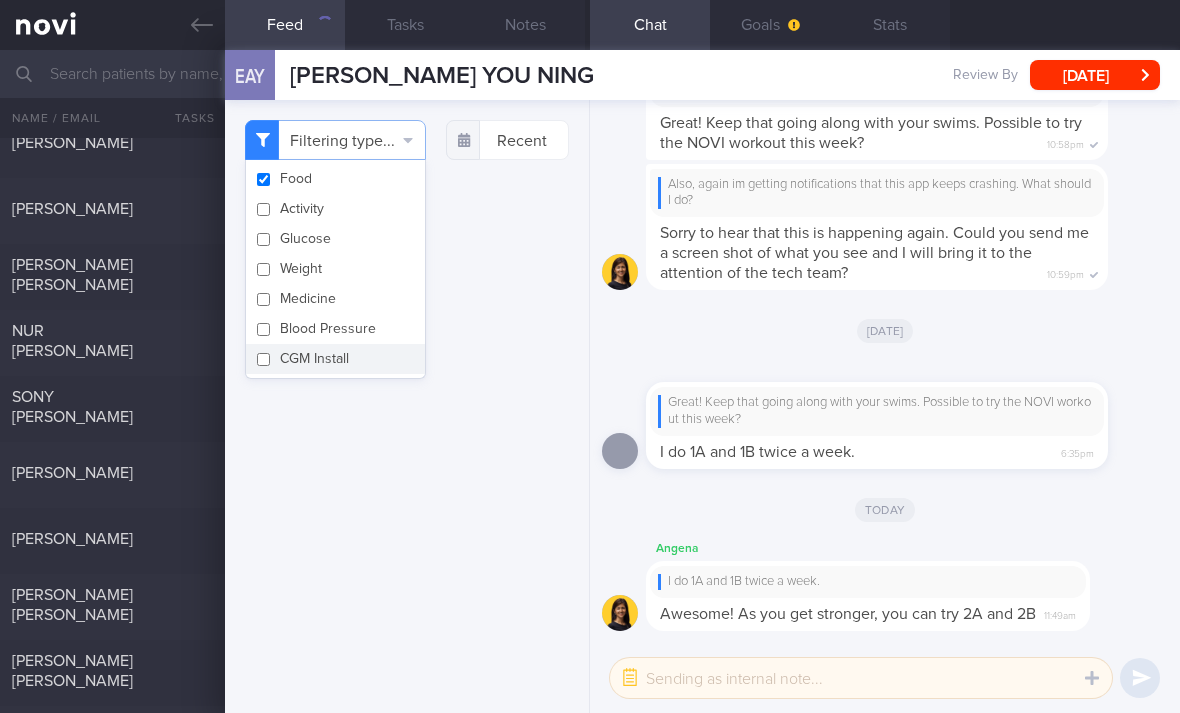 click on "Filtering type...
Food
Activity
Glucose
Weight
Medicine
Blood Pressure
CGM Install
Recent" at bounding box center [407, 406] 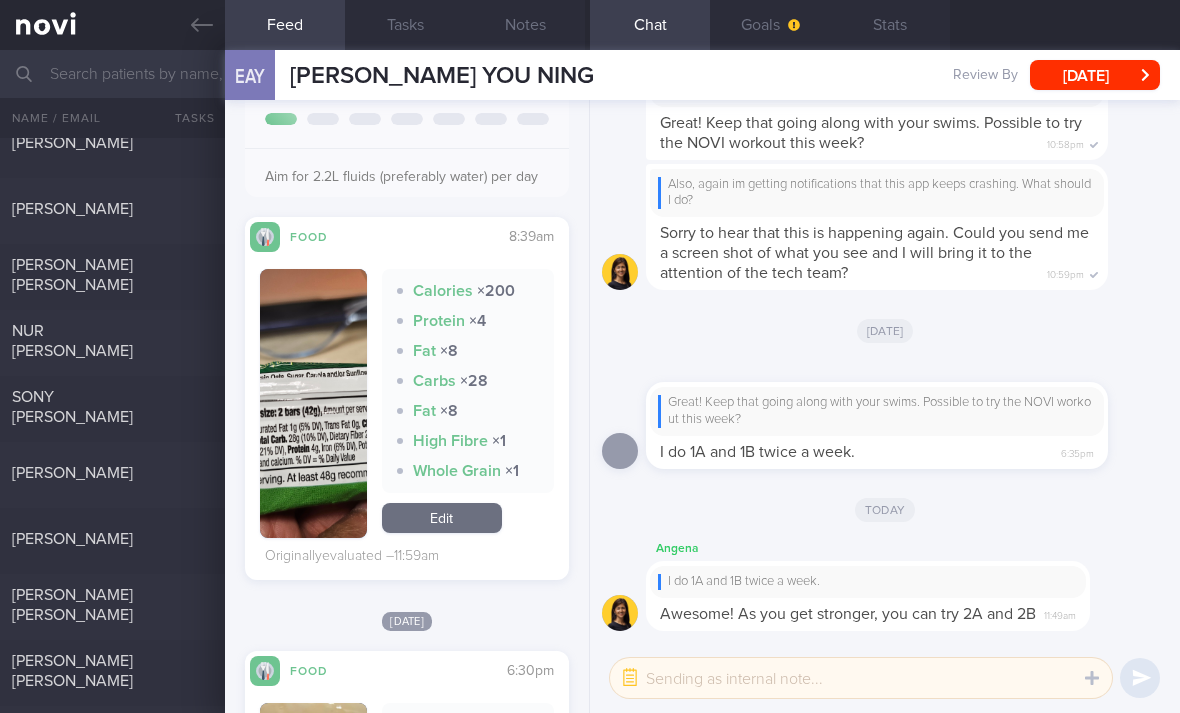 scroll, scrollTop: 532, scrollLeft: 0, axis: vertical 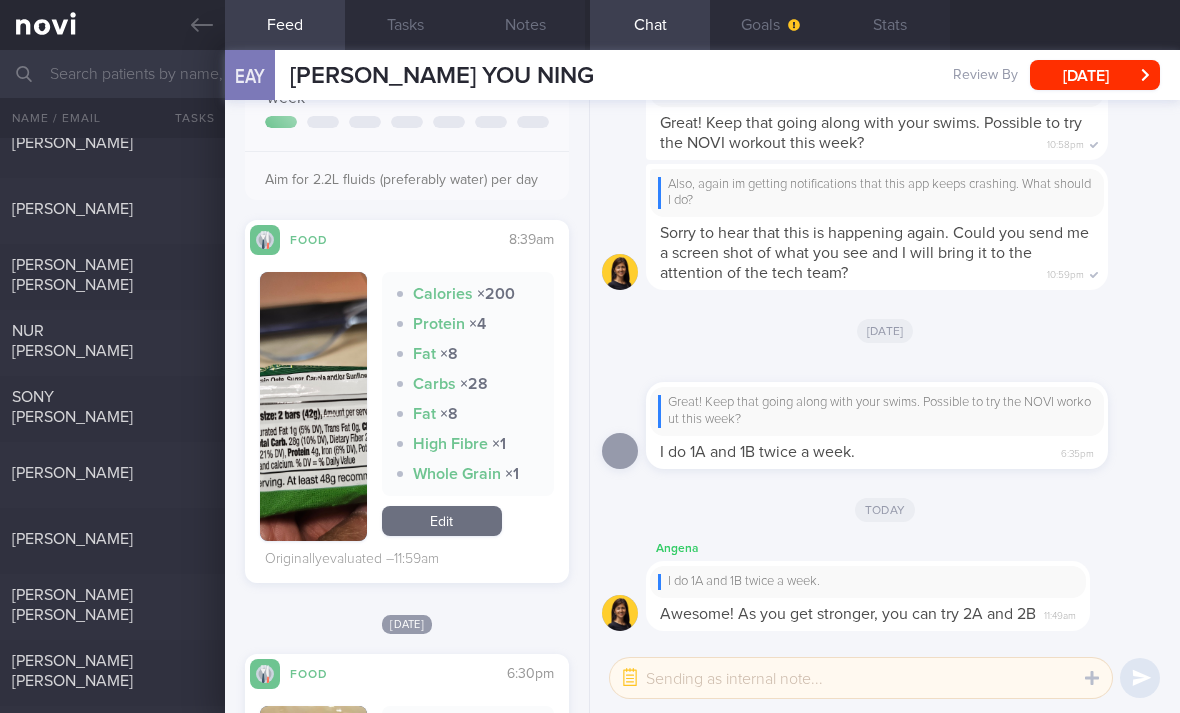 click on "Edit" at bounding box center [442, 521] 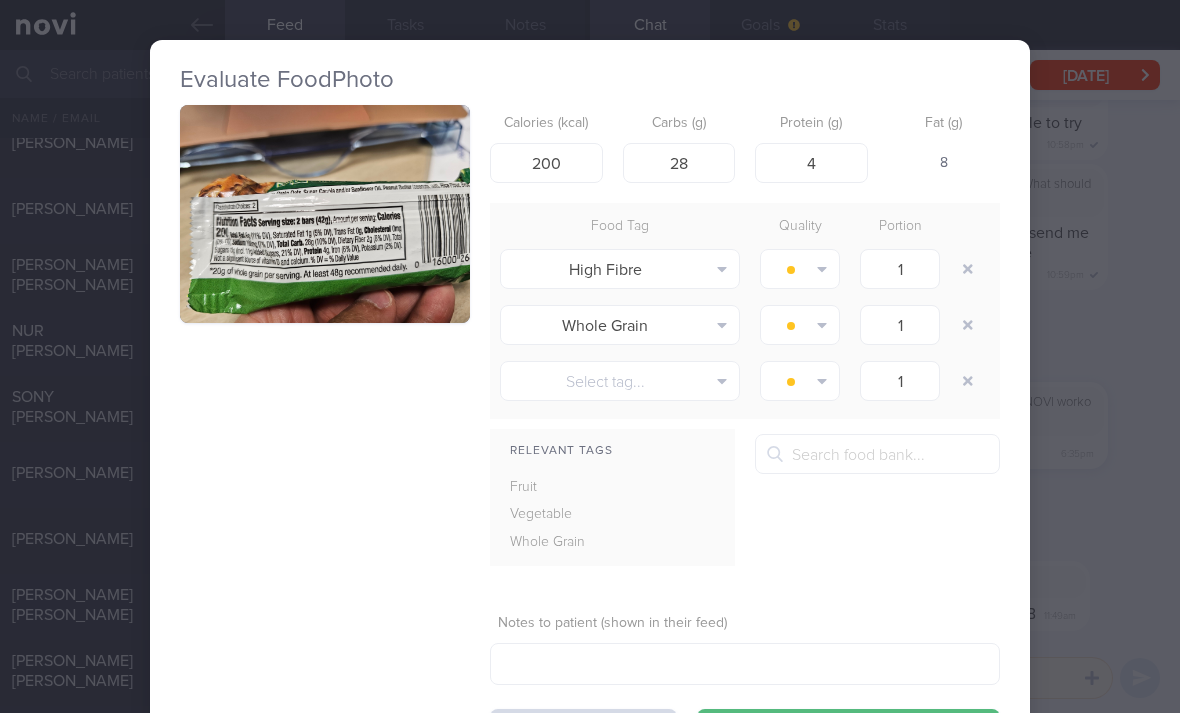 click at bounding box center (325, 214) 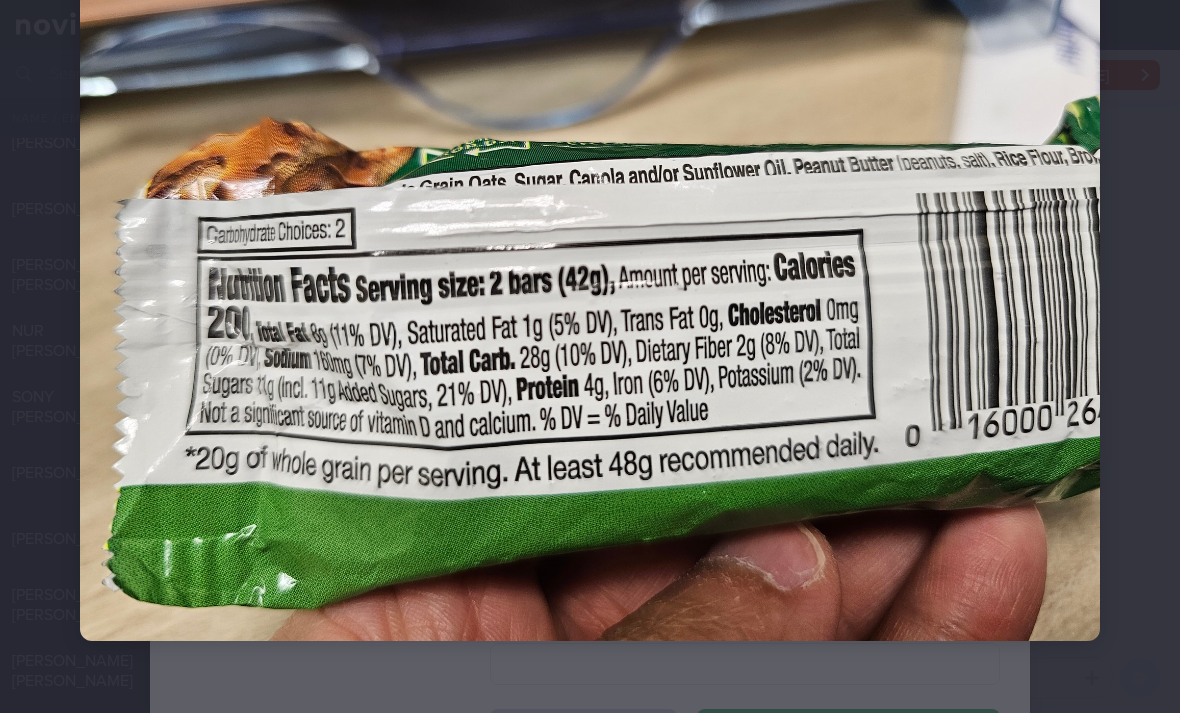 scroll, scrollTop: 202, scrollLeft: 0, axis: vertical 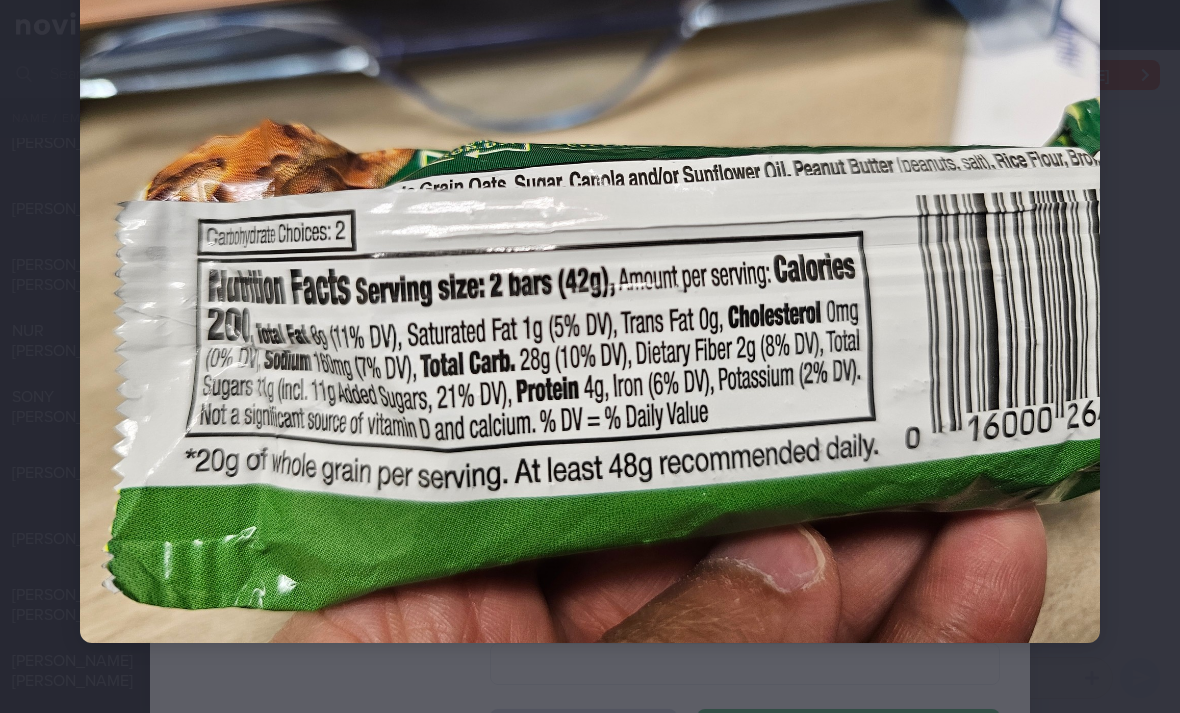 click at bounding box center [590, 260] 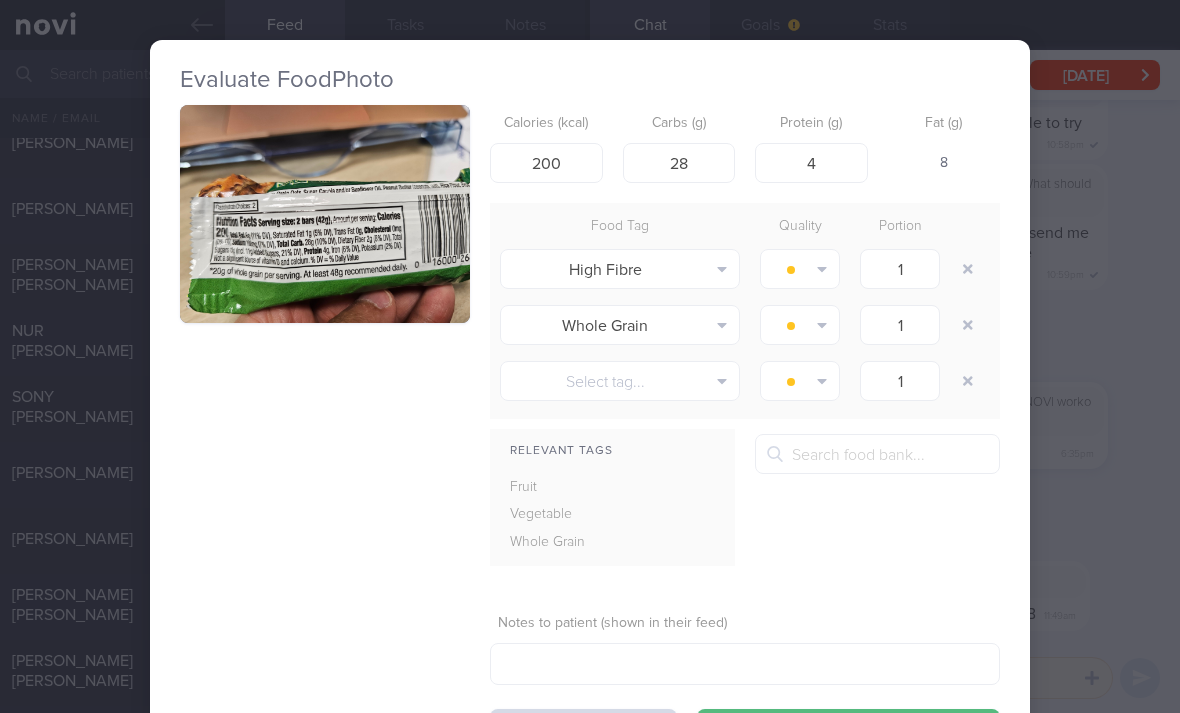 click 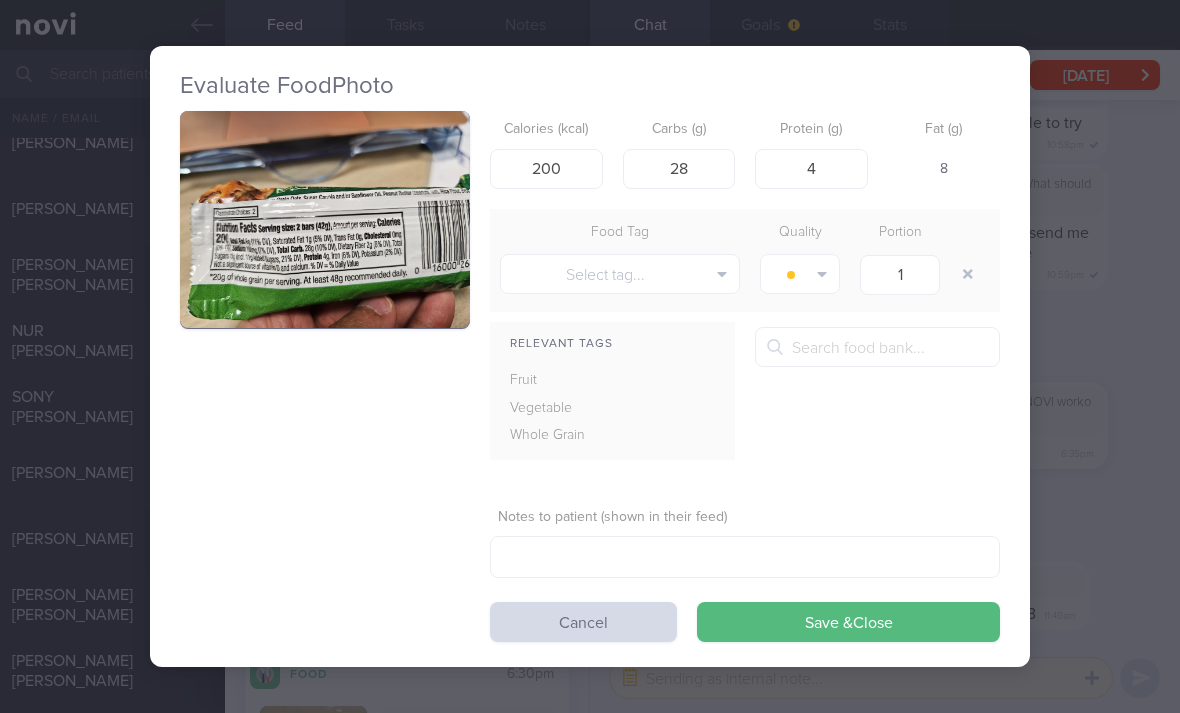 click on "Save &
Close" at bounding box center [848, 622] 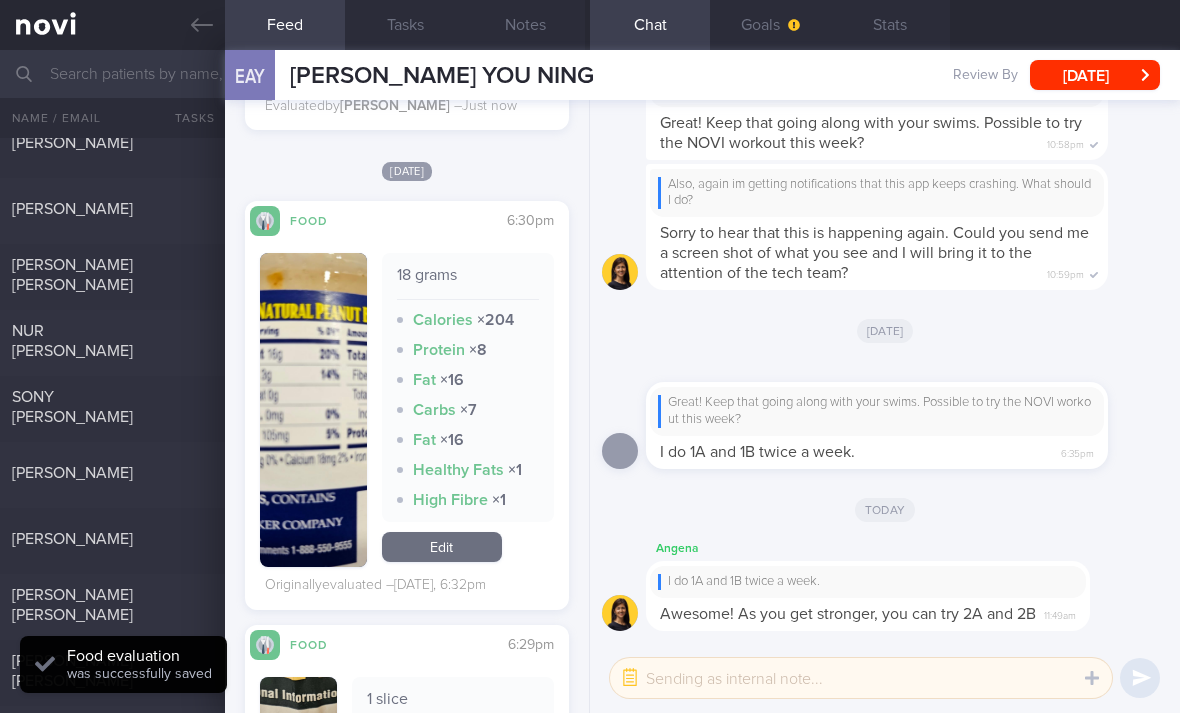 scroll, scrollTop: 930, scrollLeft: 0, axis: vertical 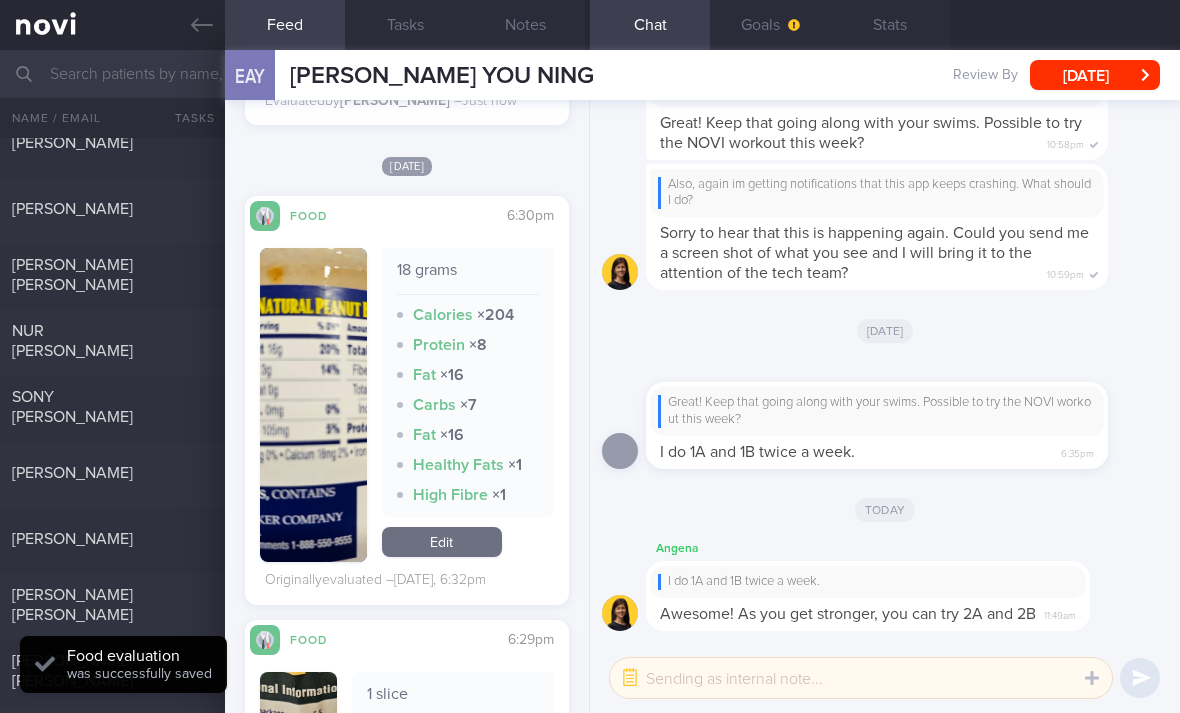 click on "Edit" at bounding box center [442, 542] 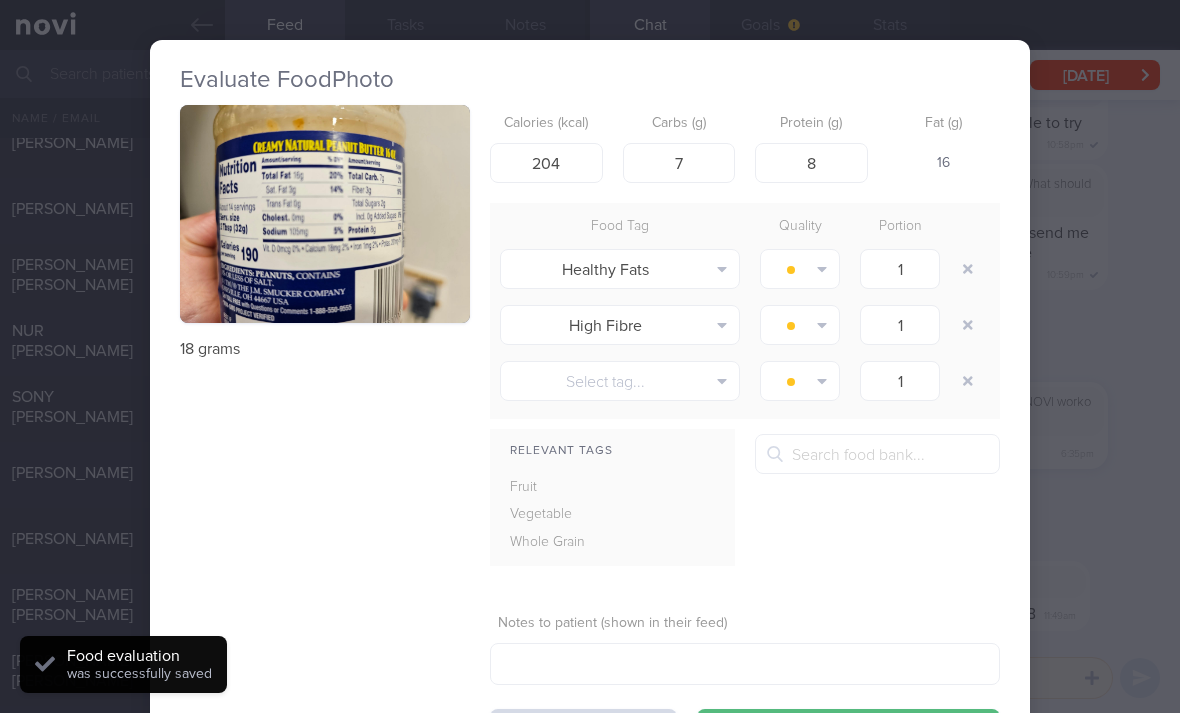 click at bounding box center (325, 214) 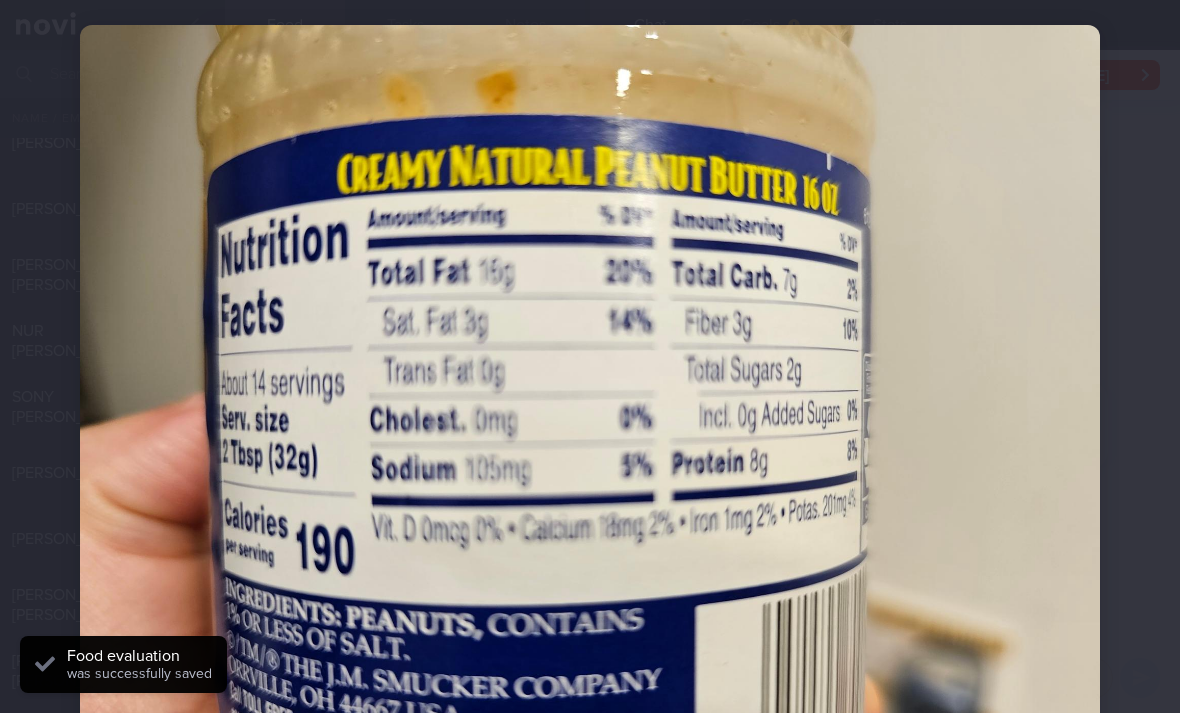 scroll, scrollTop: 51, scrollLeft: 0, axis: vertical 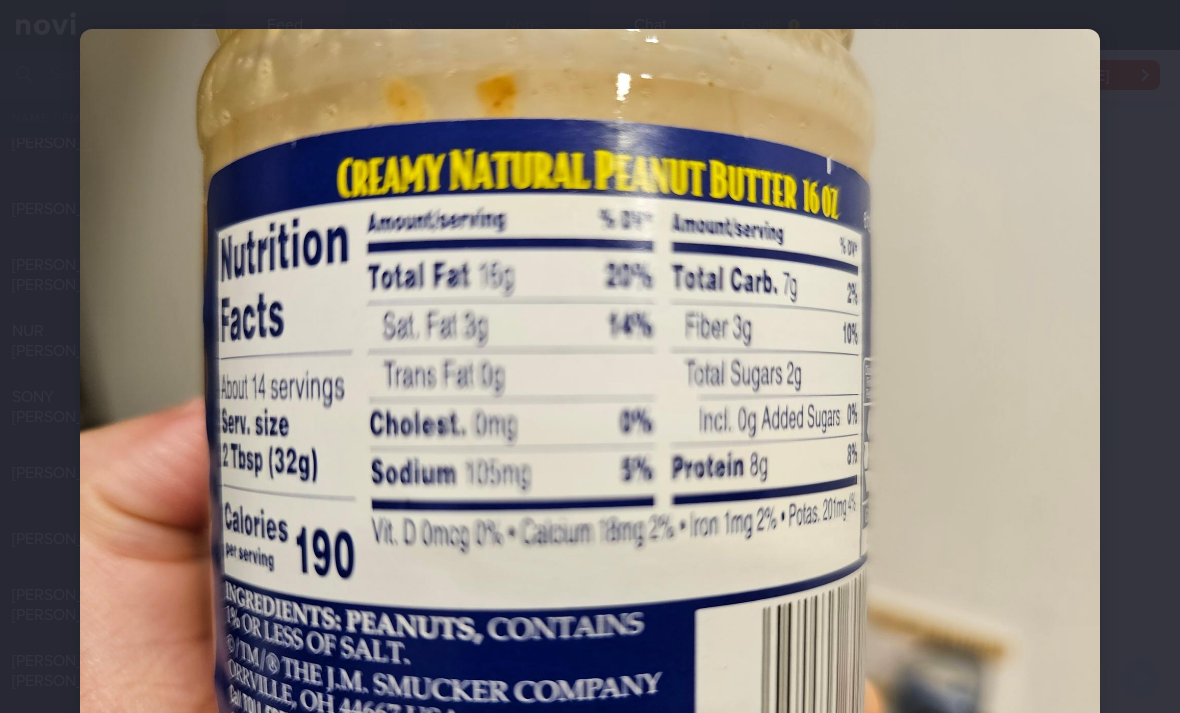 click at bounding box center [590, 411] 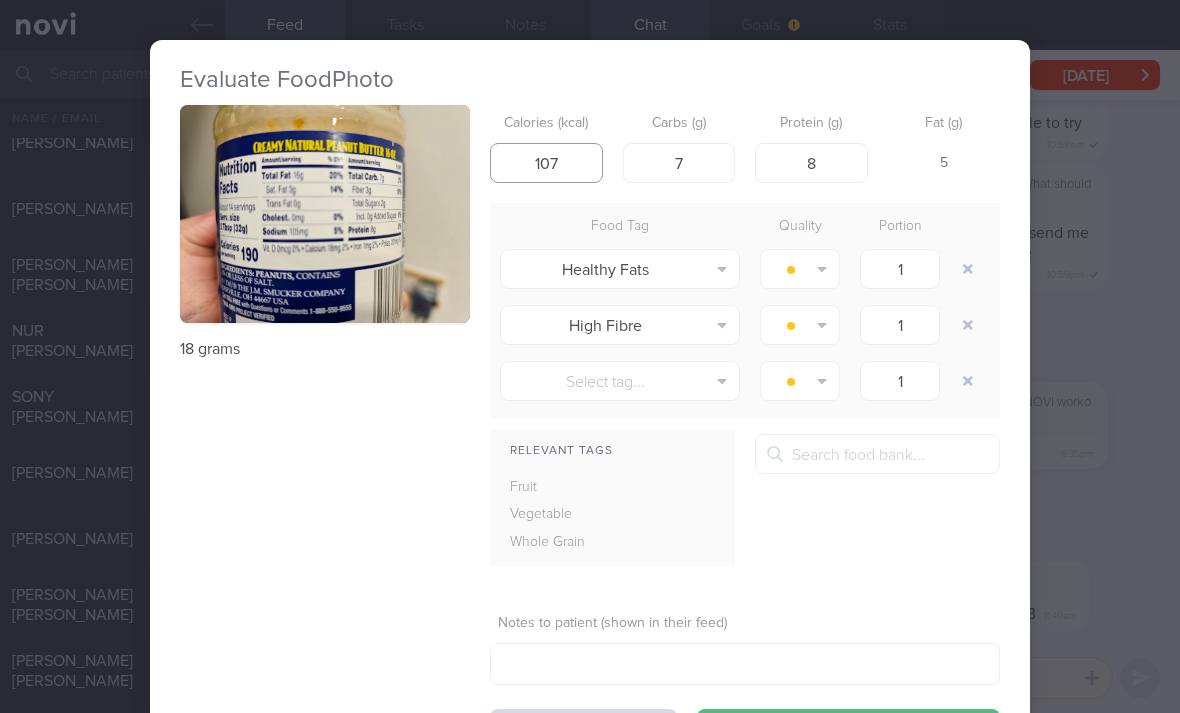 type on "107" 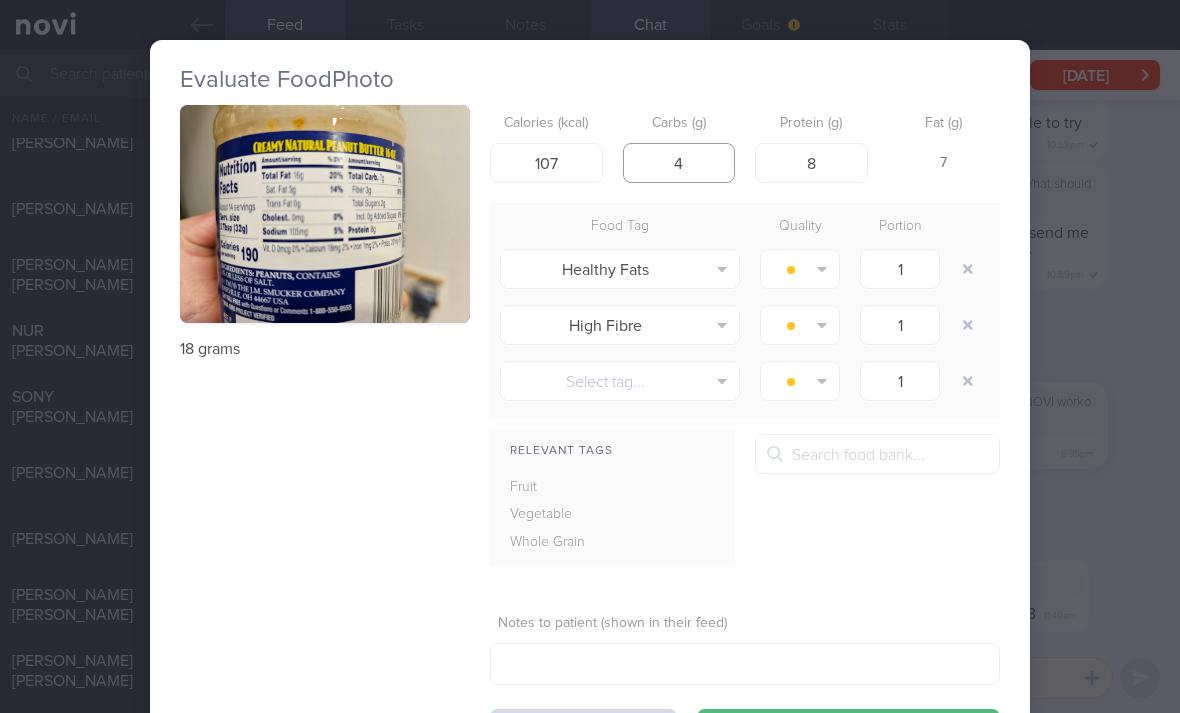 type on "4" 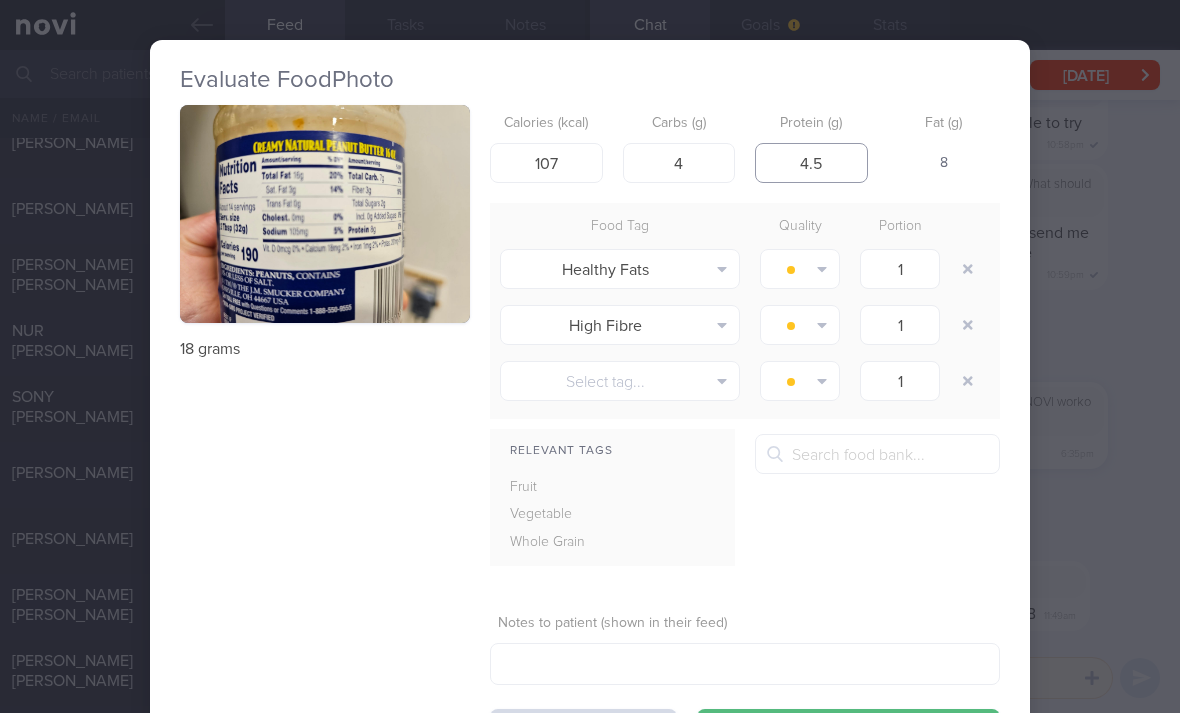 type 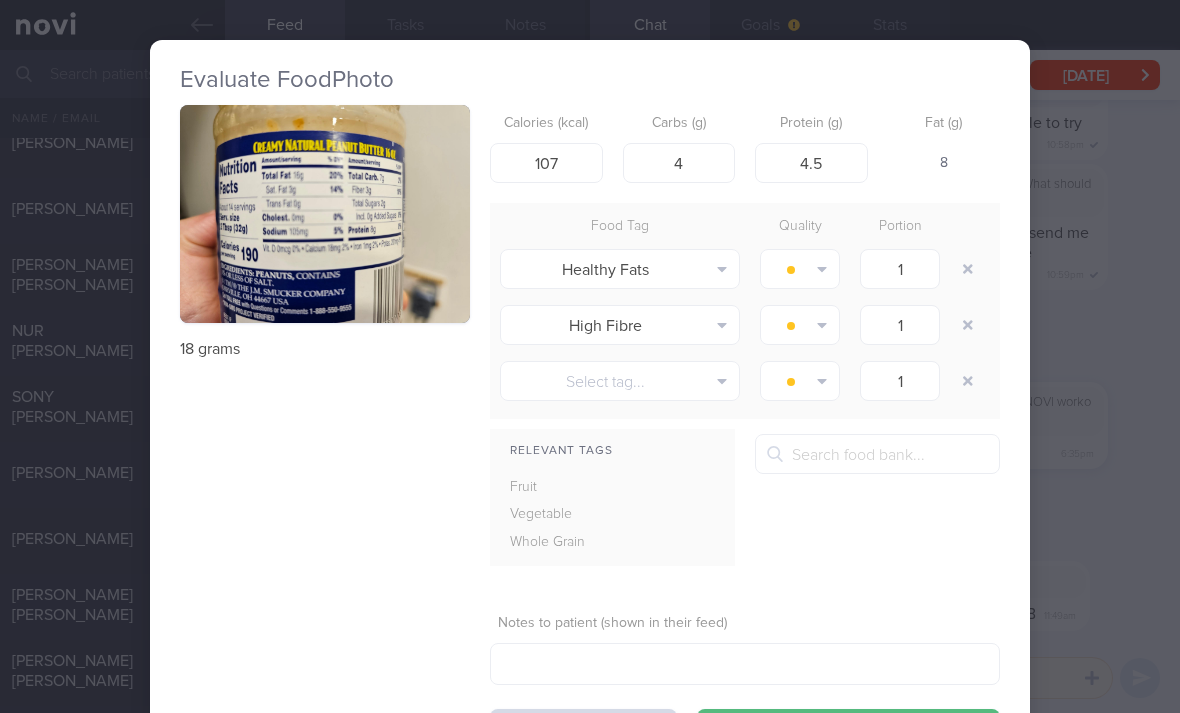 click at bounding box center (968, 269) 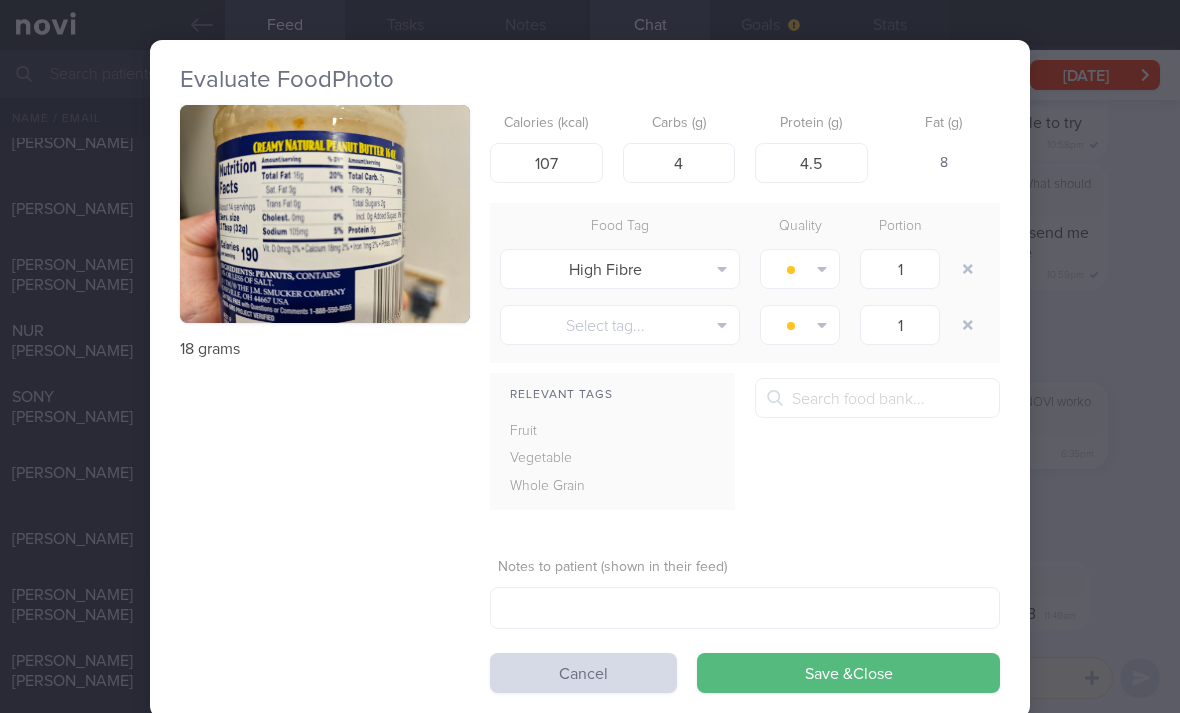 click at bounding box center (968, 269) 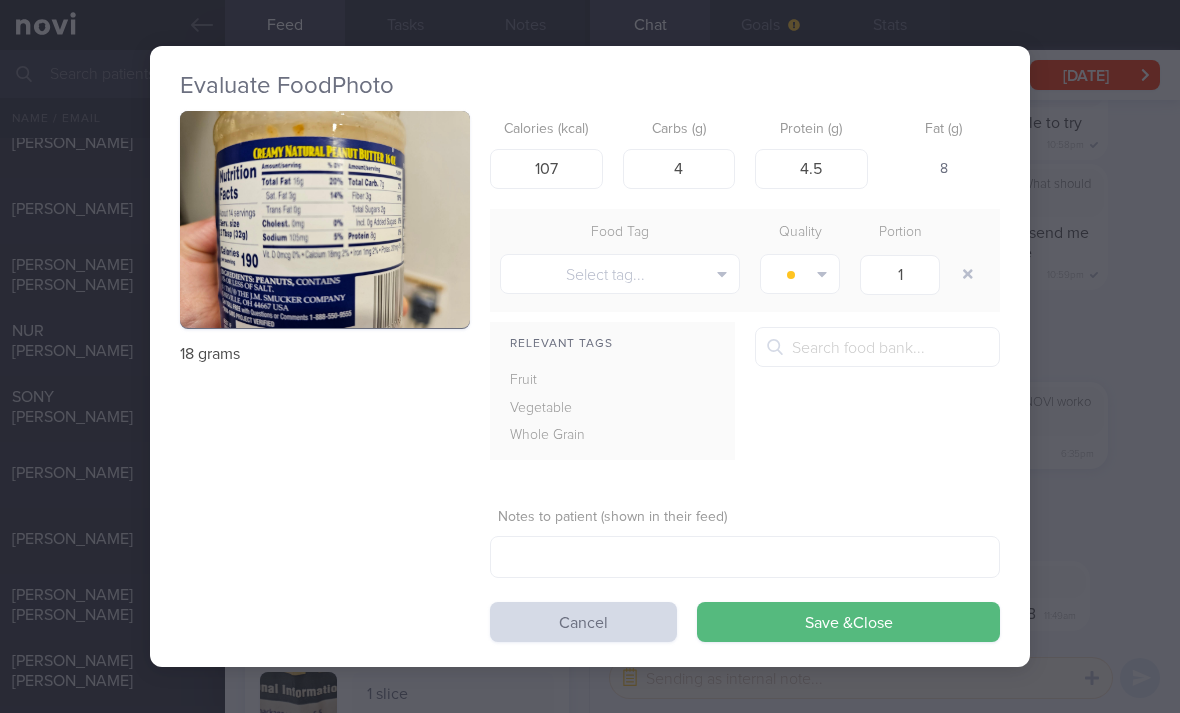 click on "Save &
Close" at bounding box center (848, 622) 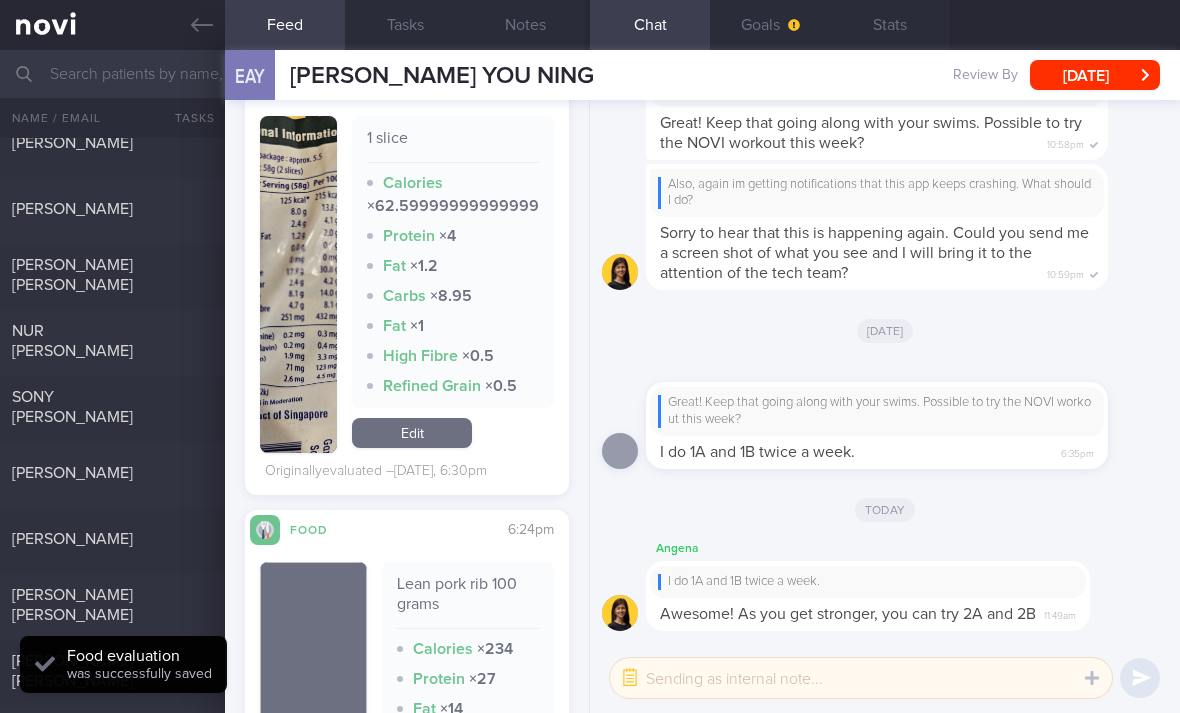 scroll, scrollTop: 1425, scrollLeft: 0, axis: vertical 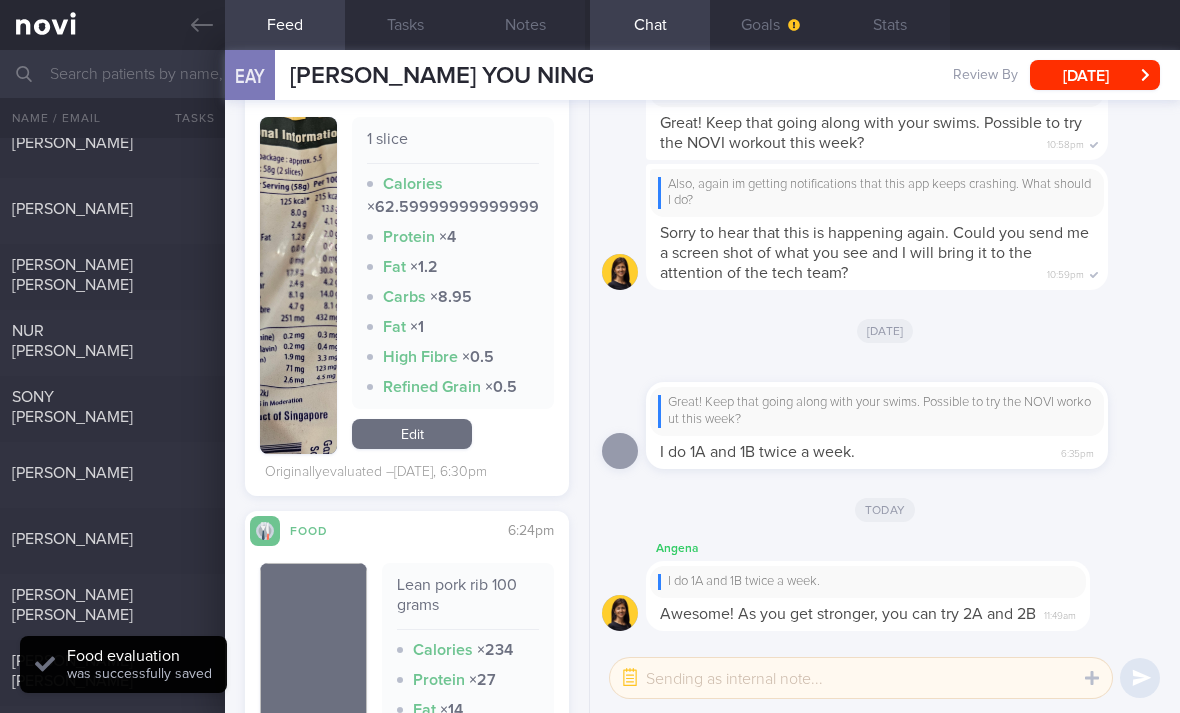 click on "Edit" at bounding box center [412, 434] 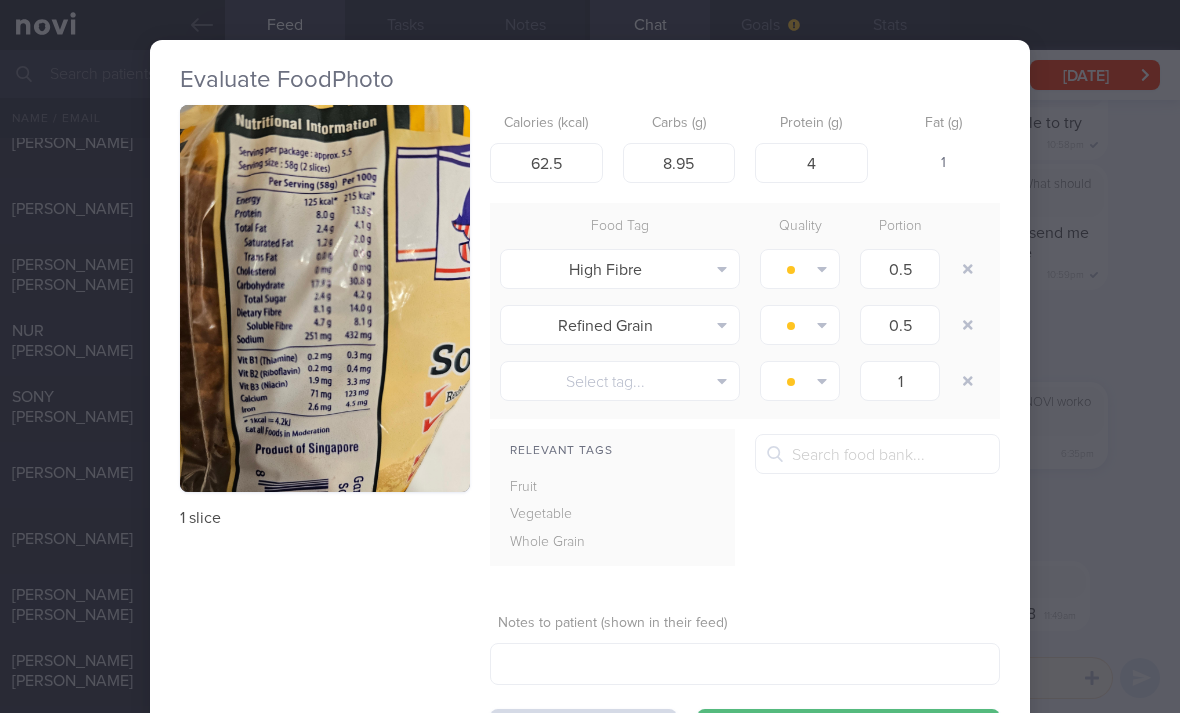 click at bounding box center [325, 298] 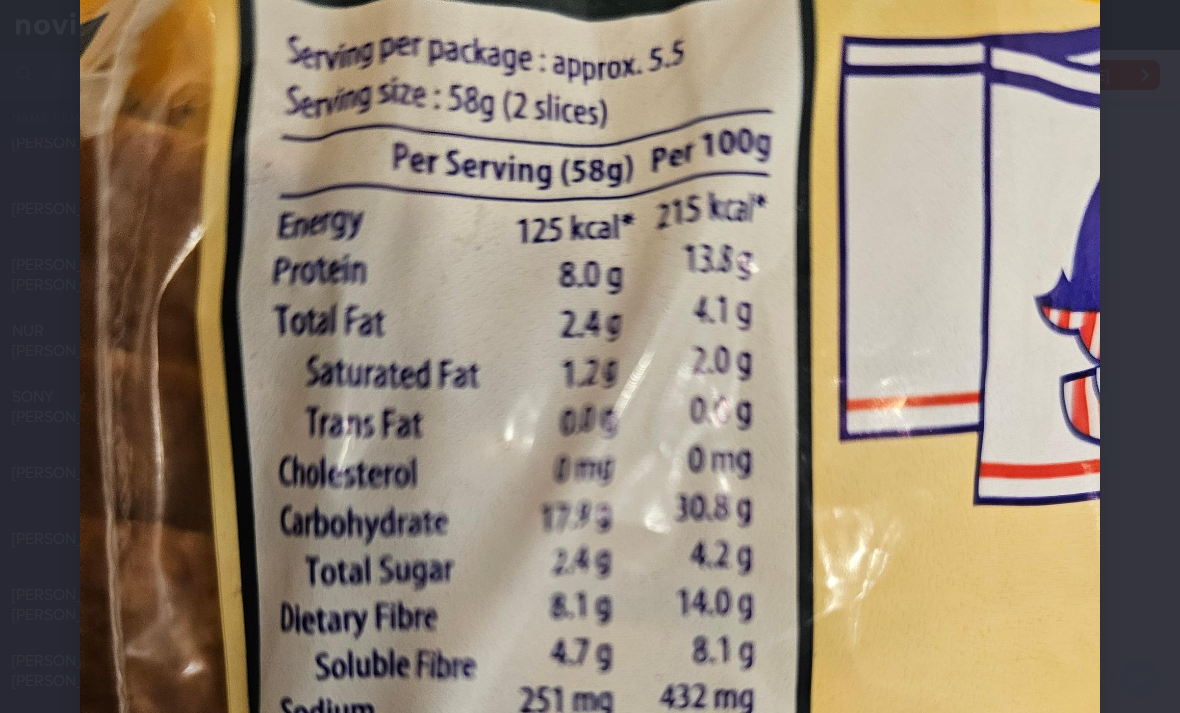 scroll, scrollTop: 312, scrollLeft: 0, axis: vertical 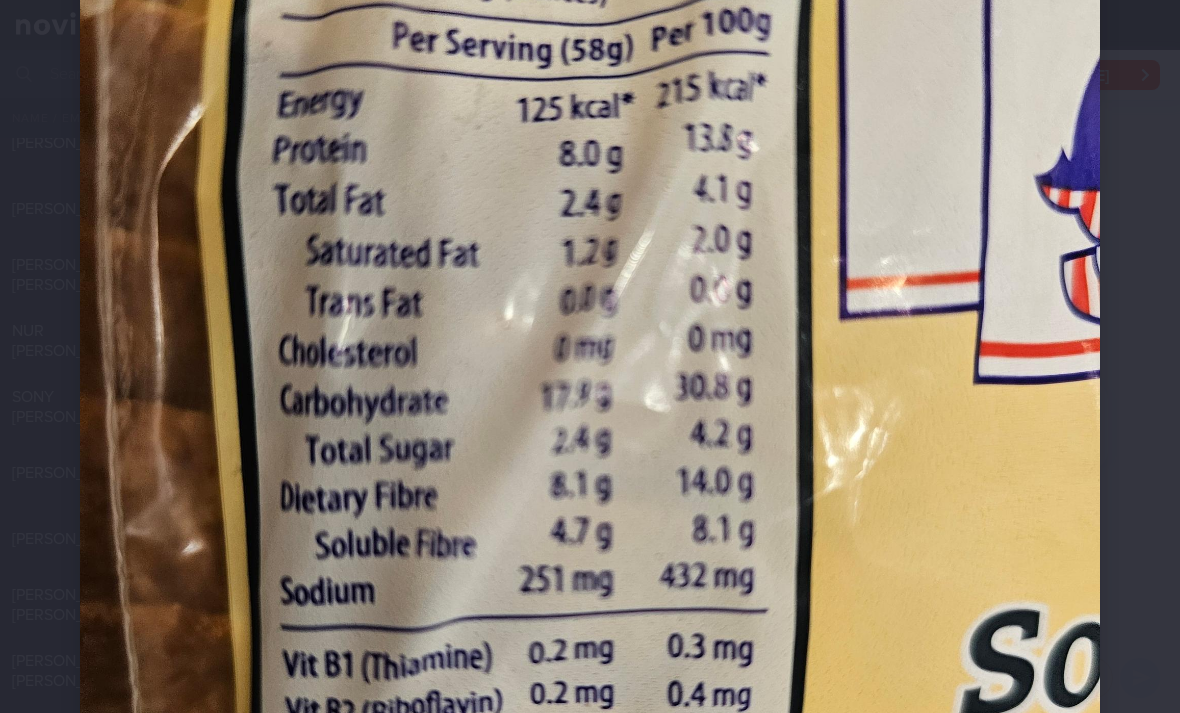 click at bounding box center [590, 448] 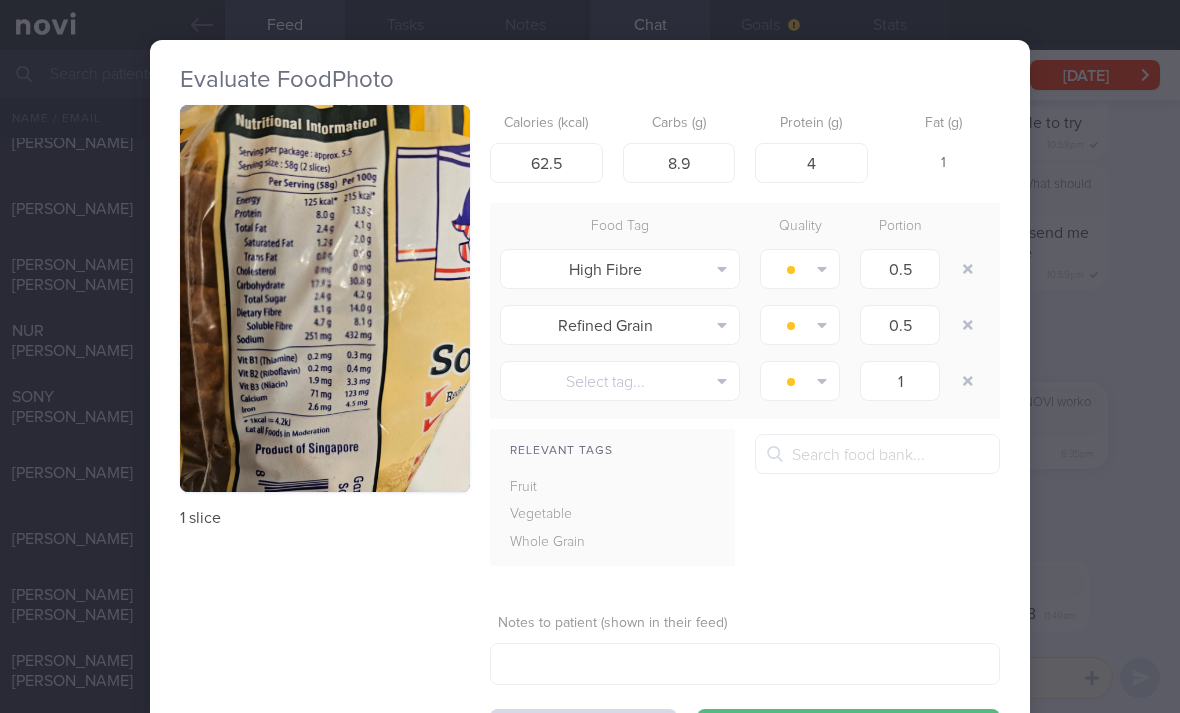 click at bounding box center [968, 269] 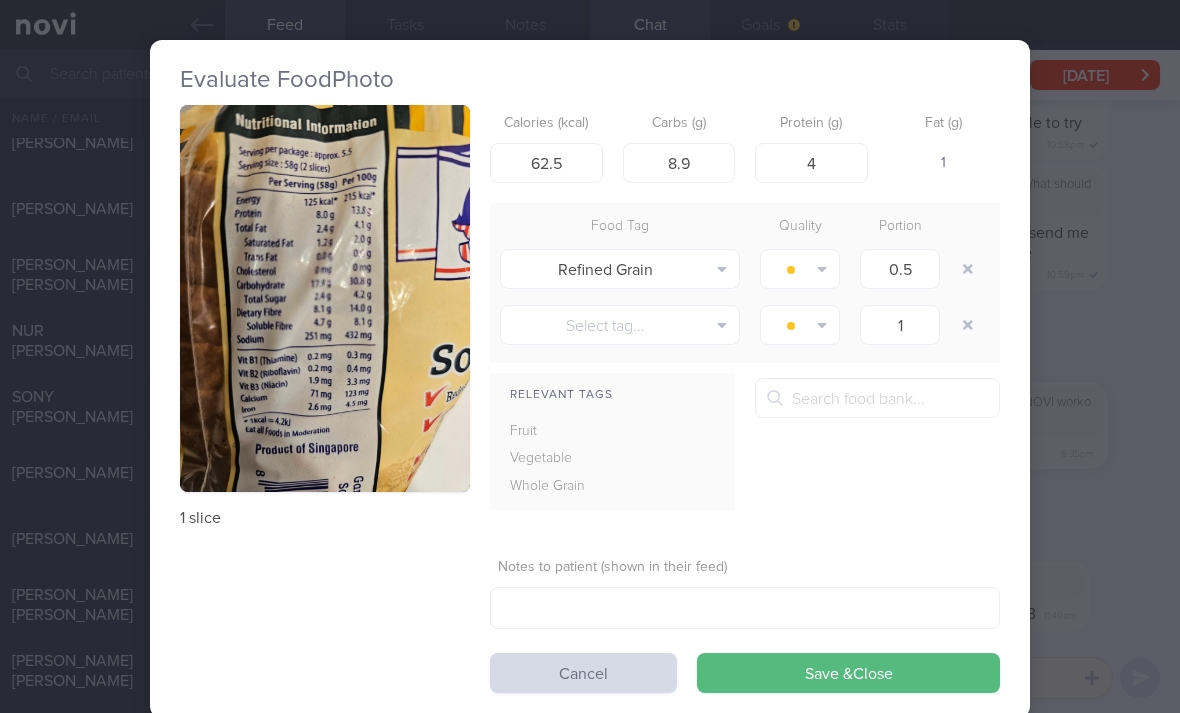 click at bounding box center [968, 269] 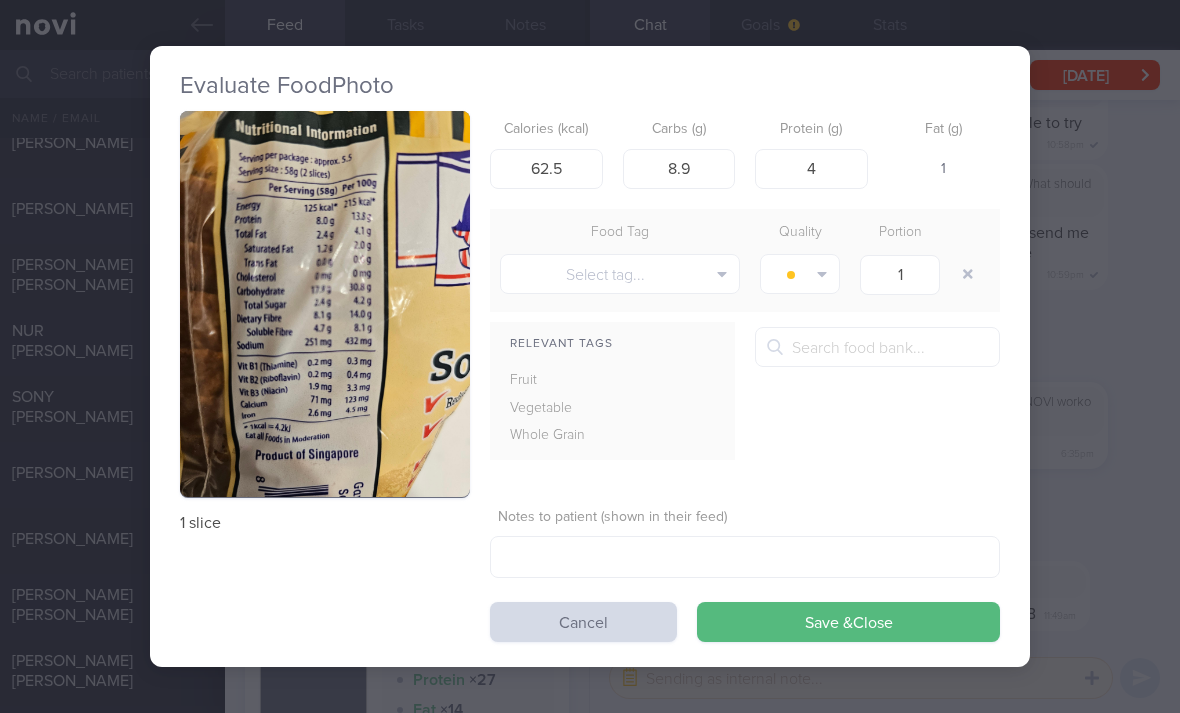 click on "Save &
Close" at bounding box center (848, 622) 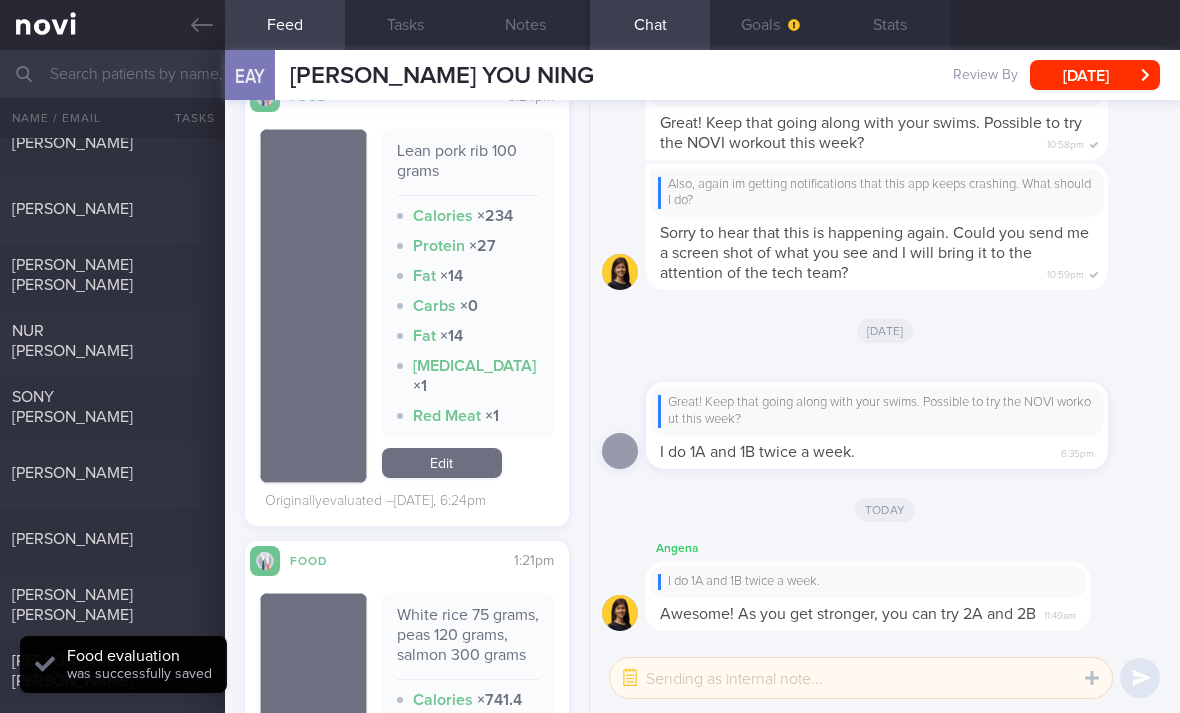 scroll, scrollTop: 1798, scrollLeft: 0, axis: vertical 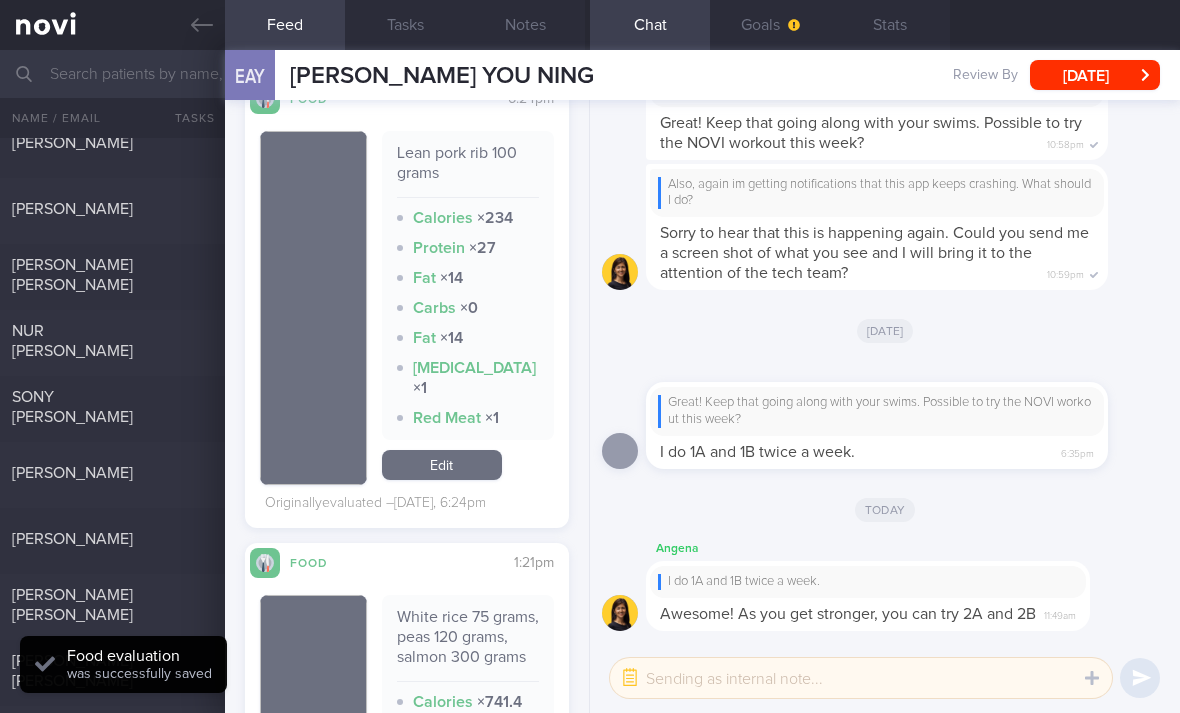 click on "Edit" at bounding box center [442, 465] 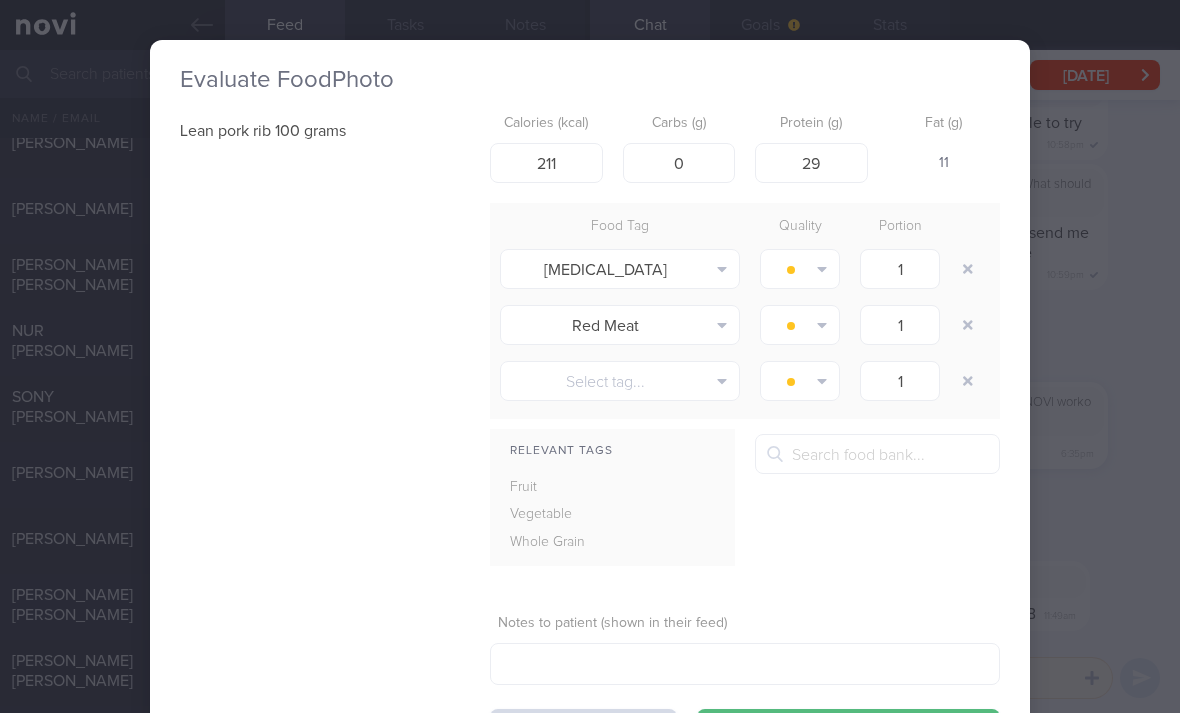click at bounding box center [968, 269] 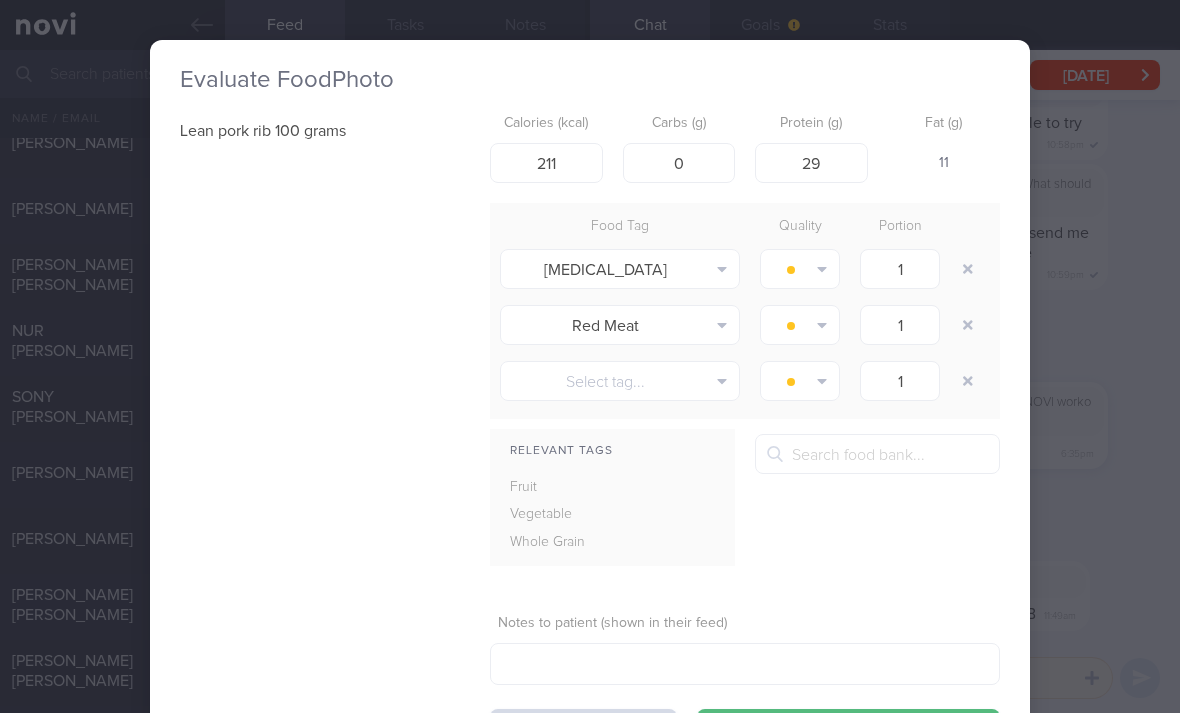 click at bounding box center [968, 269] 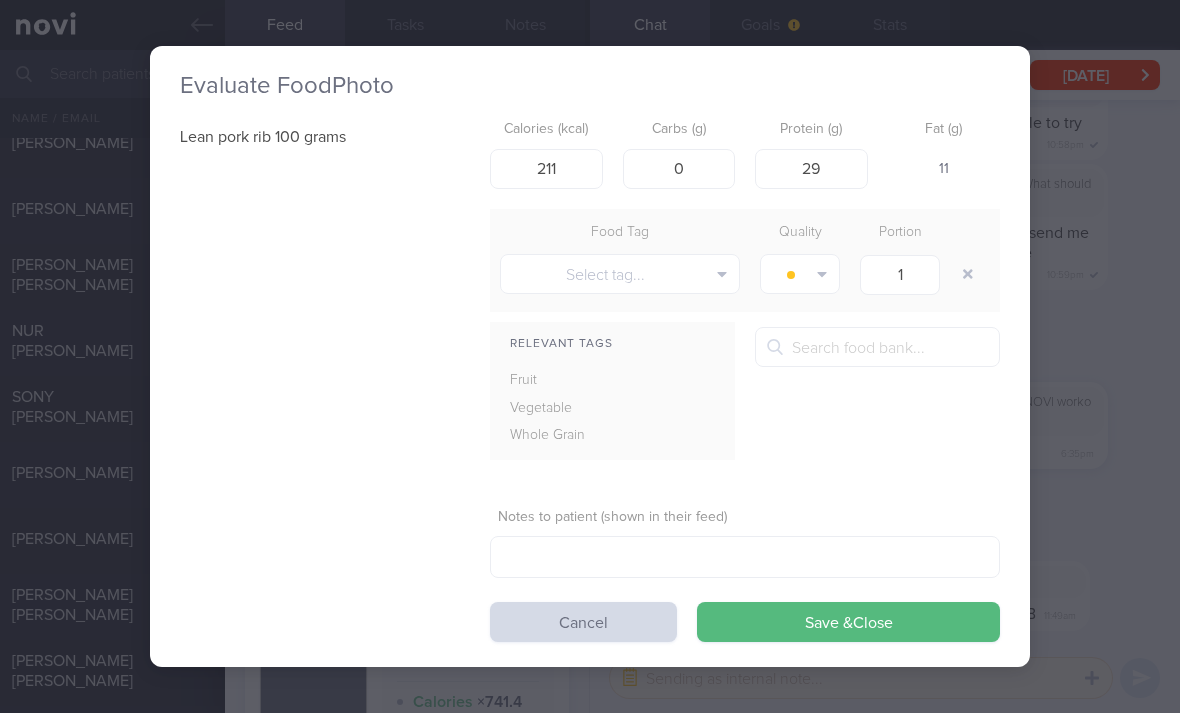 click at bounding box center (968, 274) 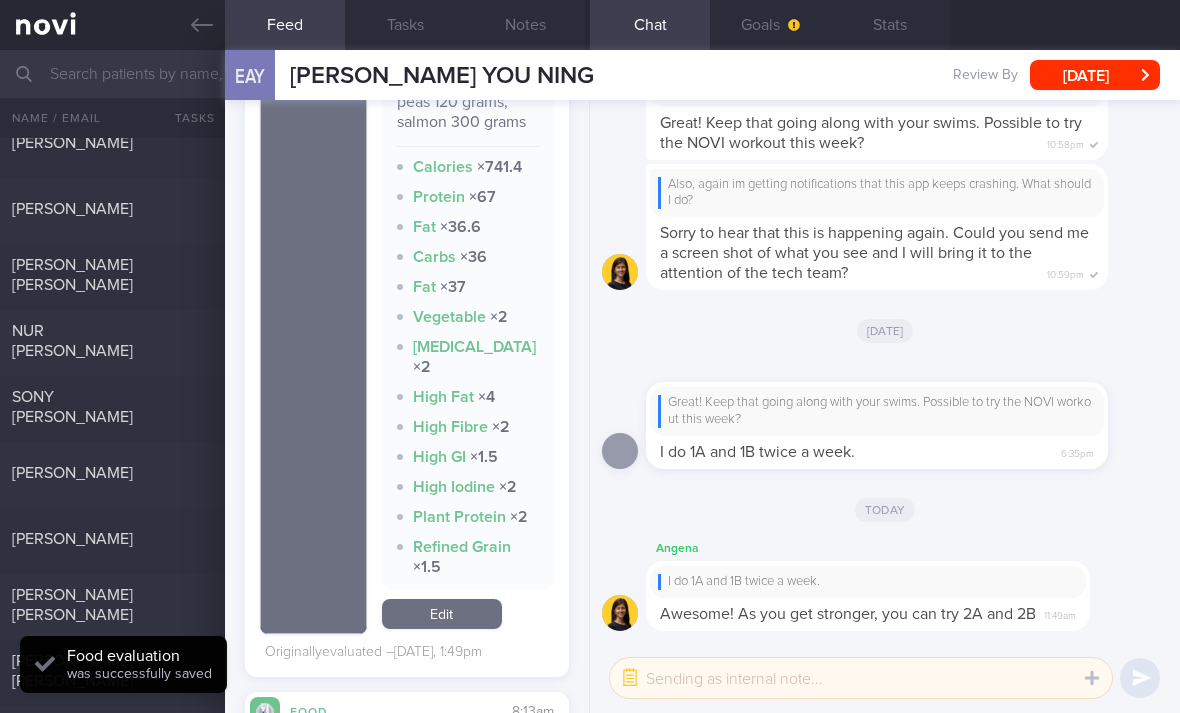 scroll, scrollTop: 2251, scrollLeft: 0, axis: vertical 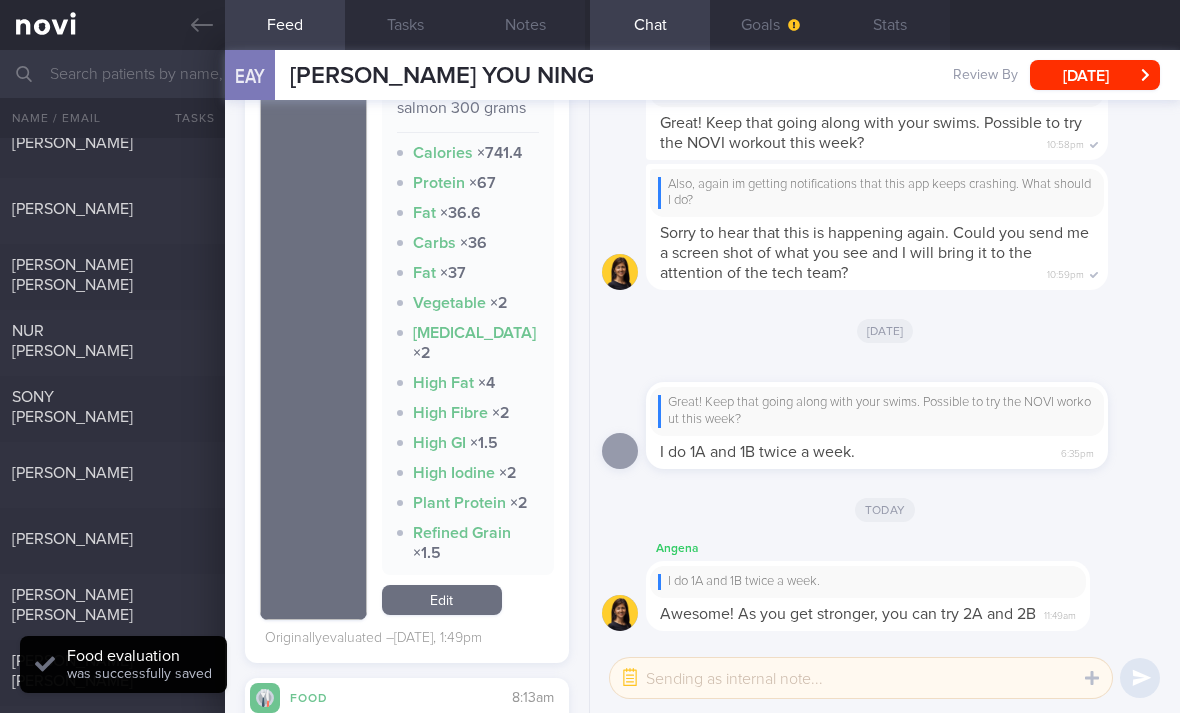 click on "Edit" at bounding box center [442, 600] 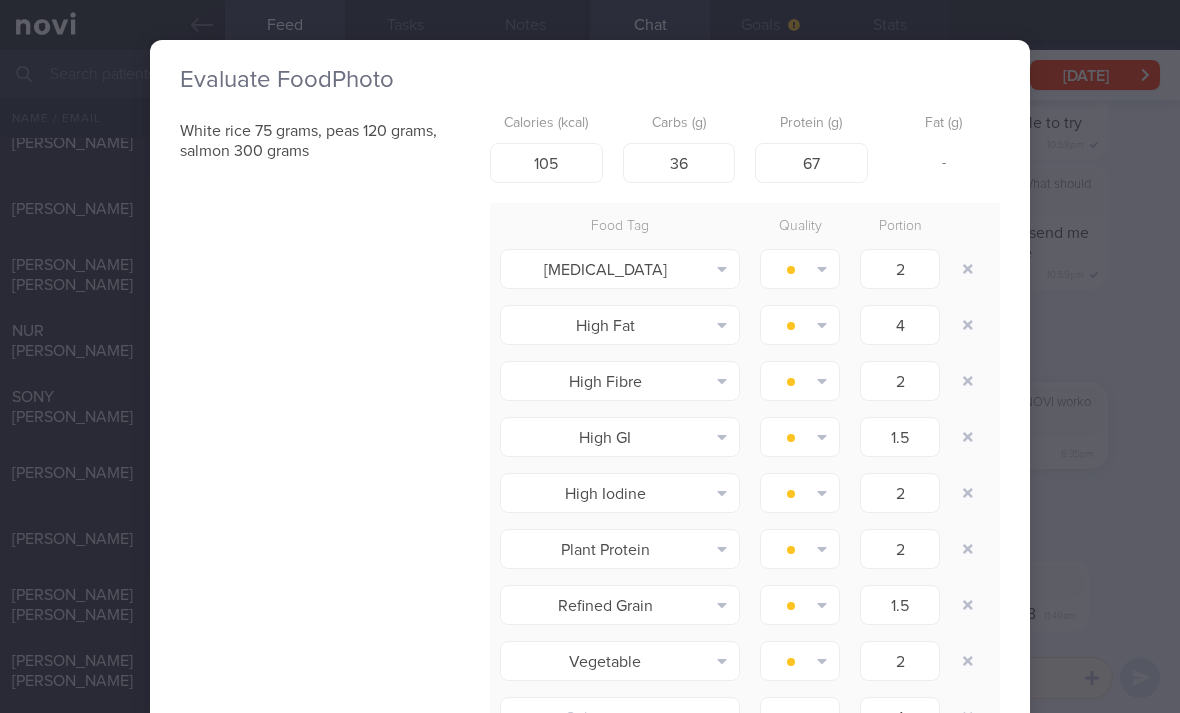 click at bounding box center (968, 269) 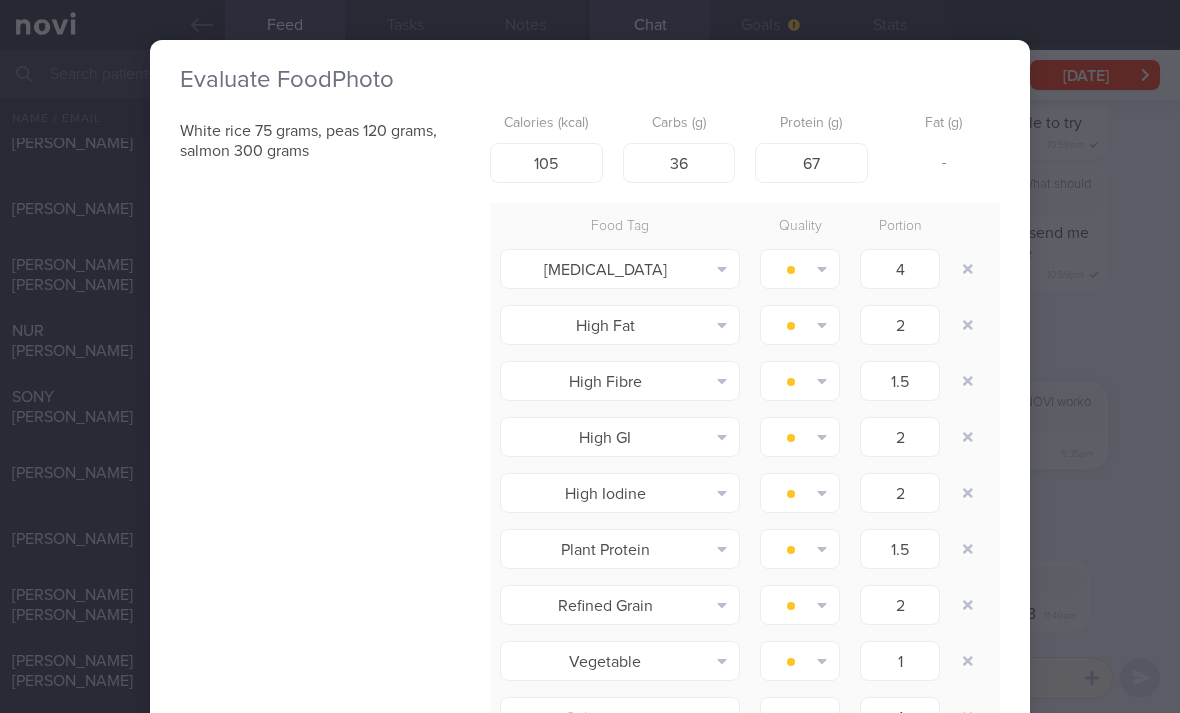 click at bounding box center [968, 269] 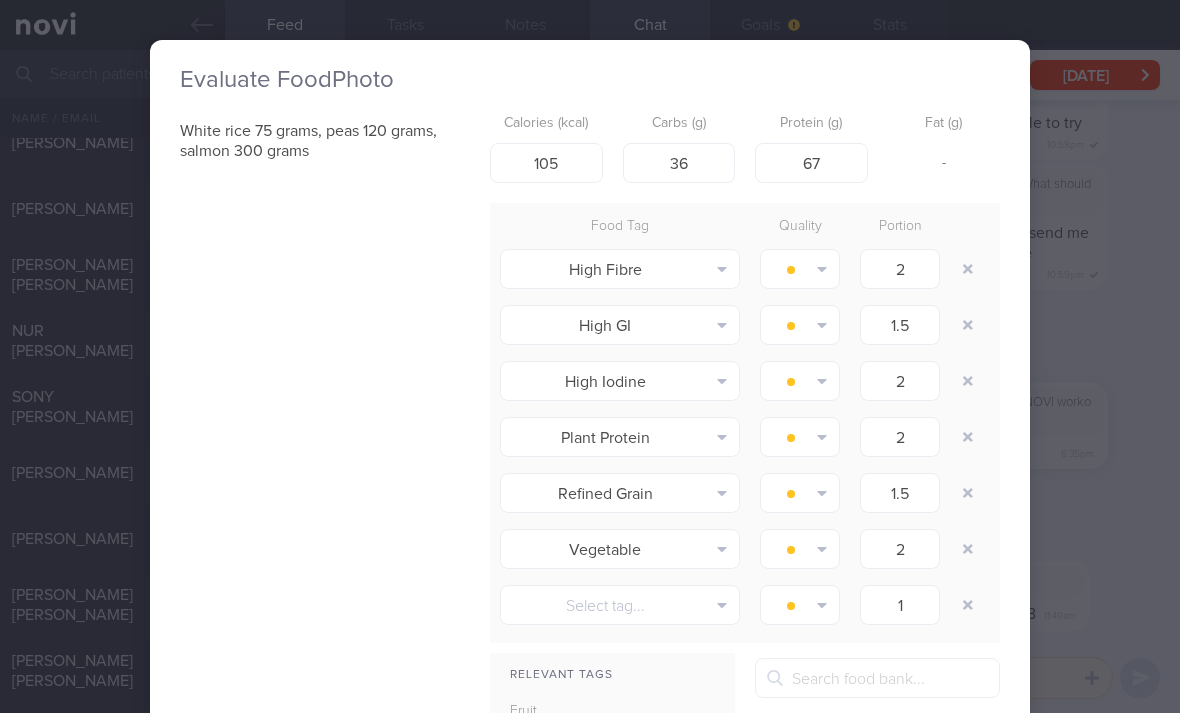 click at bounding box center [968, 269] 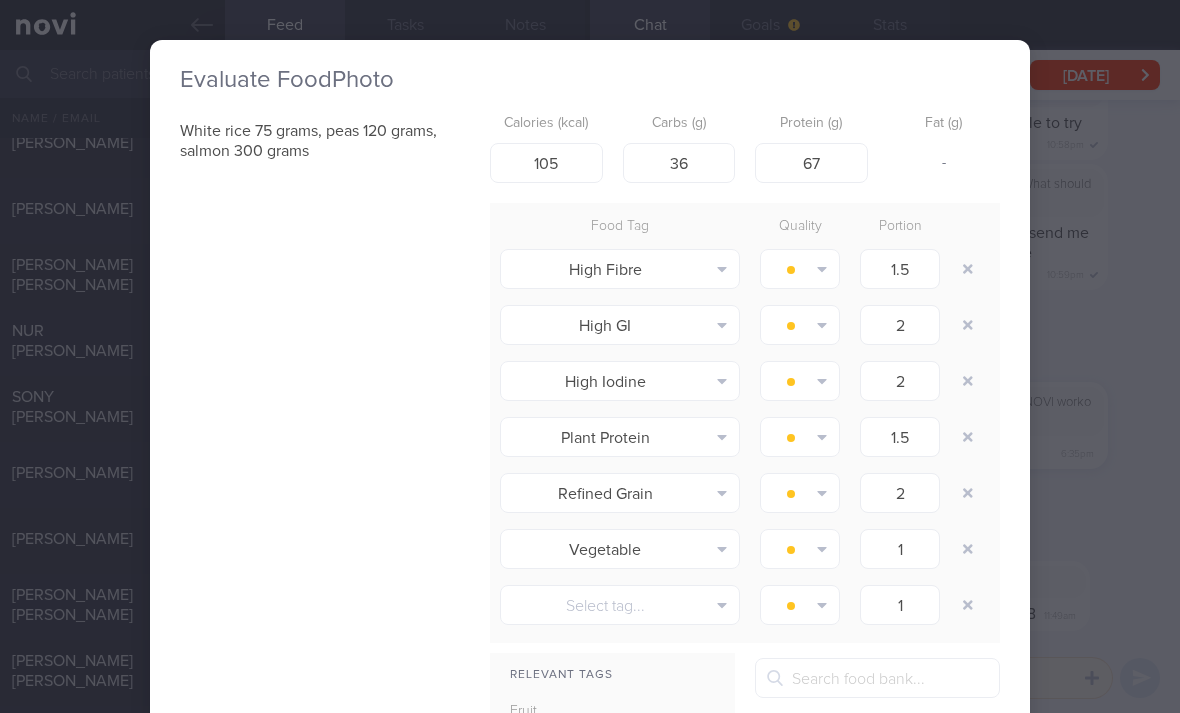 click at bounding box center [968, 269] 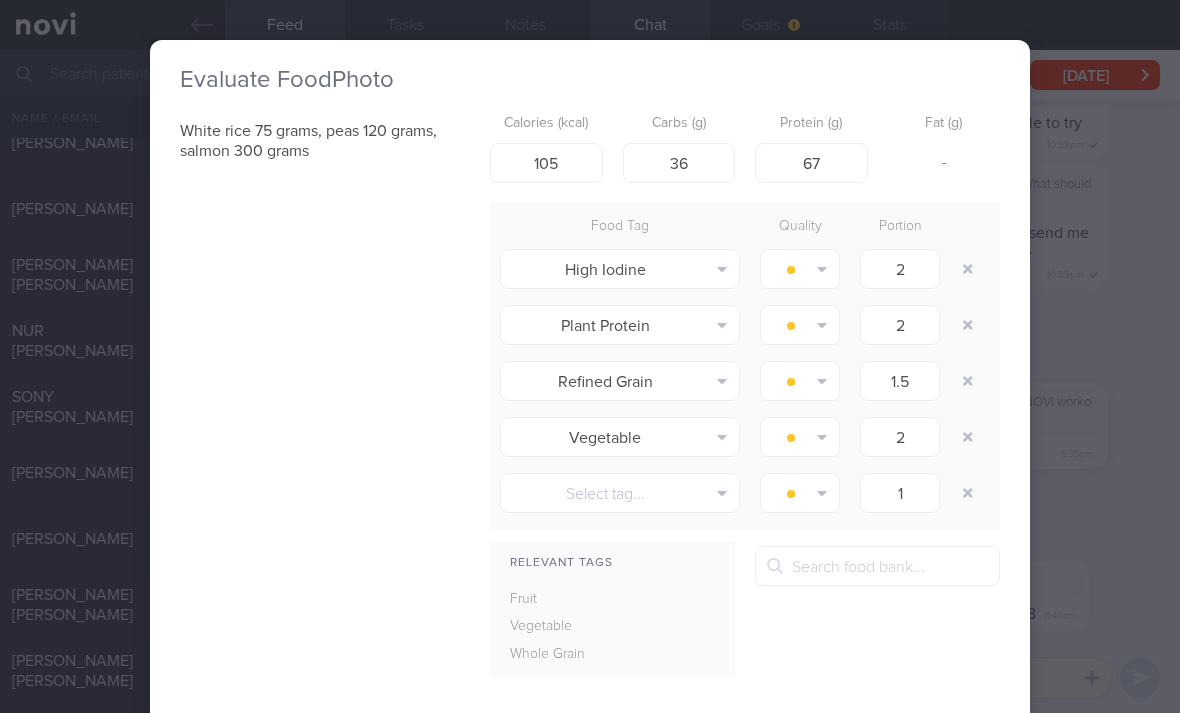 click at bounding box center (968, 269) 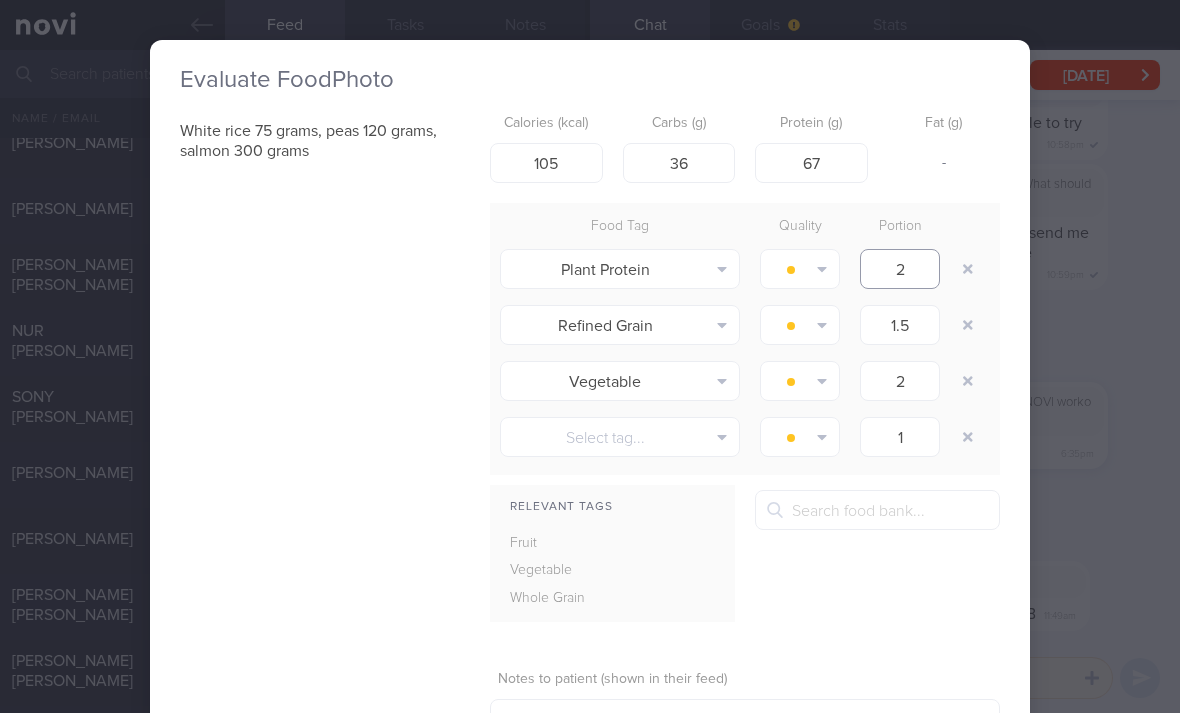 click on "2" at bounding box center [900, 269] 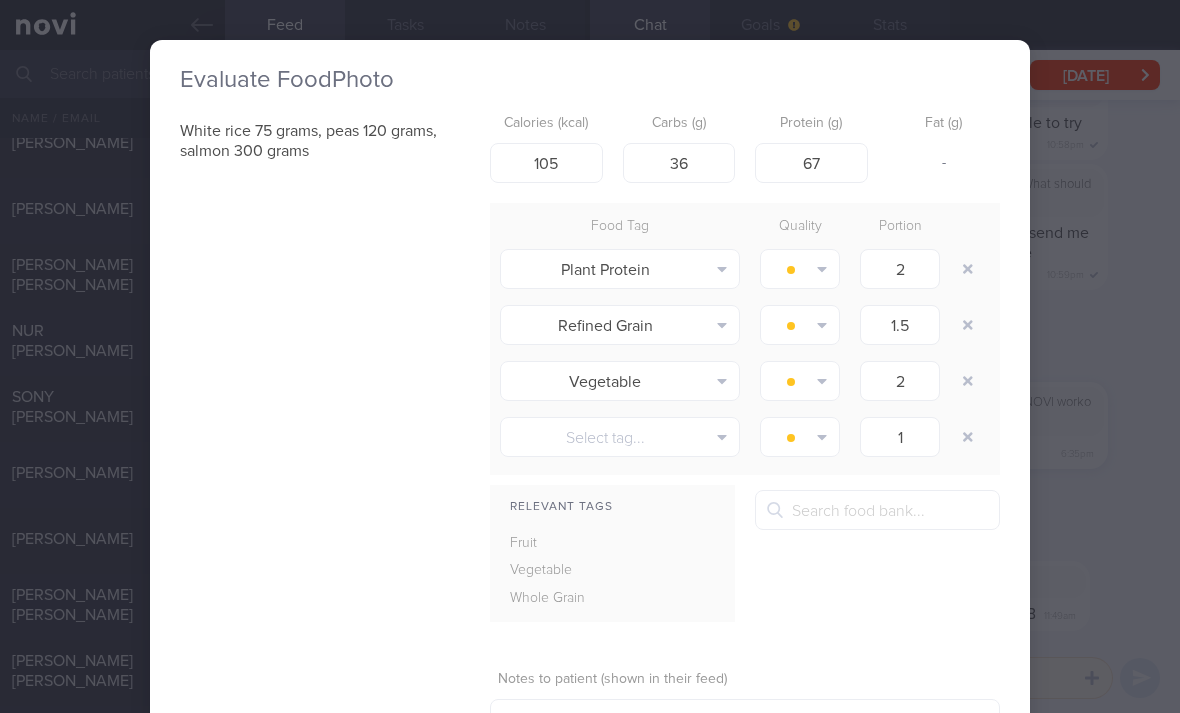 click on "2" at bounding box center (900, 269) 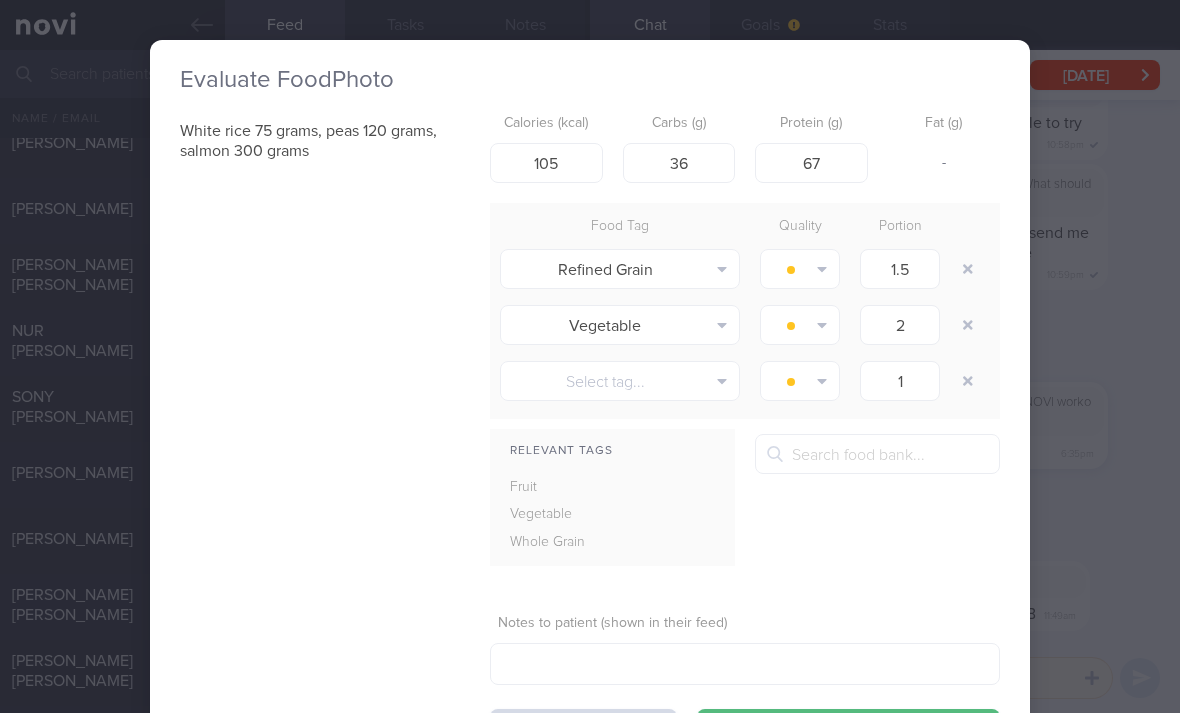 click at bounding box center [968, 269] 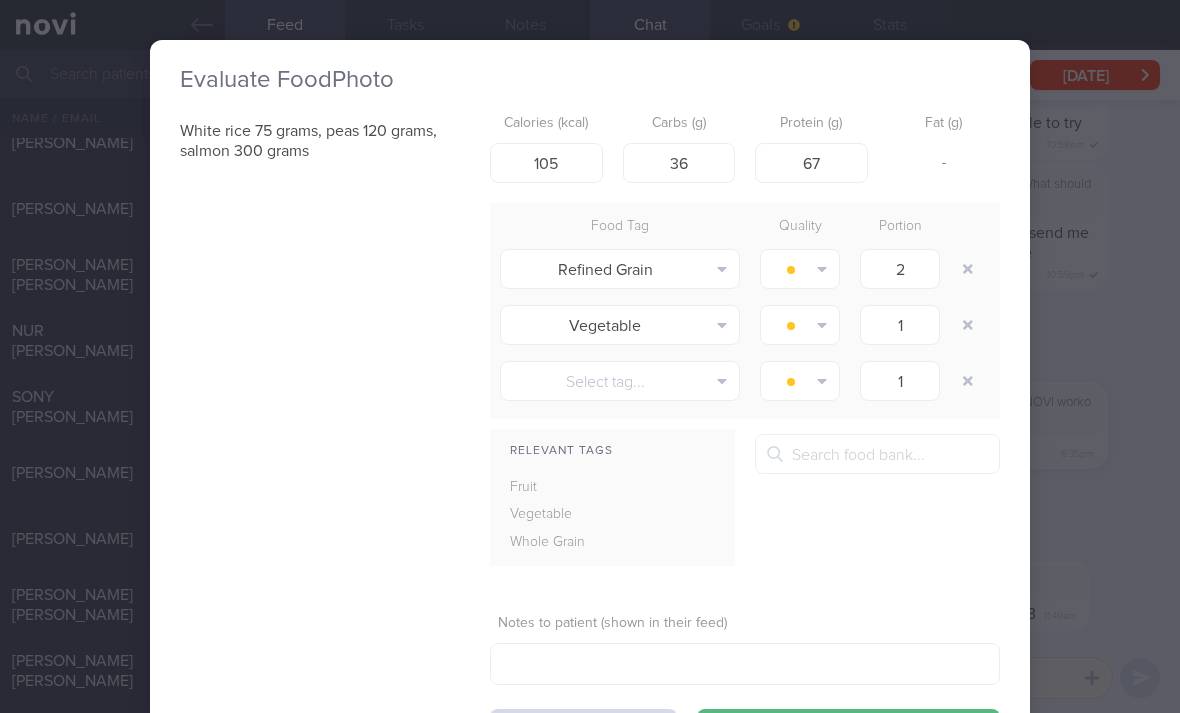 click at bounding box center [968, 269] 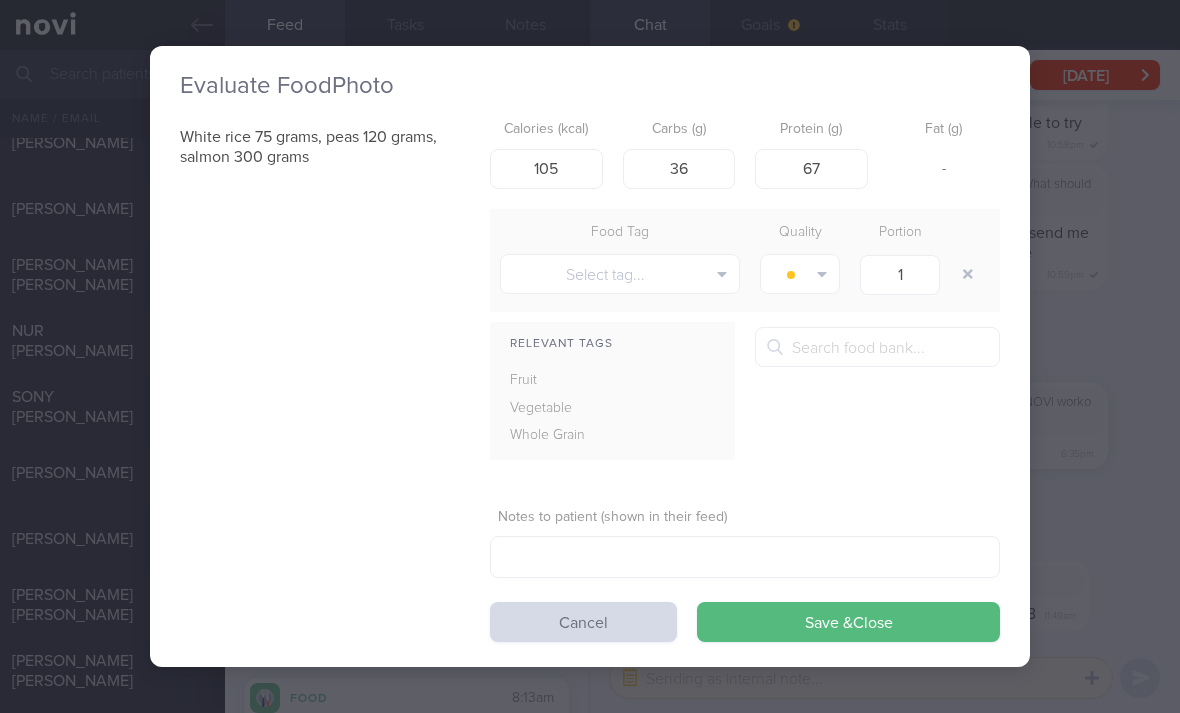 click at bounding box center [968, 274] 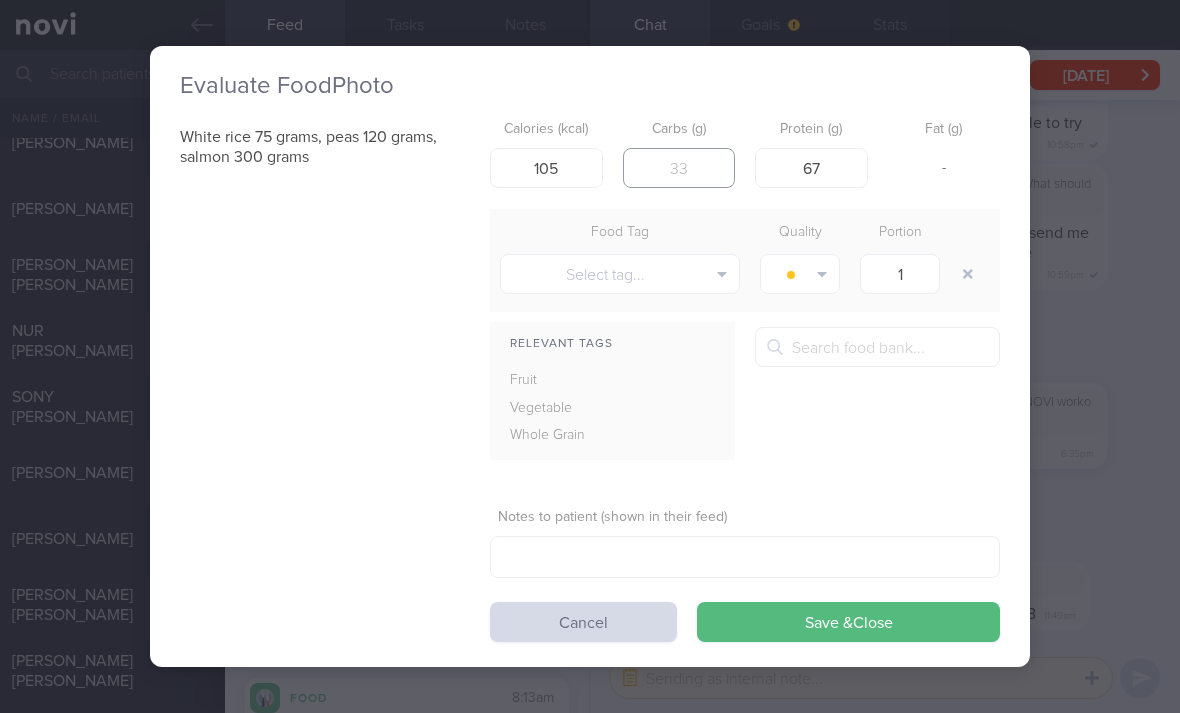 scroll, scrollTop: 0, scrollLeft: 1, axis: horizontal 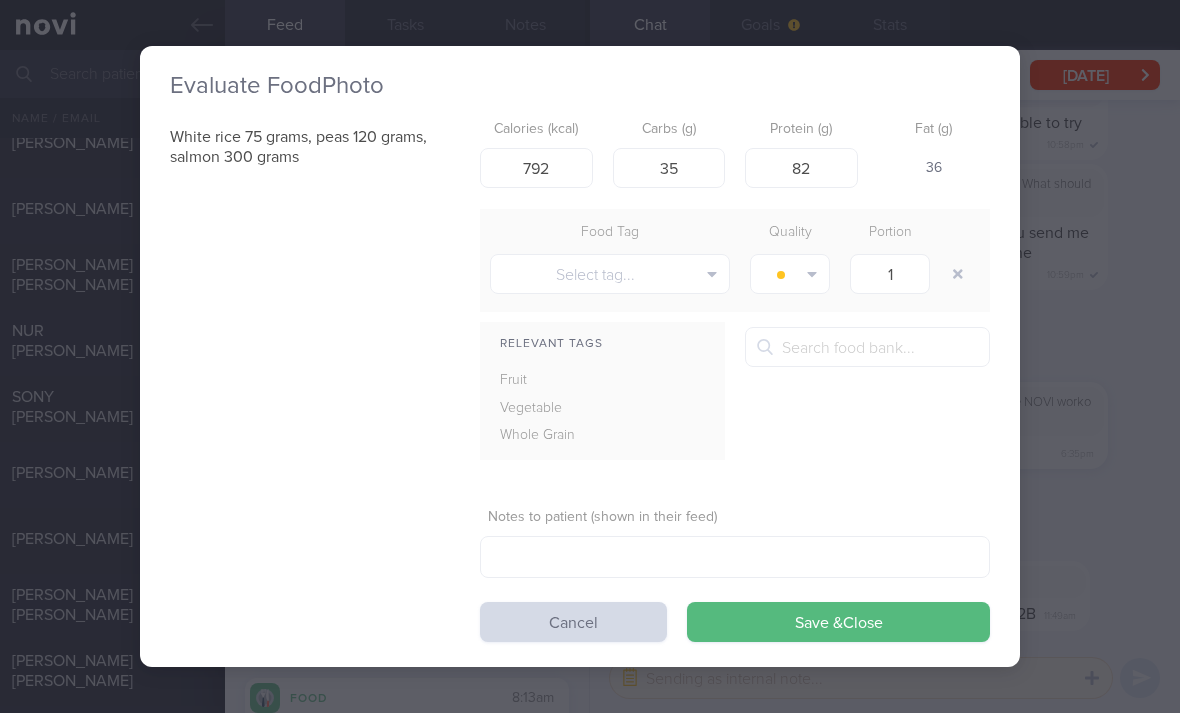 click on "Save &
Close" at bounding box center [838, 622] 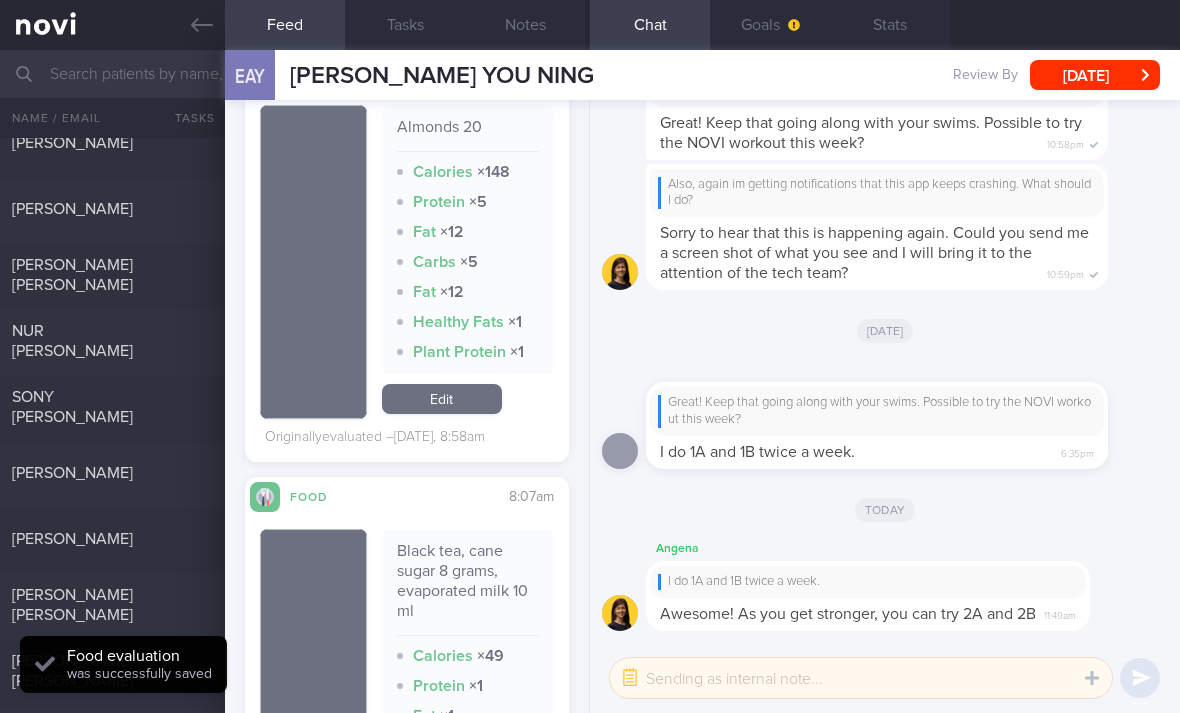 scroll, scrollTop: 2554, scrollLeft: 0, axis: vertical 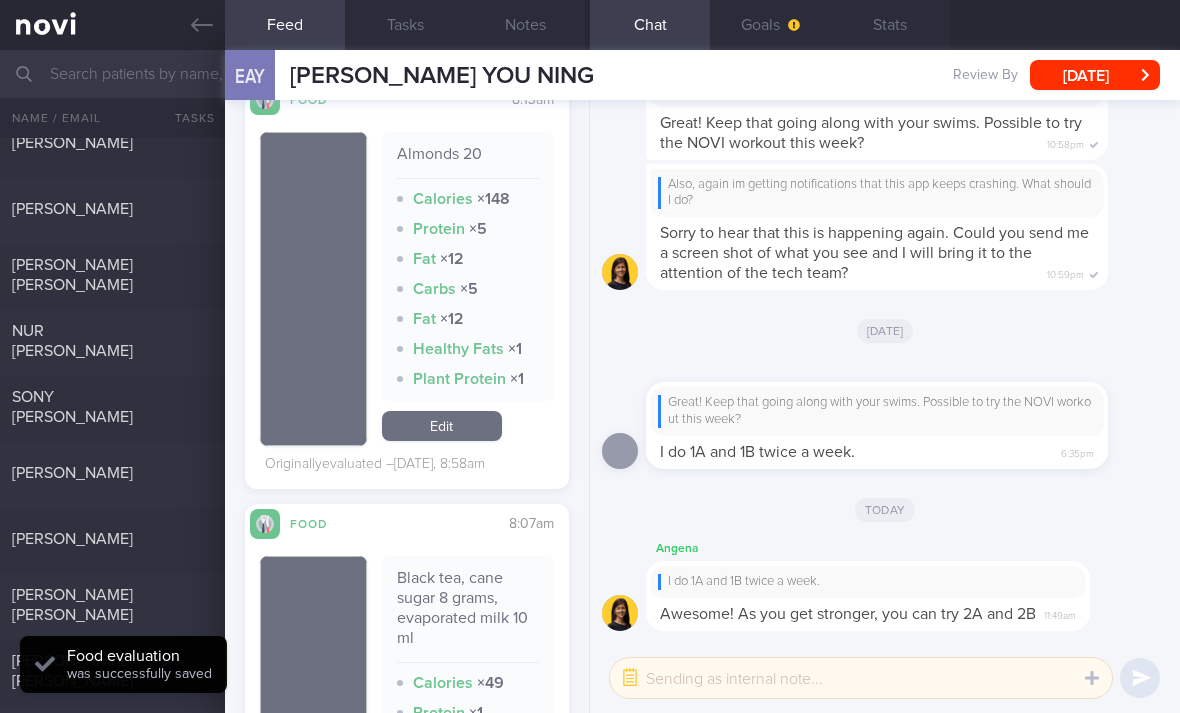 click on "Edit" at bounding box center [442, 426] 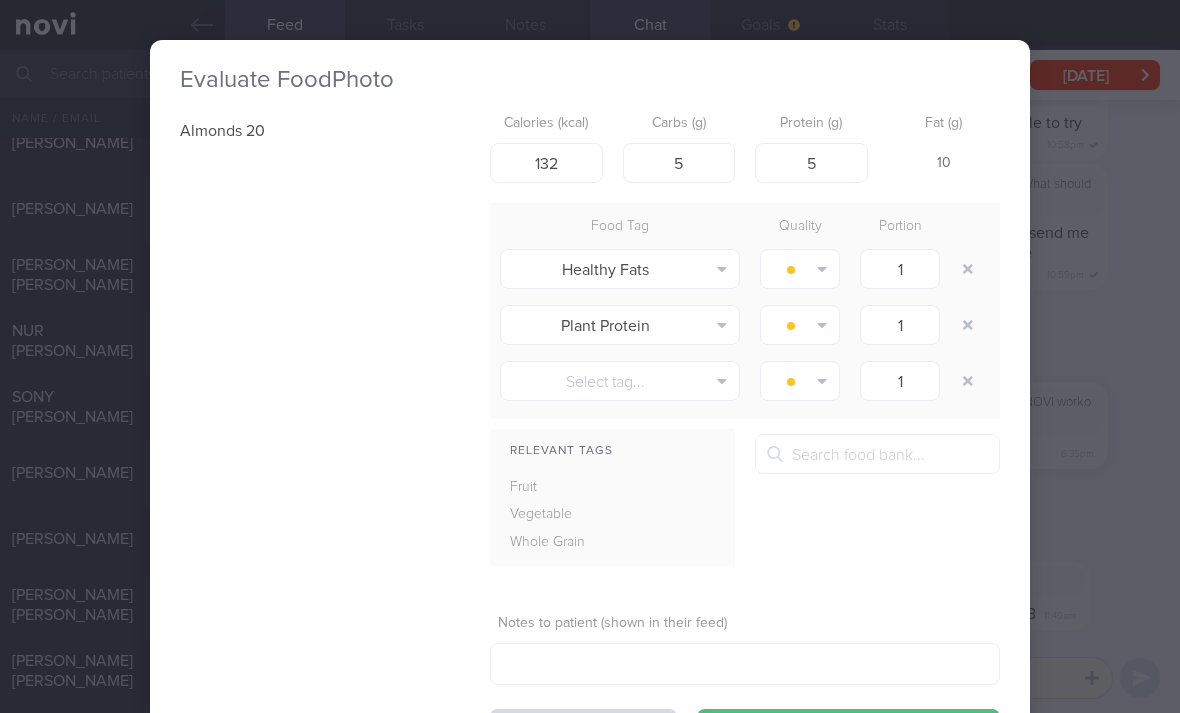 click at bounding box center [968, 269] 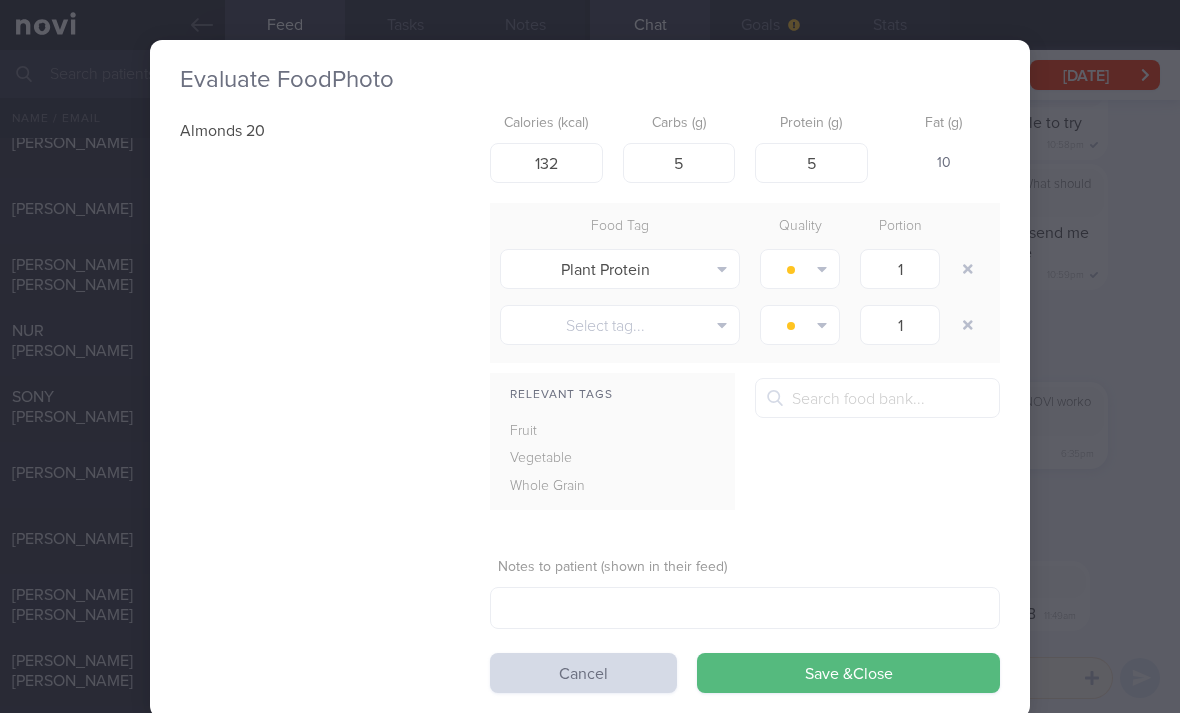 click at bounding box center (968, 269) 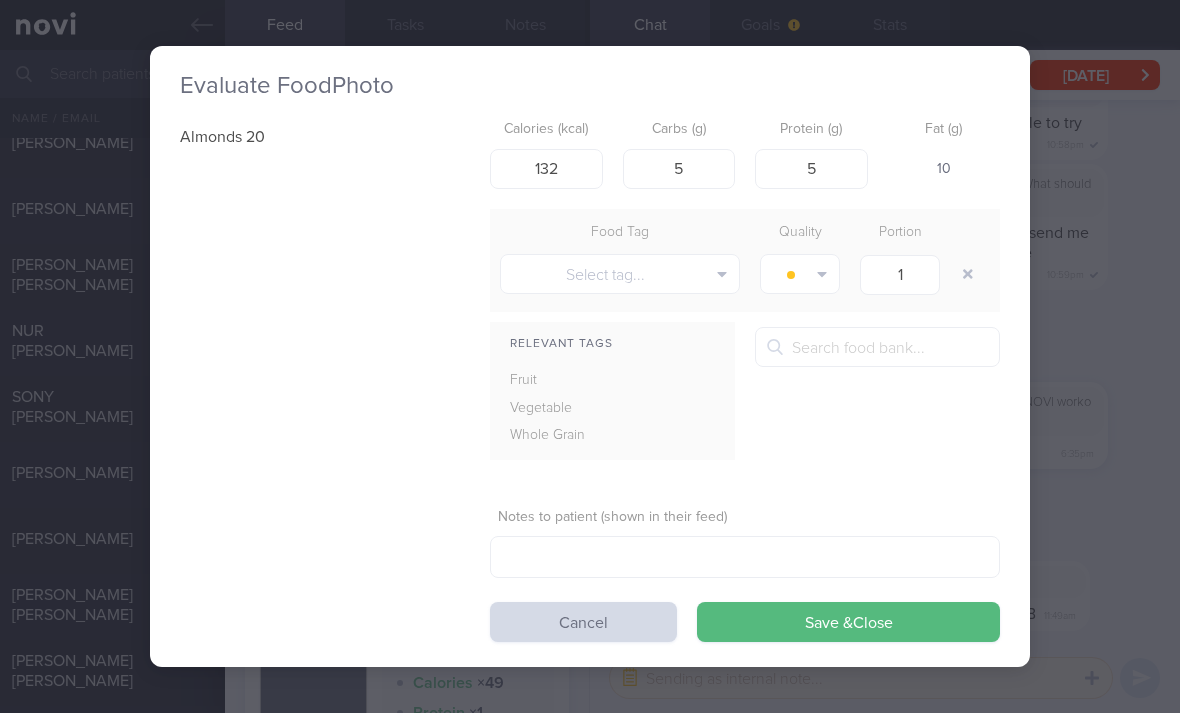 click on "Save &
Close" at bounding box center (848, 622) 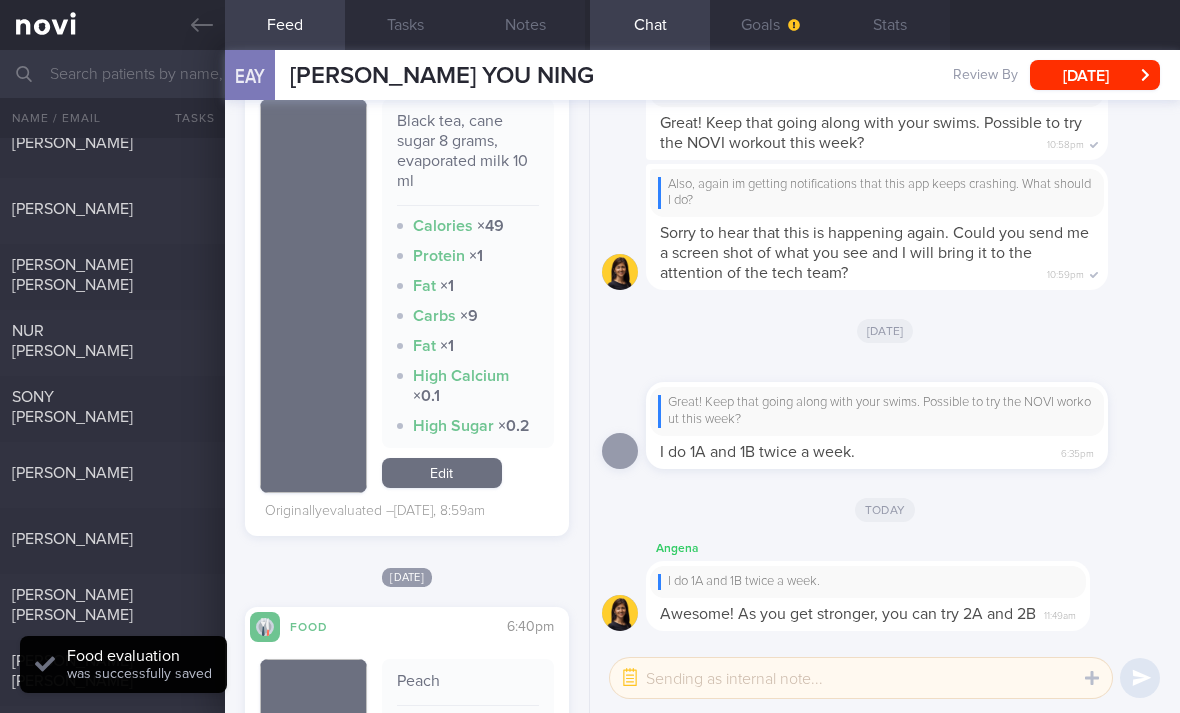 scroll, scrollTop: 2934, scrollLeft: 0, axis: vertical 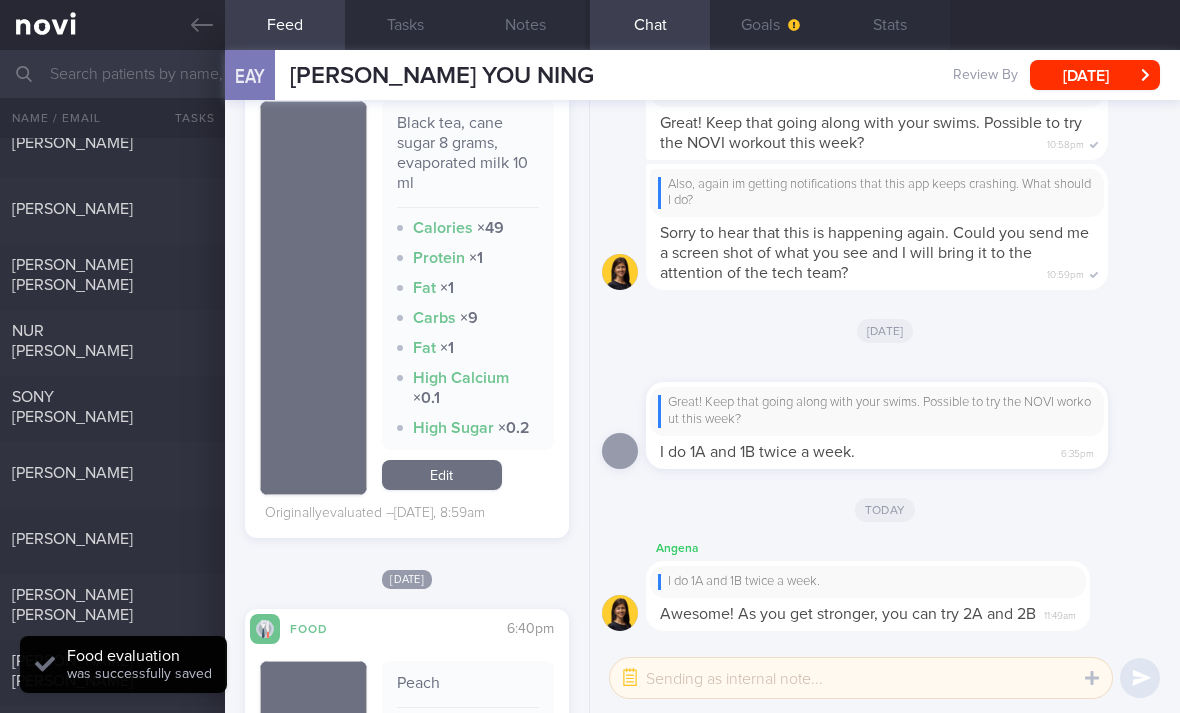 click on "Black tea, cane sugar 8 grams, evaporated milk 10 ml
Calories
×  49
Protein
×  1
Fat
×  1
Carbs
×  9
Fat
×  1
High Calcium
×  0.1
High Sugar
×  0.2
Edit" at bounding box center (468, 298) 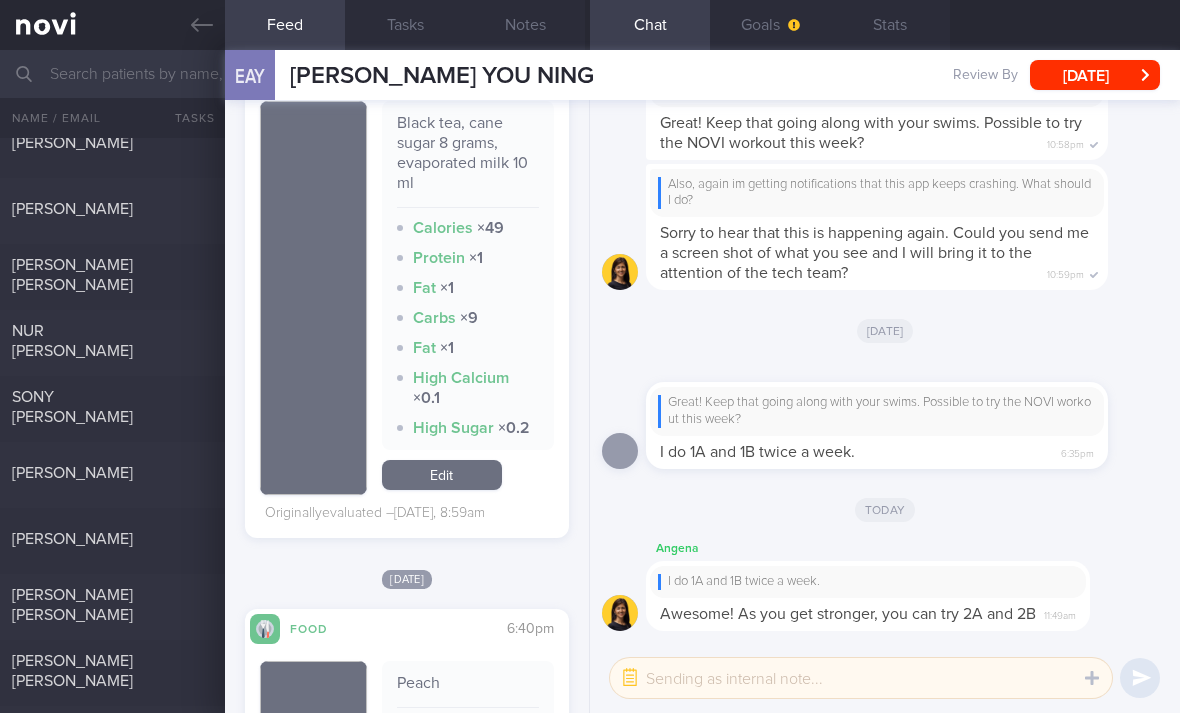 click on "Edit" at bounding box center (442, 475) 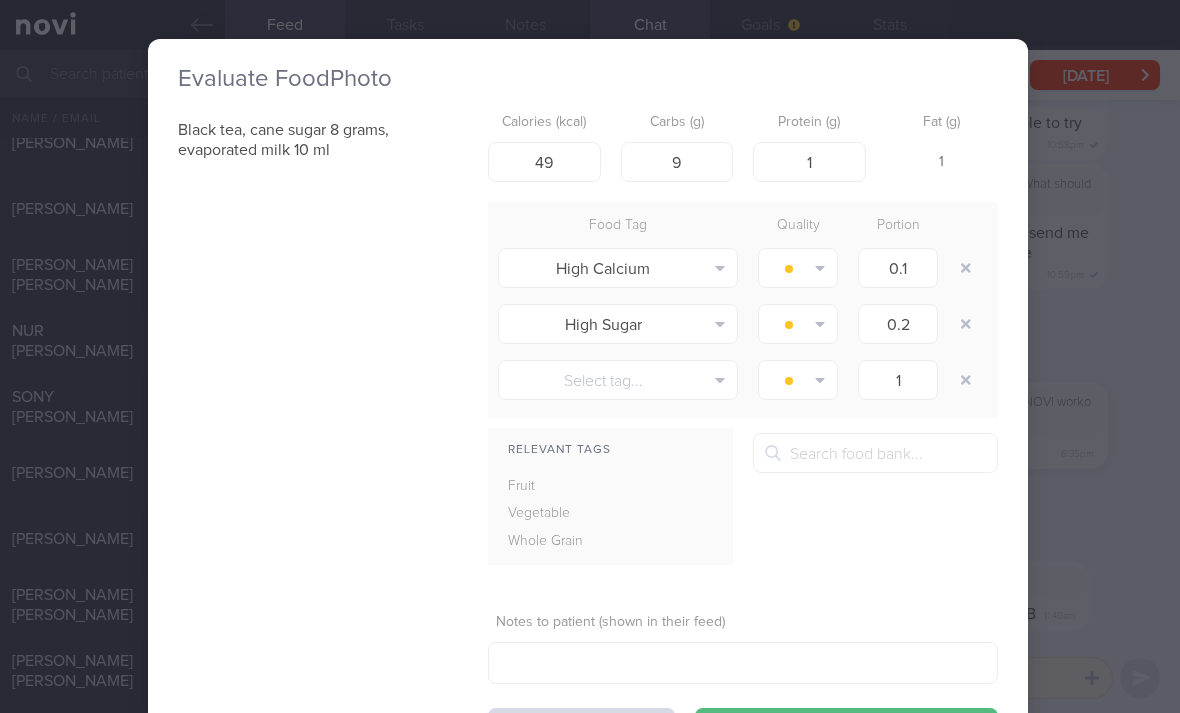 scroll, scrollTop: 1, scrollLeft: 4, axis: both 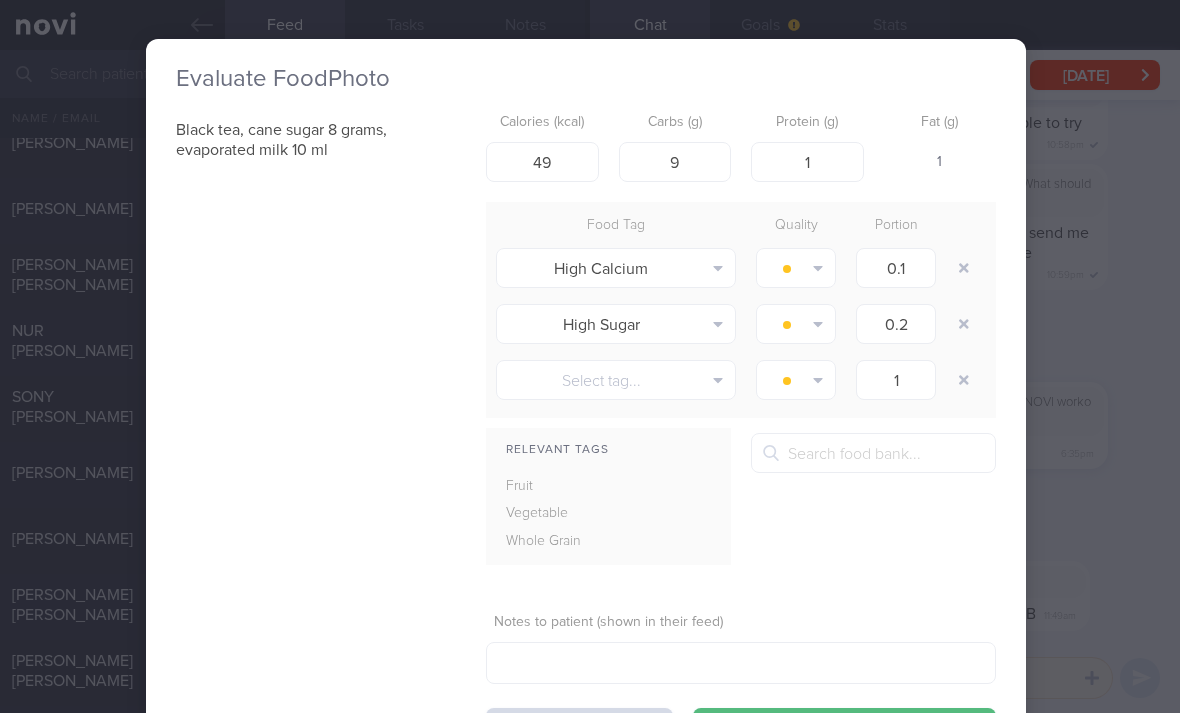 click at bounding box center (964, 268) 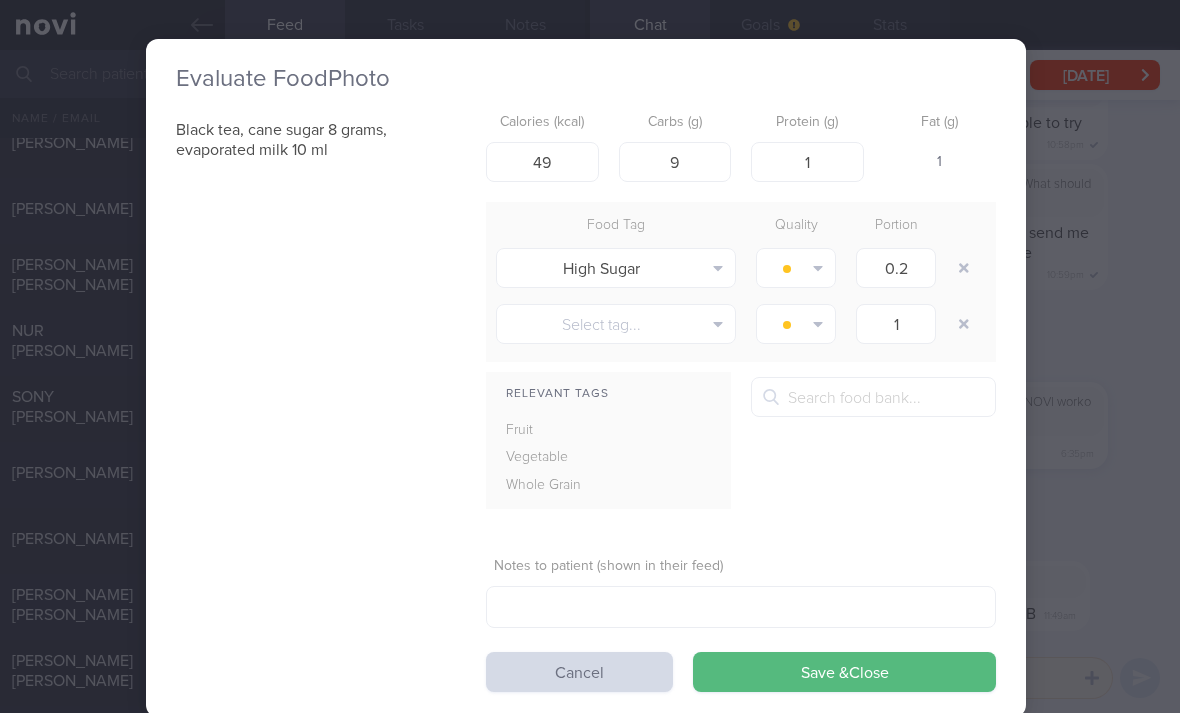 click at bounding box center [964, 268] 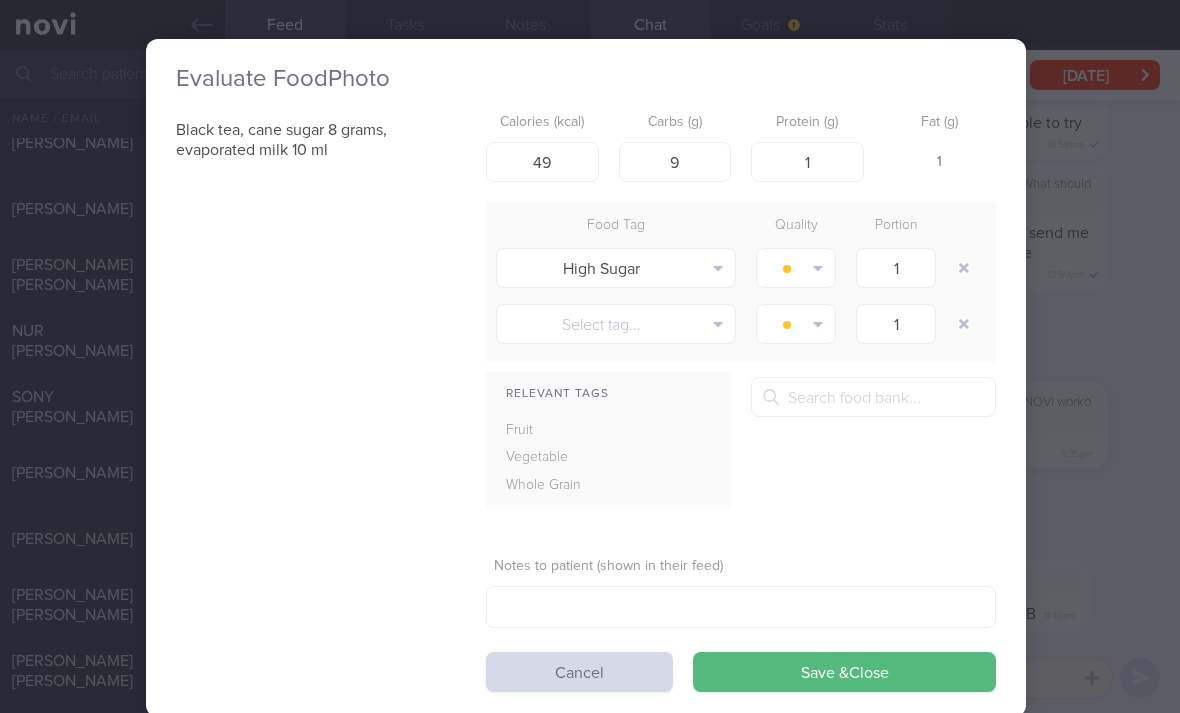 click at bounding box center [964, 268] 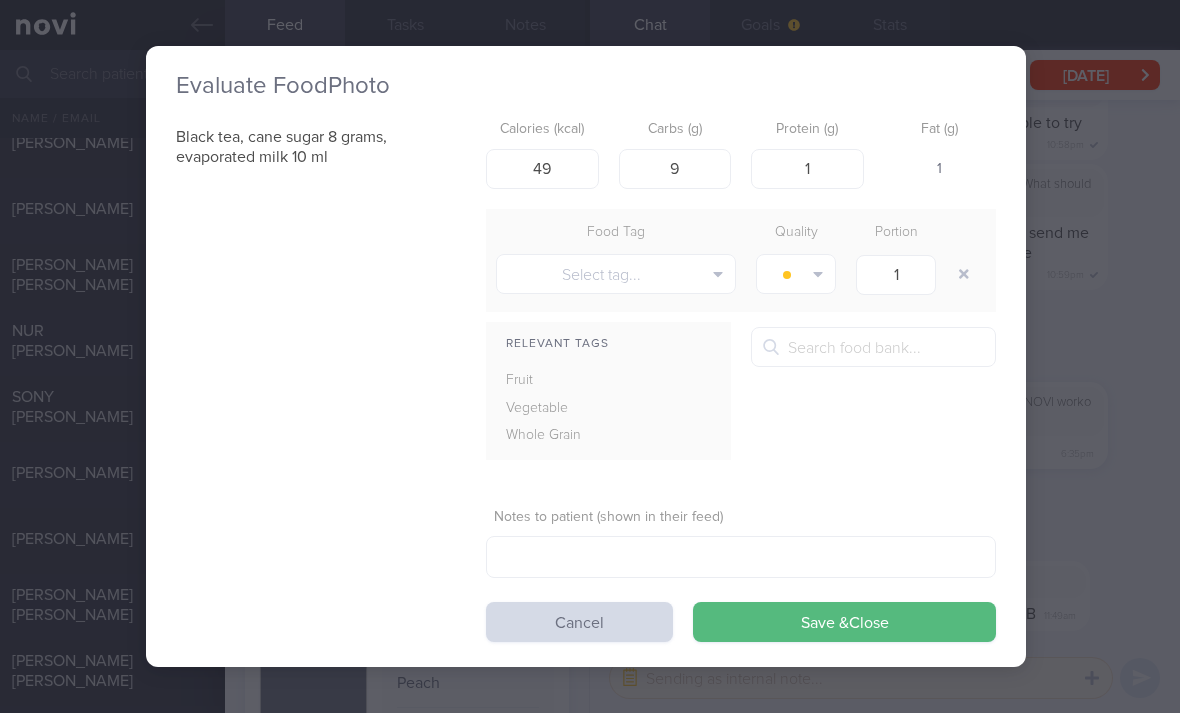 click on "Save &
Close" at bounding box center (844, 622) 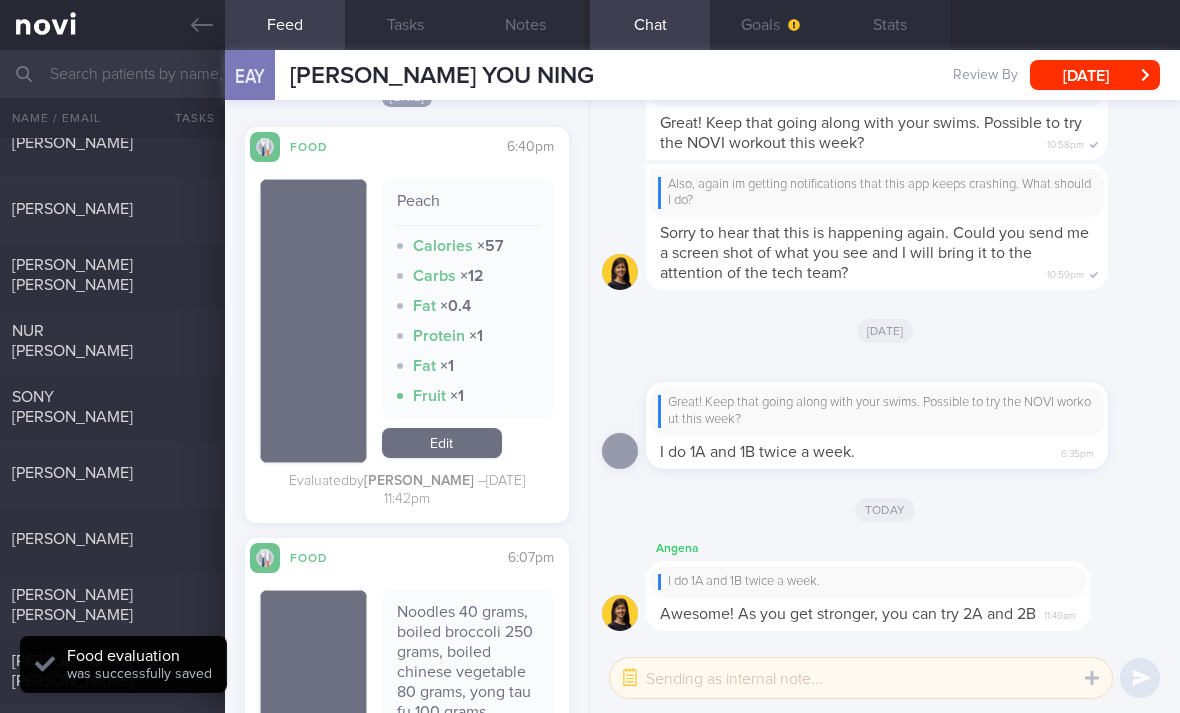 scroll, scrollTop: 3343, scrollLeft: 0, axis: vertical 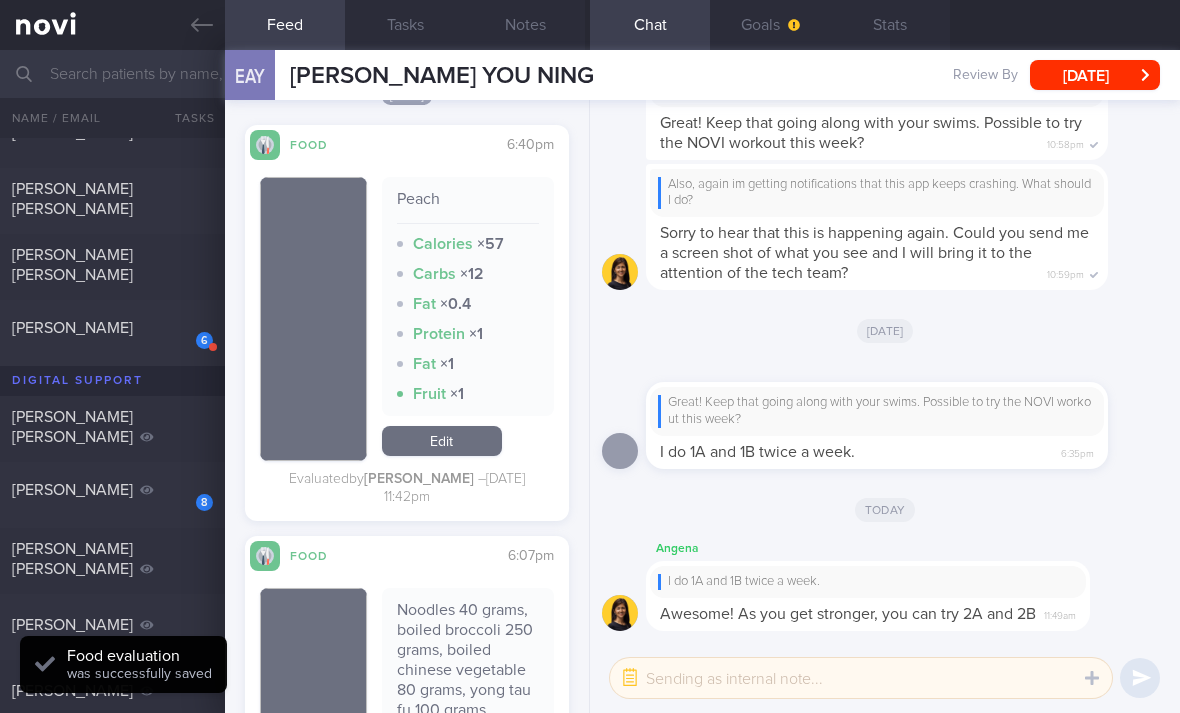 click on "6" at bounding box center [191, 333] 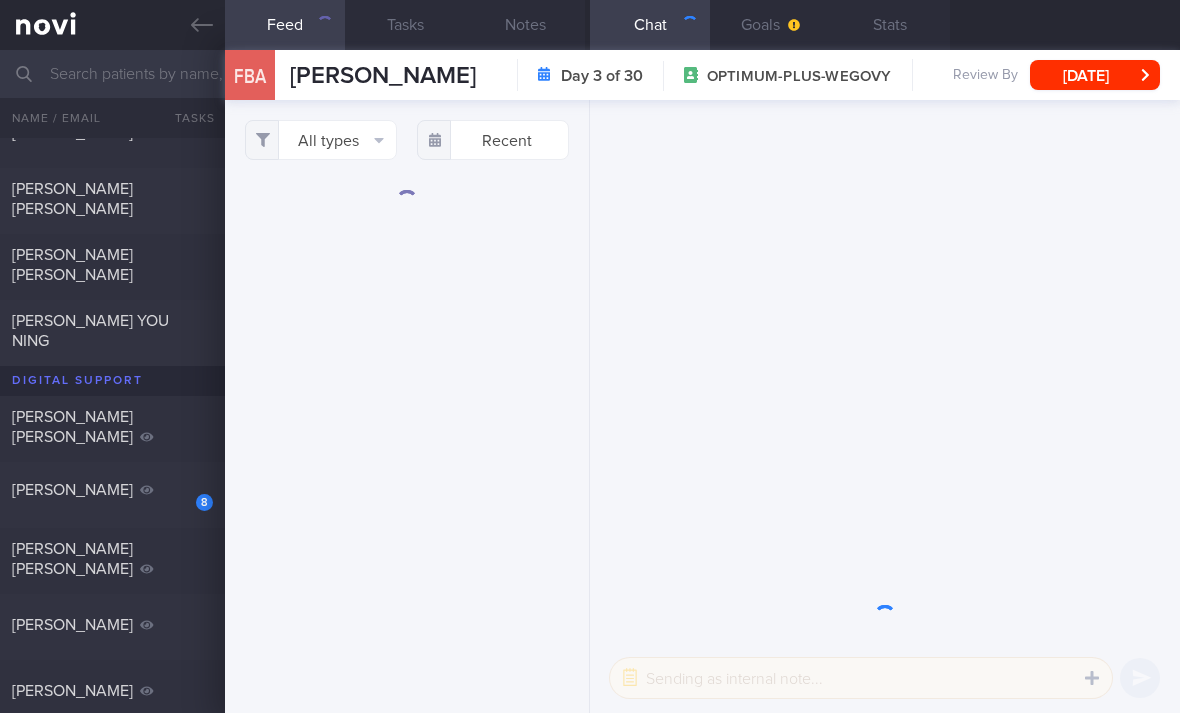 scroll, scrollTop: 0, scrollLeft: 0, axis: both 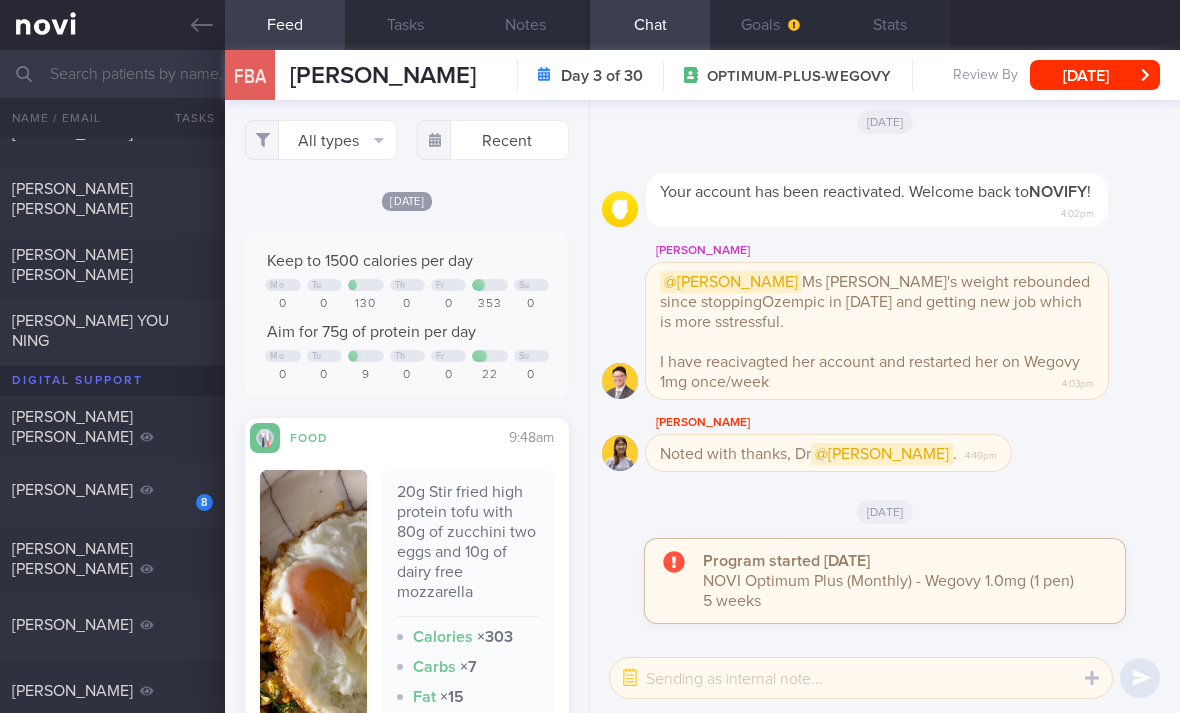 click on "All types" at bounding box center (321, 140) 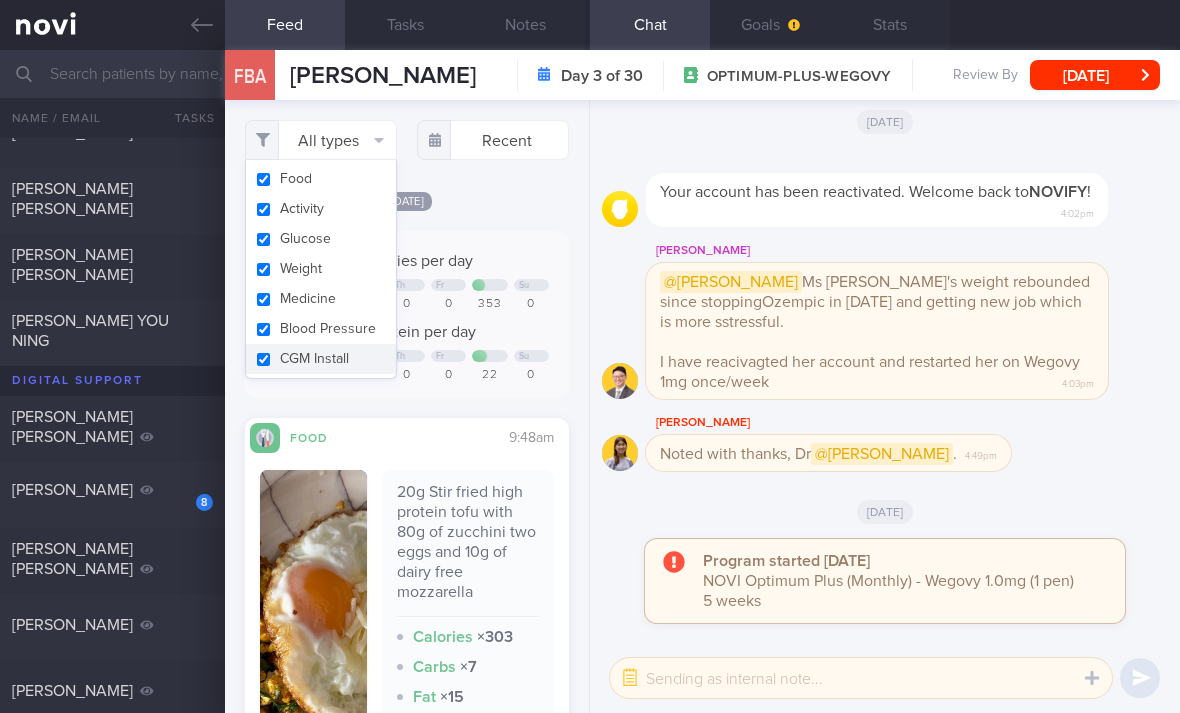 click on "Activity" at bounding box center (321, 209) 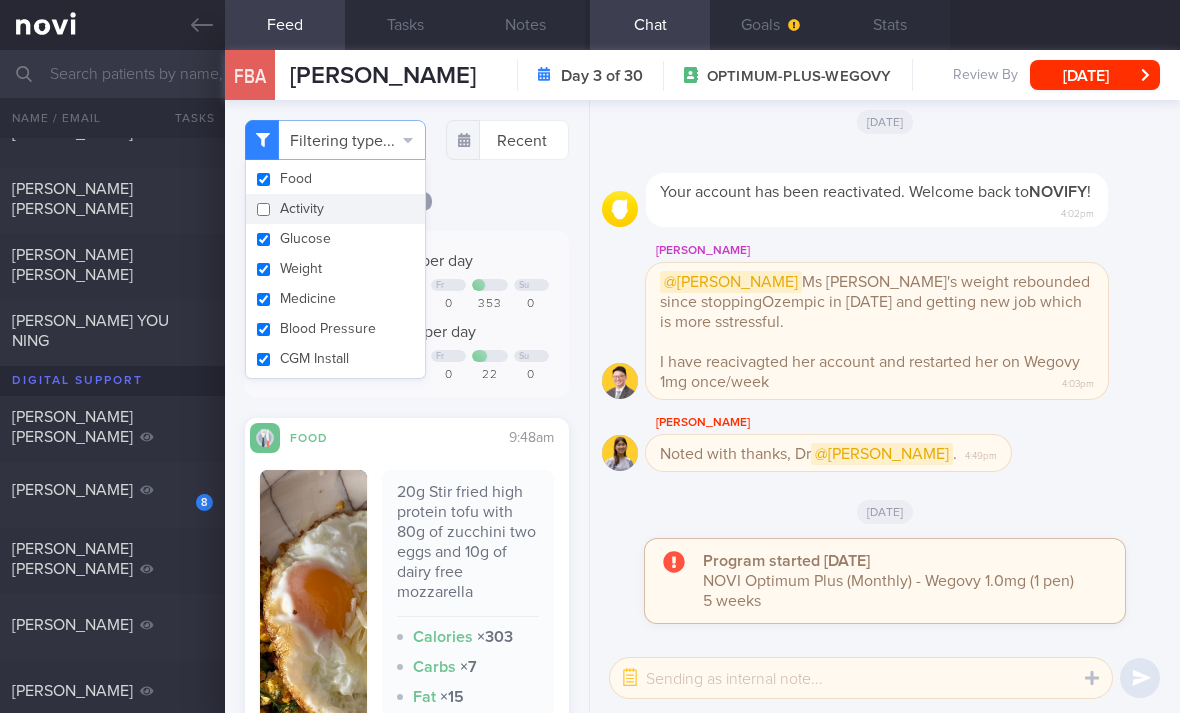 click on "Filtering type...
Food
Activity
Glucose
Weight
Medicine
Blood Pressure
CGM Install
Recent
[DATE]" at bounding box center (407, 406) 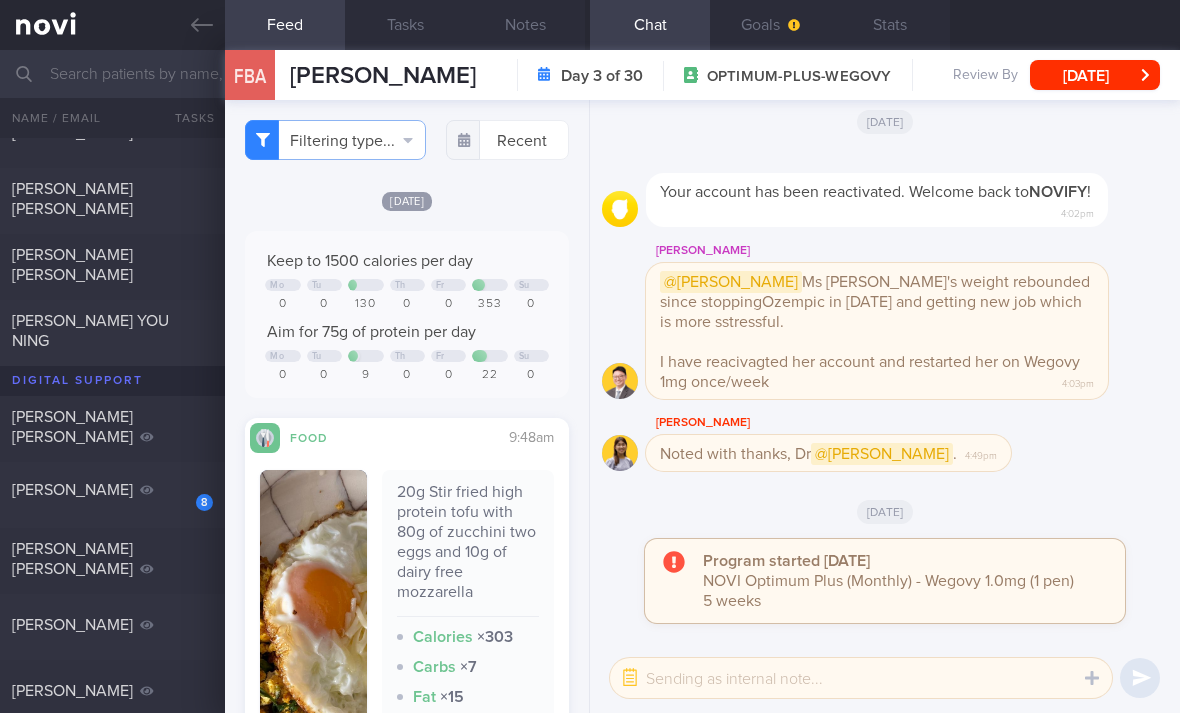 scroll, scrollTop: 0, scrollLeft: 0, axis: both 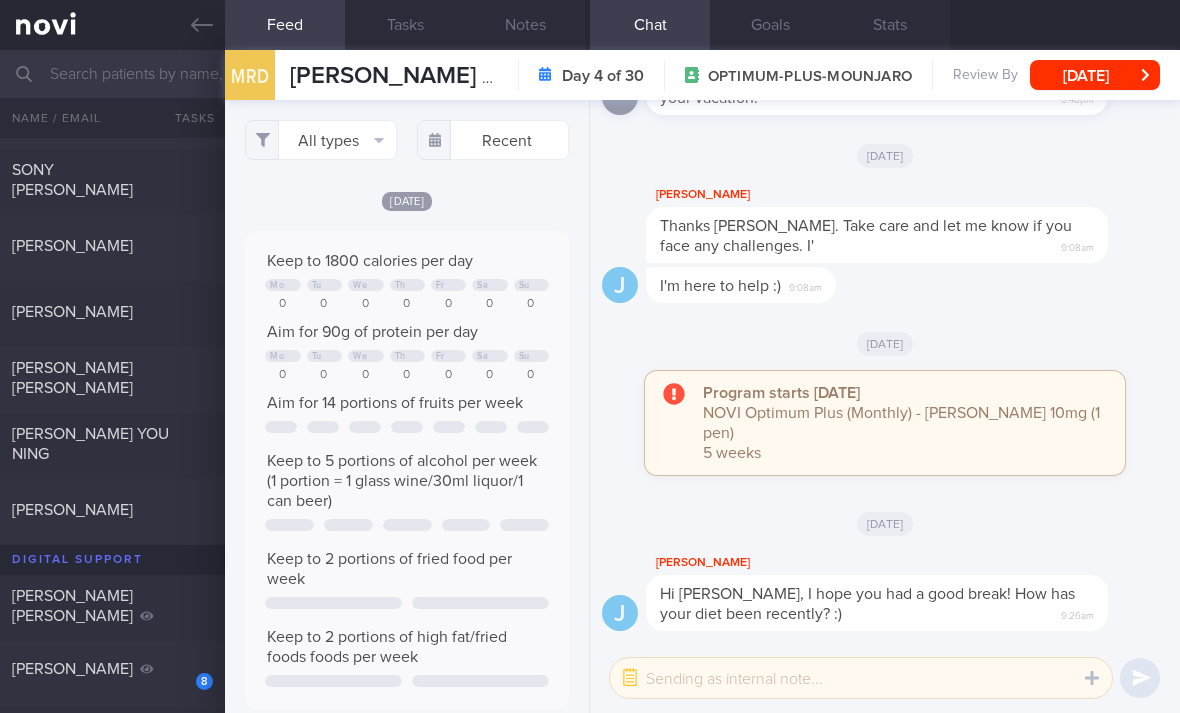 click on "[PERSON_NAME]
[DATE]" 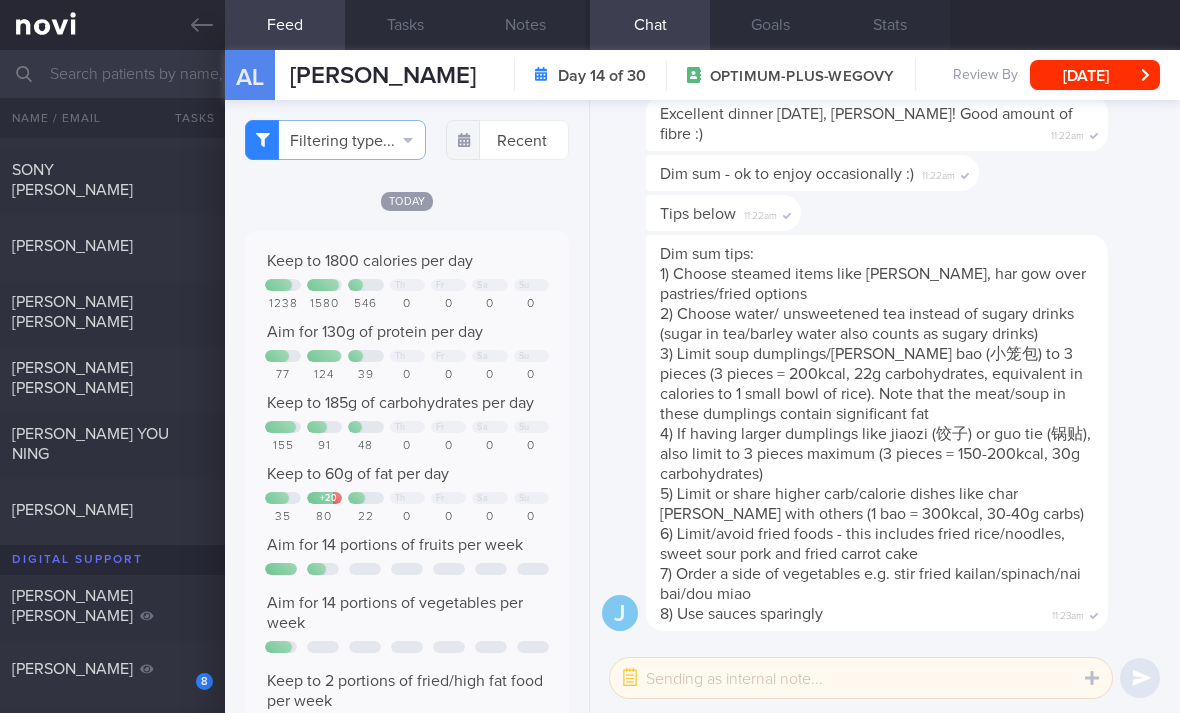 click on "Dim sum - ok to enjoy occasionally :)
11:22am" at bounding box center [812, 173] 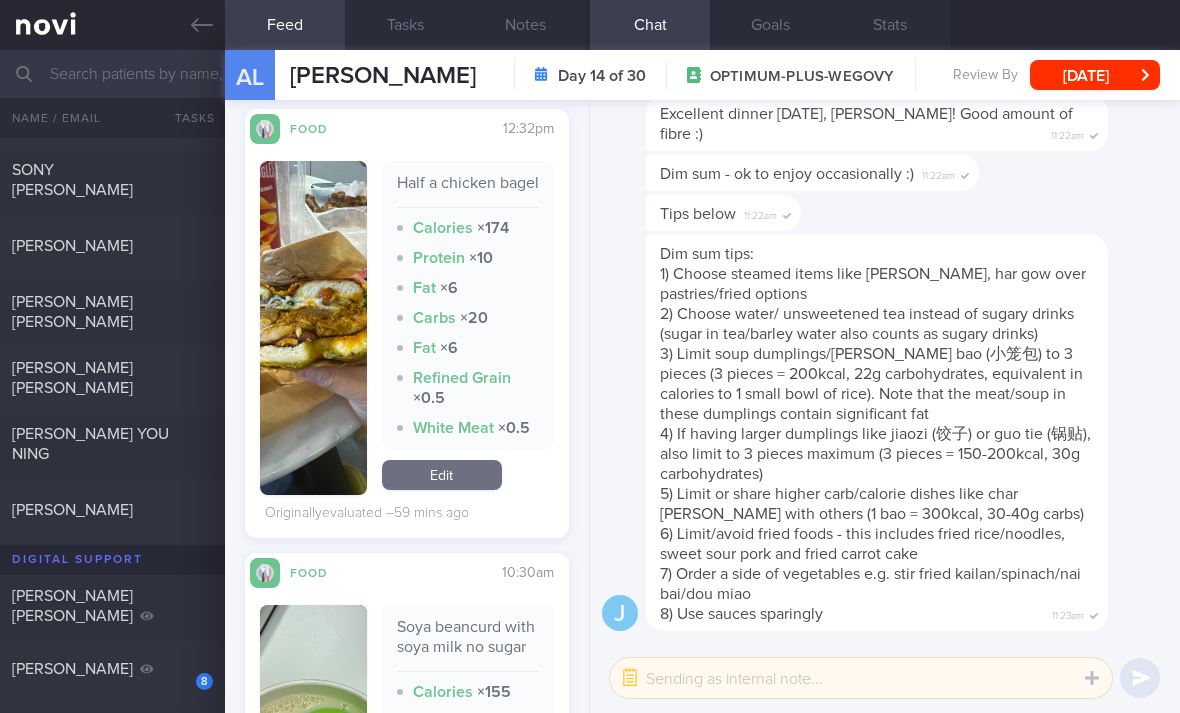 scroll, scrollTop: 659, scrollLeft: 0, axis: vertical 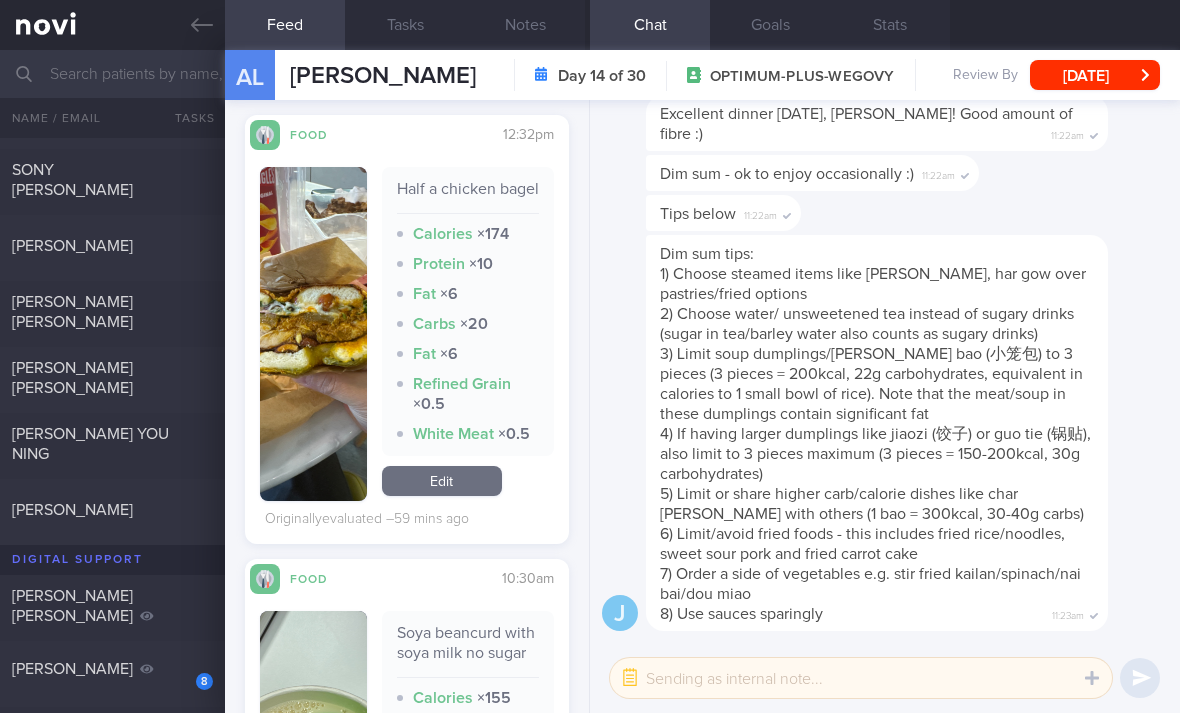 click on "Edit" at bounding box center (442, 481) 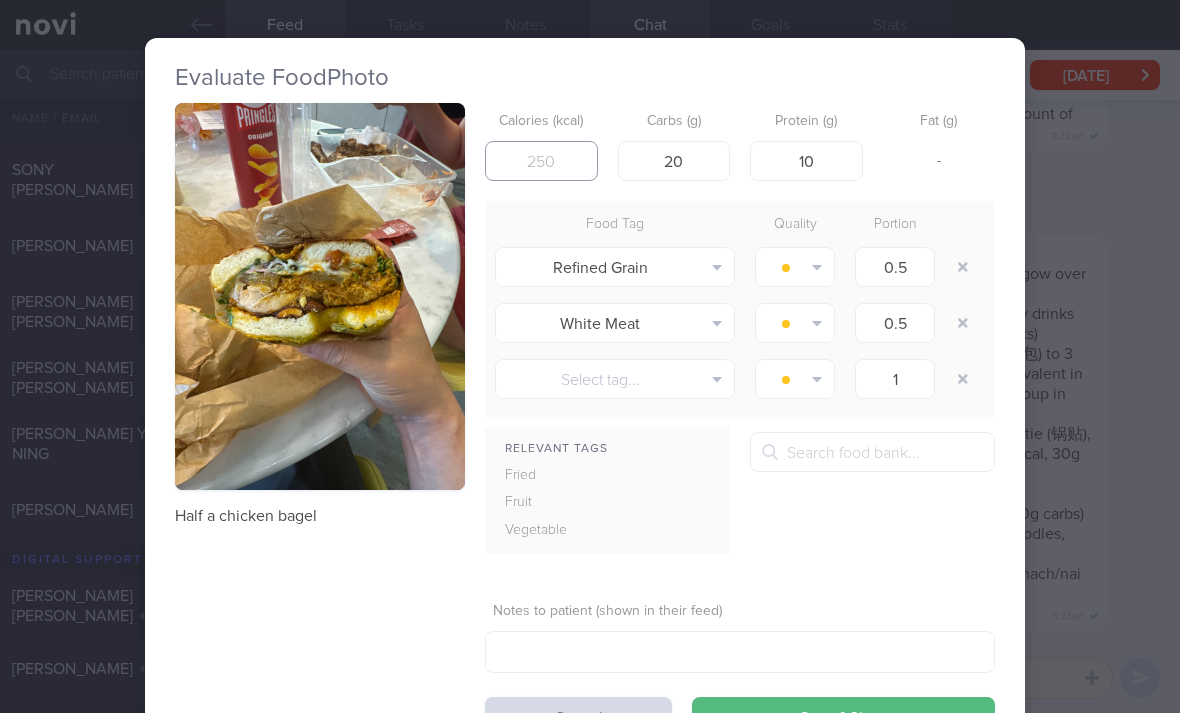 scroll, scrollTop: 3, scrollLeft: 5, axis: both 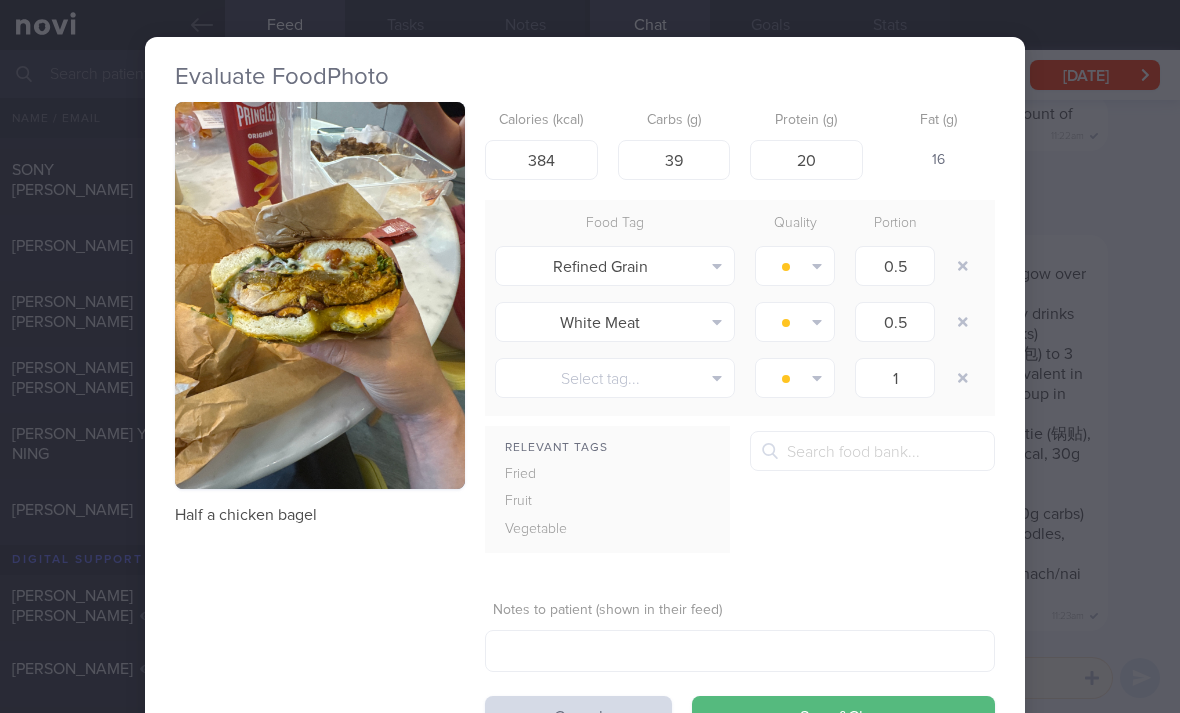 click at bounding box center (963, 266) 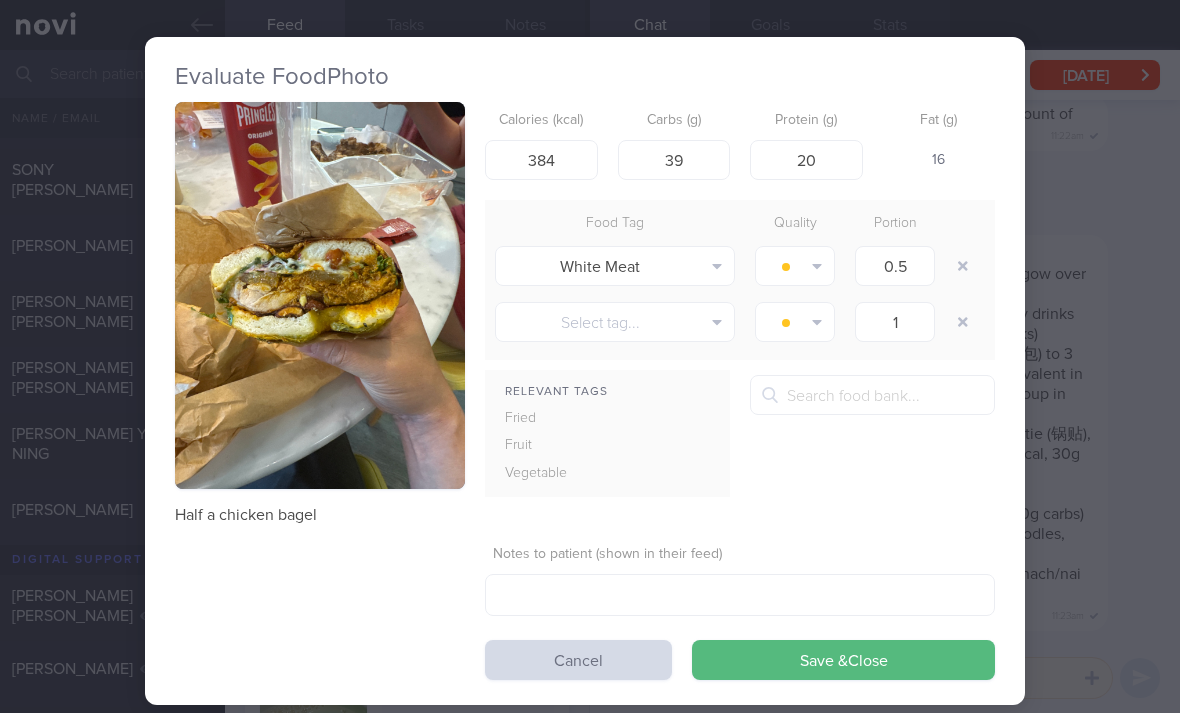 click at bounding box center [963, 266] 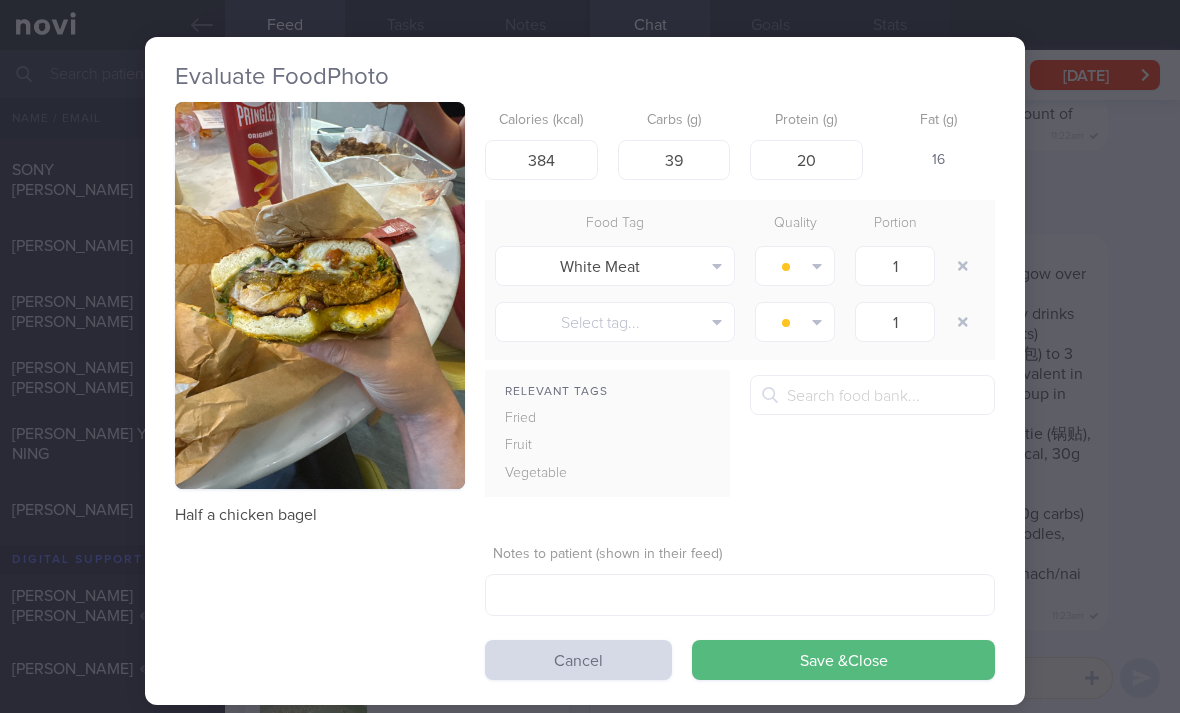 scroll, scrollTop: 0, scrollLeft: 5, axis: horizontal 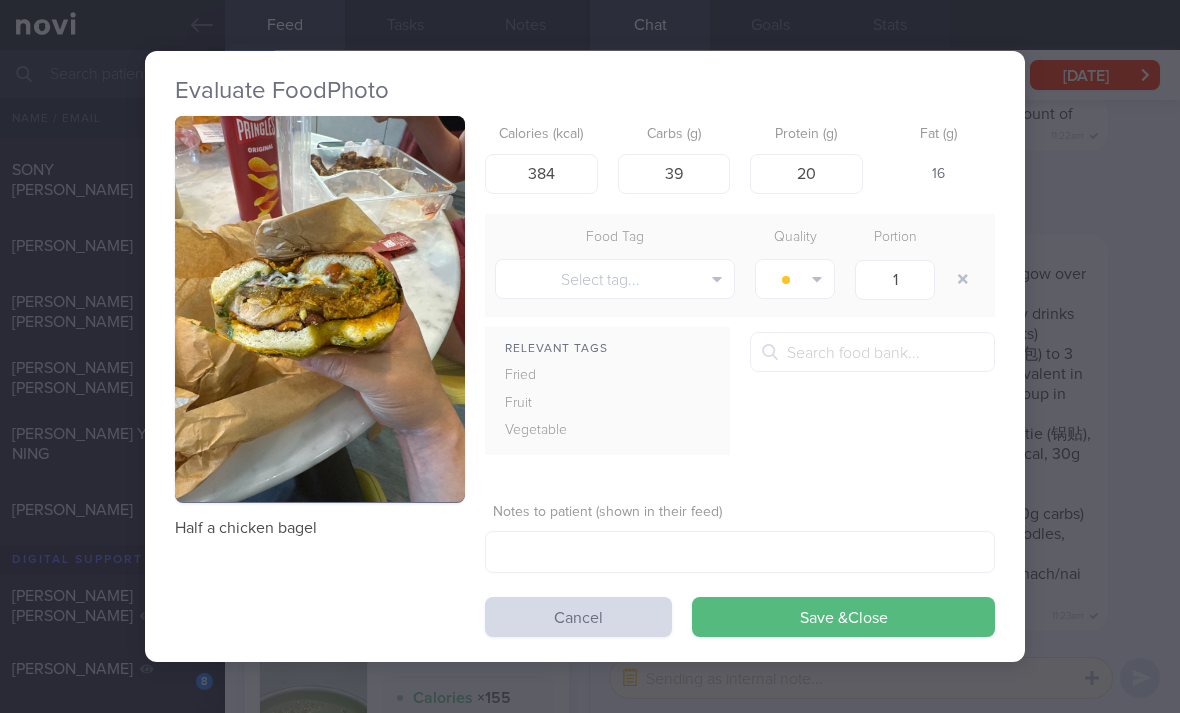 click on "Save &
Close" at bounding box center [843, 617] 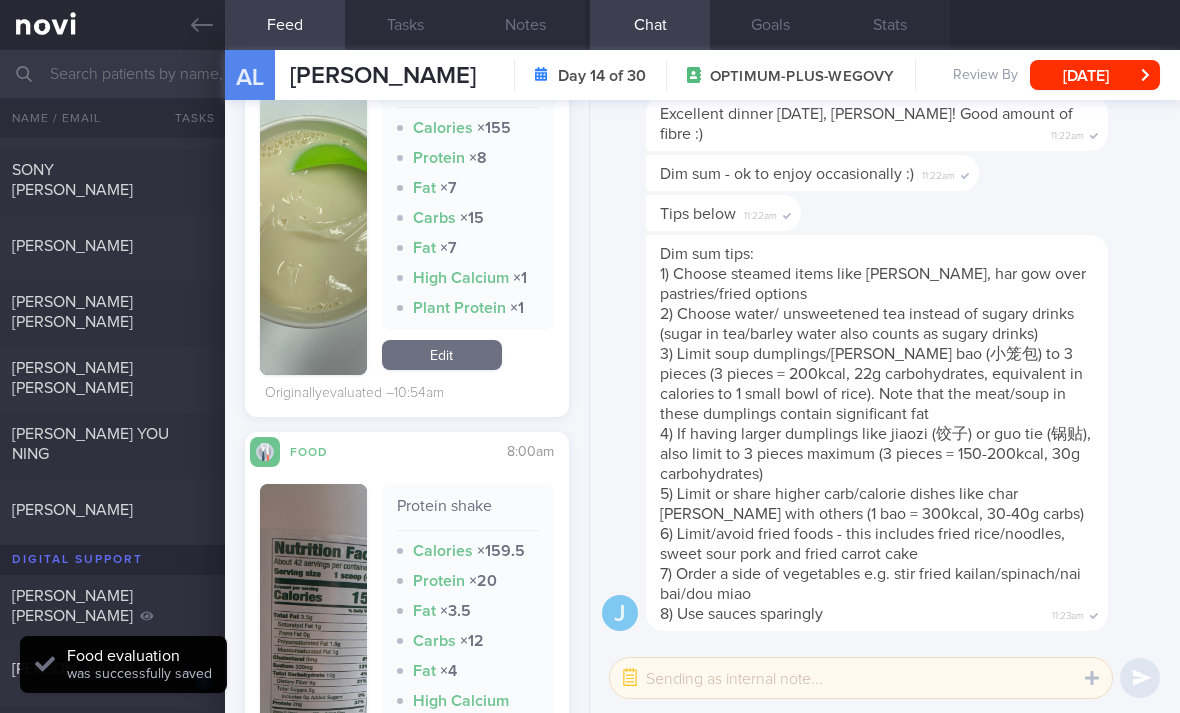 scroll, scrollTop: 1159, scrollLeft: 0, axis: vertical 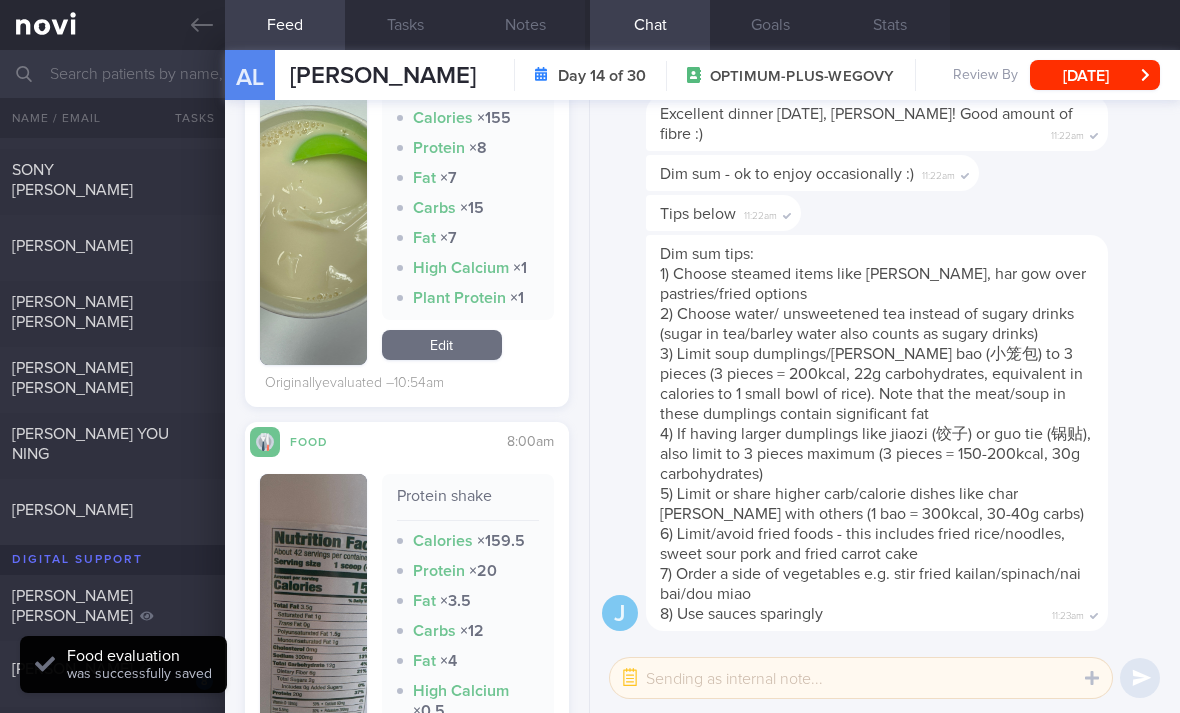 click on "Edit" at bounding box center (442, 345) 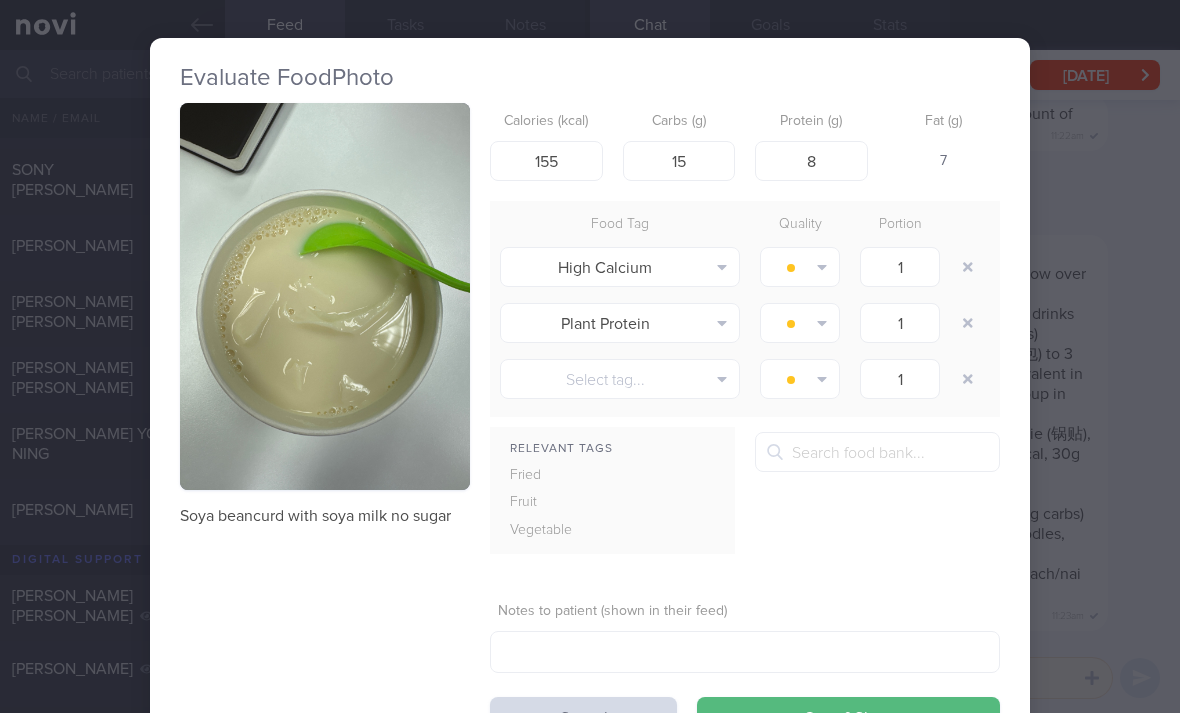 scroll, scrollTop: 0, scrollLeft: 16, axis: horizontal 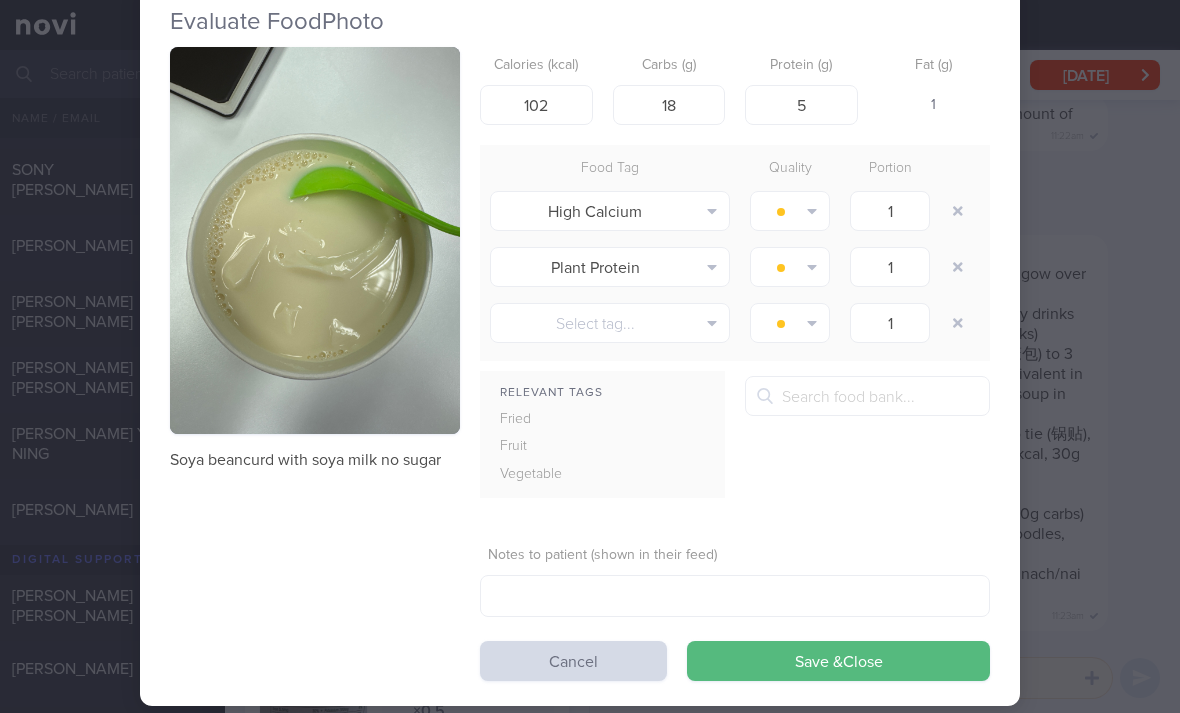 click on "Save &
Close" at bounding box center [838, 661] 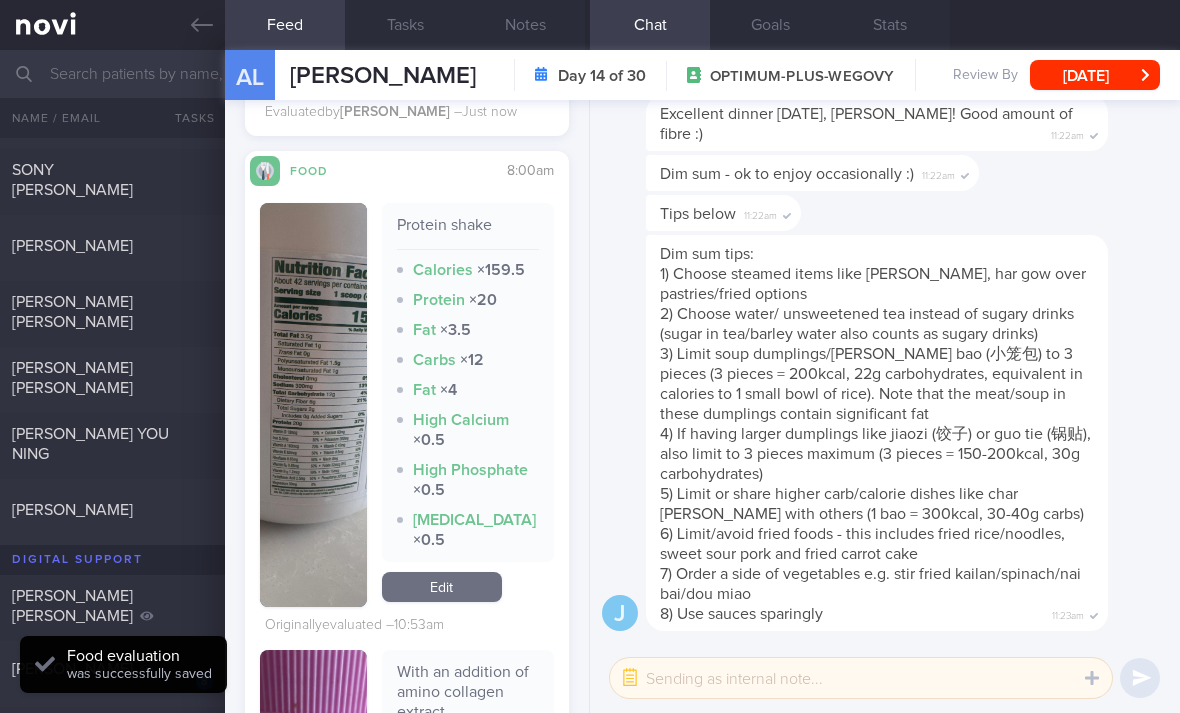 scroll, scrollTop: 1500, scrollLeft: 0, axis: vertical 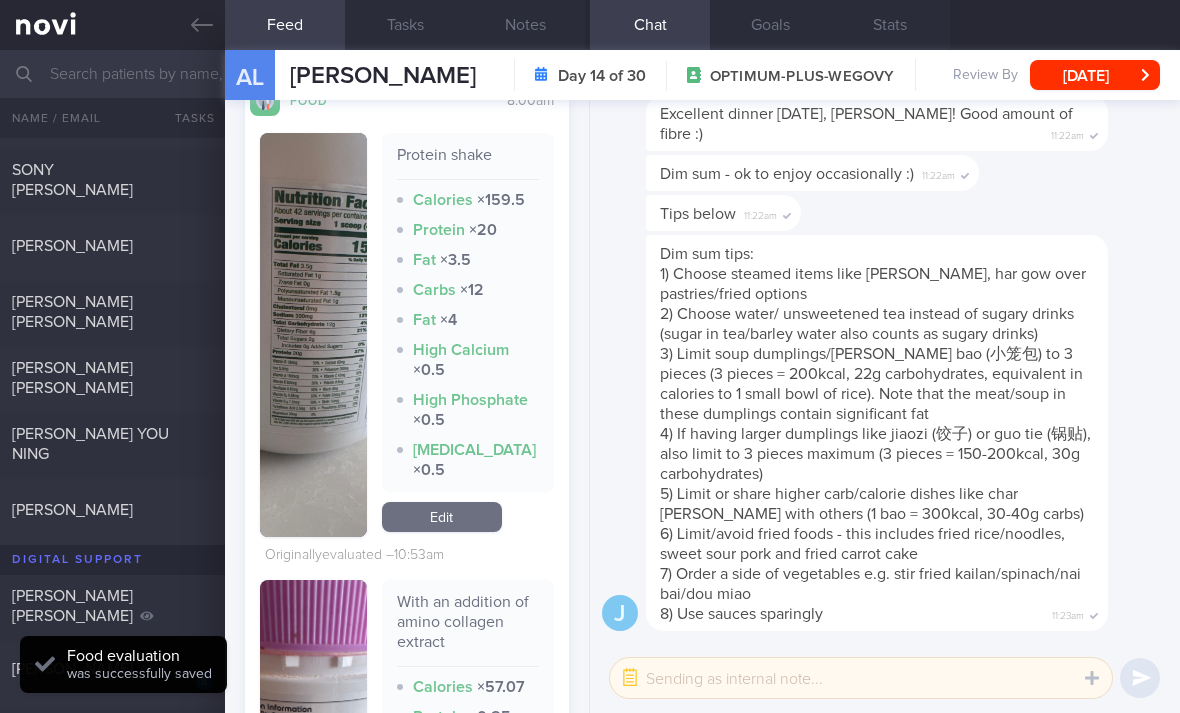 click on "Edit" at bounding box center [442, 517] 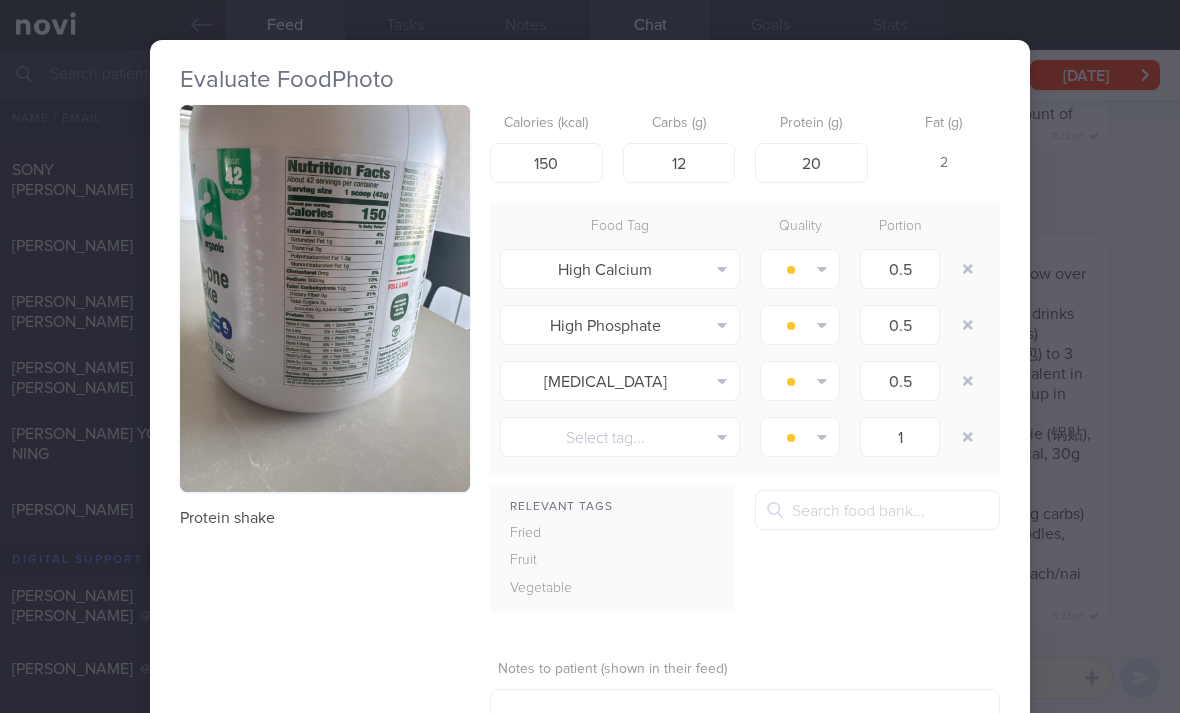 click at bounding box center (968, 269) 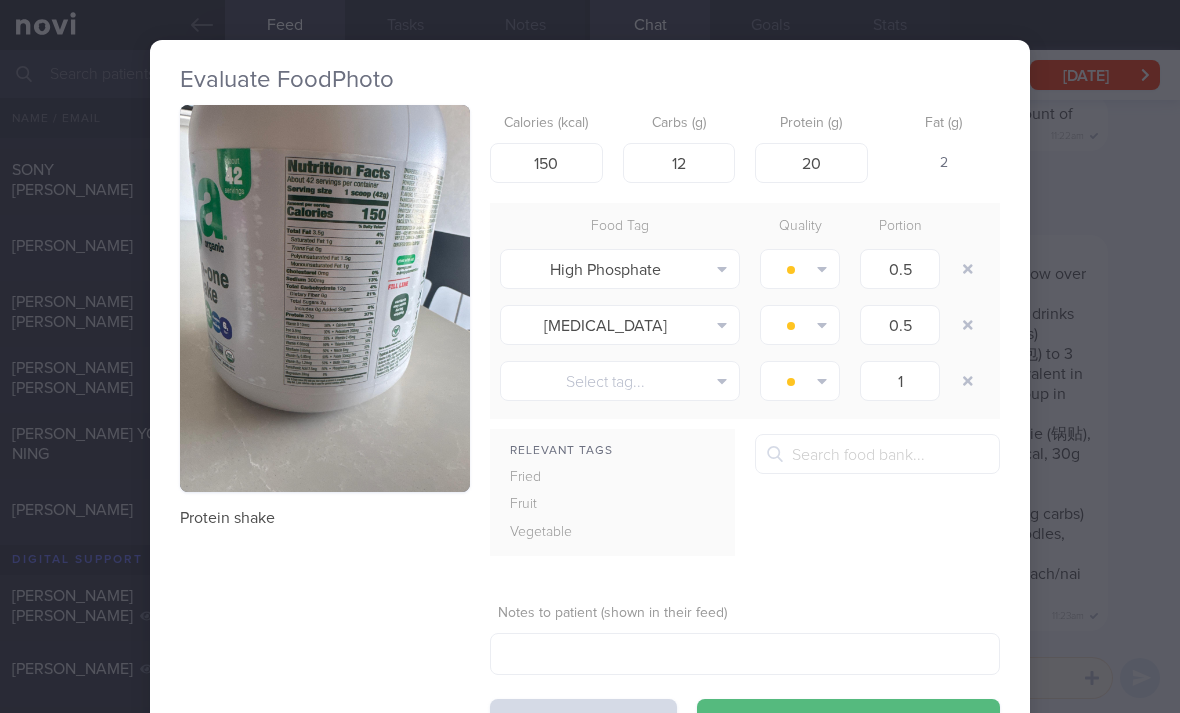 click at bounding box center (968, 269) 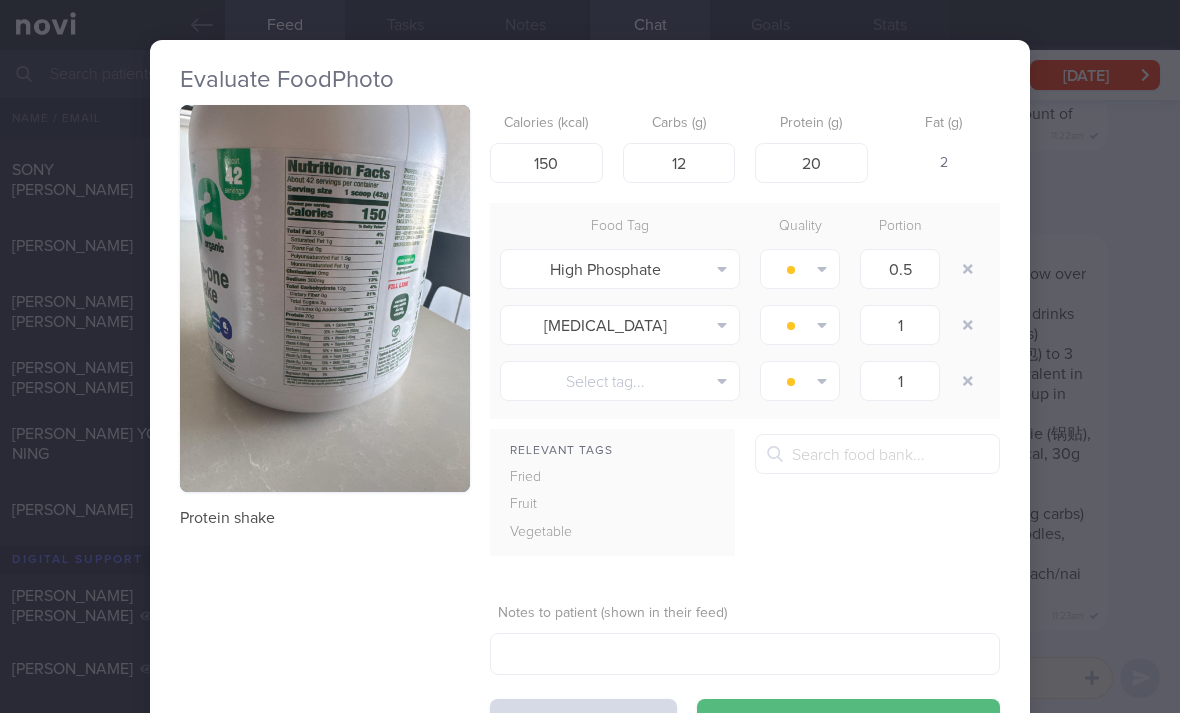 click at bounding box center (968, 269) 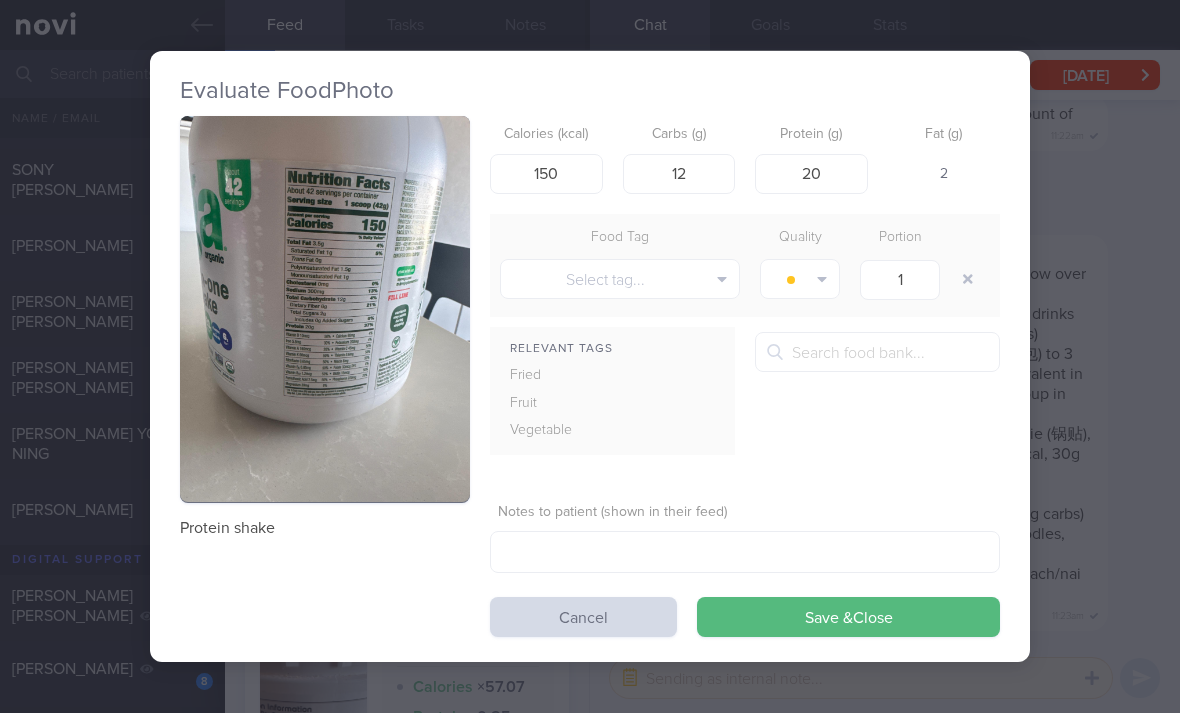 click on "Save &
Close" at bounding box center [848, 617] 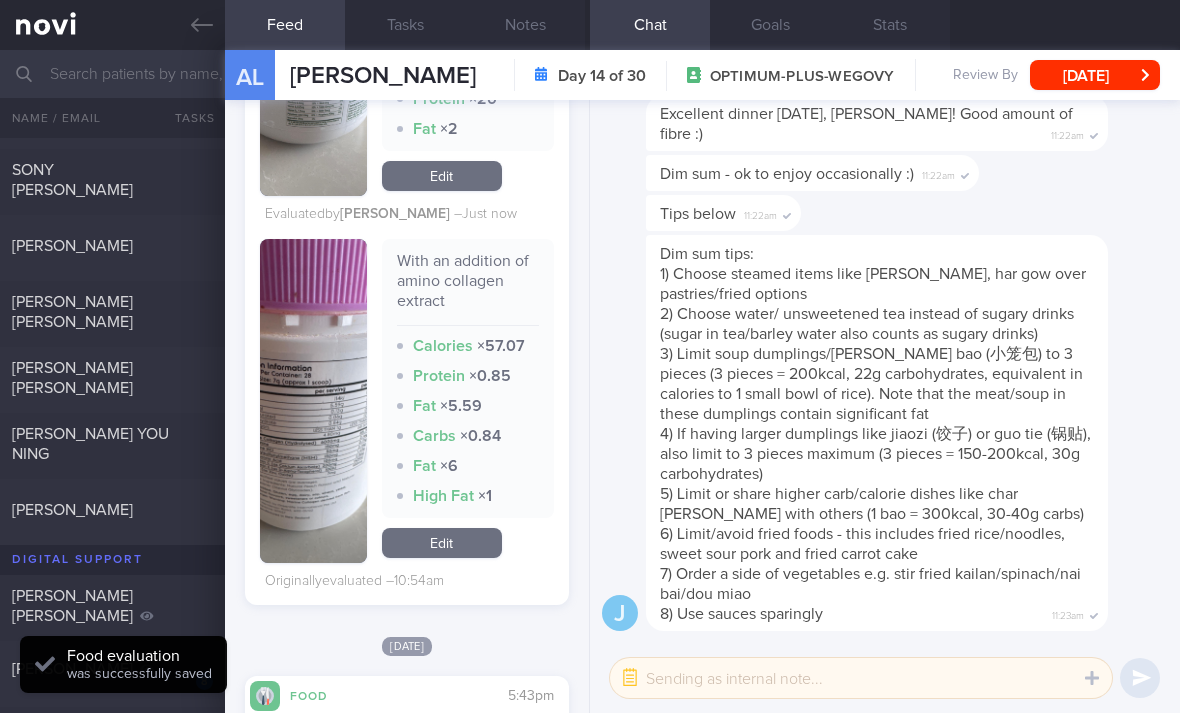 scroll, scrollTop: 1692, scrollLeft: 0, axis: vertical 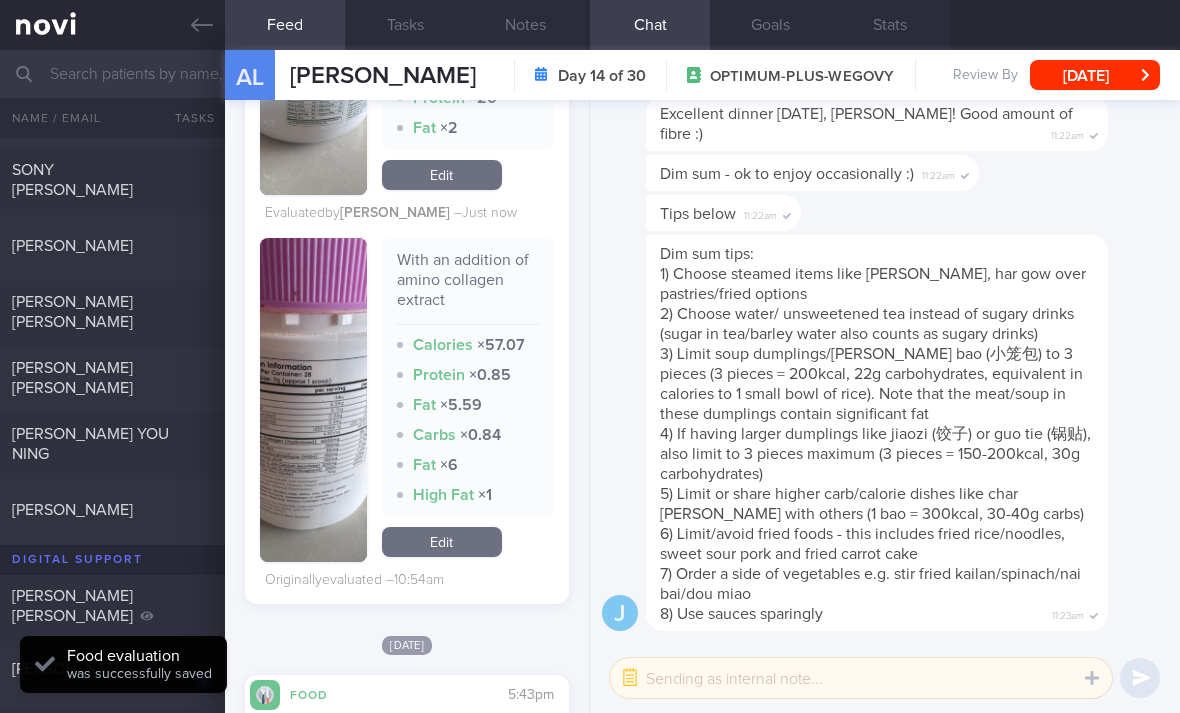 click on "Edit" at bounding box center [442, 542] 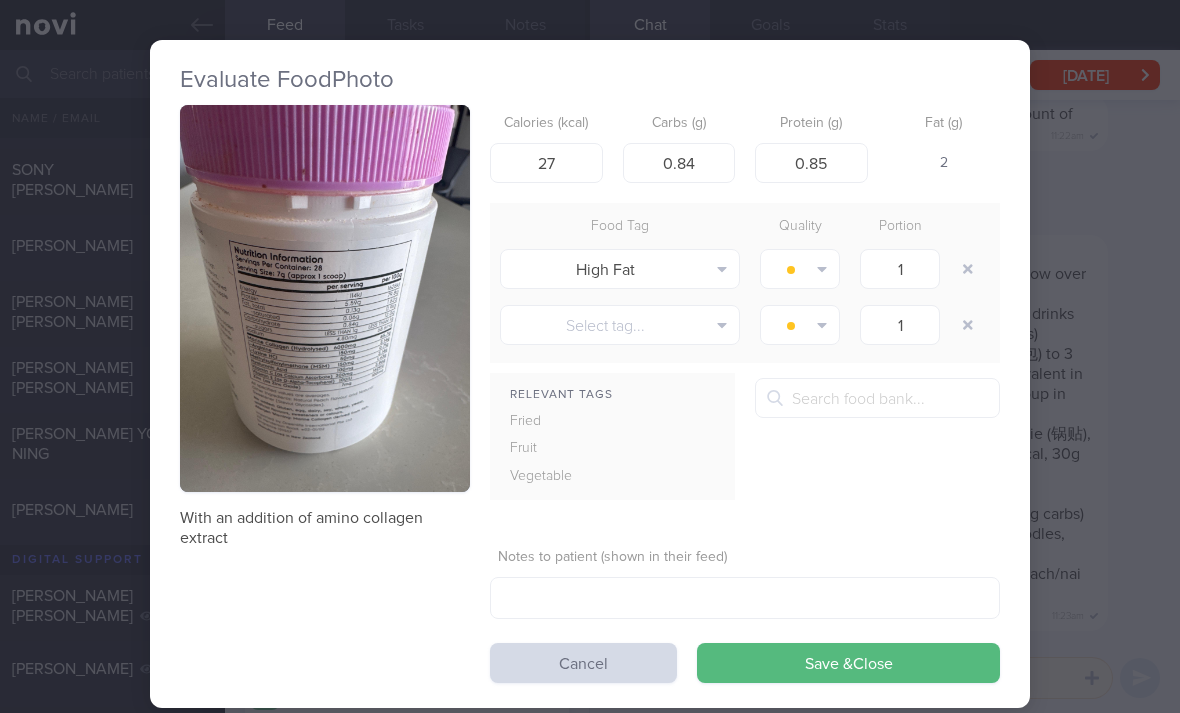 click at bounding box center (968, 269) 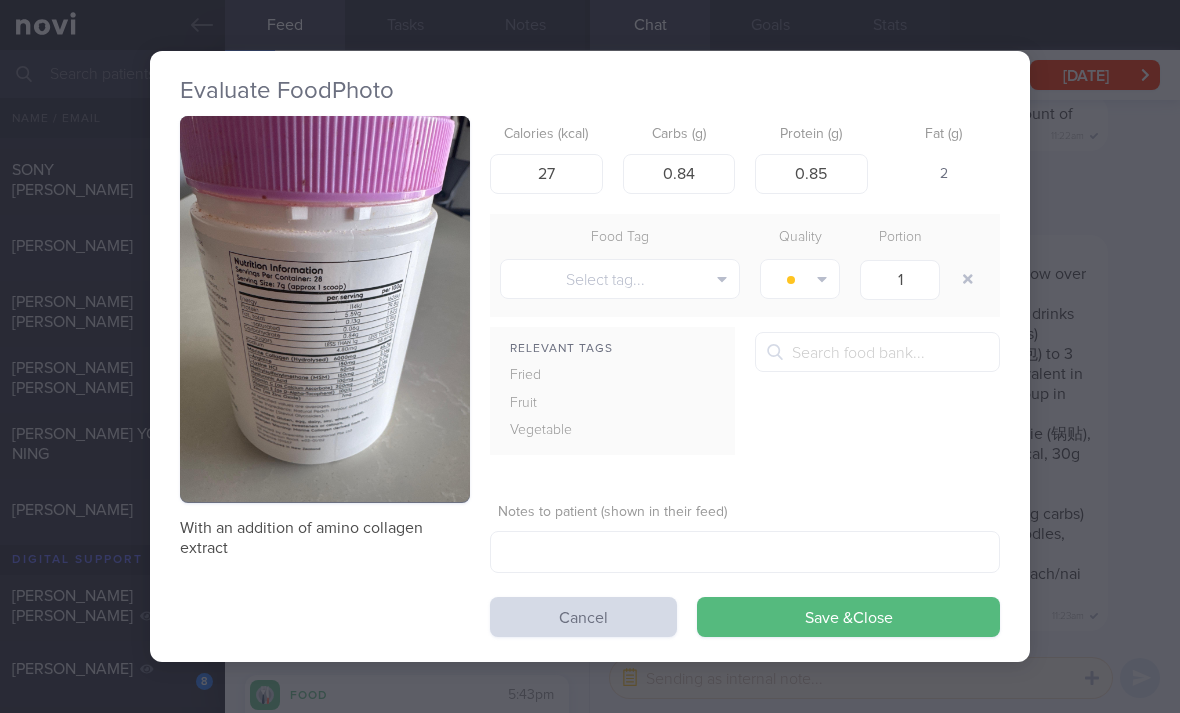 click at bounding box center [970, 279] 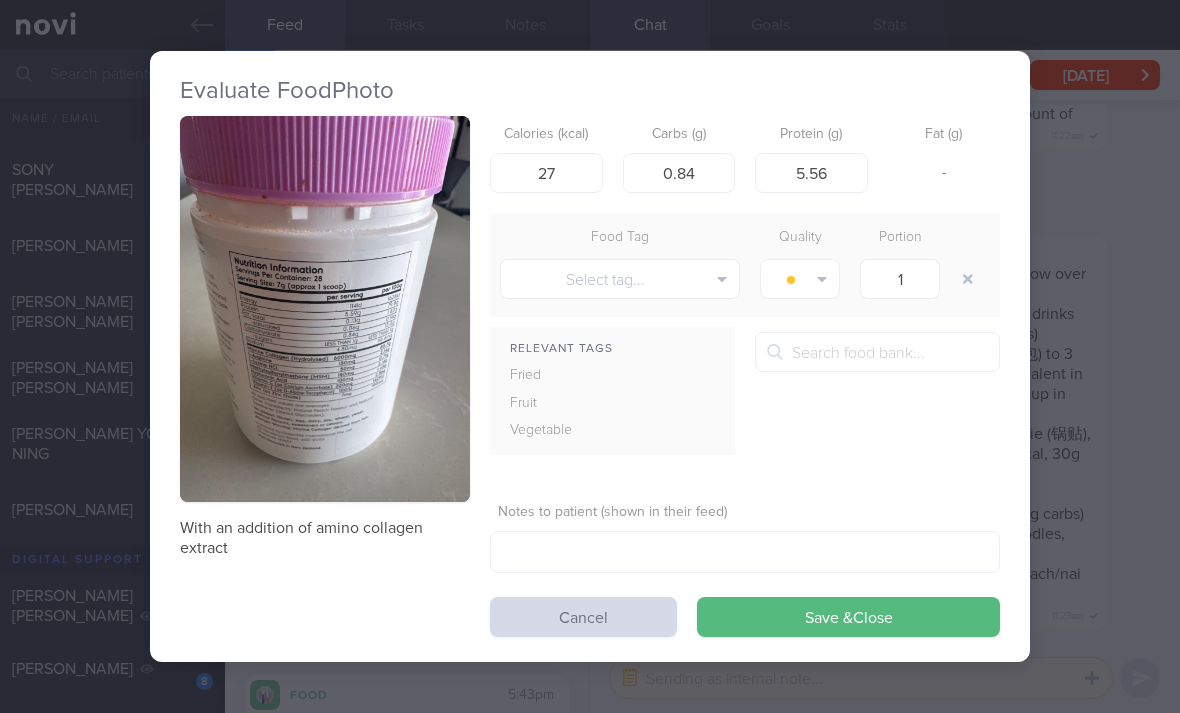 click on "Save &
Close" at bounding box center [848, 617] 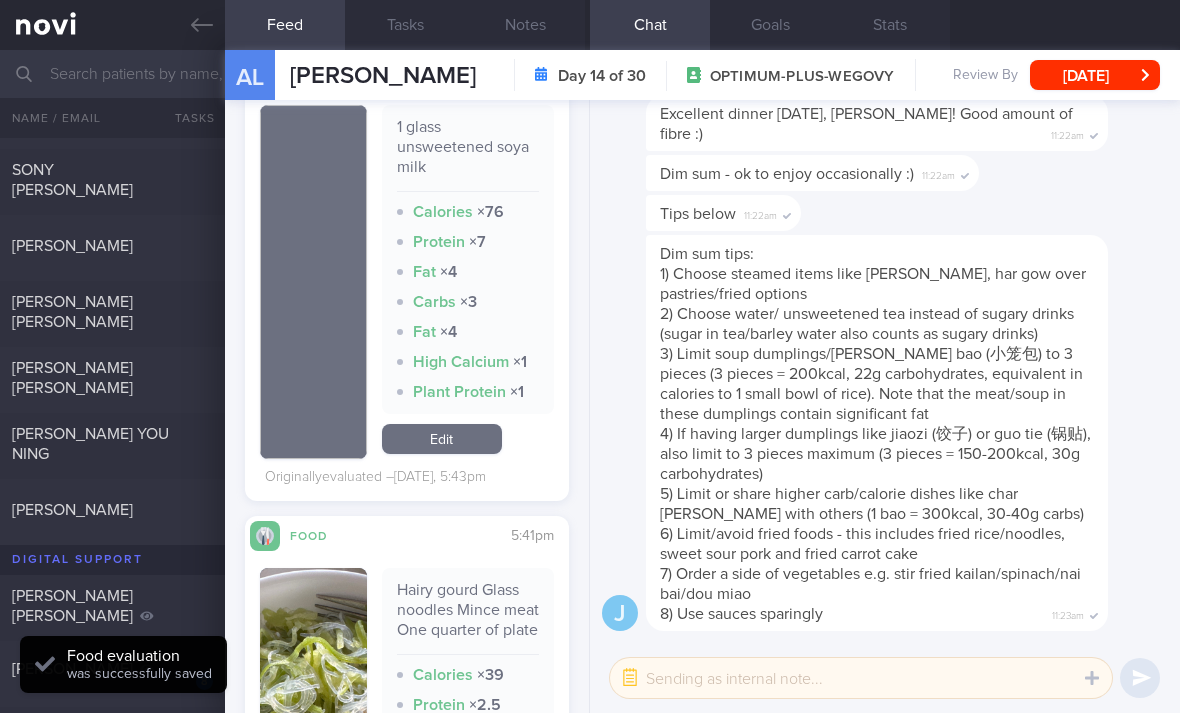 scroll, scrollTop: 2288, scrollLeft: 0, axis: vertical 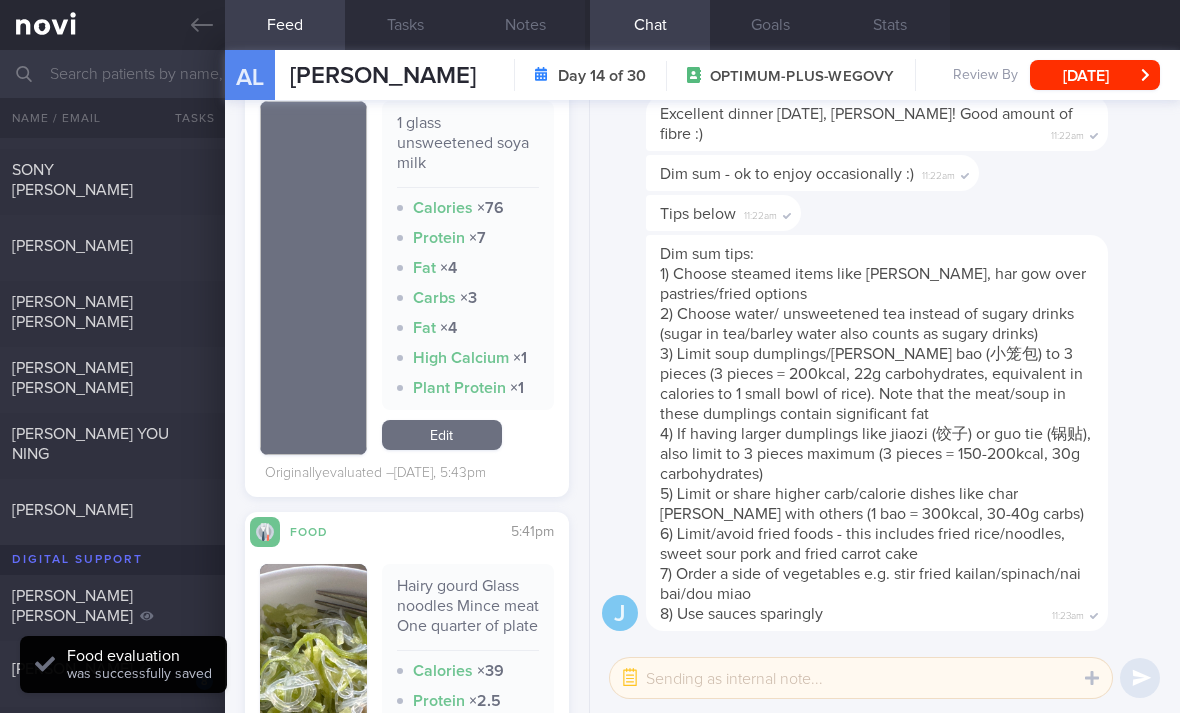 click on "Edit" at bounding box center [442, 435] 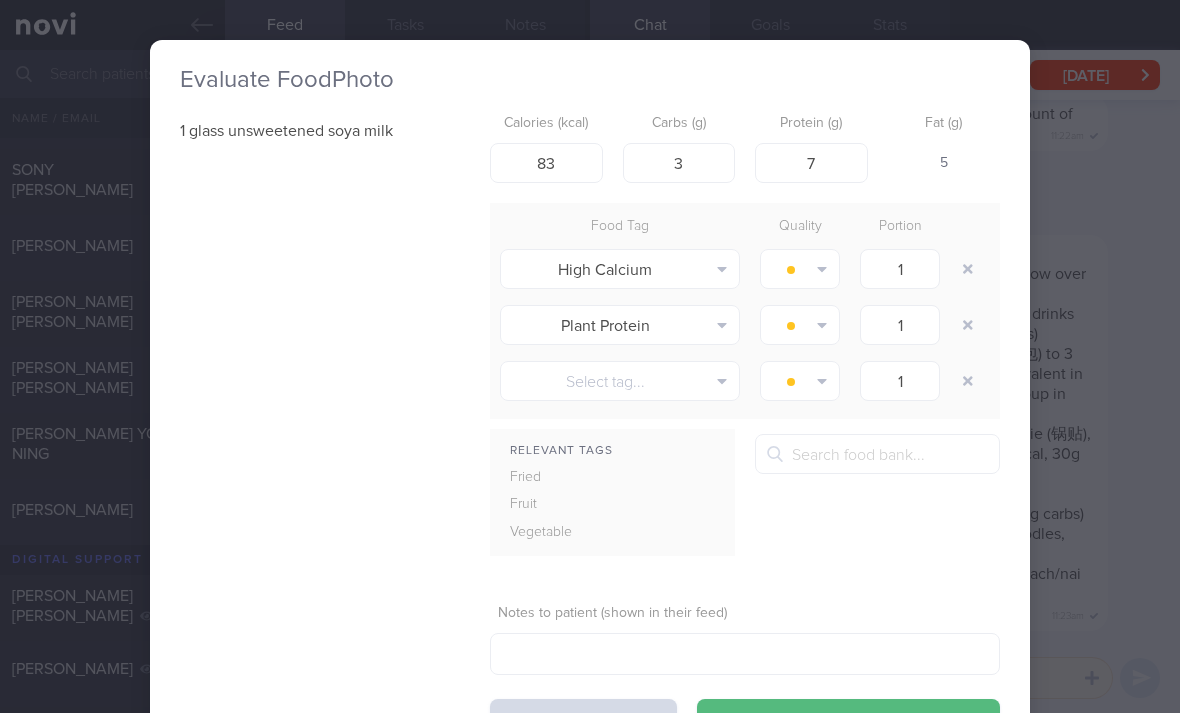 click 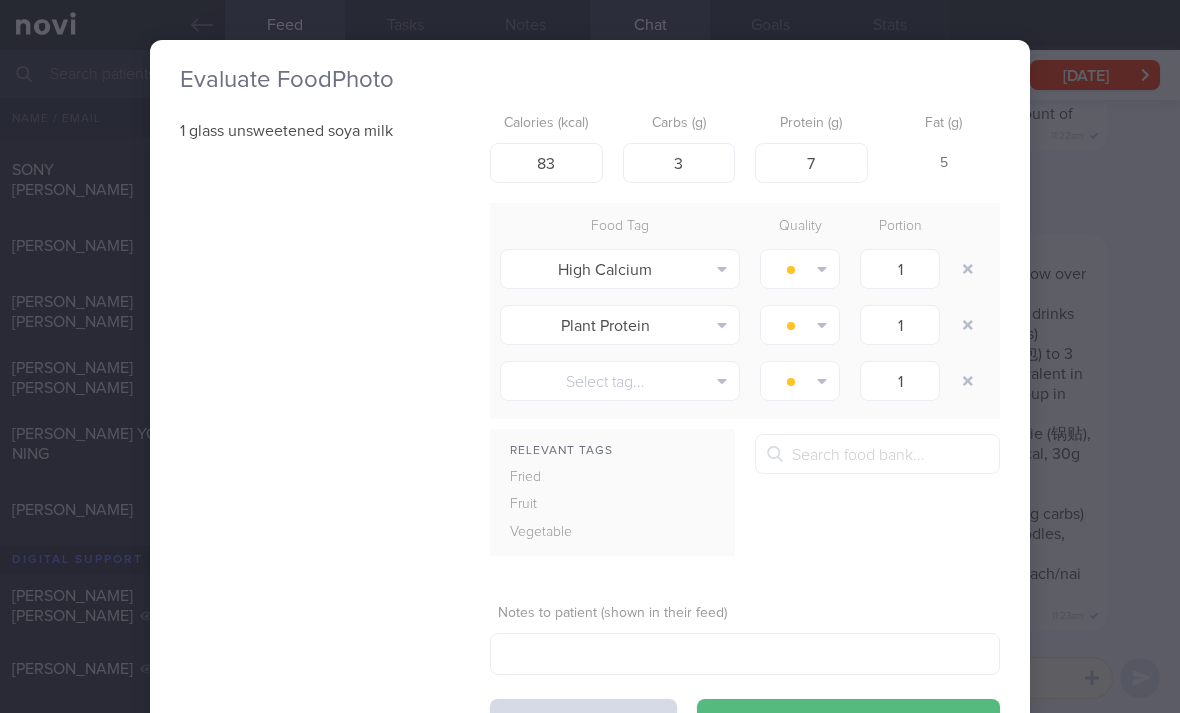click 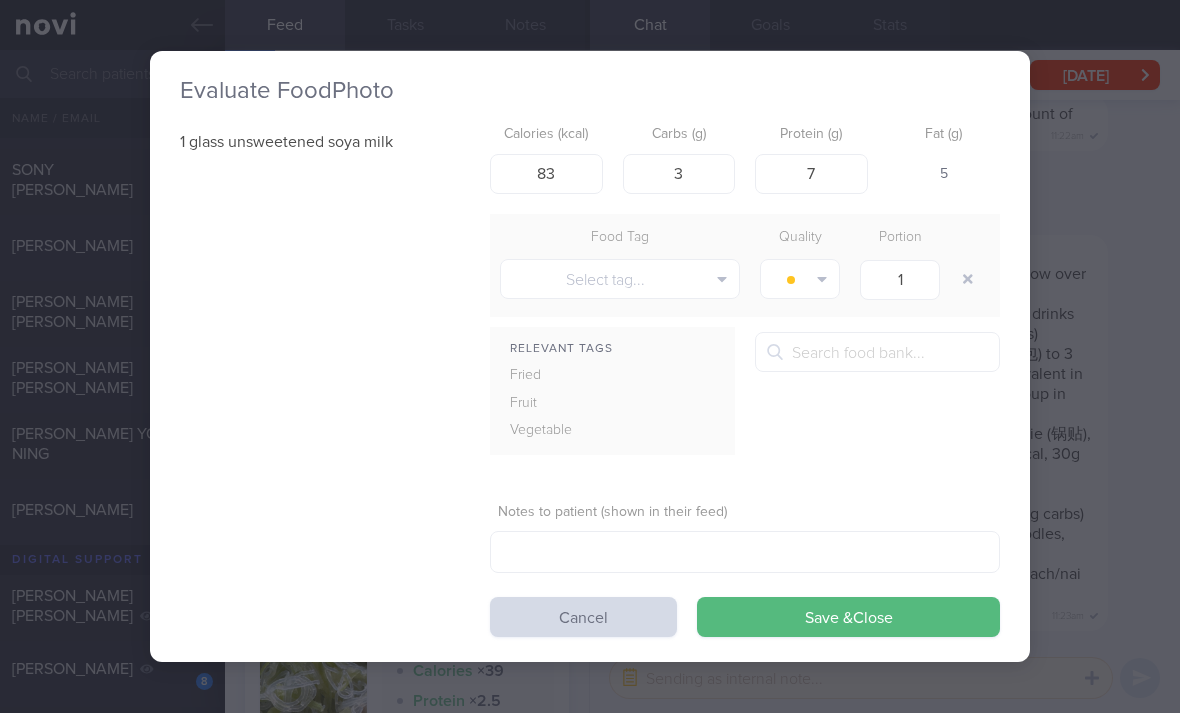 click at bounding box center [968, 279] 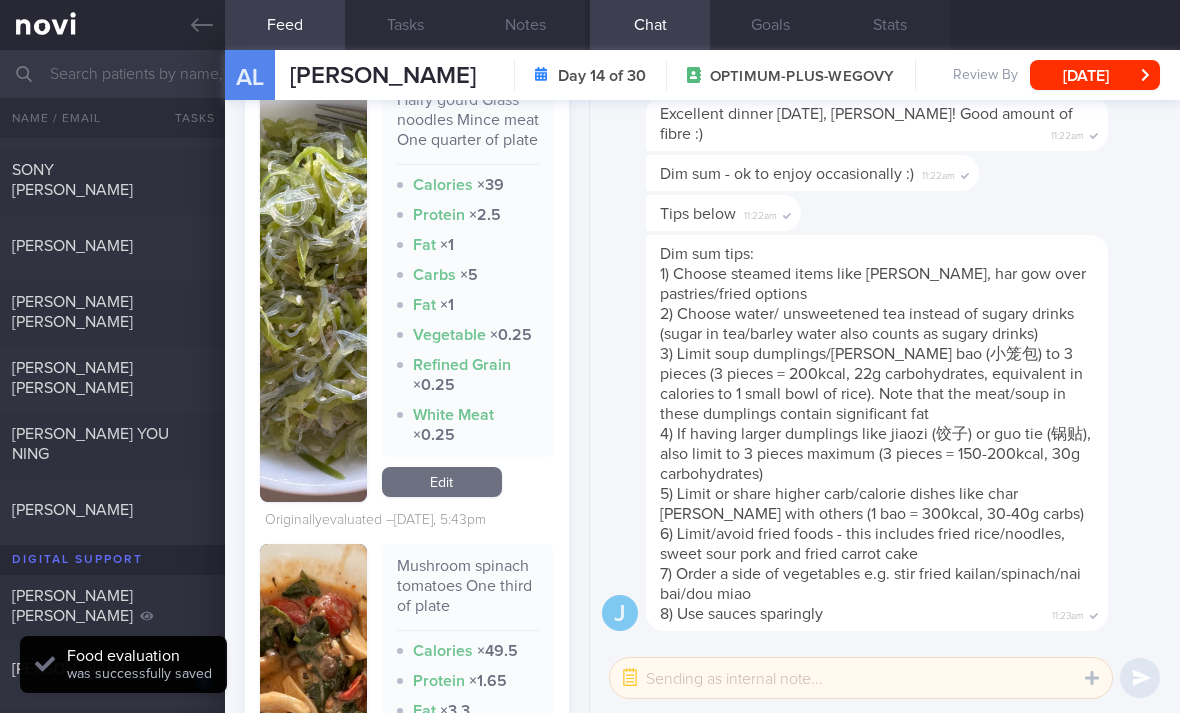 scroll, scrollTop: 2701, scrollLeft: 0, axis: vertical 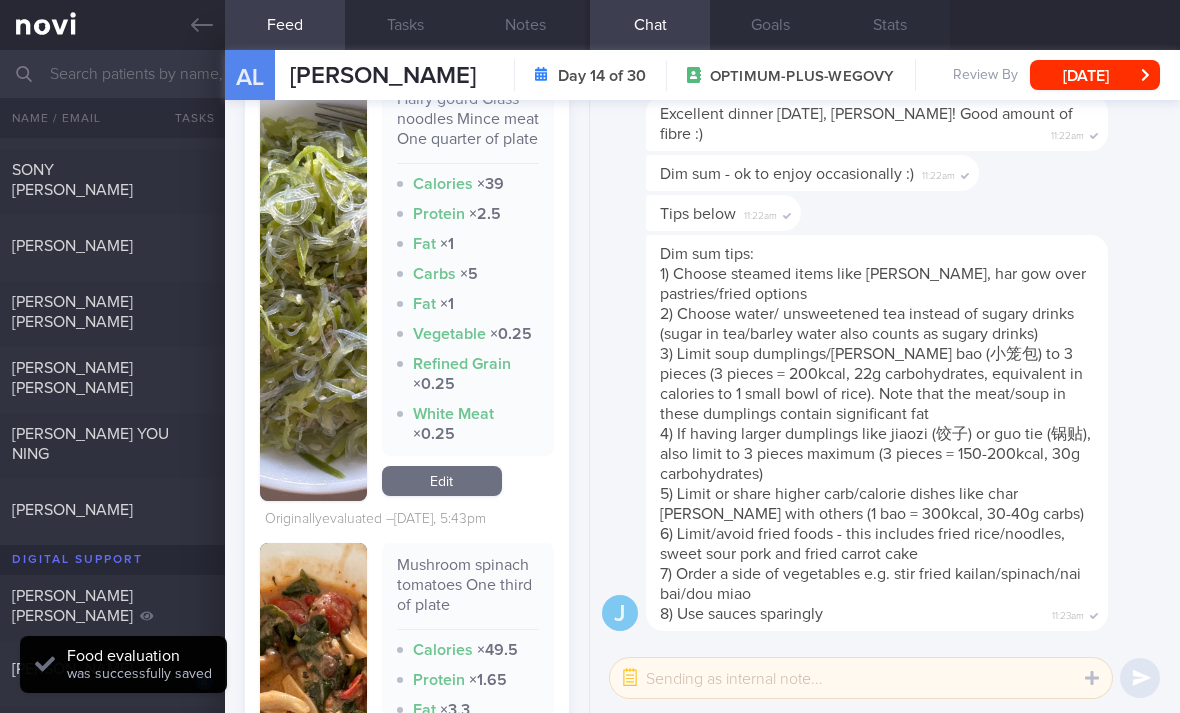 click on "Edit" at bounding box center (442, 481) 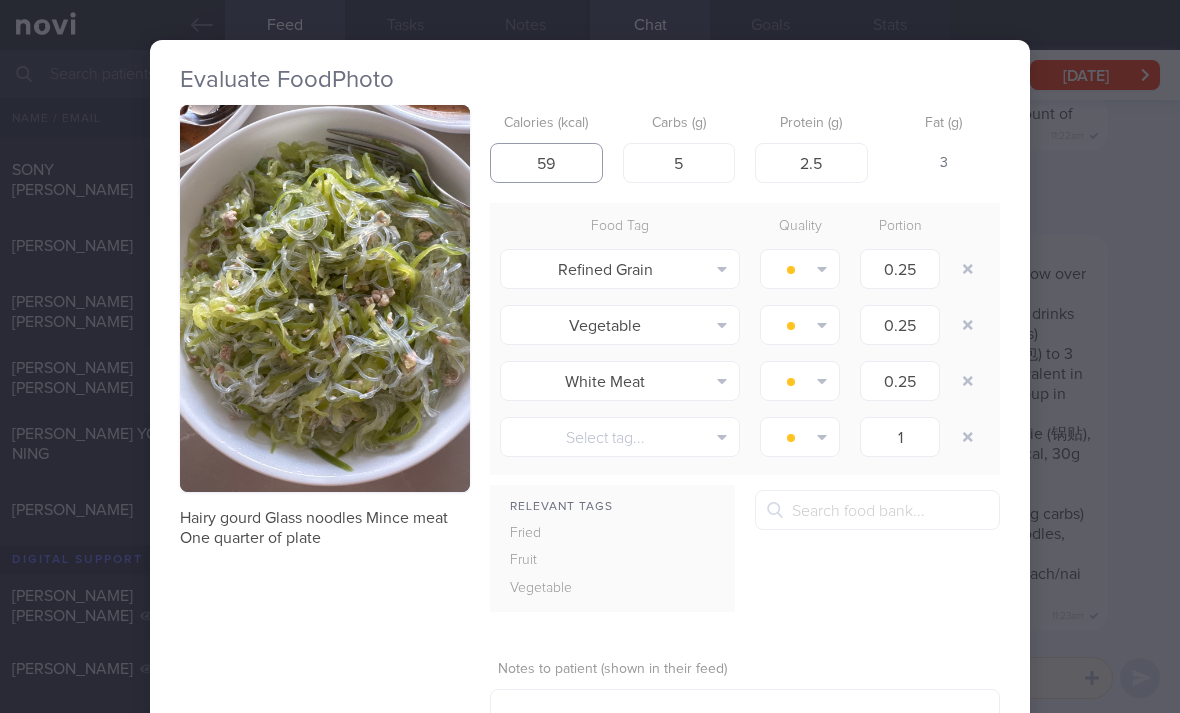 scroll, scrollTop: 0, scrollLeft: 6, axis: horizontal 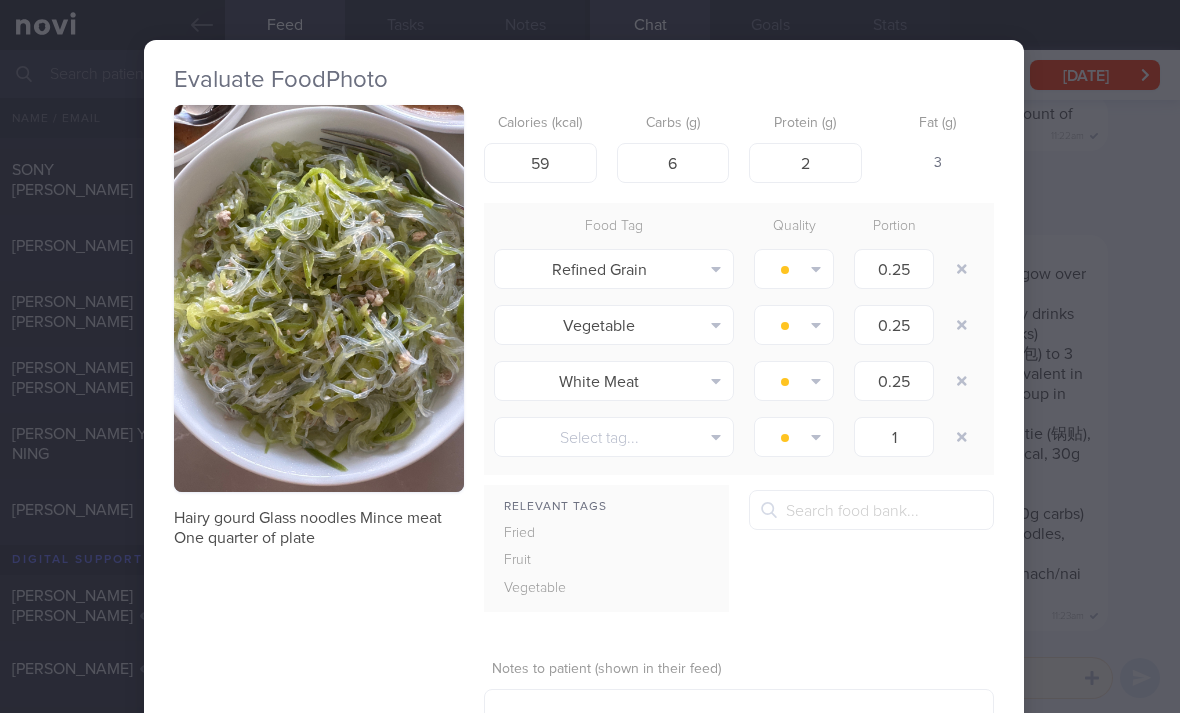 click at bounding box center (962, 269) 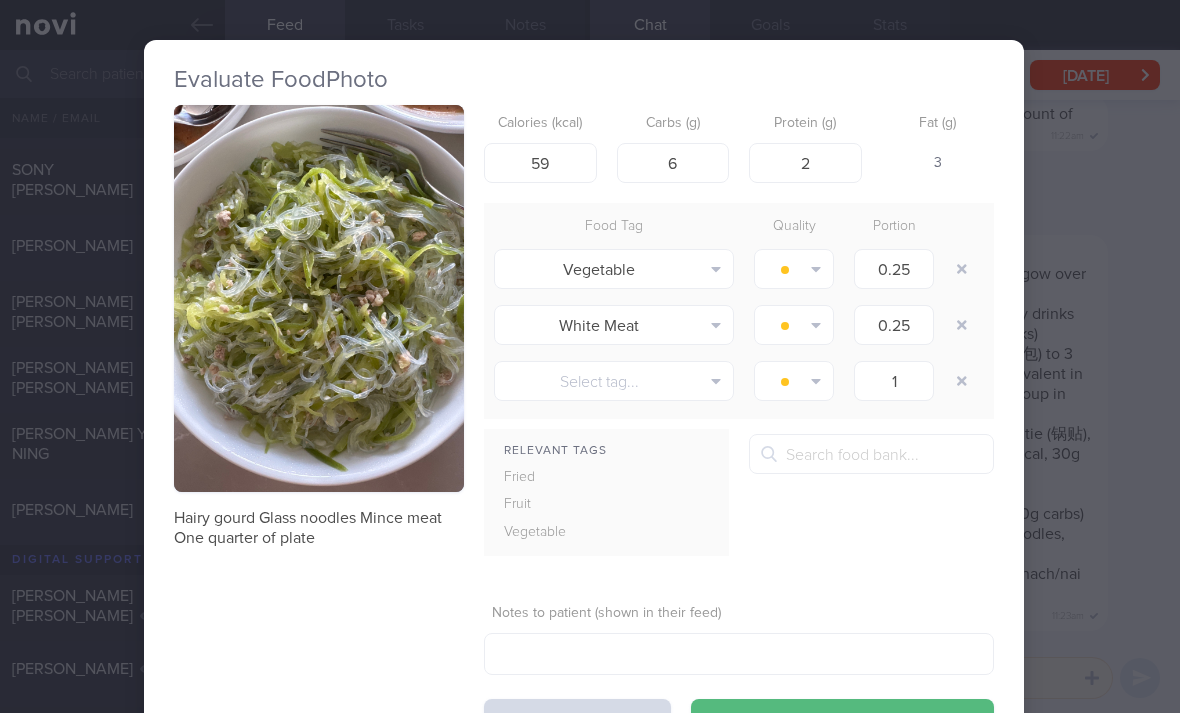 click at bounding box center (962, 269) 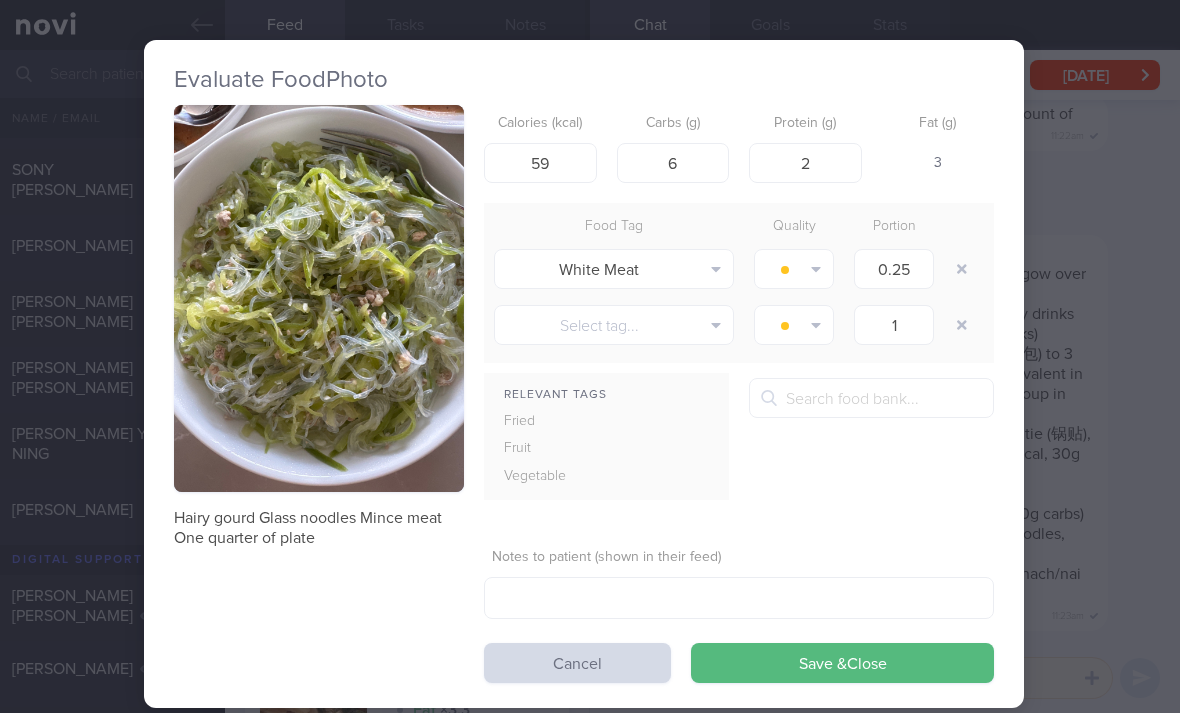click at bounding box center (962, 269) 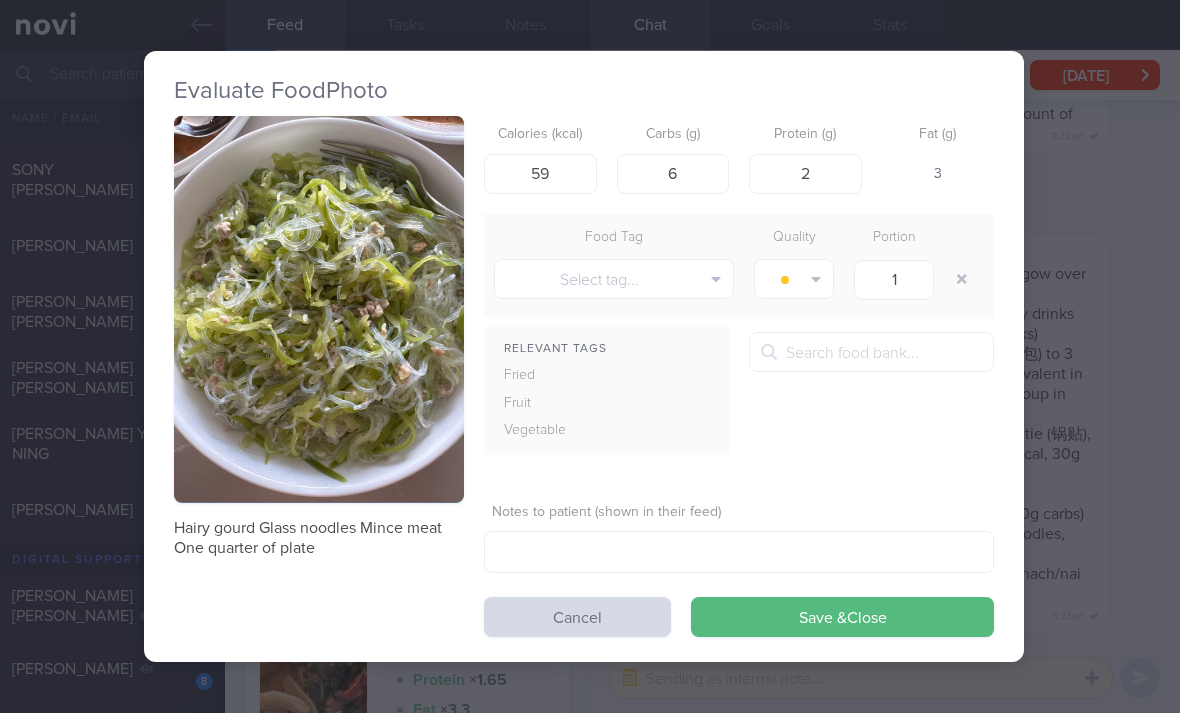 click on "Save &
Close" at bounding box center [842, 617] 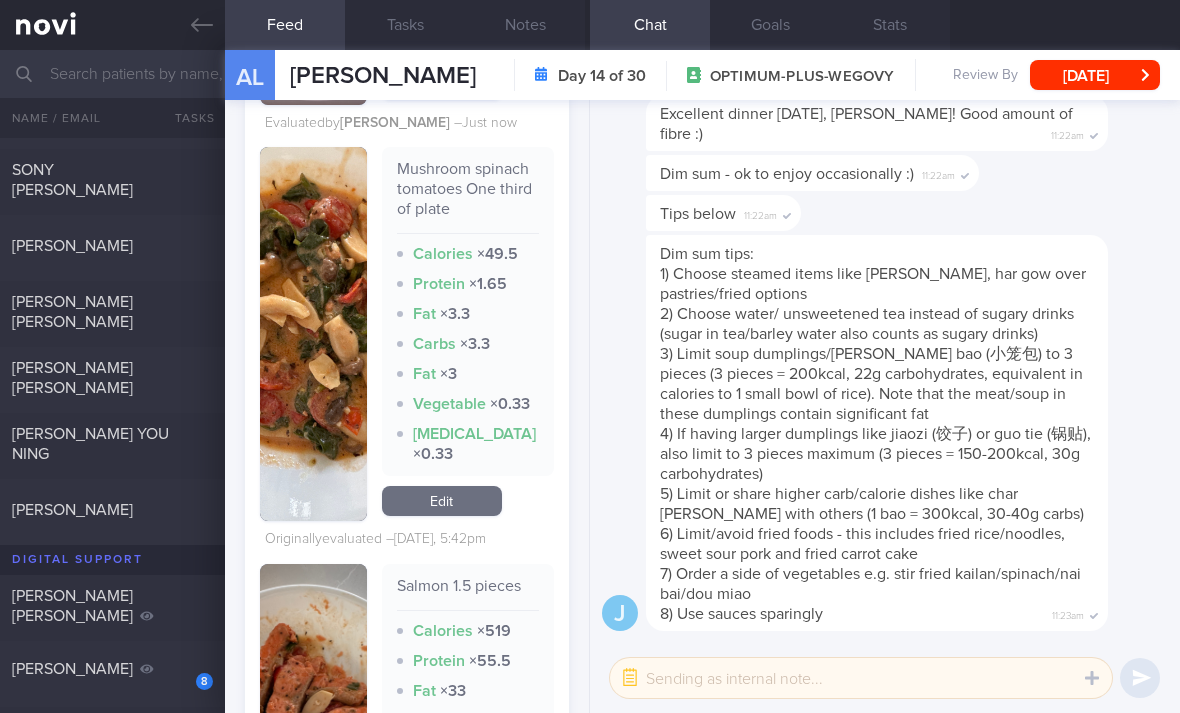 scroll, scrollTop: 2970, scrollLeft: 0, axis: vertical 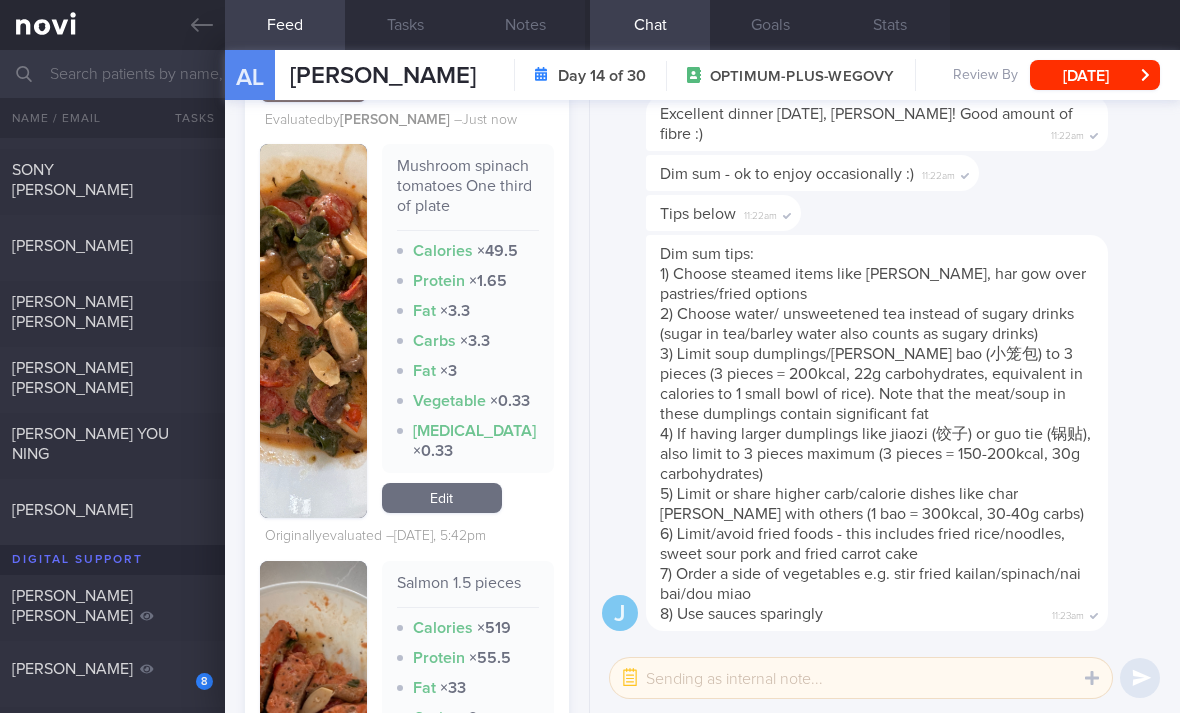 click on "Edit" at bounding box center (442, 498) 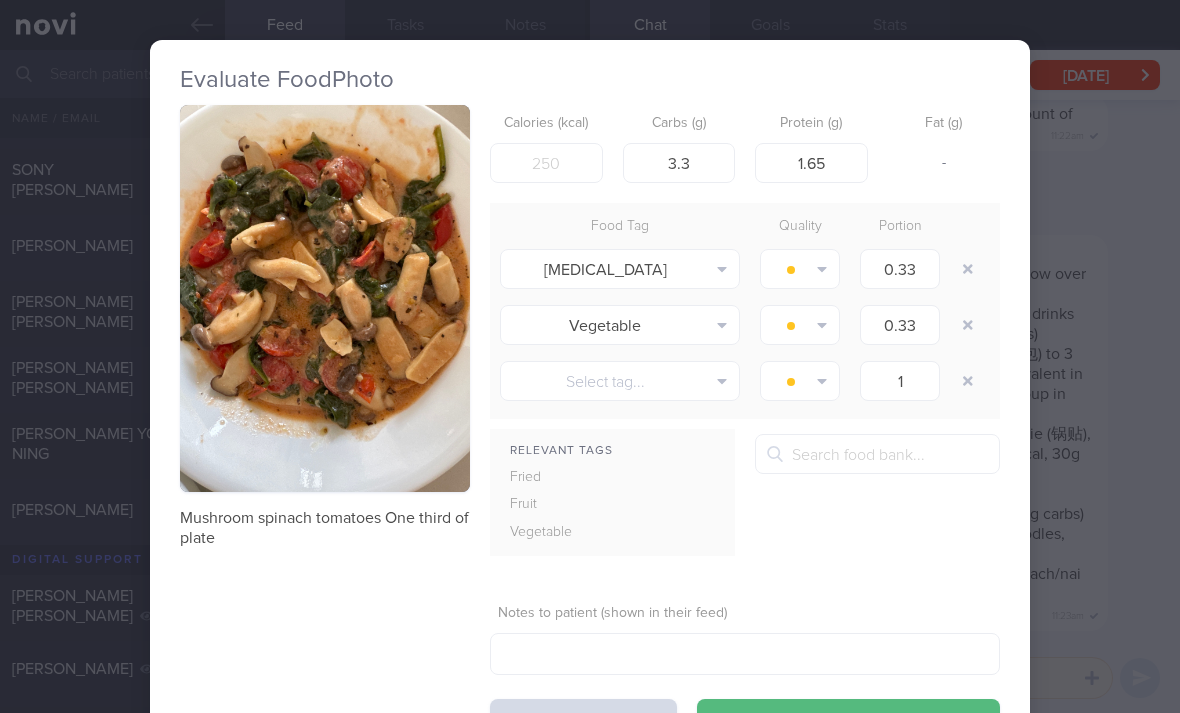 click at bounding box center [968, 269] 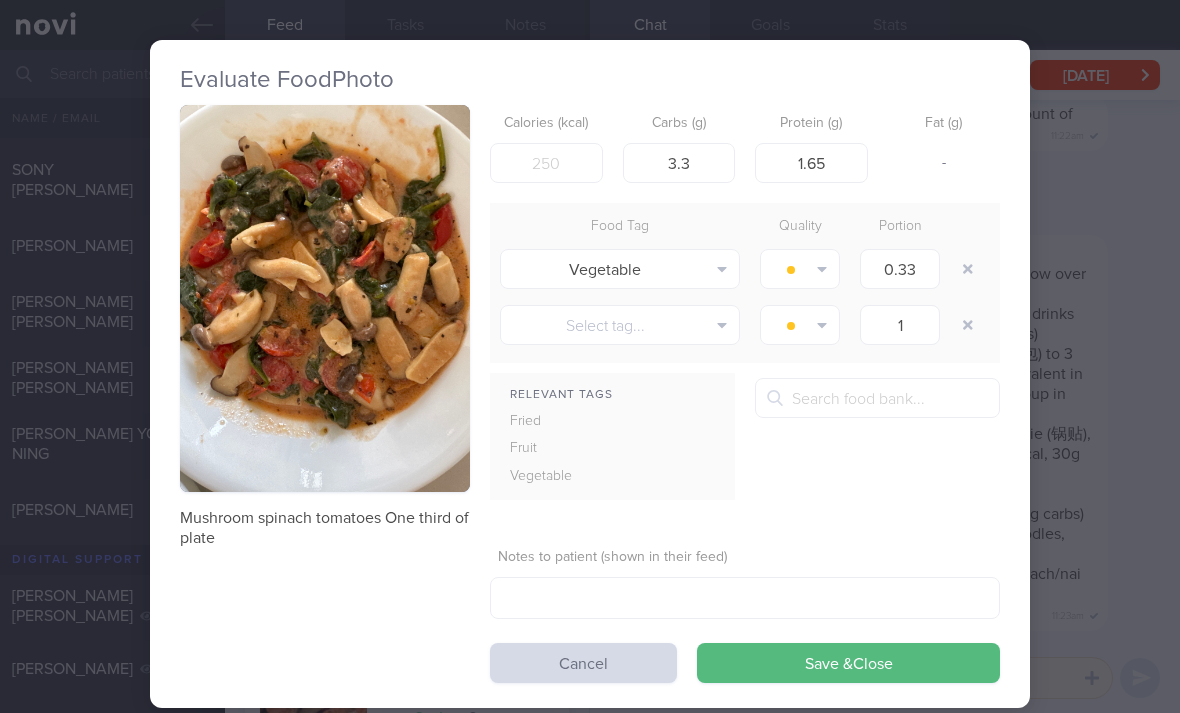 click at bounding box center [968, 269] 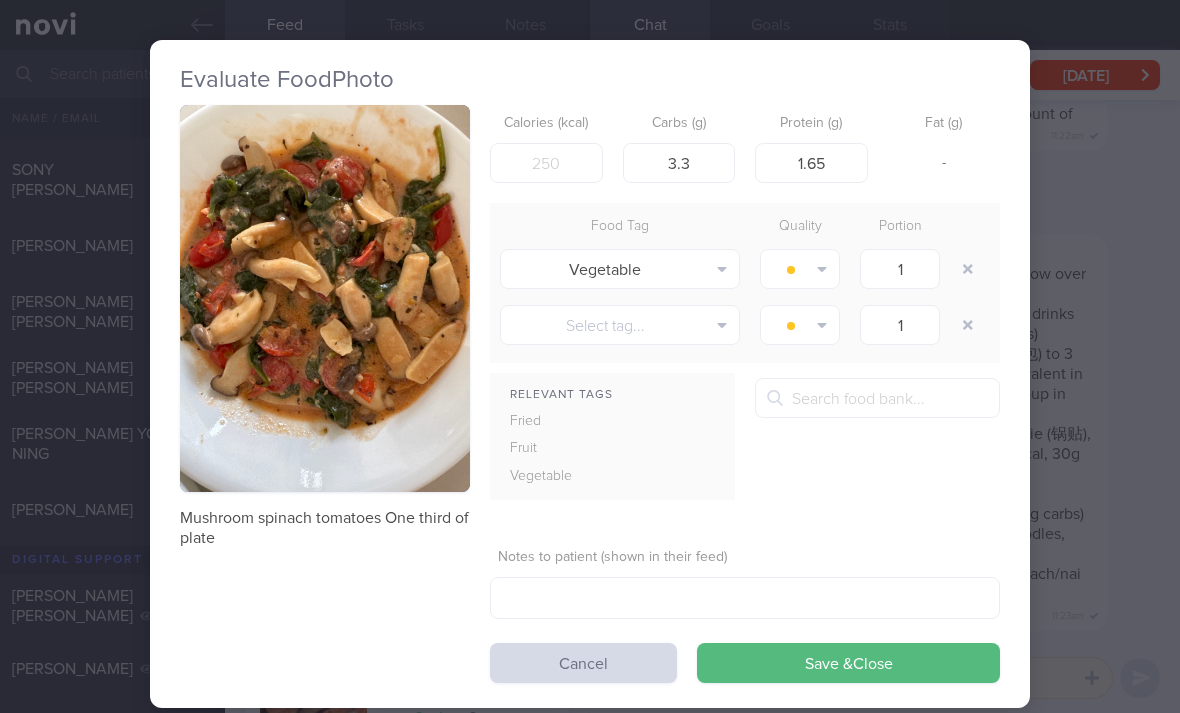 click at bounding box center (968, 269) 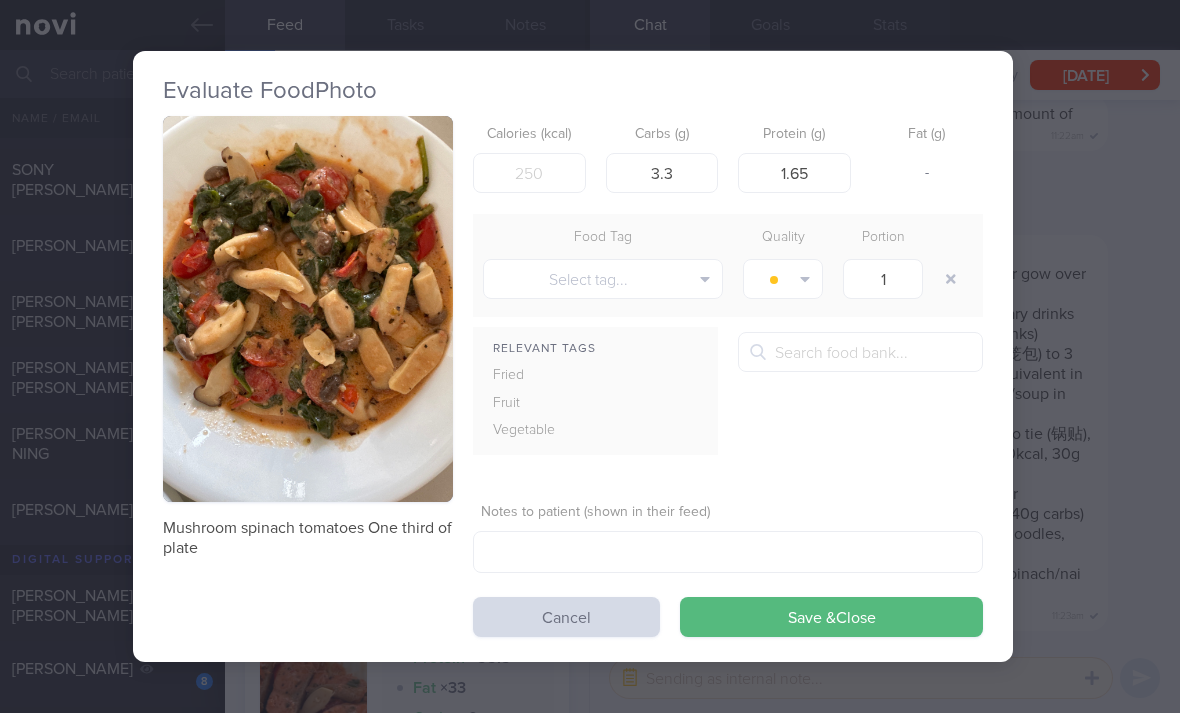 scroll, scrollTop: 0, scrollLeft: 15, axis: horizontal 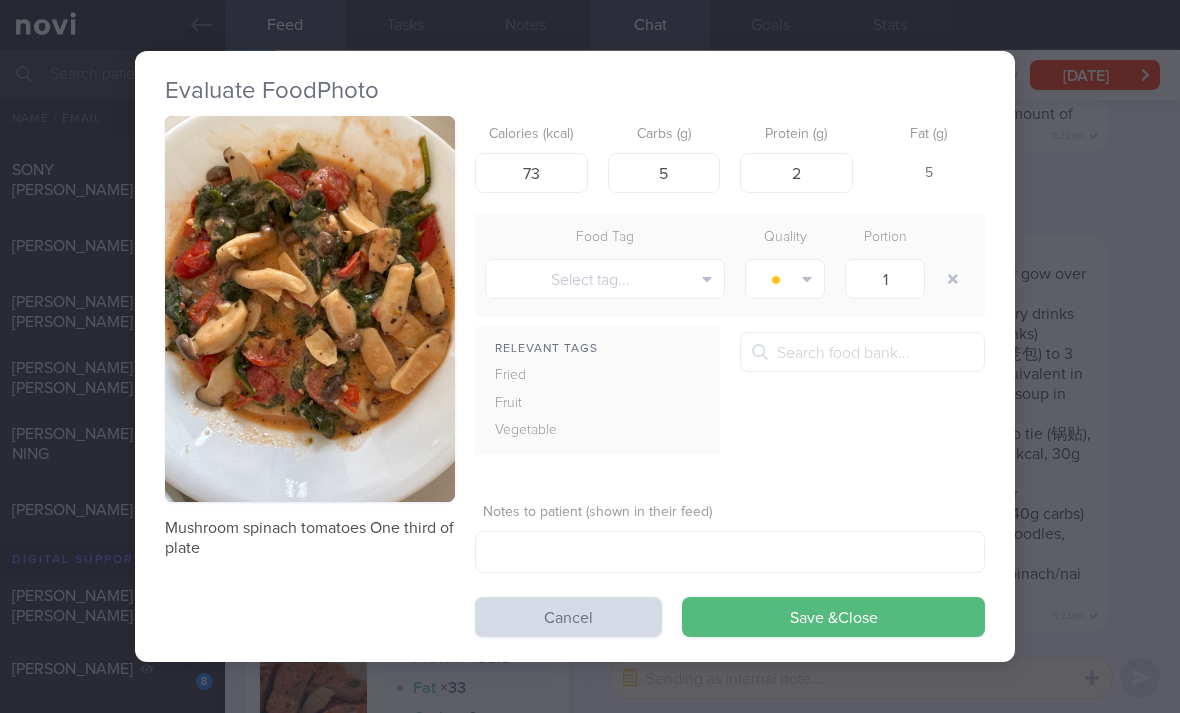 click on "Save &
Close" at bounding box center [833, 617] 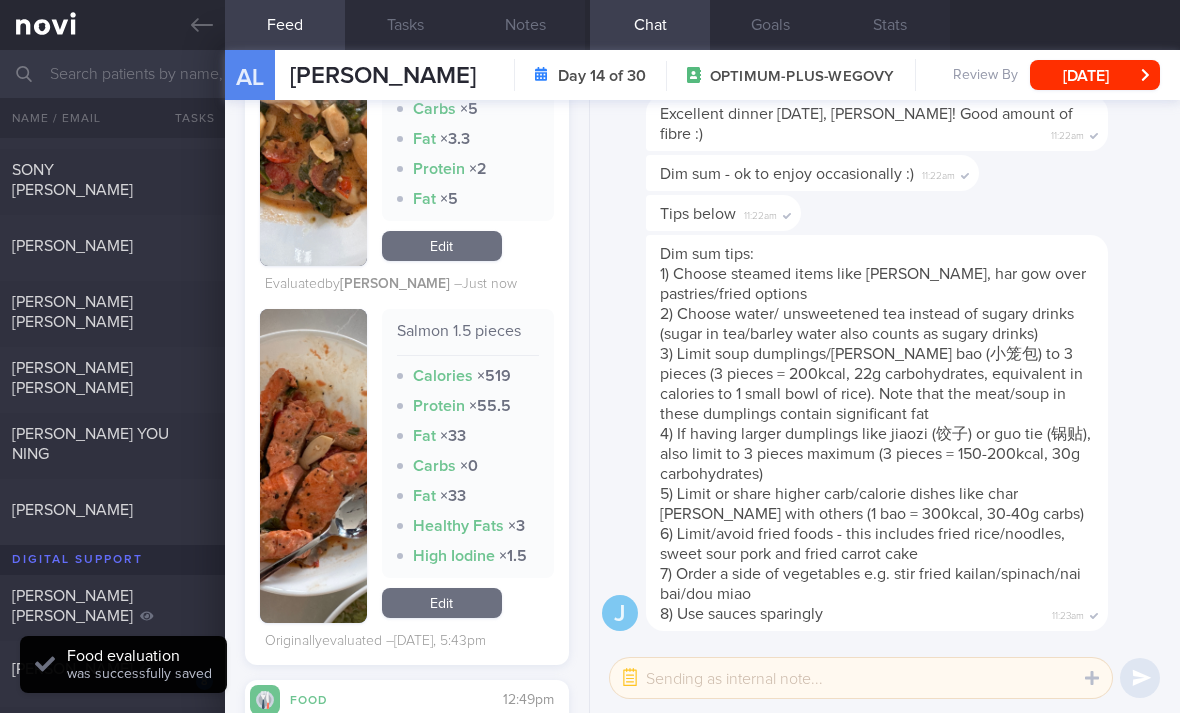 scroll, scrollTop: 3141, scrollLeft: 0, axis: vertical 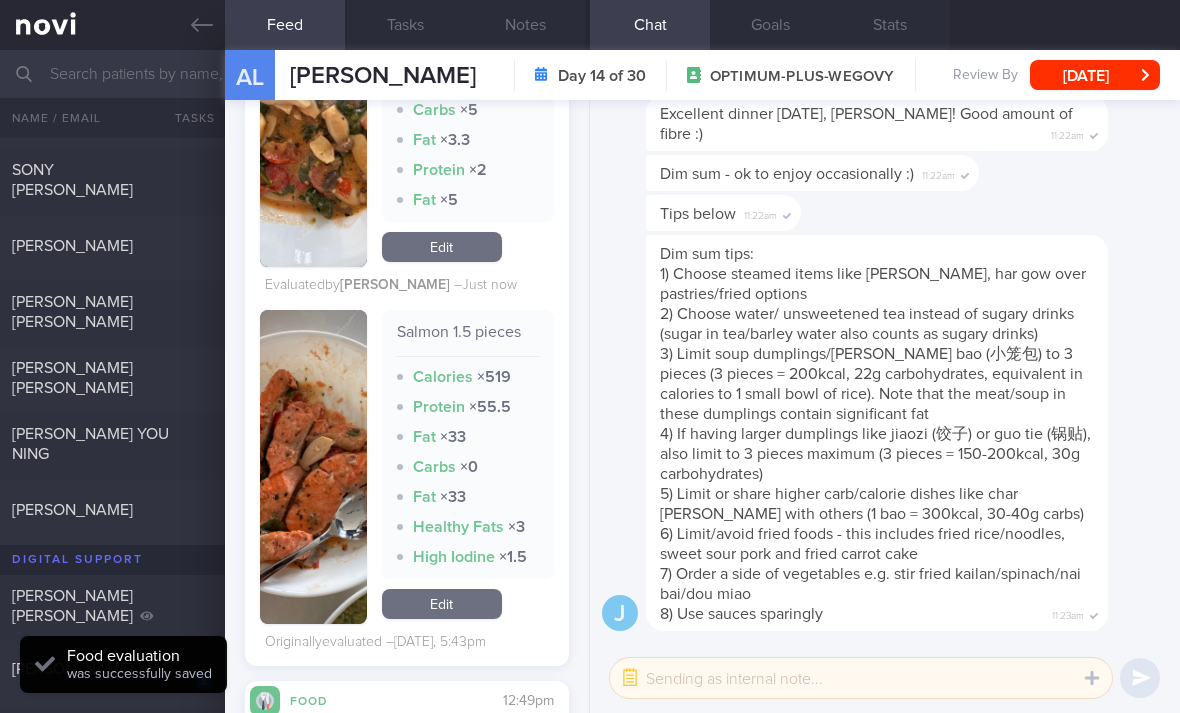 click on "Edit" at bounding box center (442, 604) 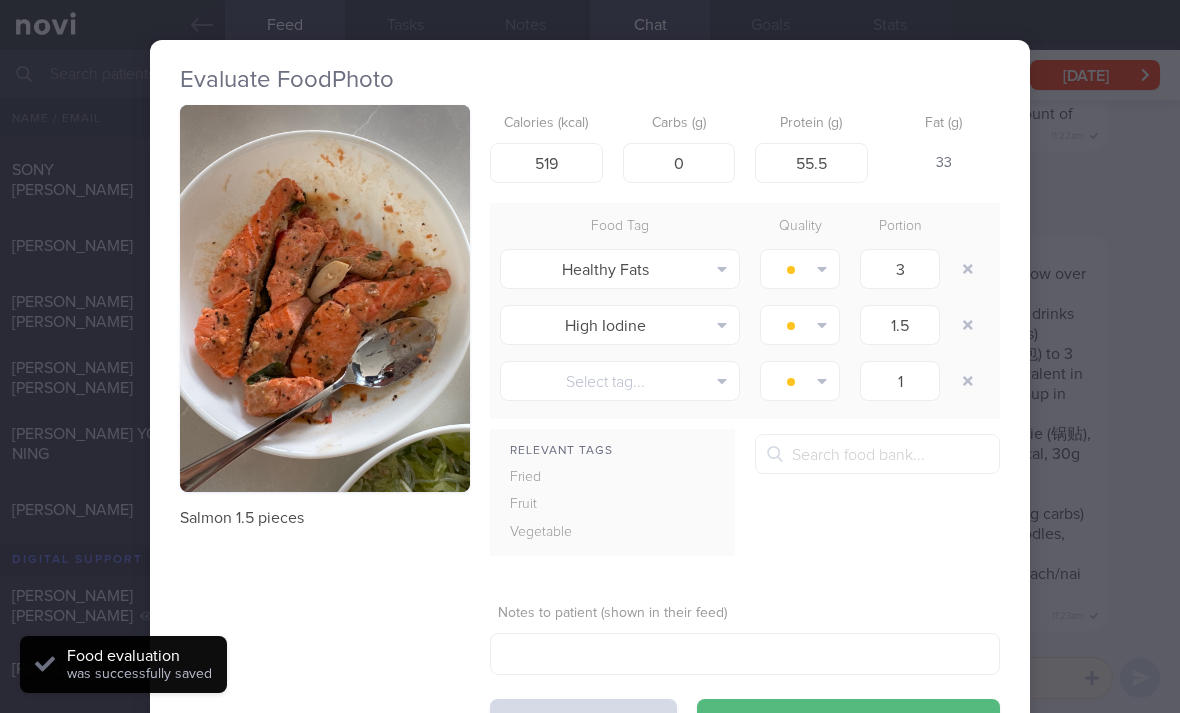 click at bounding box center [968, 269] 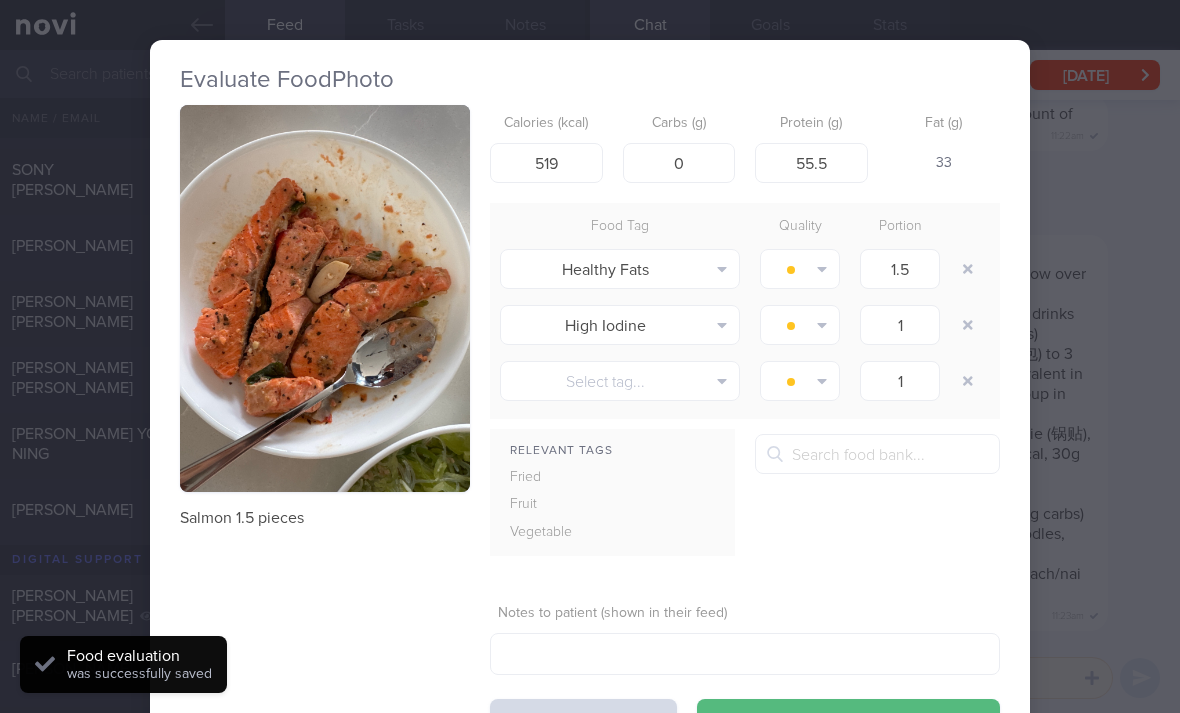 click at bounding box center (968, 269) 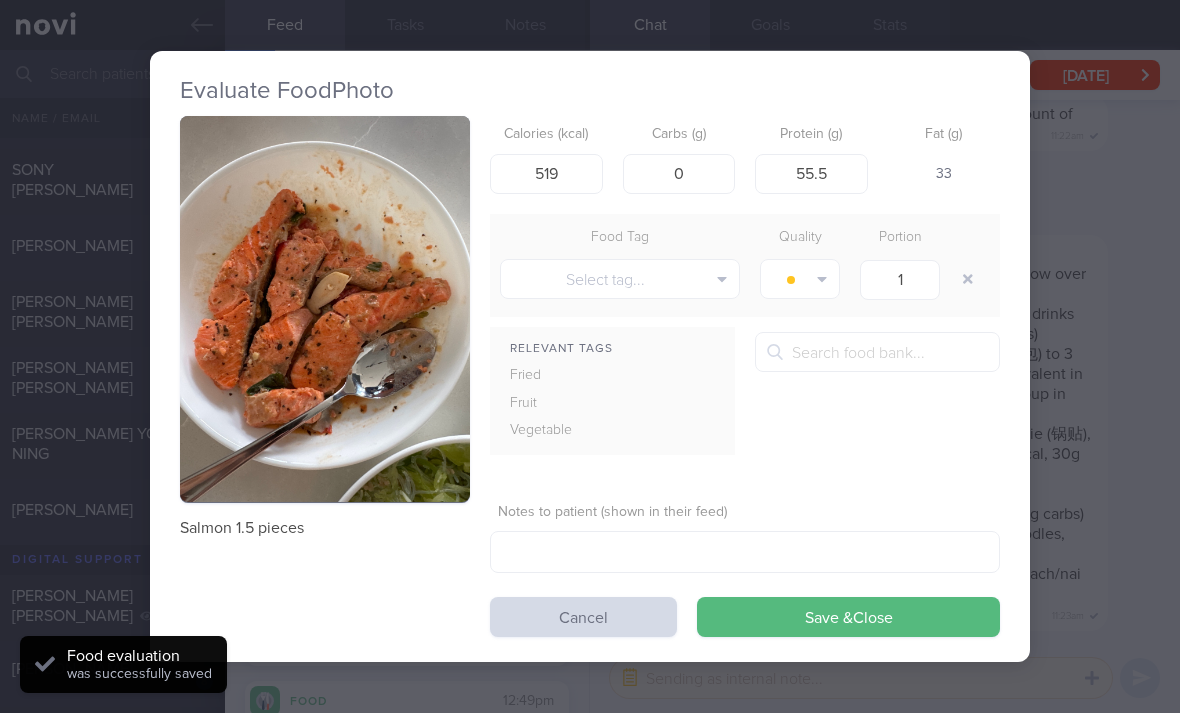 click on "Save &
Close" at bounding box center (848, 617) 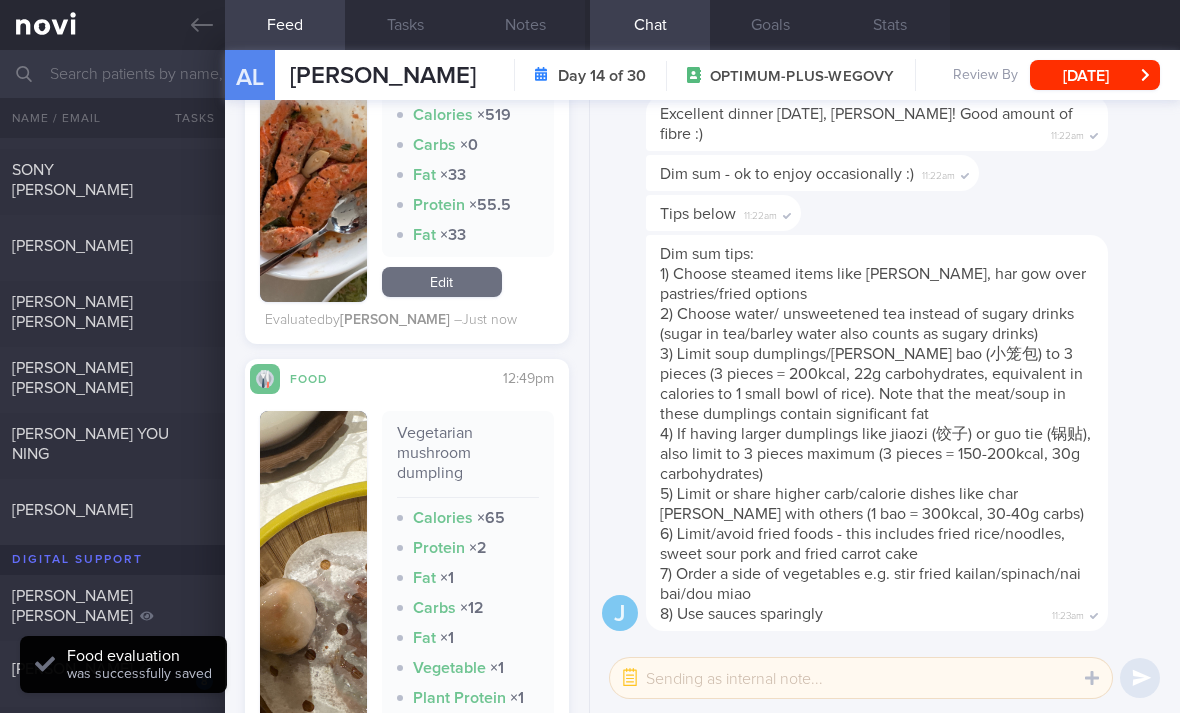 scroll, scrollTop: 3405, scrollLeft: 0, axis: vertical 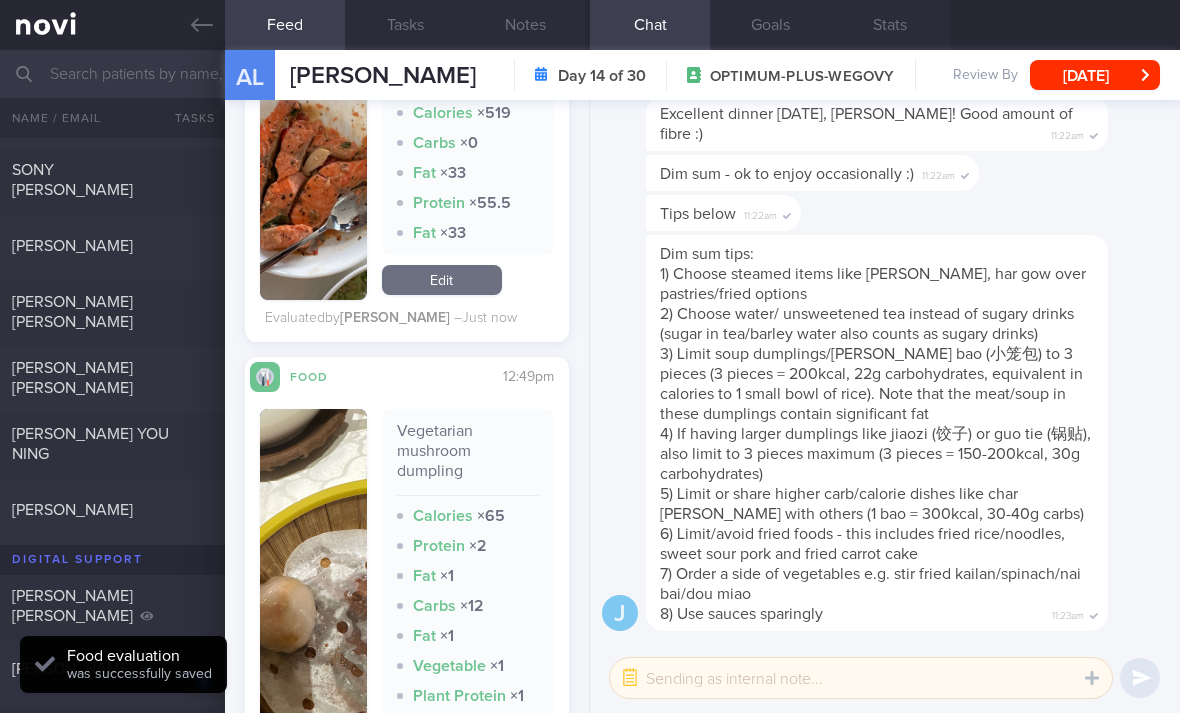 click on "Edit" at bounding box center [442, 280] 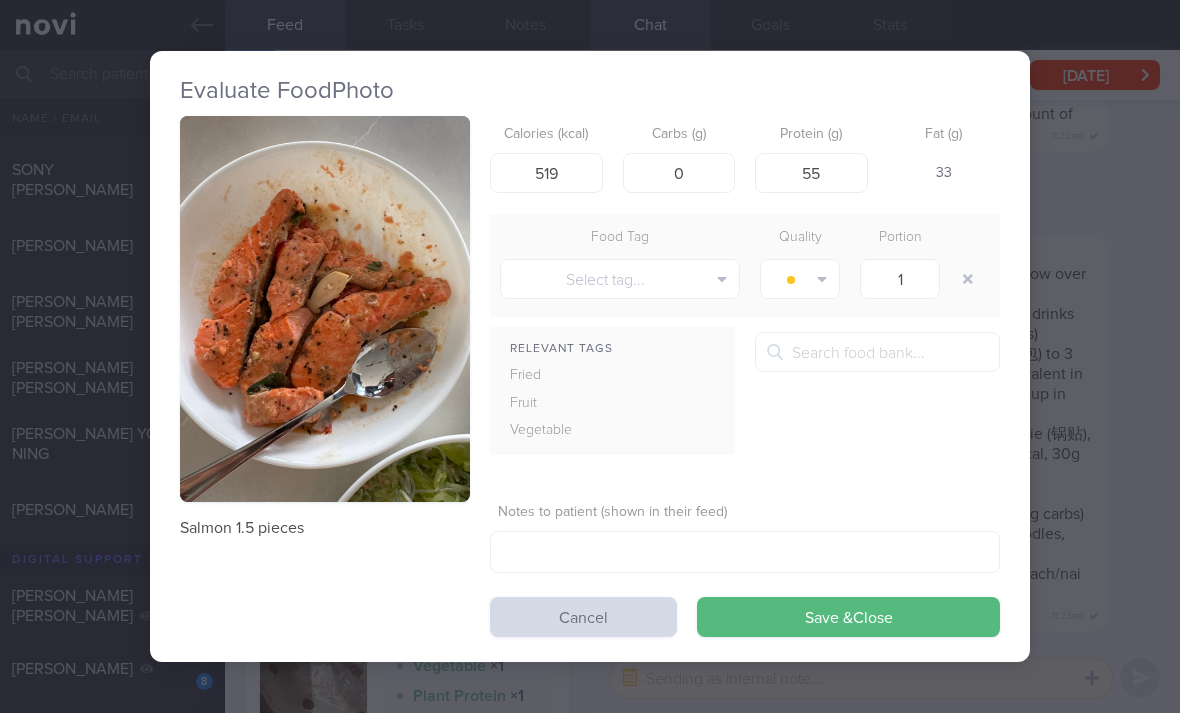 click on "Save &
Close" at bounding box center (848, 617) 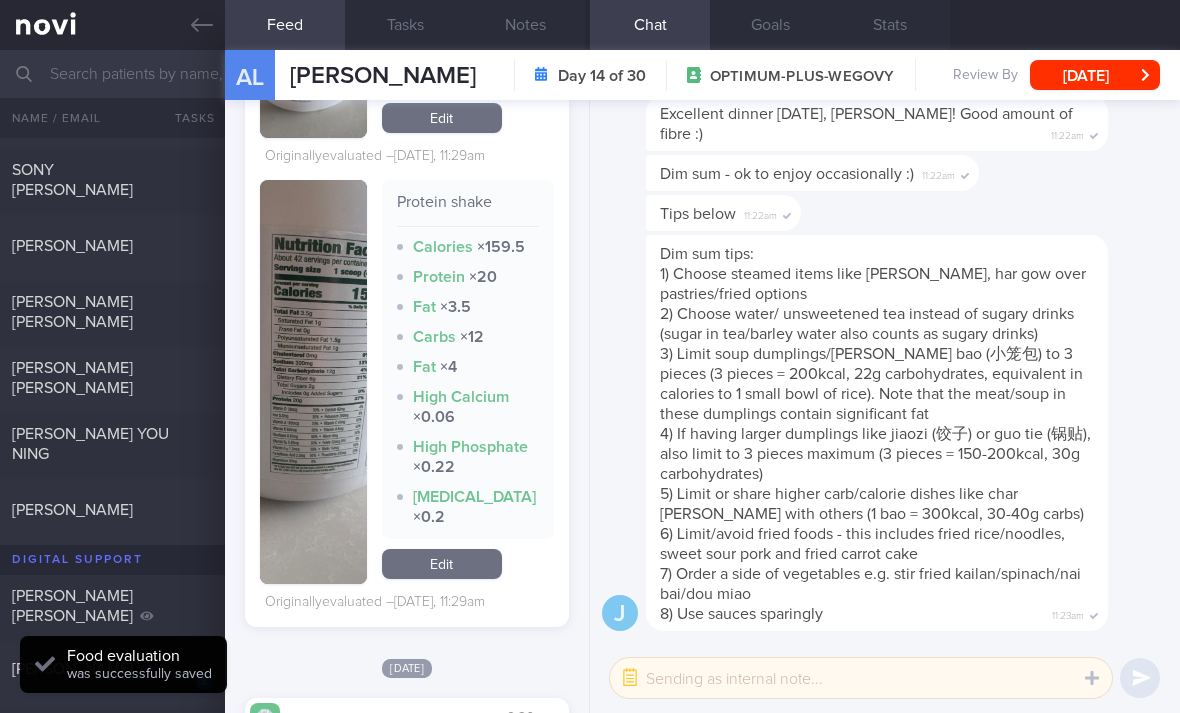 scroll, scrollTop: 6098, scrollLeft: 0, axis: vertical 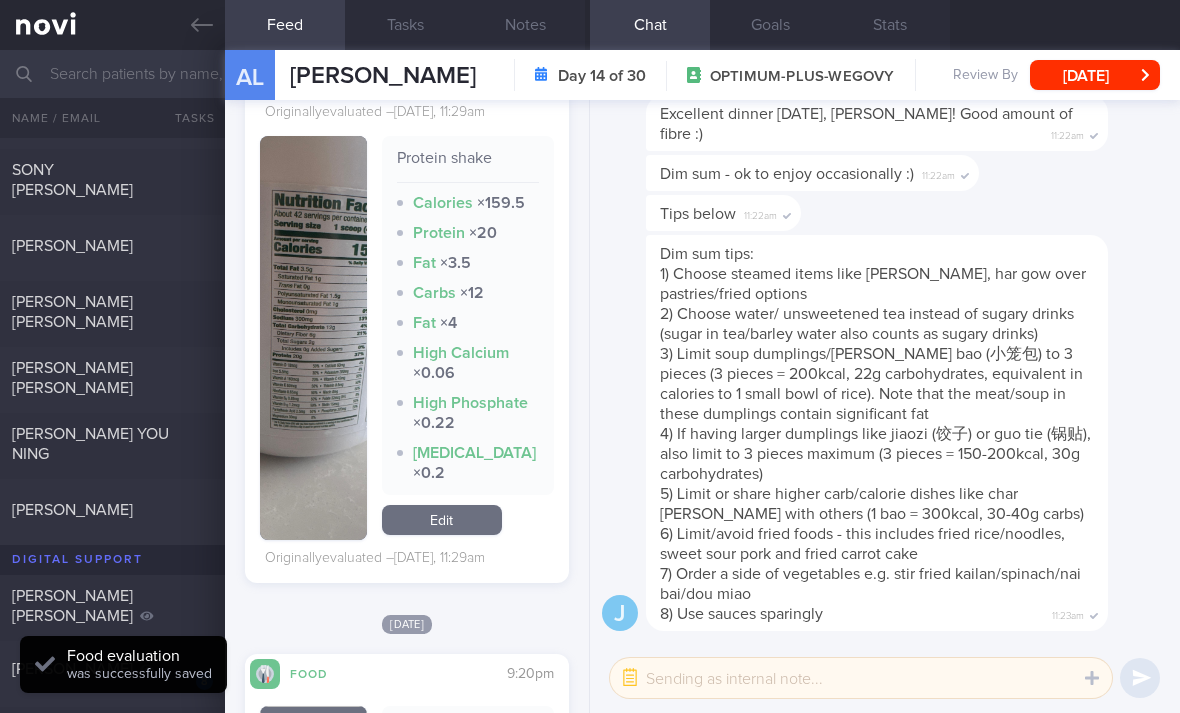 click on "Edit" at bounding box center [442, 520] 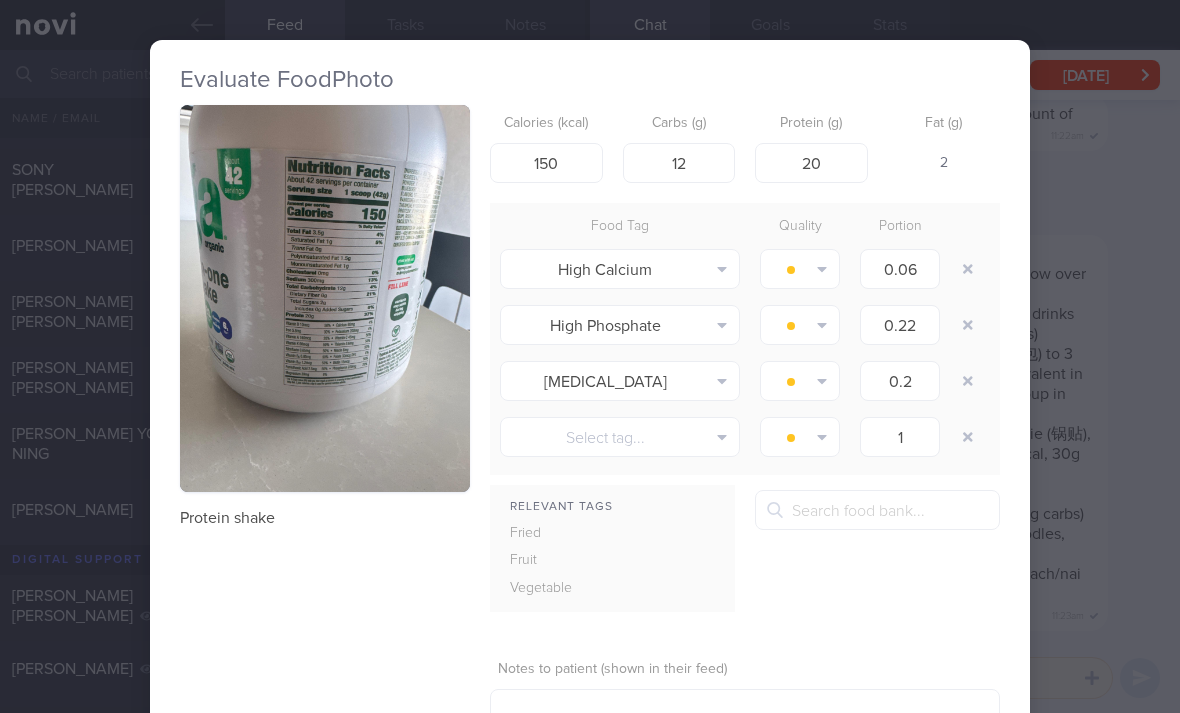 click at bounding box center [968, 269] 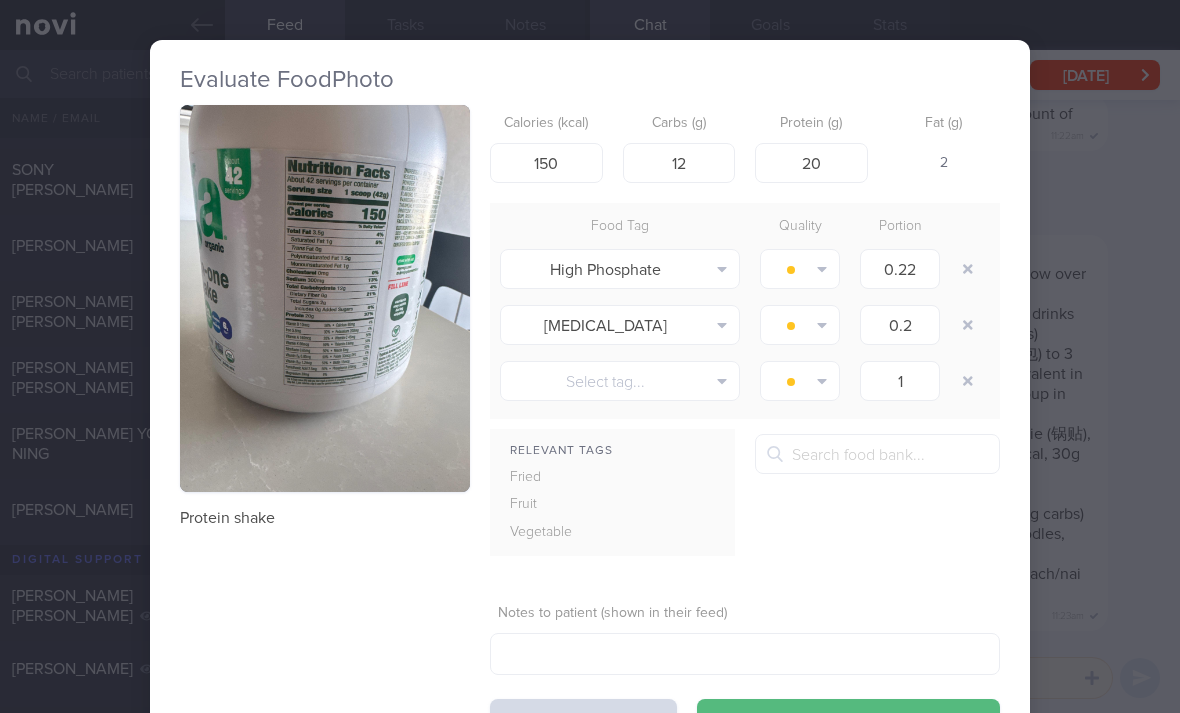 click at bounding box center (968, 269) 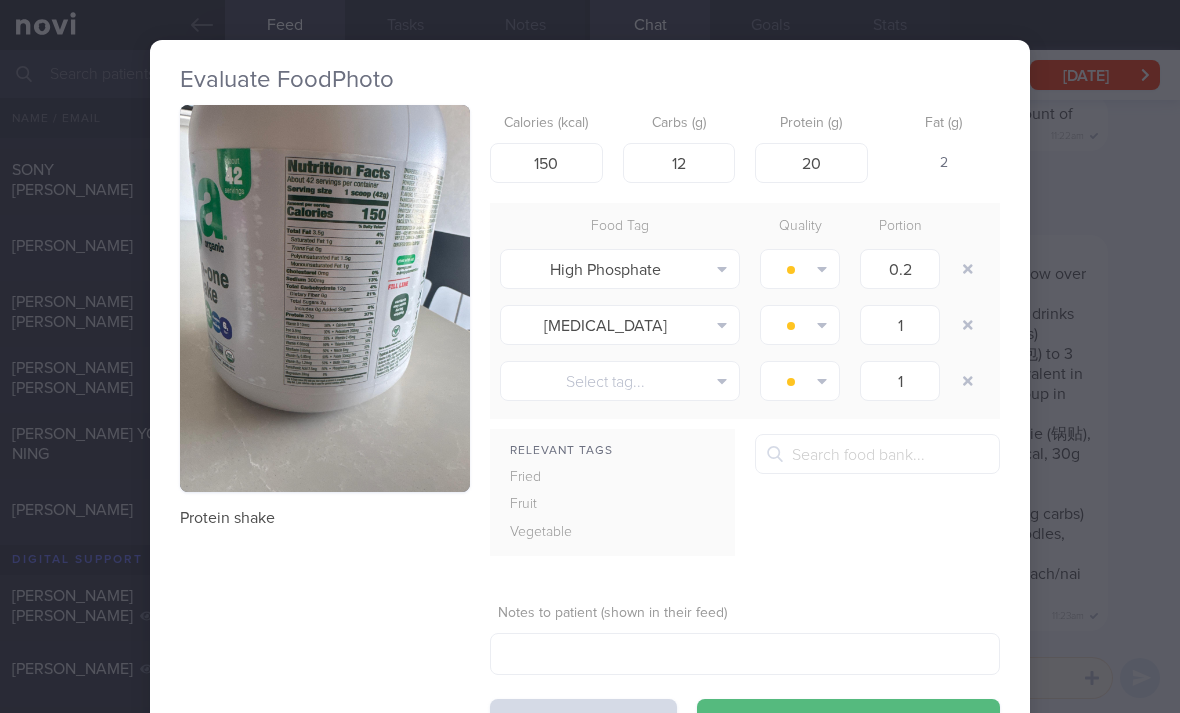 click at bounding box center (968, 269) 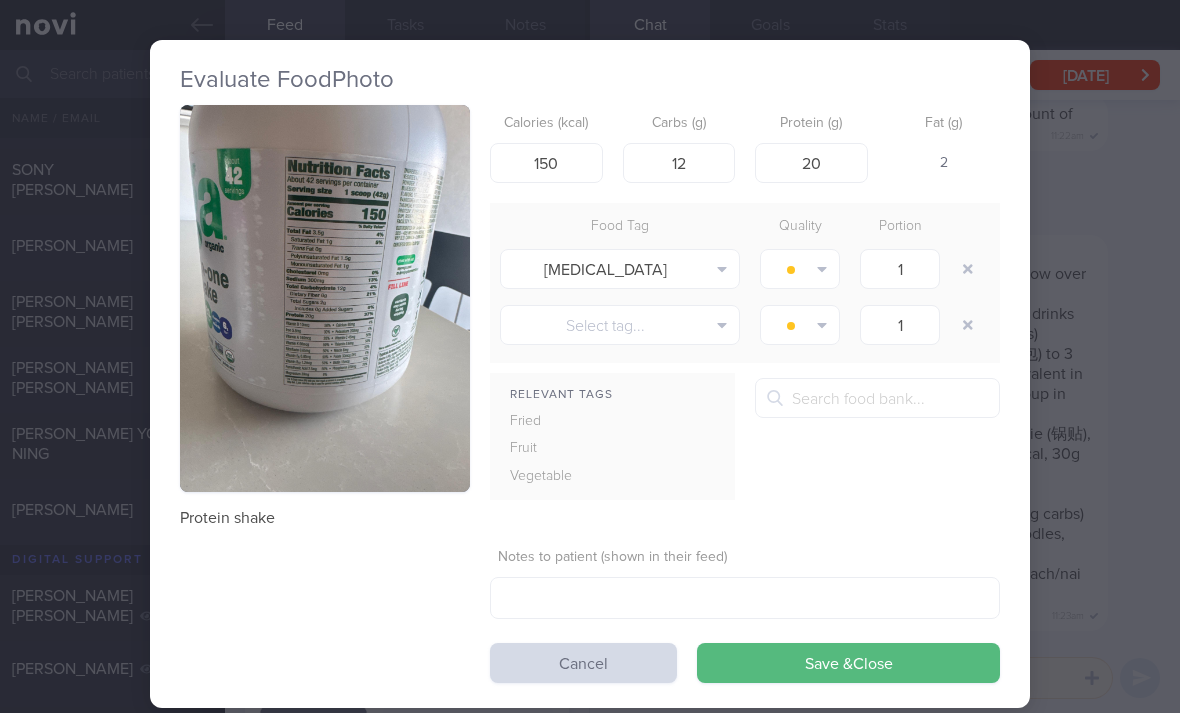 click at bounding box center (968, 269) 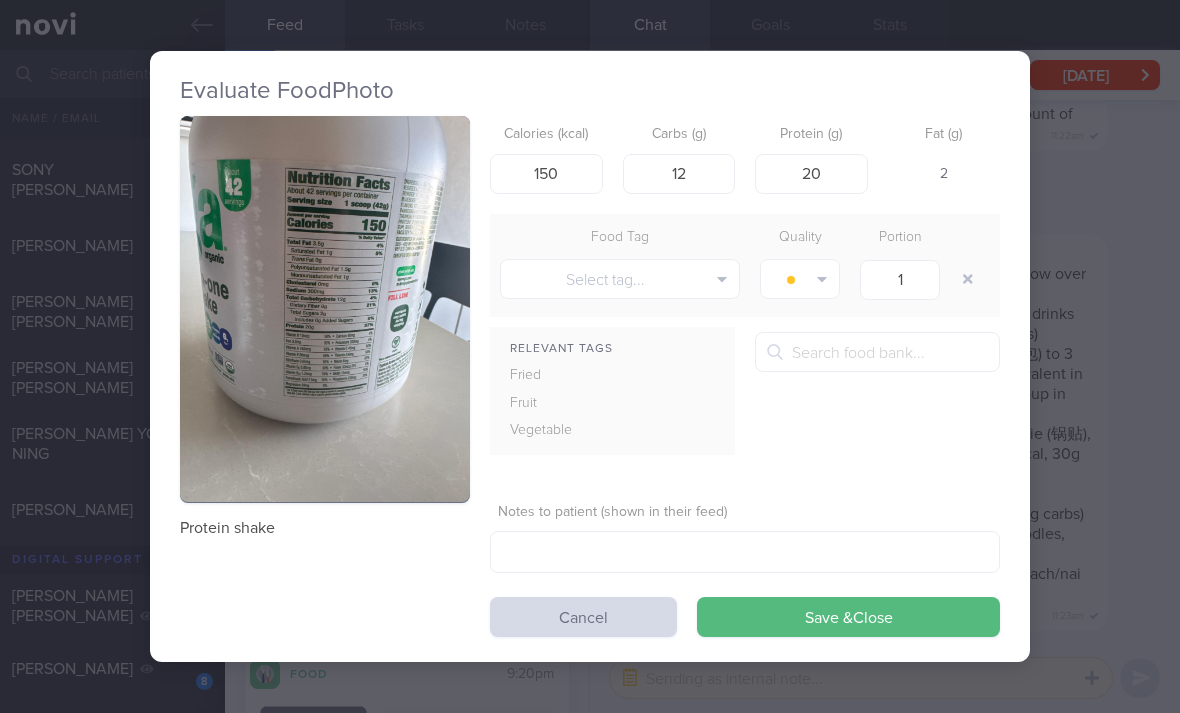 click on "Save &
Close" at bounding box center (848, 617) 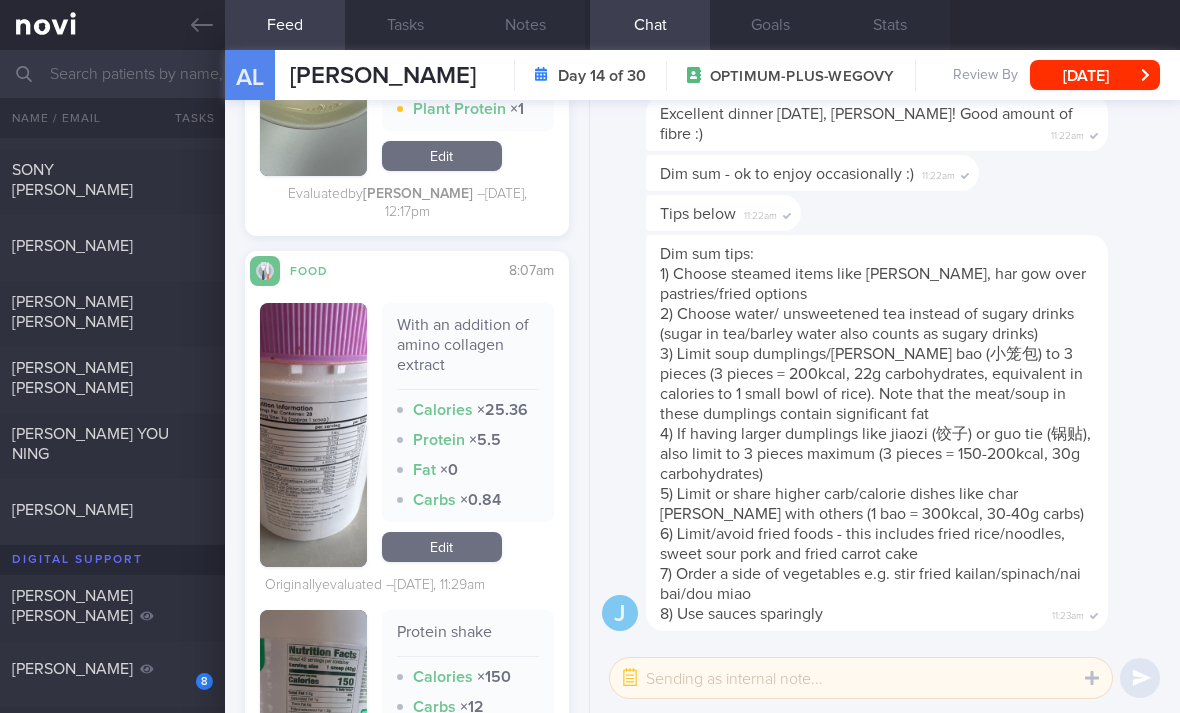 scroll, scrollTop: 5637, scrollLeft: 0, axis: vertical 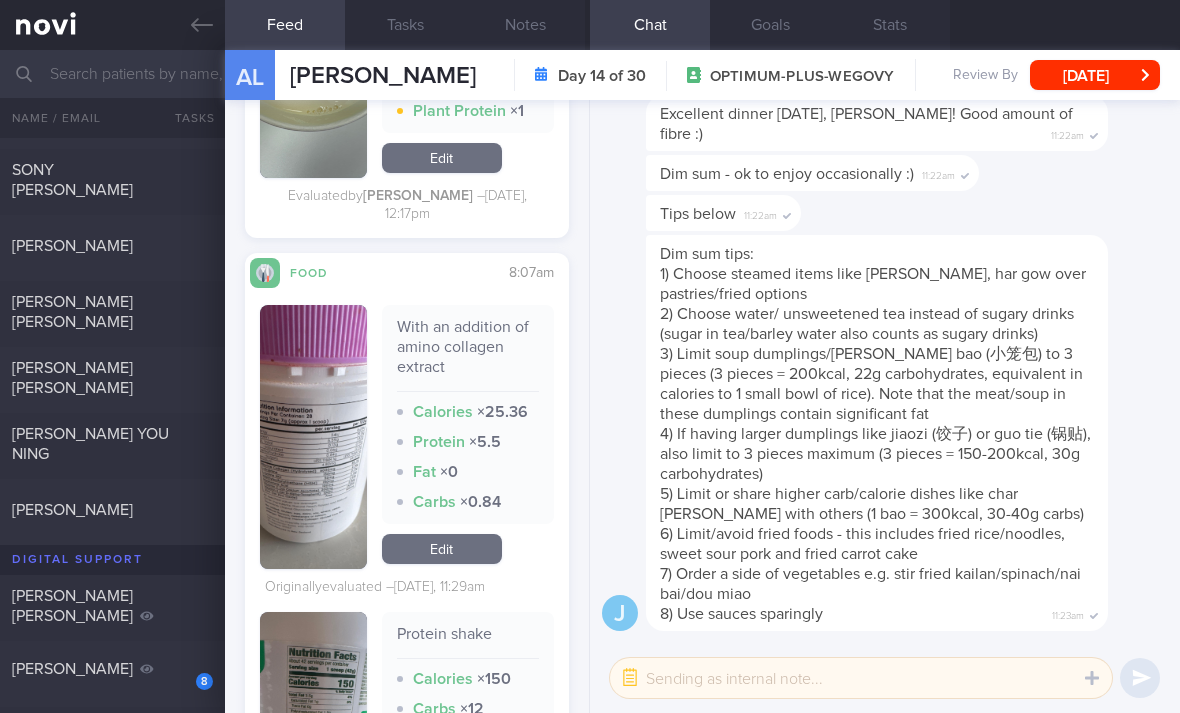 click on "Edit" at bounding box center (442, 549) 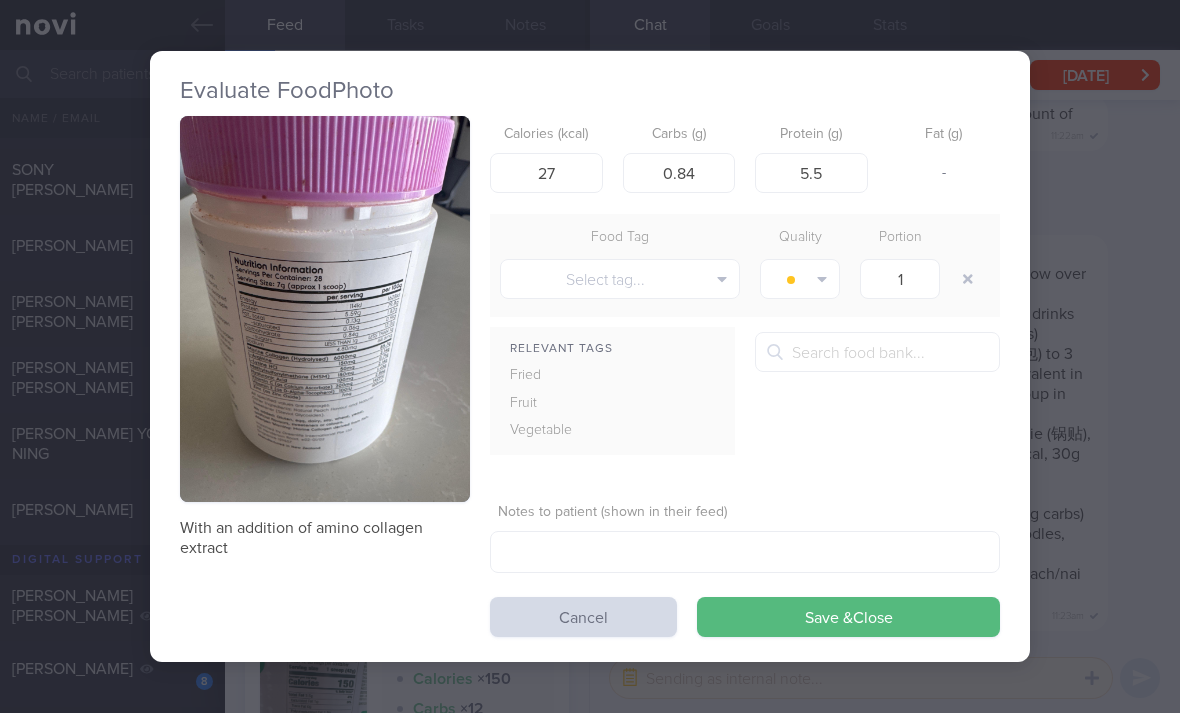 click on "Save &
Close" at bounding box center (848, 617) 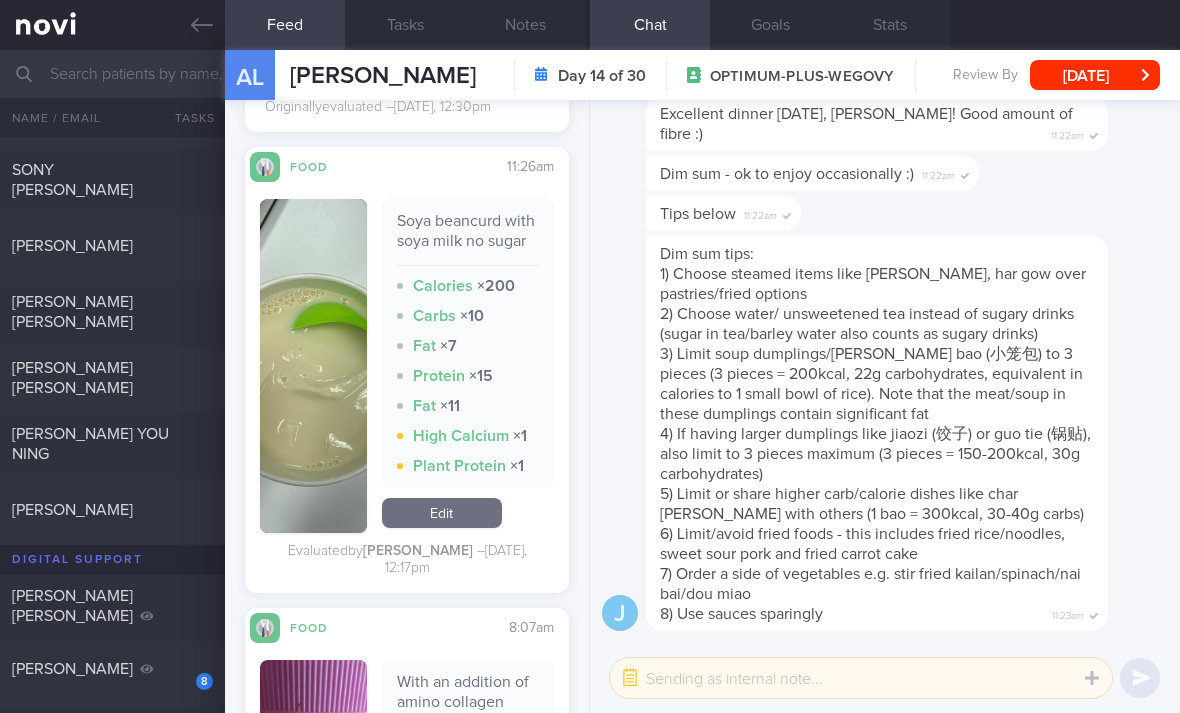 scroll, scrollTop: 5257, scrollLeft: 0, axis: vertical 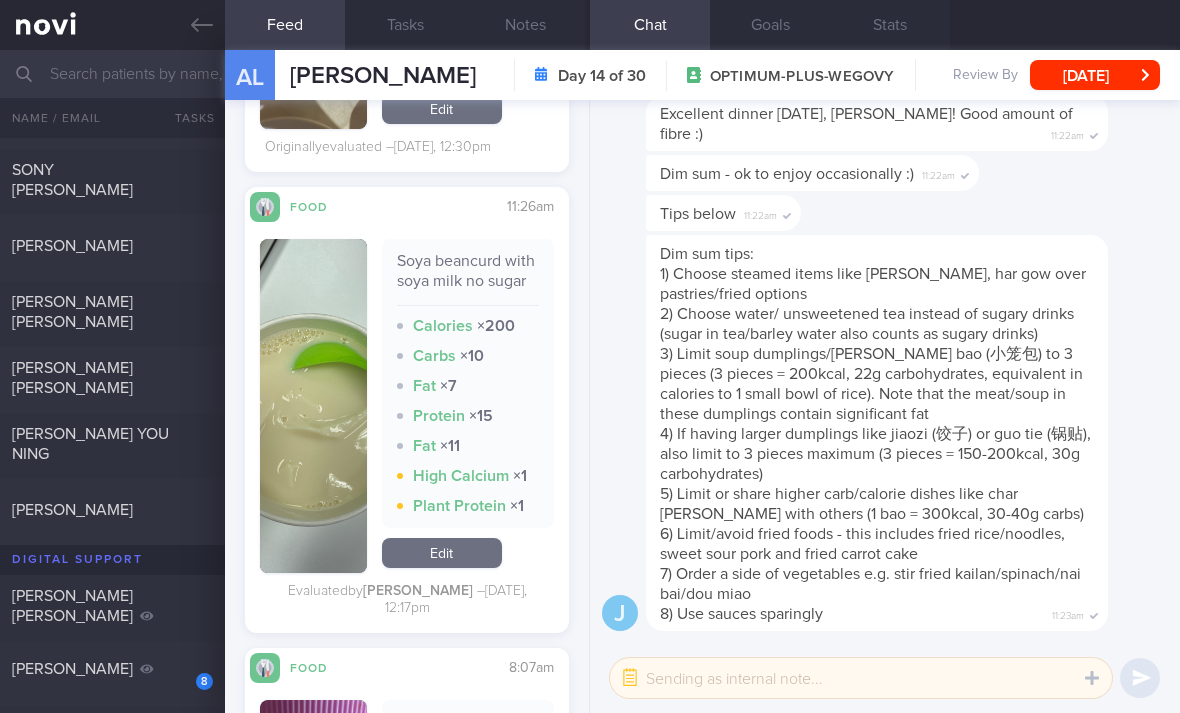 click on "Edit" at bounding box center [442, 553] 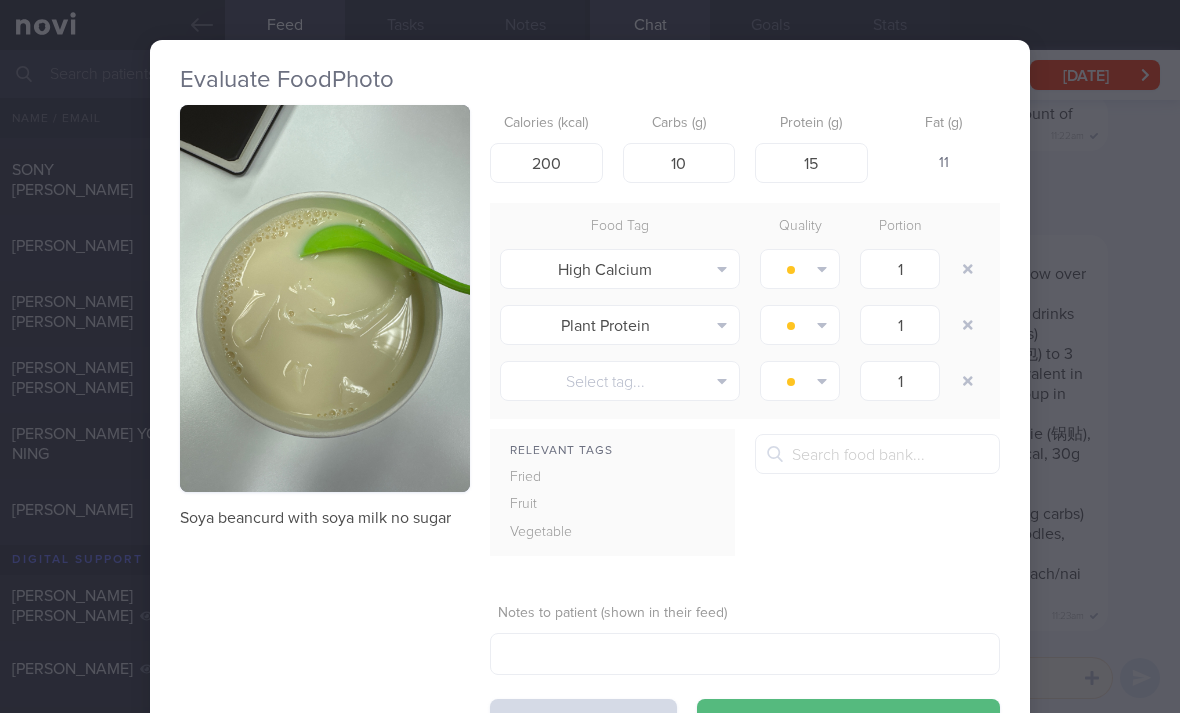click at bounding box center [968, 269] 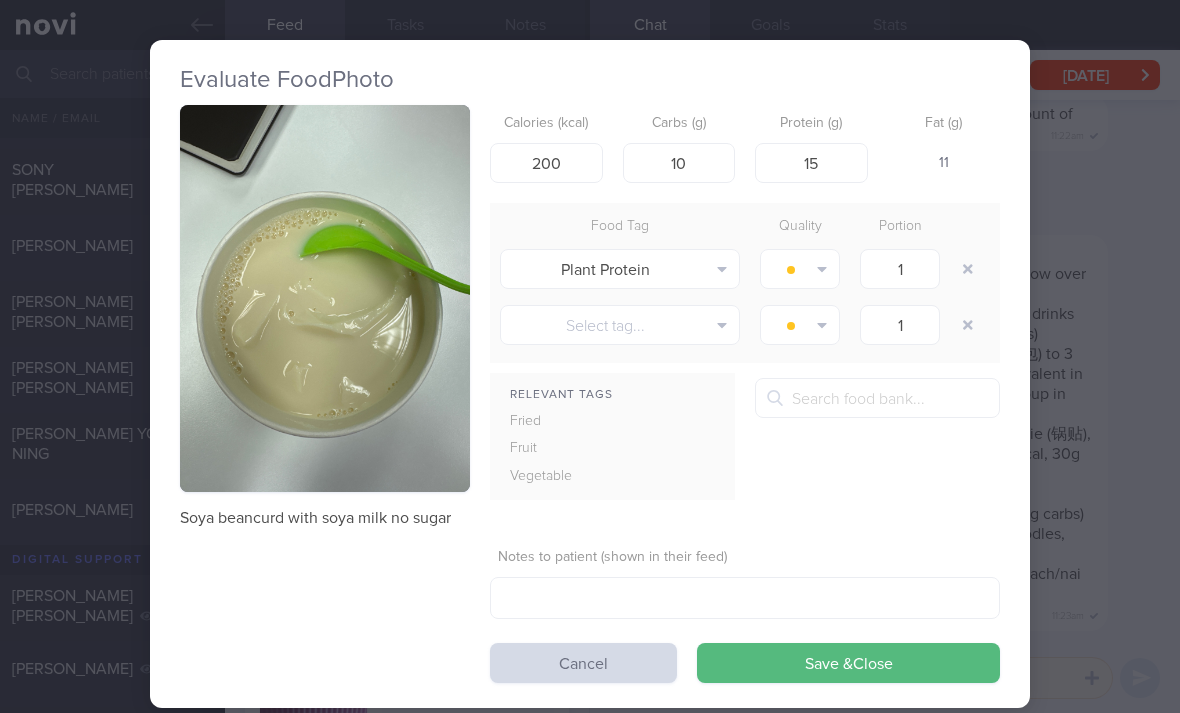 click at bounding box center (968, 269) 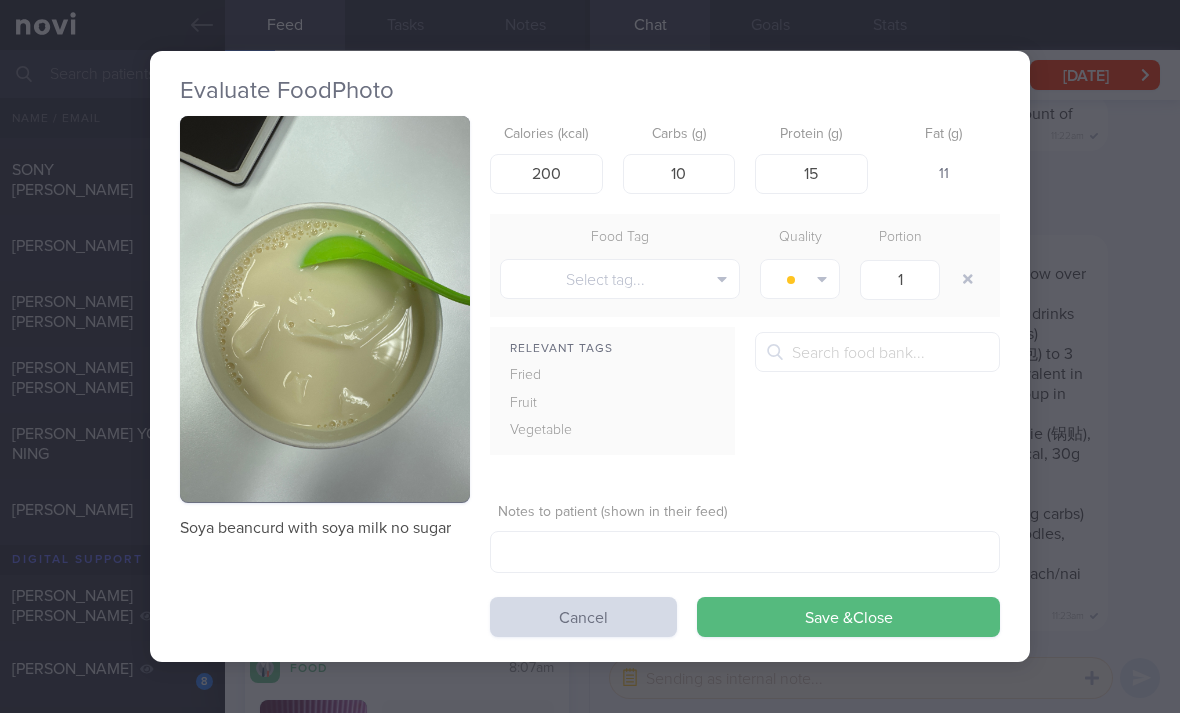 click at bounding box center [968, 279] 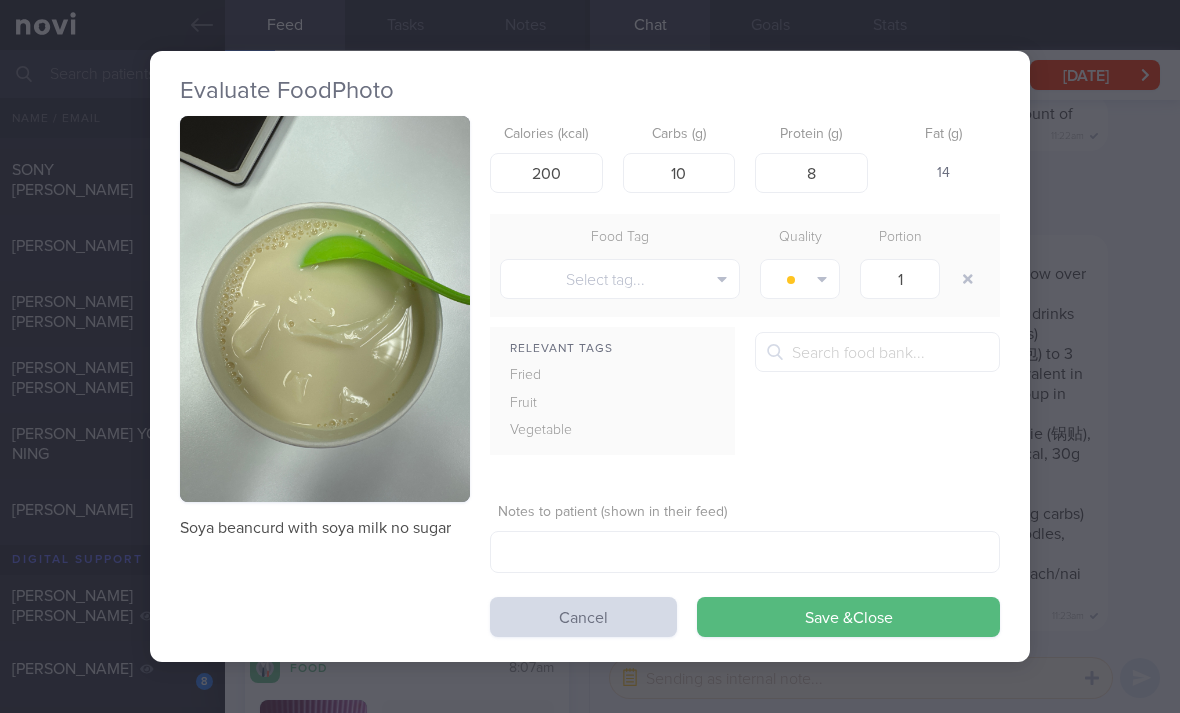 click on "Save &
Close" at bounding box center (848, 617) 